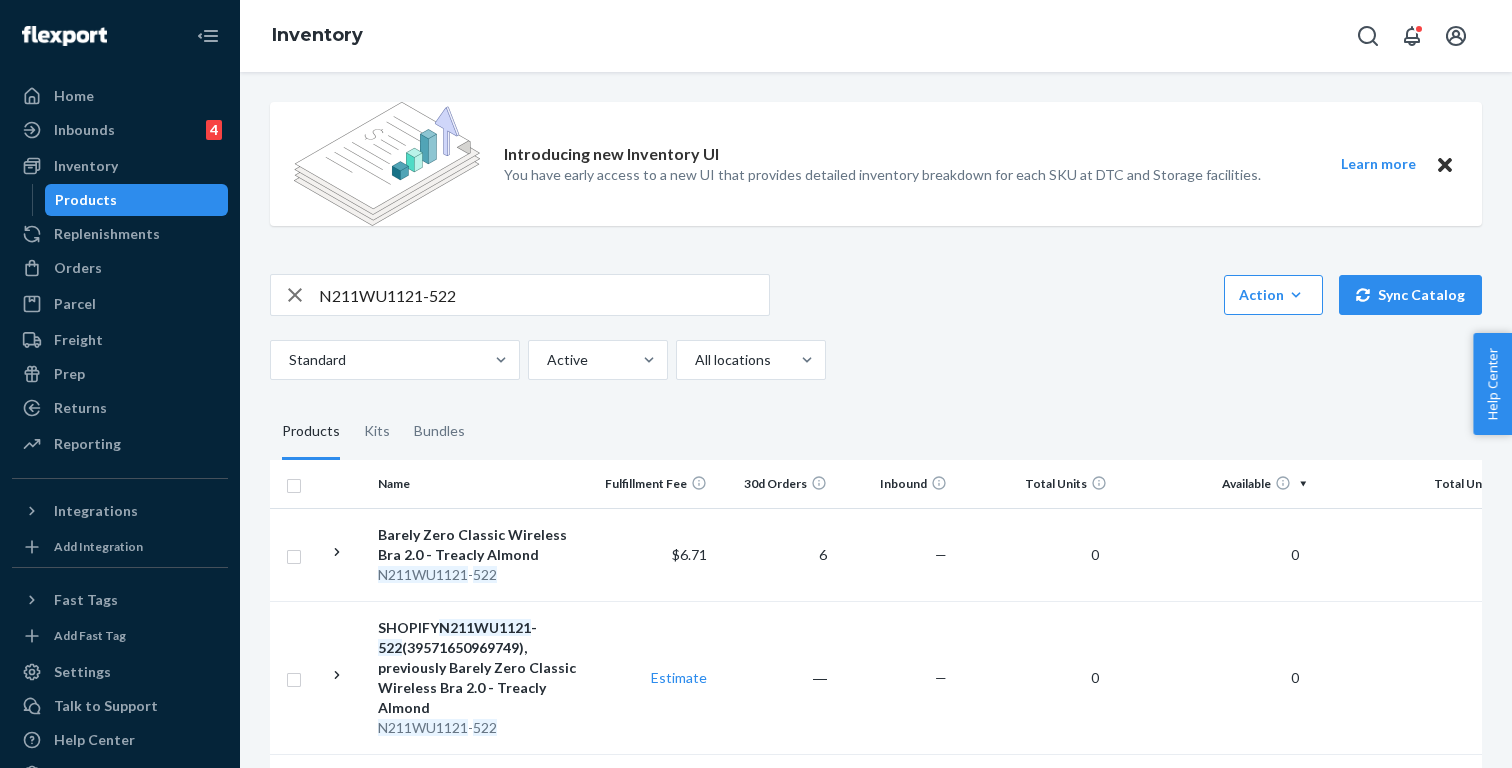 scroll, scrollTop: 0, scrollLeft: 0, axis: both 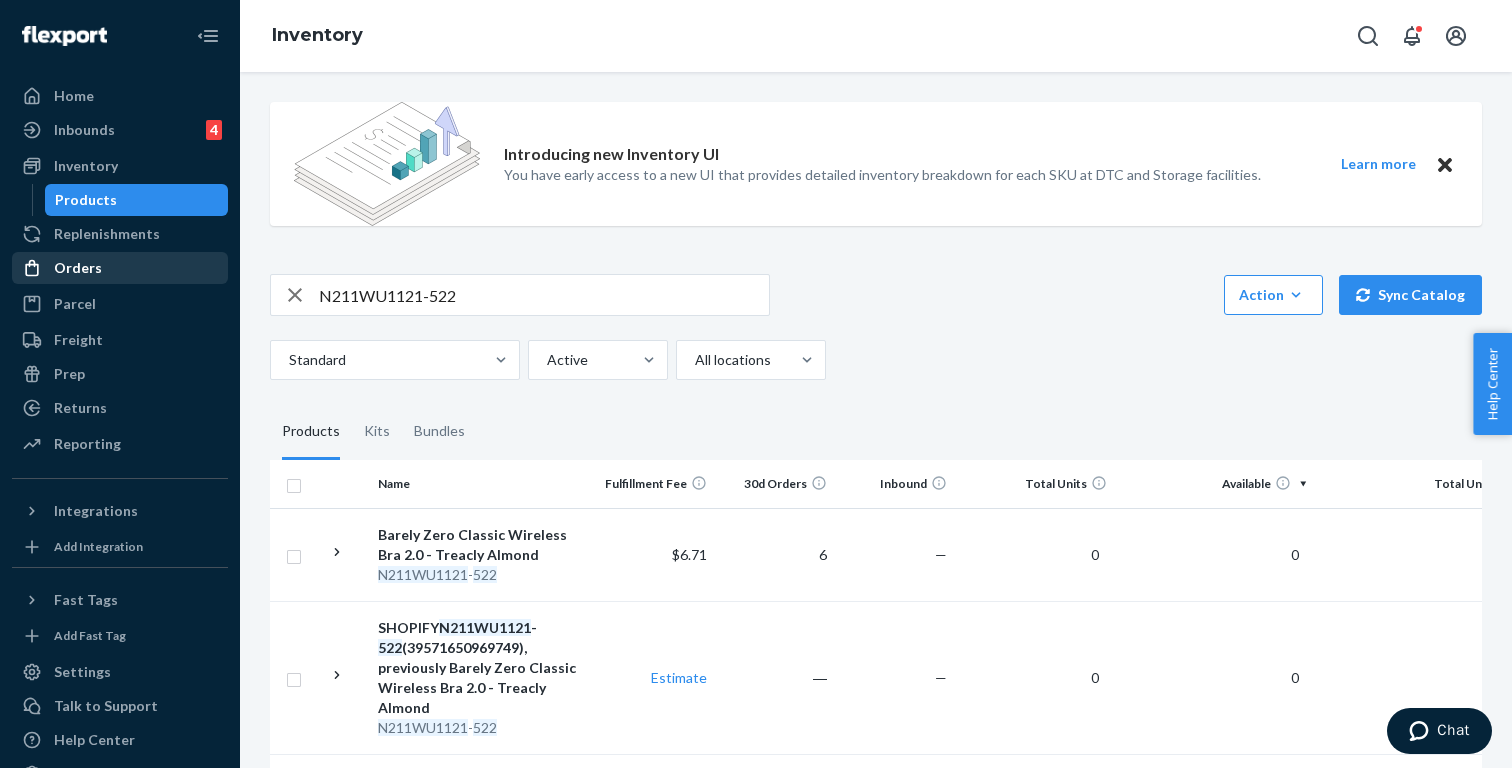click on "Orders" at bounding box center (120, 268) 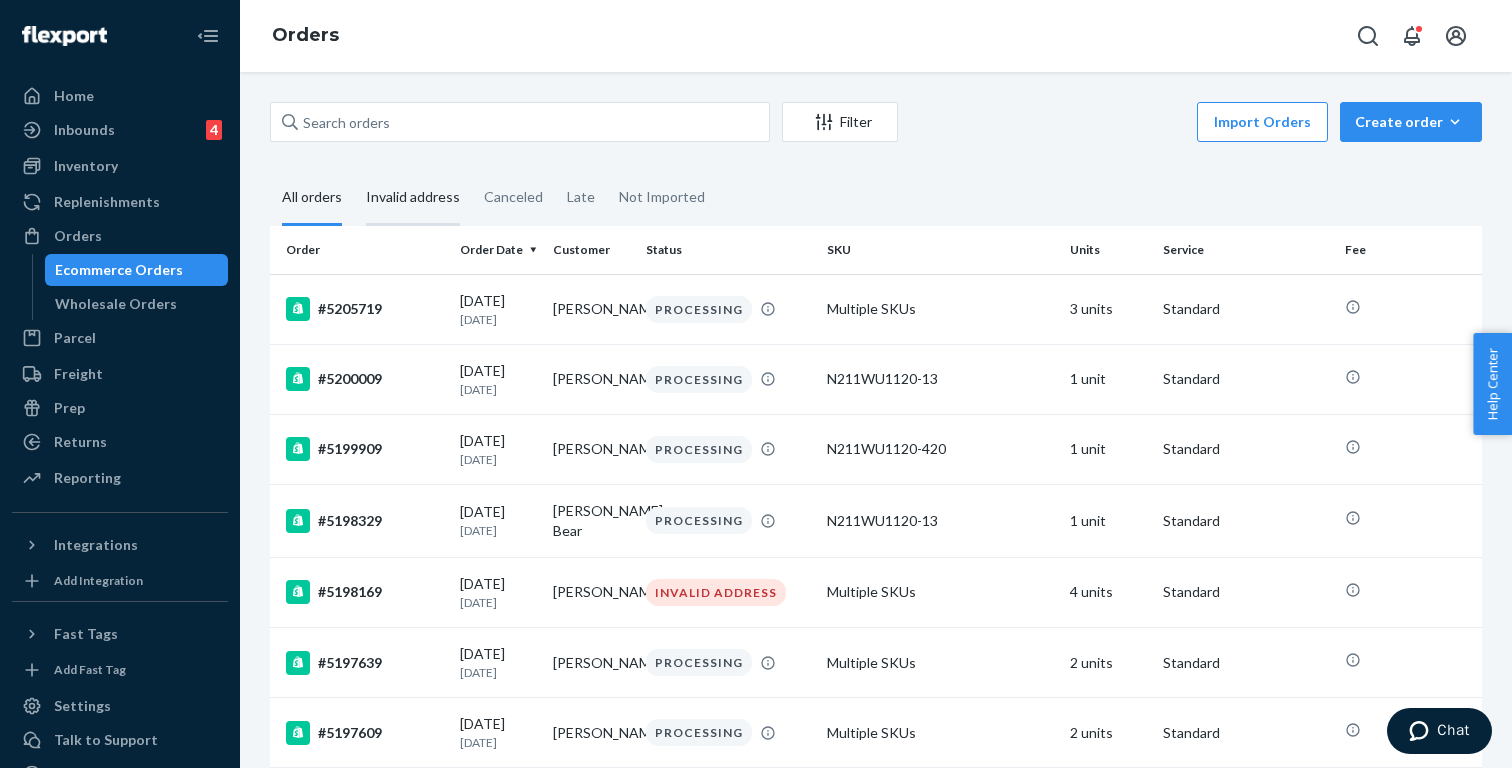 click on "Invalid address" at bounding box center (413, 198) 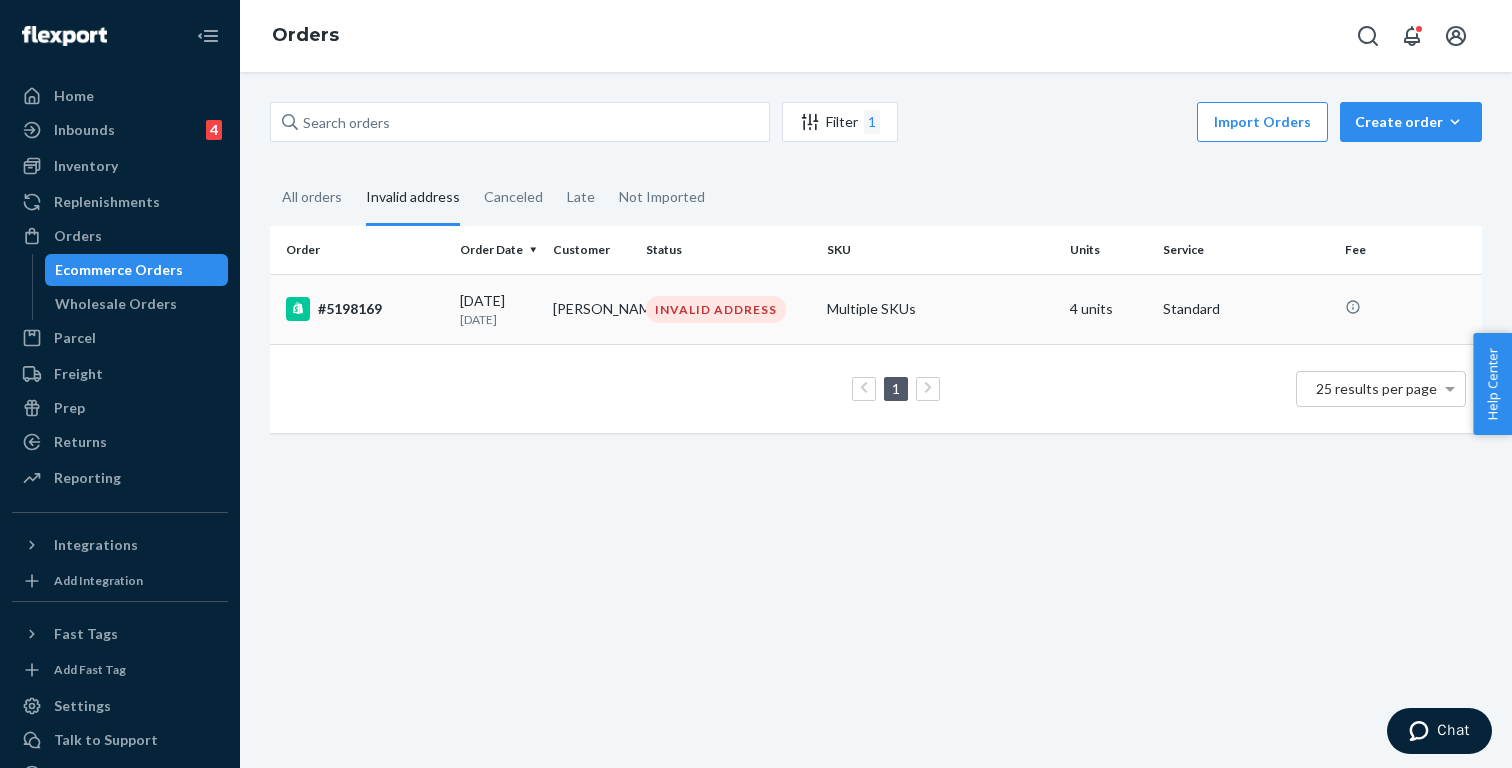 click on "[DATE] [DATE]" at bounding box center (498, 309) 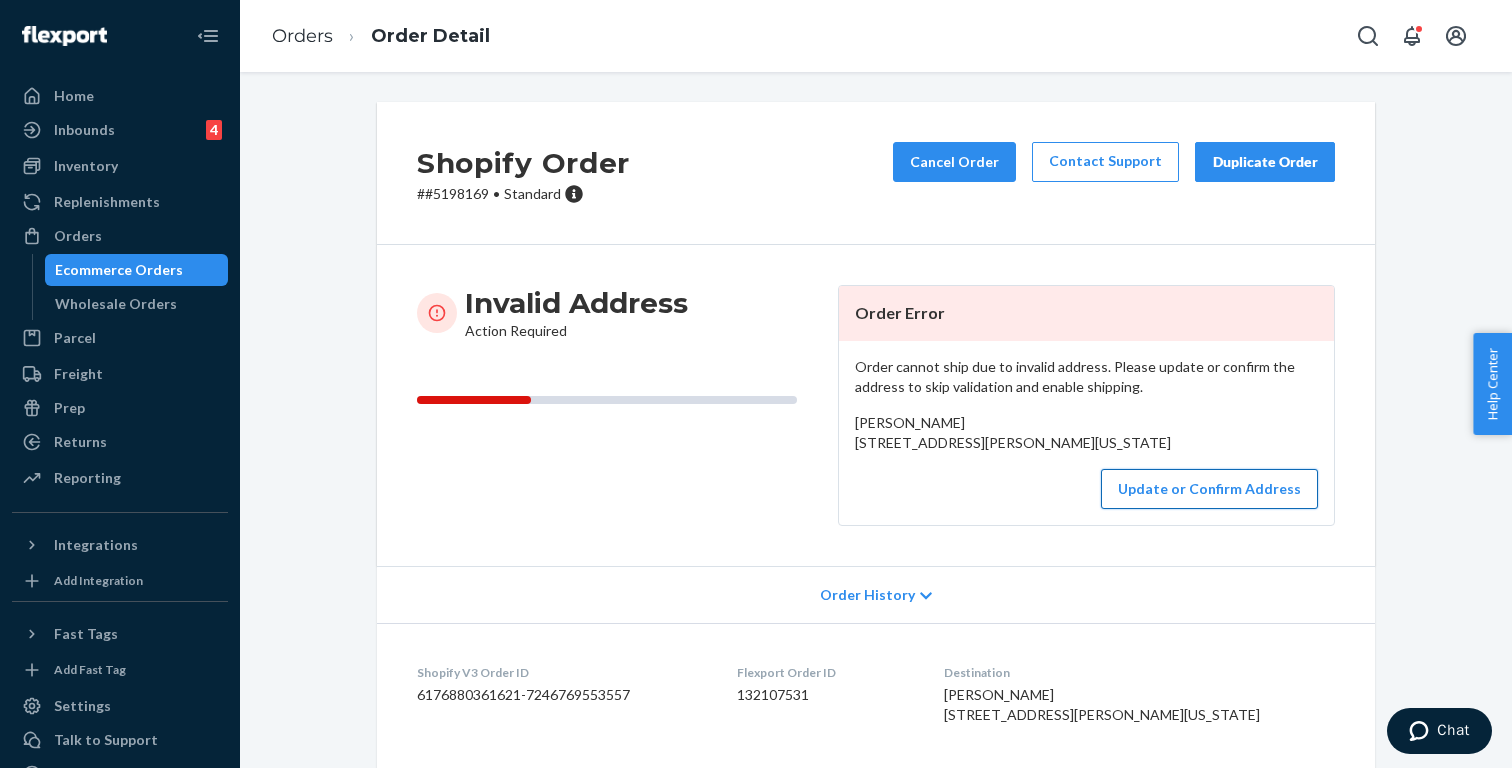 click on "Update or Confirm Address" at bounding box center (1209, 489) 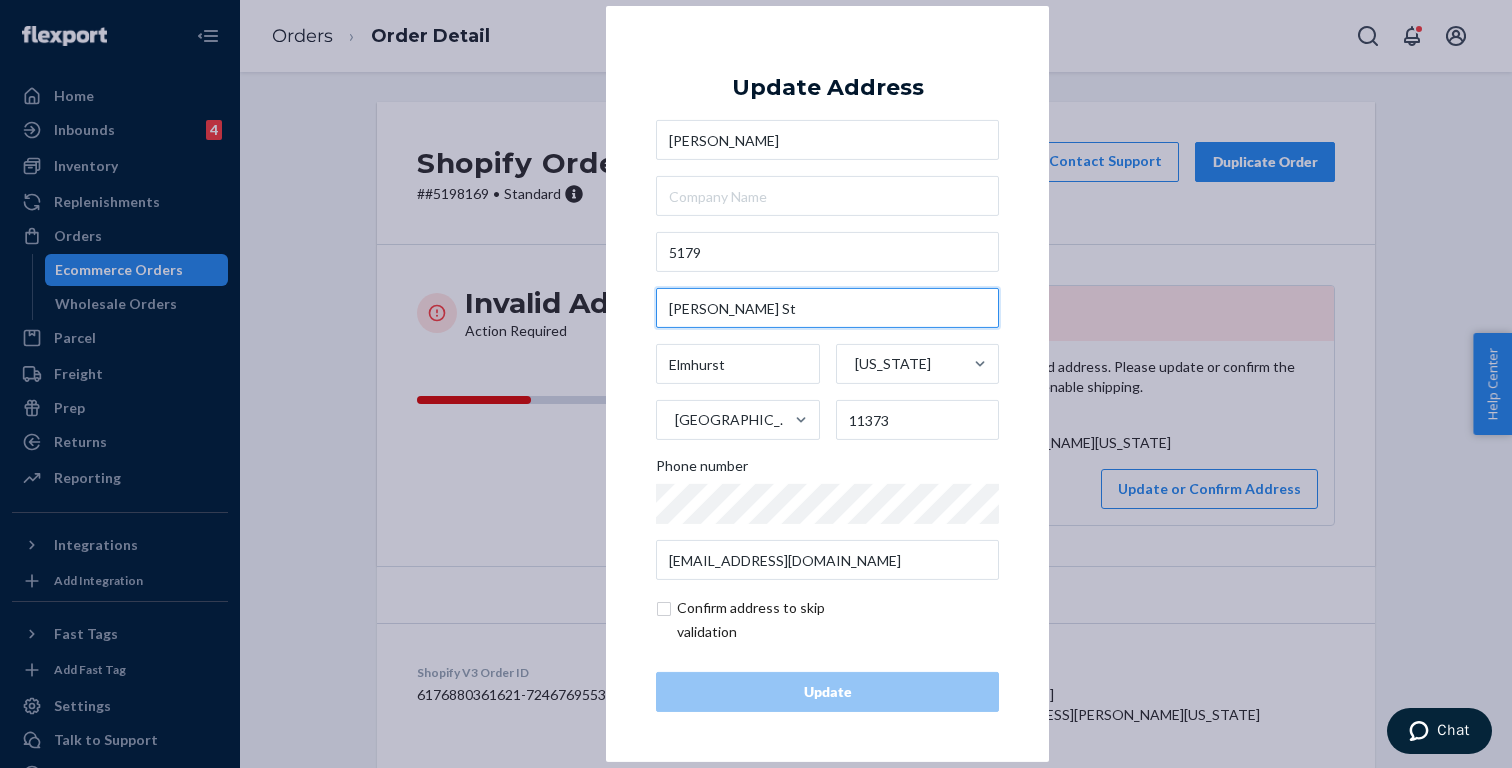 drag, startPoint x: 762, startPoint y: 314, endPoint x: 576, endPoint y: 314, distance: 186 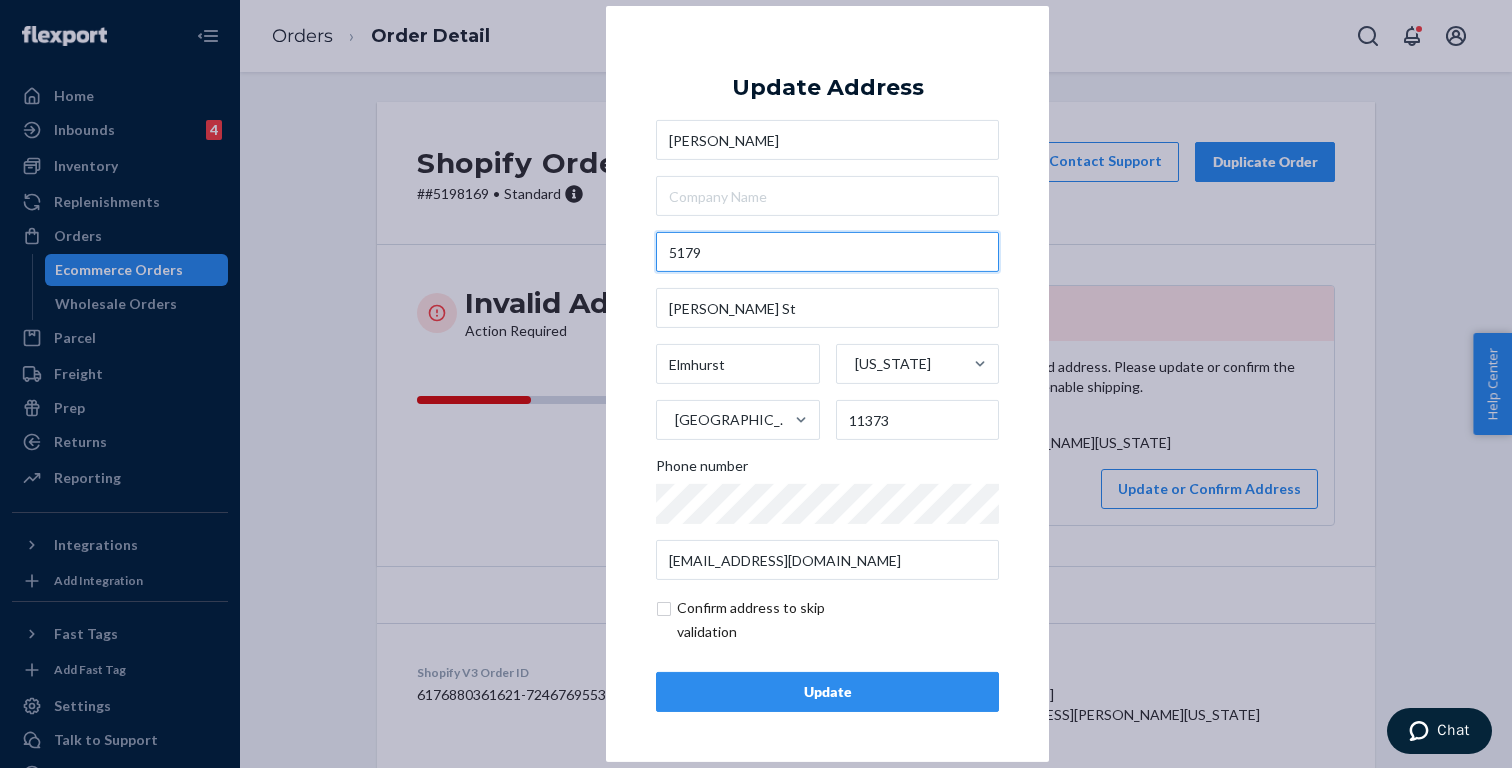 paste on "[PERSON_NAME] St" 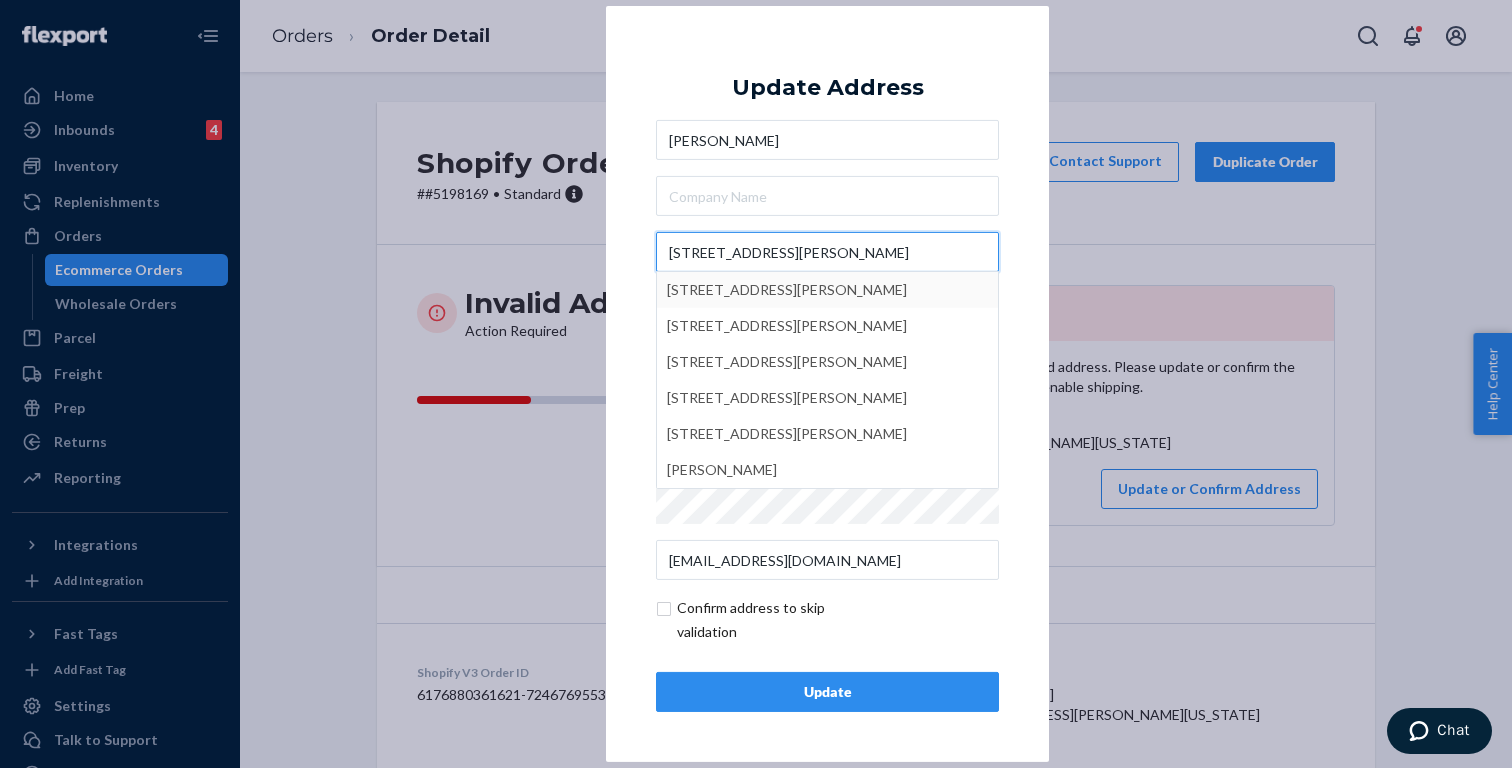 type on "[STREET_ADDRESS][PERSON_NAME]" 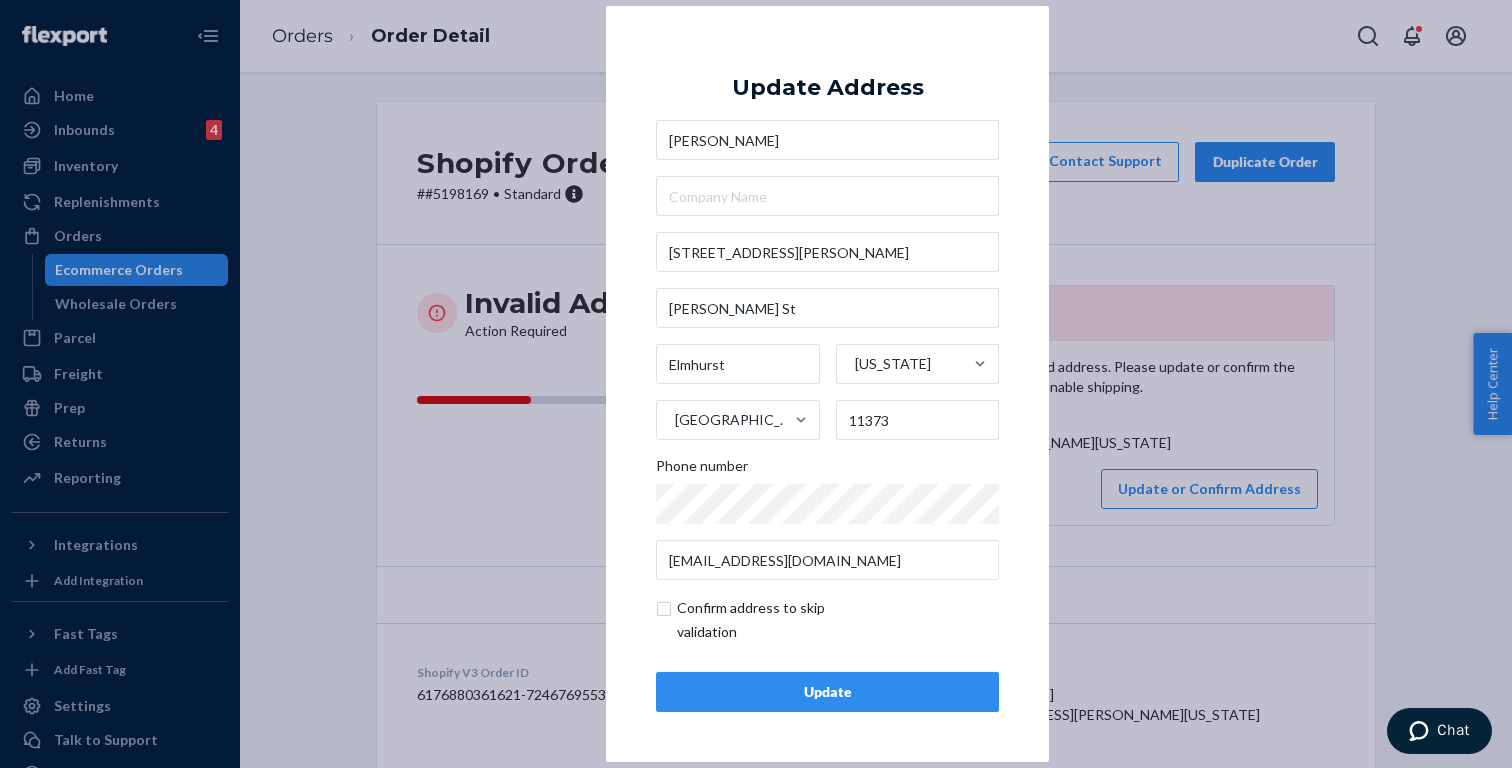 click on "× Update Address [PERSON_NAME] [STREET_ADDRESS][PERSON_NAME][PERSON_NAME][US_STATE] Phone number [EMAIL_ADDRESS][DOMAIN_NAME] Confirm address to skip validation Update" at bounding box center [827, 384] 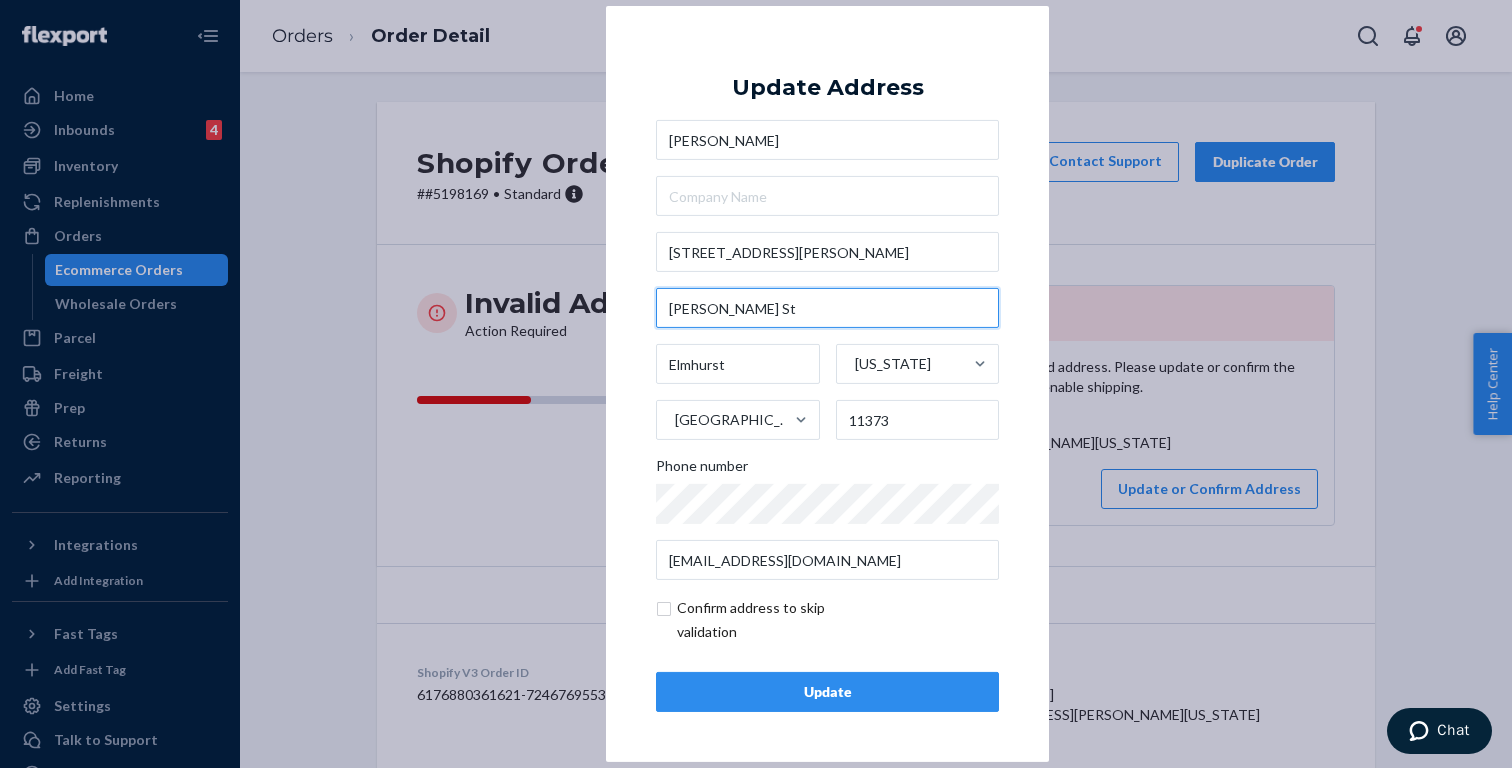 click on "[PERSON_NAME] St" at bounding box center [827, 308] 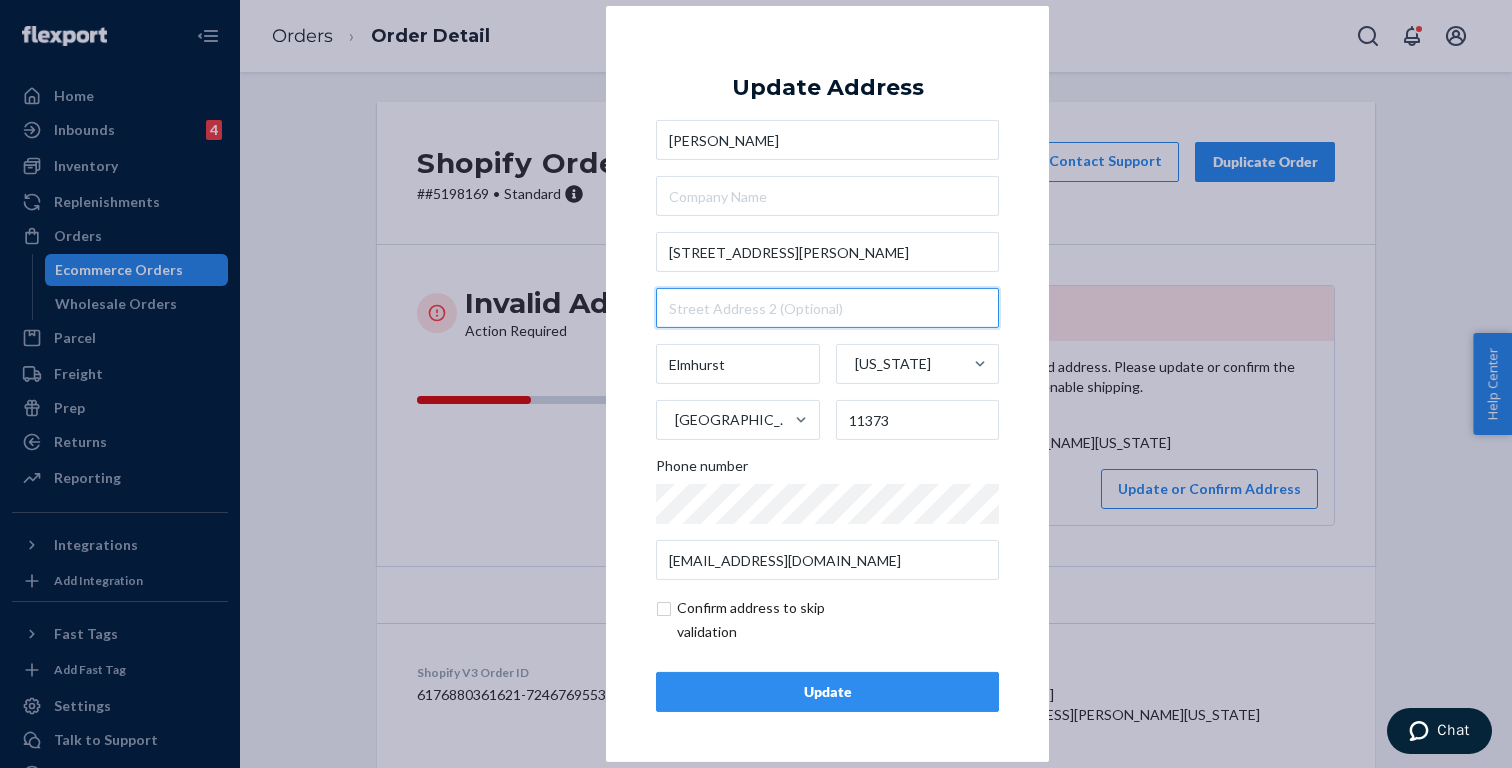 type 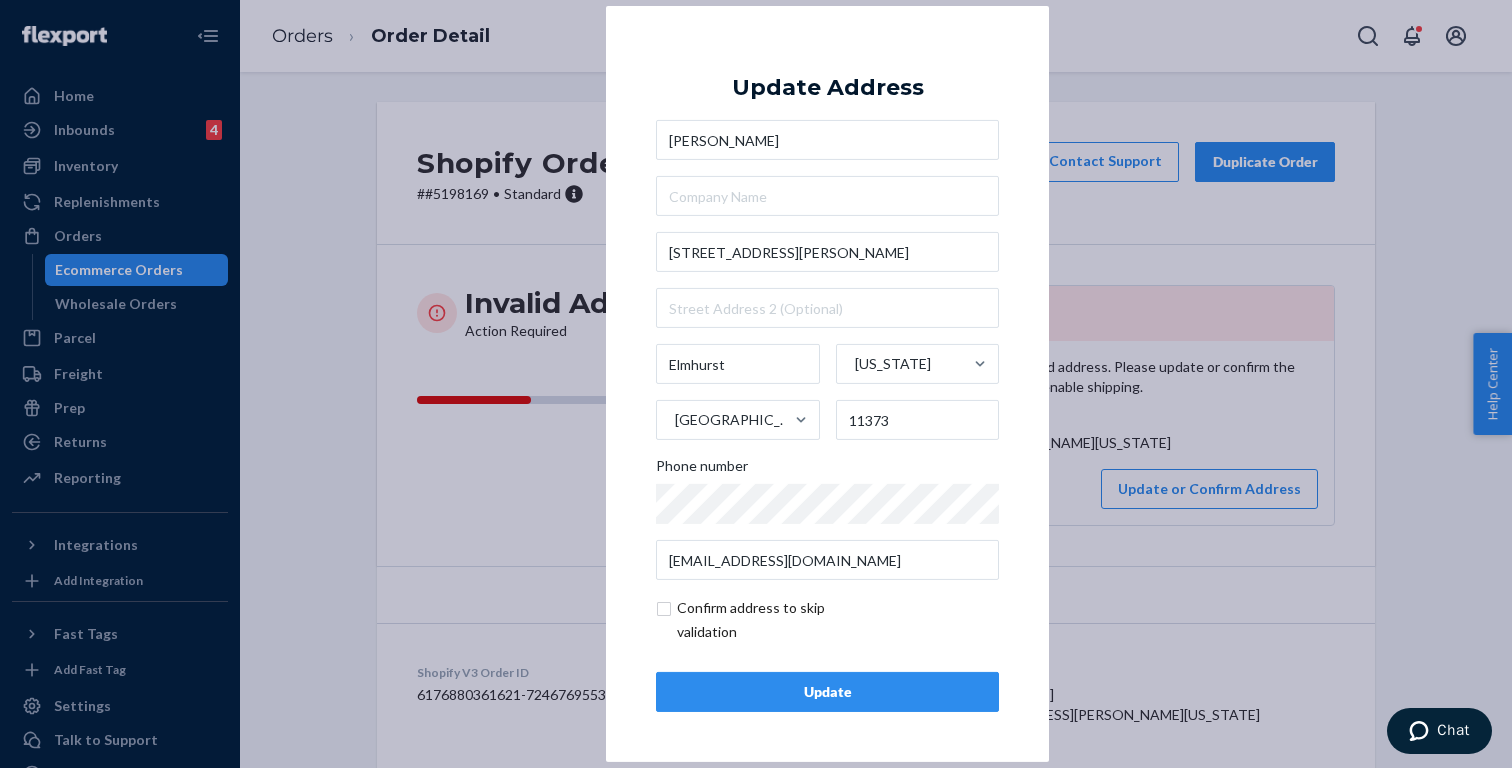 click on "× Update Address [PERSON_NAME] [STREET_ADDRESS][PERSON_NAME][US_STATE] Phone number [EMAIL_ADDRESS][DOMAIN_NAME] Confirm address to skip validation Update" at bounding box center [827, 384] 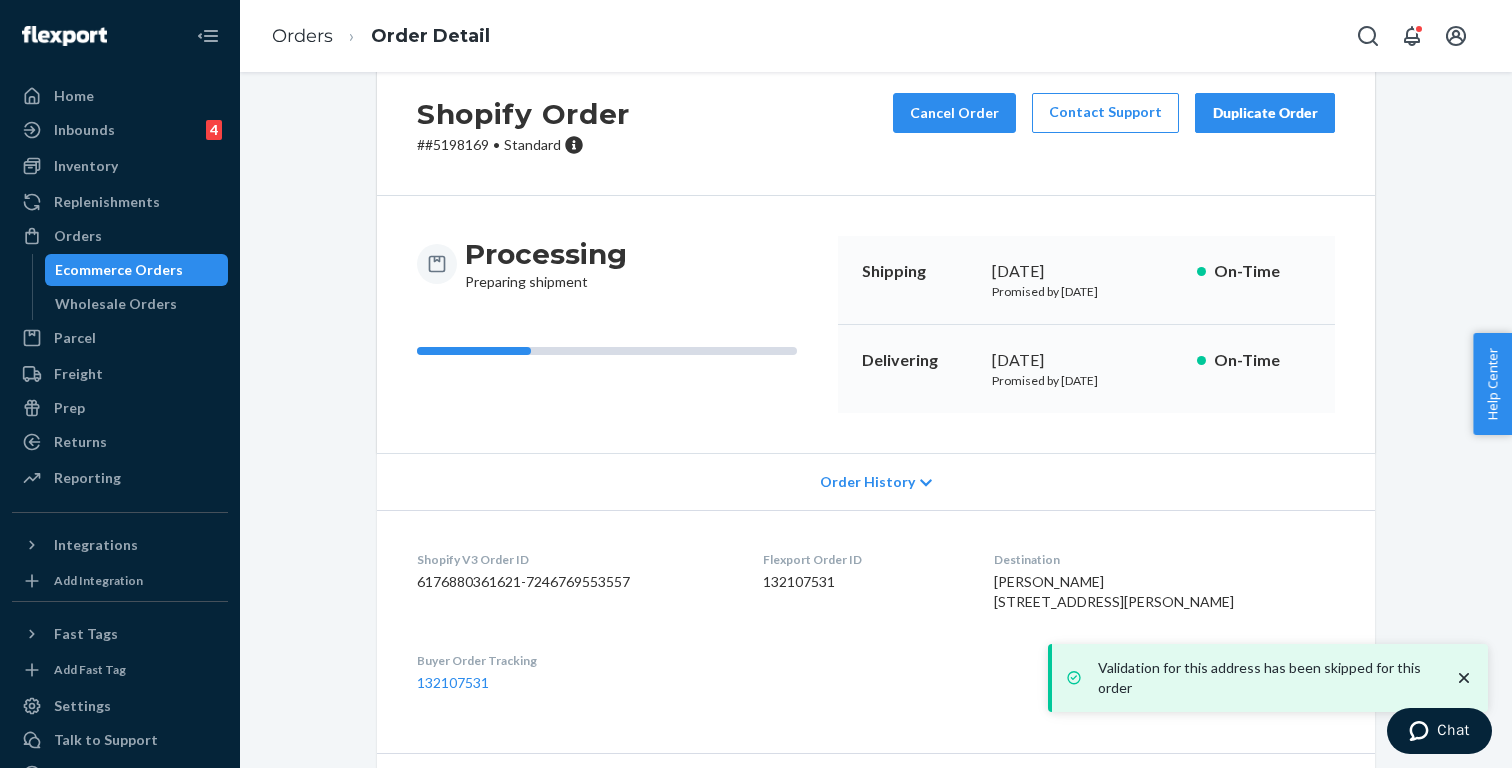 scroll, scrollTop: 79, scrollLeft: 0, axis: vertical 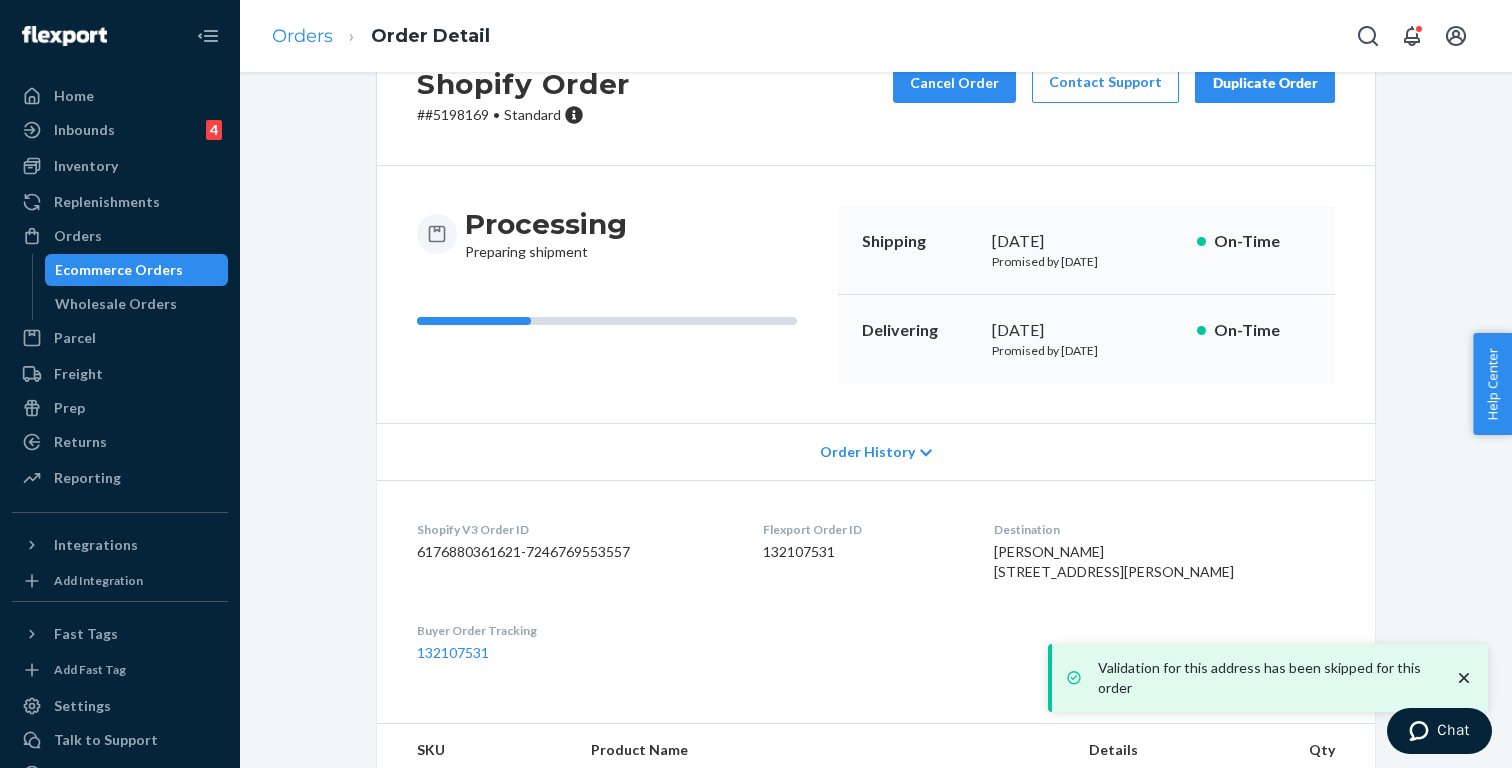 click on "Orders" at bounding box center [302, 36] 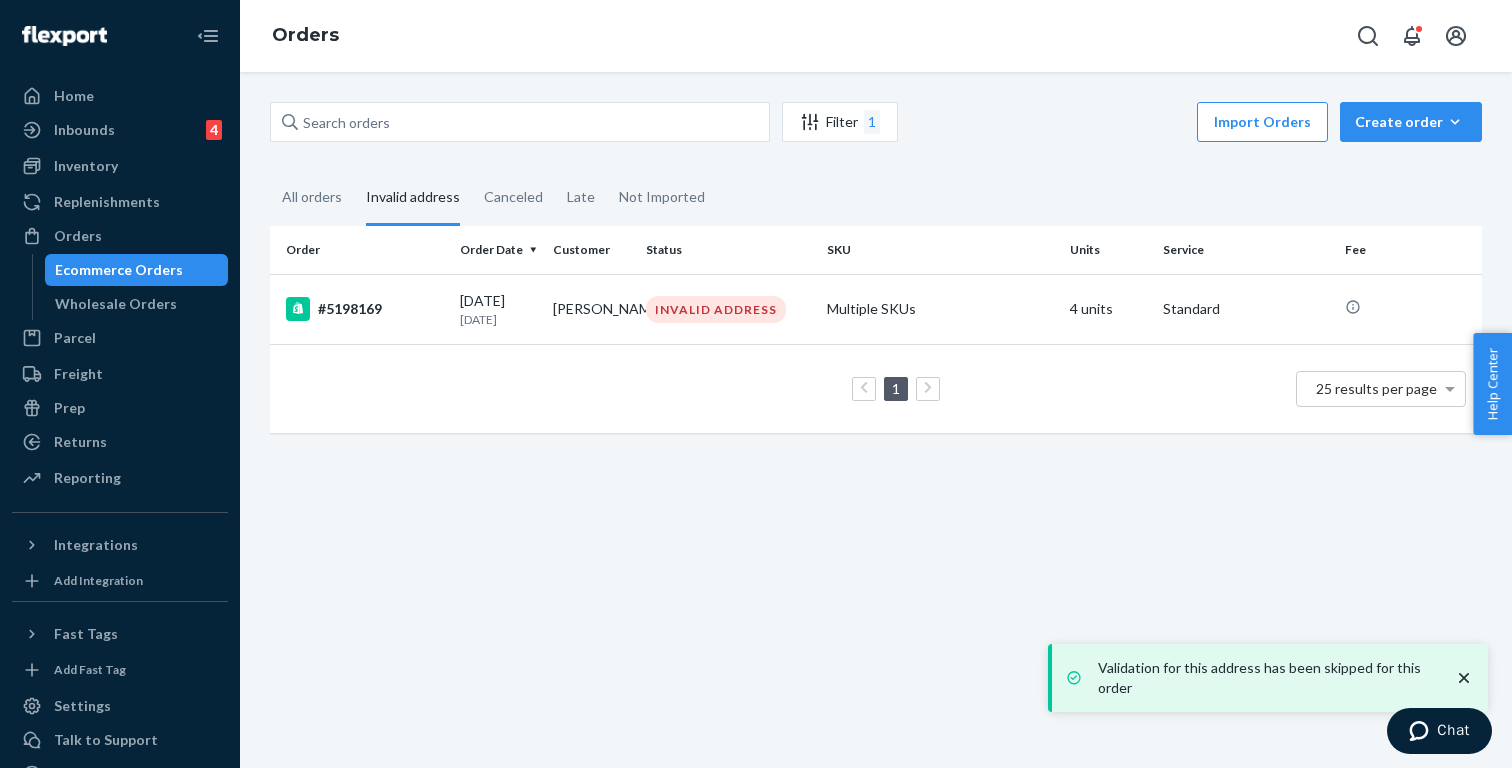 scroll, scrollTop: 0, scrollLeft: 0, axis: both 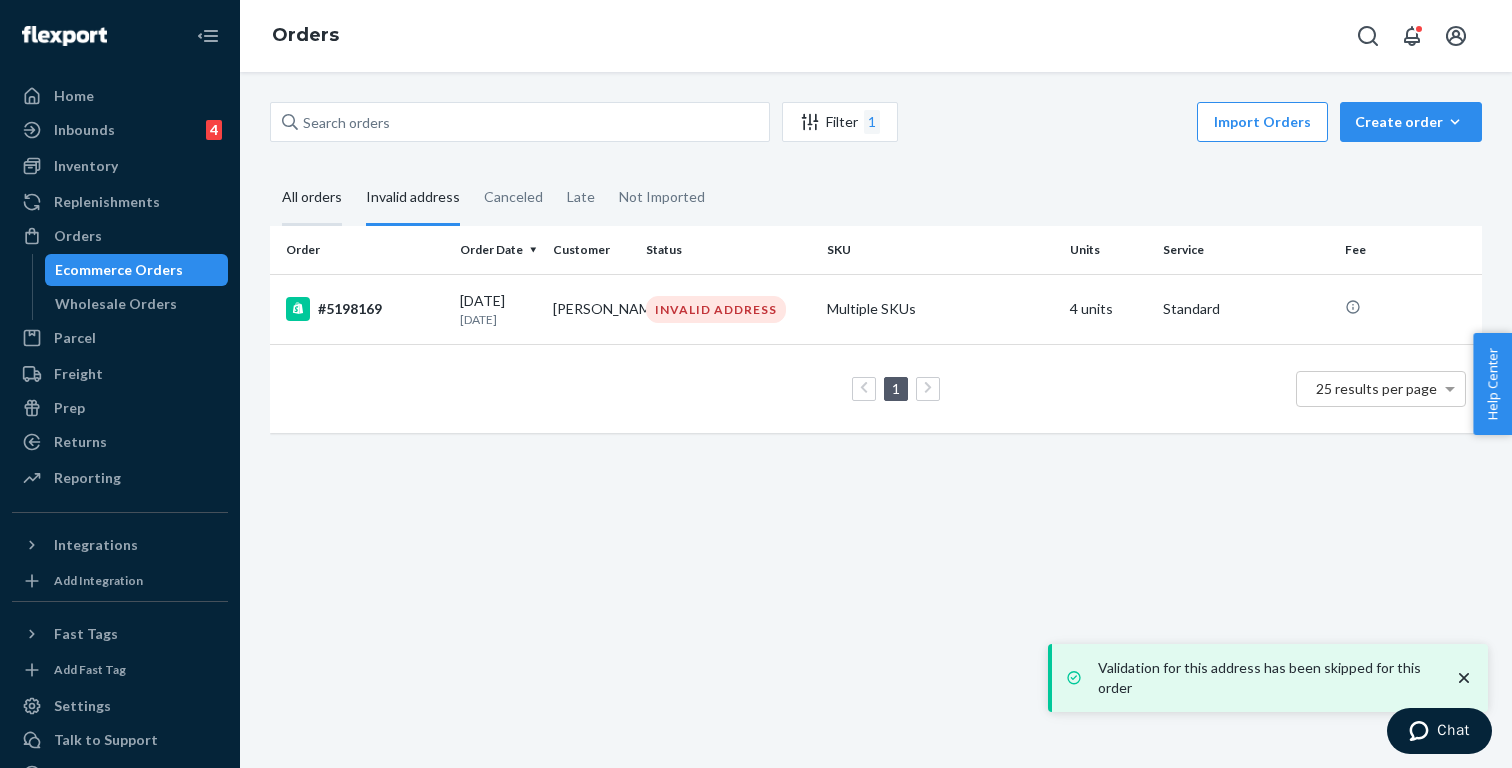 click on "All orders" at bounding box center [312, 198] 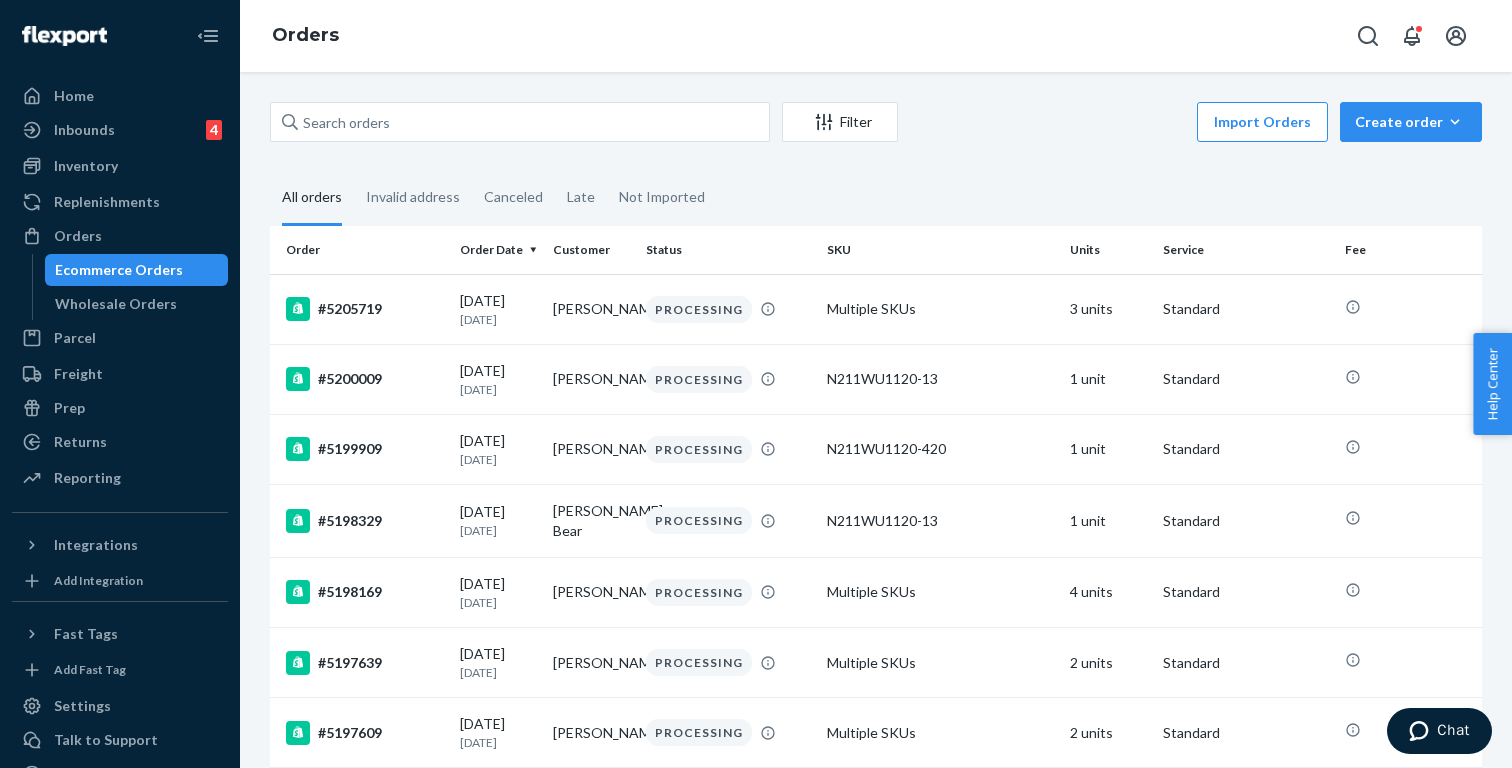 click 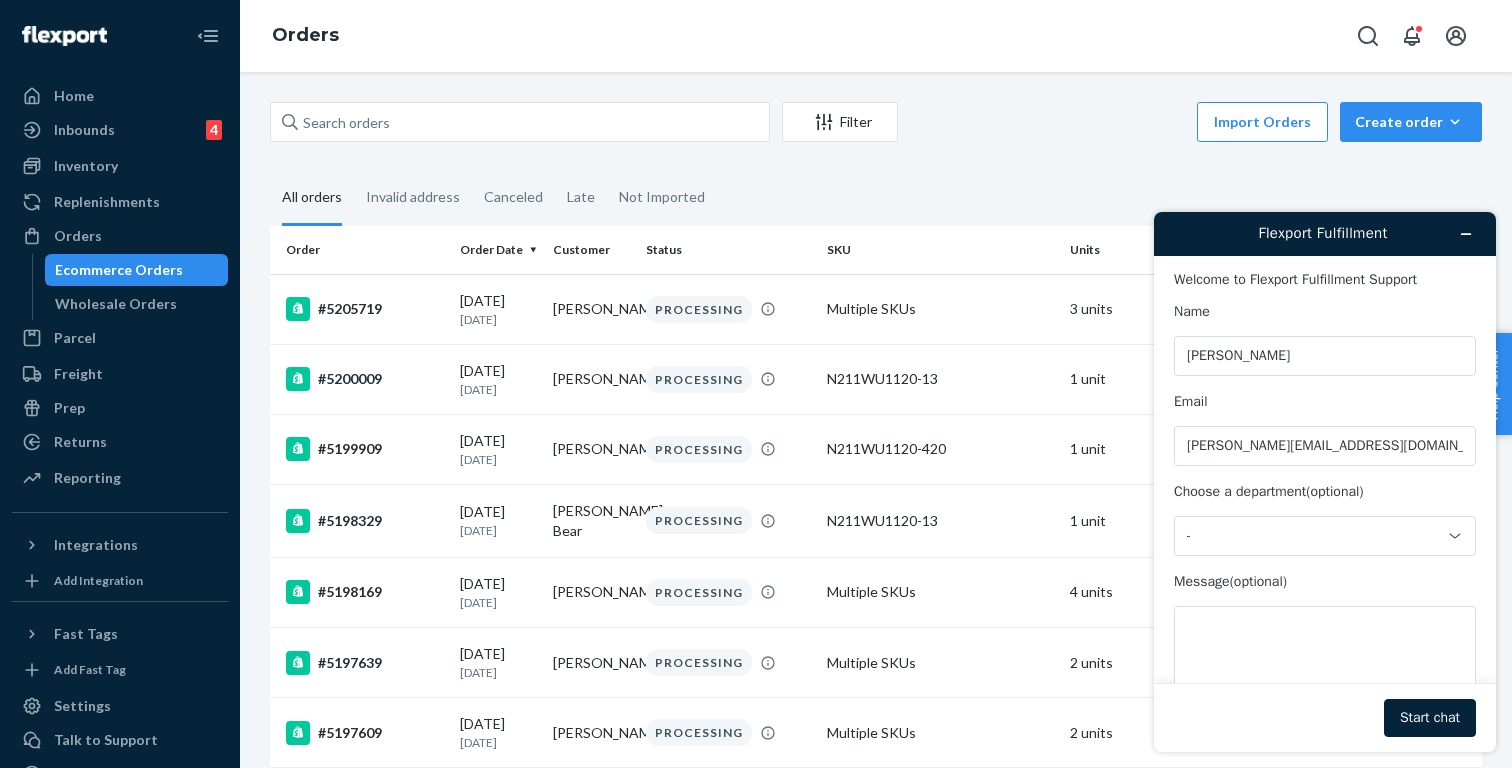 scroll, scrollTop: 0, scrollLeft: 0, axis: both 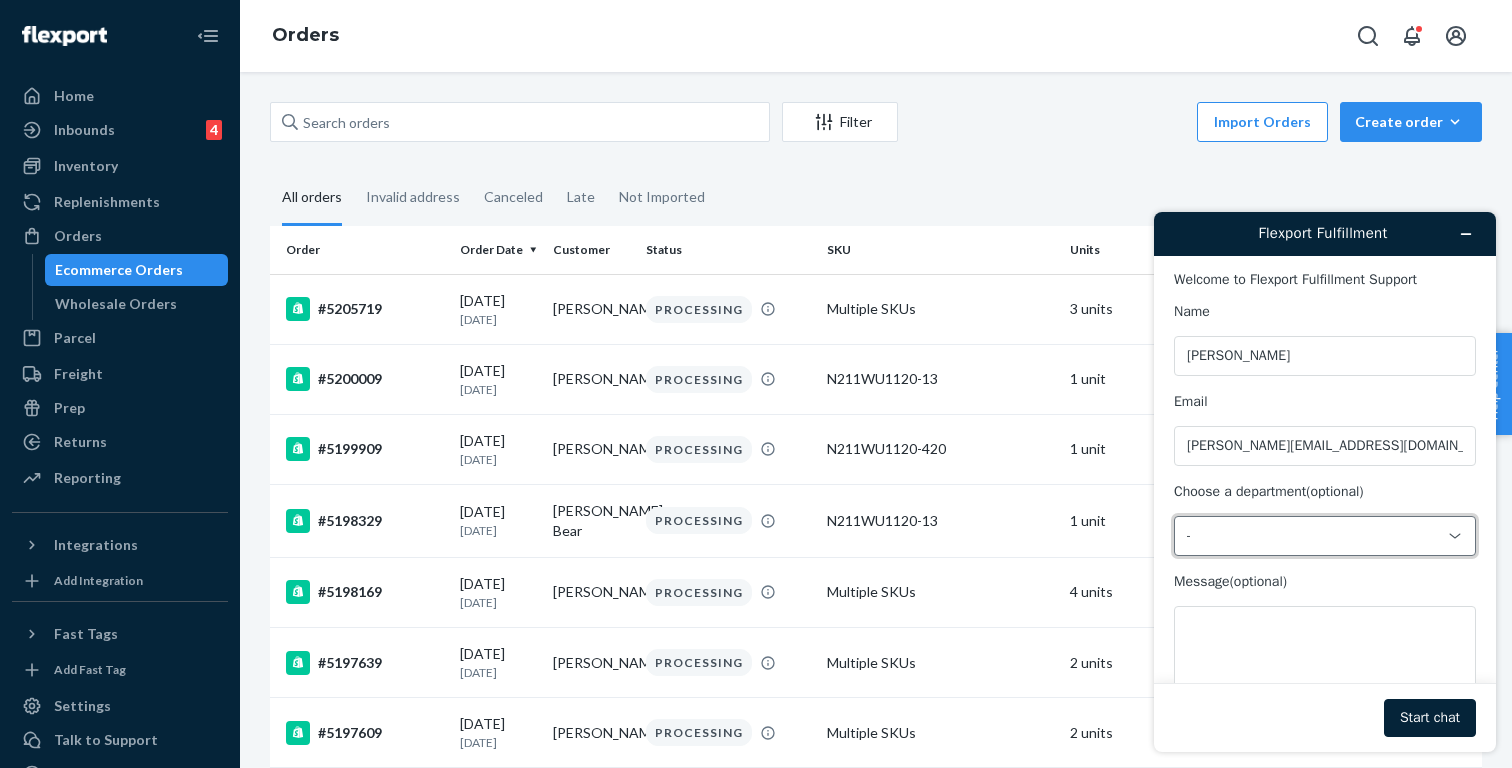 click on "-" at bounding box center [1313, 536] 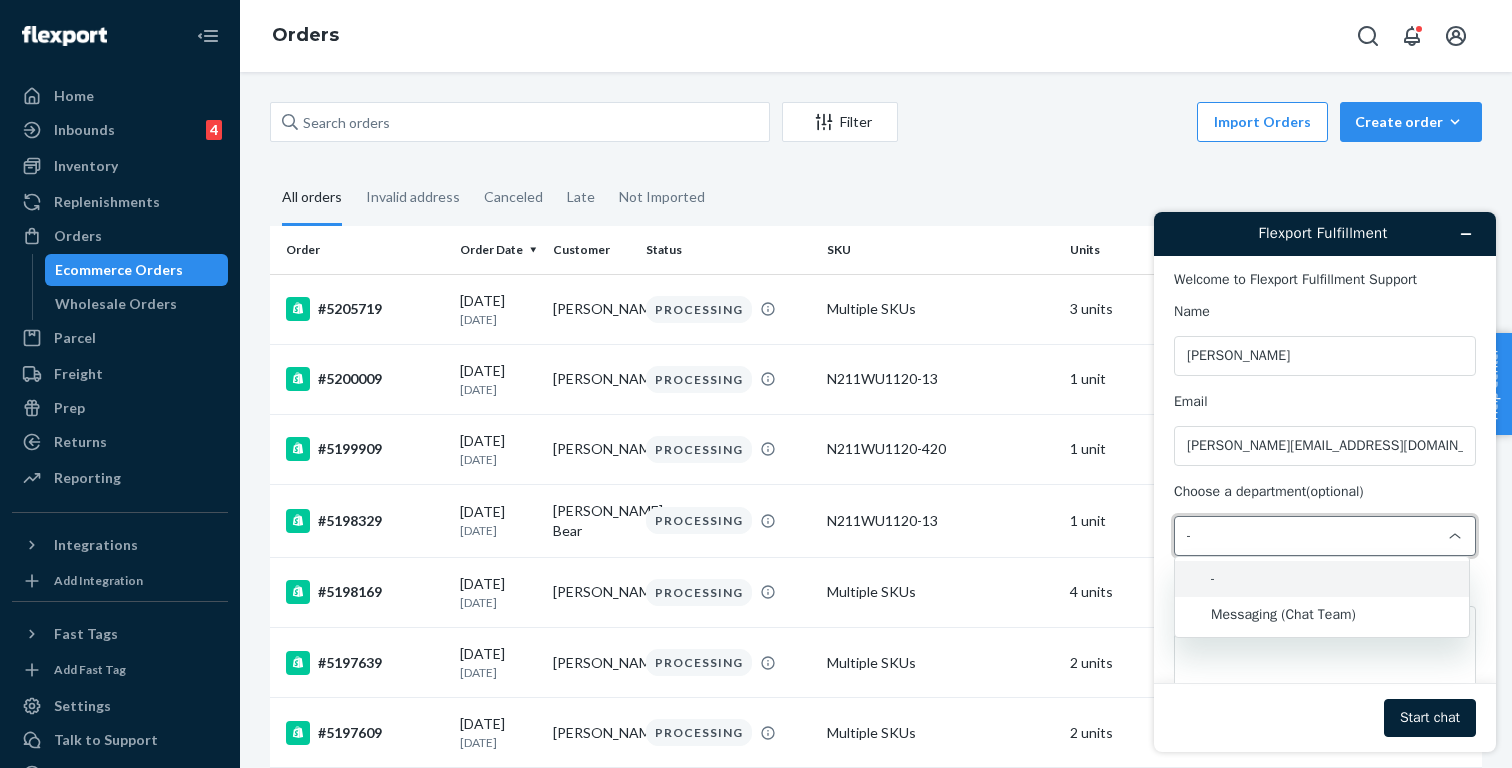 click on "Messaging (Chat Team)" at bounding box center [1322, 615] 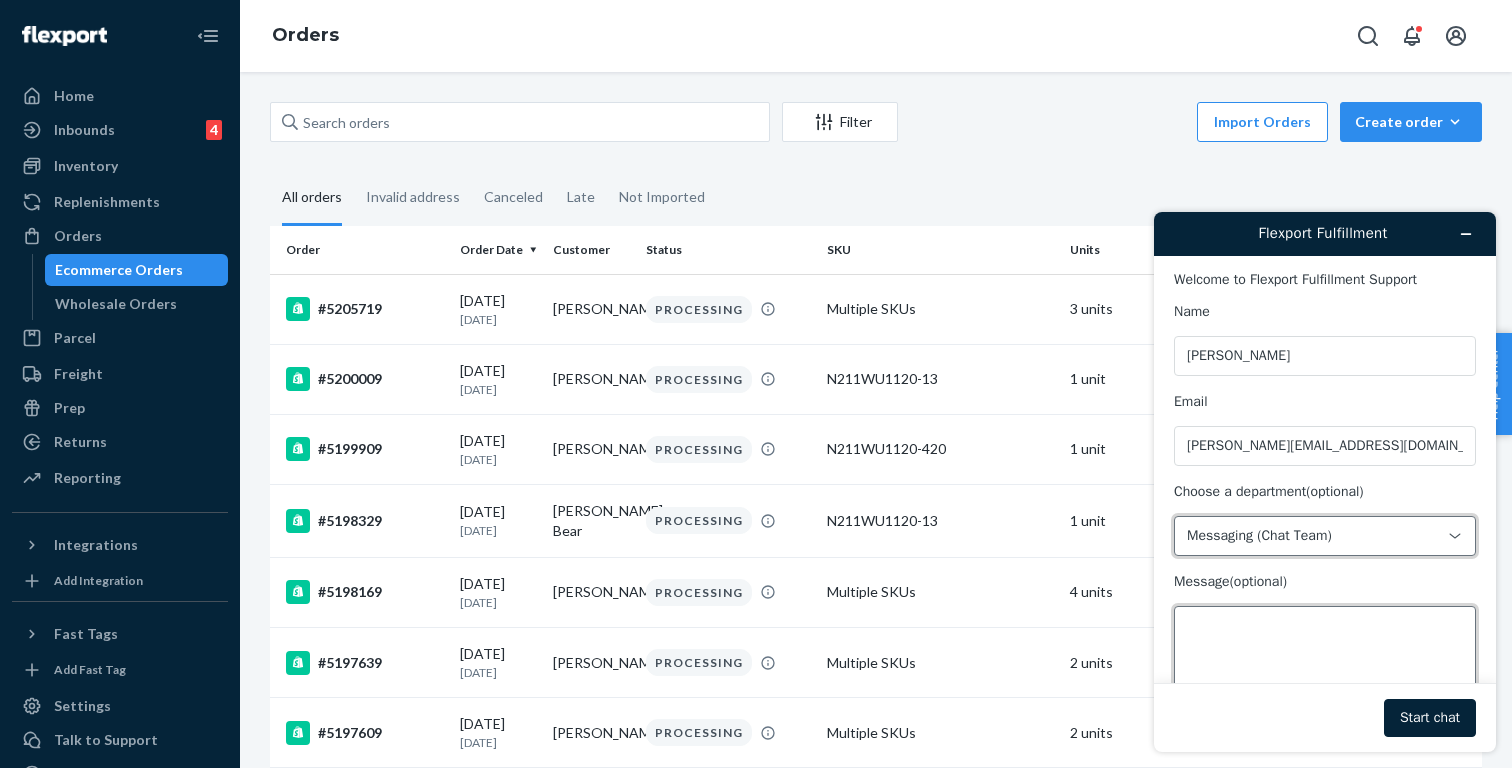 click on "Message  (optional)" at bounding box center (1325, 662) 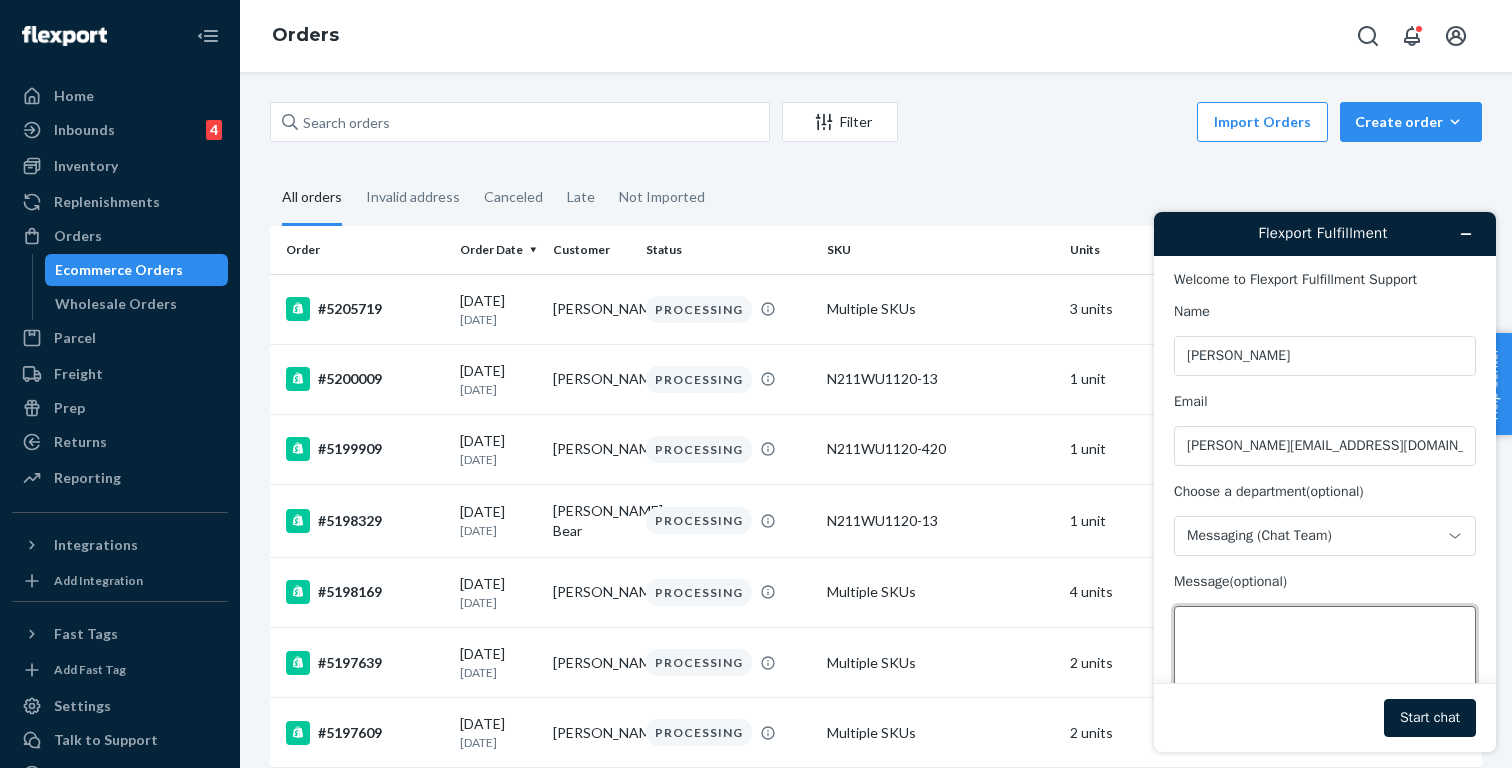 paste on "Hi team. Shopify order #5187189 was placed on [DATE]. I found that SKU: N211WU1120-465 was out of stock. The customer requested to cancel the order, but Shopify still shows fulfillment in progress. We'd like to request a cancellation, but it was declined." 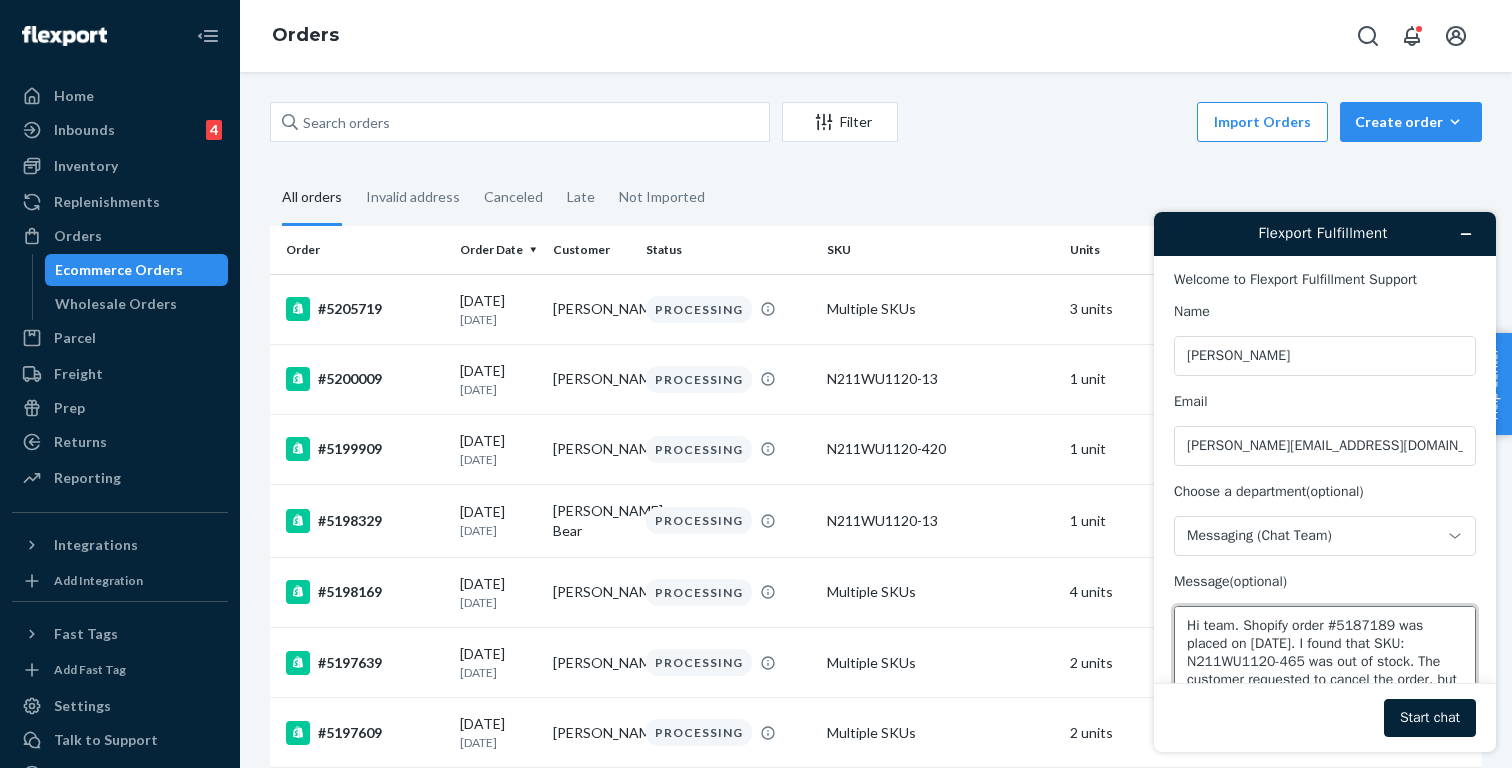 scroll, scrollTop: 36, scrollLeft: 0, axis: vertical 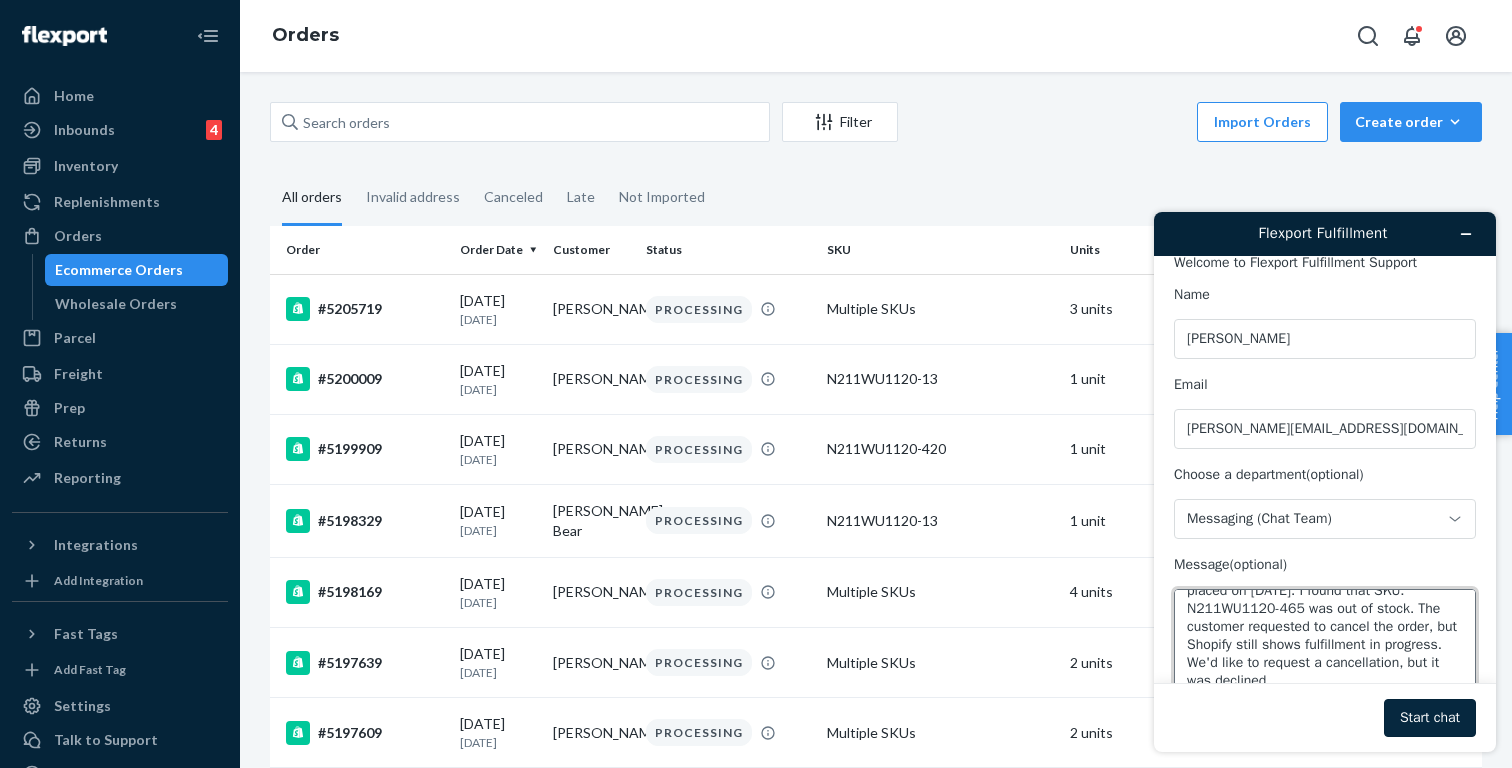 type on "Hi team. Shopify order #5187189 was placed on [DATE]. I found that SKU: N211WU1120-465 was out of stock. The customer requested to cancel the order, but Shopify still shows fulfillment in progress. We'd like to request a cancellation, but it was declined." 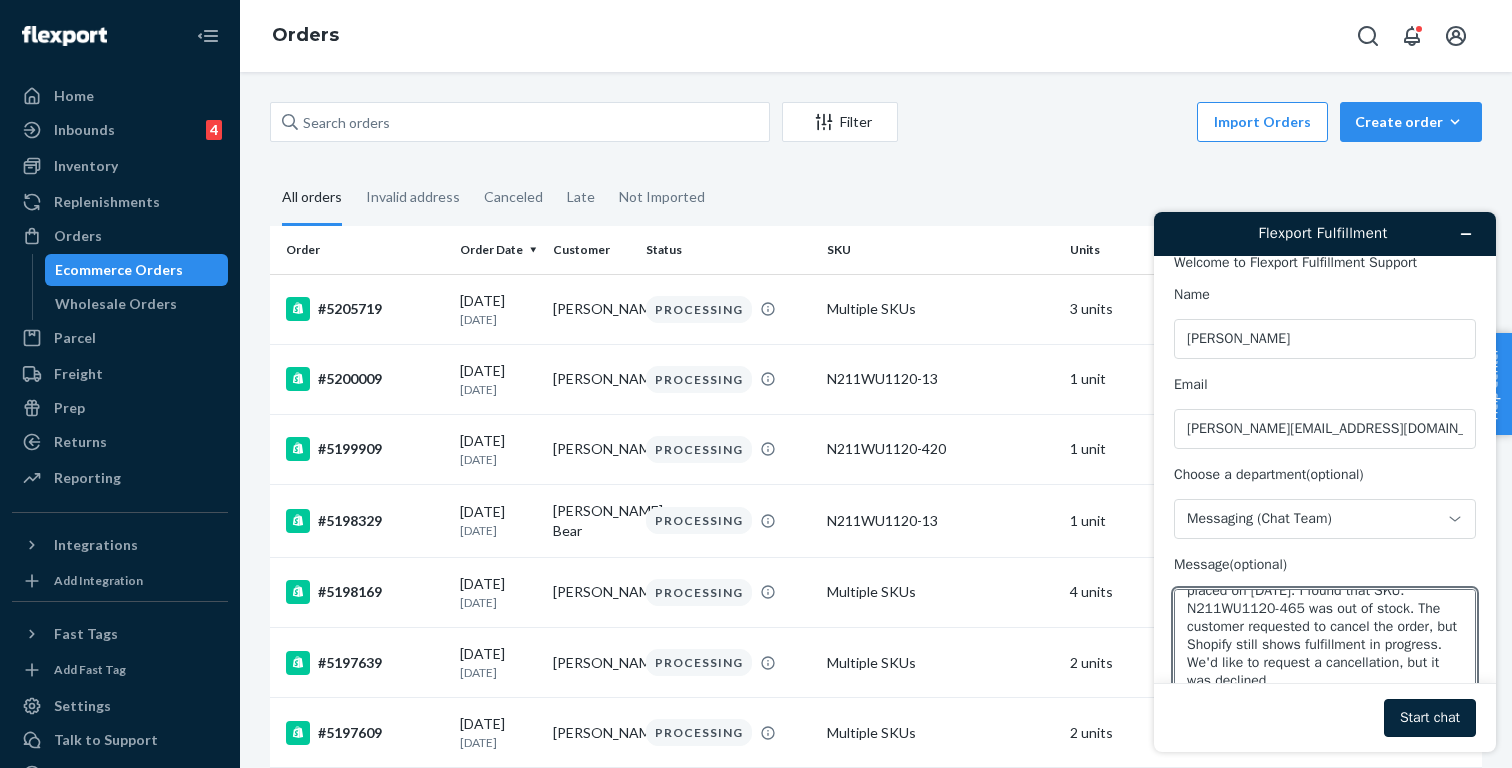 click on "Start chat" at bounding box center (1430, 718) 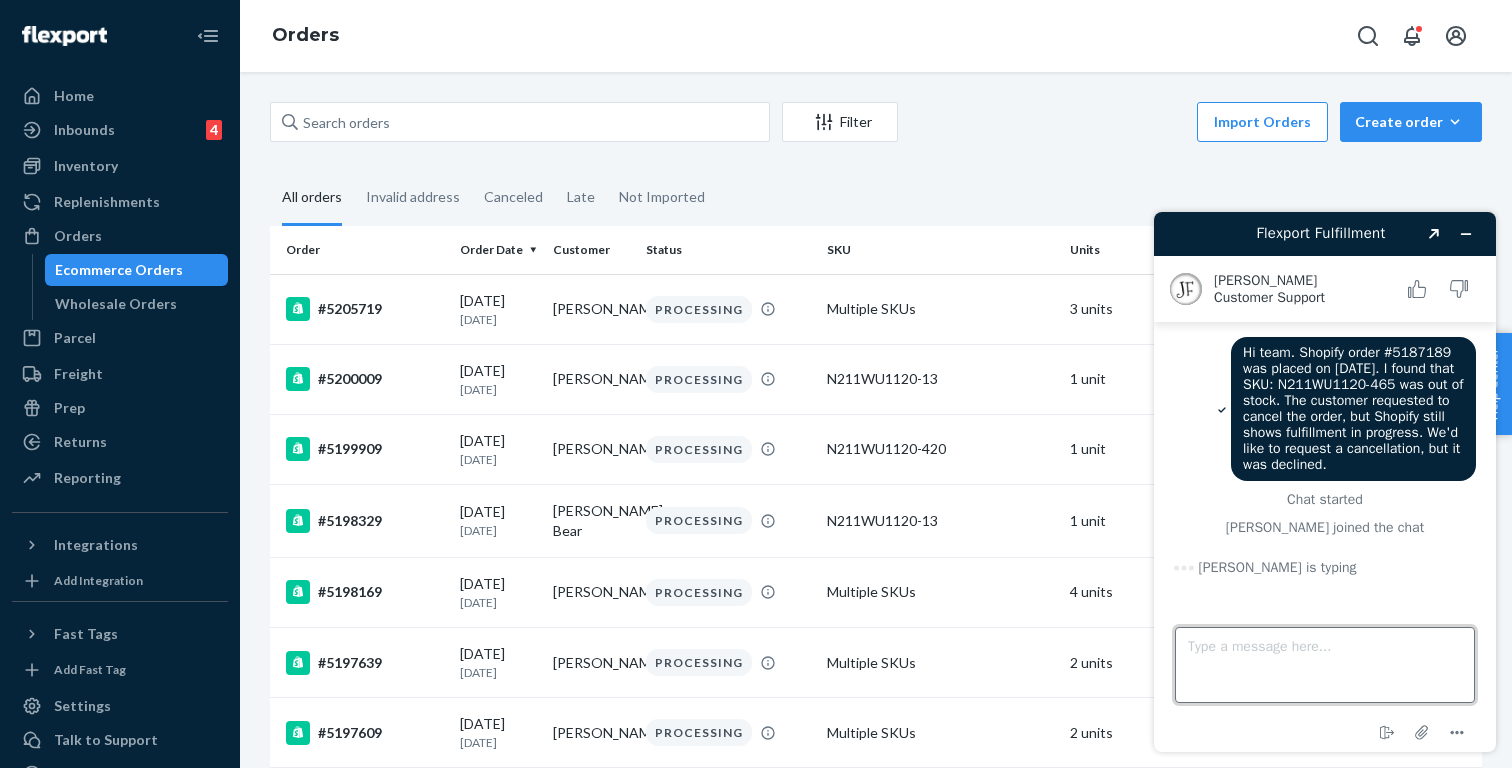click on "Type a message here..." at bounding box center (1325, 665) 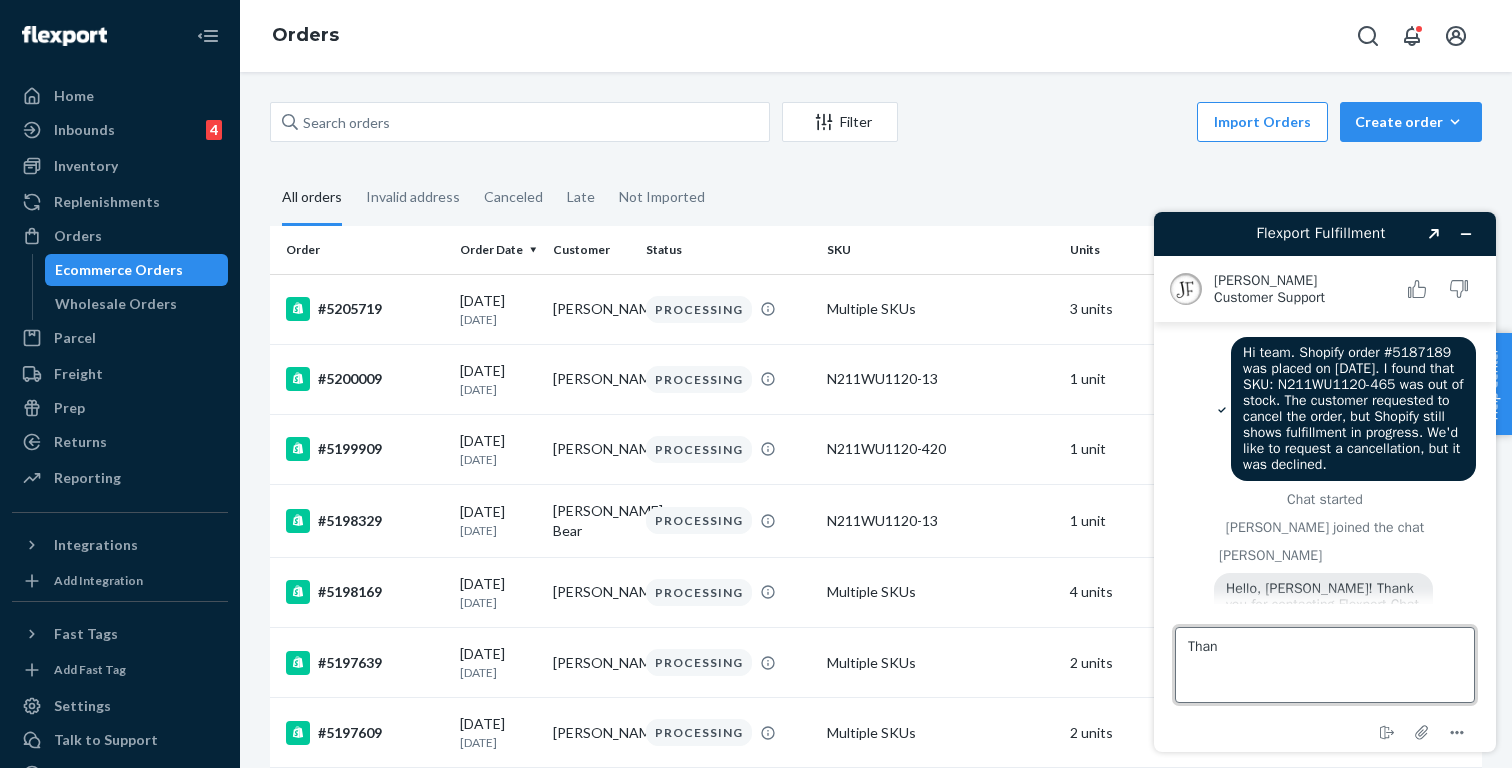 scroll, scrollTop: 56, scrollLeft: 0, axis: vertical 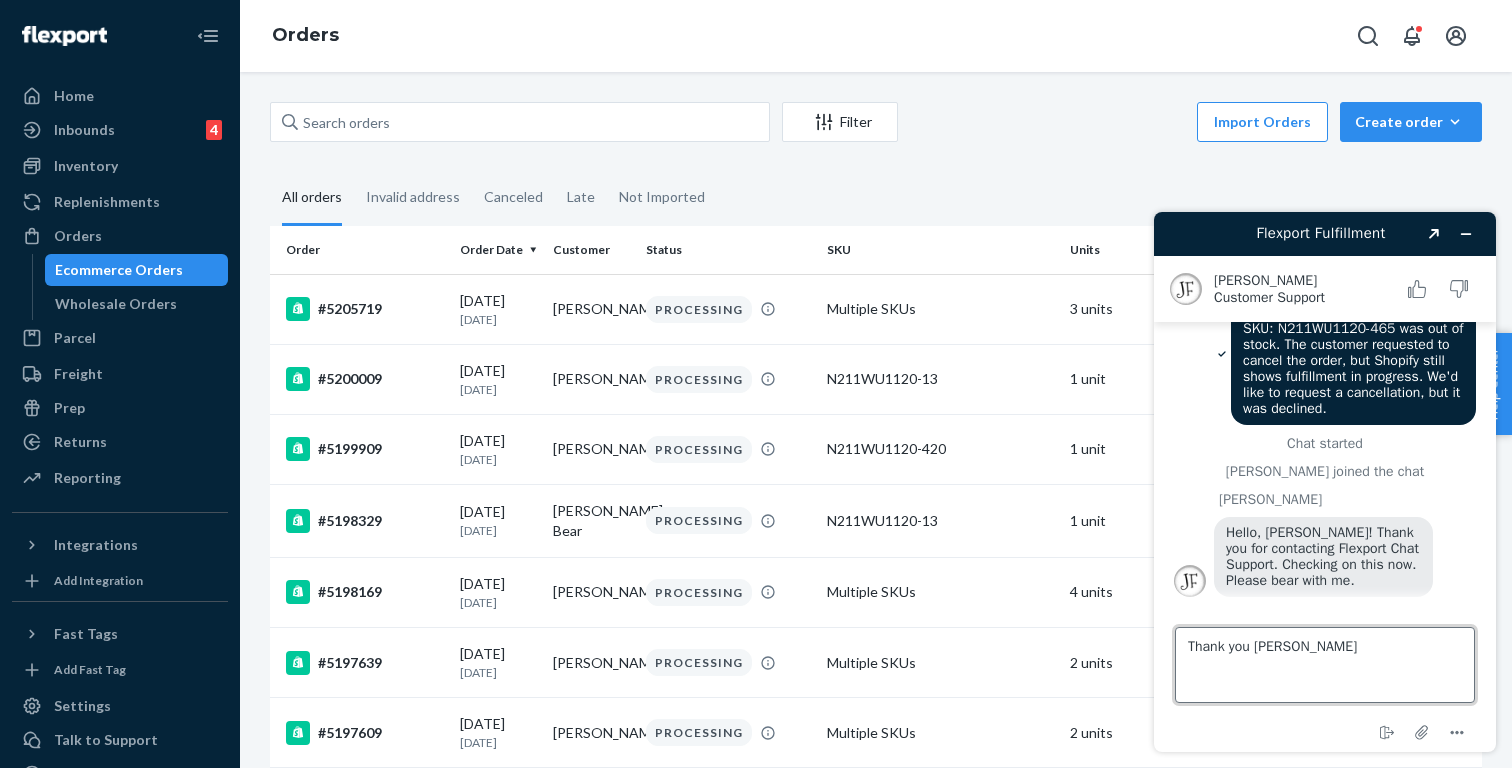 type on "Thank you [PERSON_NAME]." 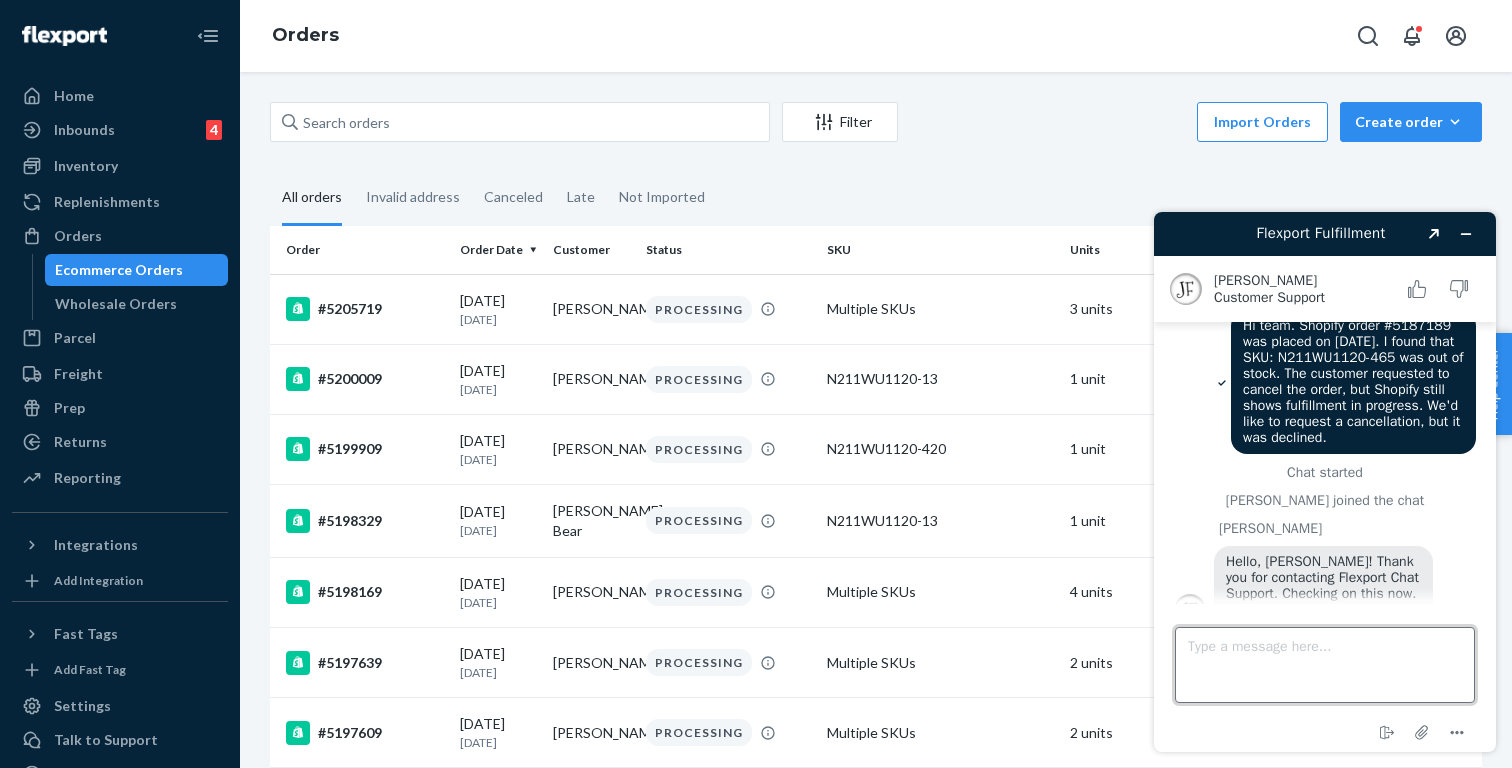 scroll, scrollTop: 0, scrollLeft: 0, axis: both 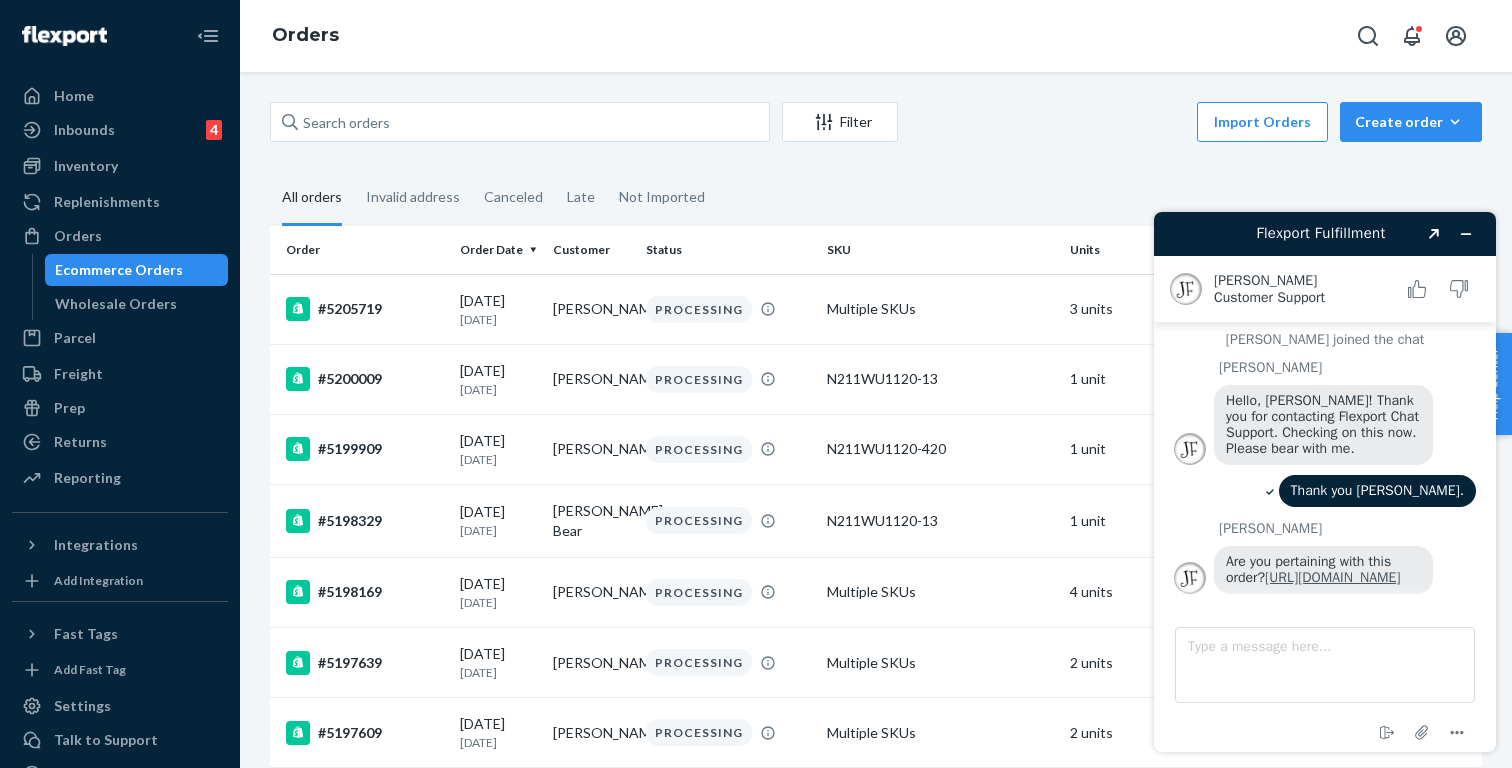 click on "[URL][DOMAIN_NAME]" at bounding box center [1332, 577] 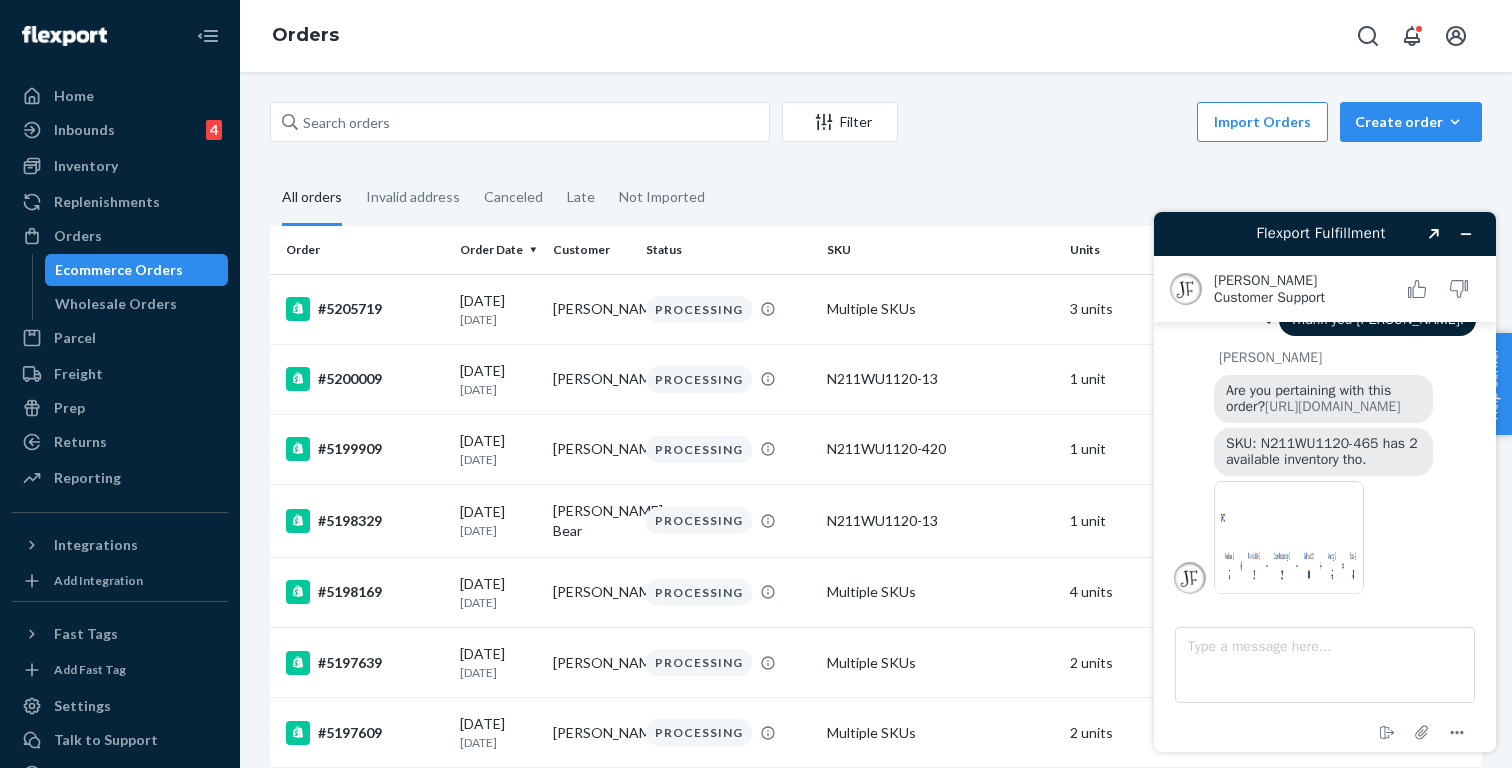 scroll, scrollTop: 387, scrollLeft: 0, axis: vertical 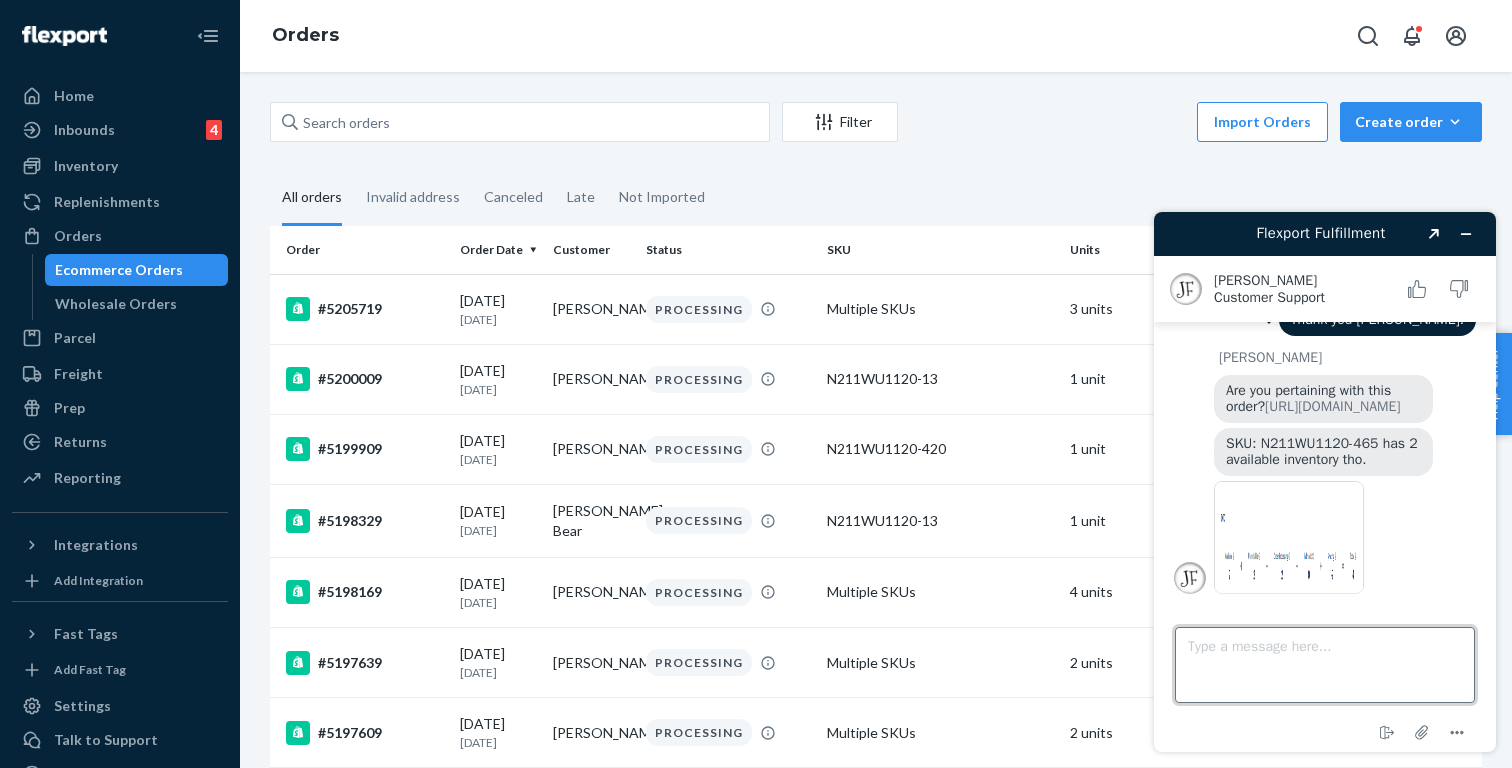 click on "Type a message here..." at bounding box center [1325, 665] 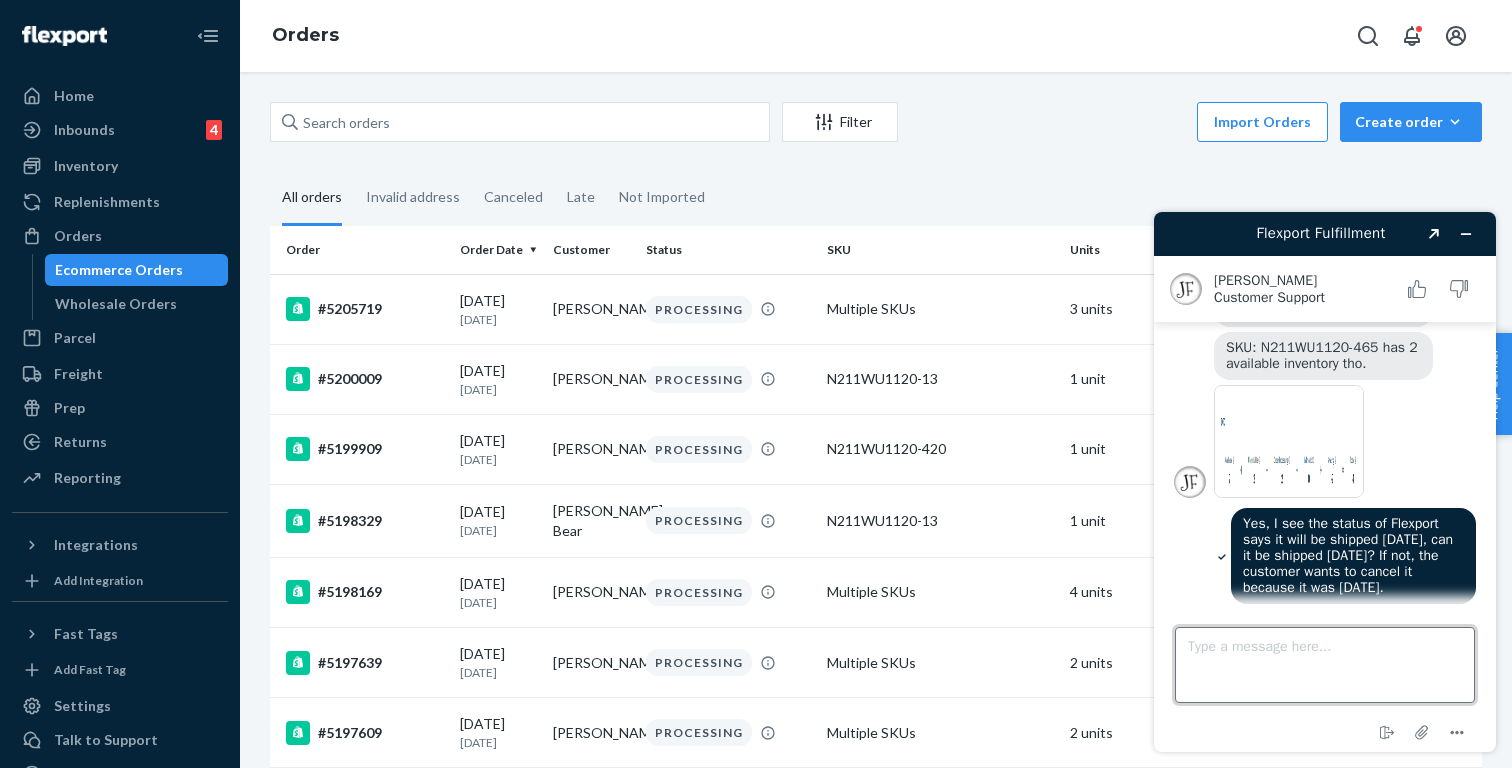 scroll, scrollTop: 430, scrollLeft: 0, axis: vertical 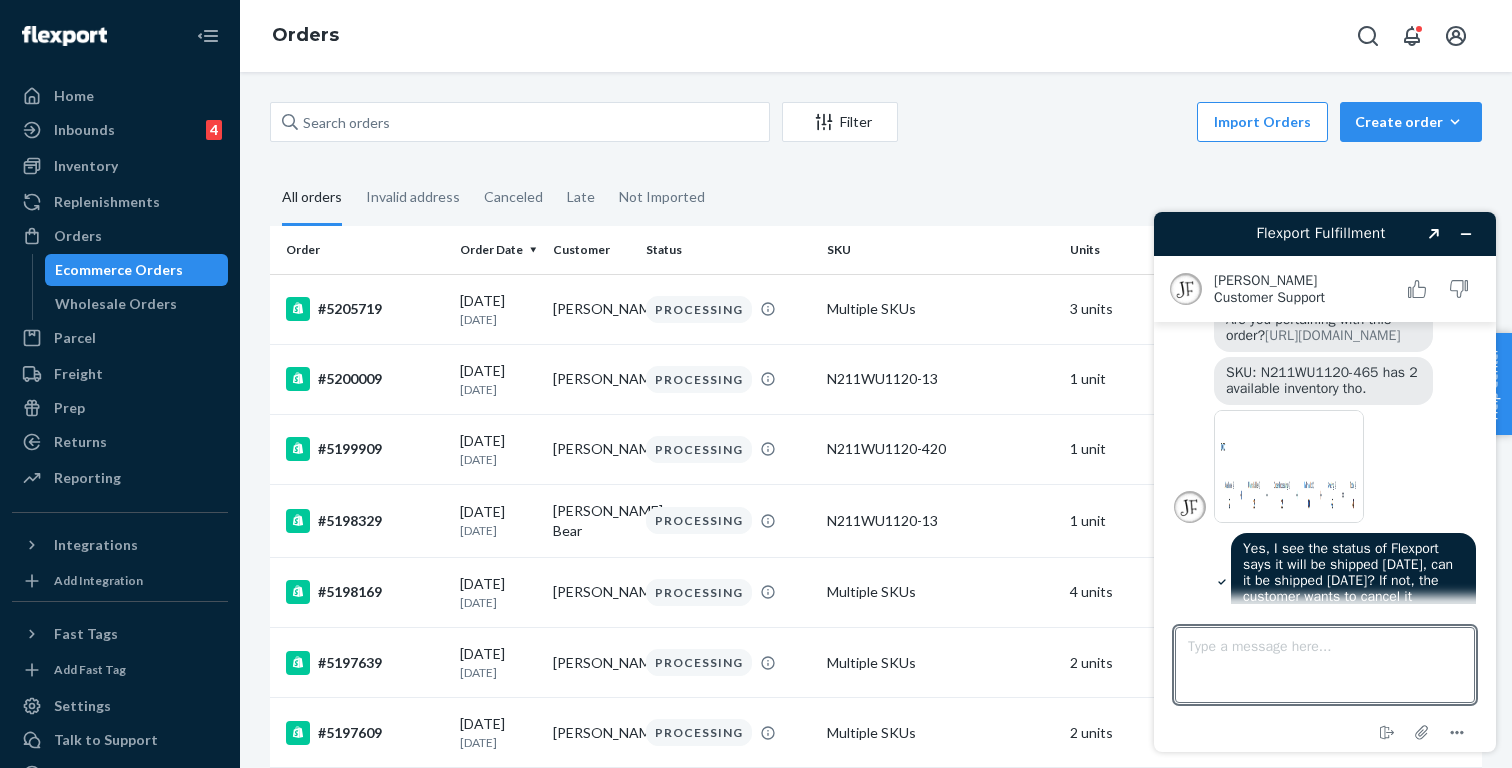 click at bounding box center [1289, 466] 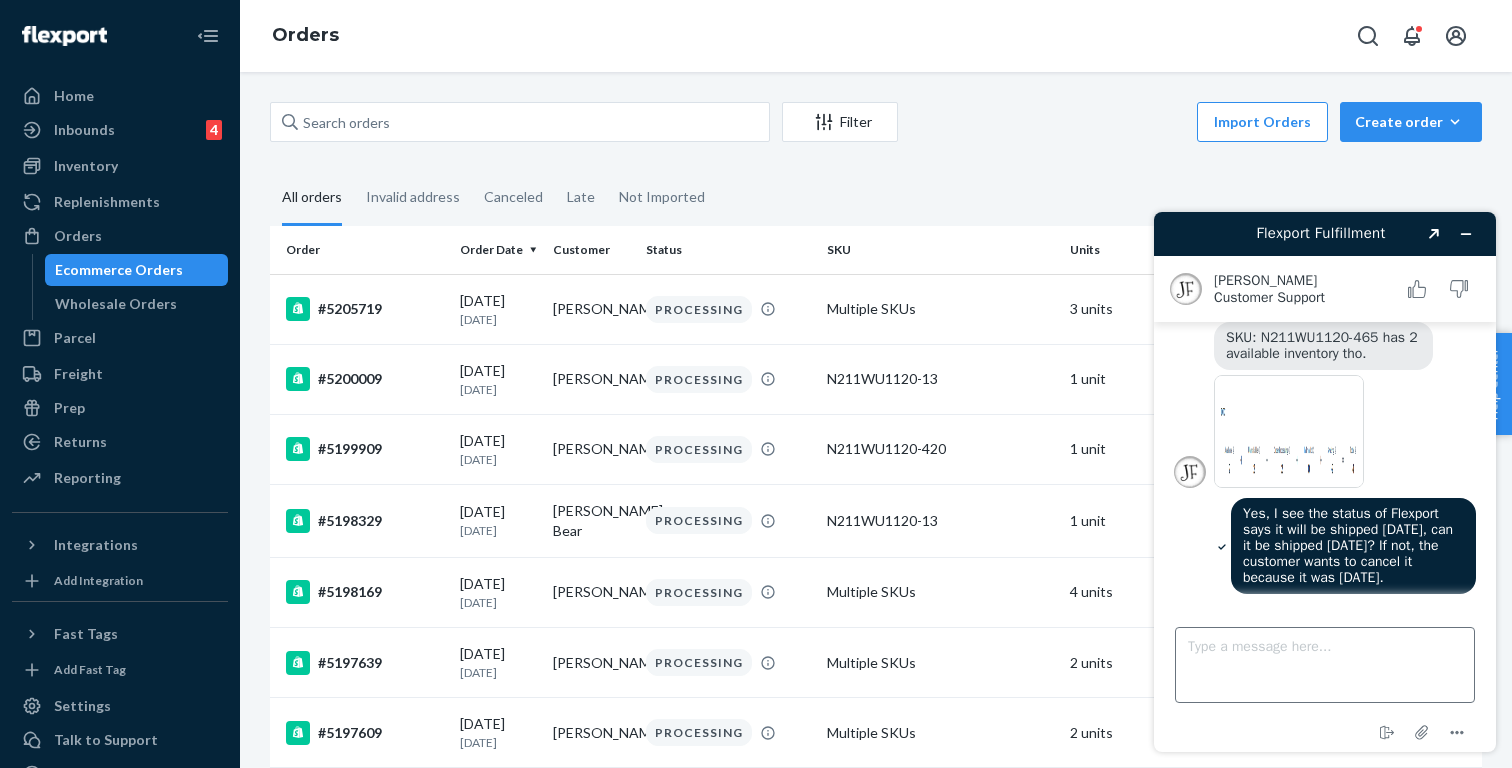 scroll, scrollTop: 493, scrollLeft: 0, axis: vertical 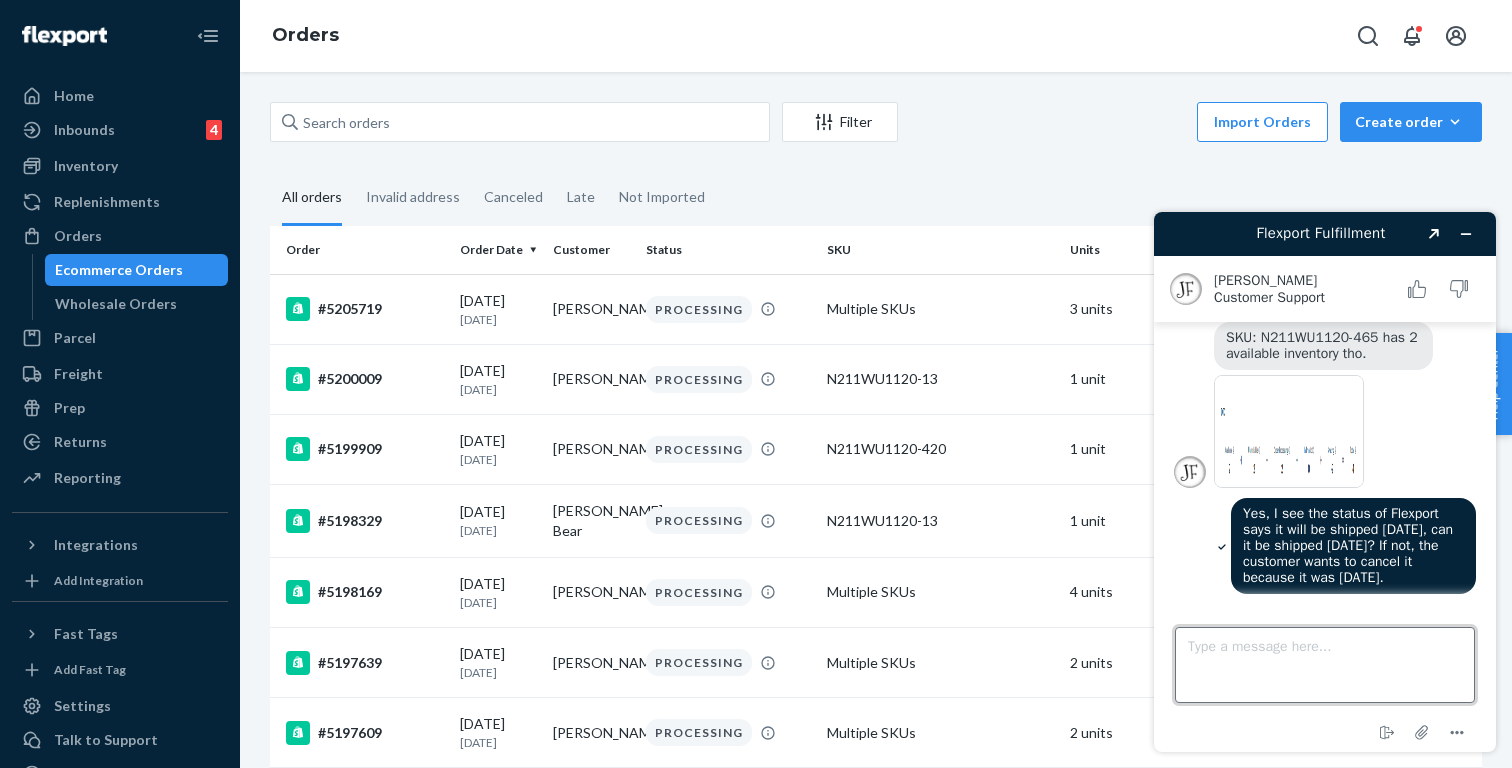 click on "Type a message here..." at bounding box center [1325, 665] 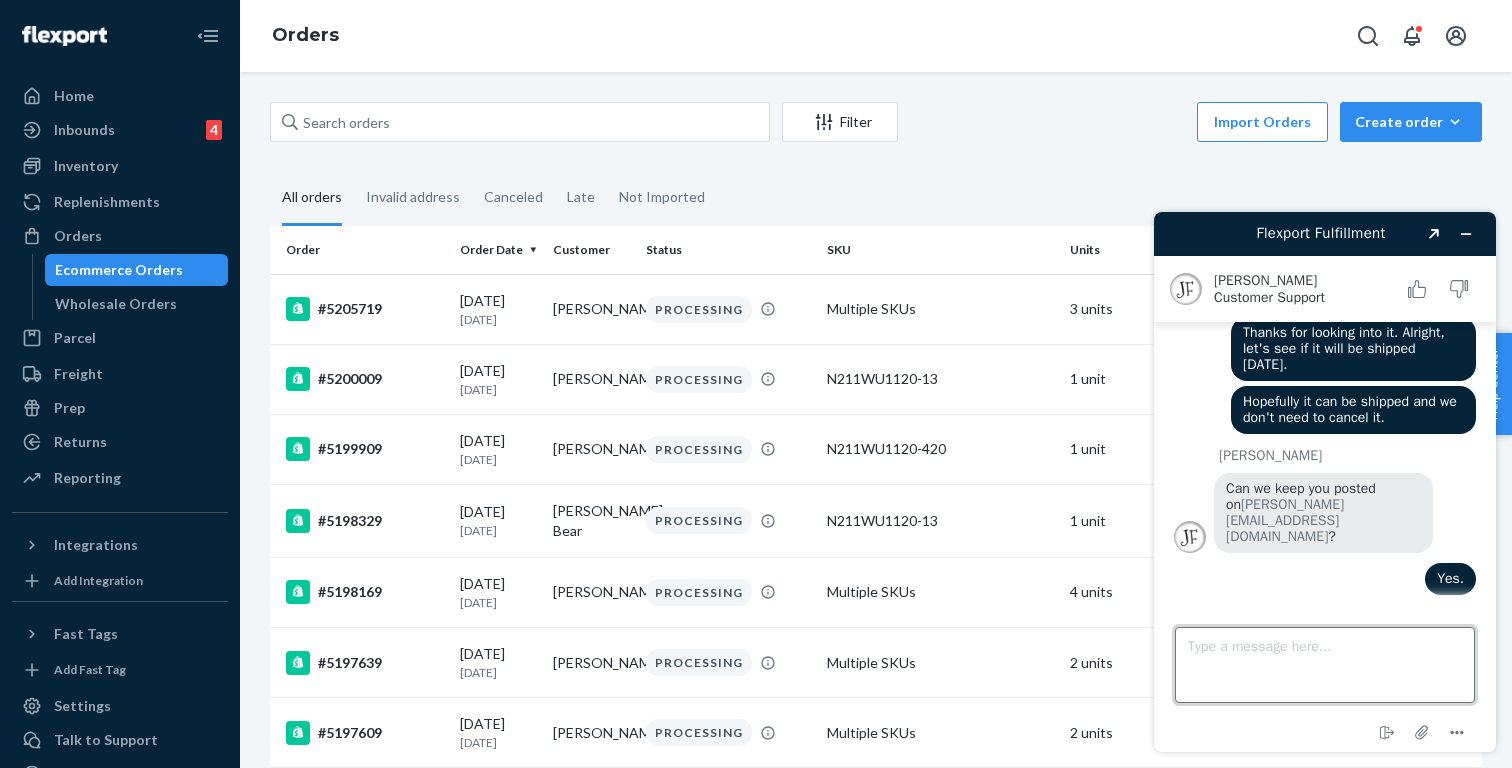 scroll, scrollTop: 1031, scrollLeft: 0, axis: vertical 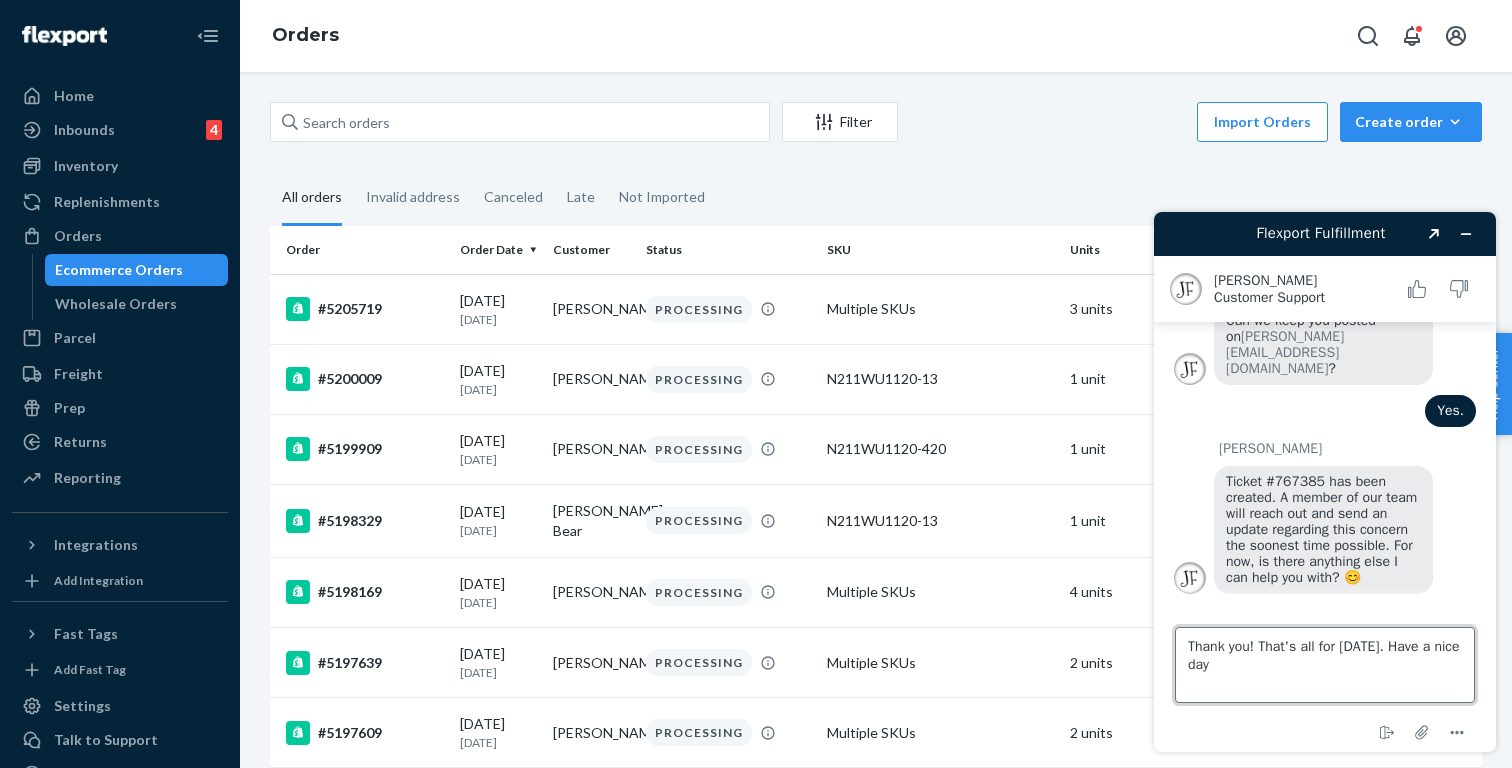 type on "Thank you! That's all for [DATE]. Have a nice day!" 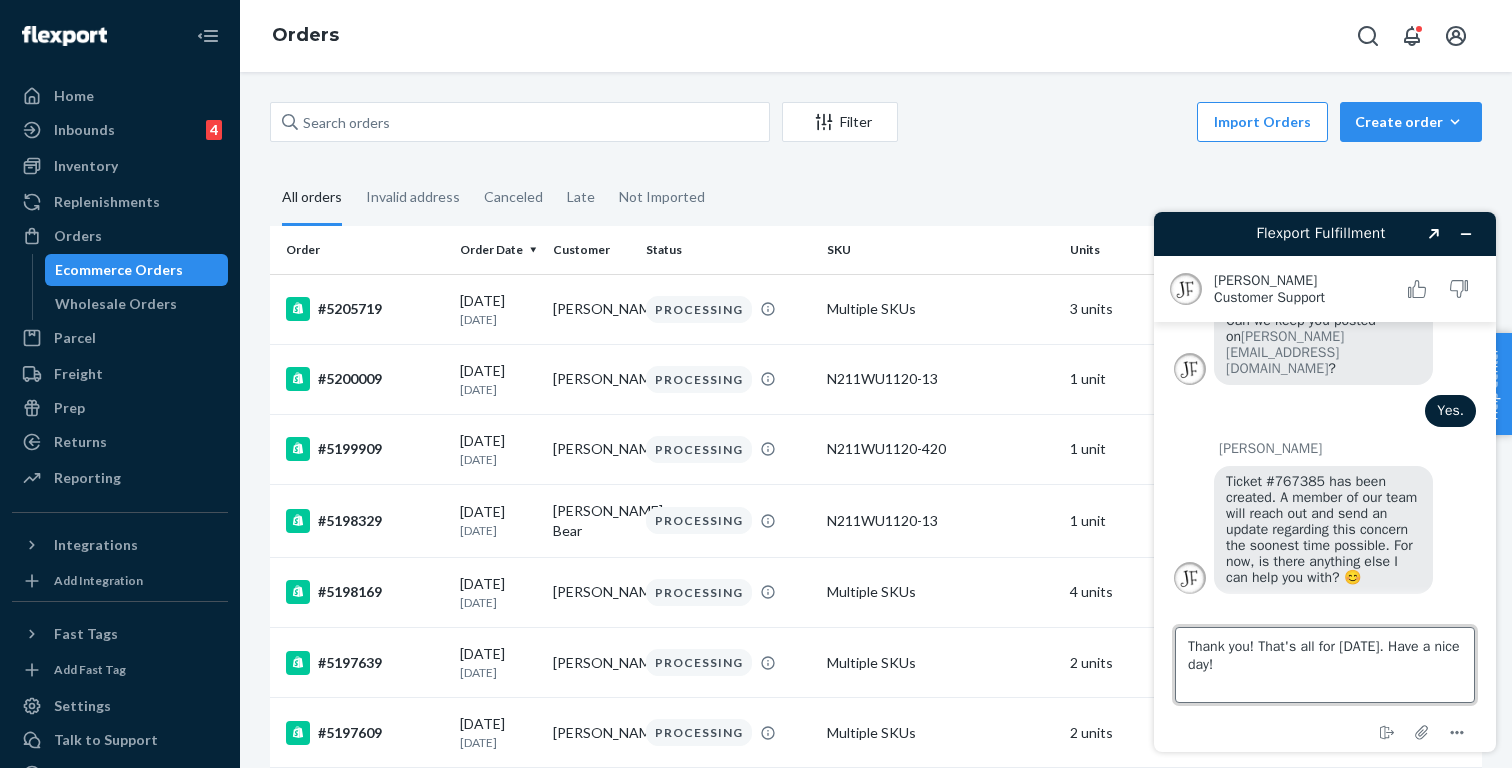 type 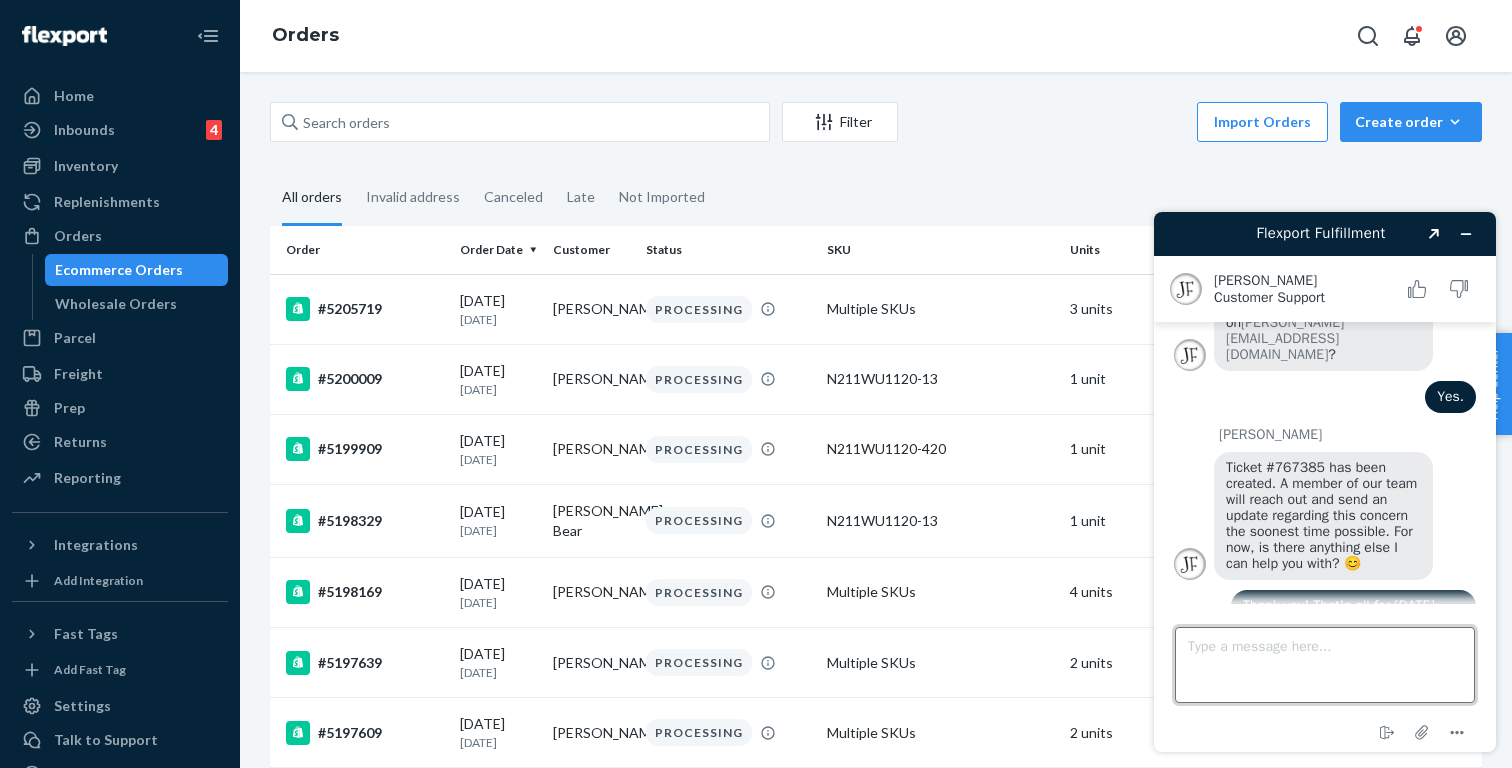 scroll, scrollTop: 1276, scrollLeft: 0, axis: vertical 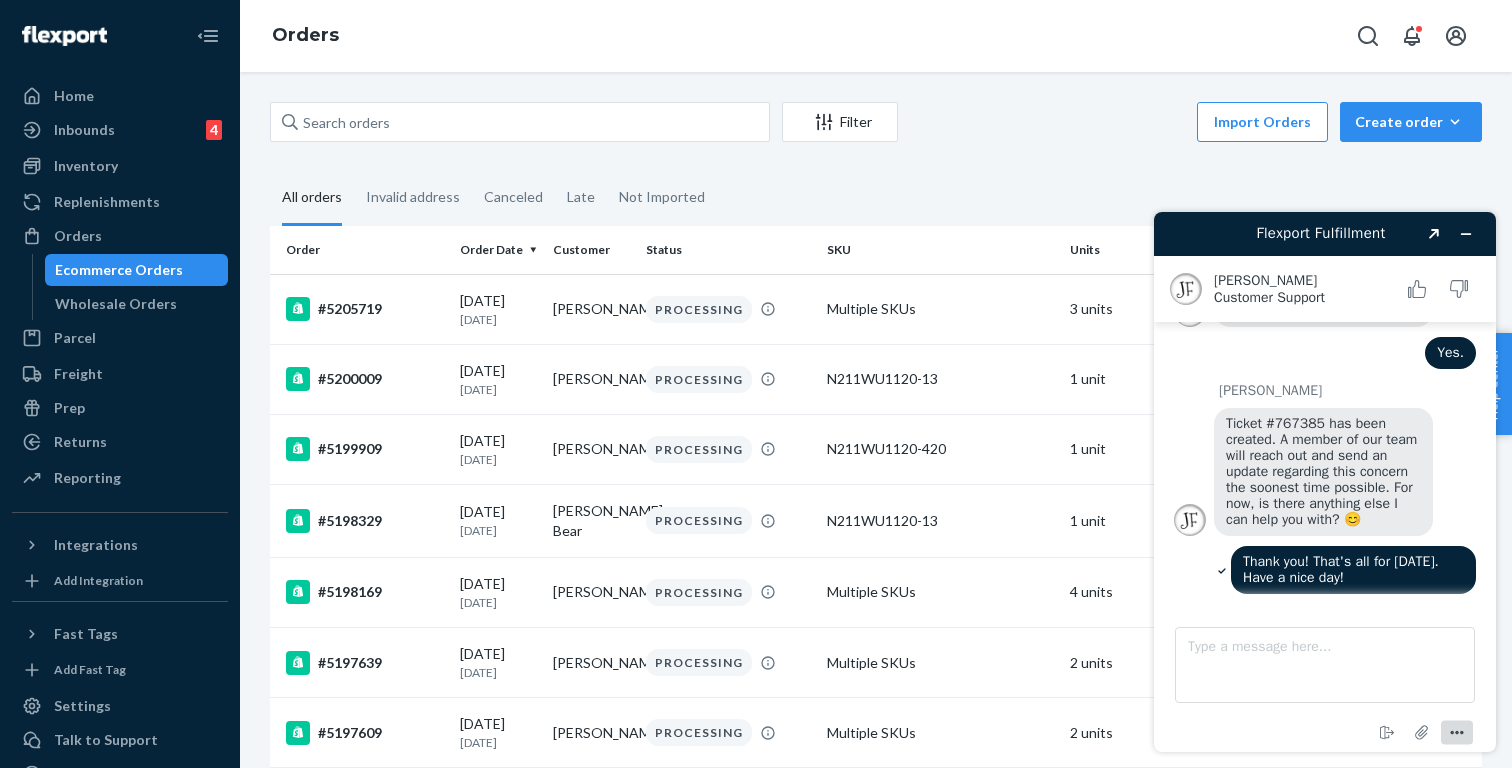 click 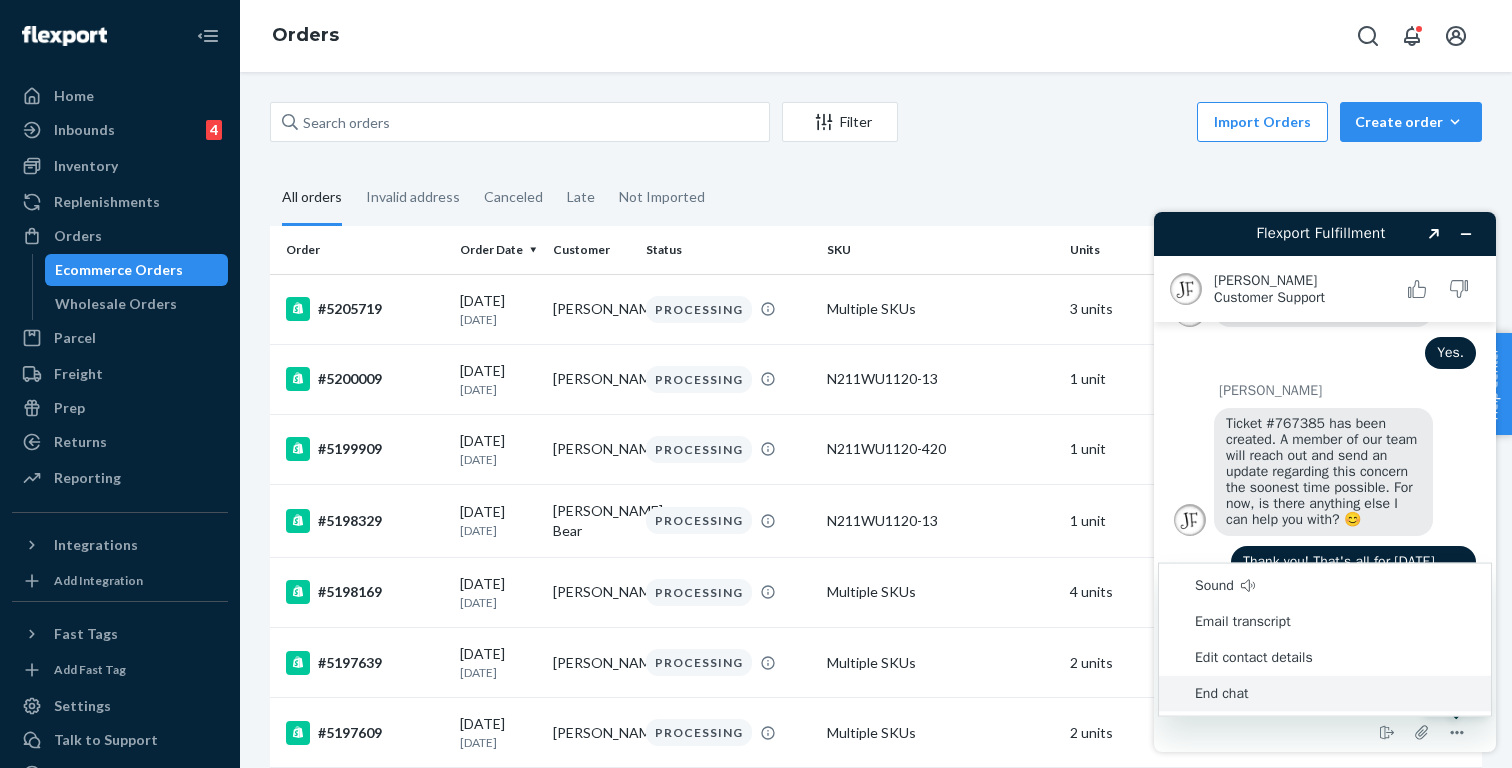 click on "End chat" at bounding box center [1325, 694] 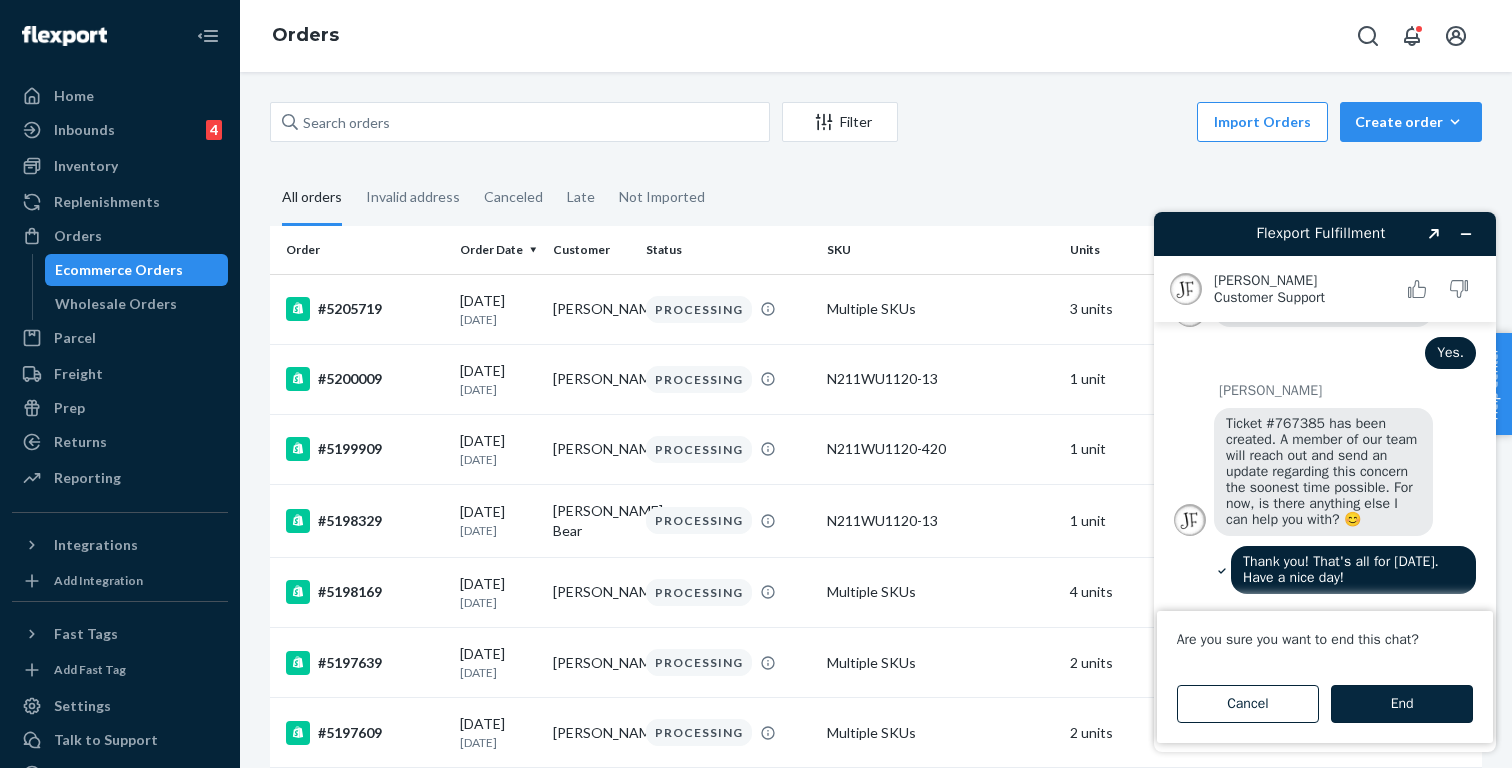 click on "End" at bounding box center [1402, 704] 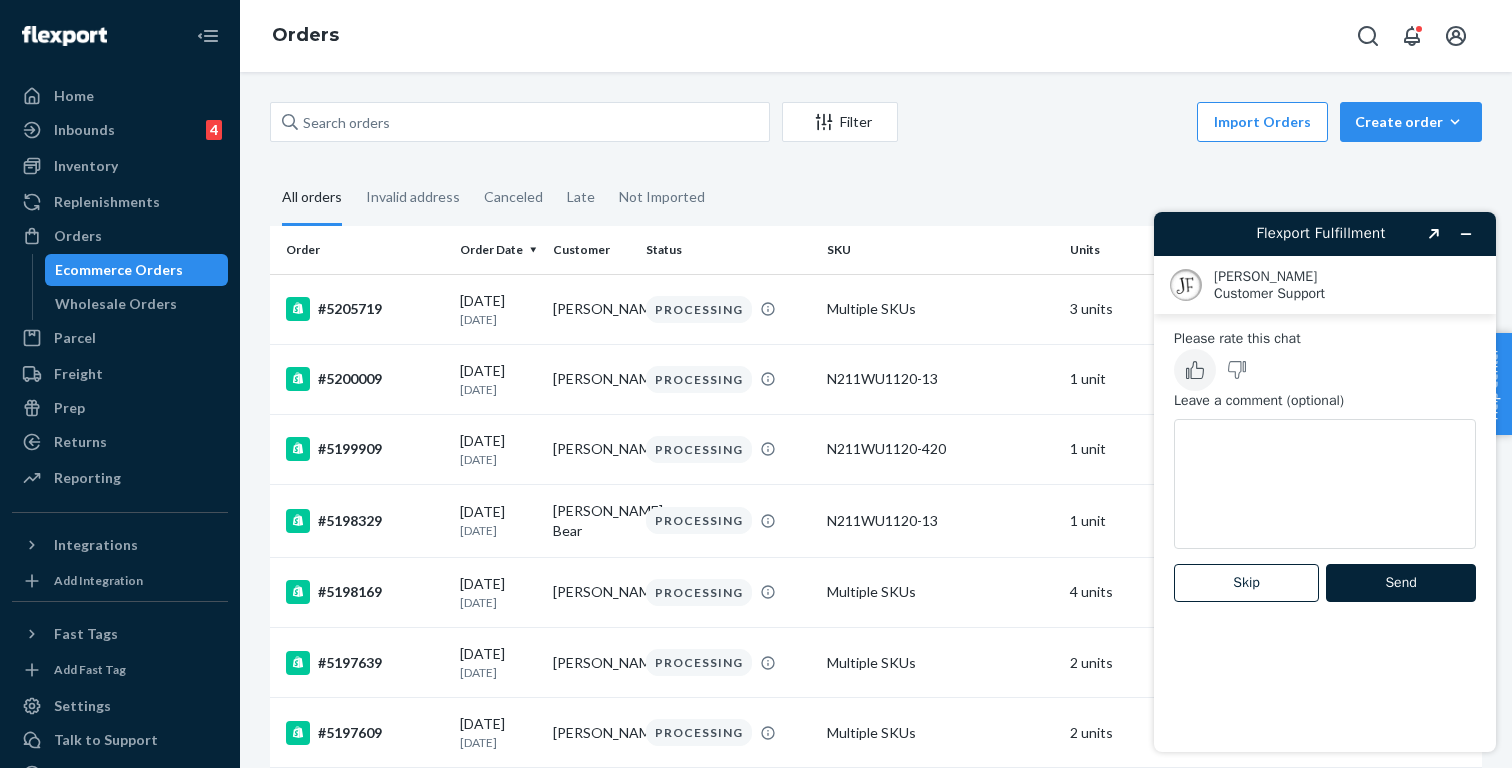 click 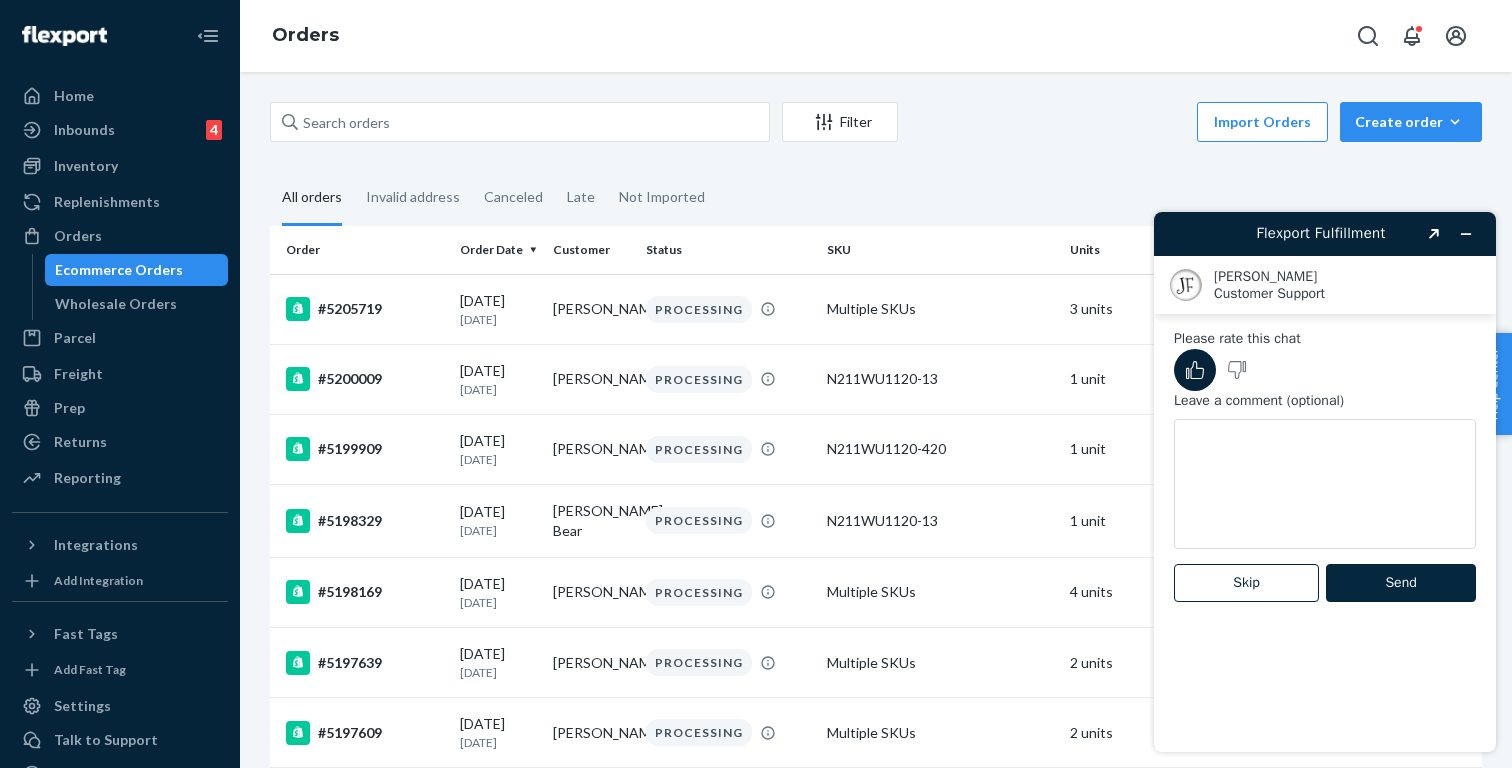click on "Send" at bounding box center (1401, 583) 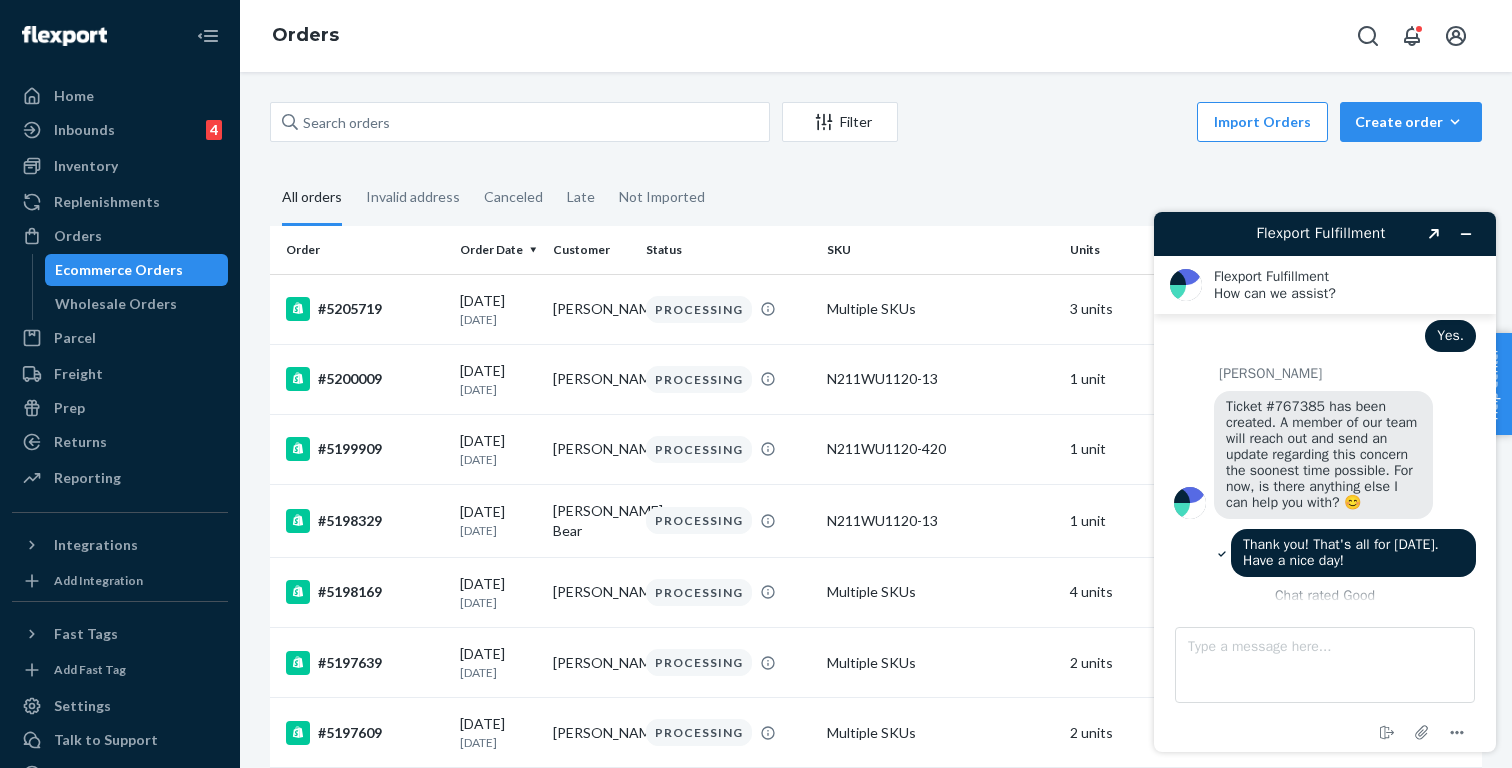 scroll, scrollTop: 1317, scrollLeft: 0, axis: vertical 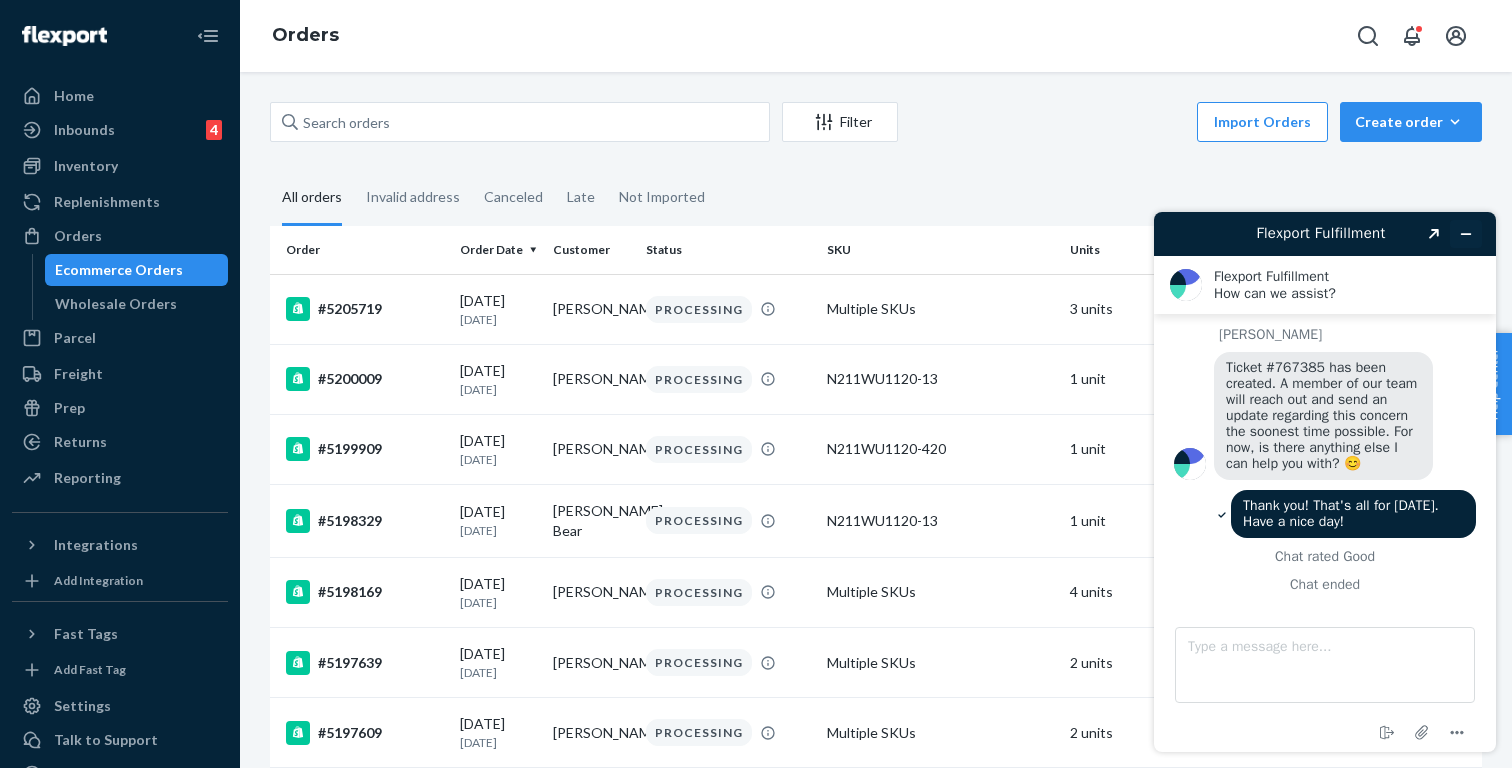 click 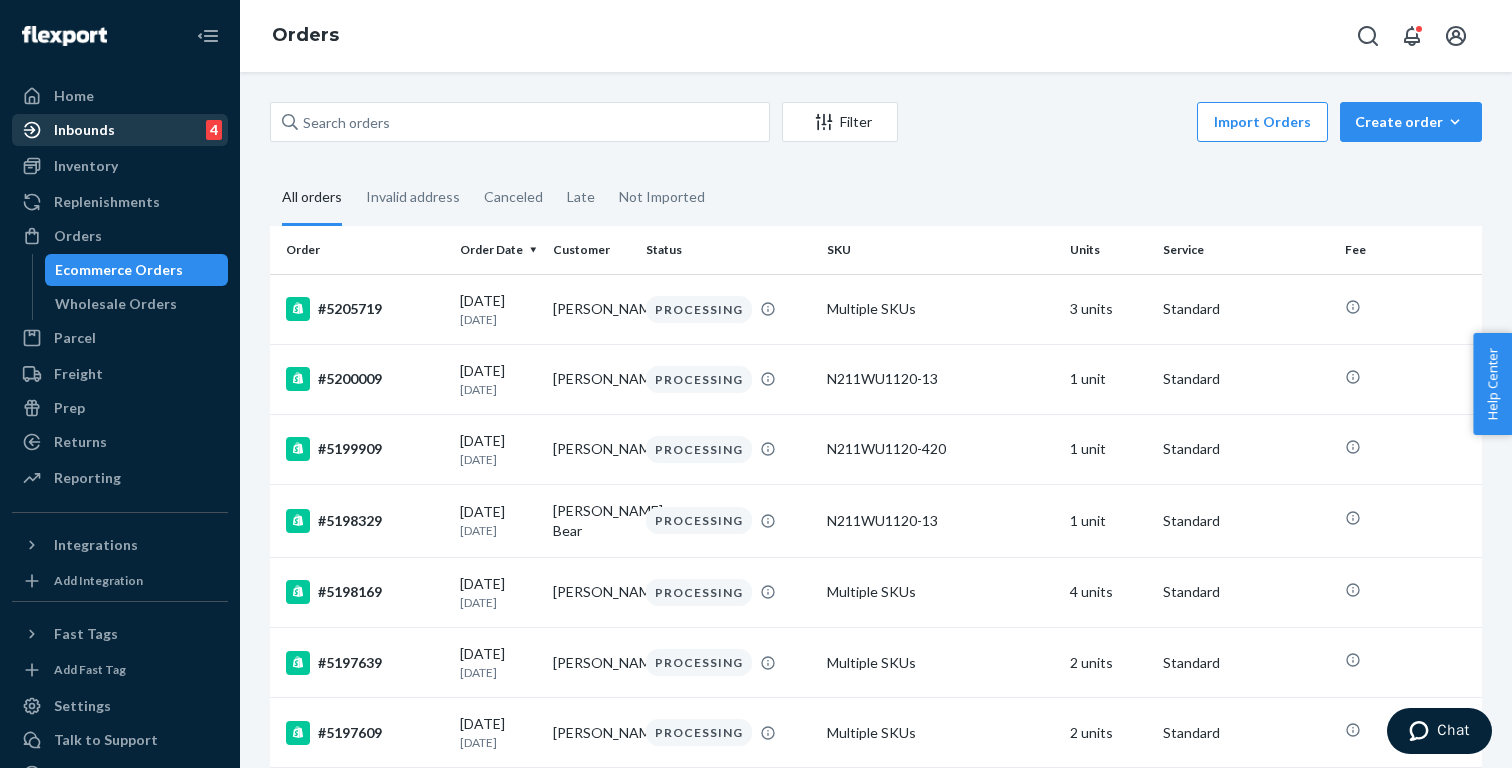 click on "Inbounds 4" at bounding box center (120, 130) 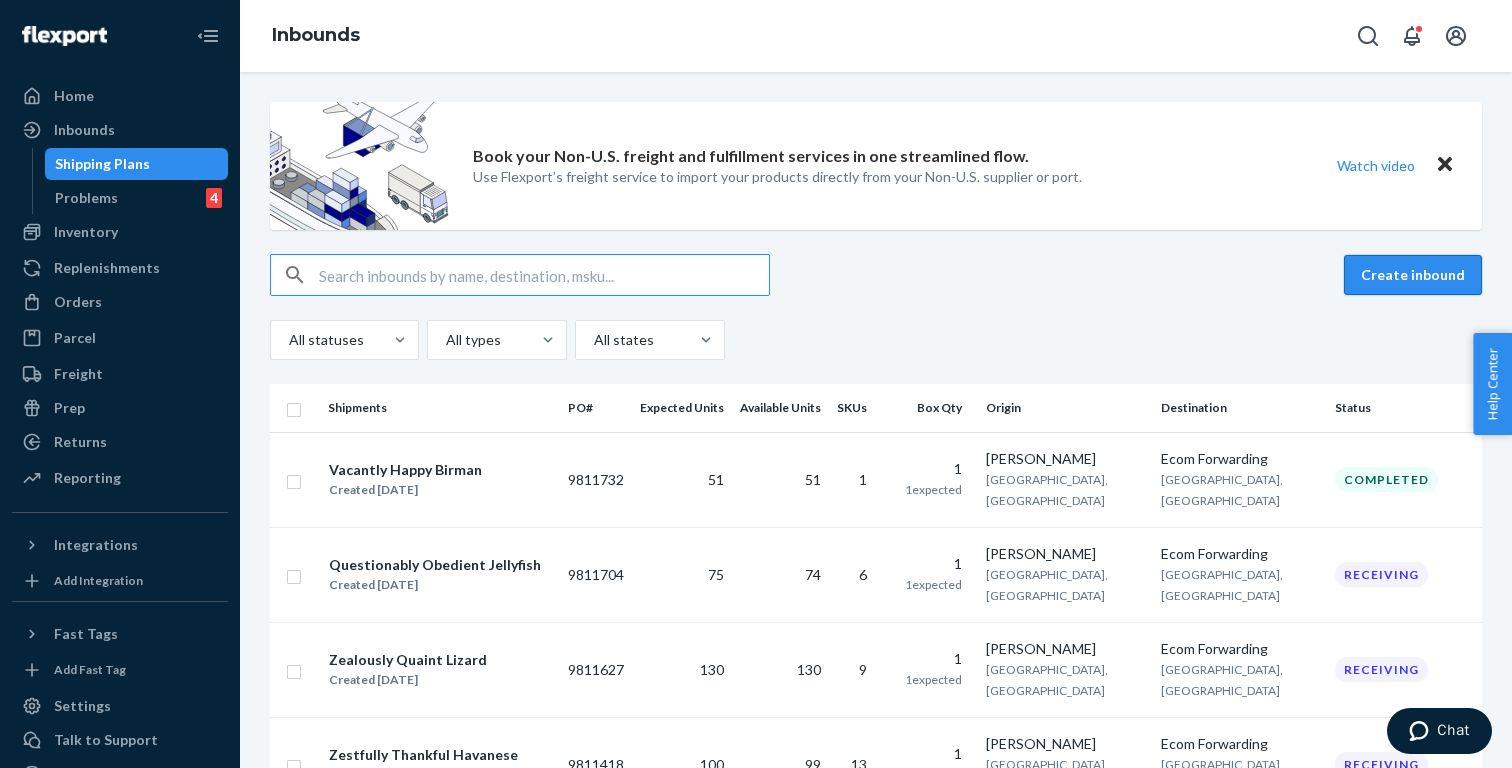 click on "Create inbound" at bounding box center (1413, 275) 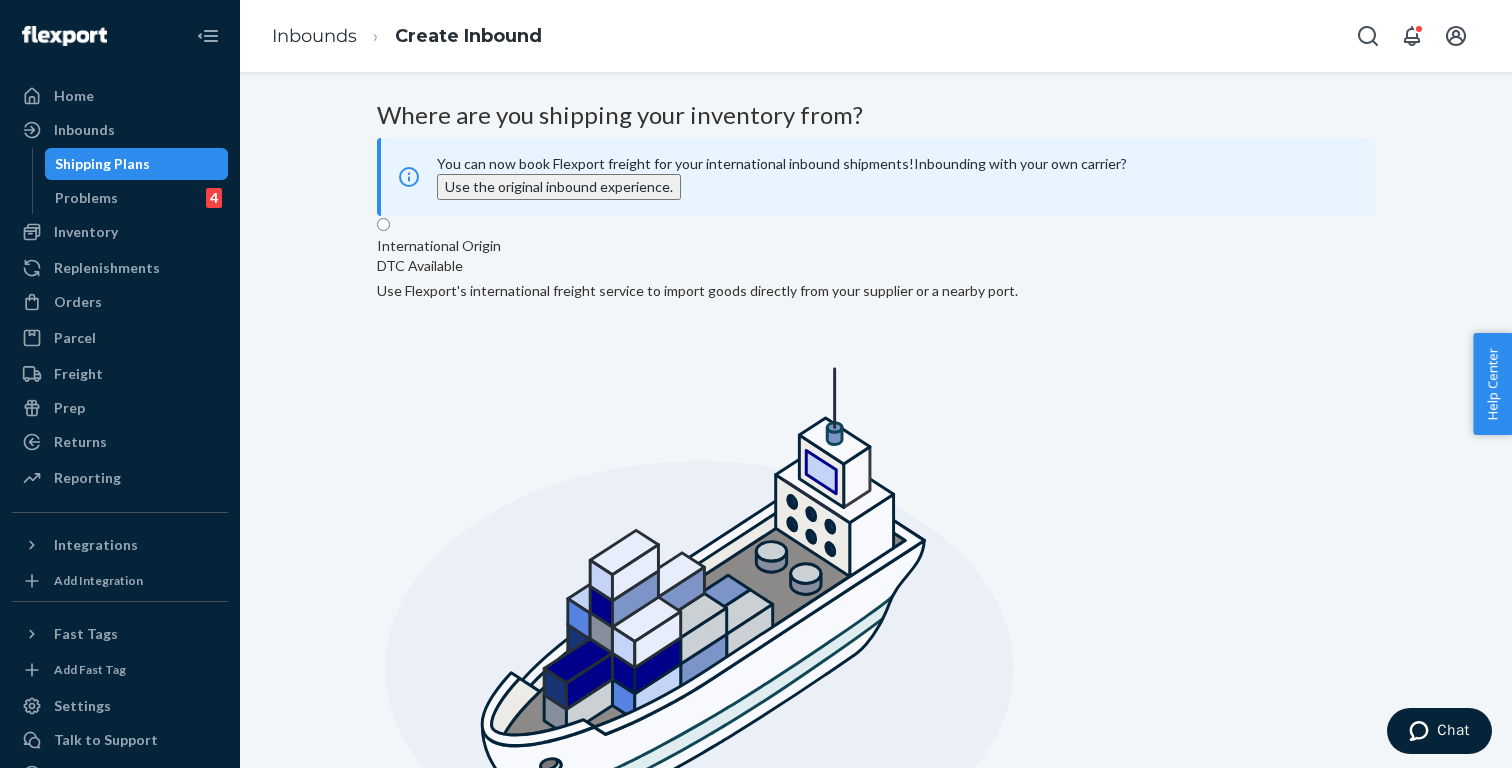 click on "Domestic Origin Use Flexport’s extensive US trucking network or your own carrier to inbound your products from any location, or ship parcel from anywhere in the world" at bounding box center [848, 1373] 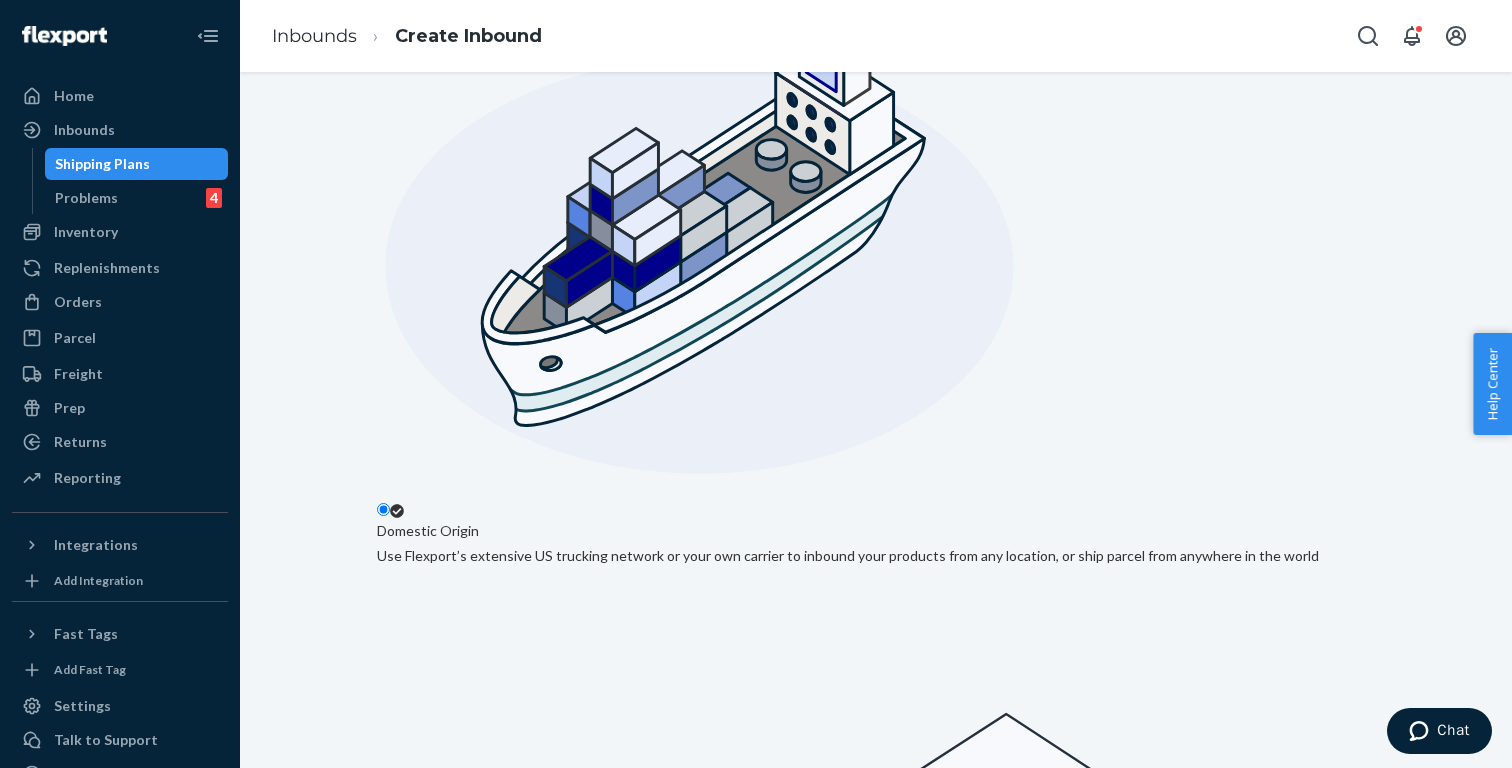 scroll, scrollTop: 401, scrollLeft: 0, axis: vertical 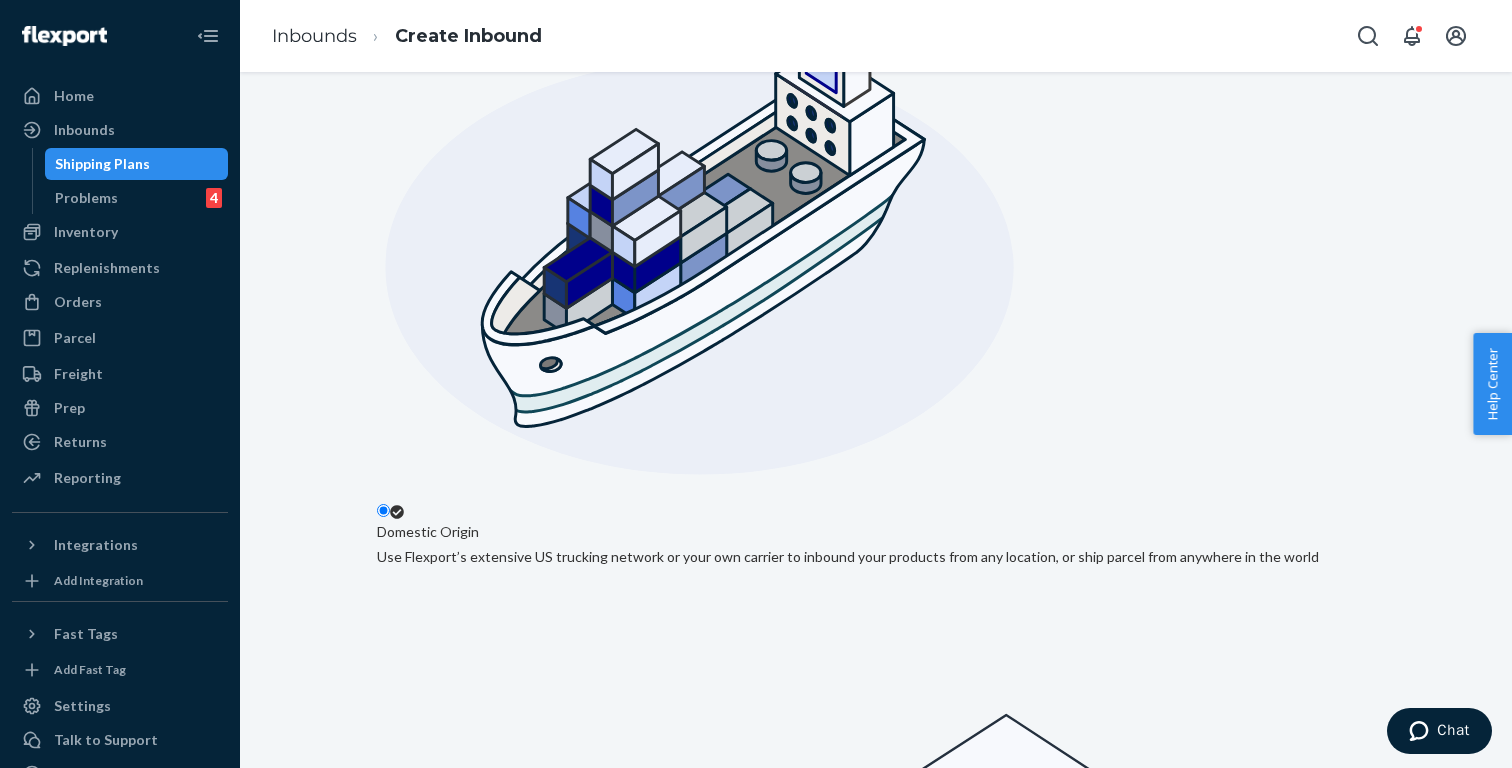 click on "Next" at bounding box center [411, 2086] 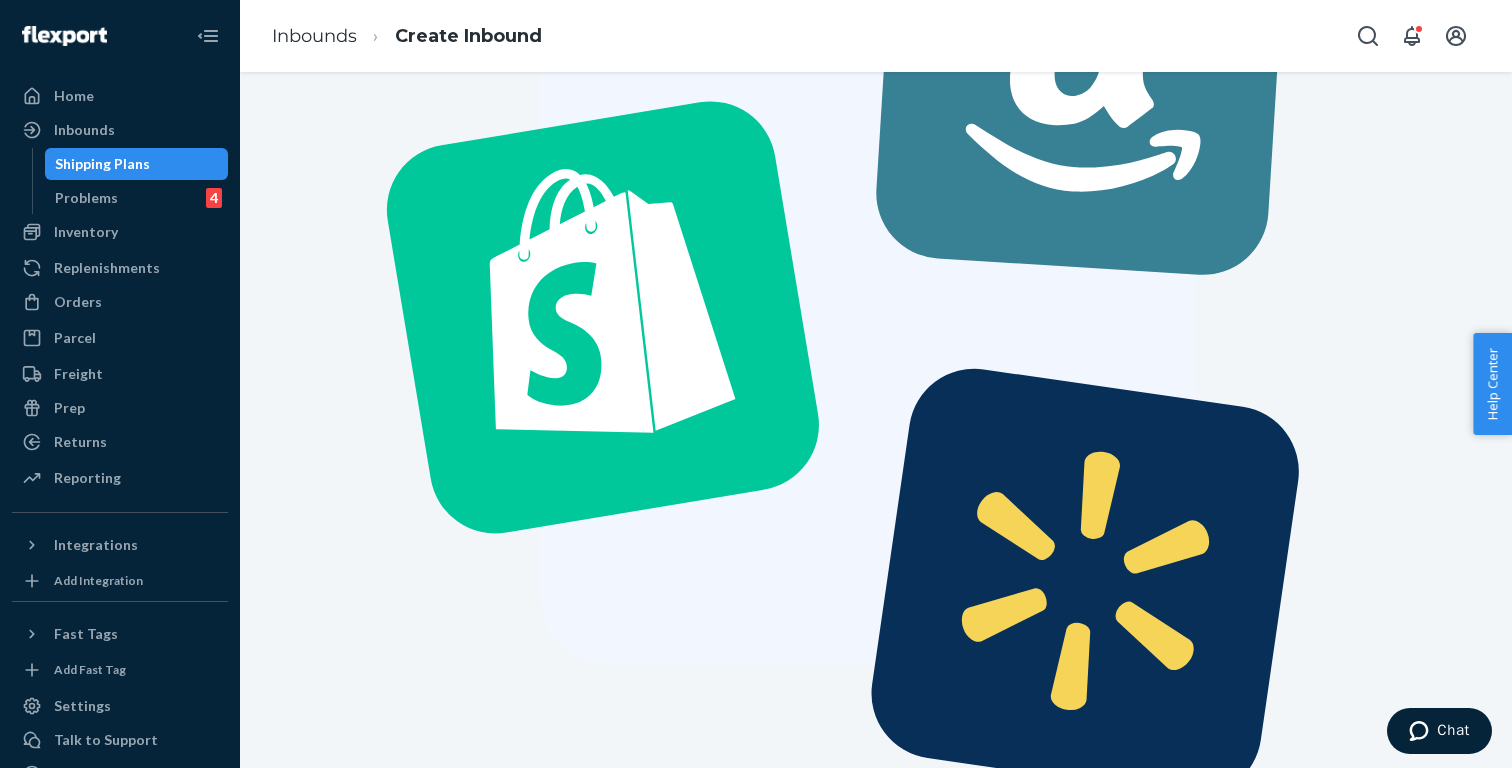 scroll, scrollTop: 0, scrollLeft: 0, axis: both 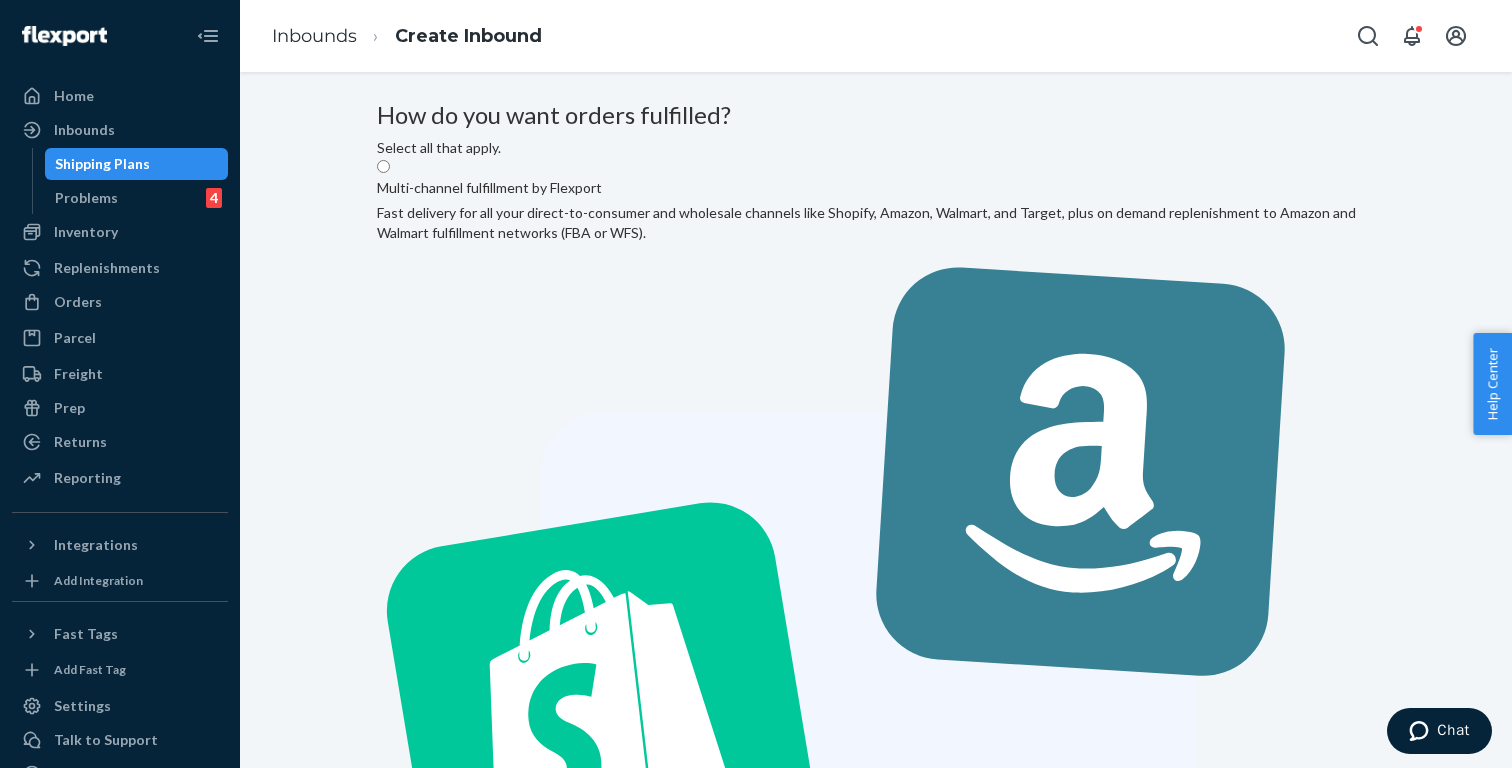 click on "Multi-channel fulfillment by Flexport Fast delivery for all your direct-to-consumer and wholesale channels like Shopify, Amazon, Walmart, and Target, plus on demand replenishment to Amazon and Walmart fulfillment networks (FBA or WFS)." at bounding box center (876, 702) 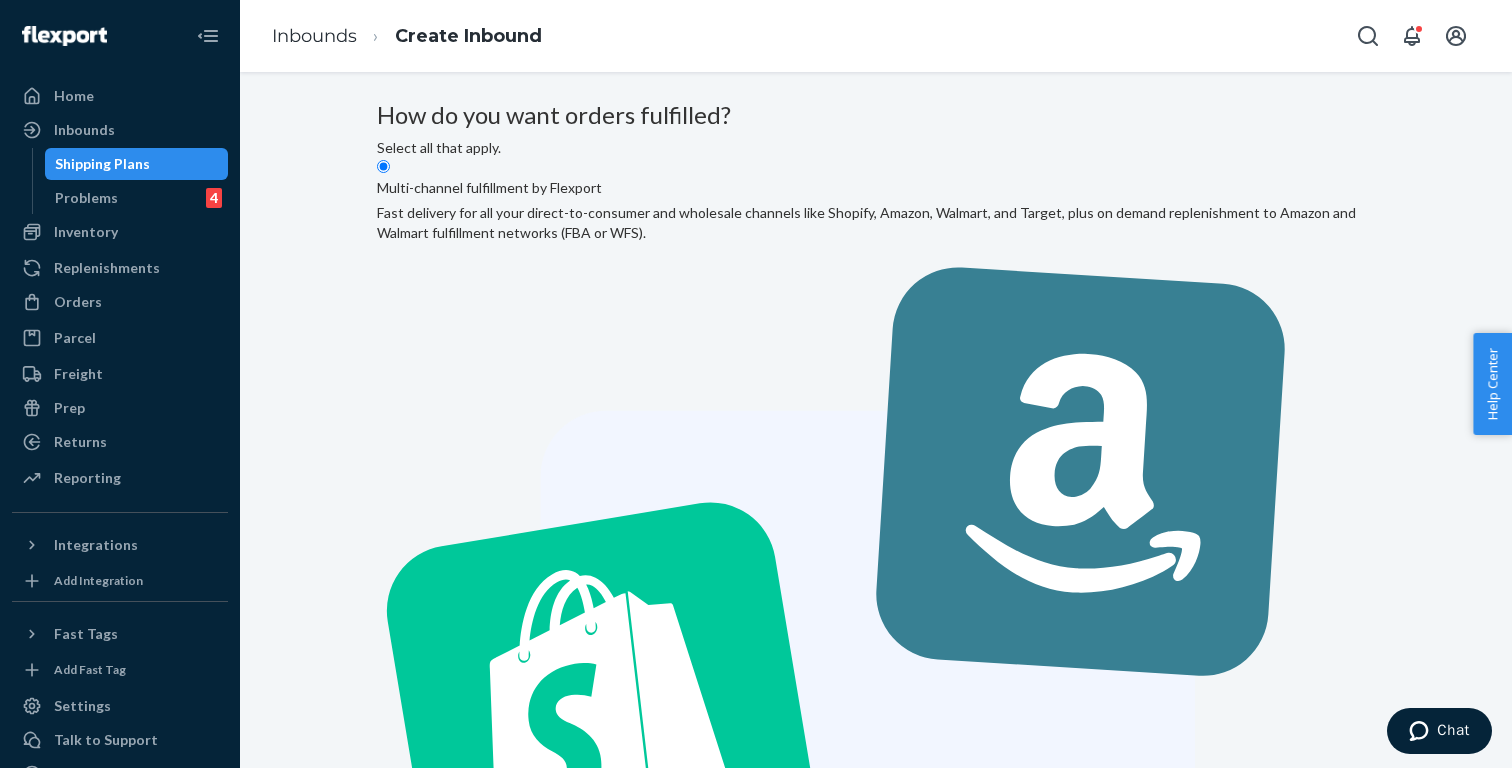 radio on "true" 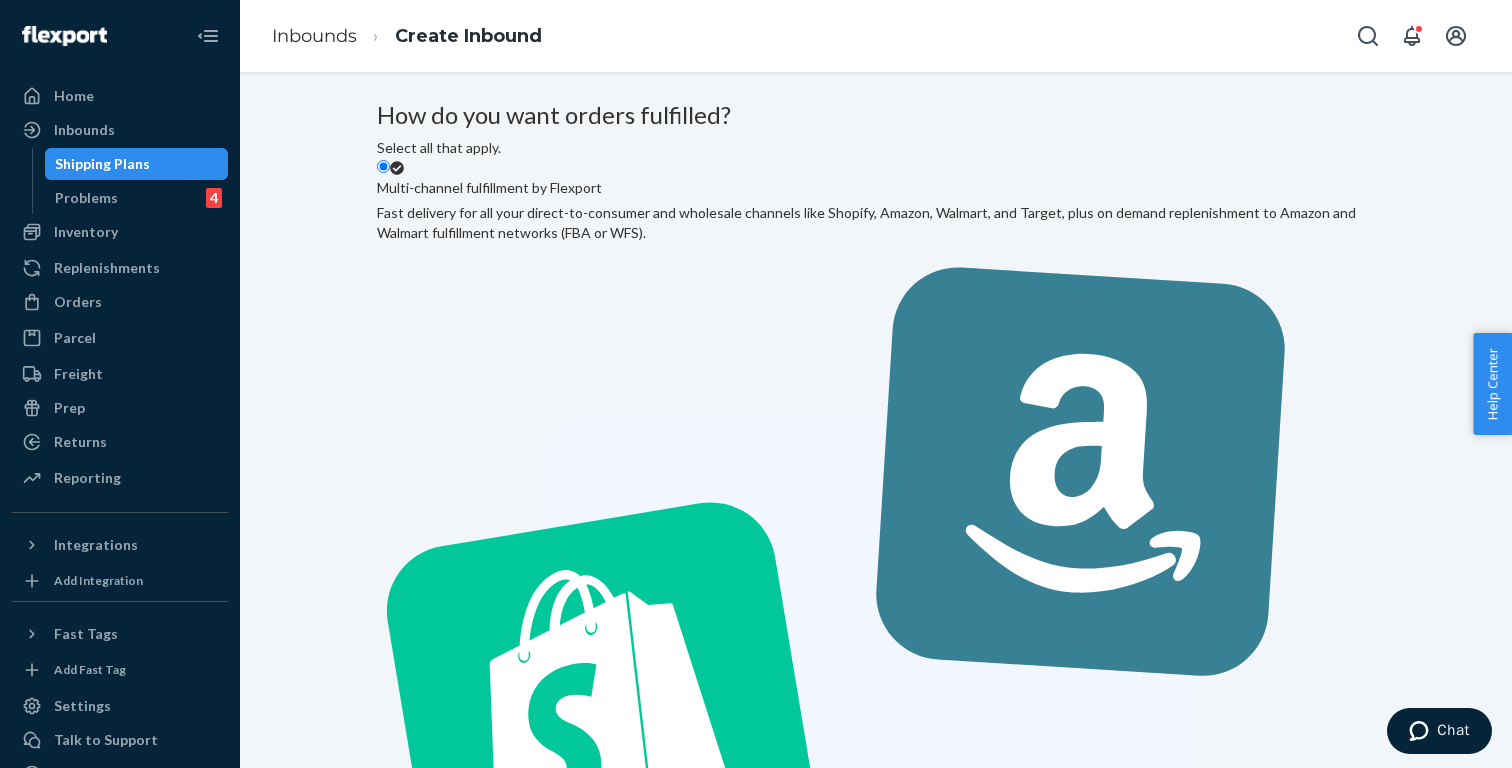 click on "Next" at bounding box center (411, 1782) 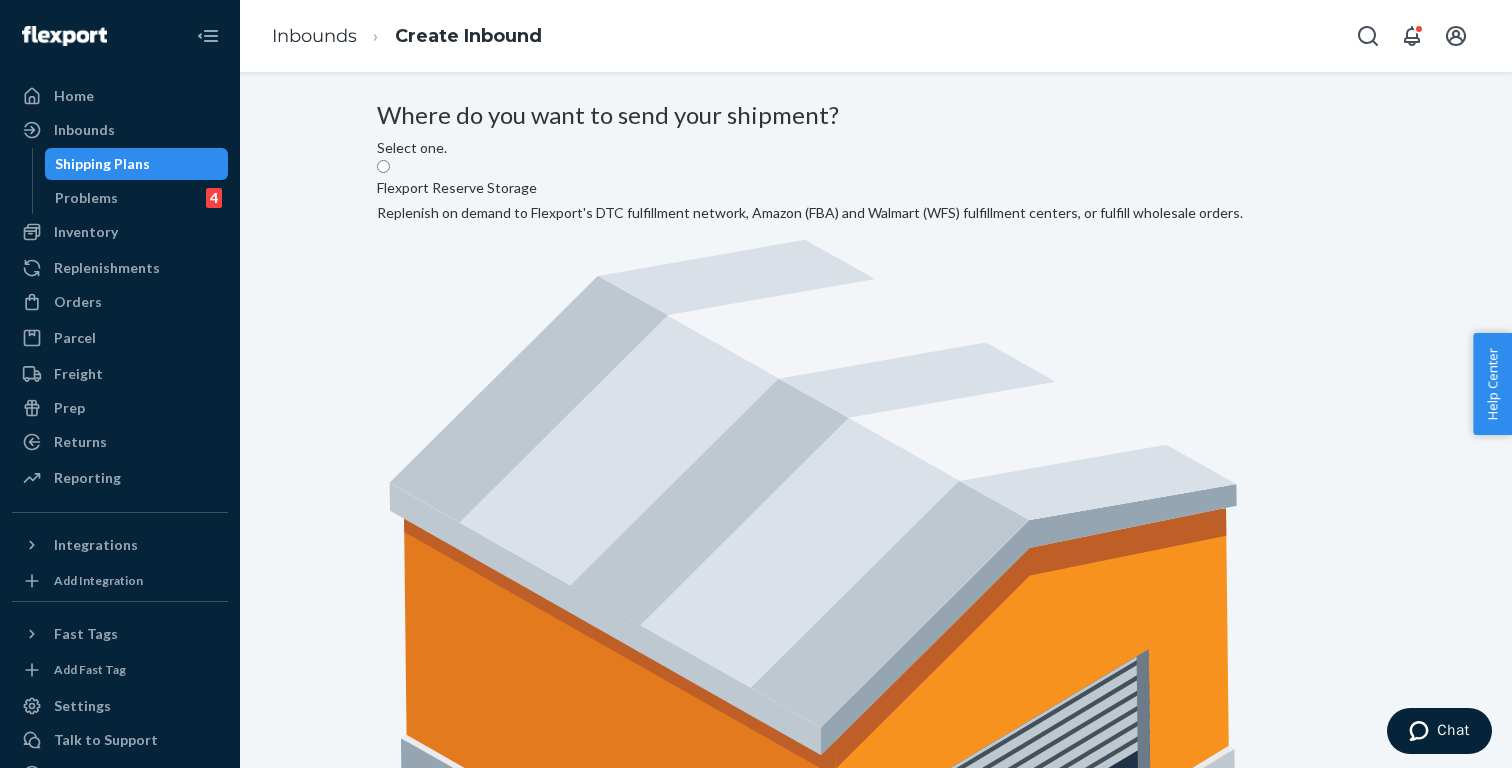 click on "Flexport DTC Fulfillment Network Send your shipment directly to Flexport's direct-to-consumer fulfillment network." at bounding box center (631, 1355) 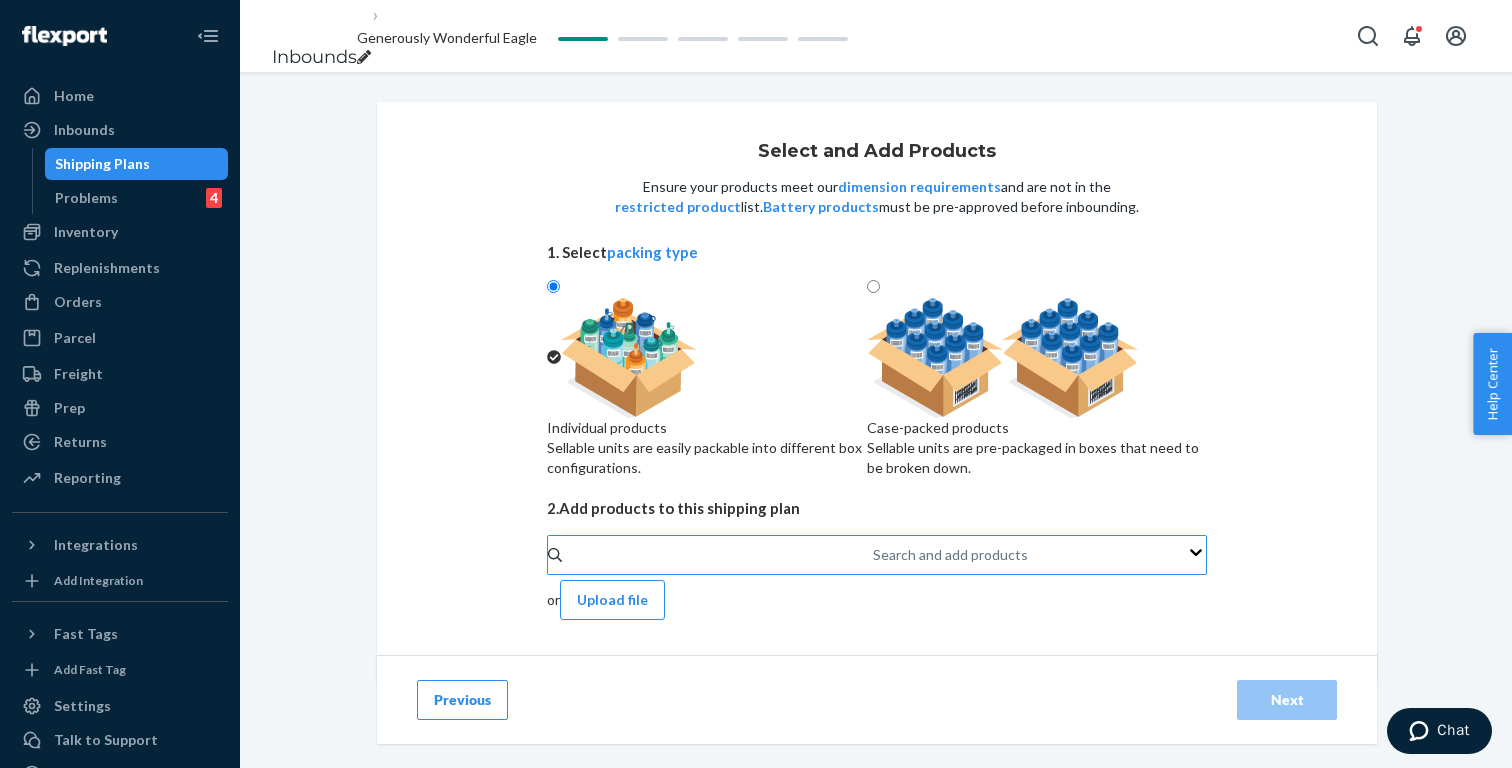 click on "Search and add products" at bounding box center (950, 555) 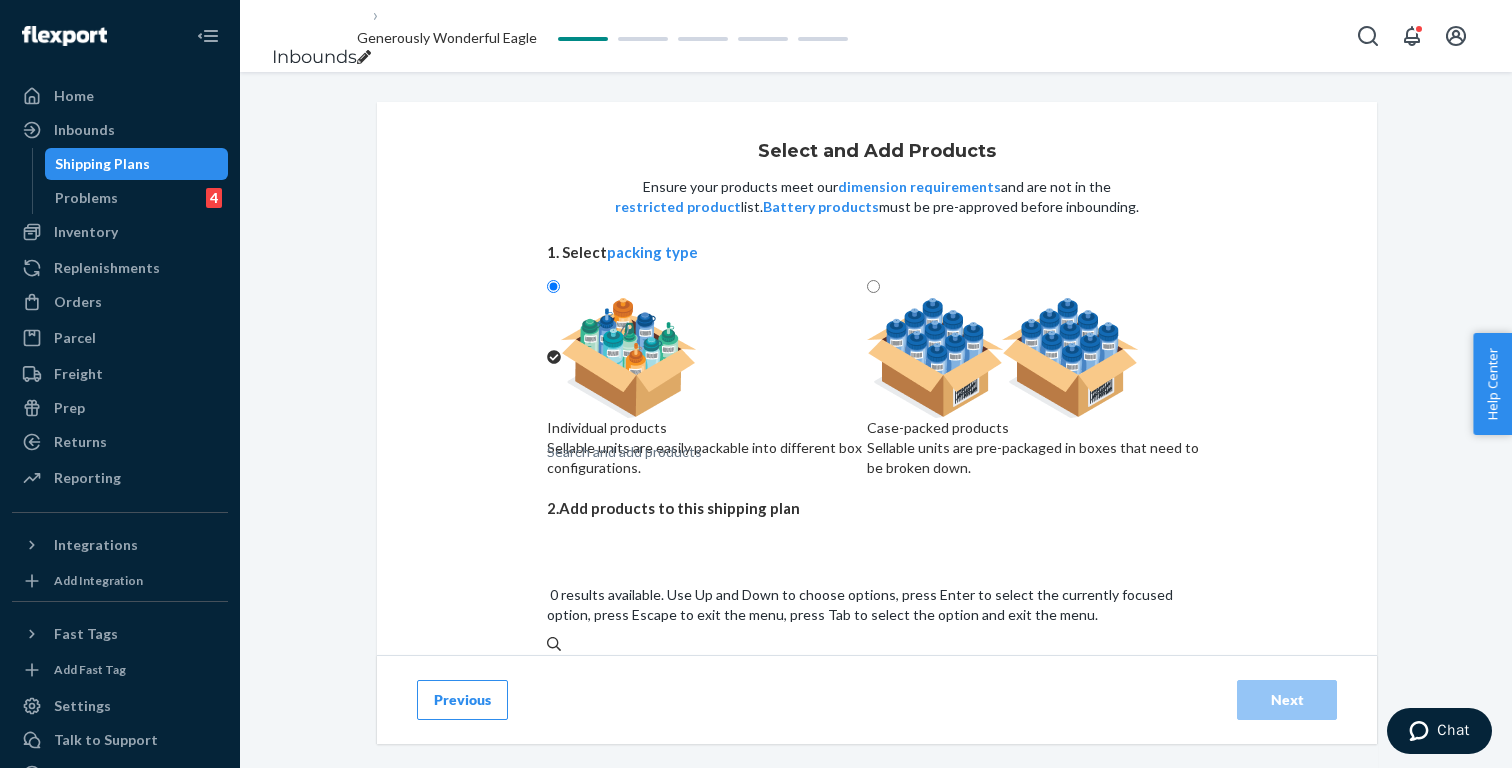 paste on "N211WU1120-13" 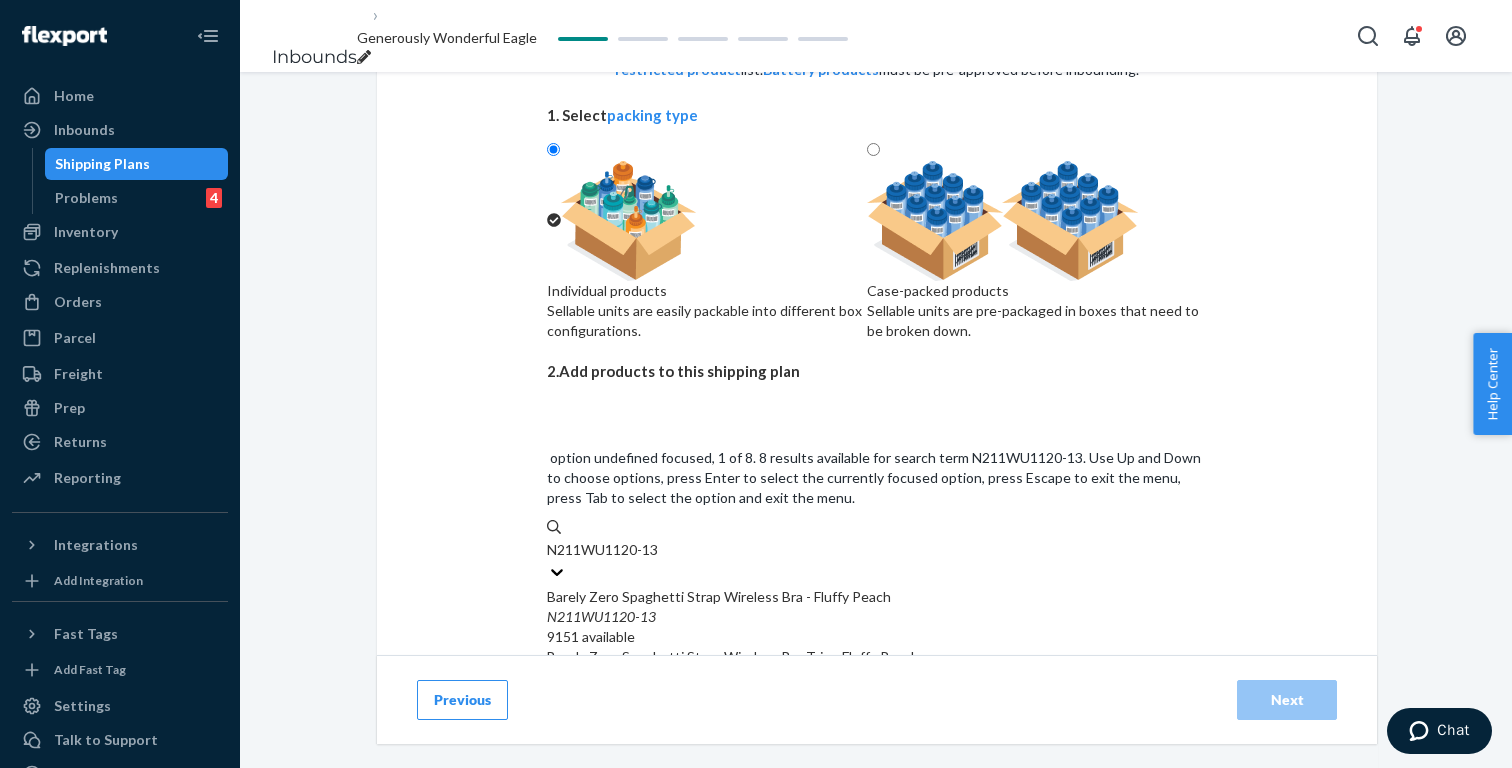 scroll, scrollTop: 145, scrollLeft: 0, axis: vertical 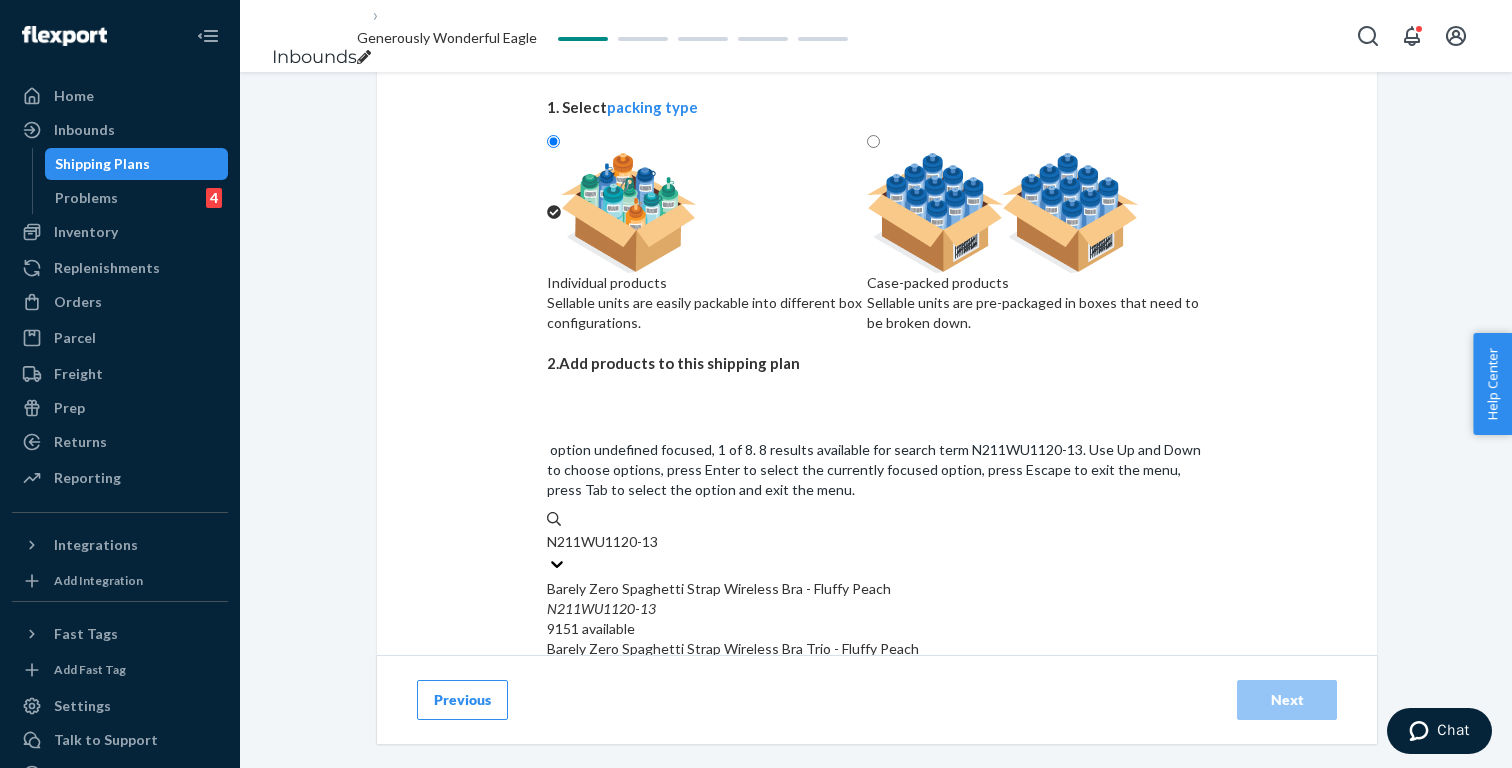 click on "N211WU1120 - 13" at bounding box center (877, 609) 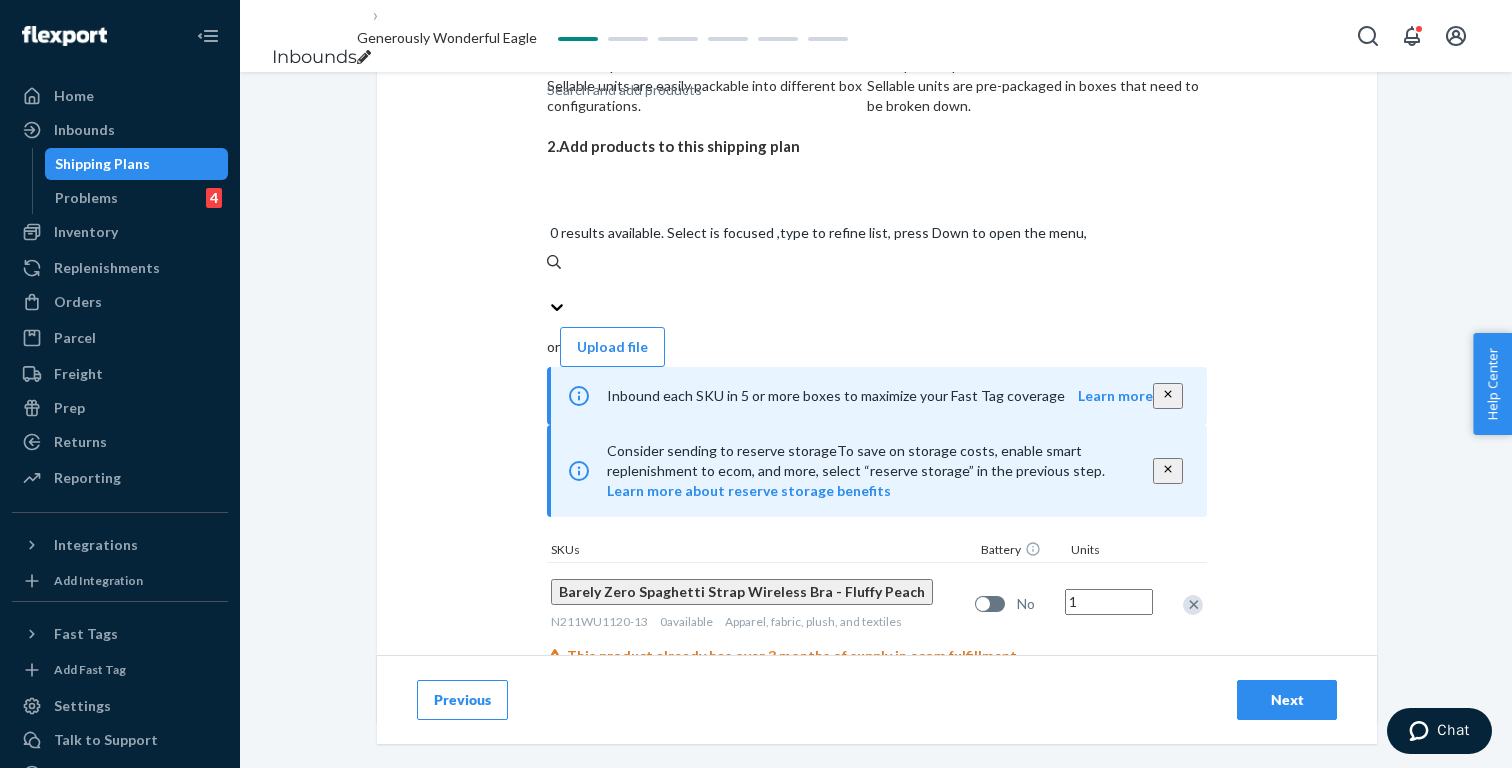 scroll, scrollTop: 361, scrollLeft: 0, axis: vertical 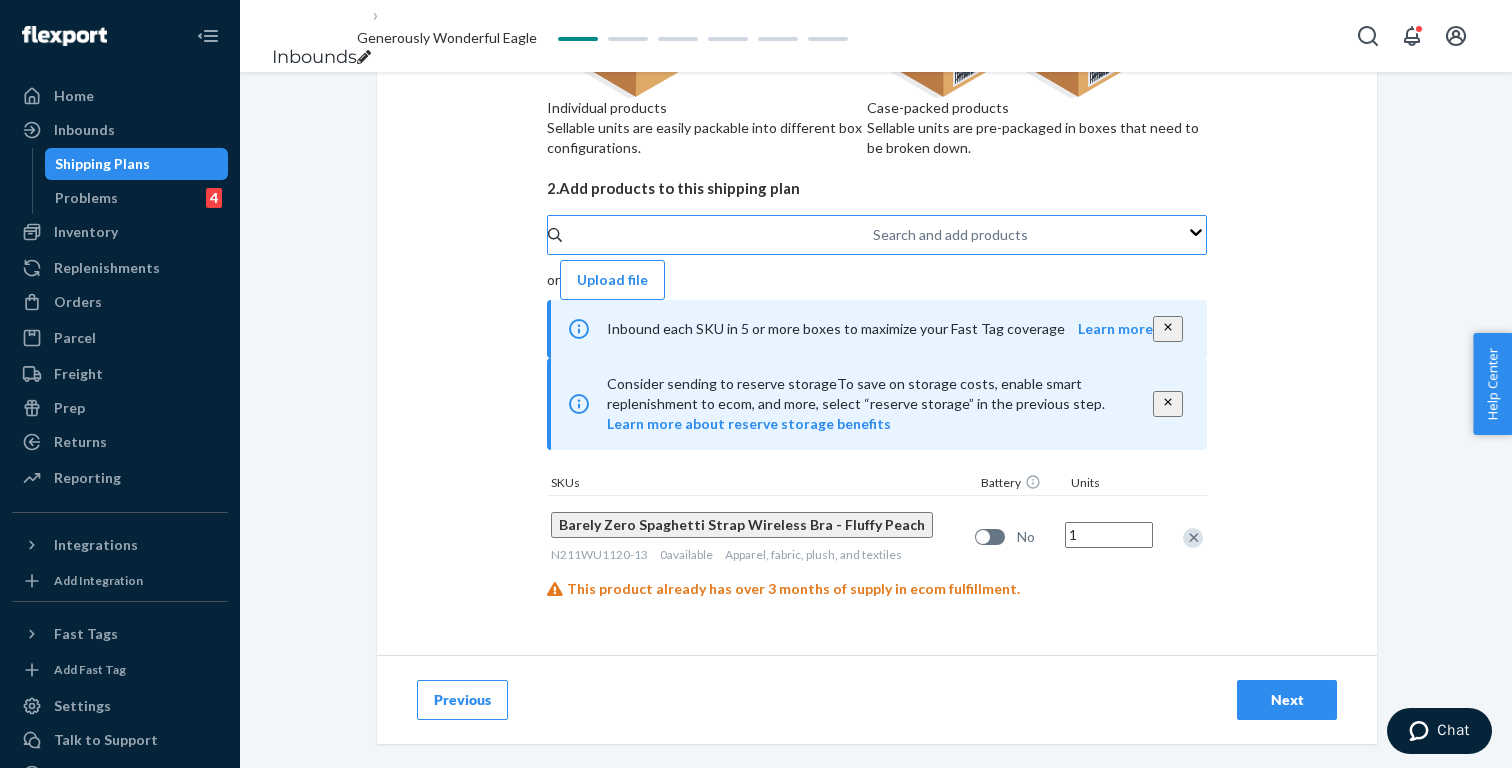 click on "1" at bounding box center [1109, 535] 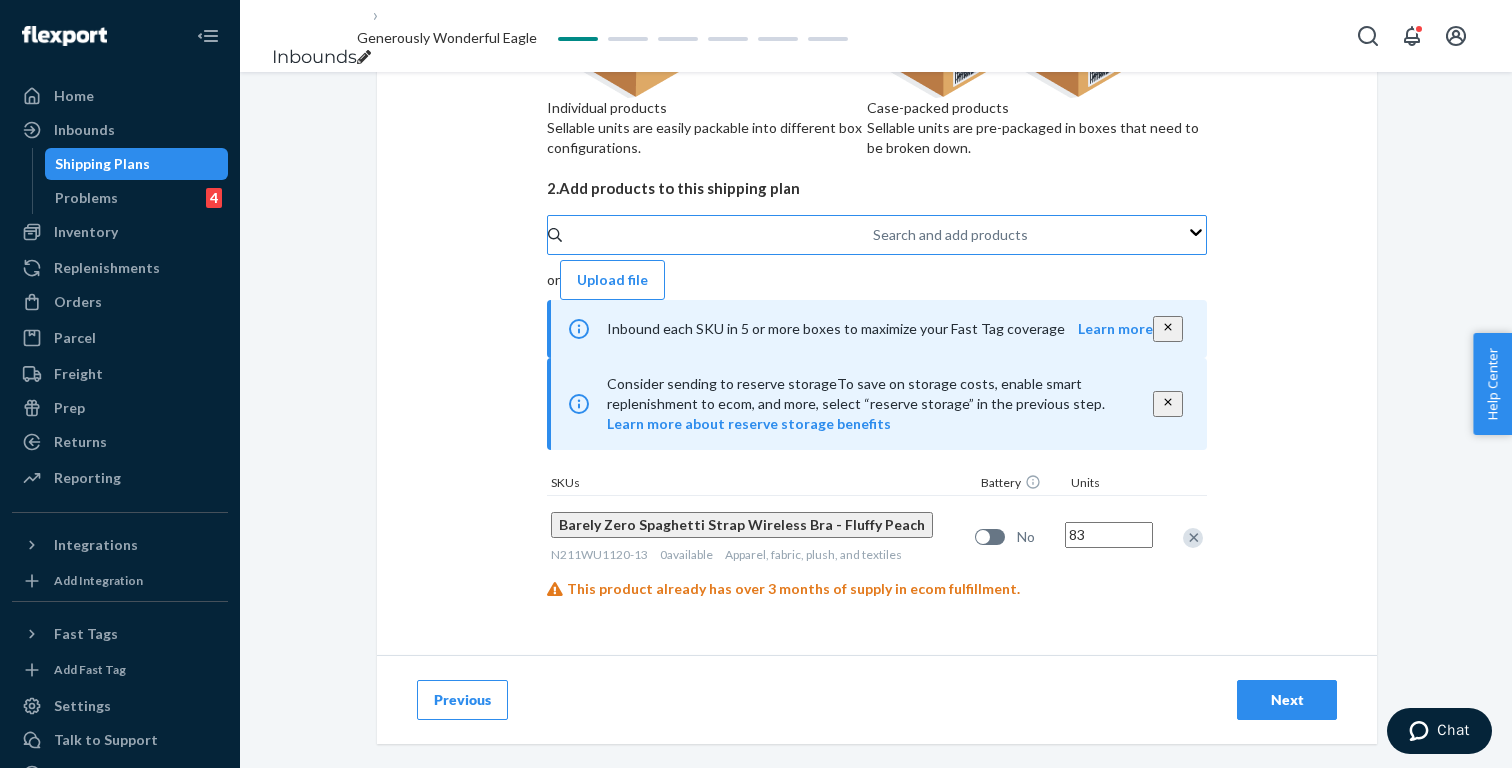 type on "83" 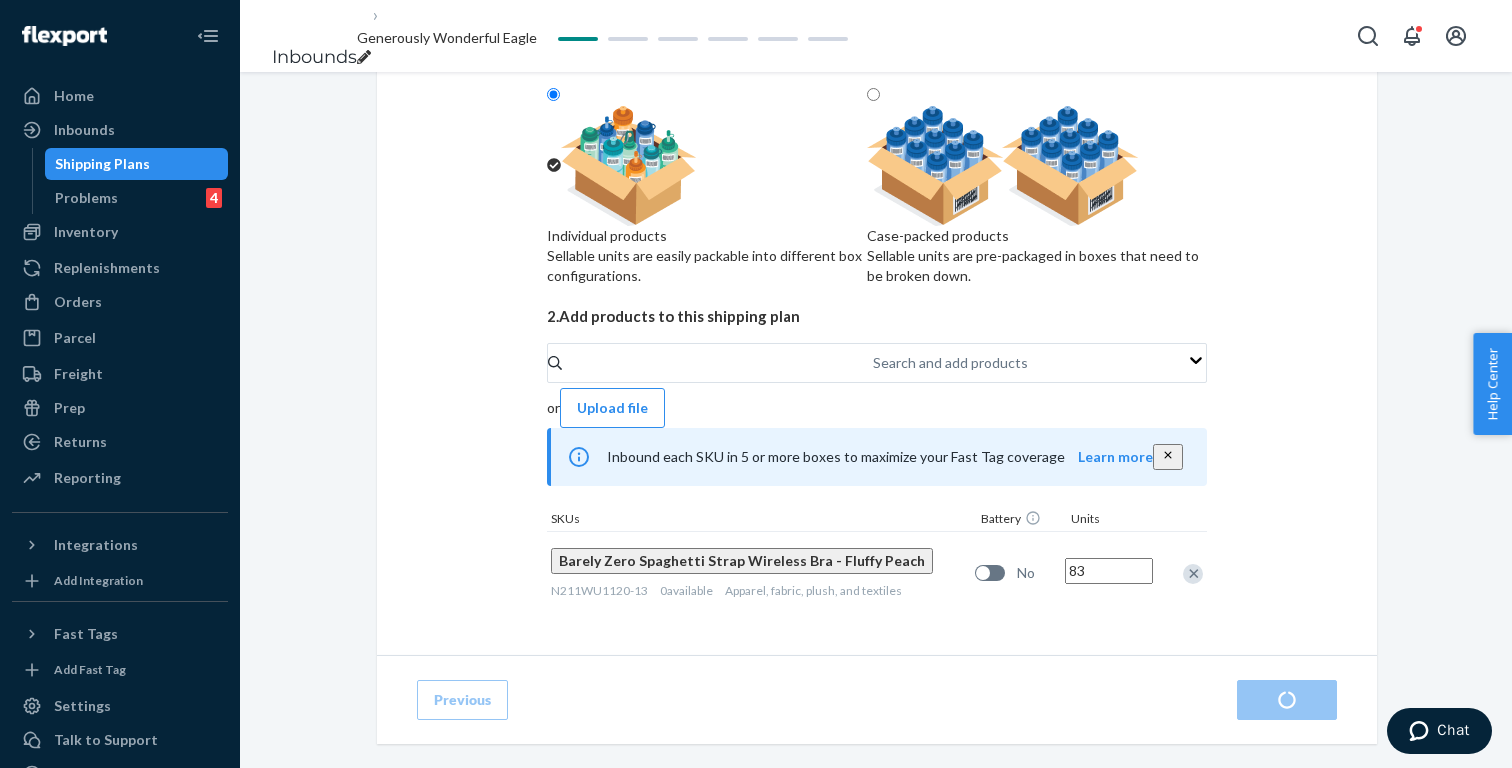 scroll, scrollTop: 0, scrollLeft: 0, axis: both 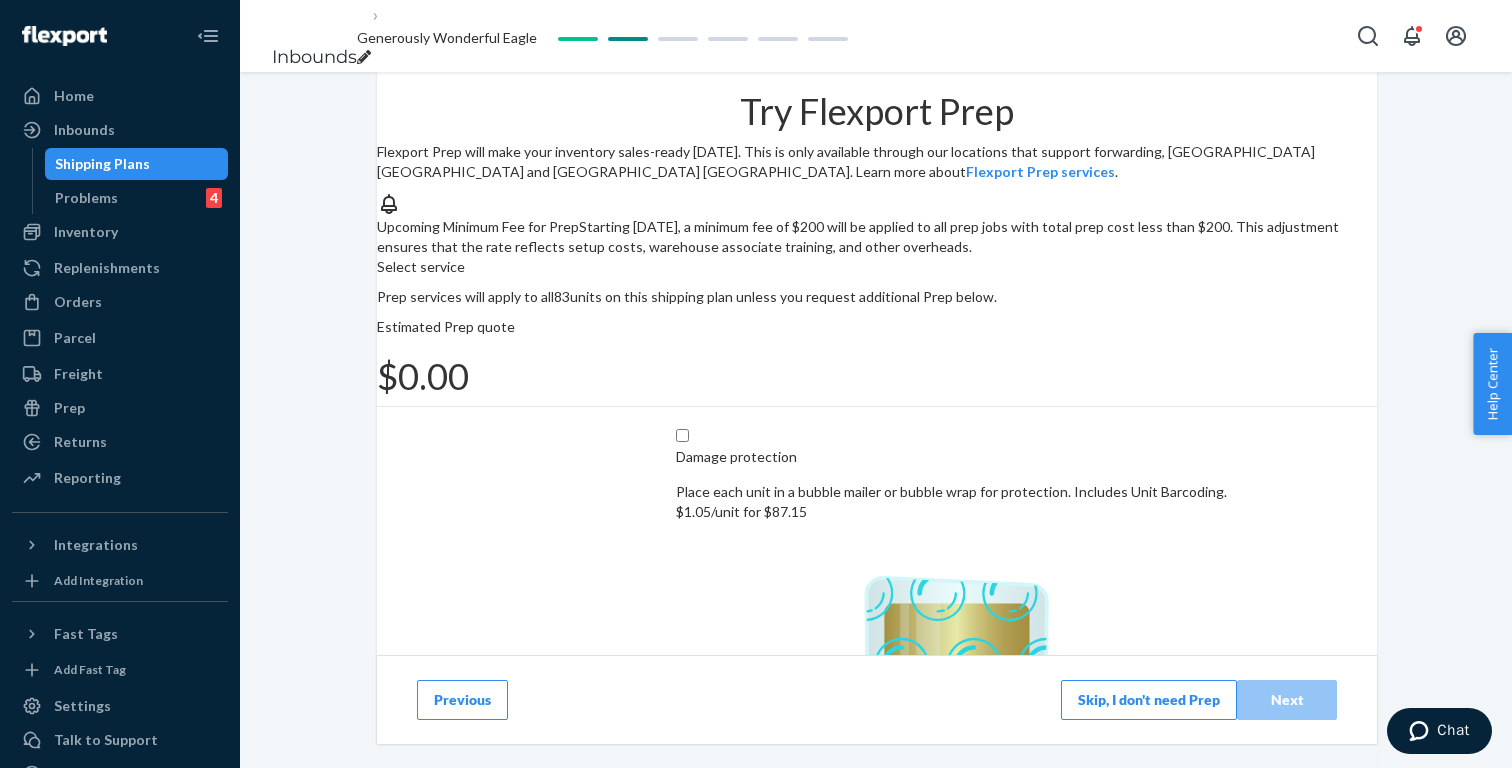 click on "Skip, I don't need Prep" at bounding box center (1149, 700) 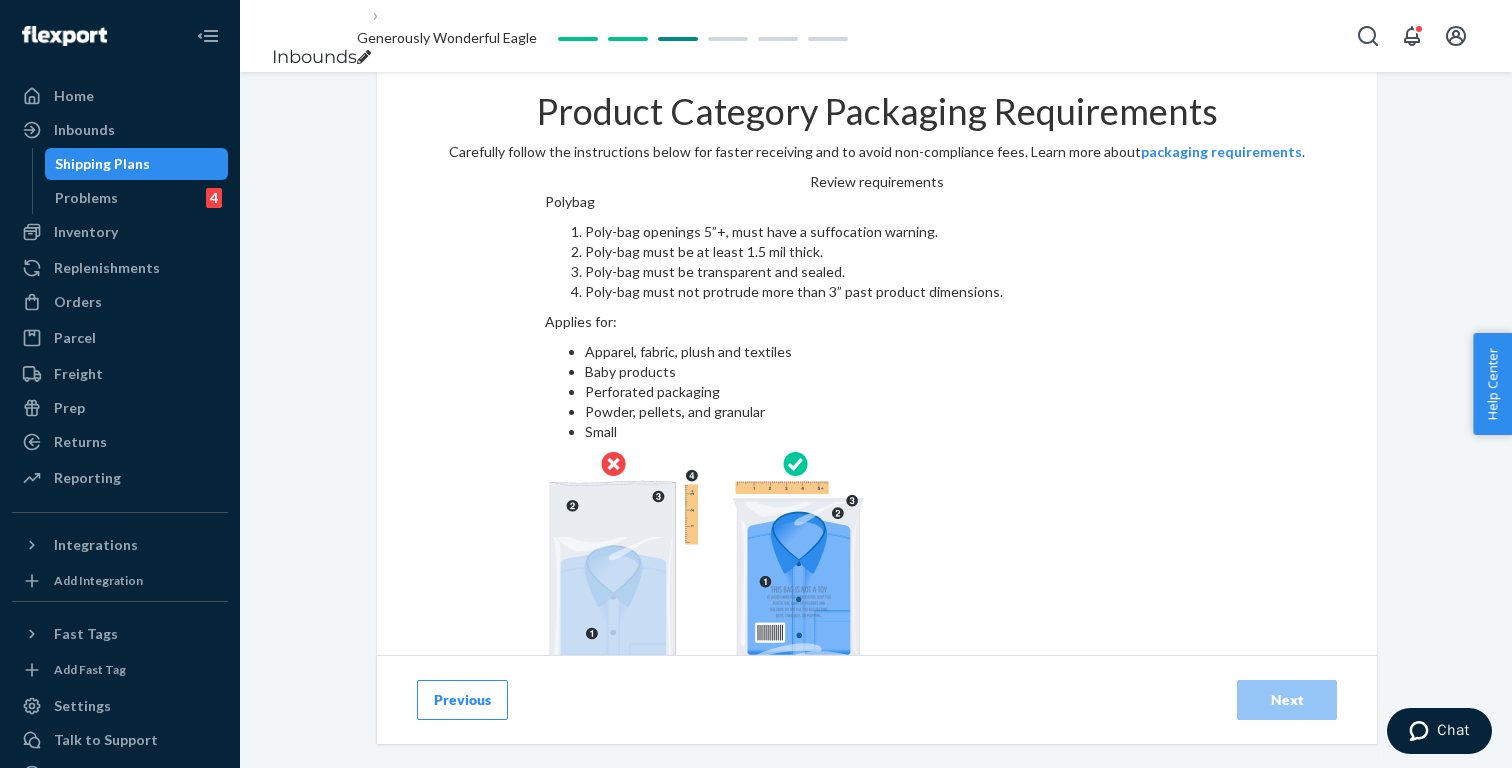click at bounding box center (877, 740) 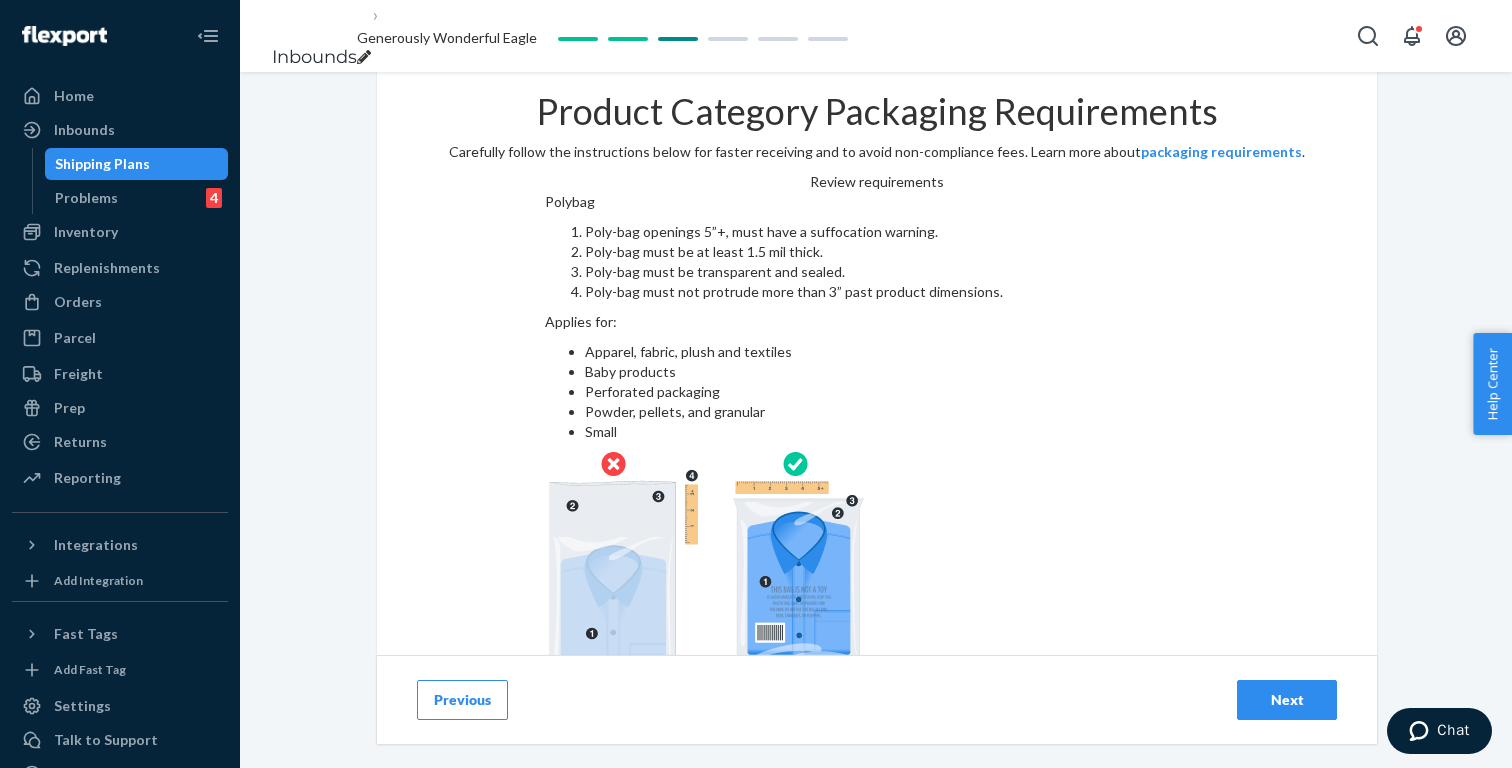 click on "Next" at bounding box center [1287, 700] 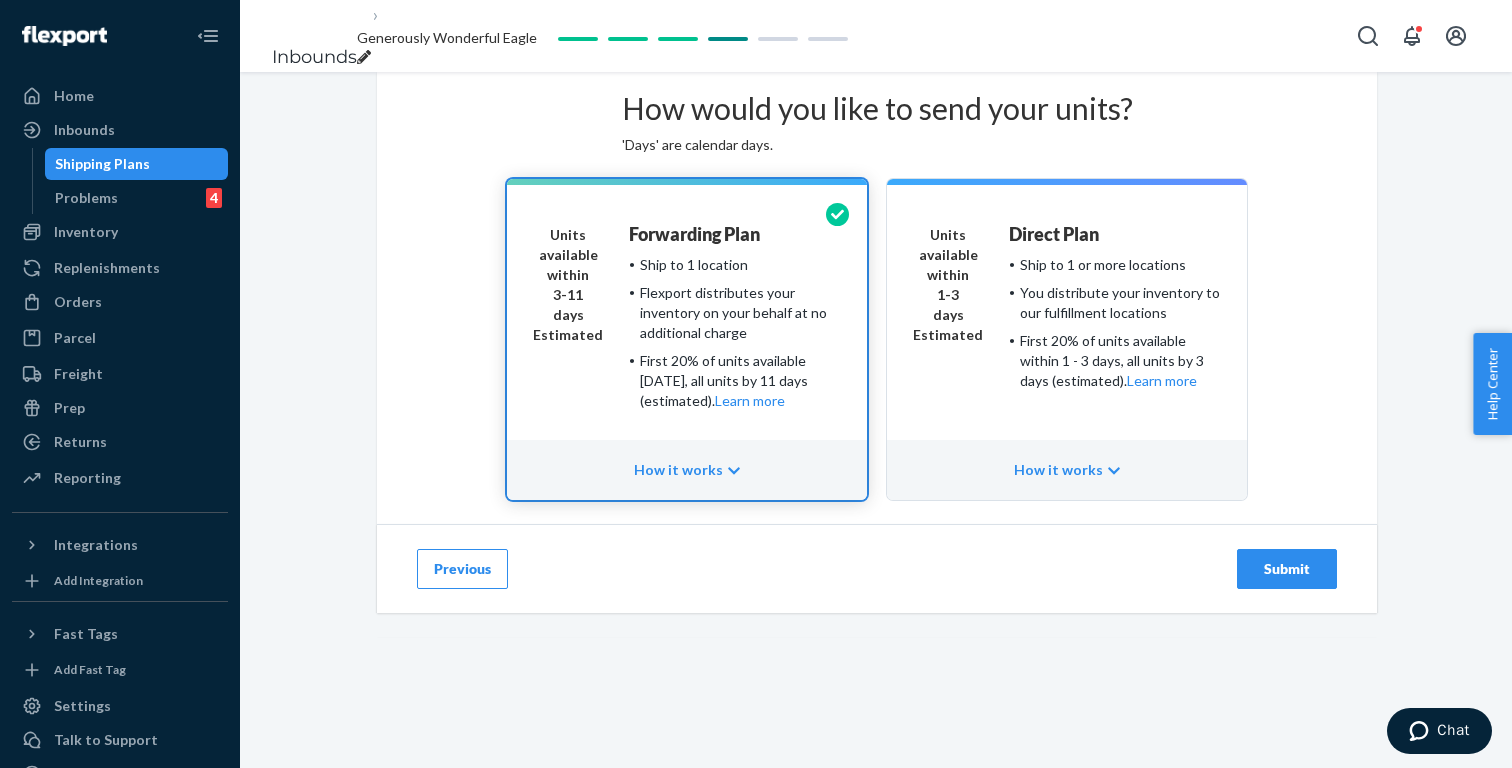click on "Units available within  1-3  days Estimated Direct Plan Ship to 1 or more locations You distribute your inventory to our fulfillment locations First 20% of units available within 1 - 3 days, all units by 3 days (estimated).  Learn more" at bounding box center (1067, 325) 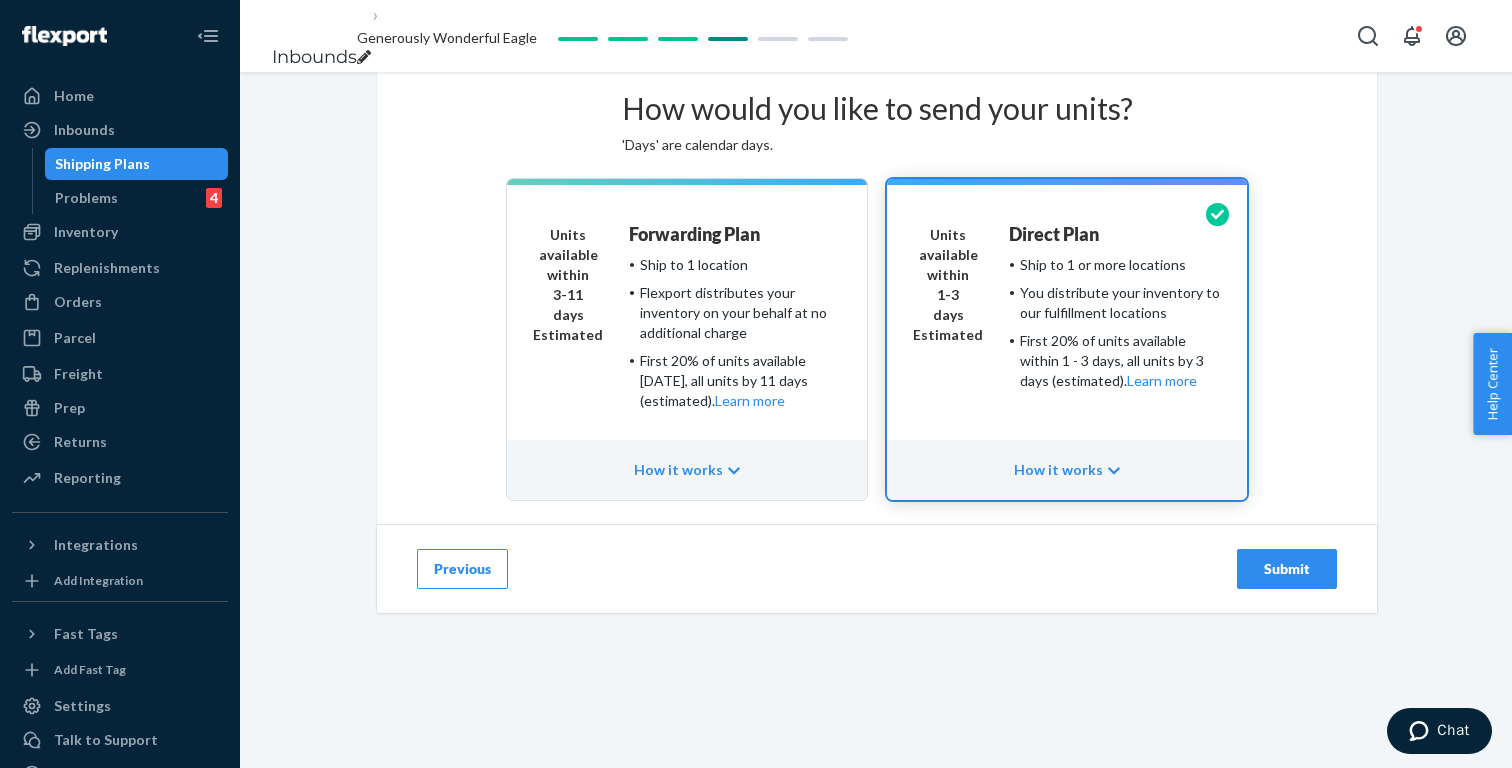scroll, scrollTop: 86, scrollLeft: 0, axis: vertical 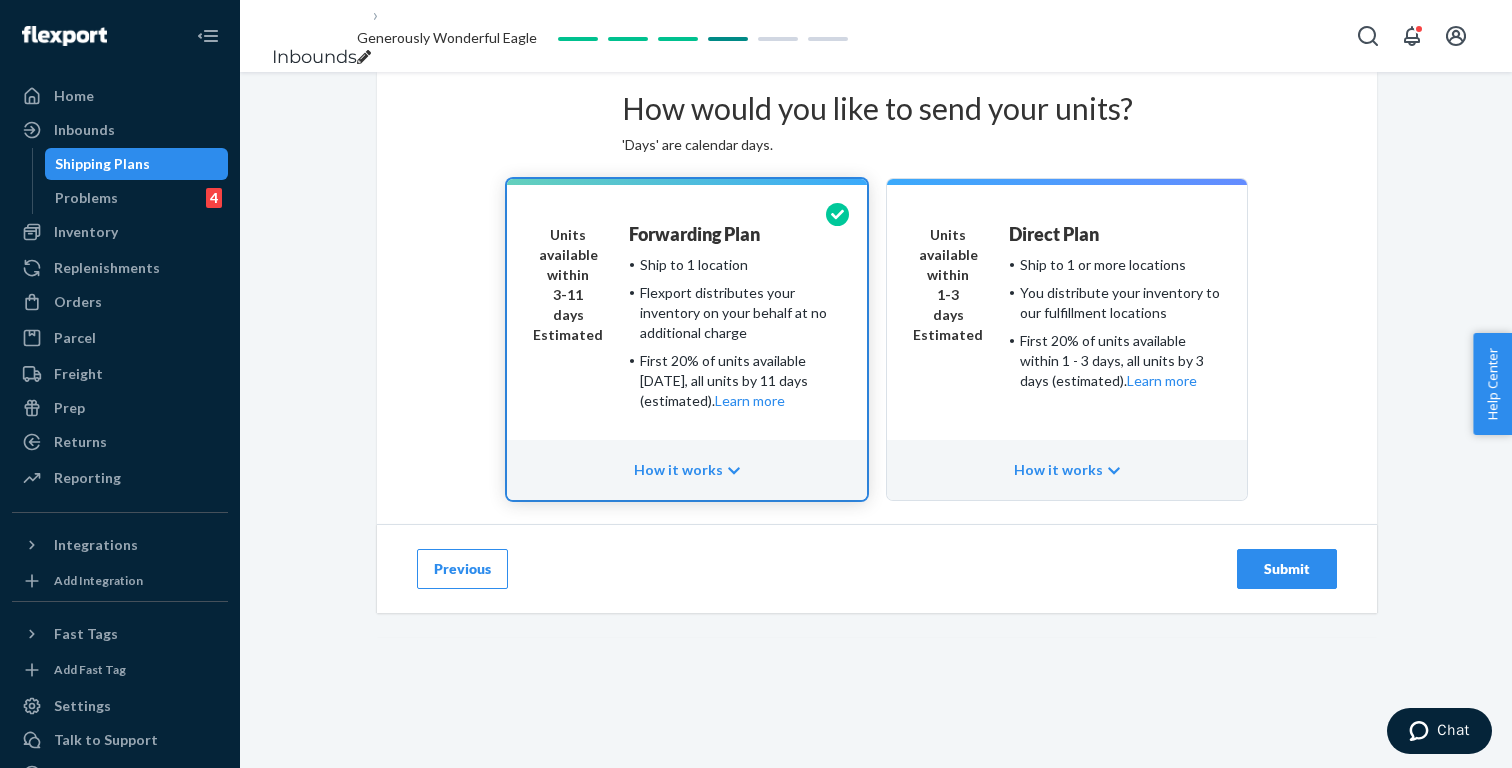 click on "Submit" at bounding box center [1287, 569] 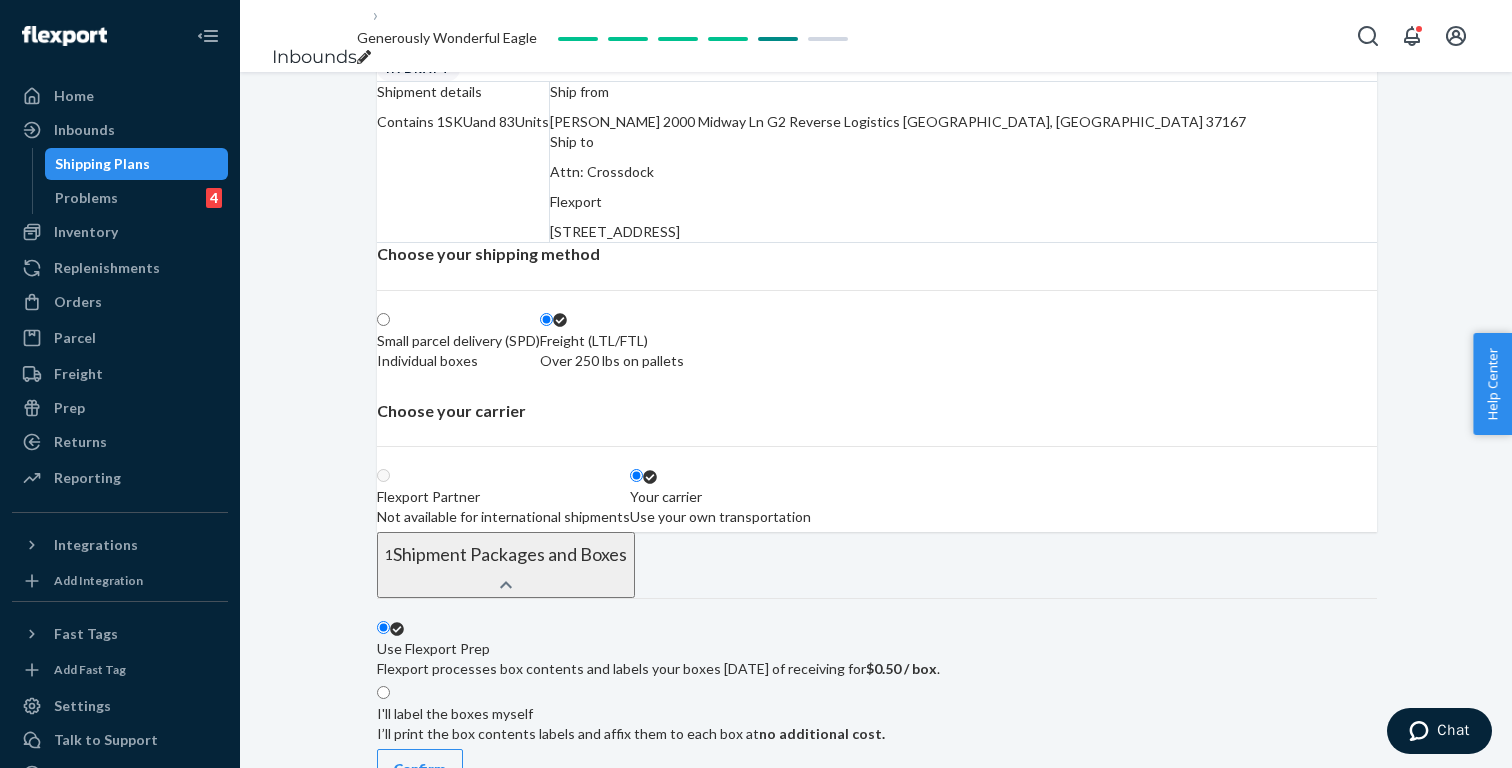 scroll, scrollTop: 0, scrollLeft: 0, axis: both 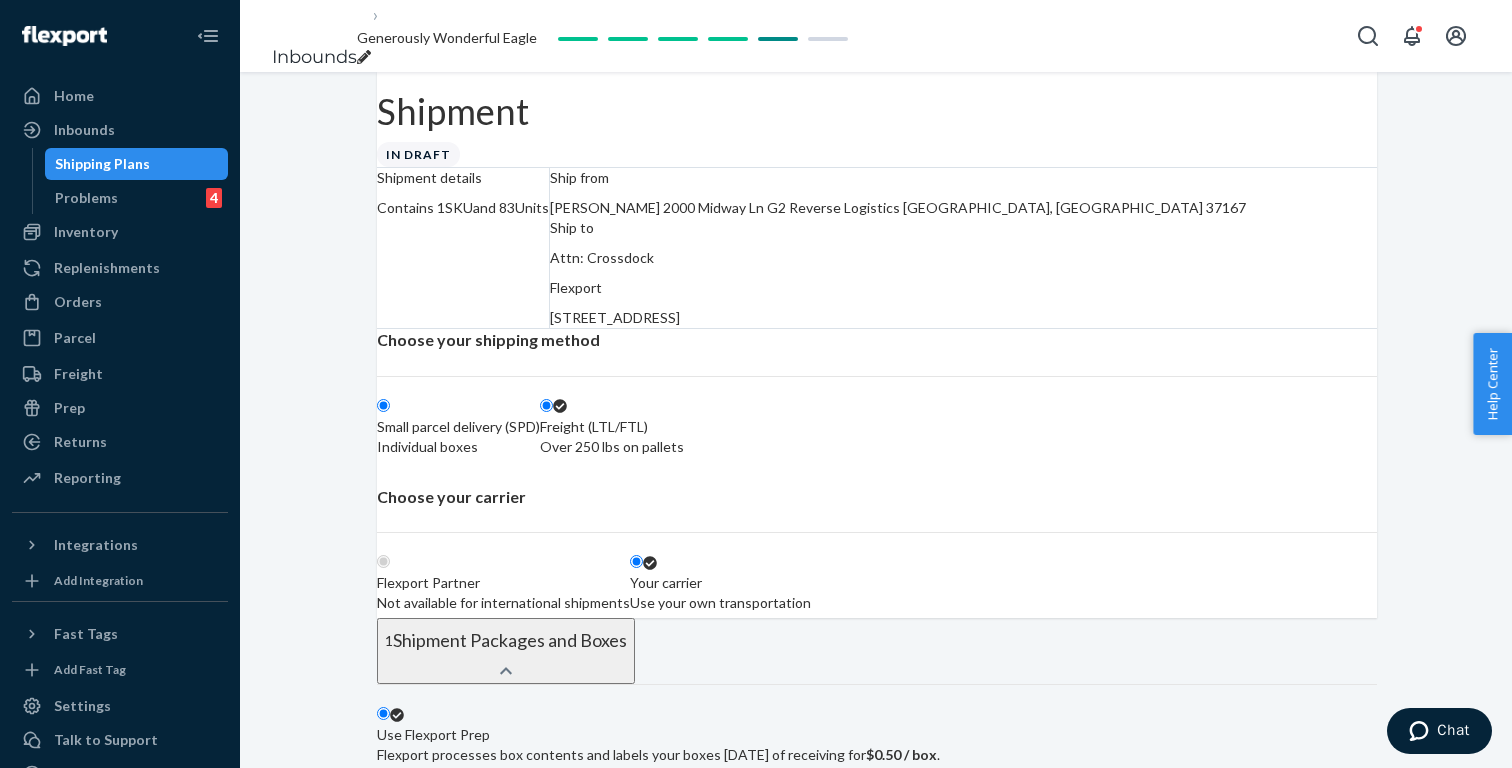 radio on "true" 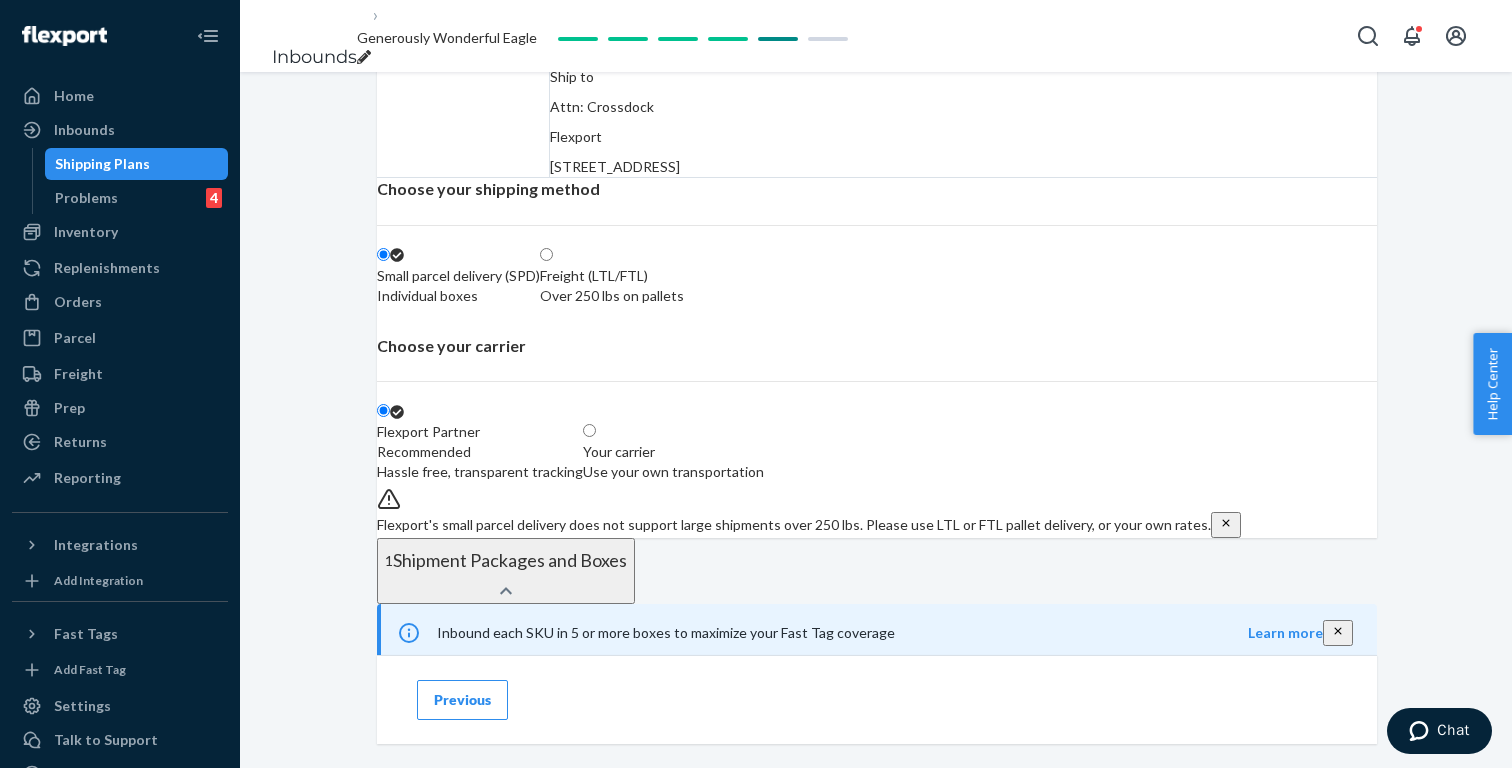 click on "Use your own transportation" at bounding box center [673, 472] 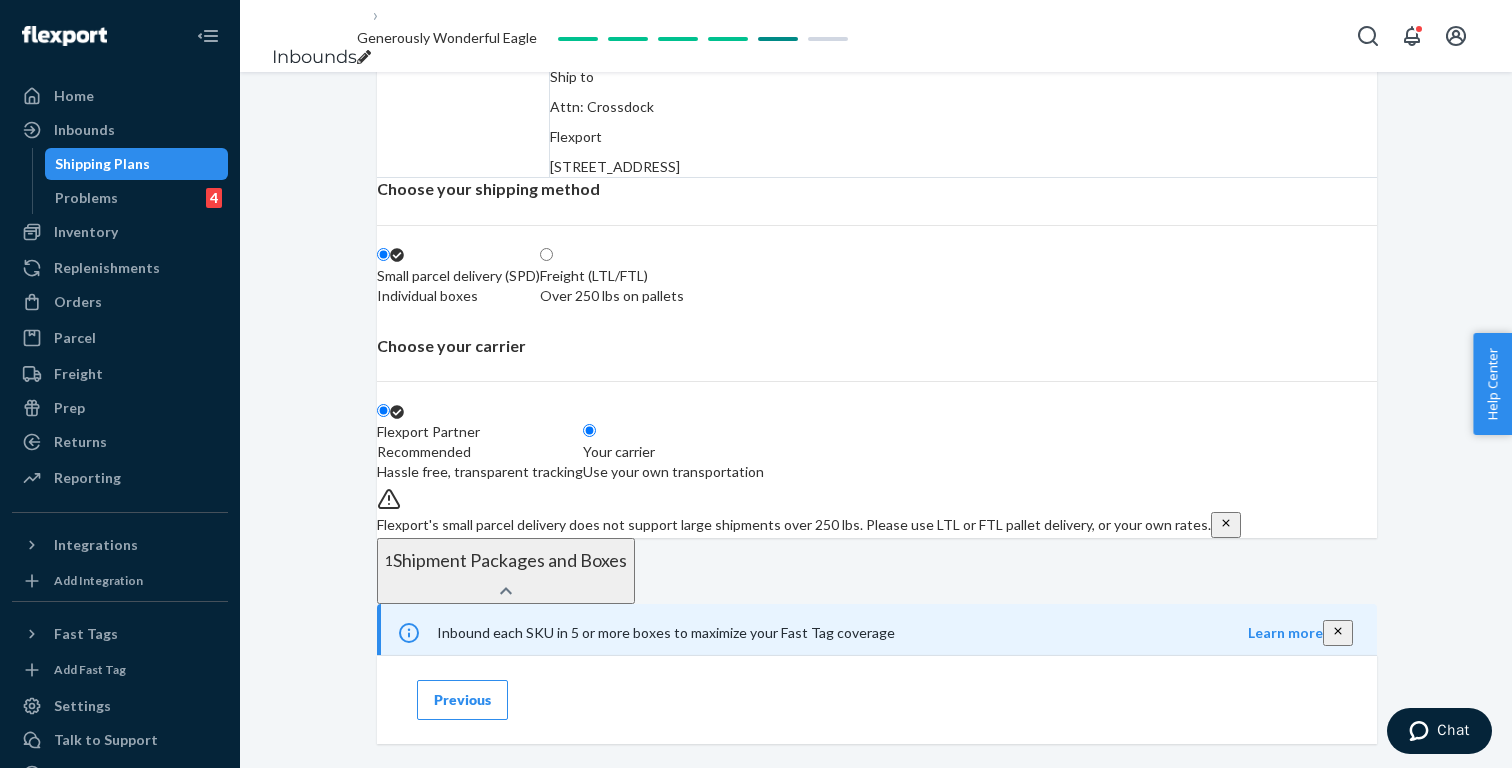 radio on "false" 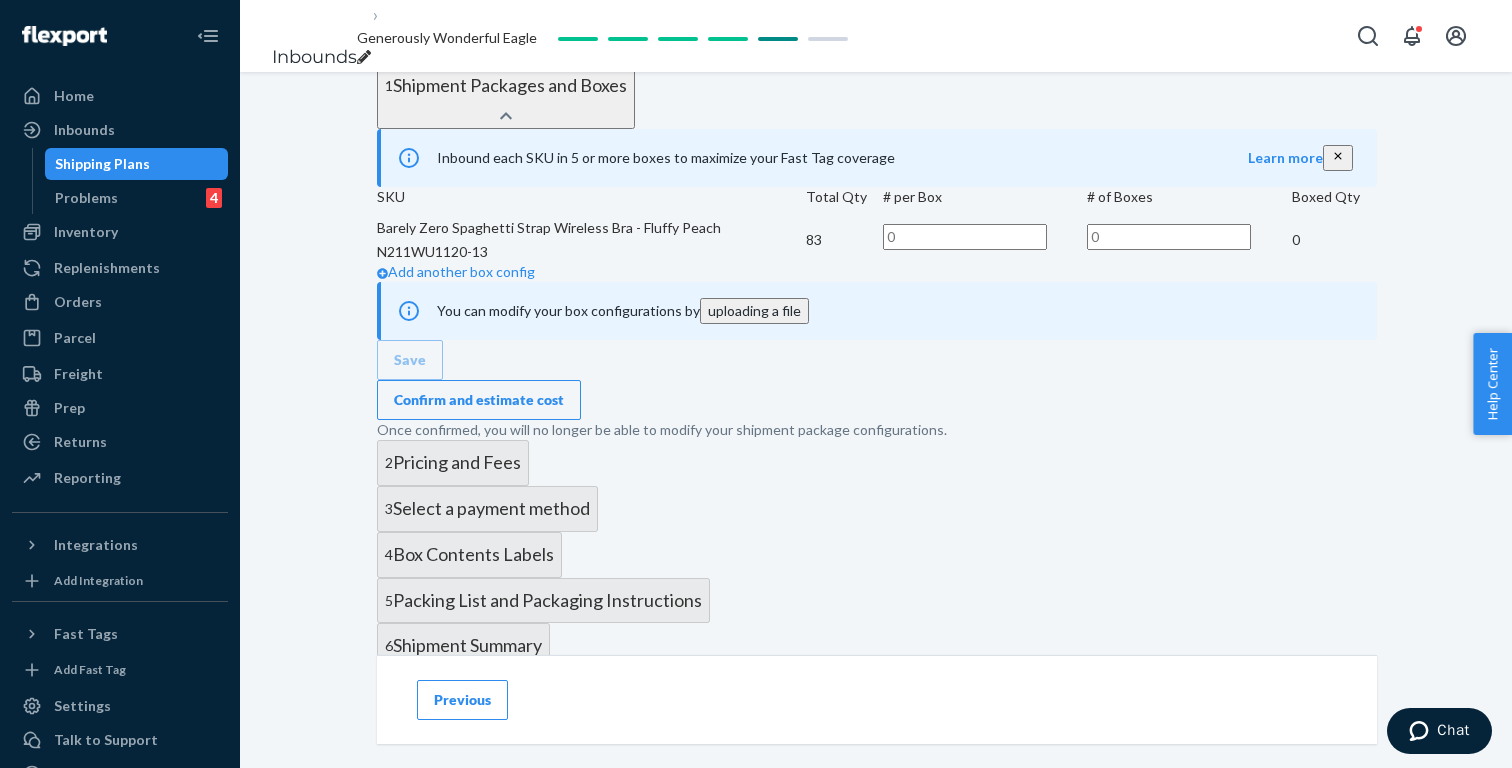 scroll, scrollTop: 601, scrollLeft: 0, axis: vertical 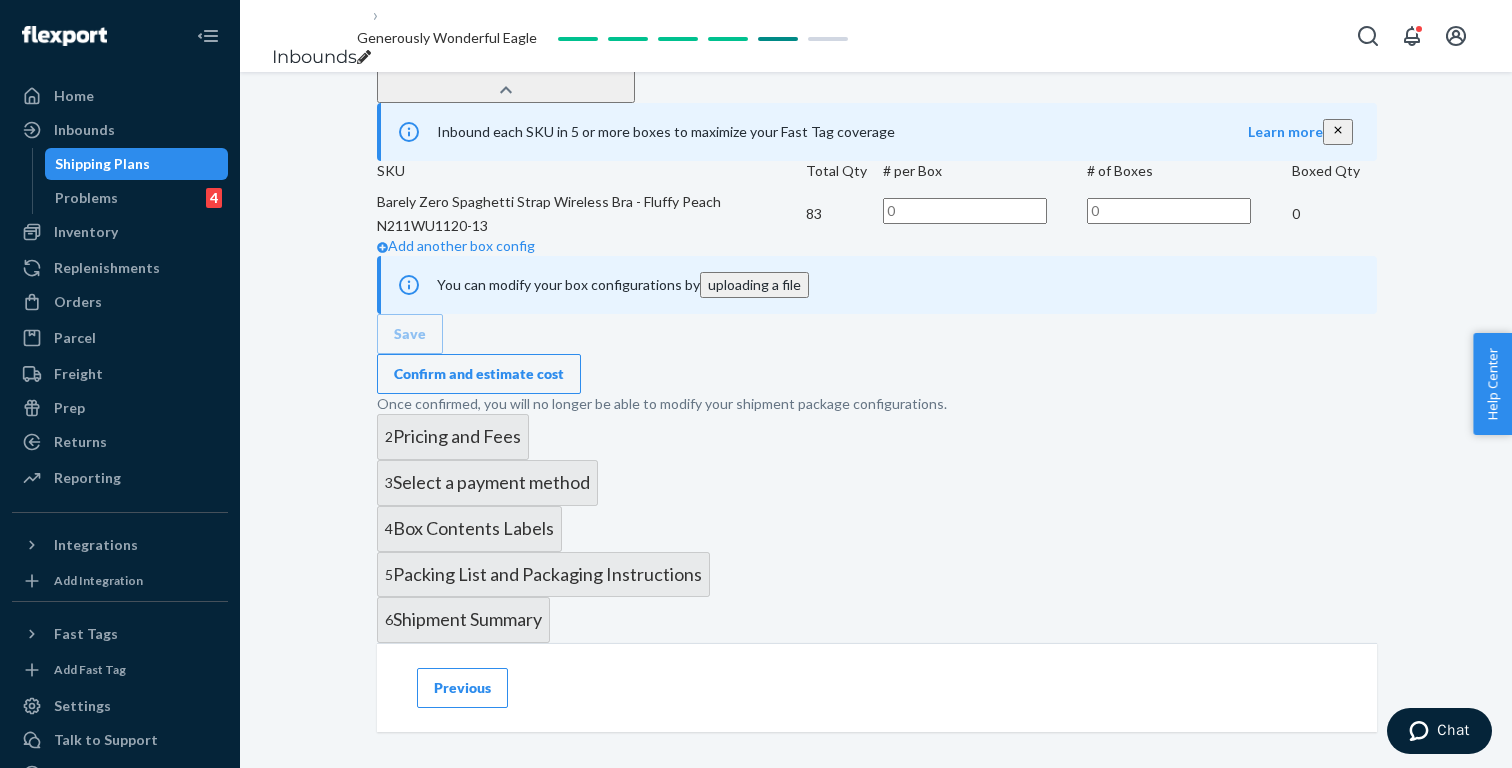 click at bounding box center [965, 211] 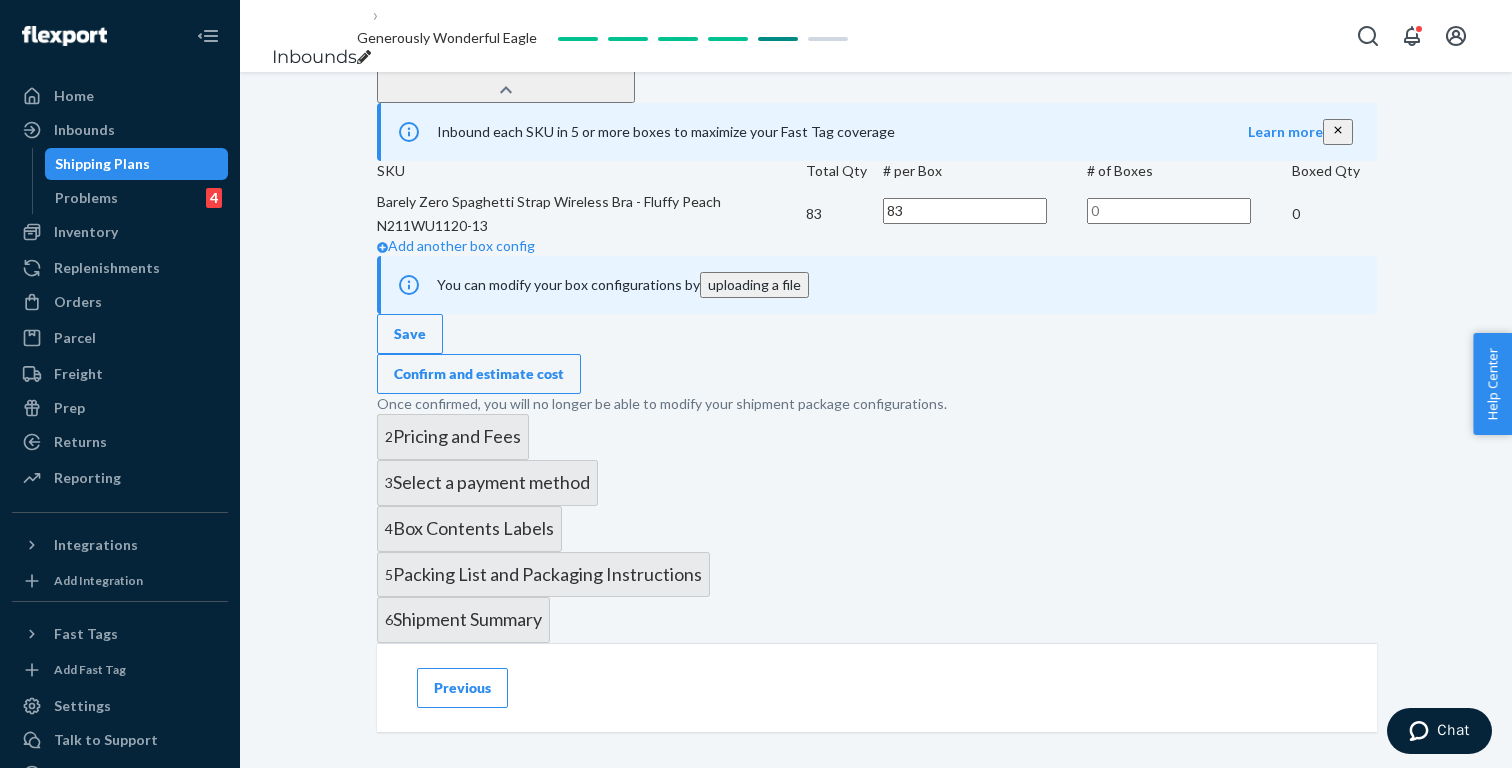 type on "83" 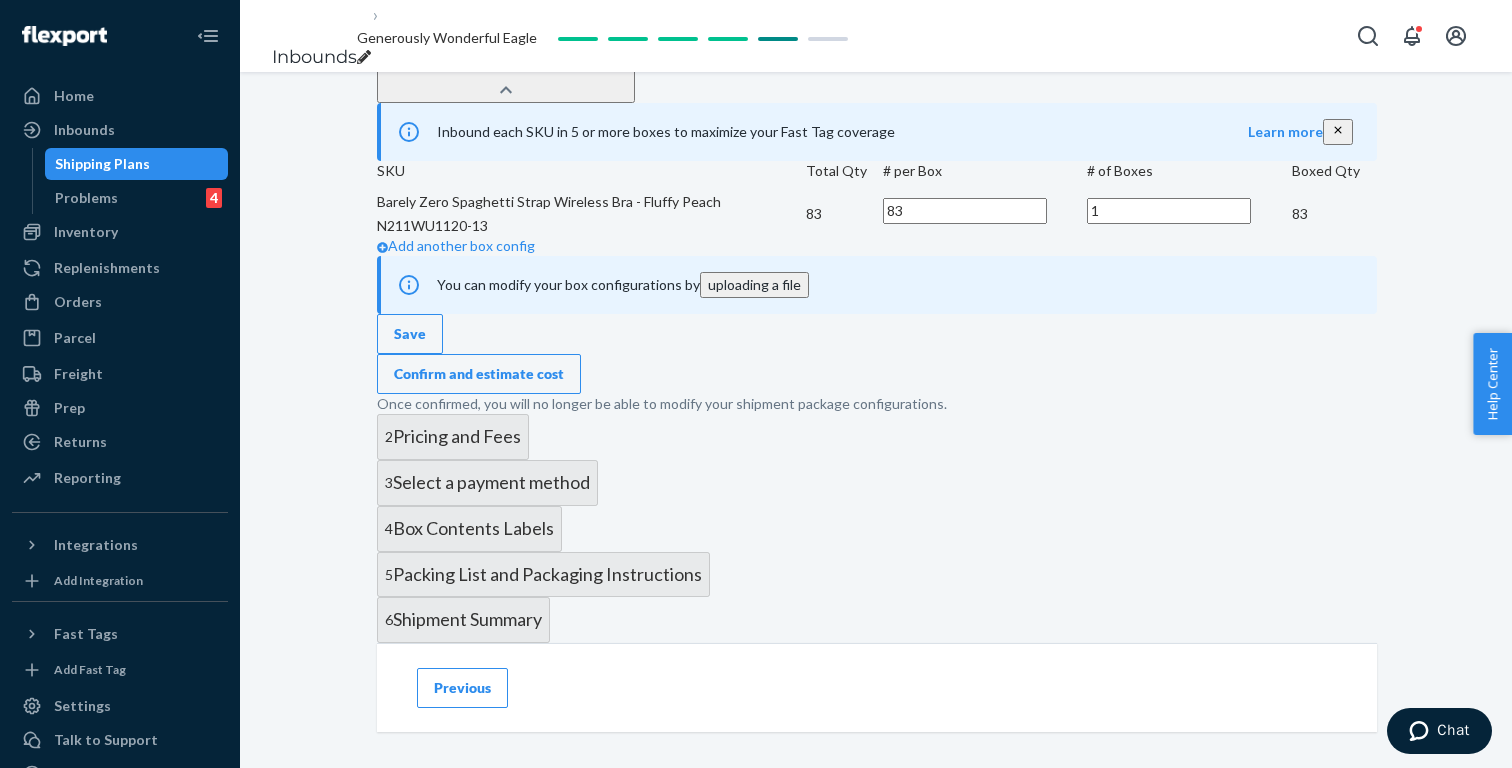 type on "1" 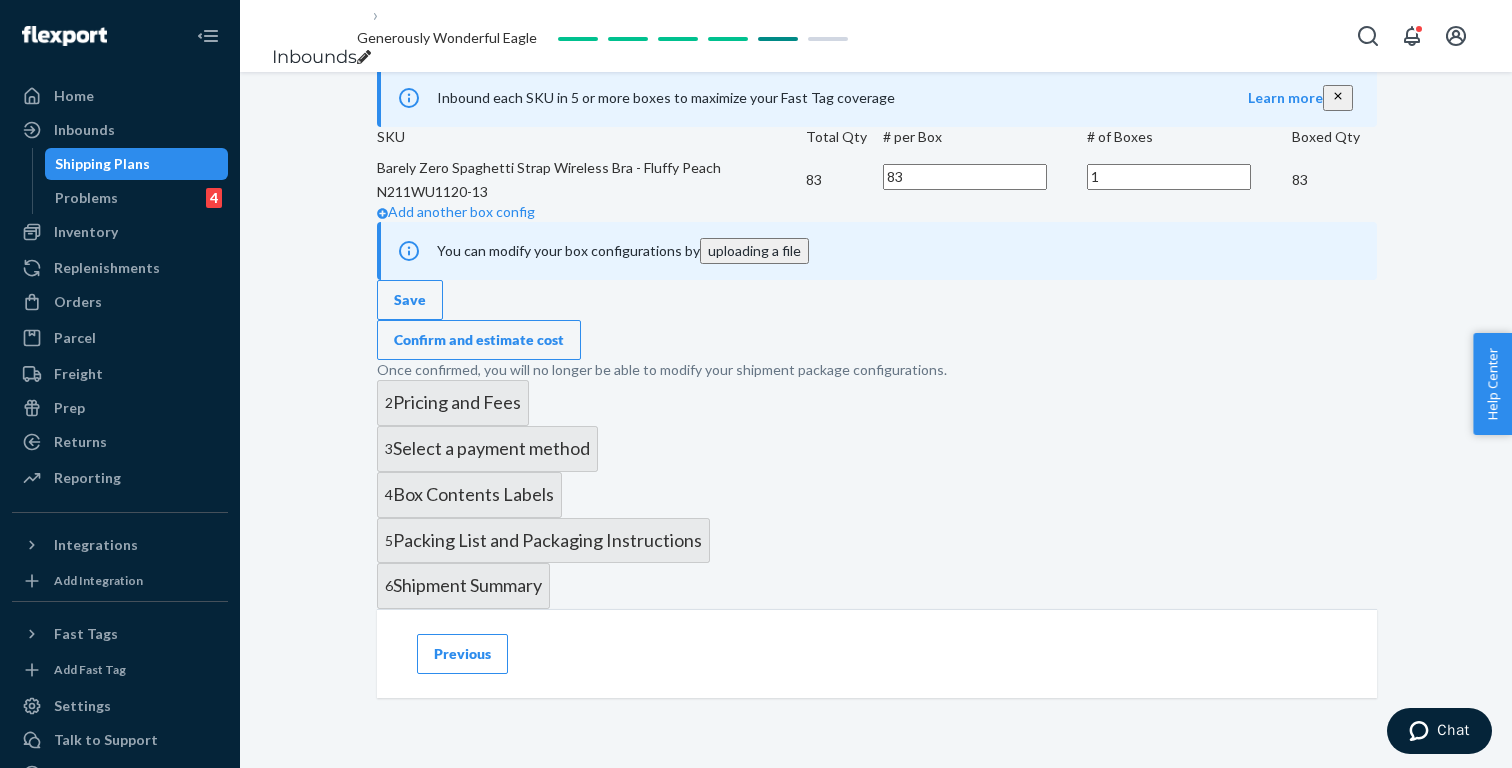 scroll, scrollTop: 781, scrollLeft: 0, axis: vertical 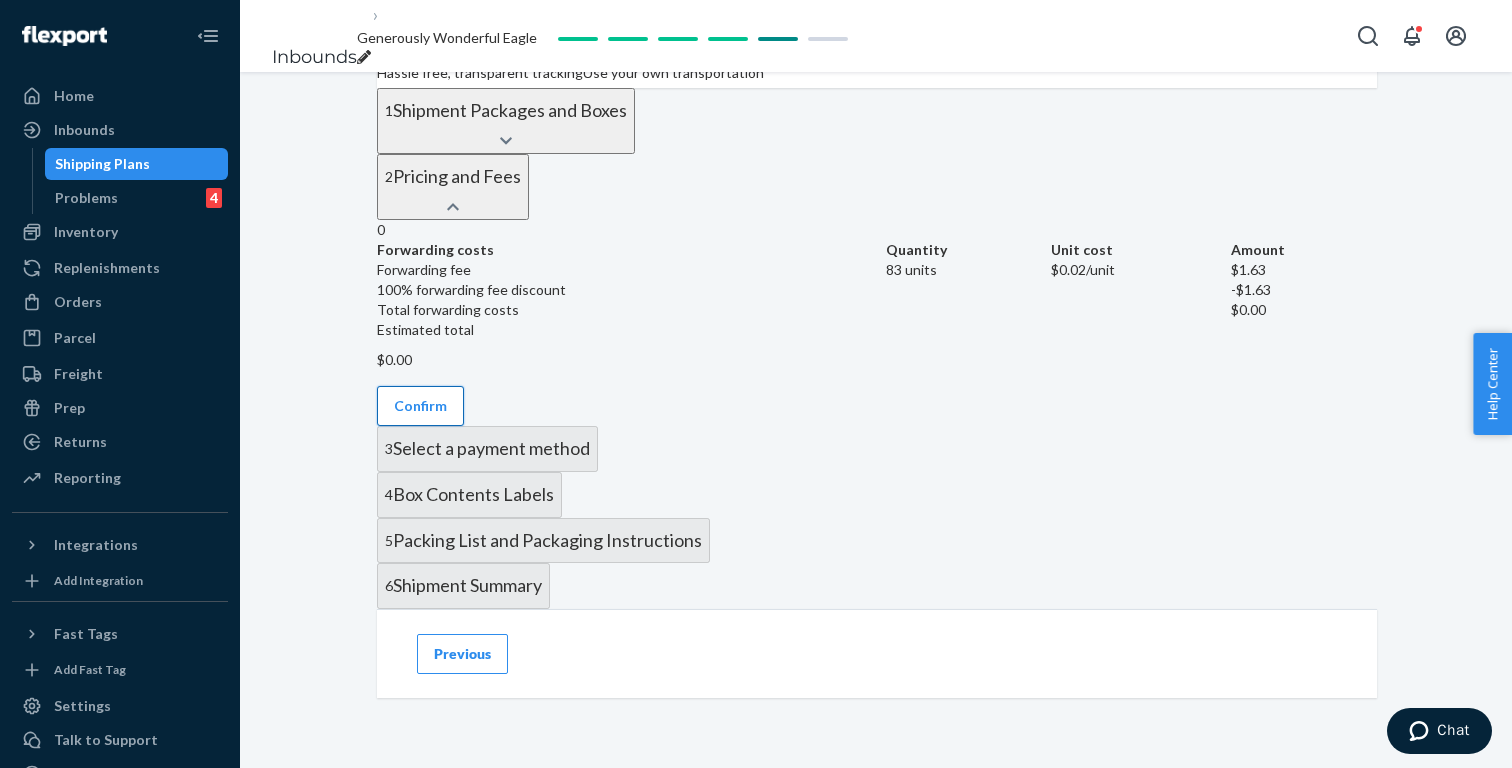 click on "Confirm" at bounding box center [420, 406] 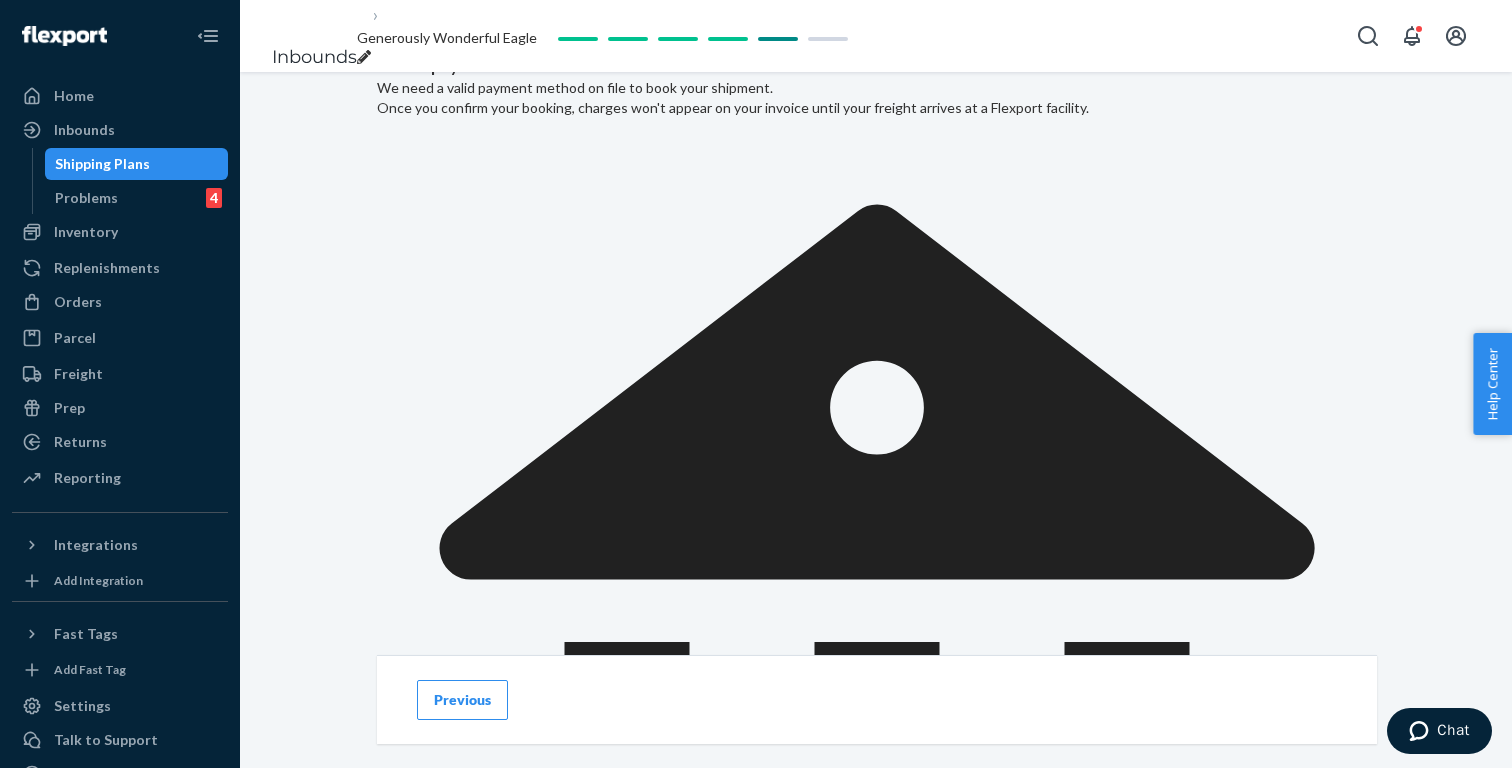 click on "Confirm payment method" at bounding box center (477, 1247) 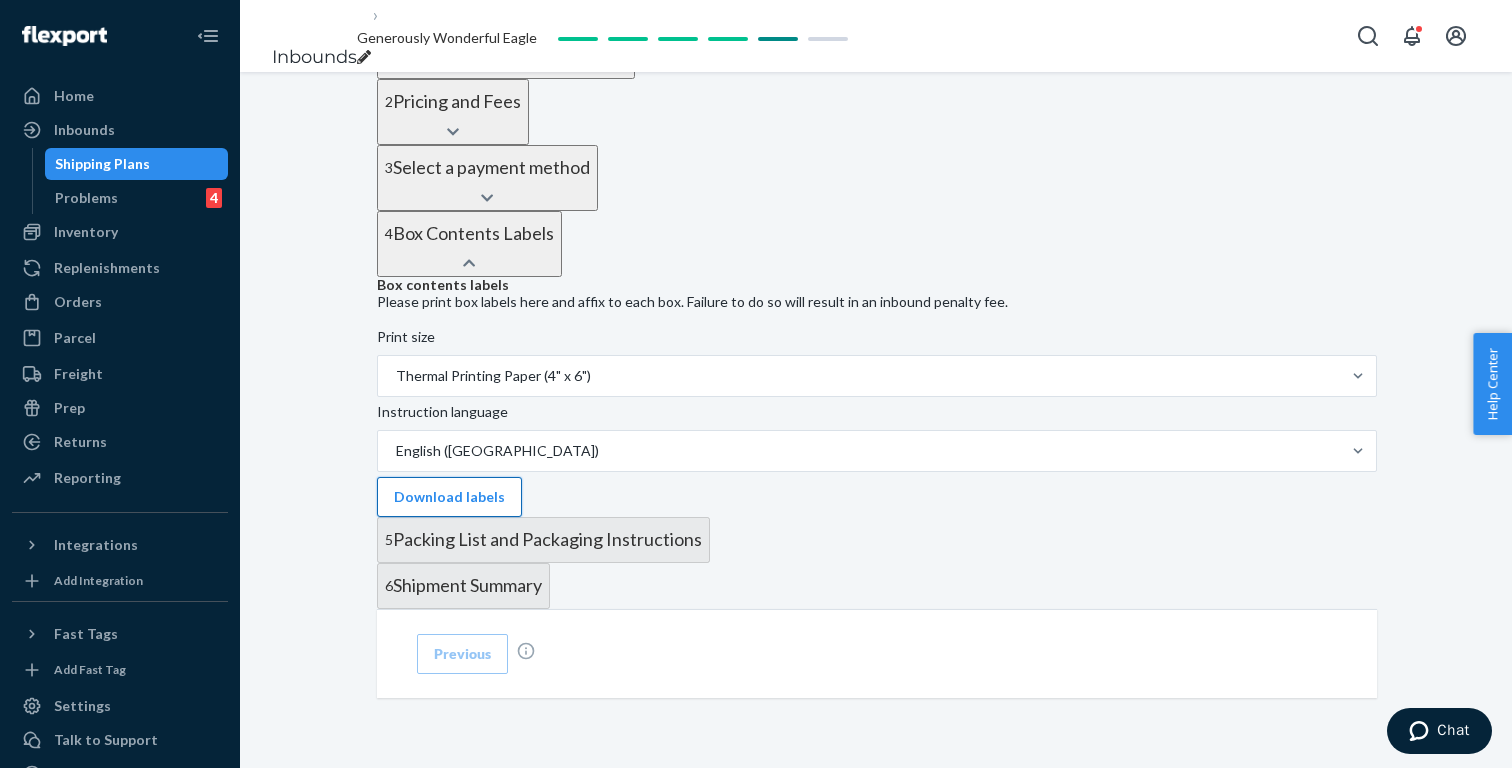 click on "Download labels" at bounding box center (449, 497) 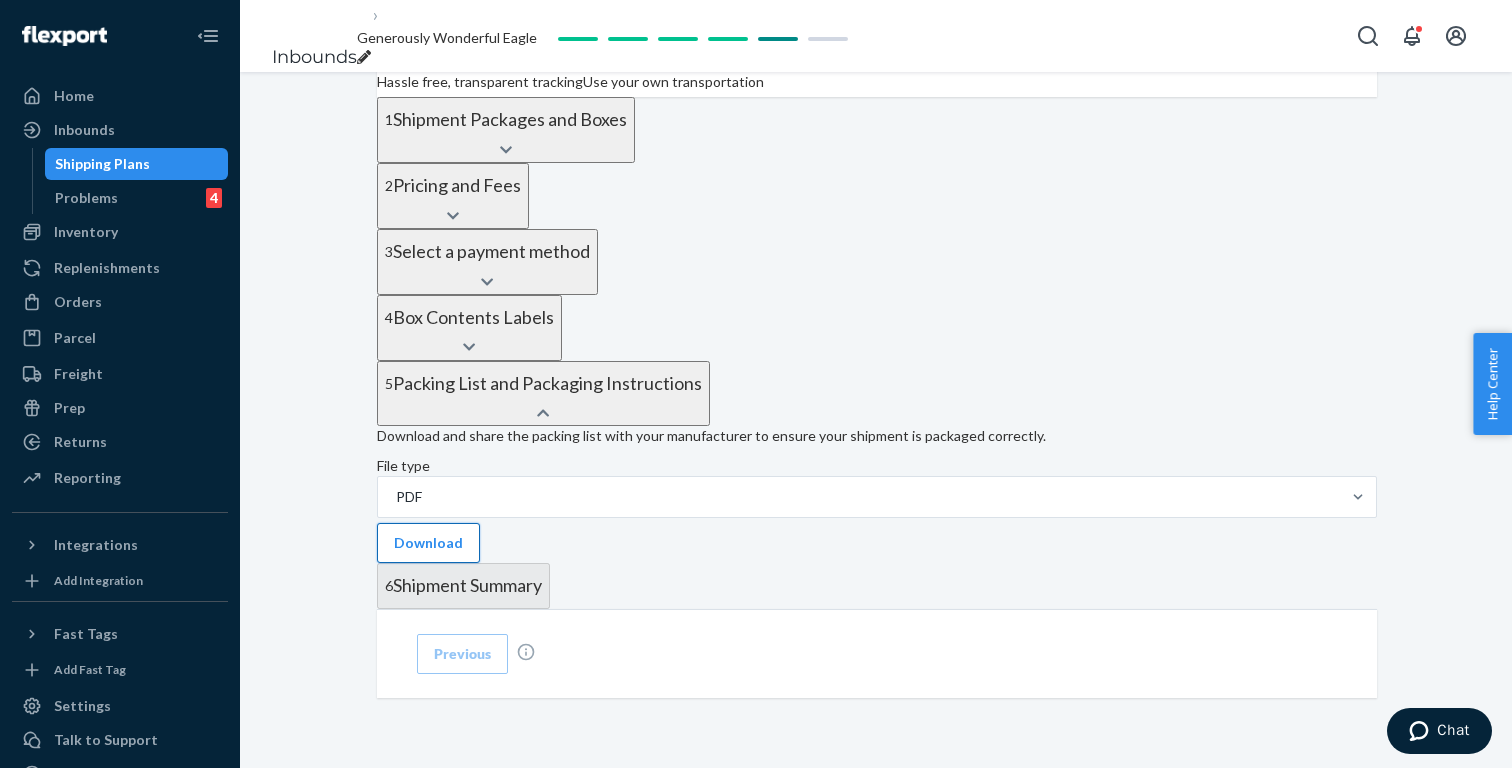 click on "Download" at bounding box center [428, 543] 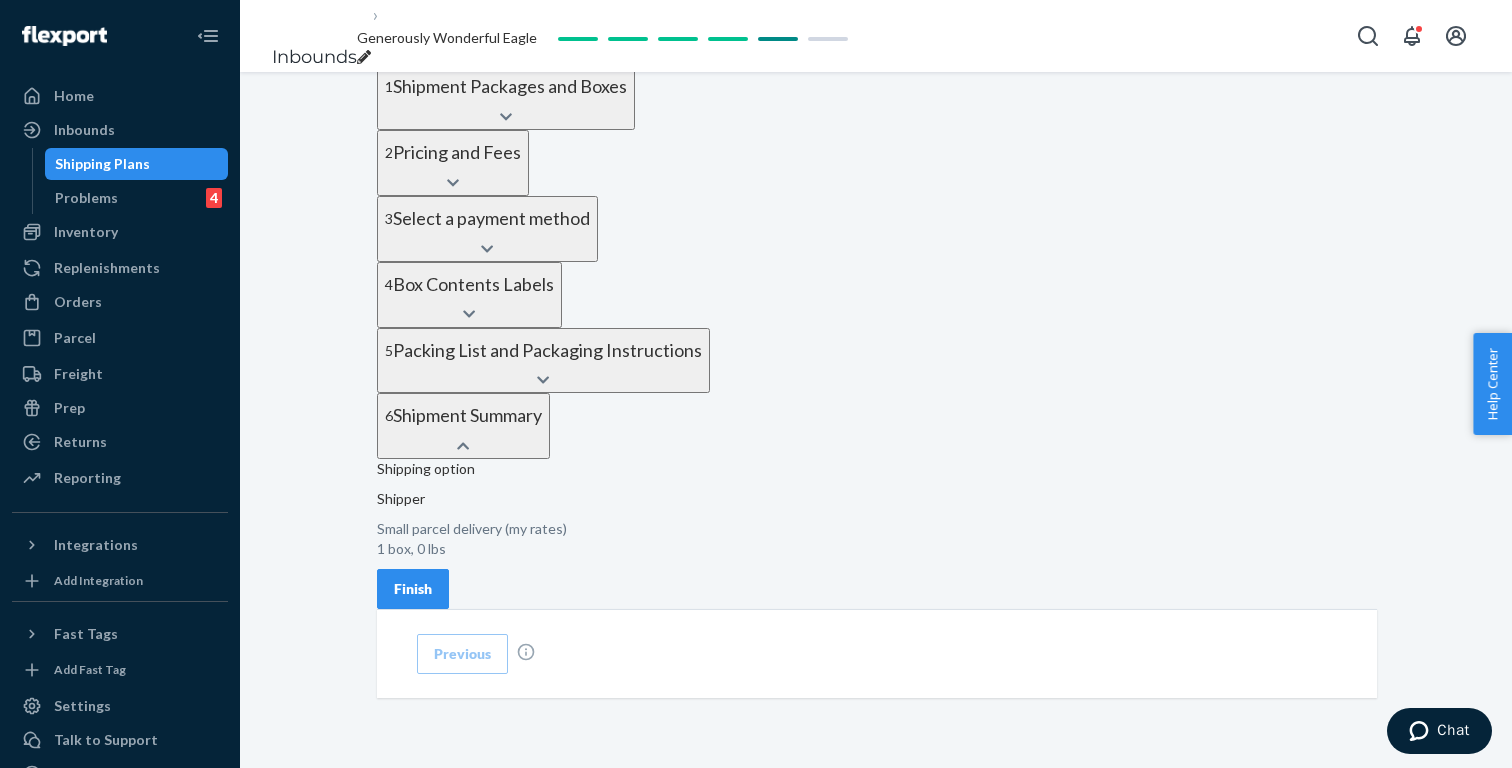 click on "Finish" at bounding box center (413, 589) 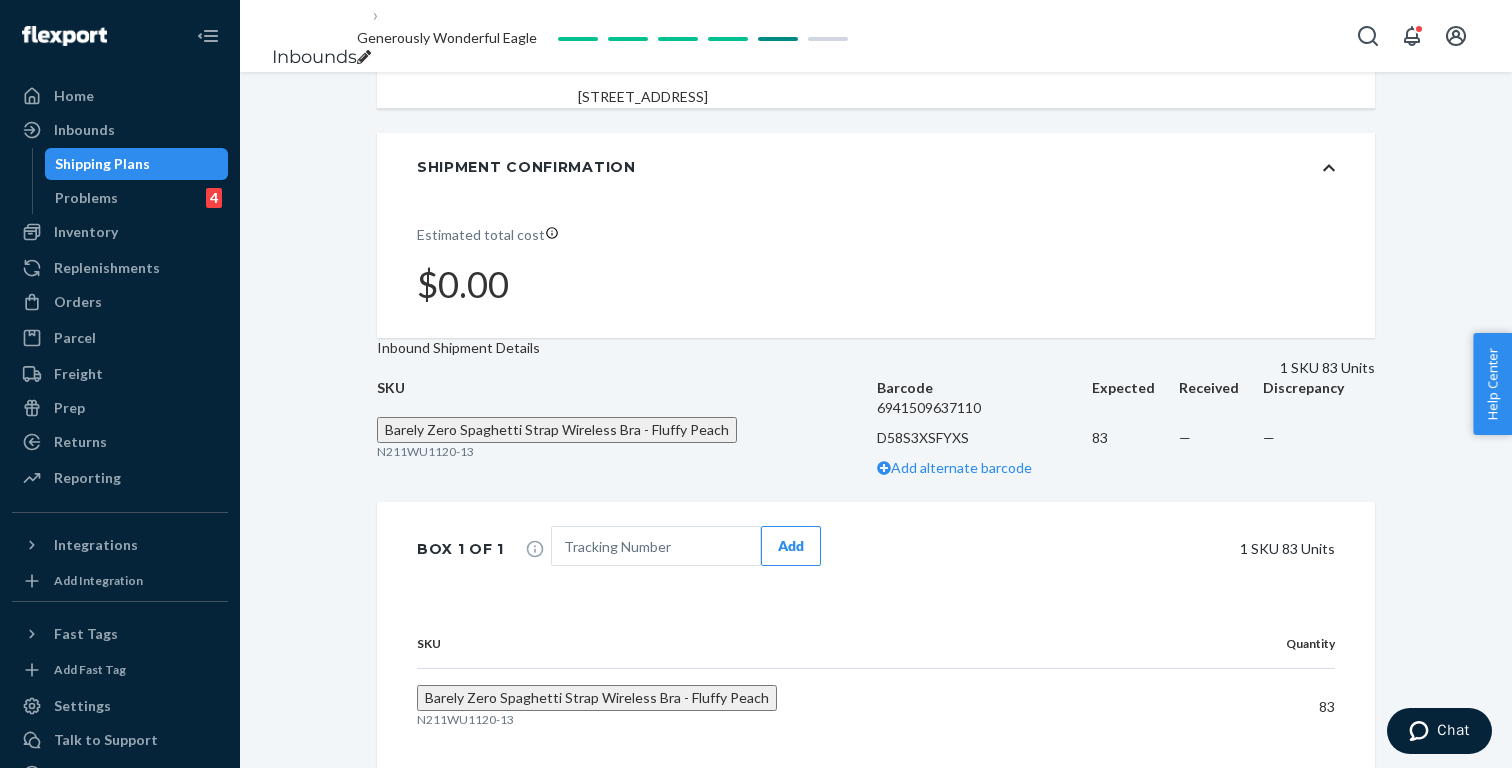 scroll, scrollTop: 430, scrollLeft: 0, axis: vertical 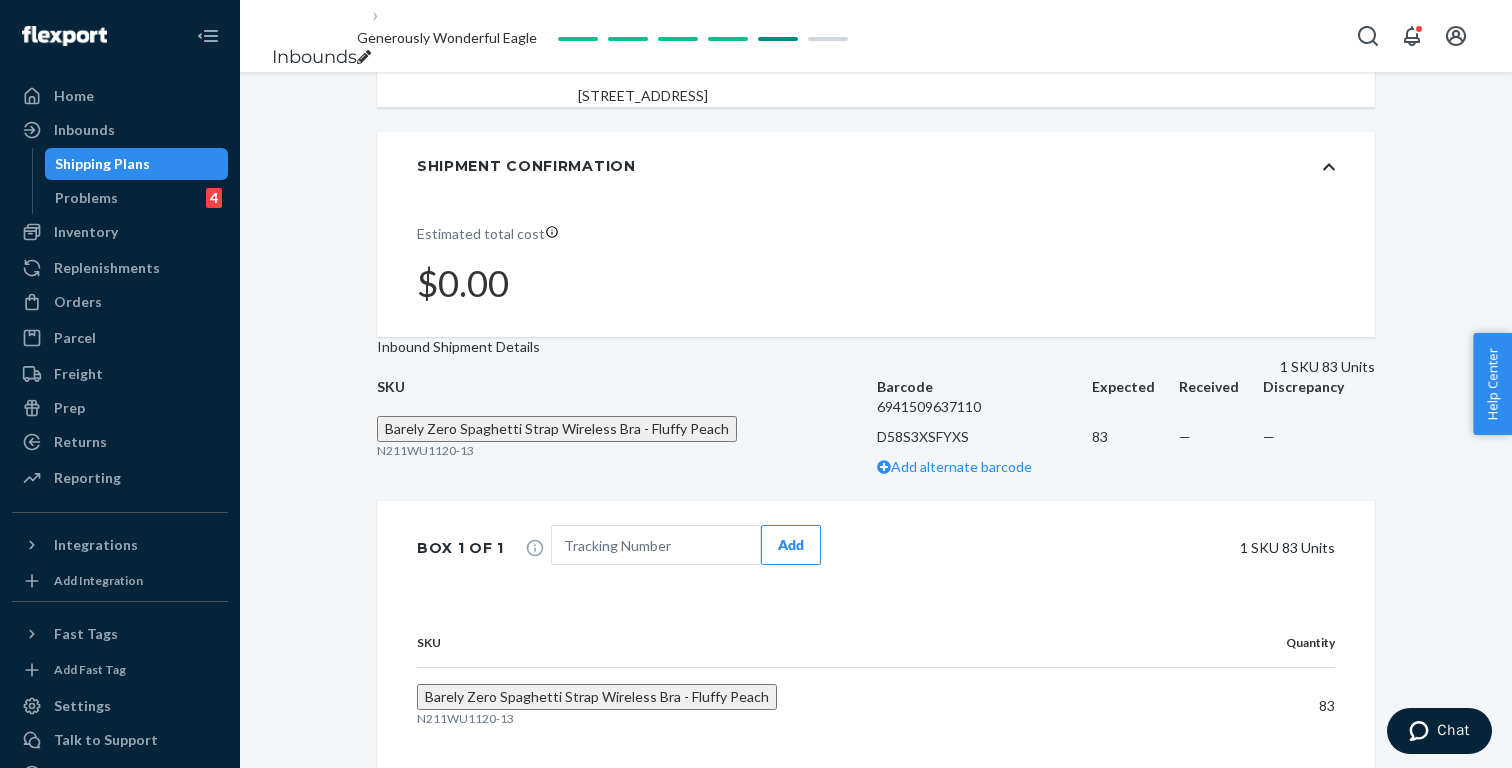 click on "Generously Wonderful Eagle" at bounding box center (447, 37) 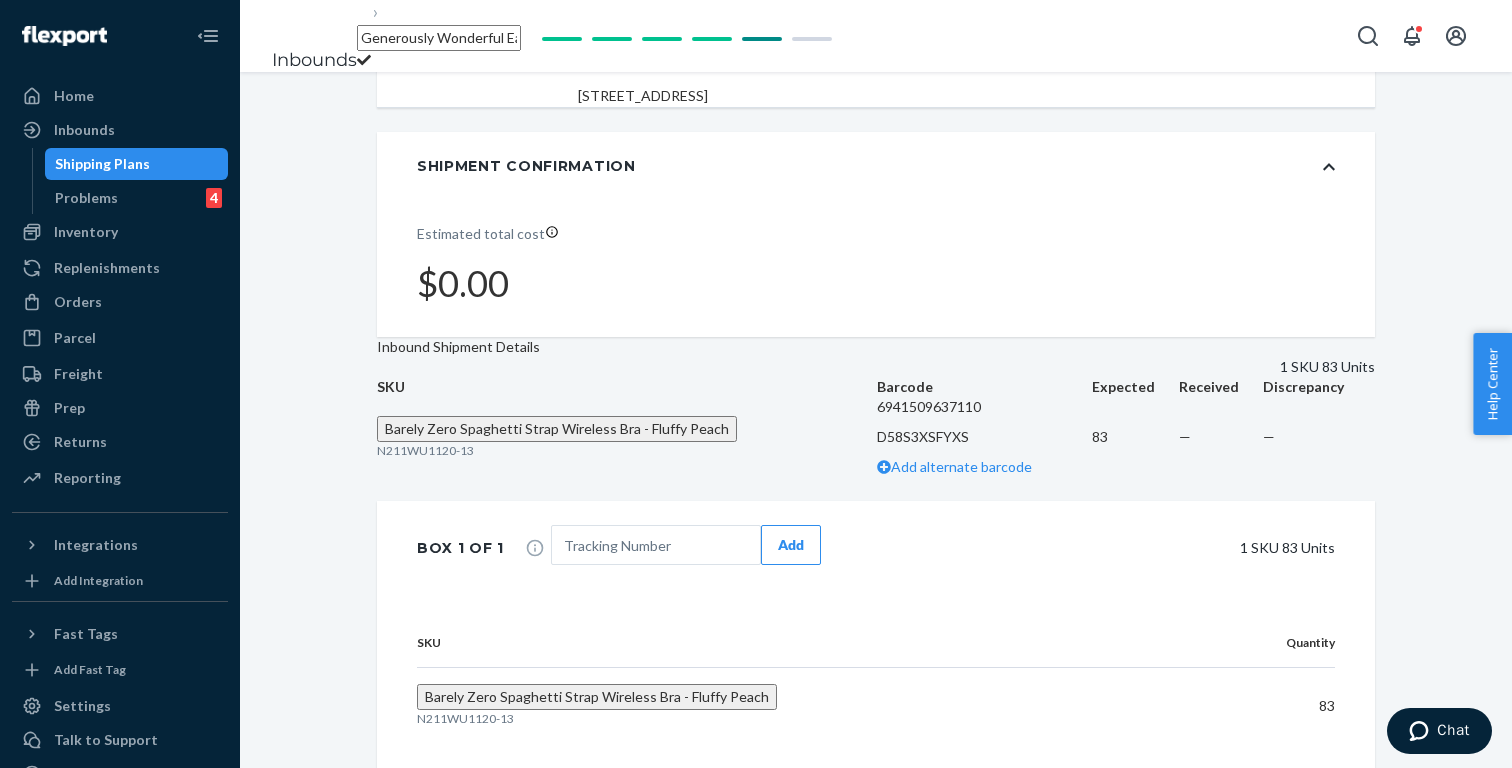click on "Shipment Ready to ship Download Shipment ID 1207421 Flexport PO# 9851164 Inbounded on your carrier rates Contains 1  SKU  and 83  Units Placed on [DATE] 12:16 pm PDT Ship from [PERSON_NAME]
2000 Midway Ln
G2 Reverse Logistics
[GEOGRAPHIC_DATA], [GEOGRAPHIC_DATA] 37167 Ship to Attn: Crossdock Flexport [STREET_ADDRESS] Shipment Confirmation Estimated total cost $0.00 Inbound Shipment Details 1   SKU   83   Units SKU Barcode Expected Received Discrepancy Barely Zero Spaghetti Strap Wireless Bra - Fluffy Peach N211WU1120-13 6941509637110 D58S3XSFYXS Add alternate barcode 83 — — Box 1 of 1 Add 1   SKU   83   Units SKU Quantity Barely Zero Spaghetti Strap Wireless Bra - Fluffy Peach N211WU1120-13 83" at bounding box center (876, 247) 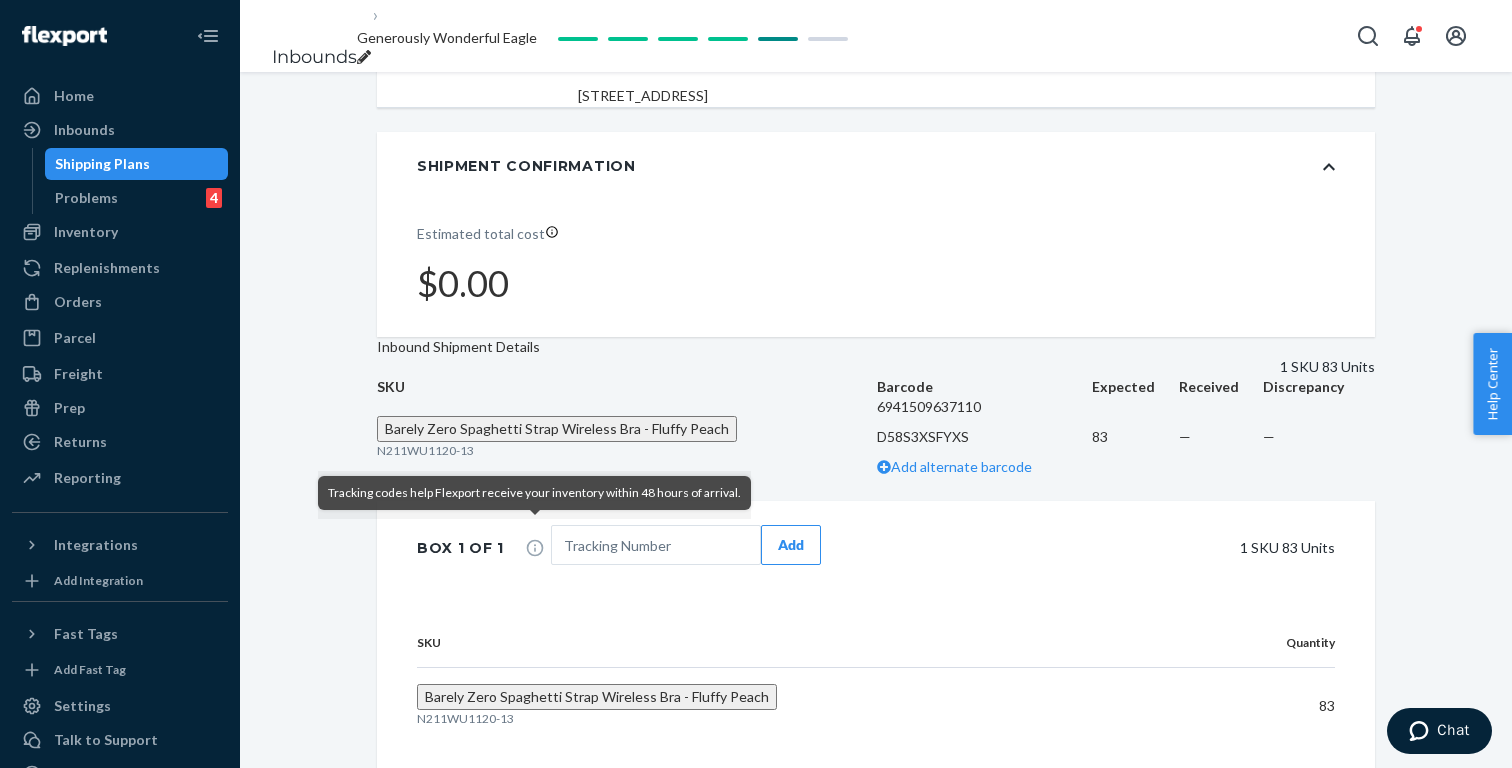 scroll, scrollTop: 396, scrollLeft: 0, axis: vertical 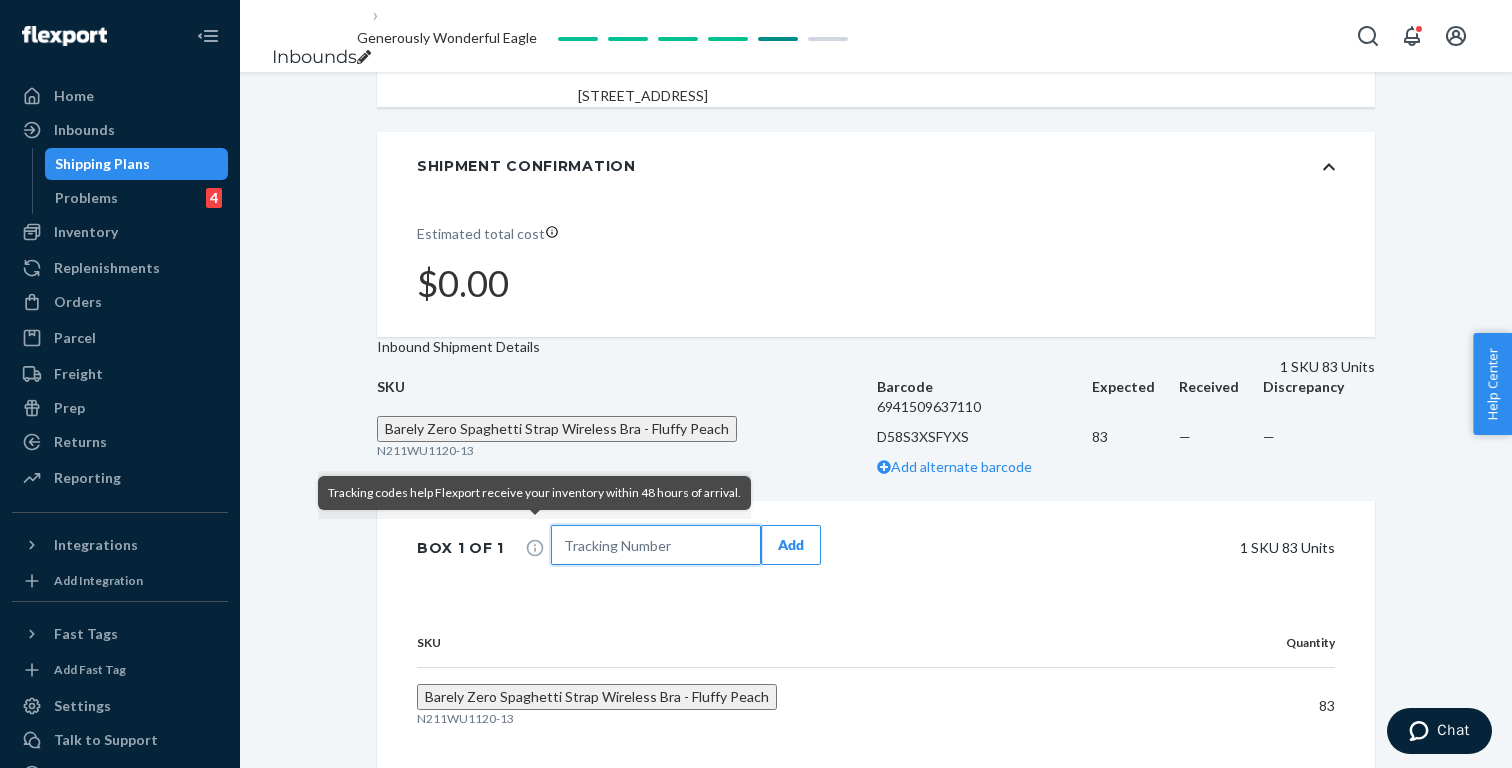 click at bounding box center (656, 545) 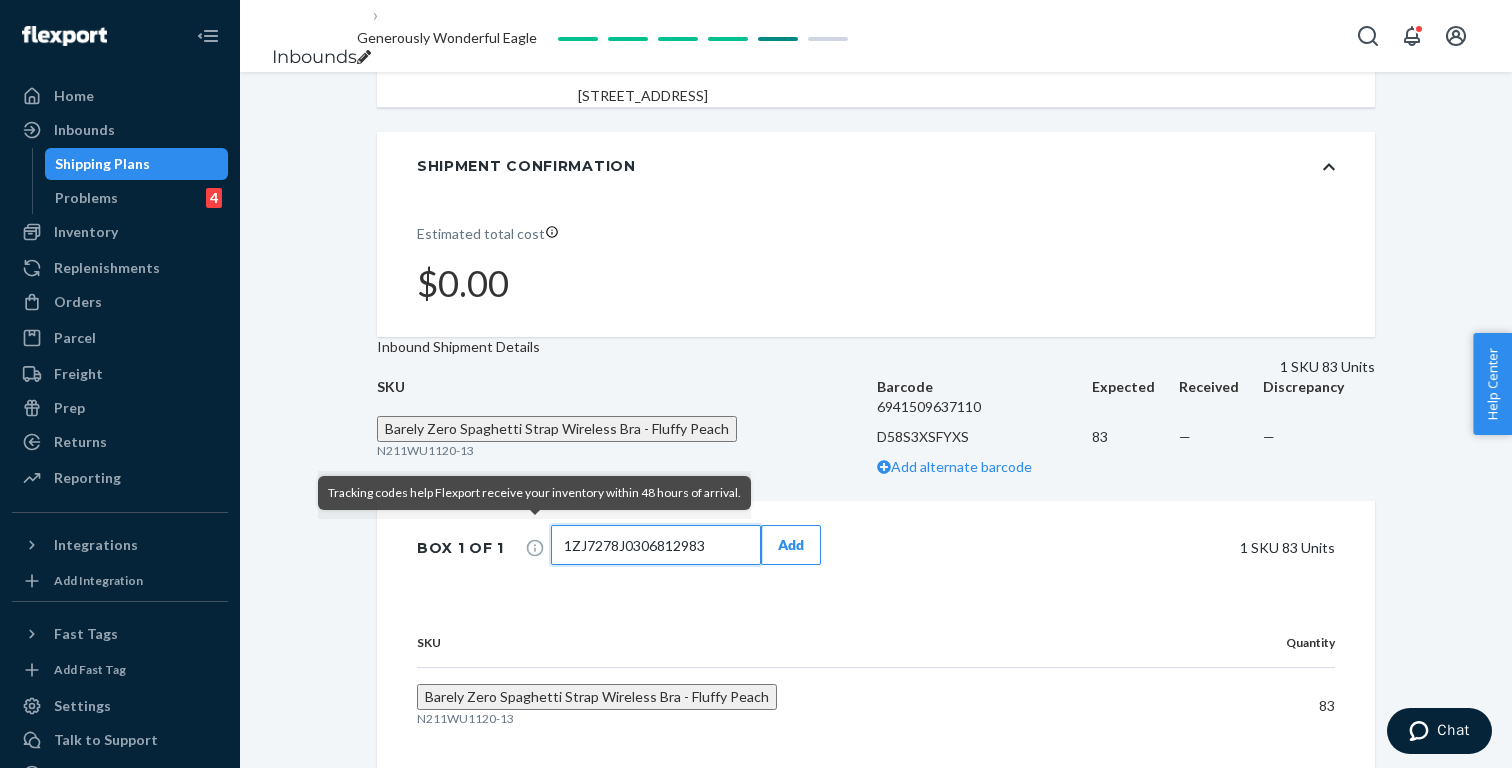 type on "1ZJ7278J0306812983" 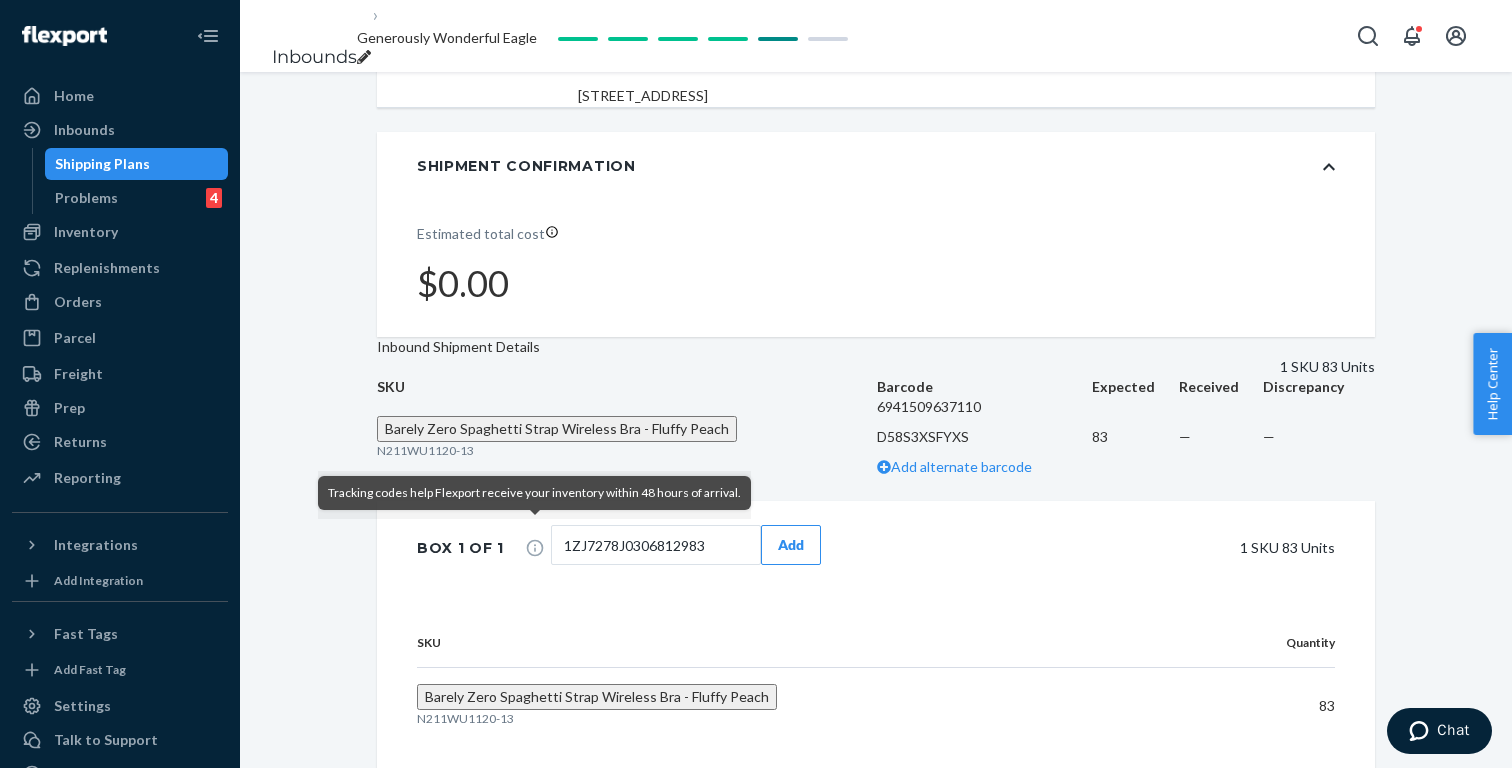 click on "Add" at bounding box center (791, 545) 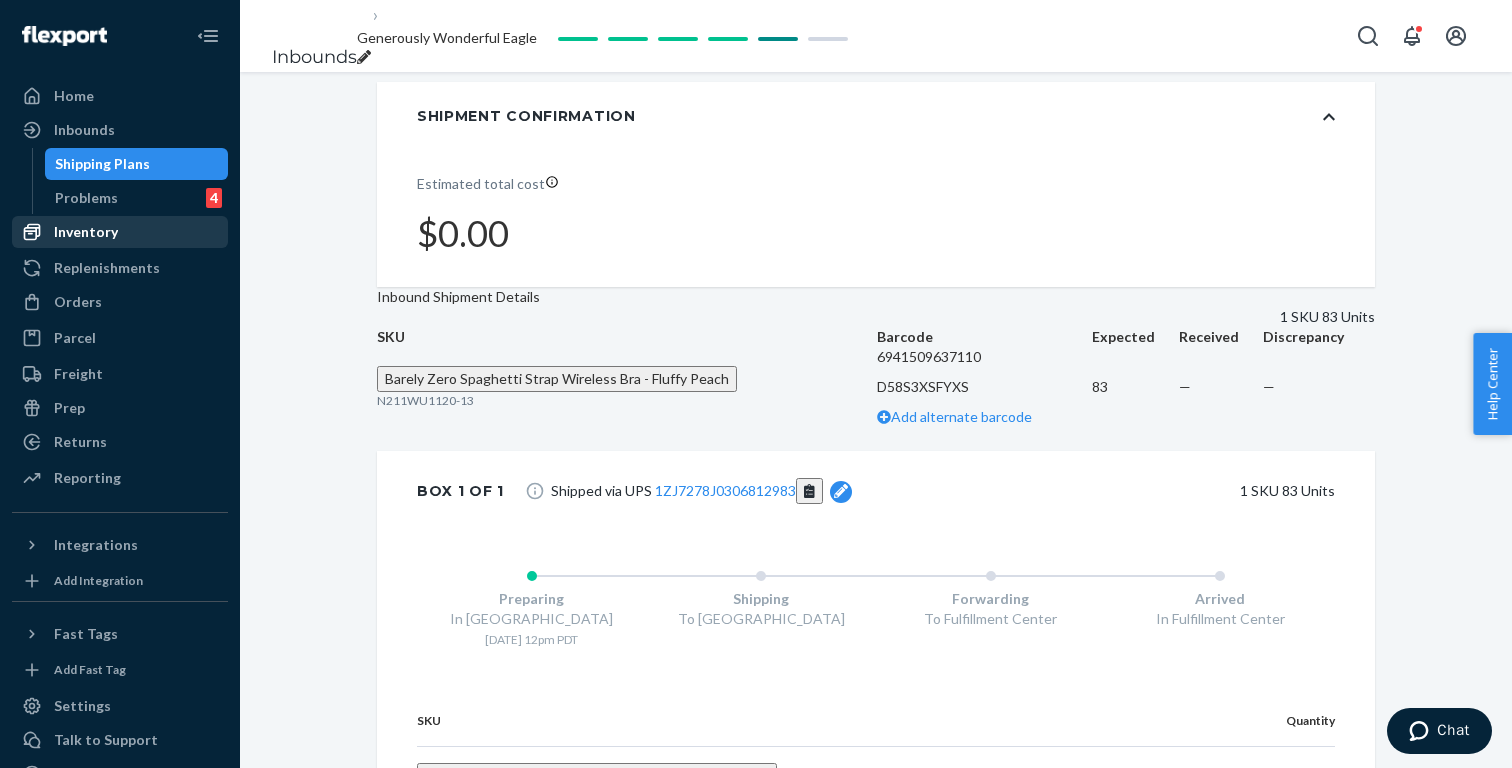 click on "Inventory" at bounding box center [120, 232] 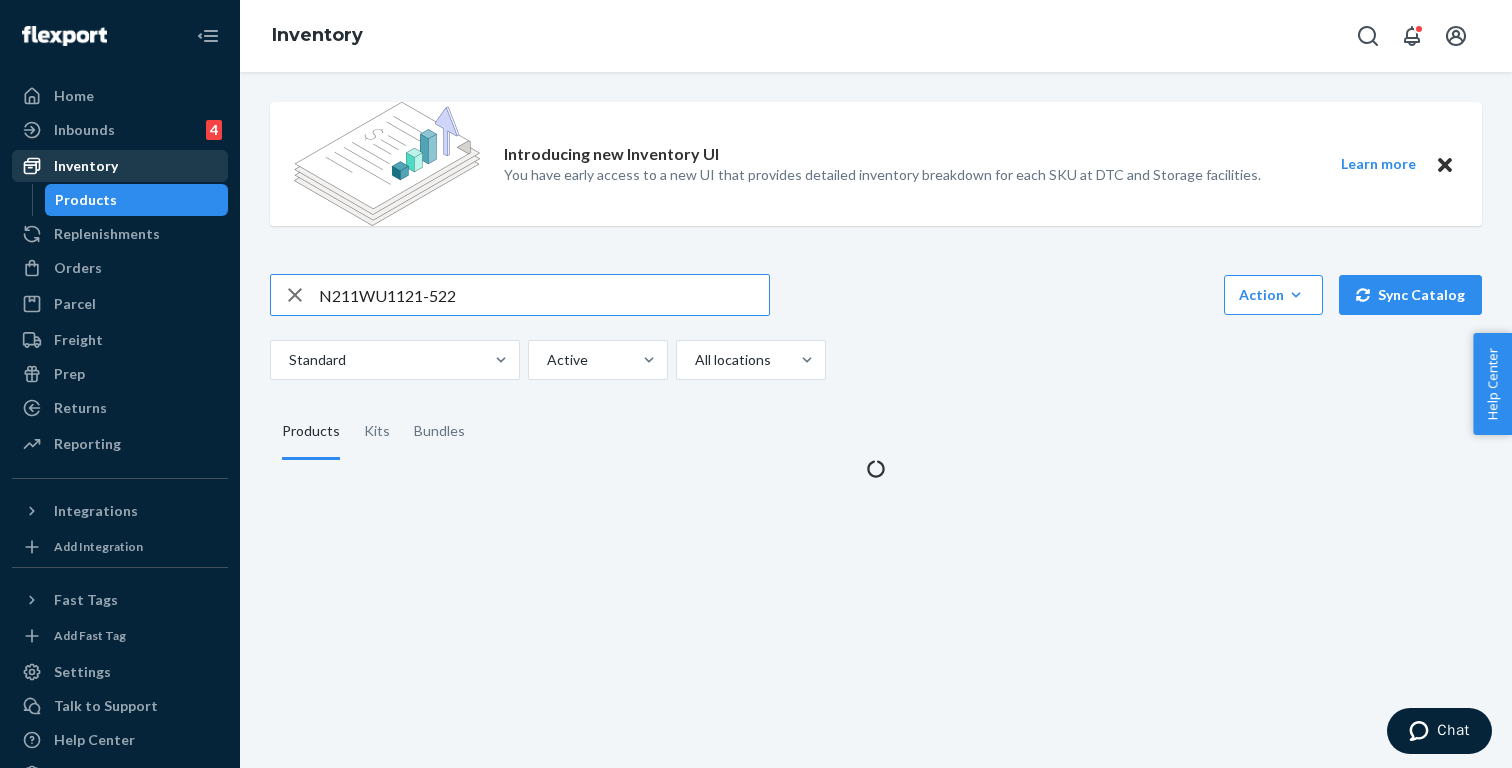 scroll, scrollTop: 0, scrollLeft: 0, axis: both 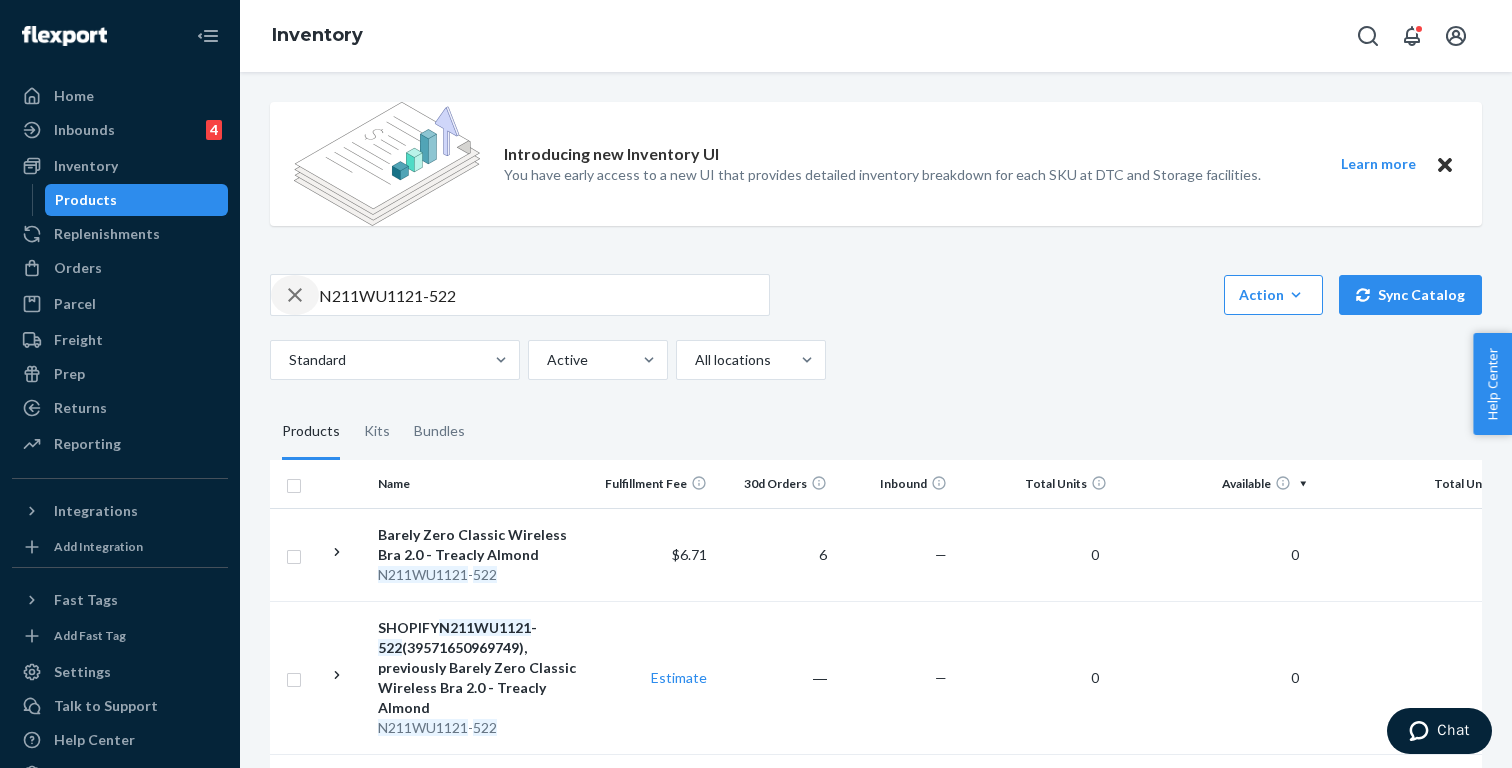 click 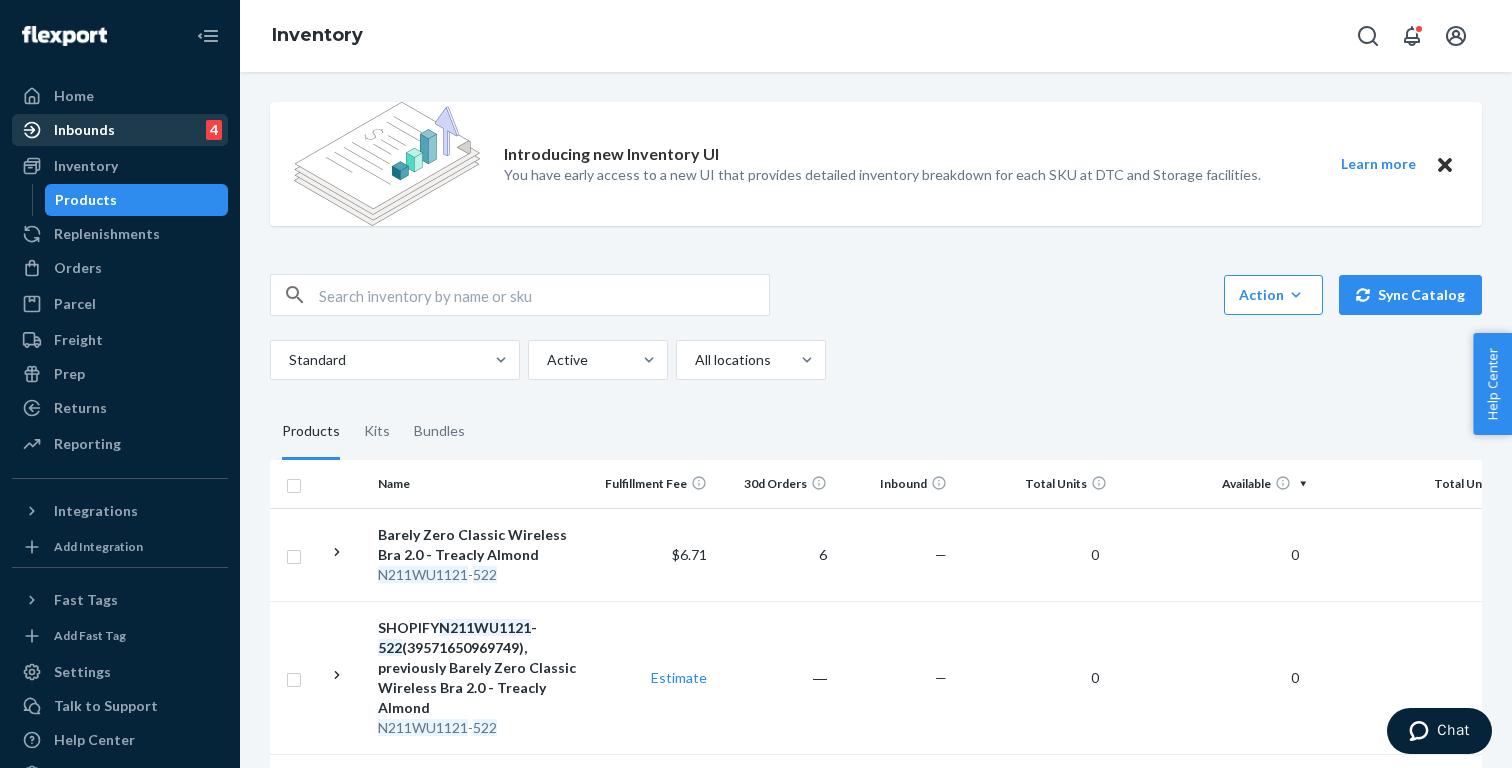 click on "Inbounds" at bounding box center (84, 130) 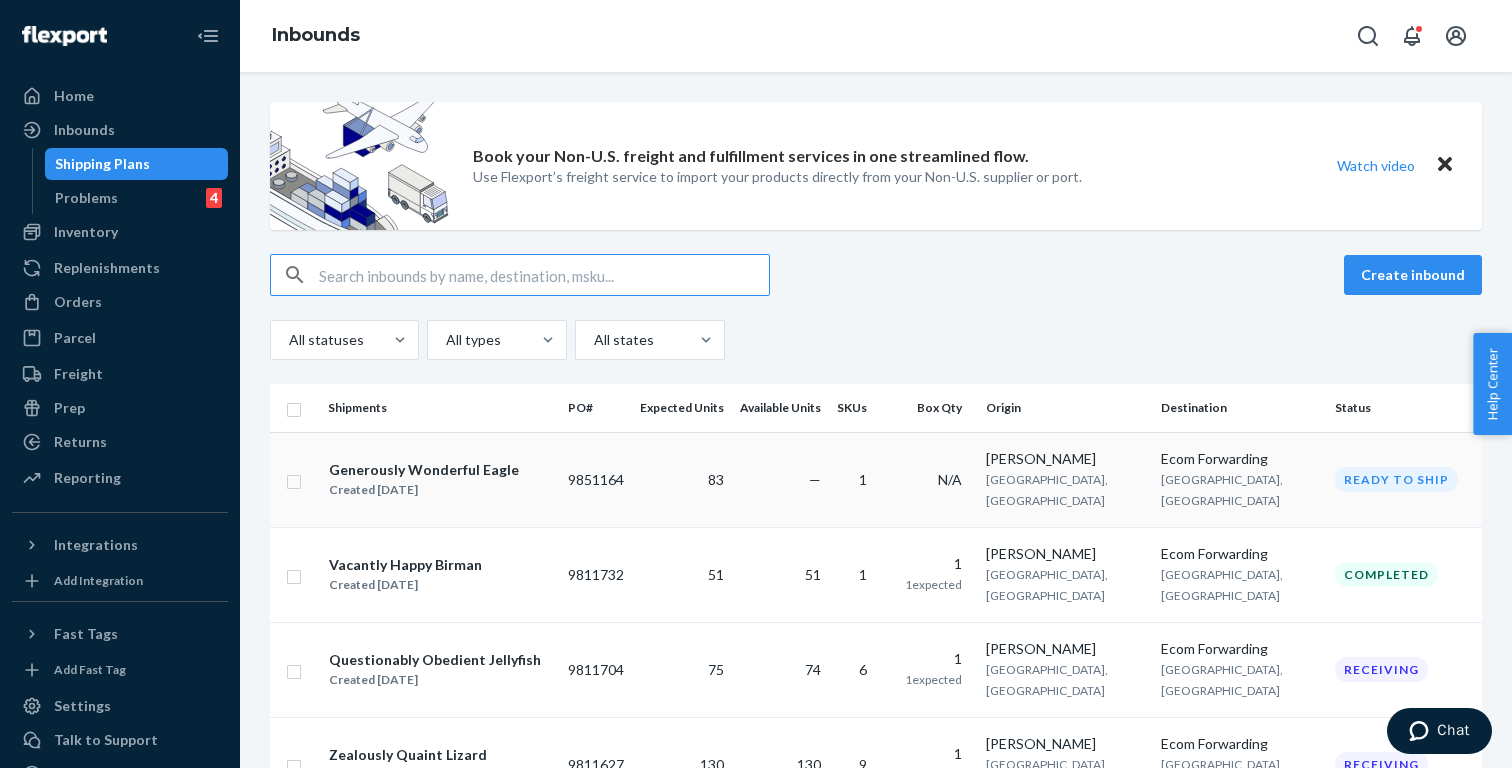 click on "Generously Wonderful Eagle" at bounding box center (424, 470) 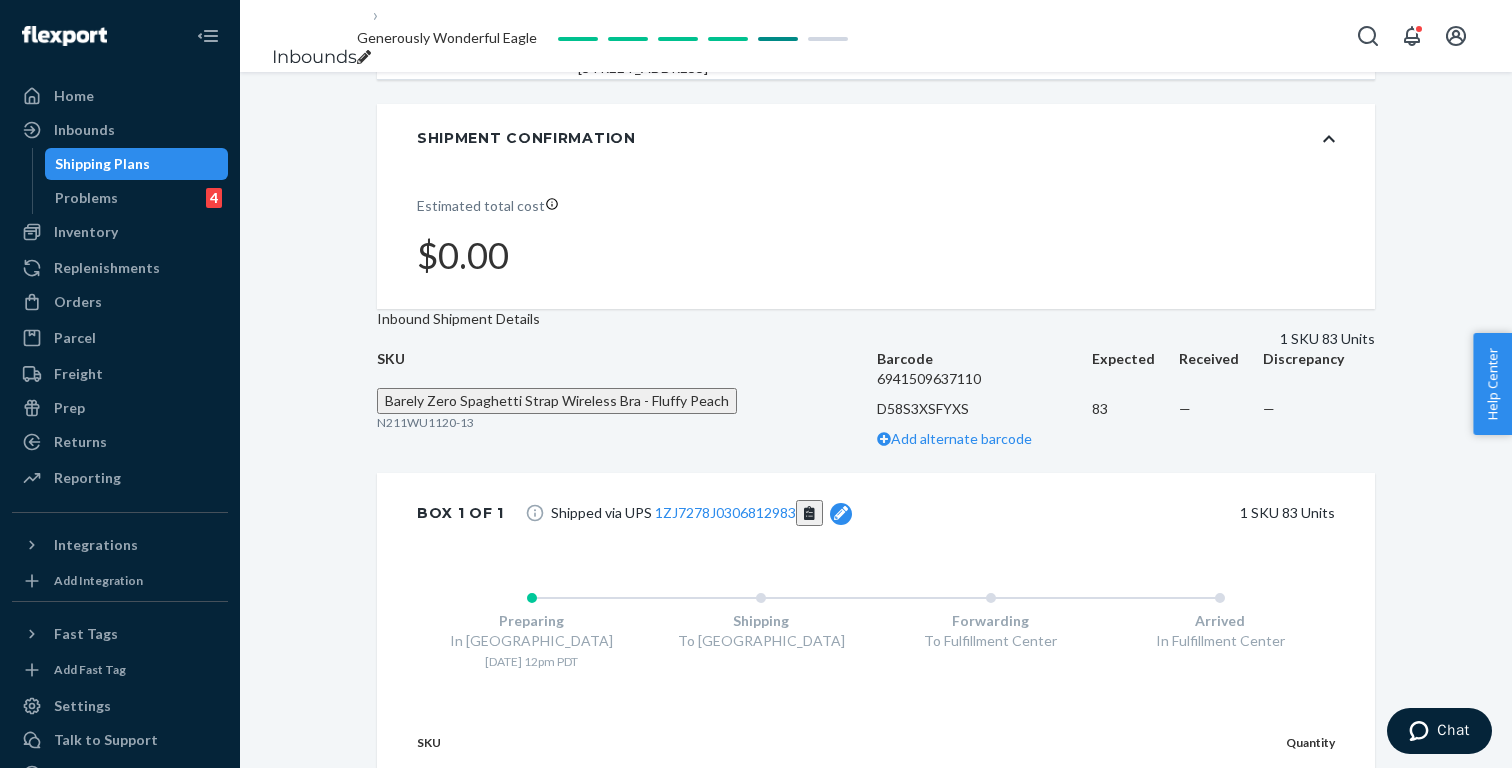 scroll, scrollTop: 308, scrollLeft: 0, axis: vertical 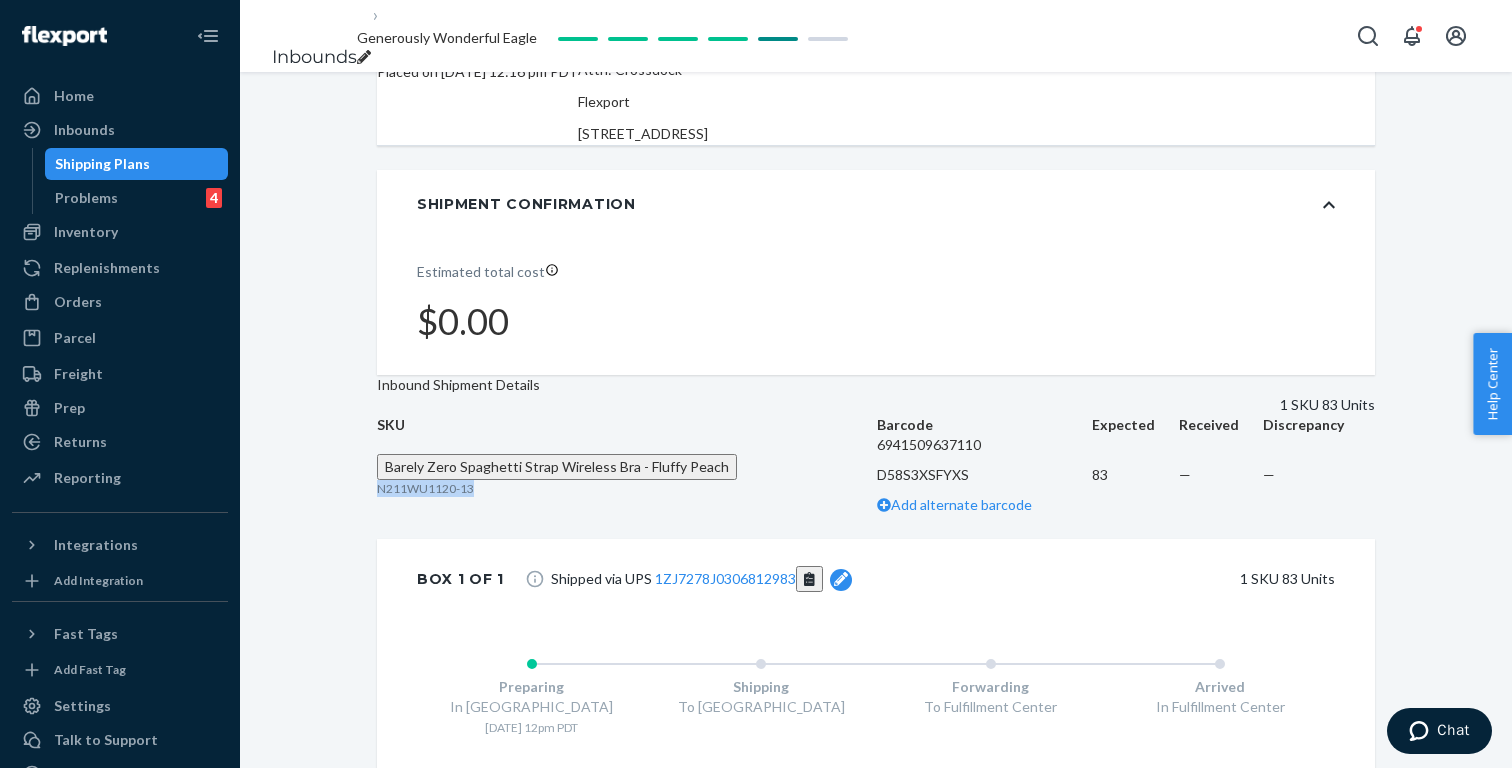 copy on "N211WU1120-13" 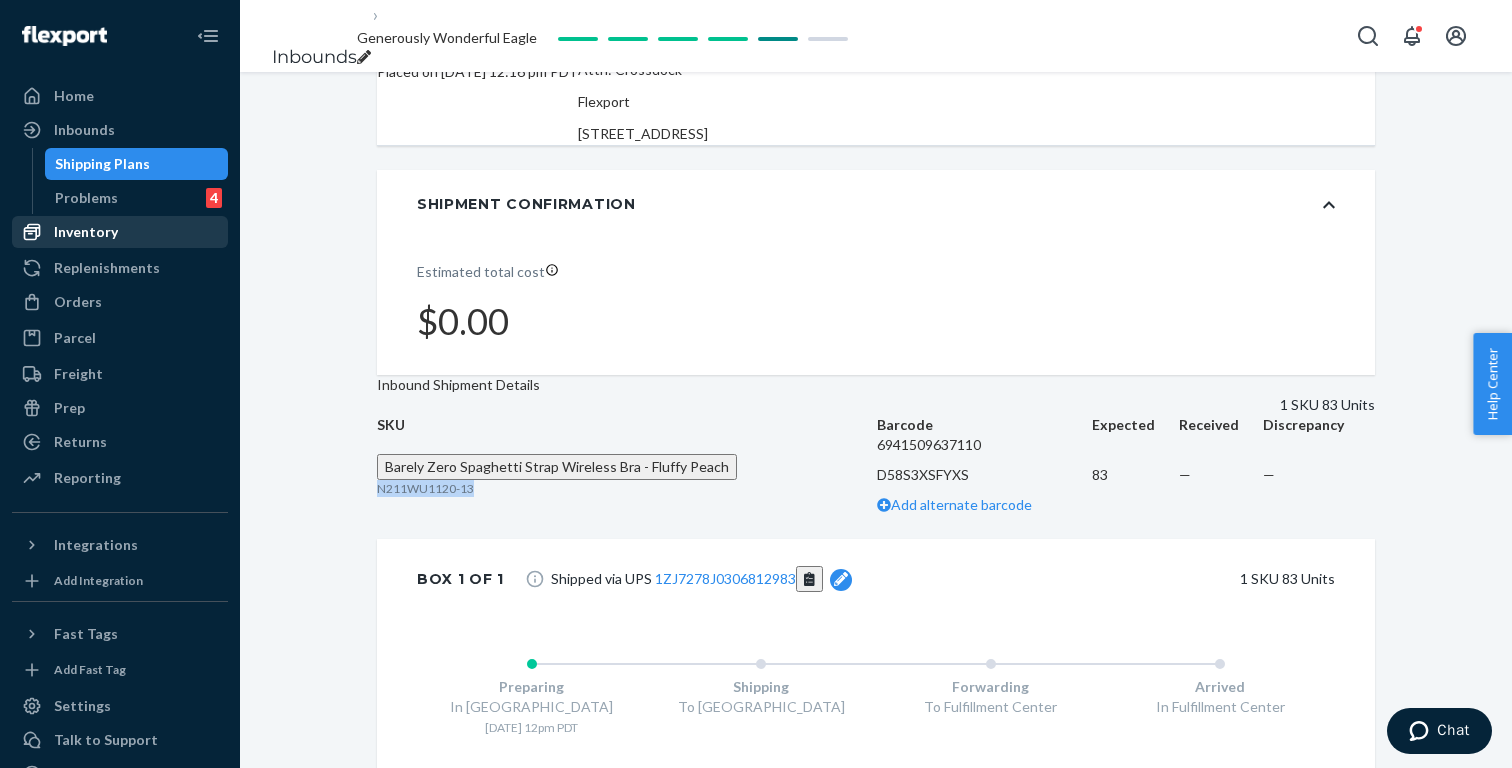 click on "Inventory" at bounding box center (120, 232) 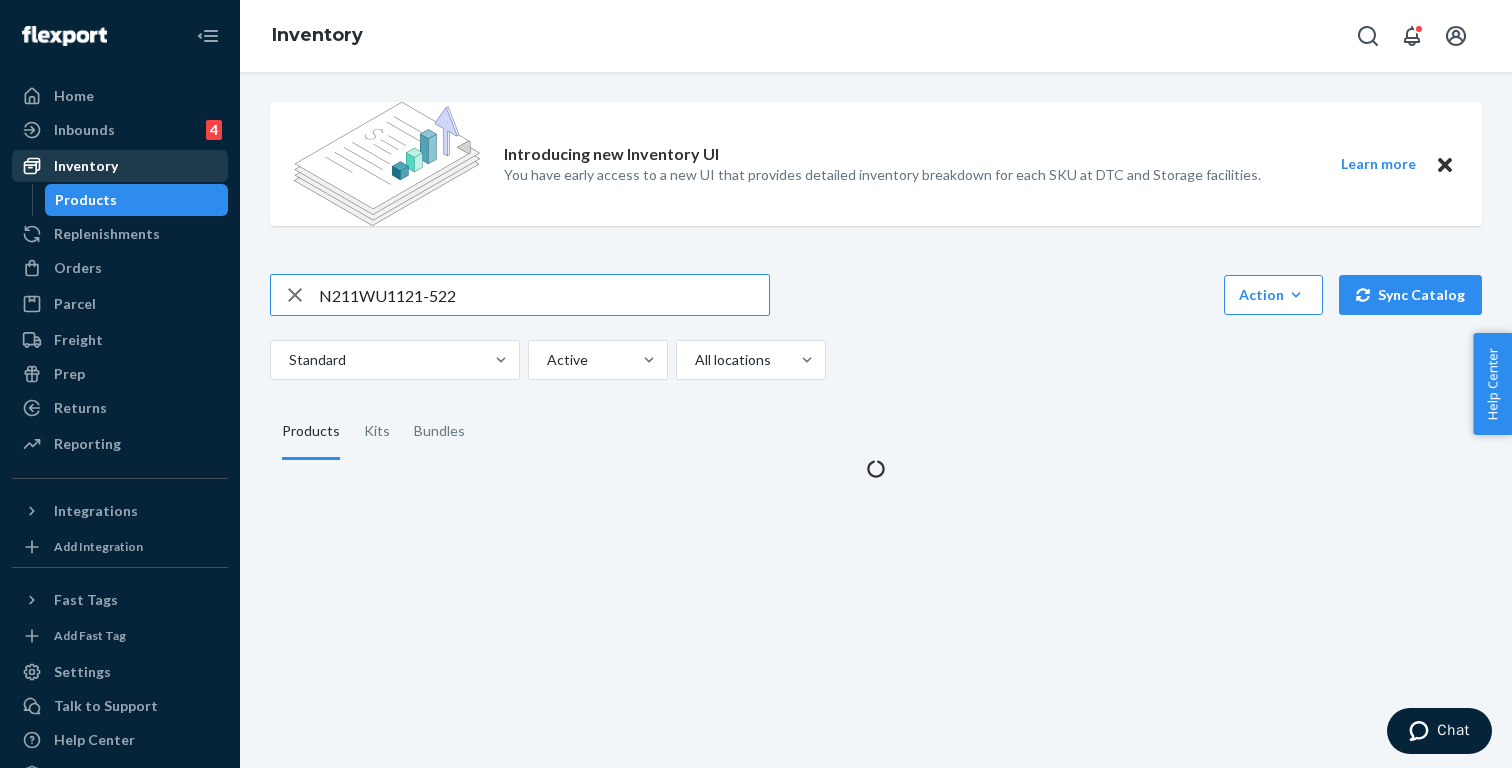 scroll, scrollTop: 0, scrollLeft: 0, axis: both 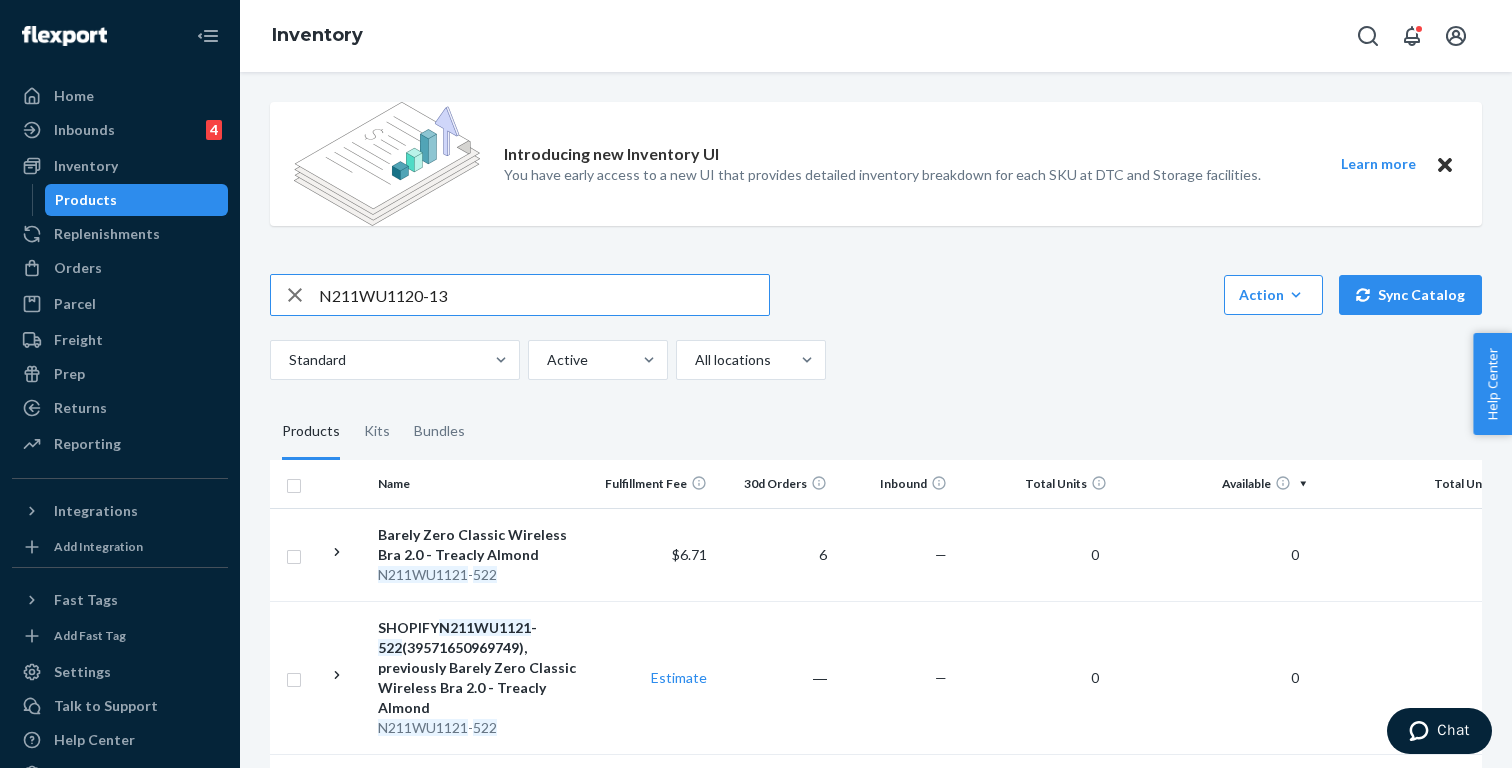 type on "N211WU1120-13" 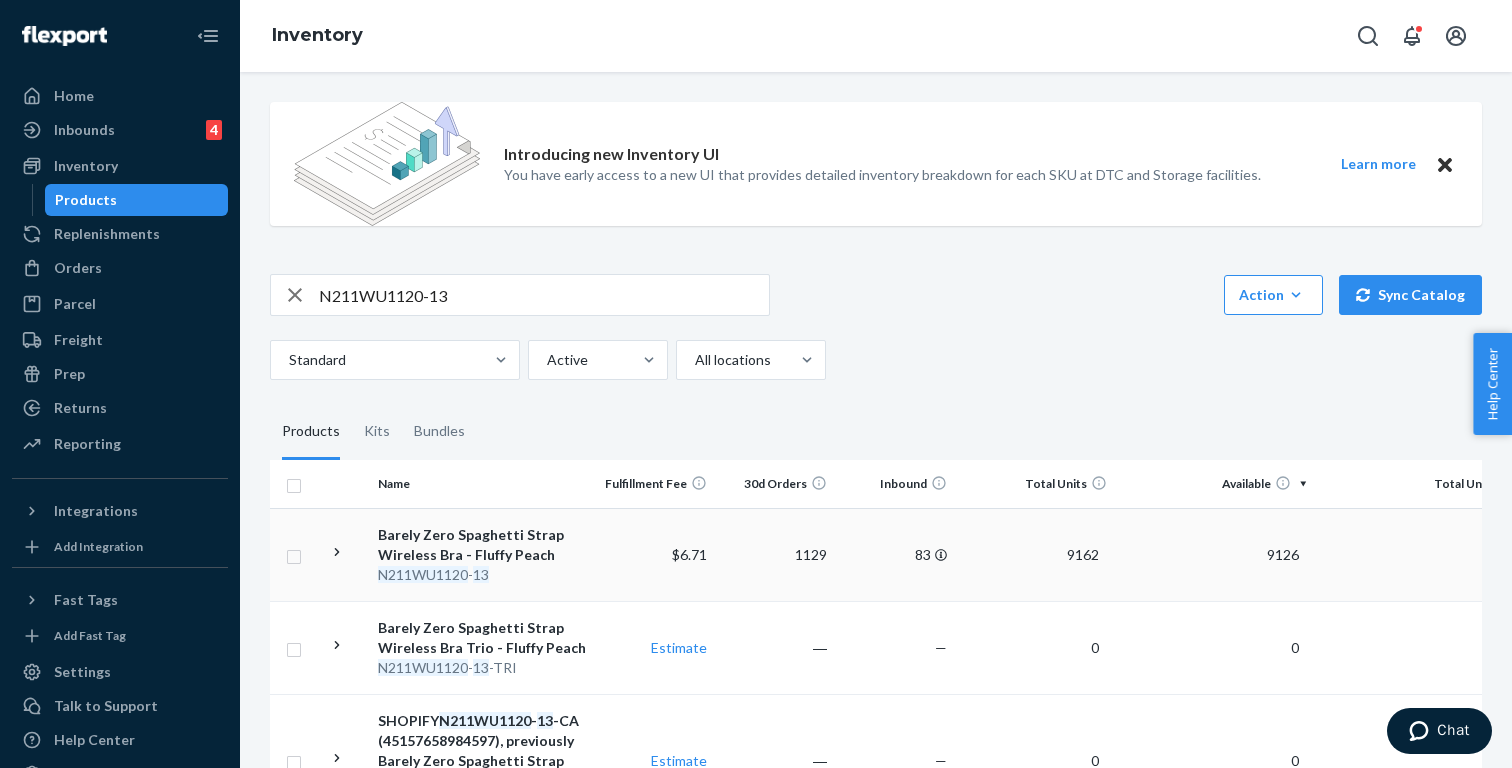 click on "Barely Zero Spaghetti Strap Wireless Bra - Fluffy Peach" at bounding box center (482, 545) 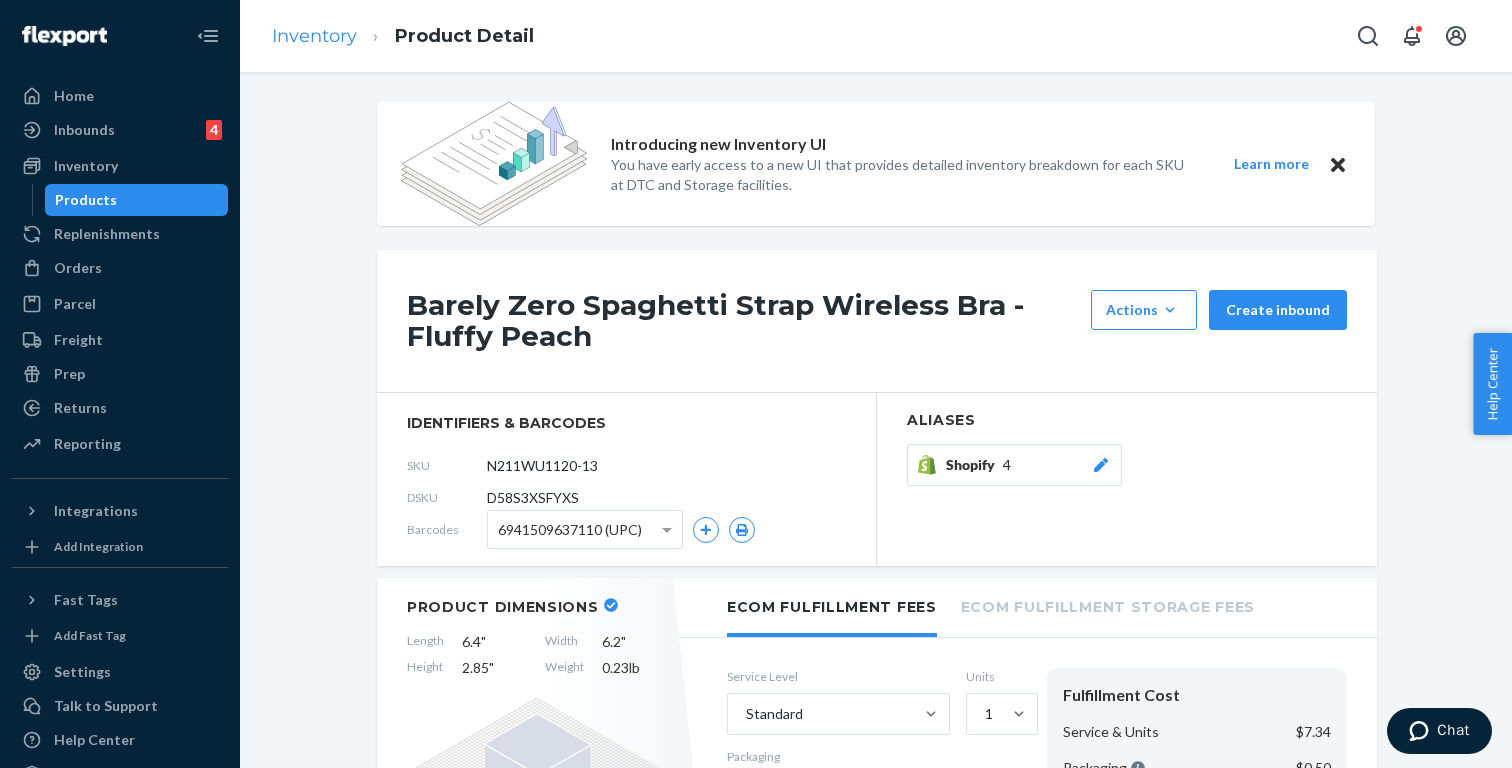 click on "Inventory" at bounding box center (314, 36) 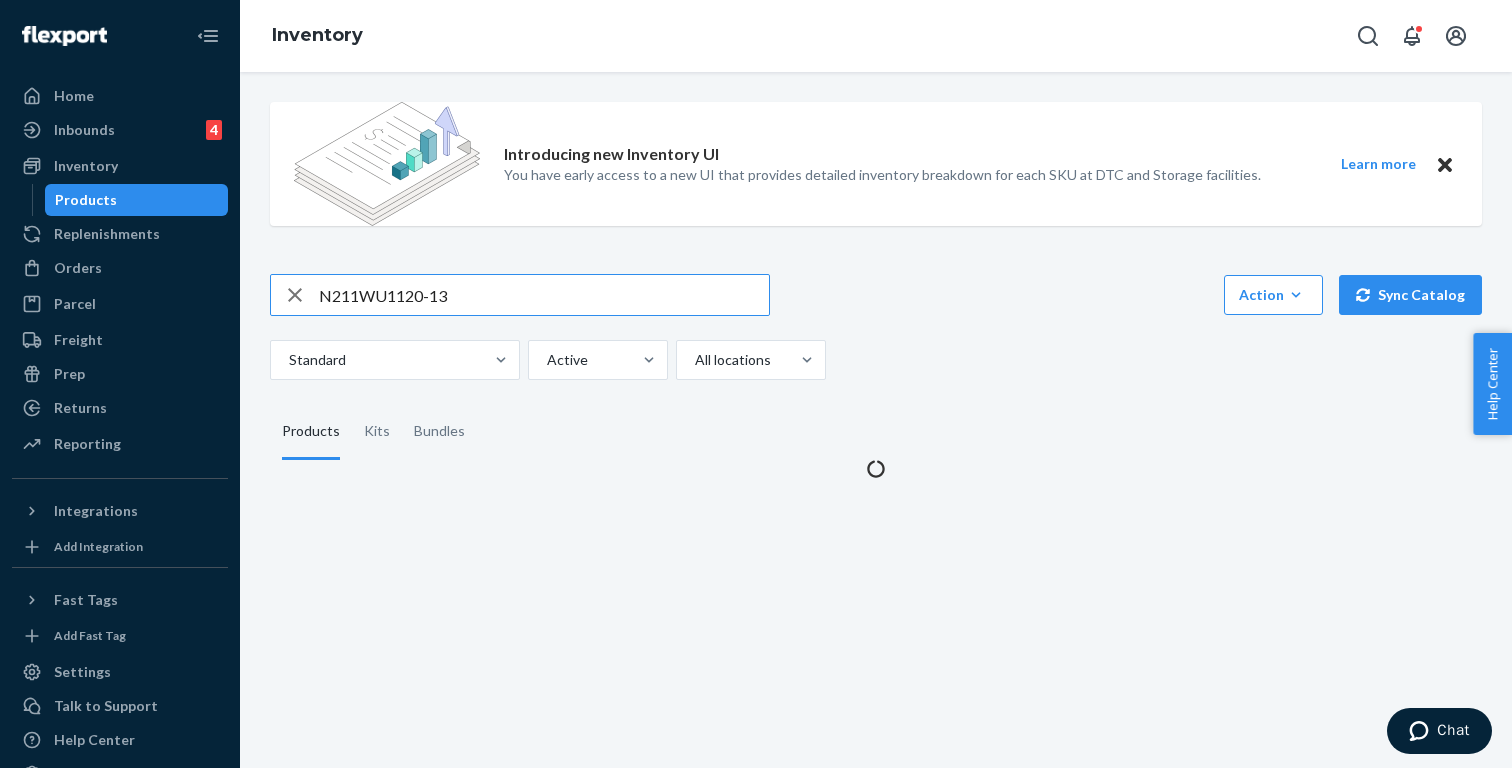 click 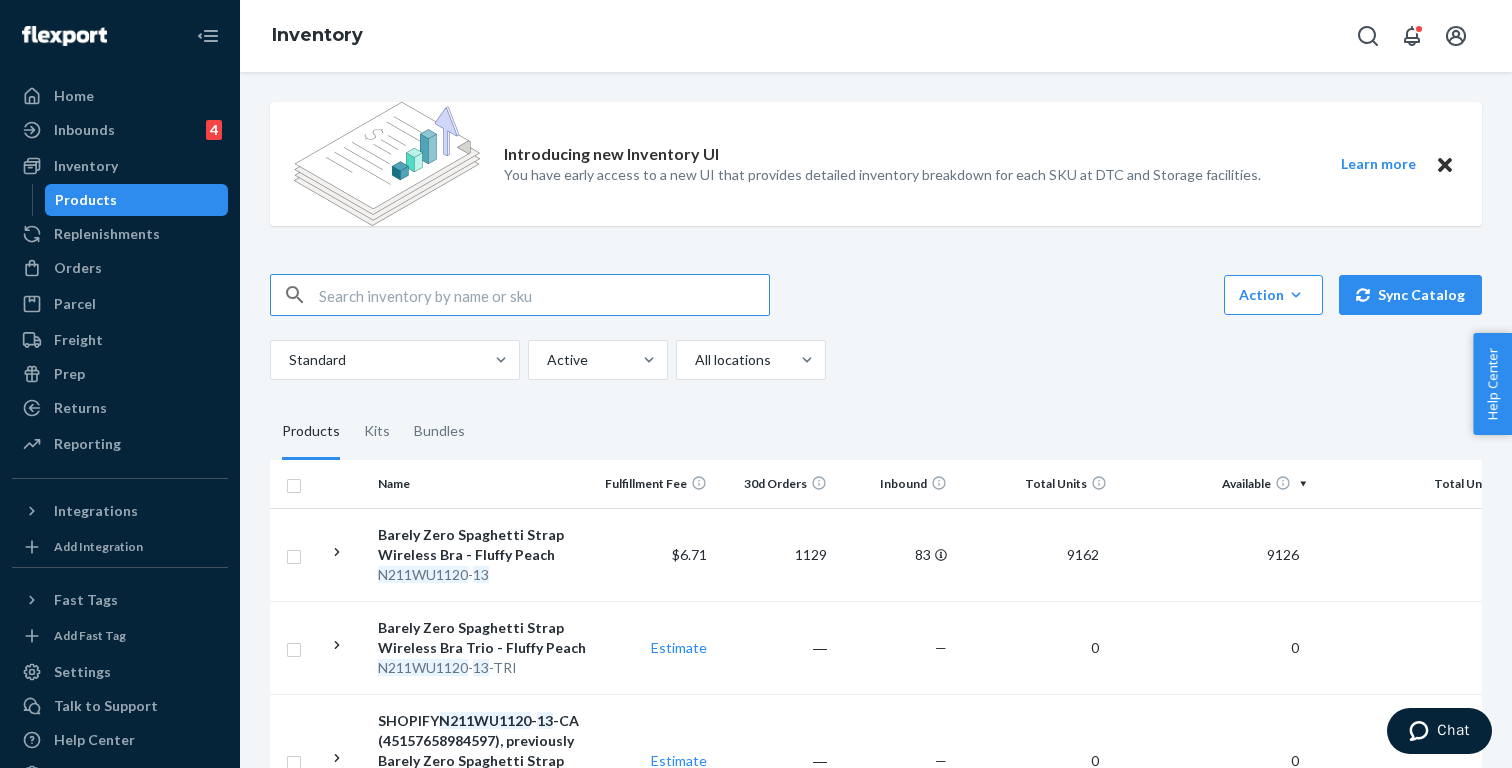 click at bounding box center (544, 295) 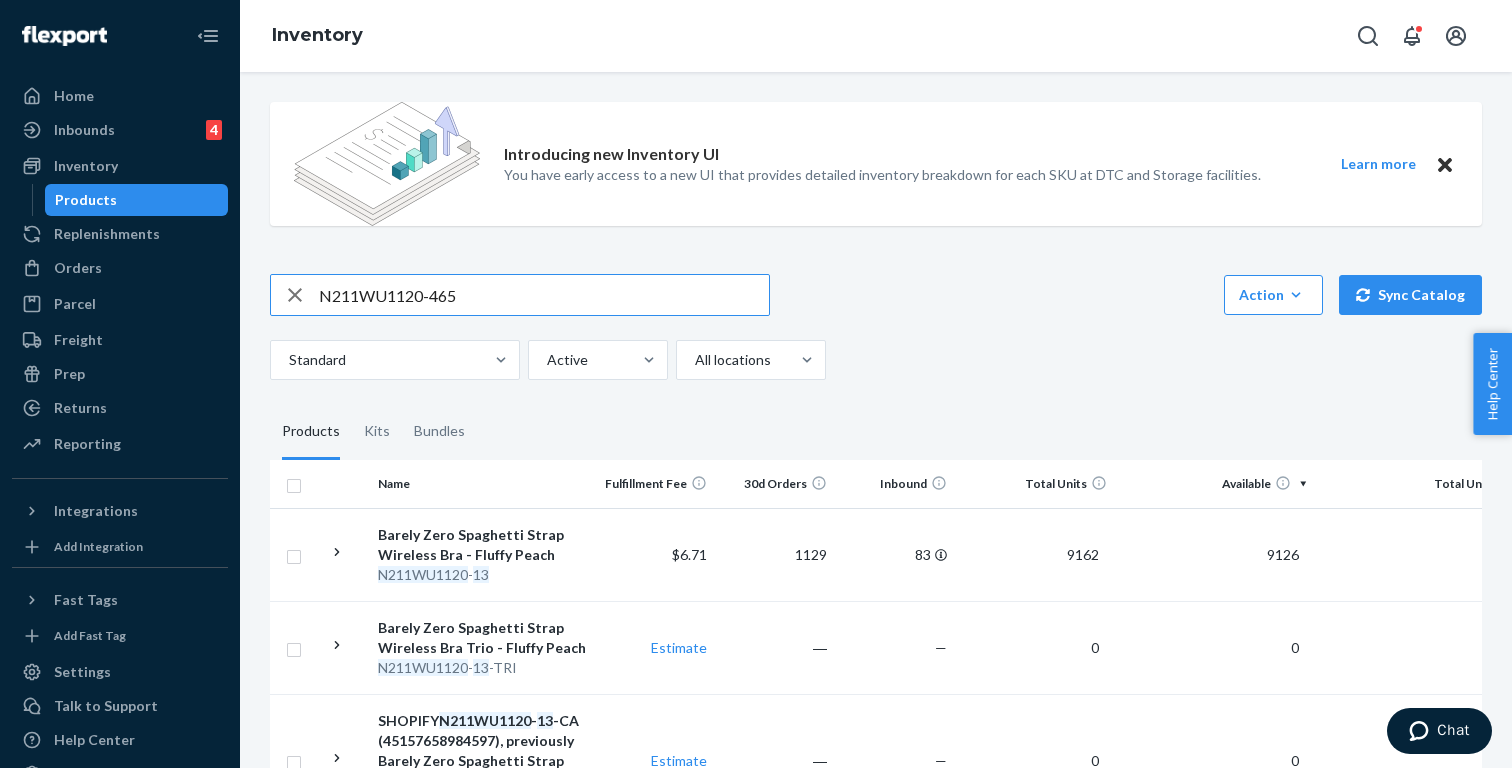 type on "N211WU1120-465" 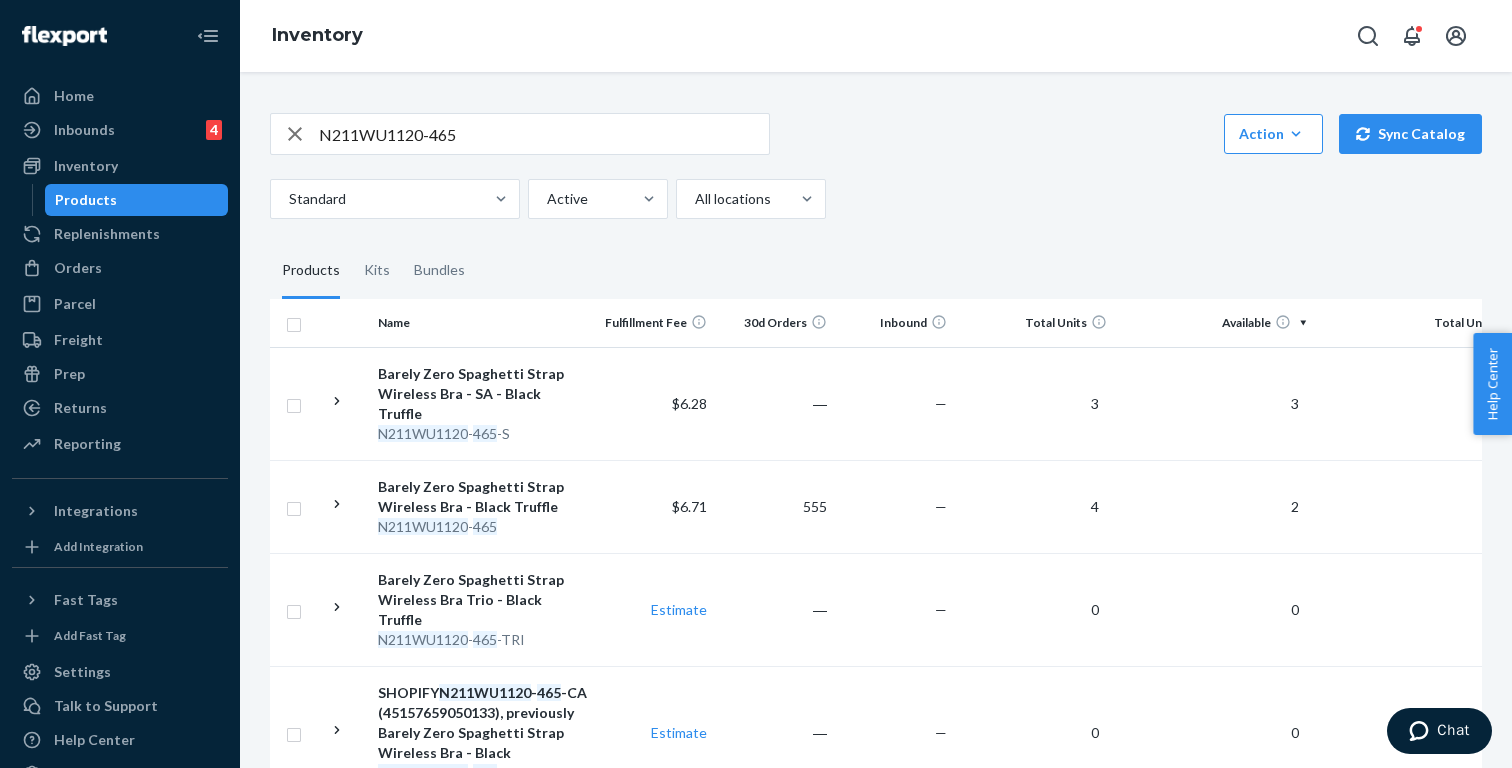 scroll, scrollTop: 162, scrollLeft: 0, axis: vertical 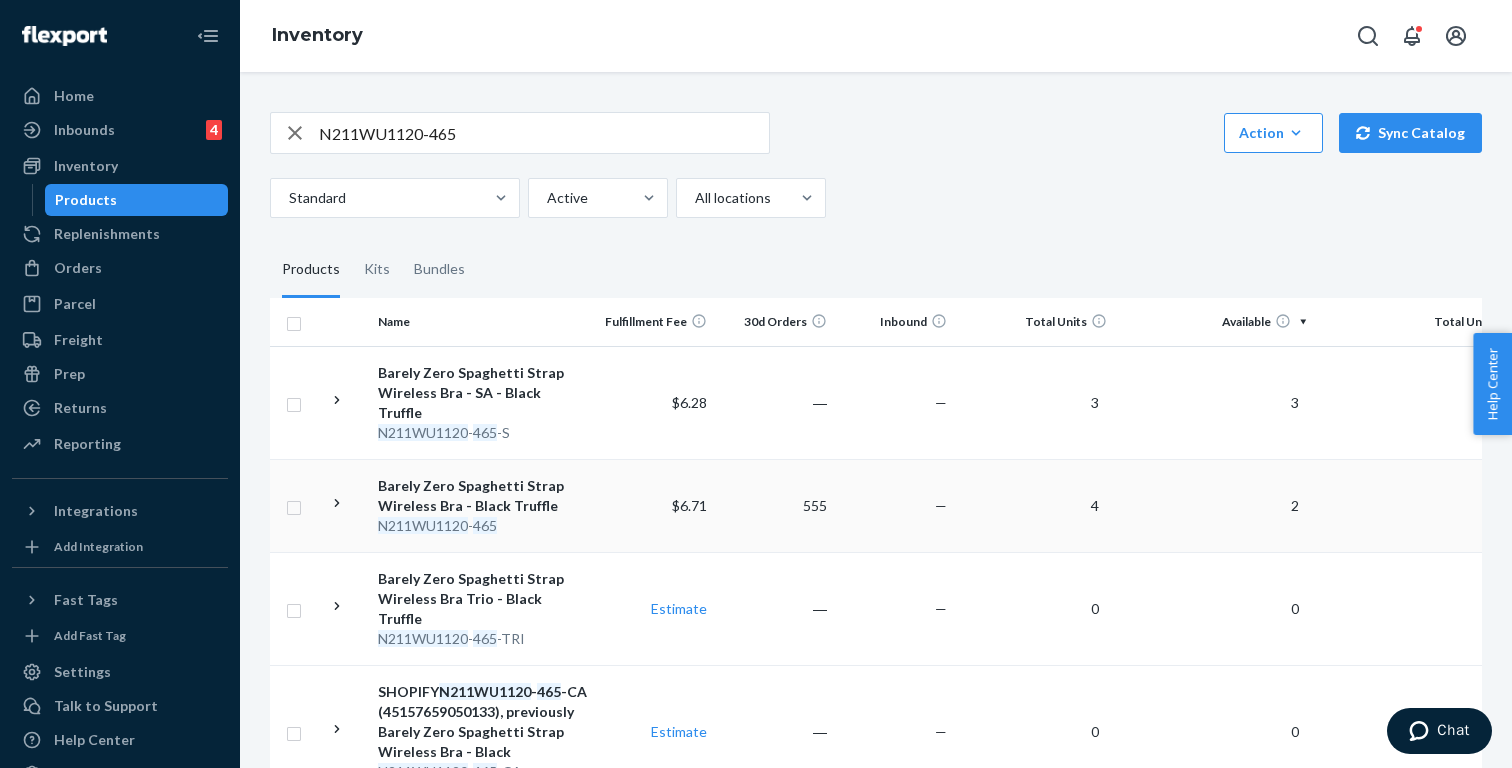 click on "N211WU1120 - 465" at bounding box center (482, 526) 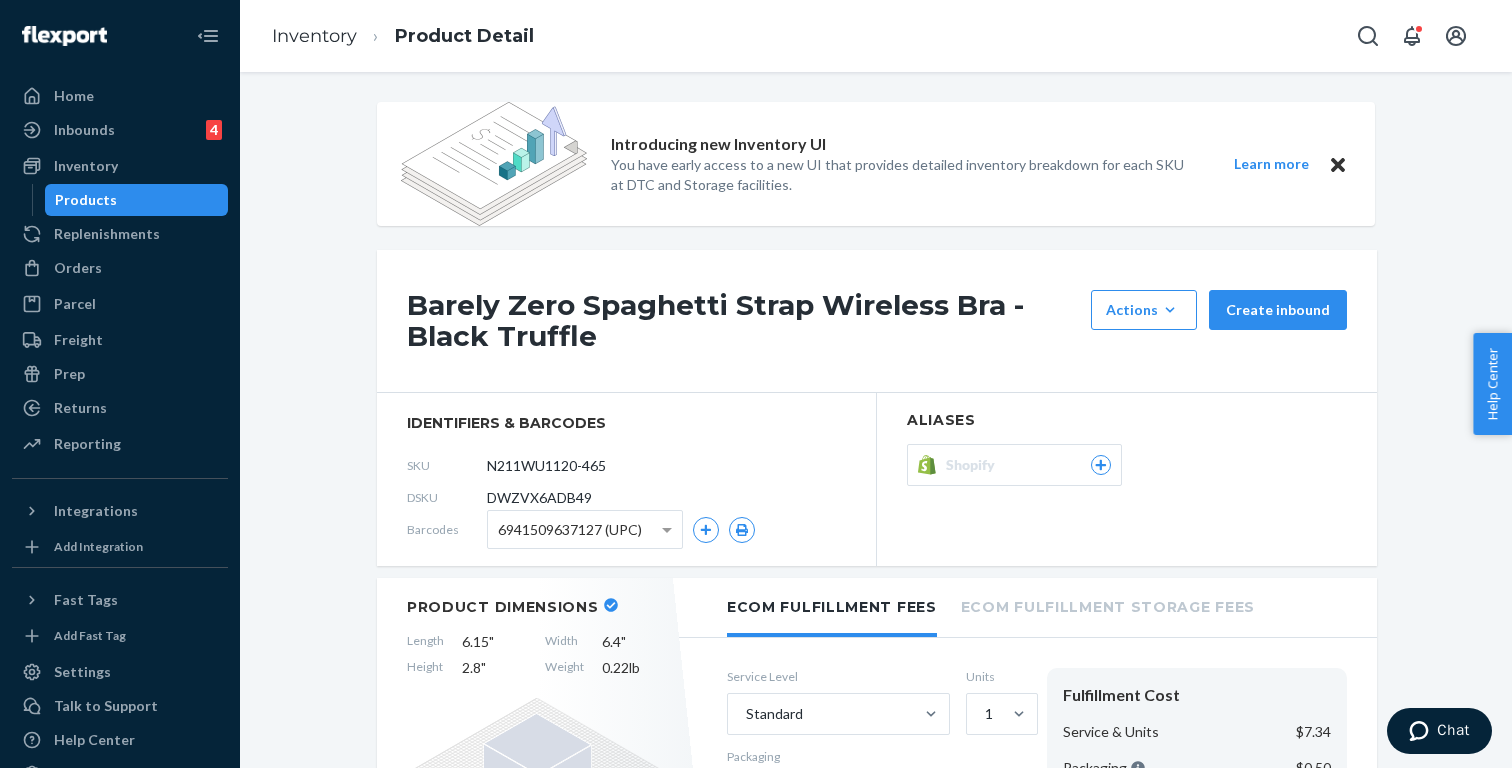 scroll, scrollTop: 0, scrollLeft: 0, axis: both 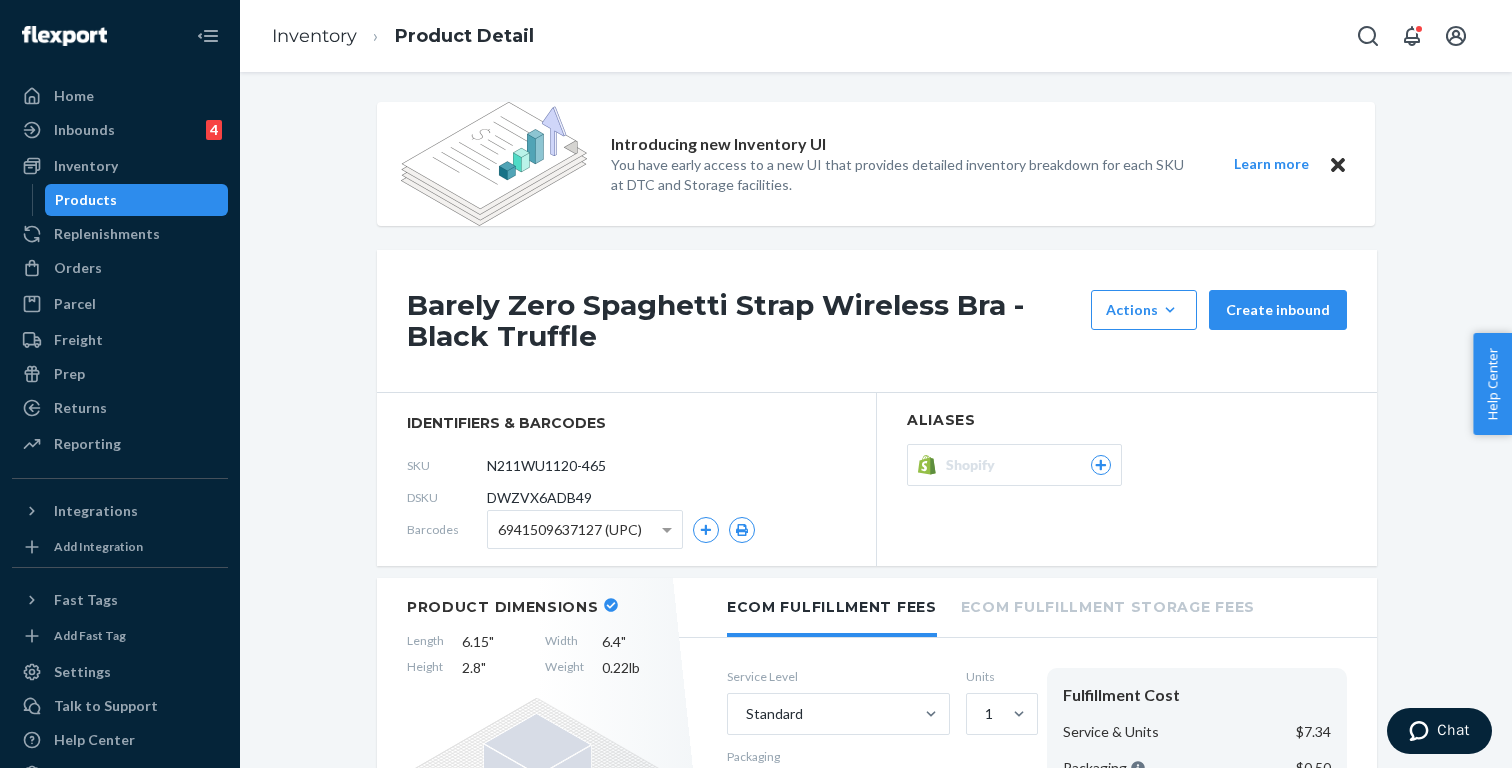 click on "Aliases" at bounding box center [1127, 420] 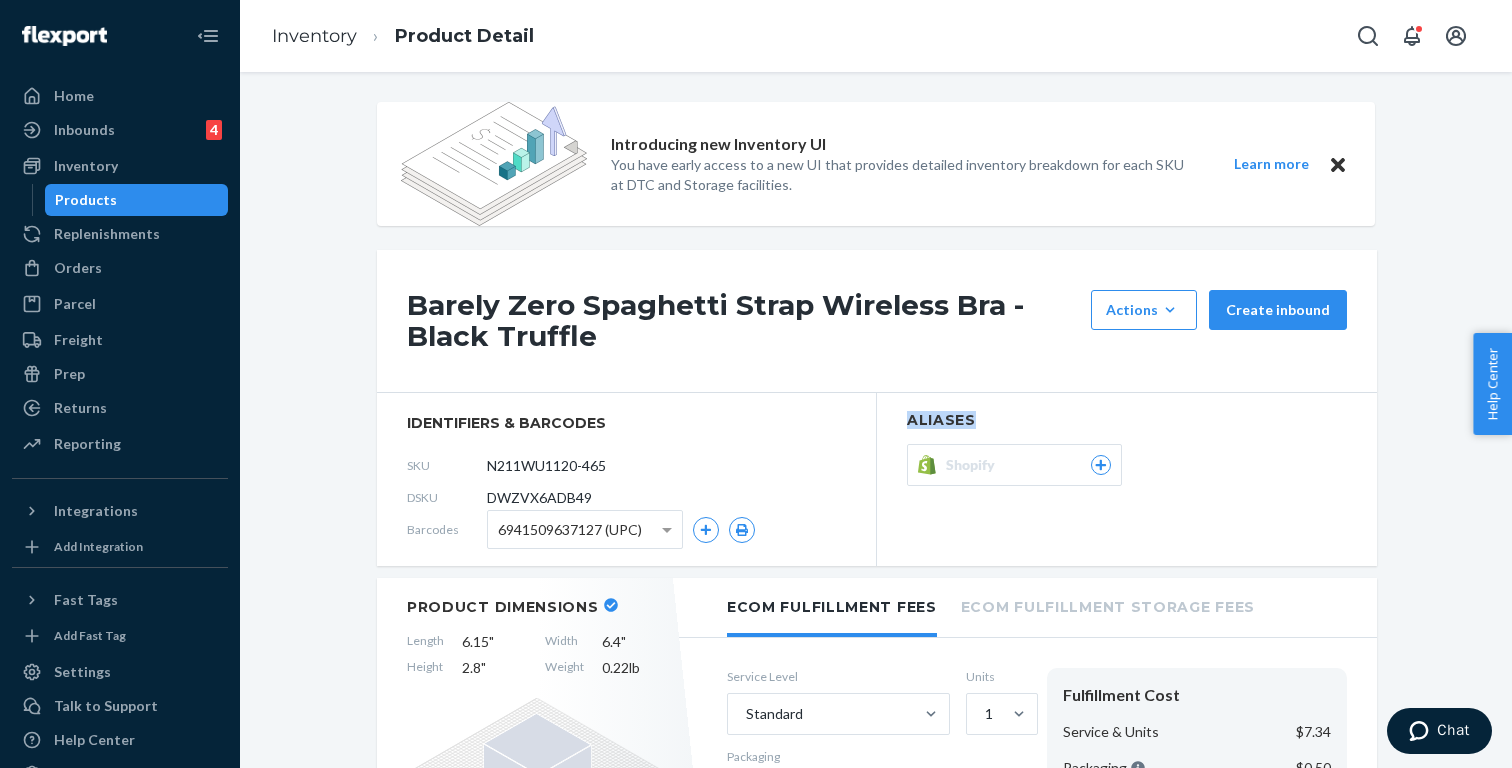 click on "Aliases" at bounding box center (1127, 420) 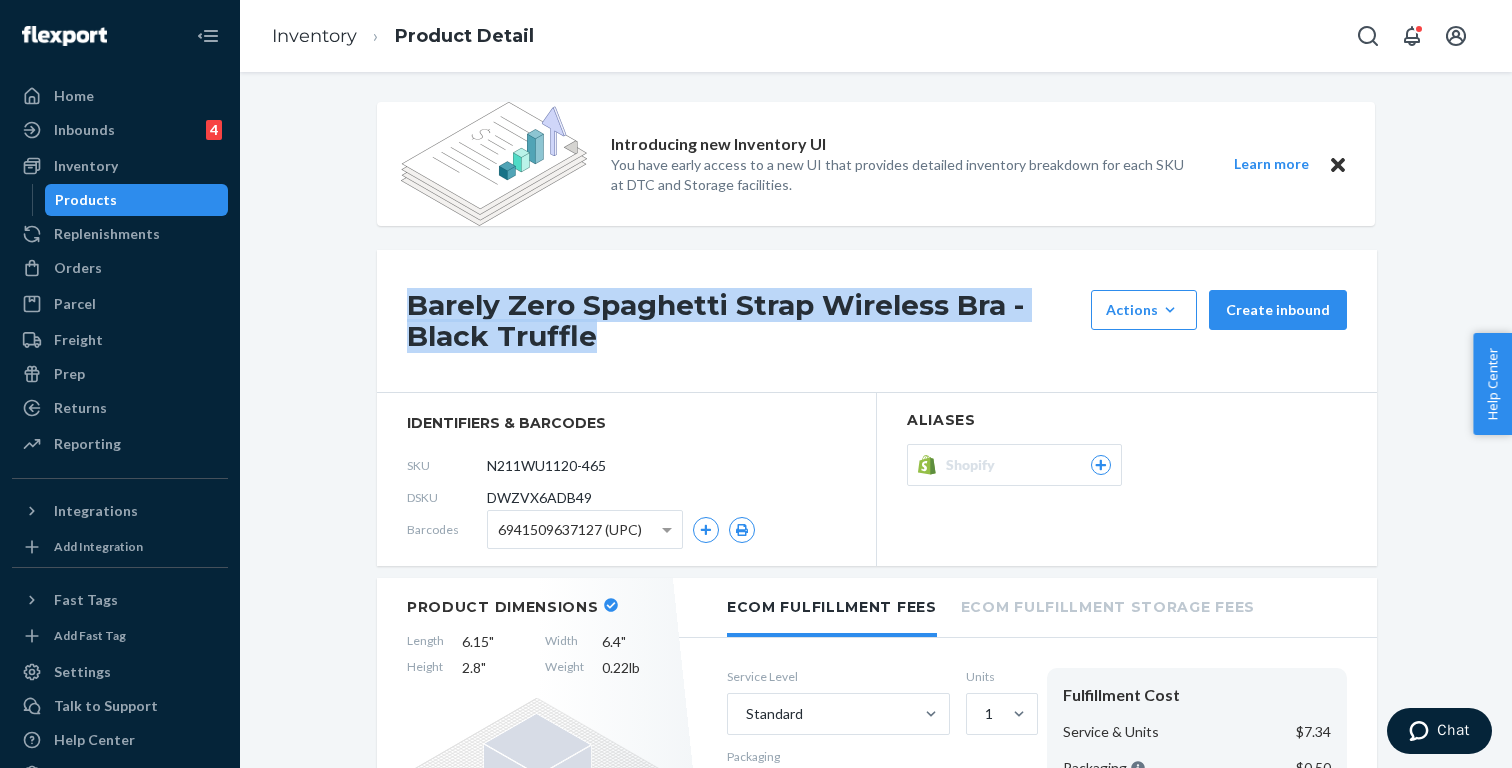 drag, startPoint x: 612, startPoint y: 339, endPoint x: 407, endPoint y: 308, distance: 207.33066 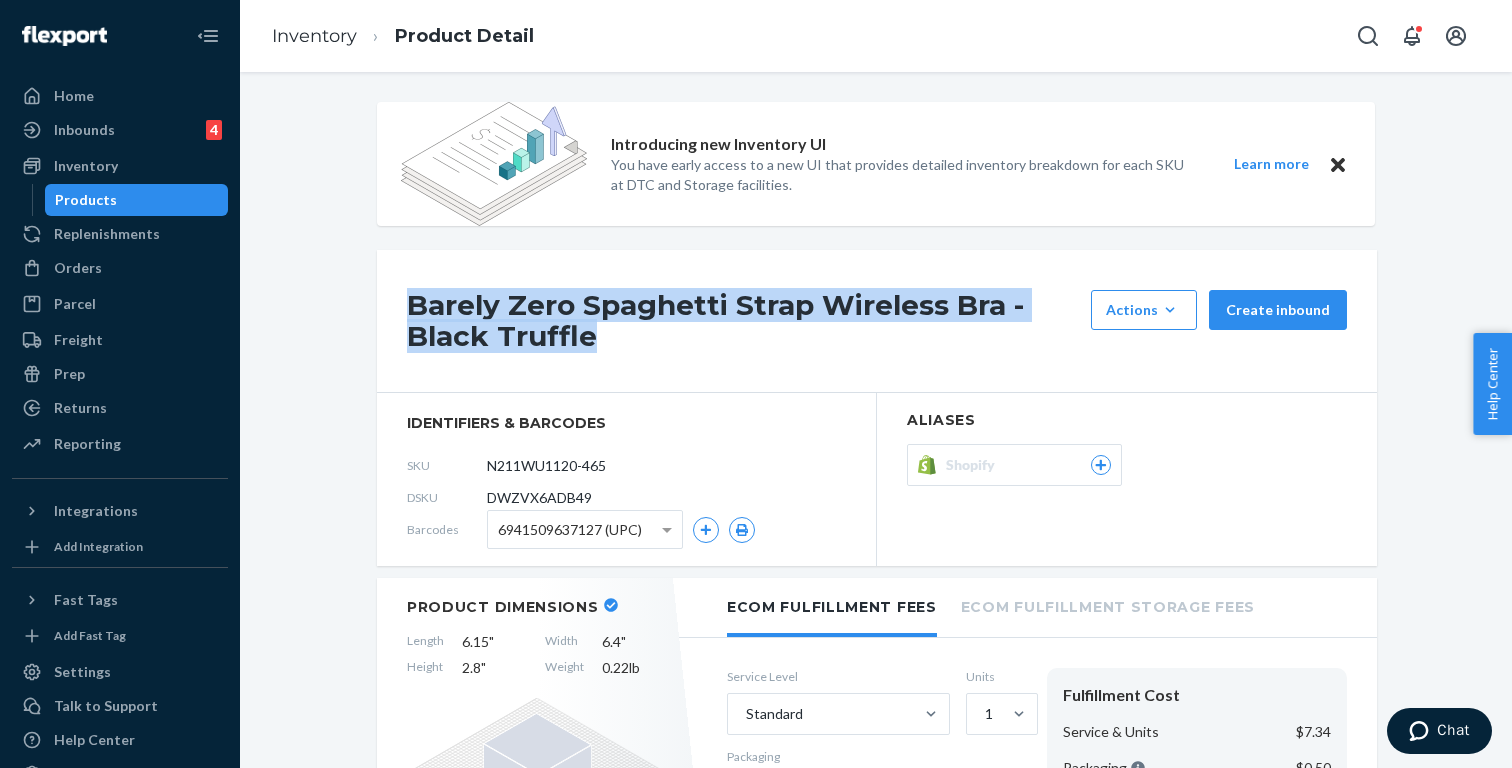 click on "Barely Zero Spaghetti Strap Wireless Bra - Black Truffle" at bounding box center [744, 321] 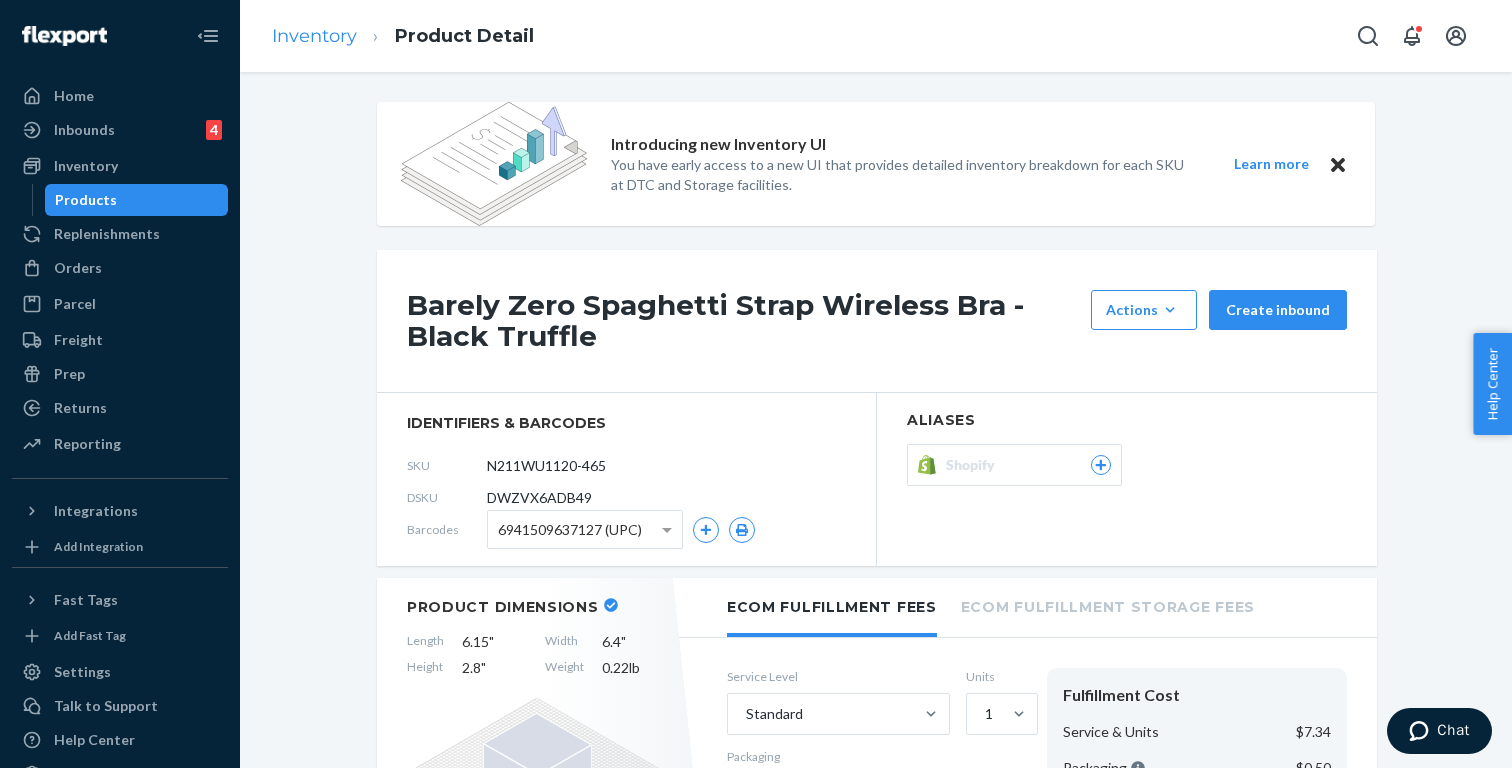 click on "Inventory" at bounding box center [314, 36] 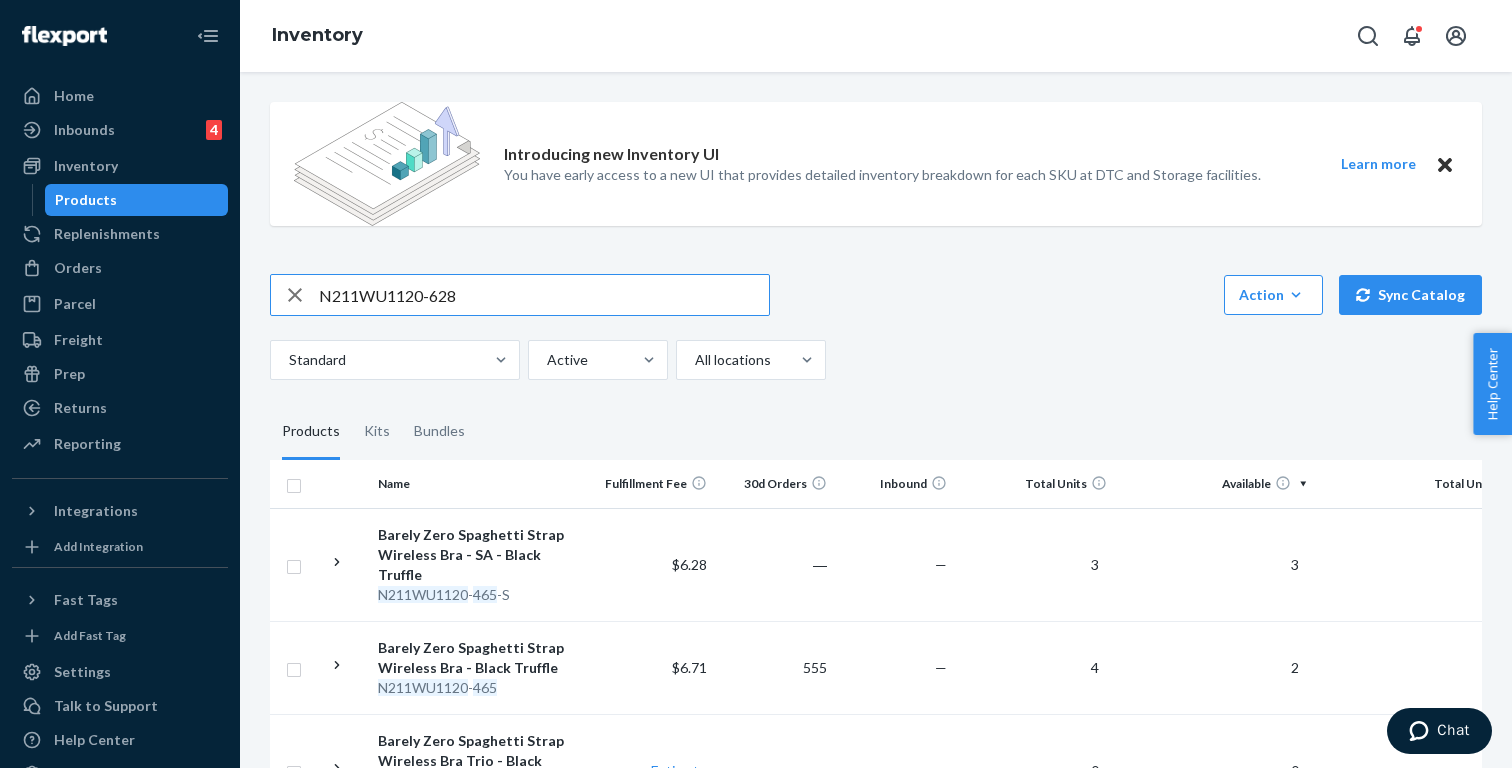 type on "N211WU1120-628" 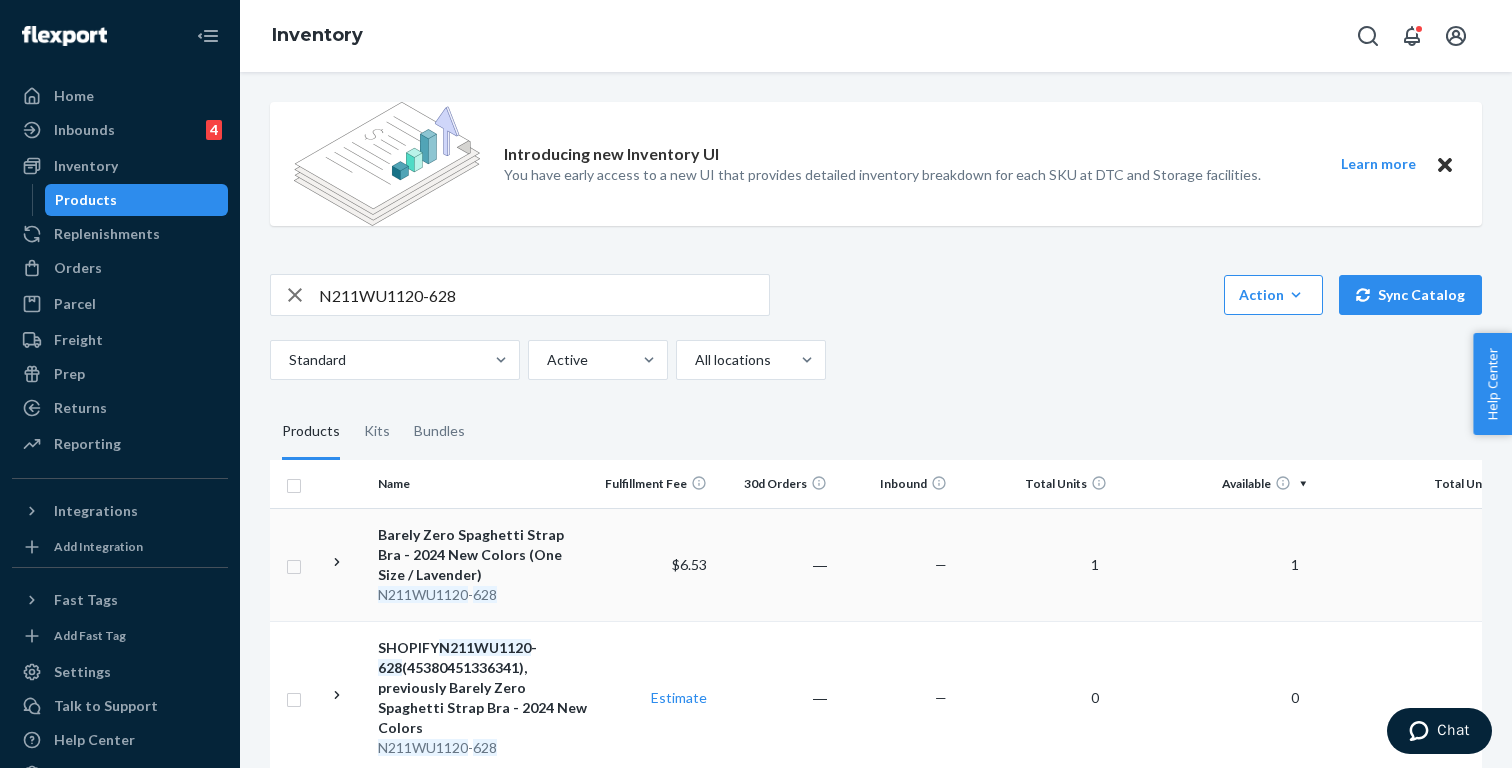 click on "Barely Zero Spaghetti Strap Bra - 2024 New Colors (One Size / Lavender)" at bounding box center (482, 555) 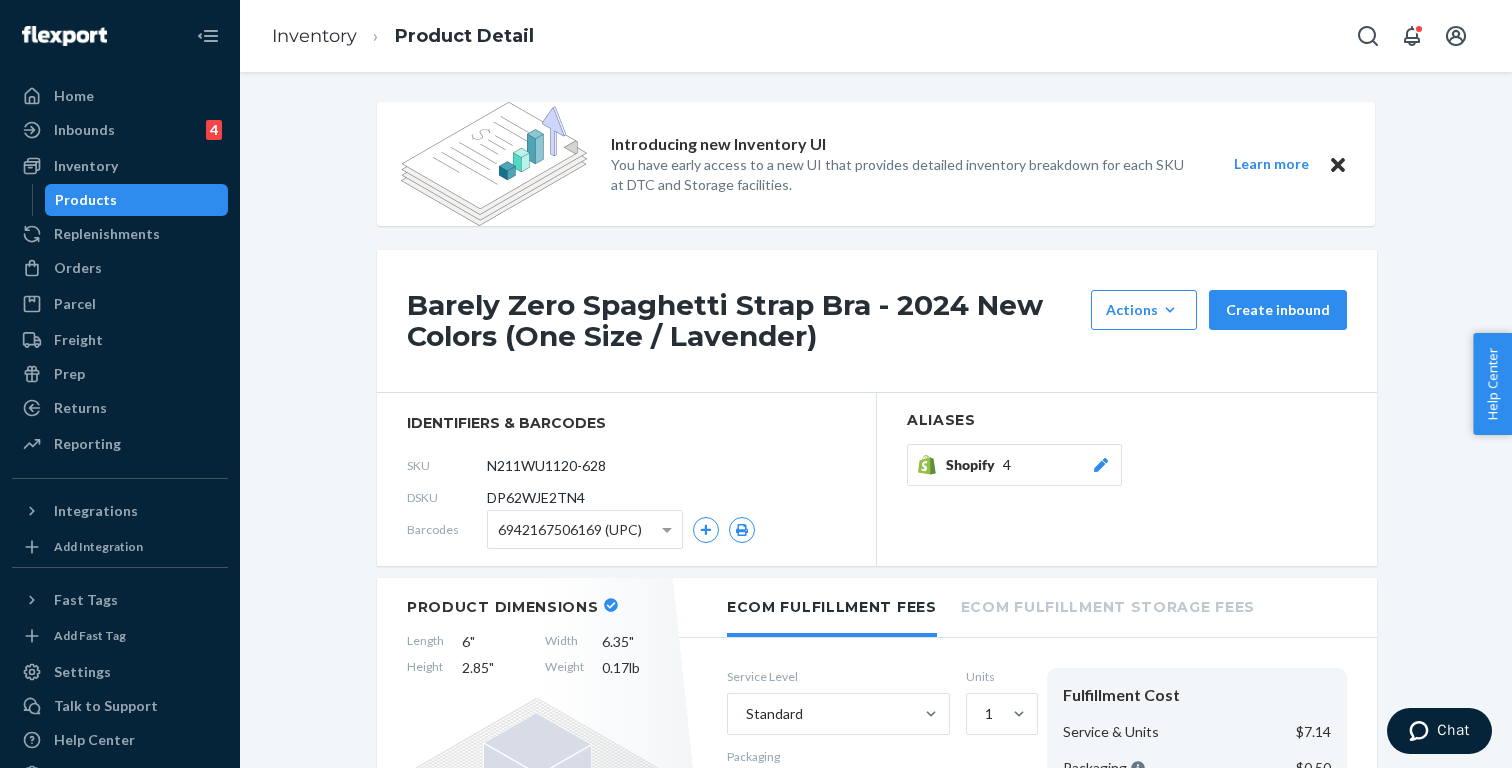 click on "Shopify" at bounding box center [974, 465] 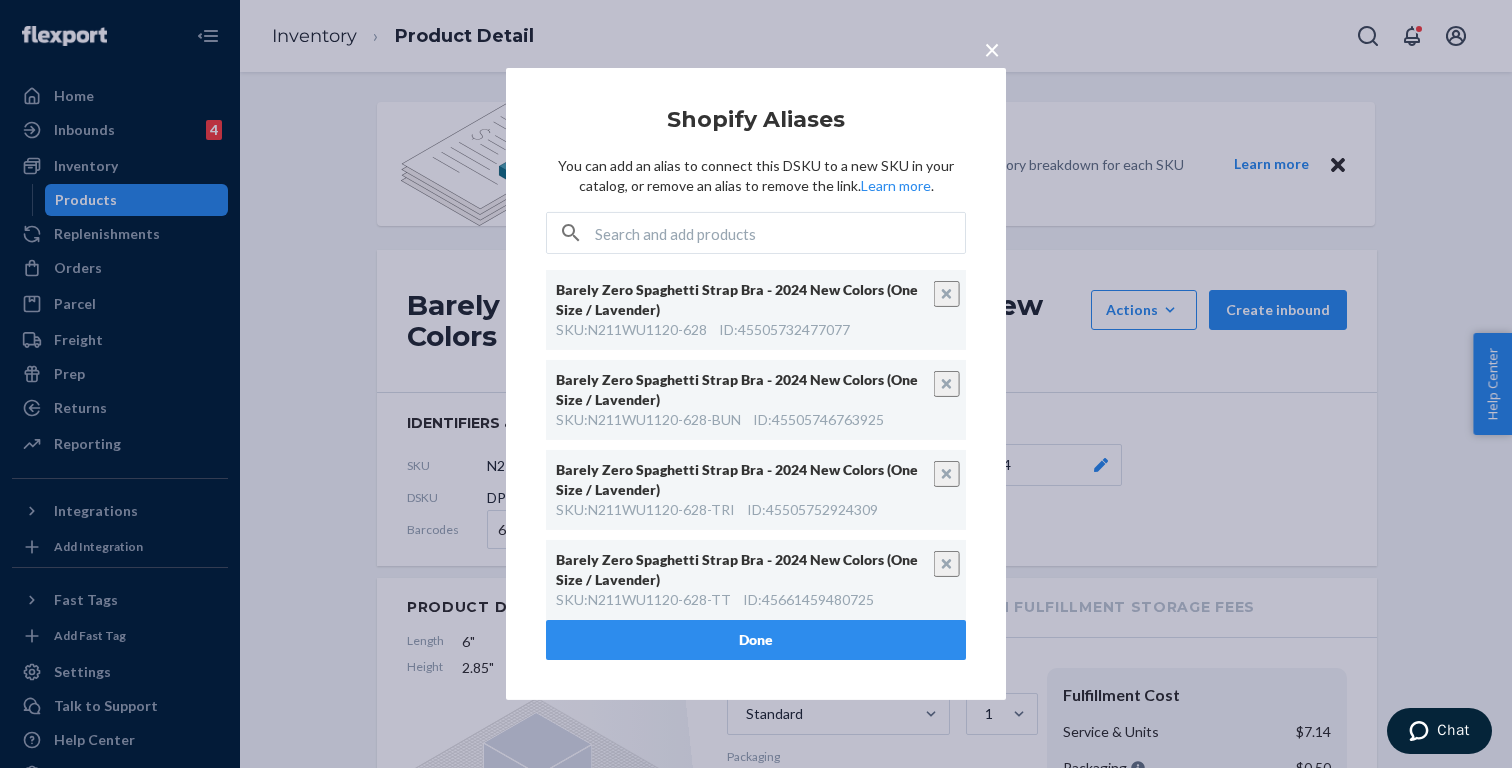 click on "×" at bounding box center [992, 49] 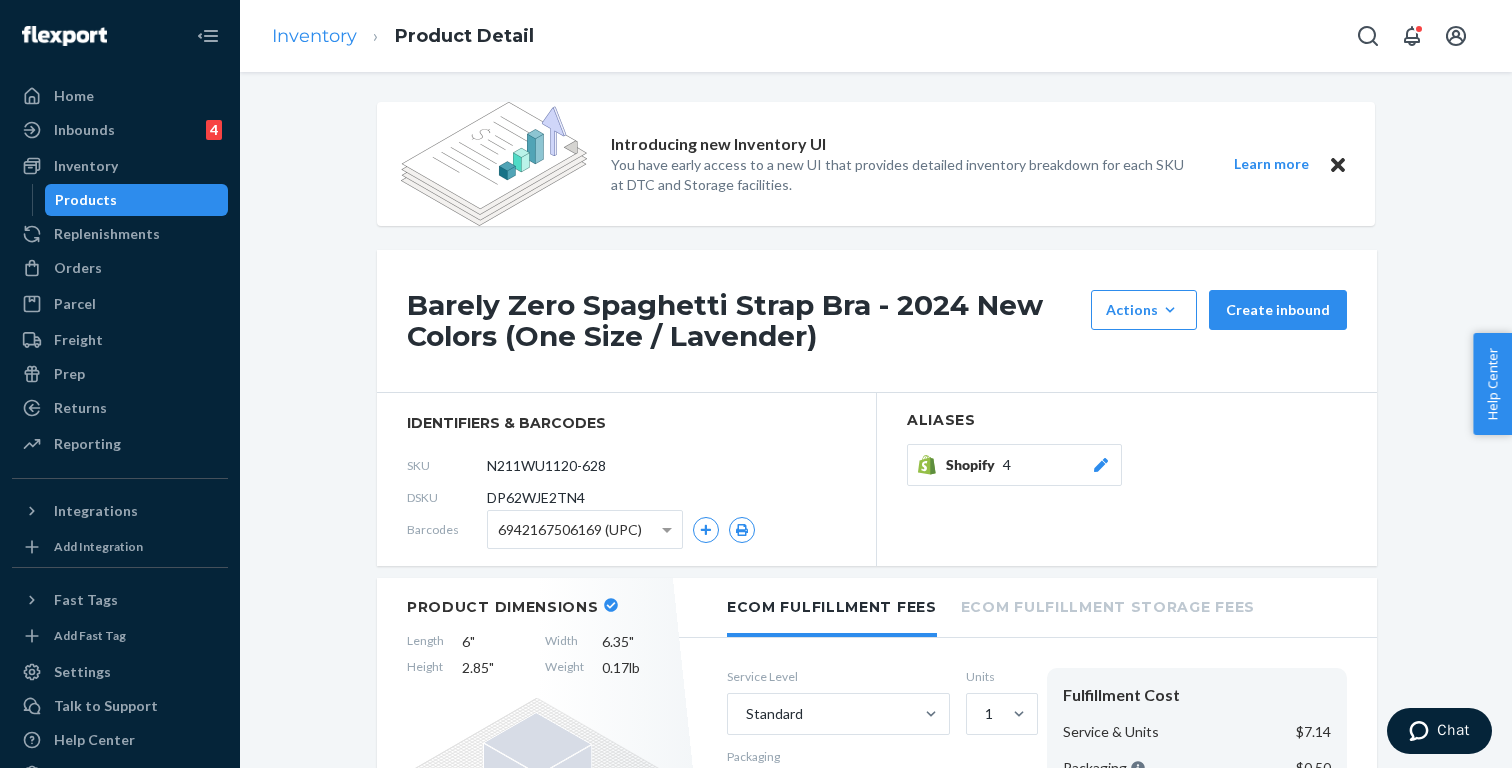 click on "Inventory" at bounding box center [314, 36] 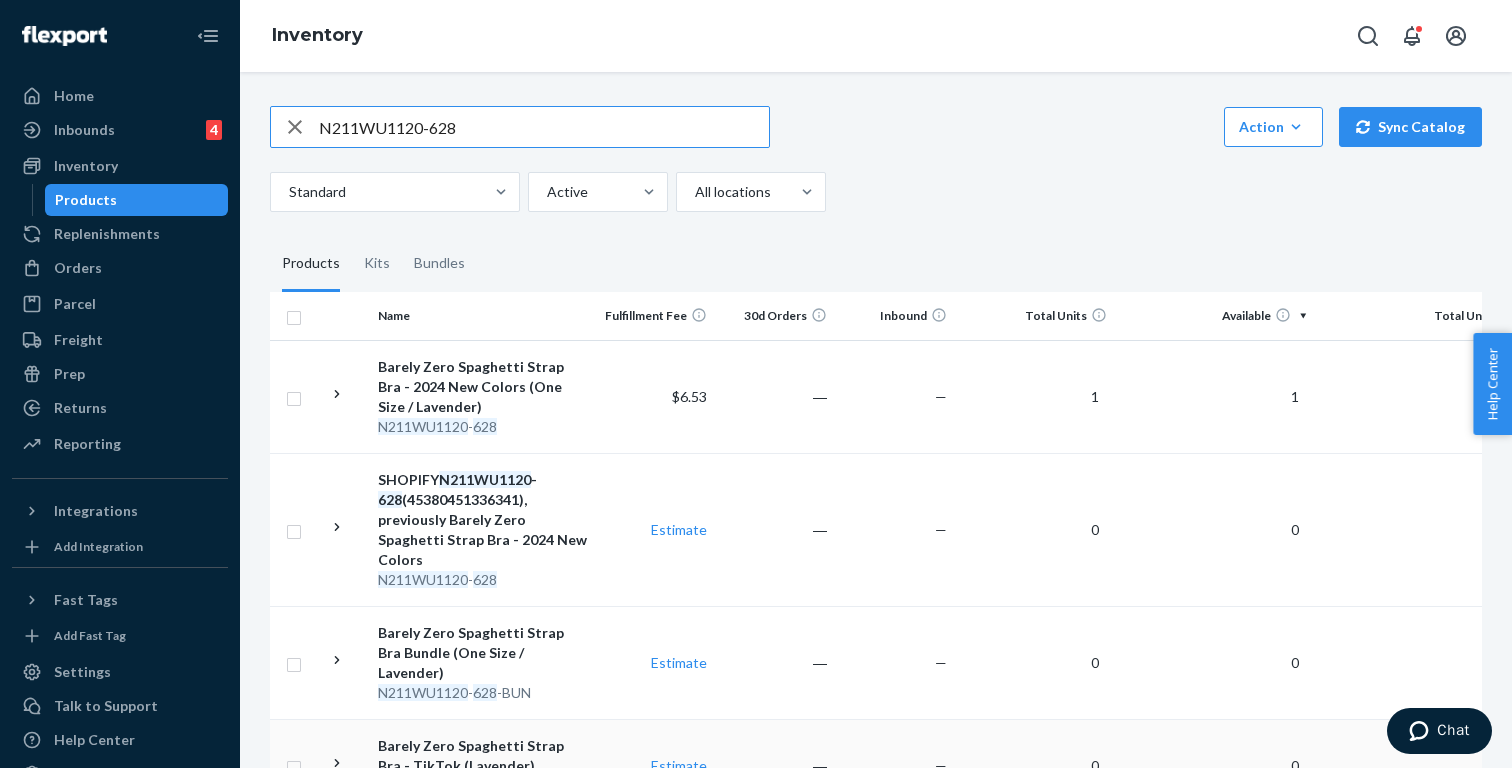 scroll, scrollTop: 162, scrollLeft: 0, axis: vertical 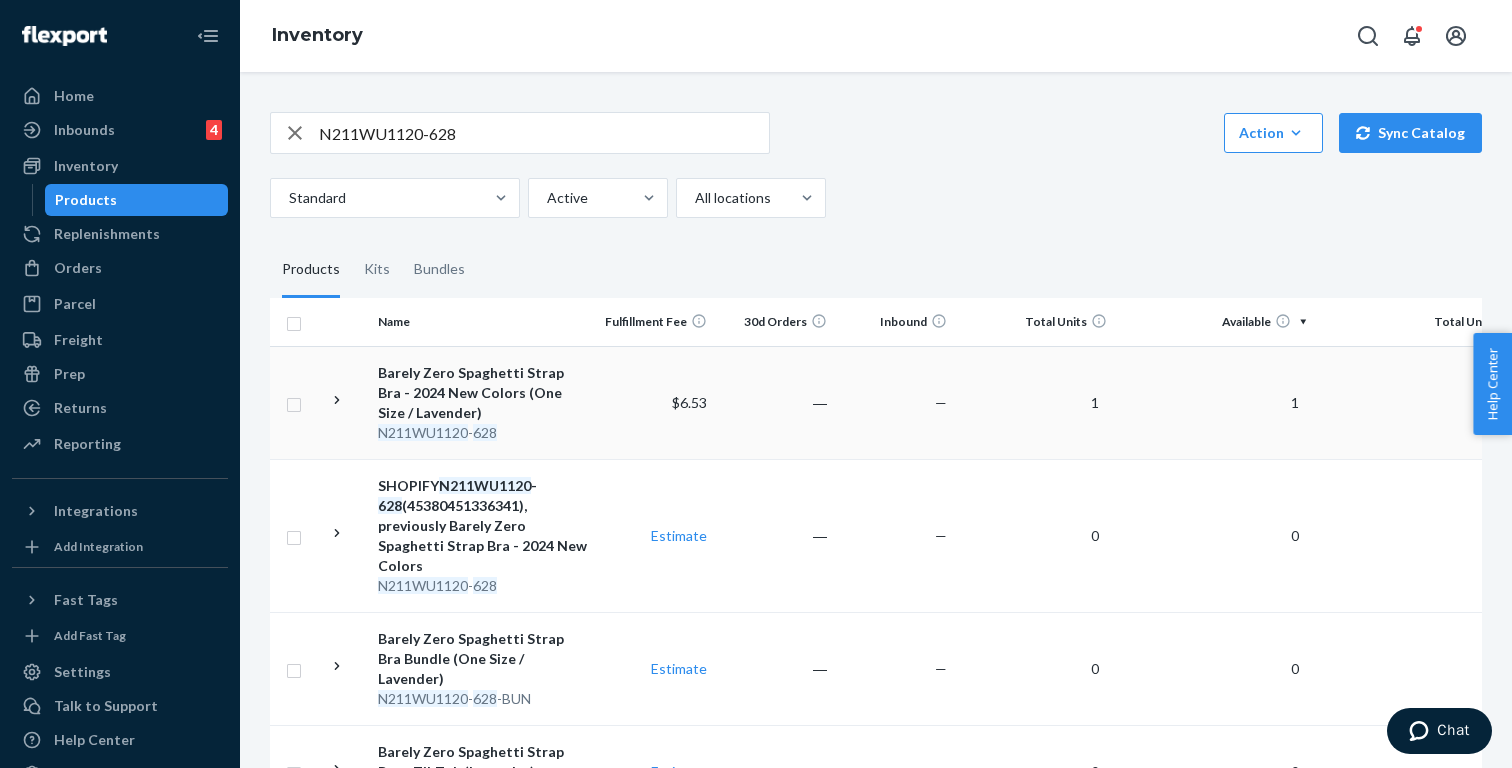 click on "Barely Zero Spaghetti Strap Bra - 2024 New Colors (One Size / Lavender)" at bounding box center [482, 393] 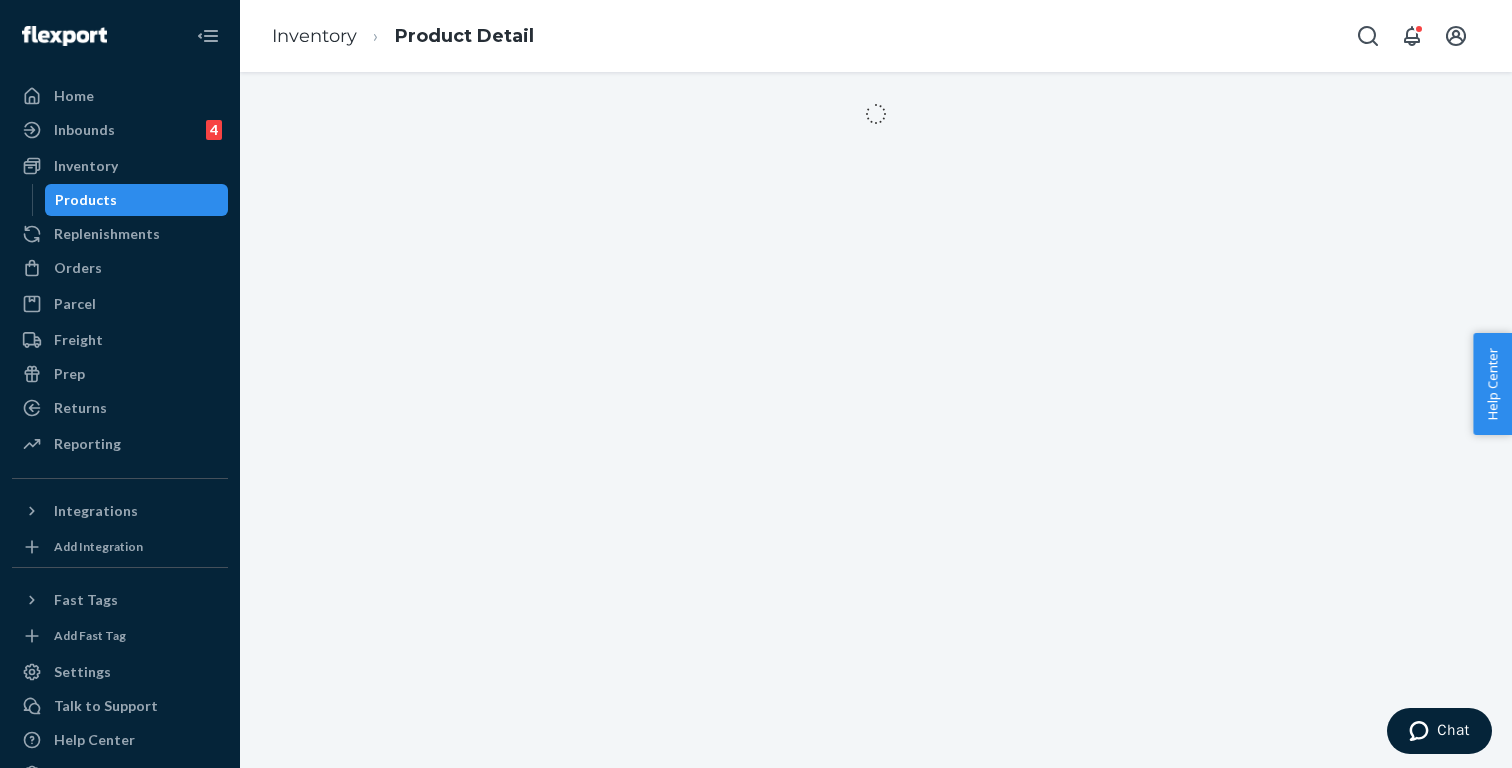 scroll, scrollTop: 0, scrollLeft: 0, axis: both 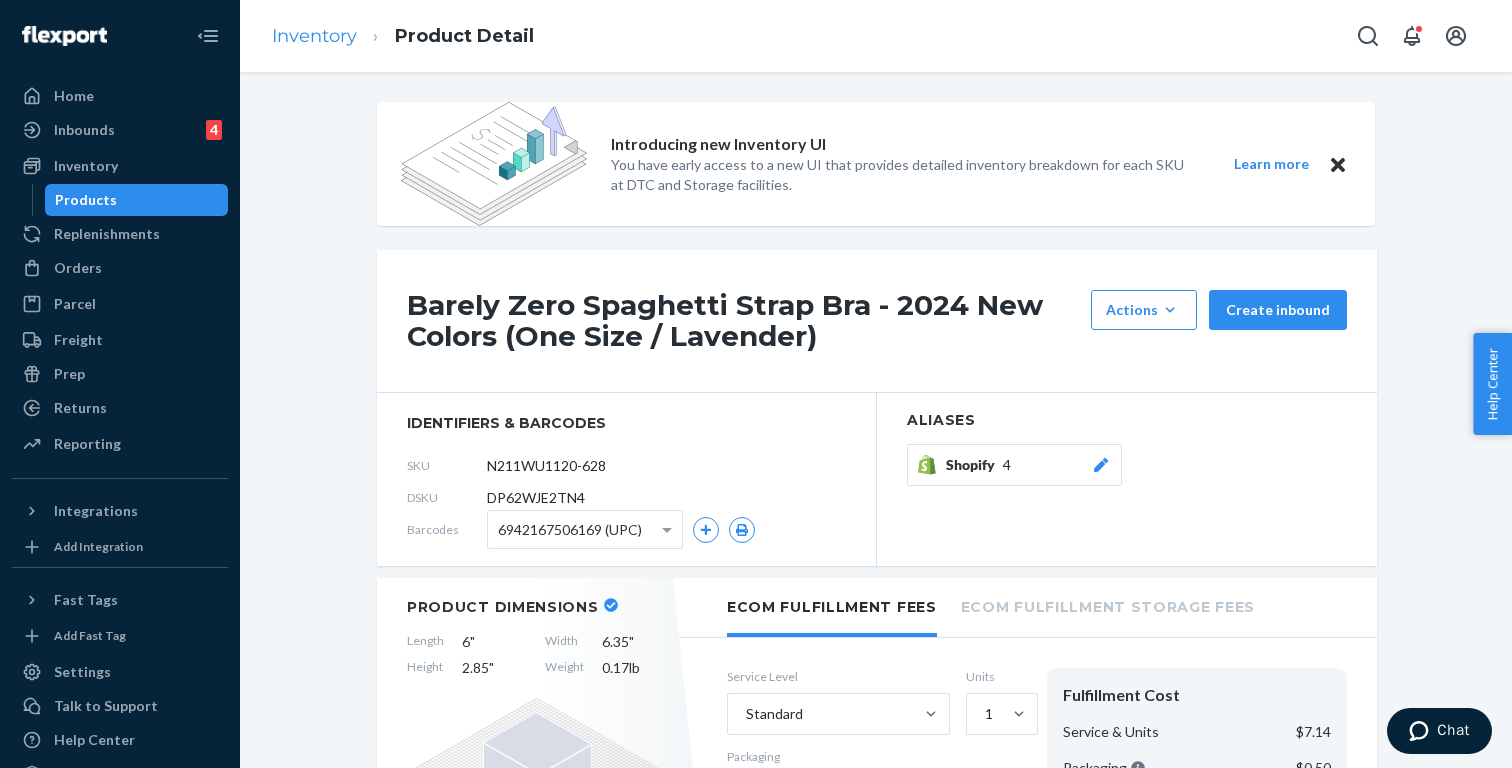 click on "Inventory" at bounding box center [314, 36] 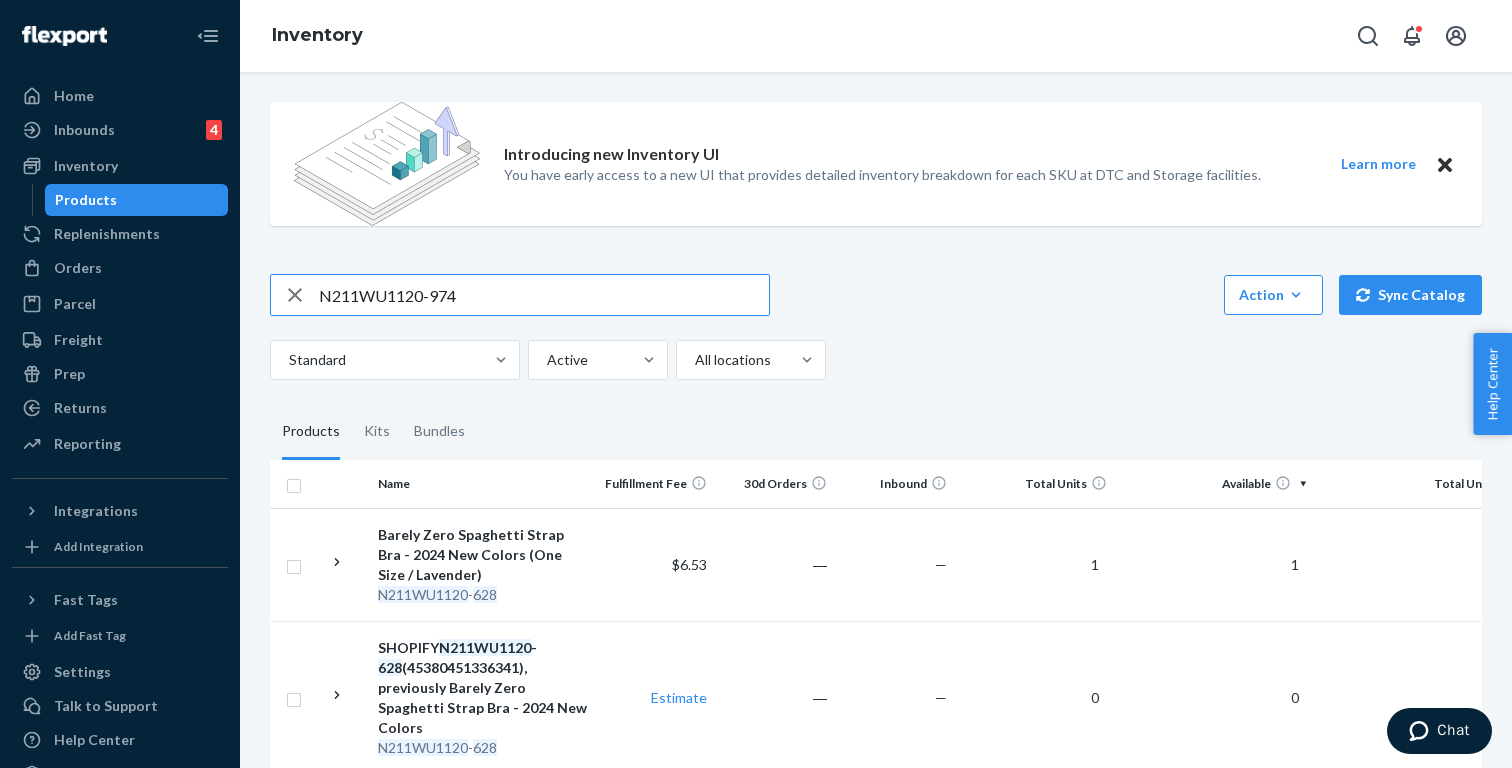type on "N211WU1120-974" 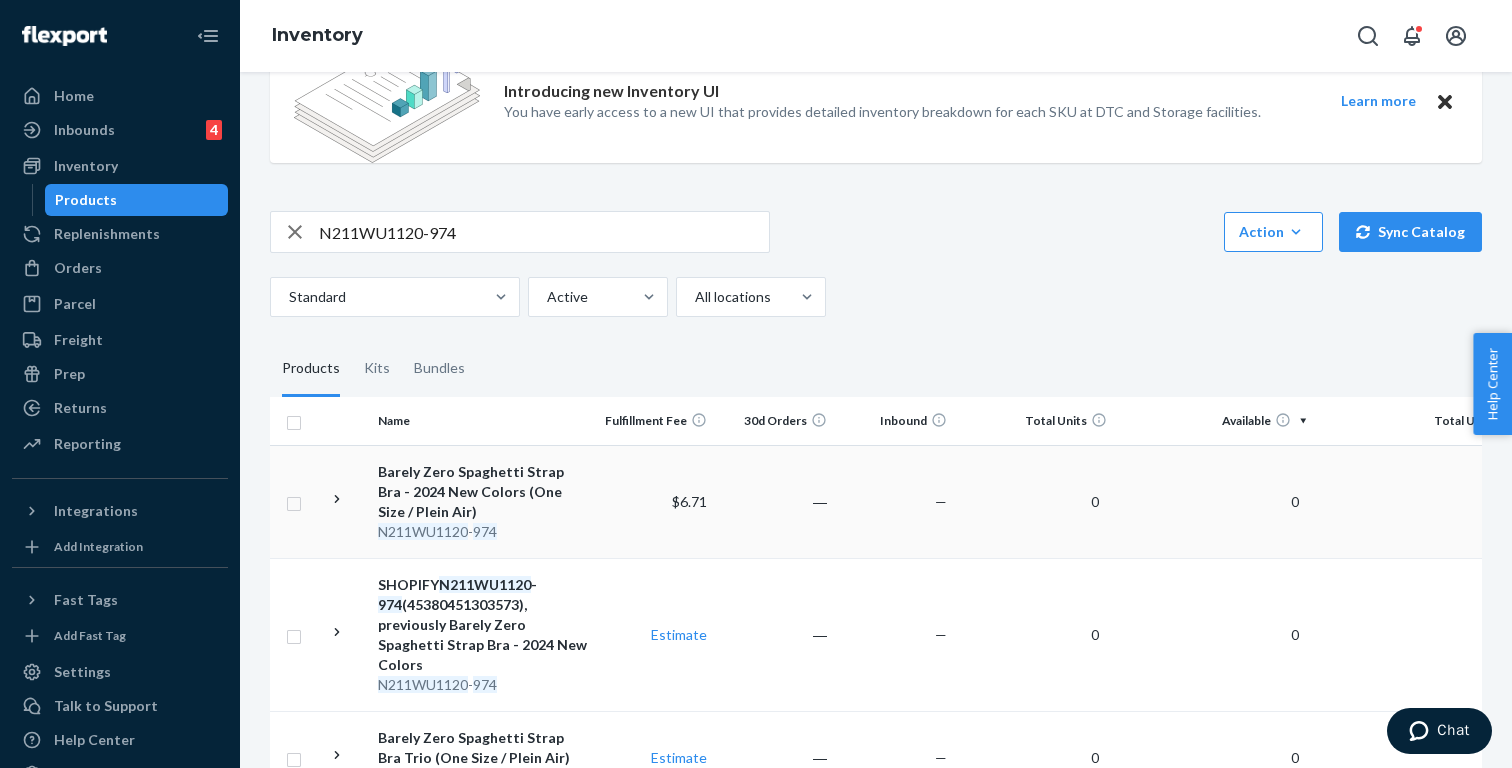 scroll, scrollTop: 60, scrollLeft: 0, axis: vertical 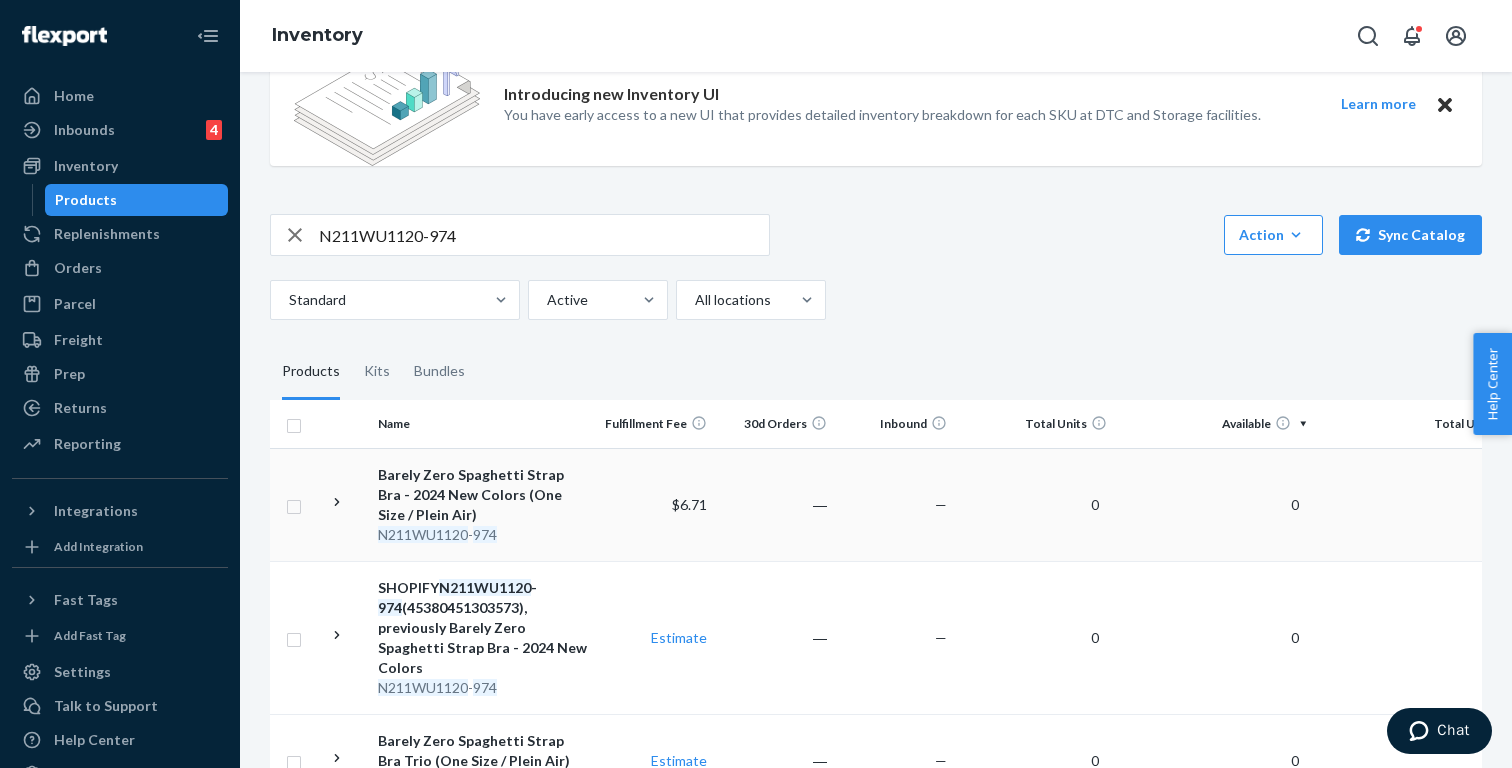 click on "Barely Zero Spaghetti Strap Bra - 2024 New Colors (One Size / Plein Air)" at bounding box center (482, 495) 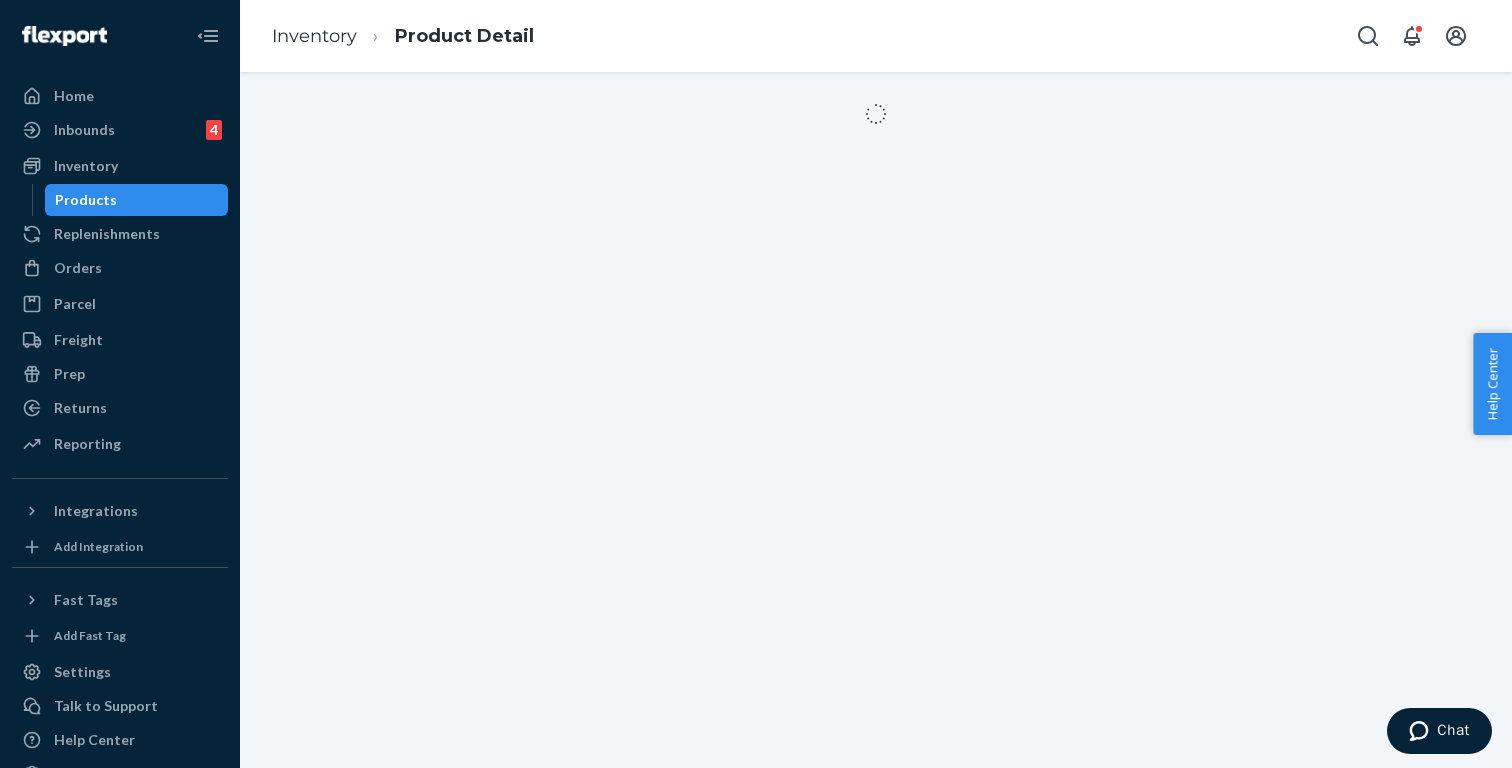 scroll, scrollTop: 0, scrollLeft: 0, axis: both 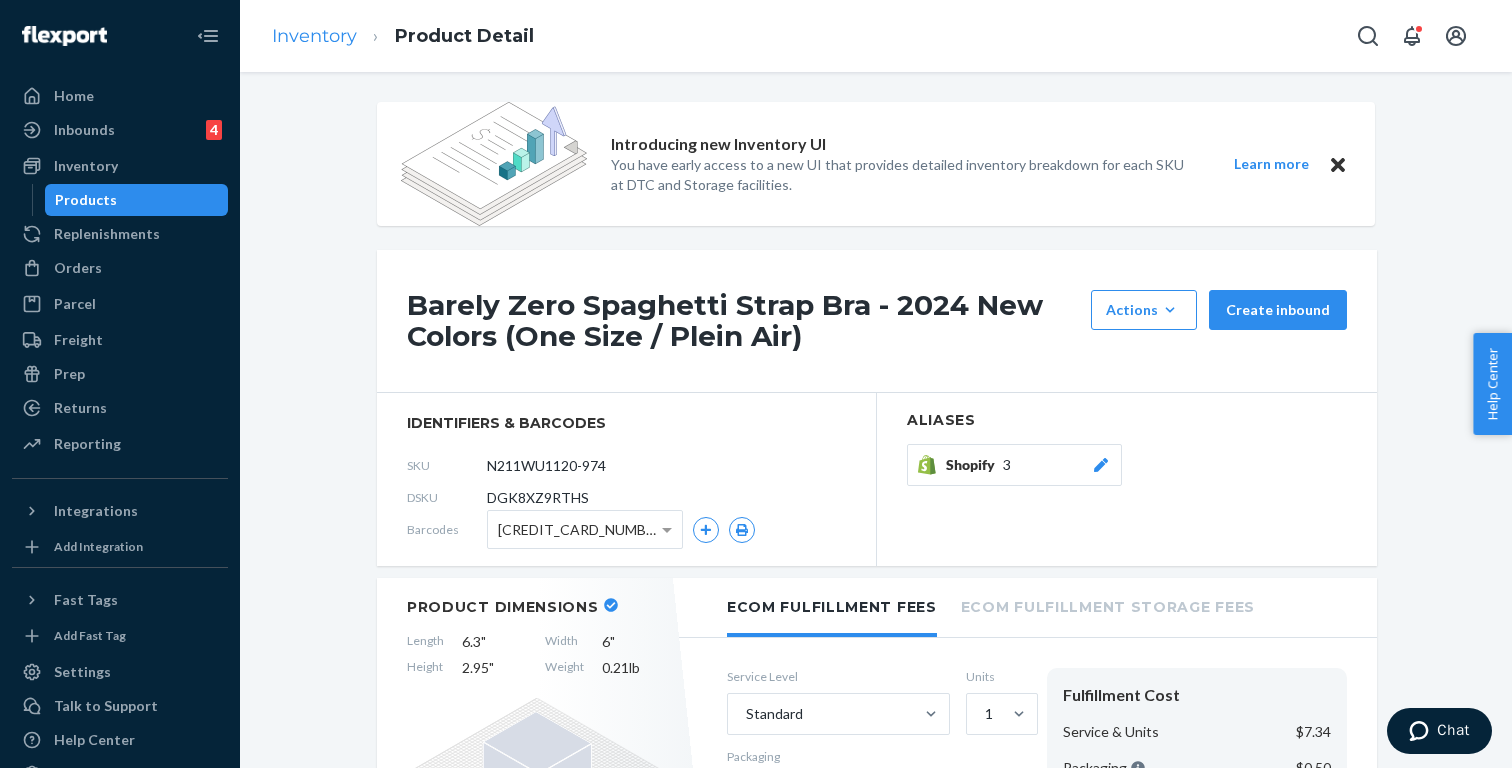 click on "Inventory" at bounding box center (314, 36) 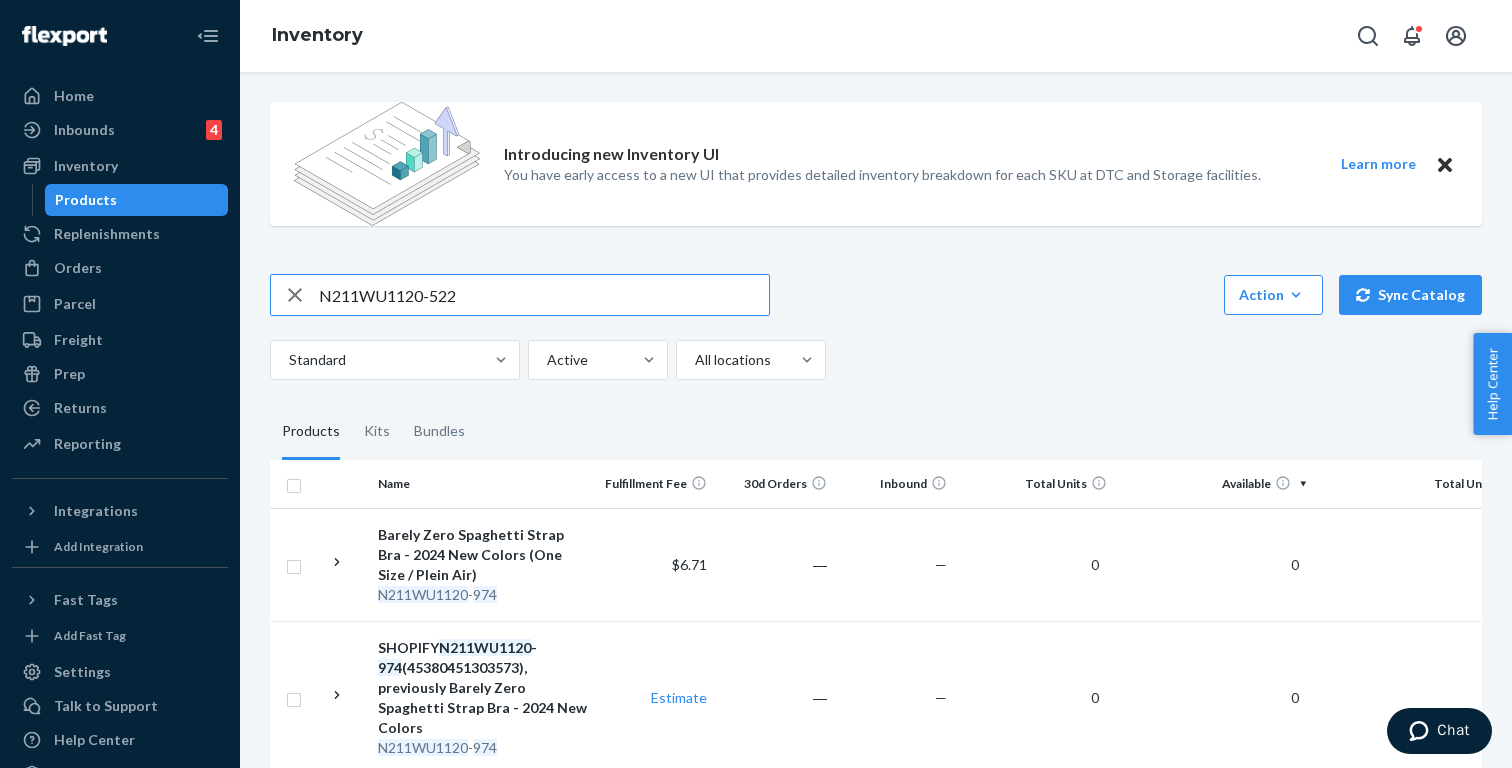 type on "N211WU1120-522" 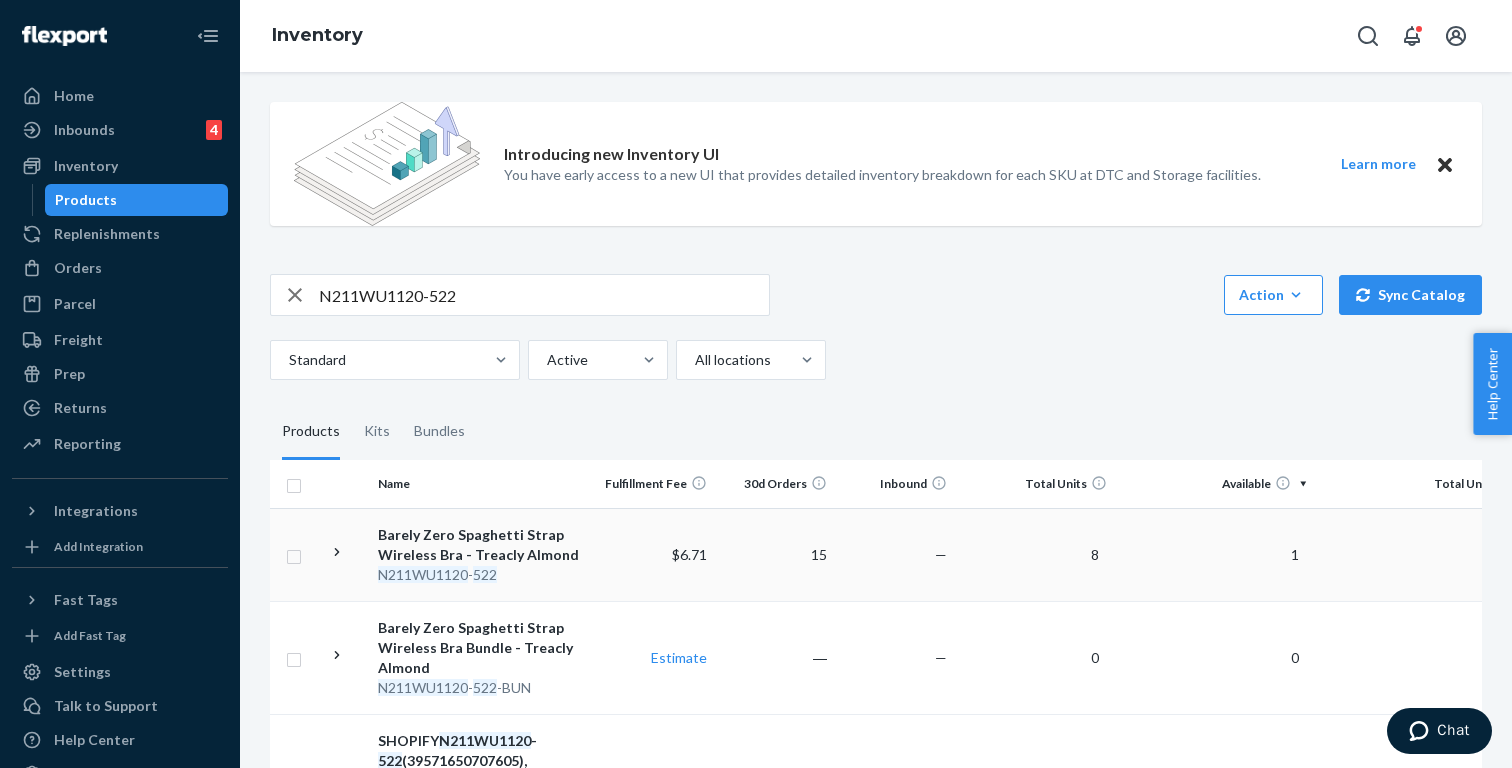 click on "Barely Zero Spaghetti Strap Wireless Bra - Treacly Almond" at bounding box center [482, 545] 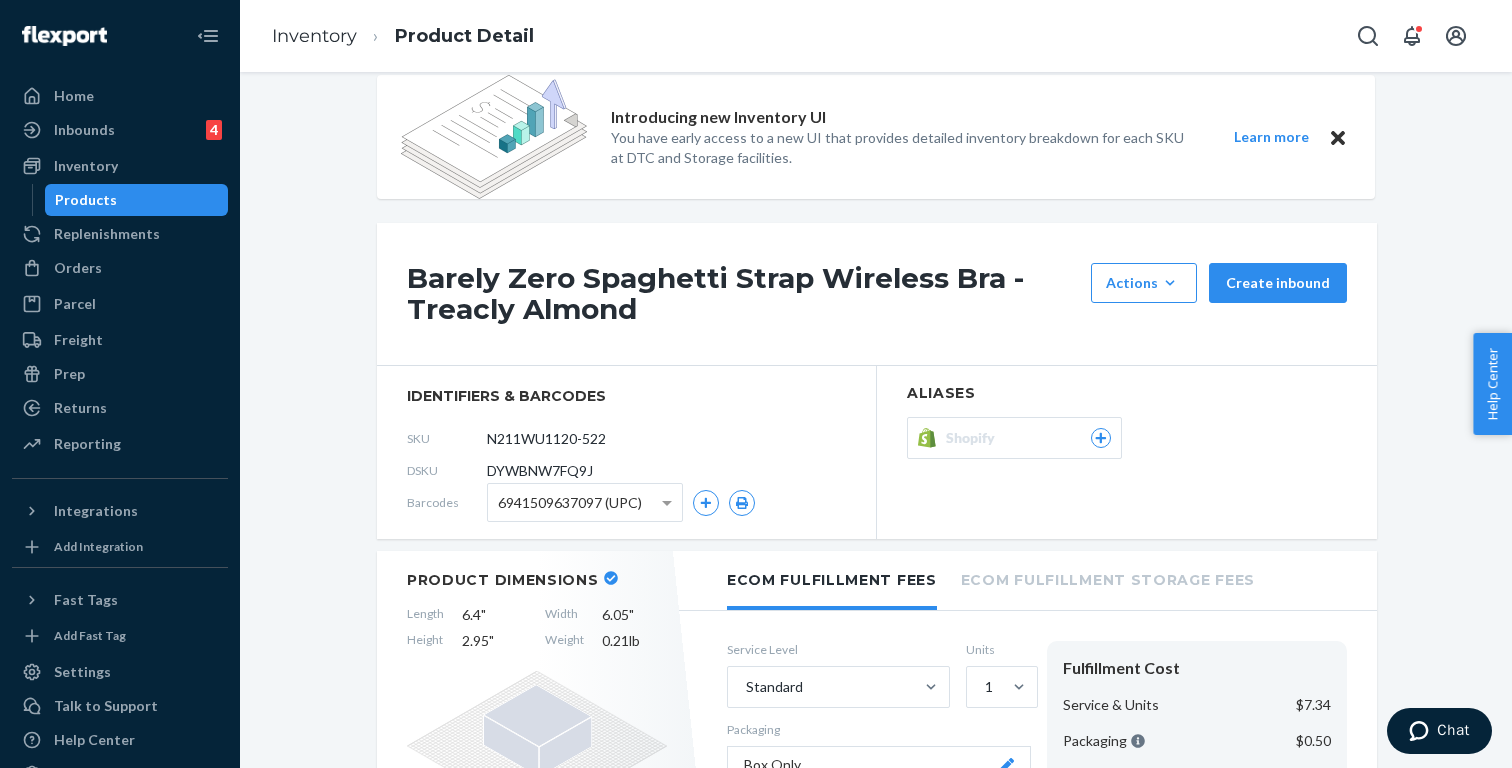 scroll, scrollTop: 26, scrollLeft: 0, axis: vertical 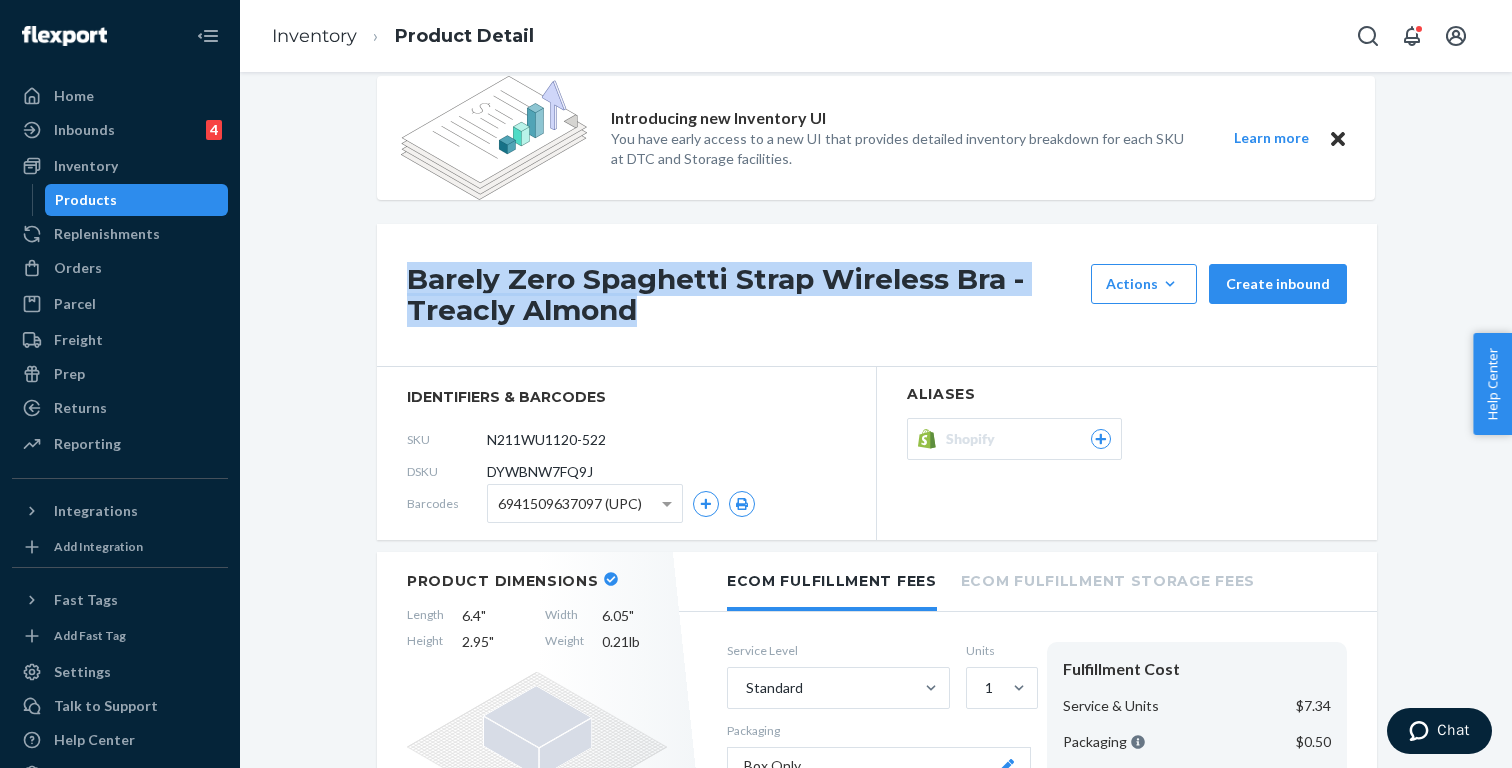 drag, startPoint x: 661, startPoint y: 318, endPoint x: 409, endPoint y: 283, distance: 254.41895 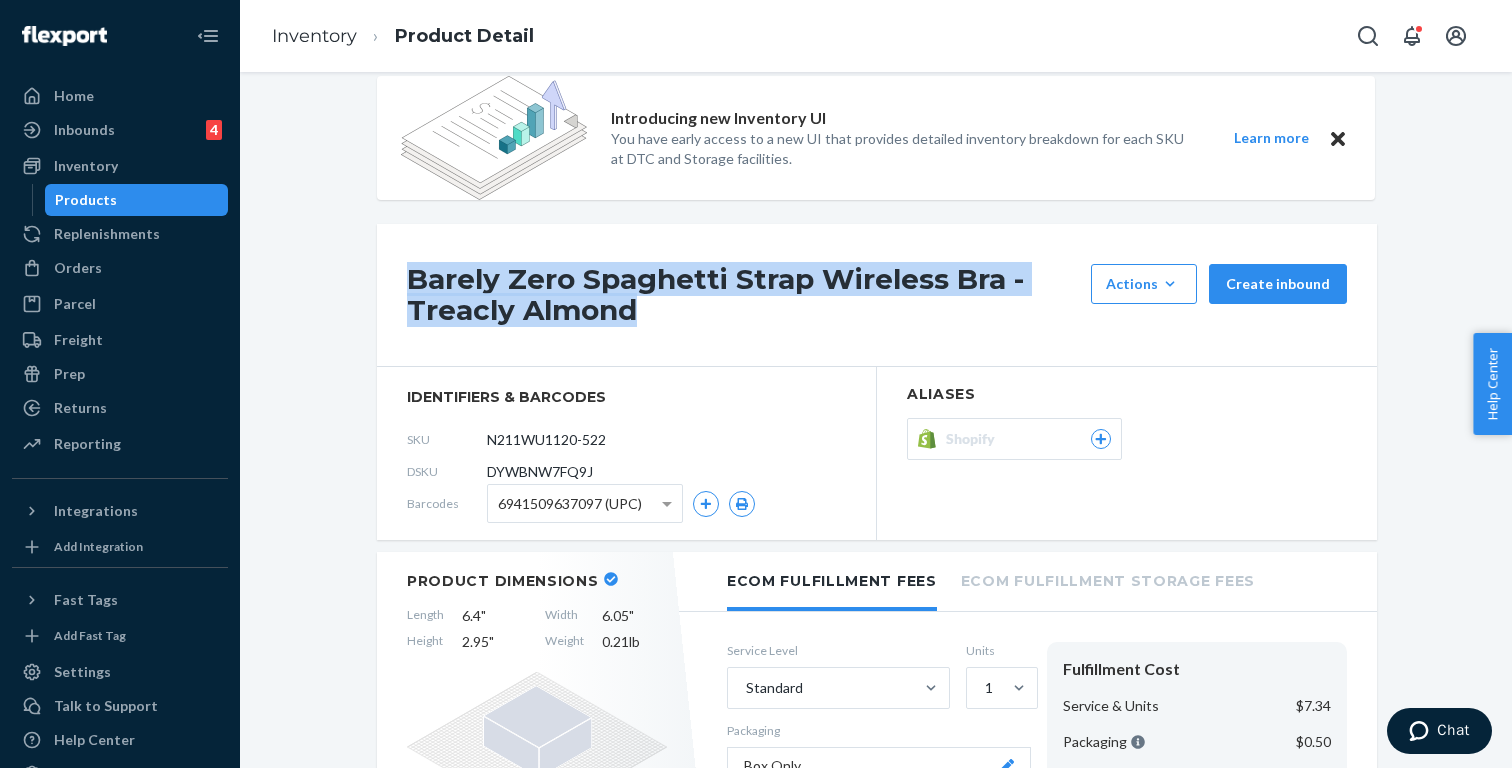 click on "Barely Zero Spaghetti Strap Wireless Bra - Treacly Almond" at bounding box center (744, 295) 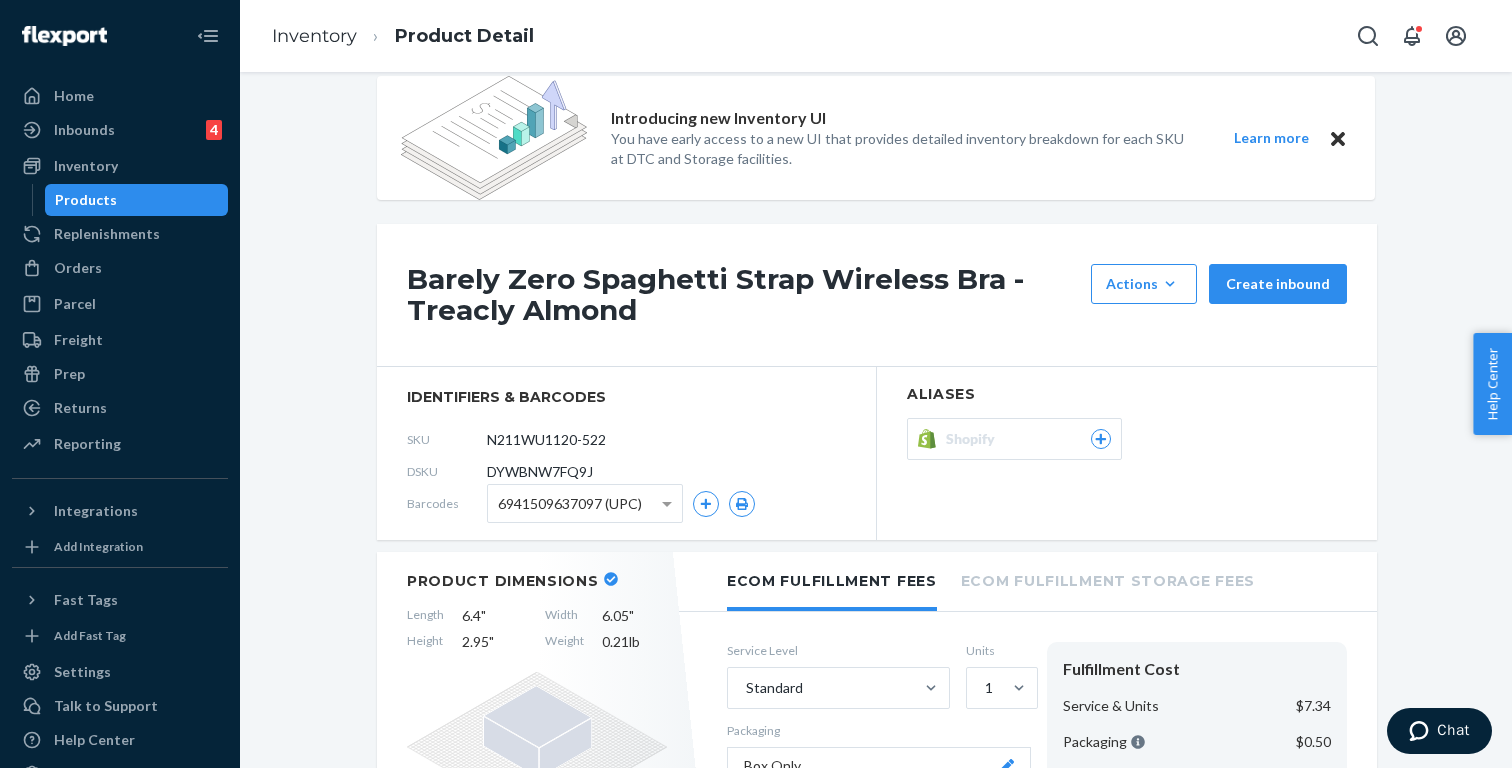 click on "Inventory Product Detail" at bounding box center [403, 36] 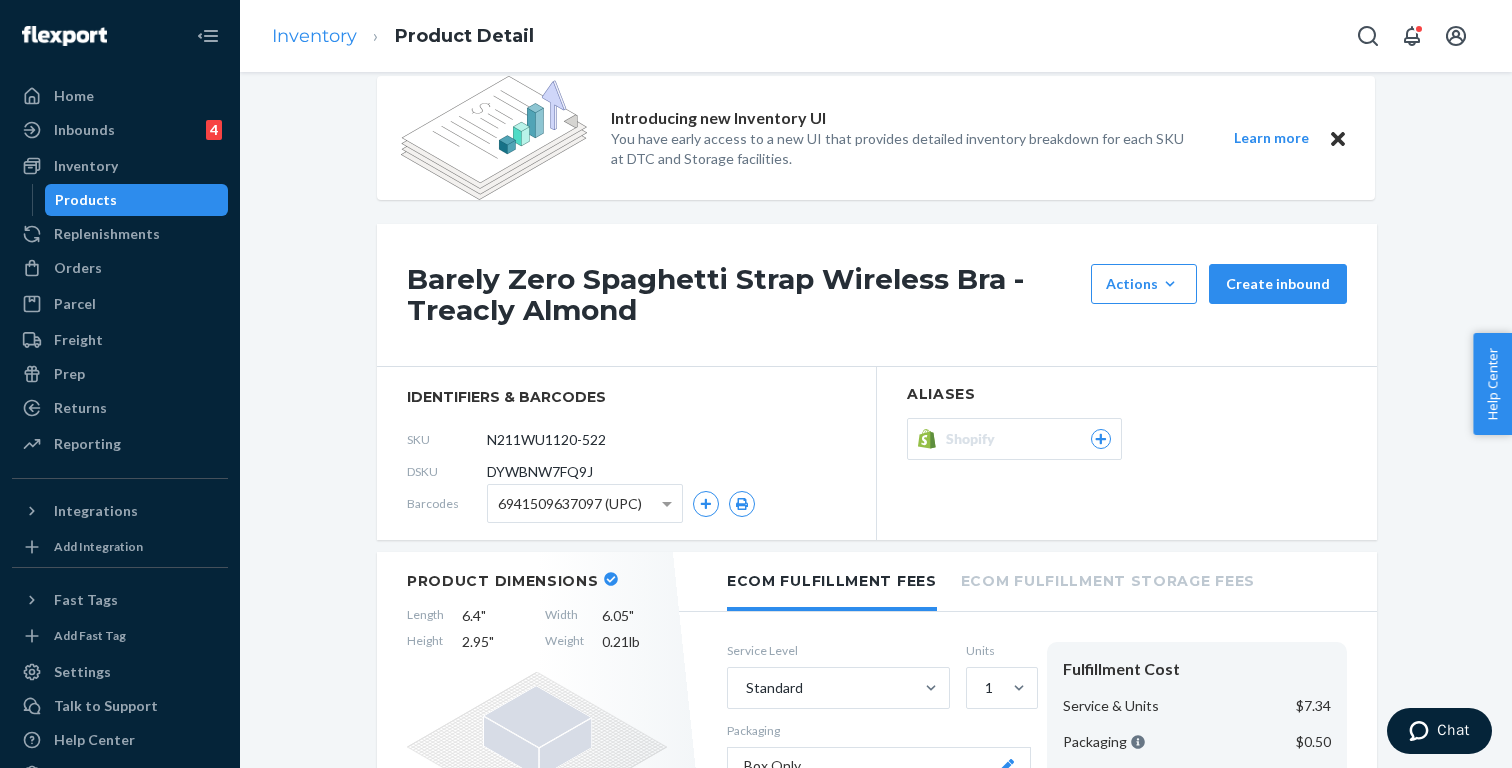 click on "Inventory" at bounding box center (314, 36) 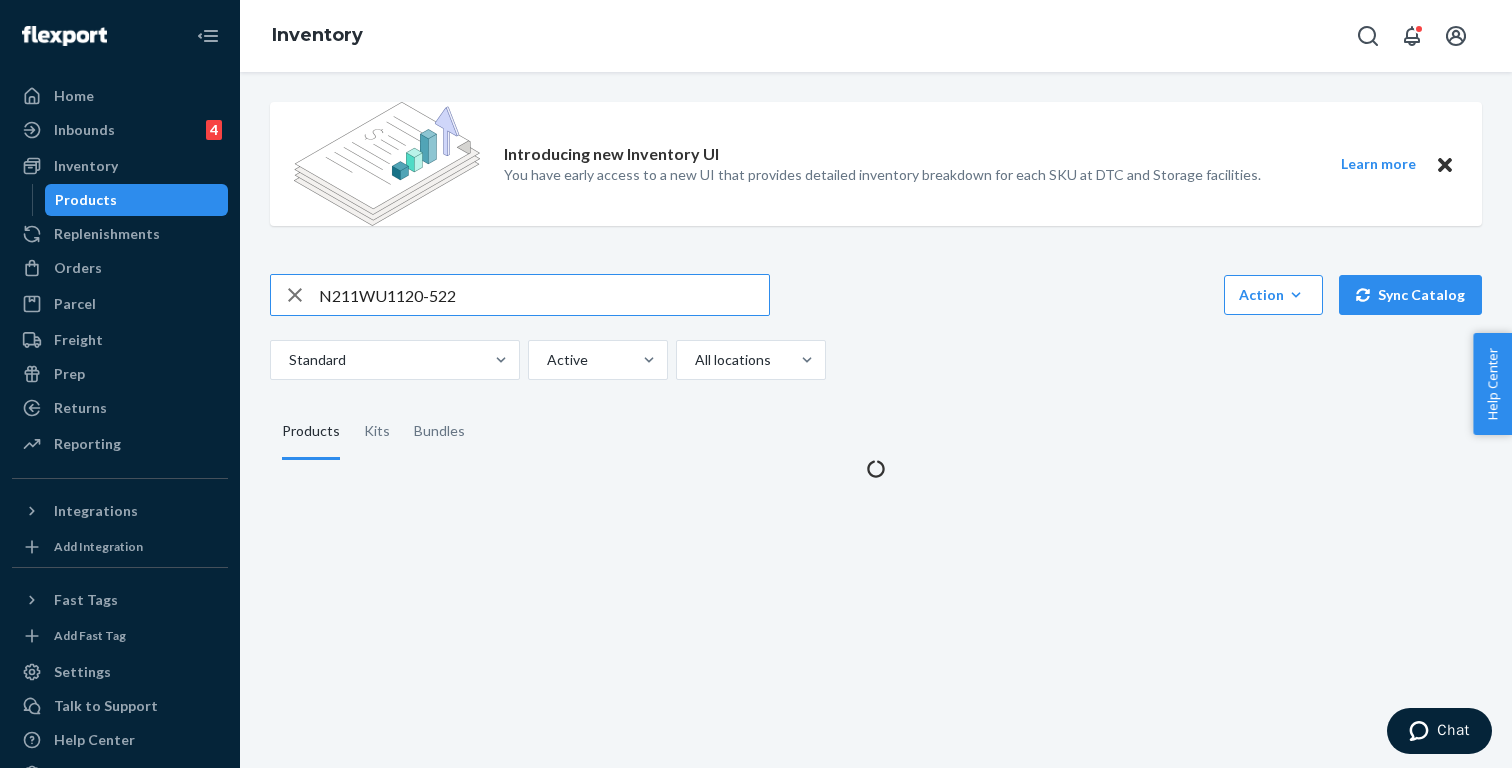 scroll, scrollTop: 0, scrollLeft: 0, axis: both 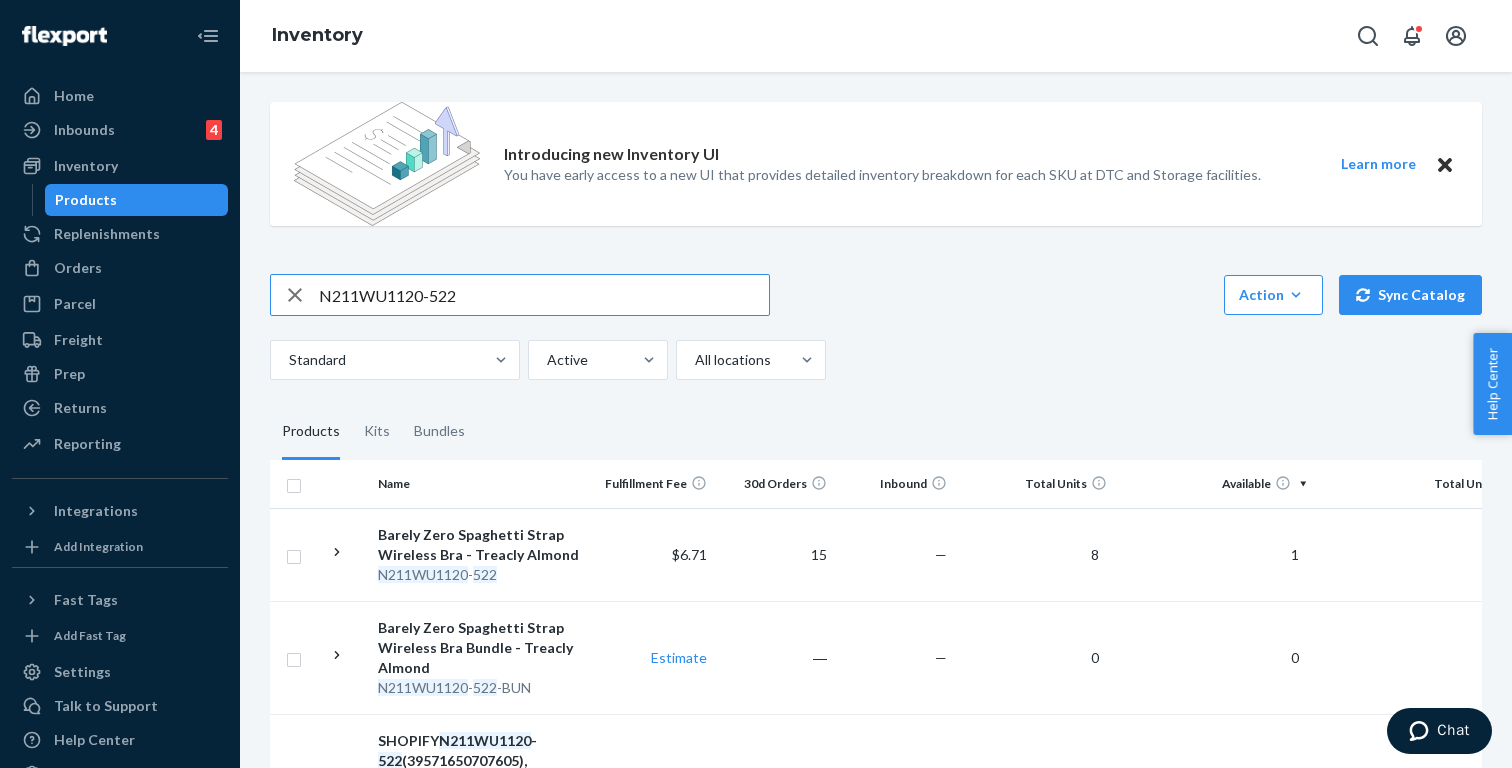 paste on "2WU1110-465" 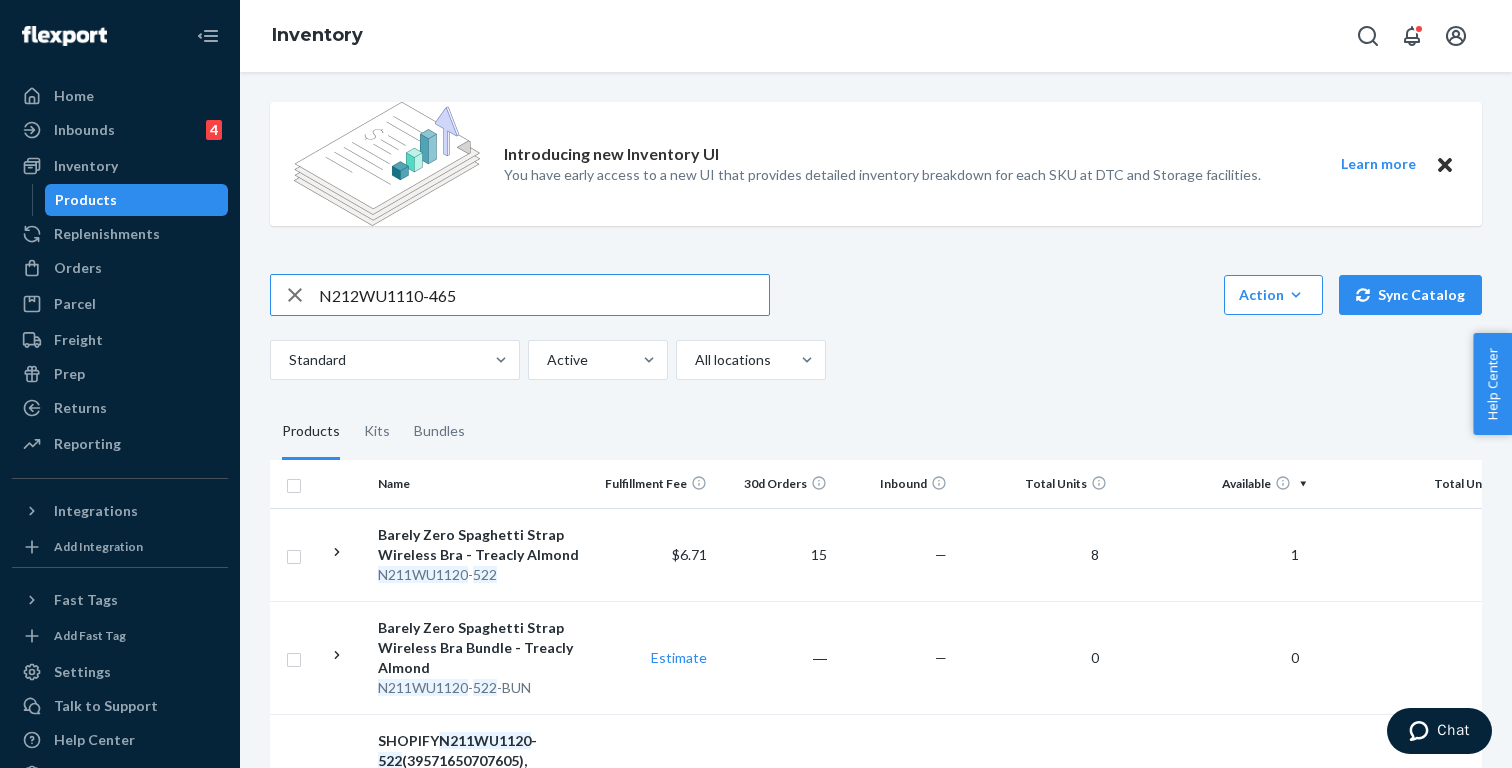 type on "N212WU1110-465" 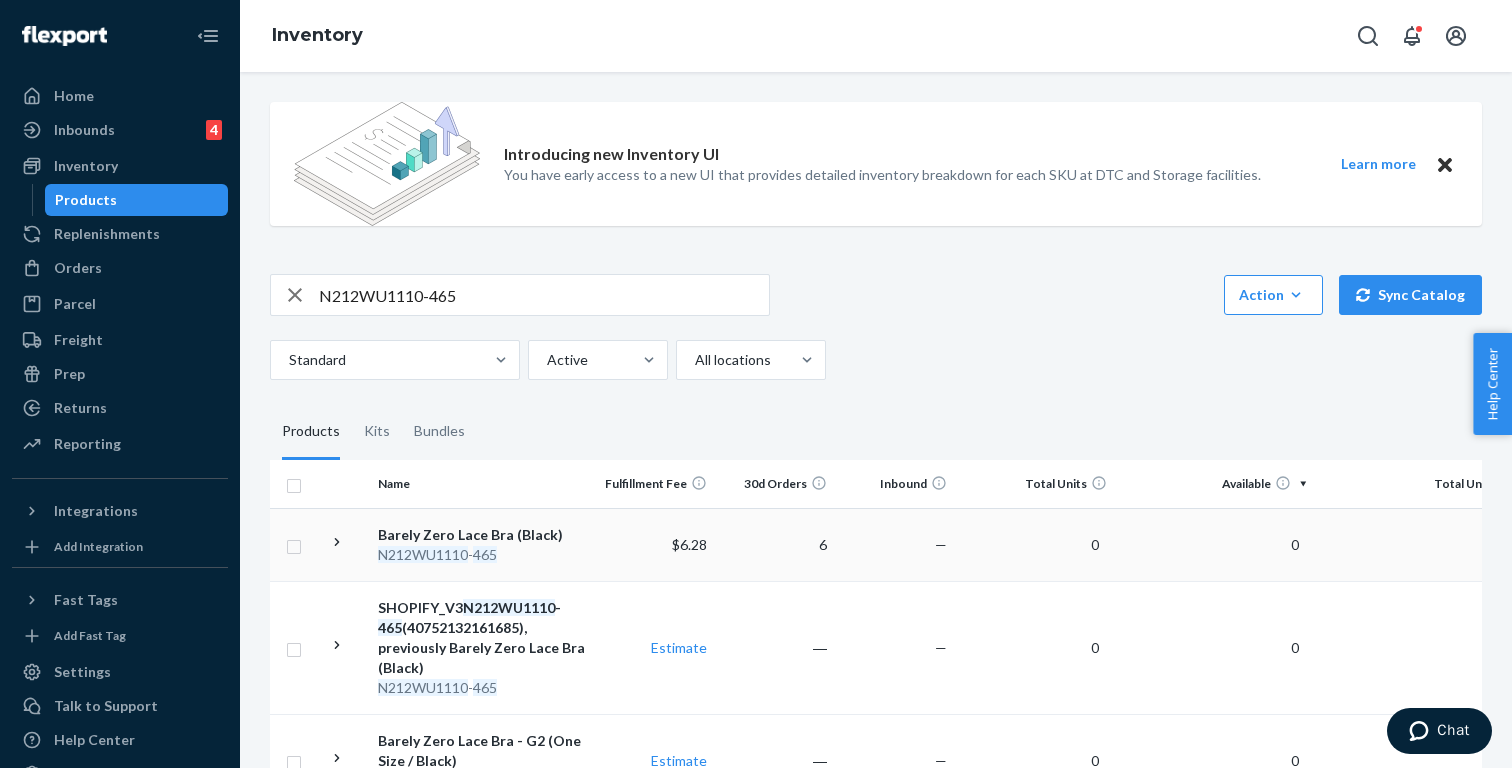 click on "Barely Zero Lace Bra (Black) N212WU1110 - 465" at bounding box center [482, 544] 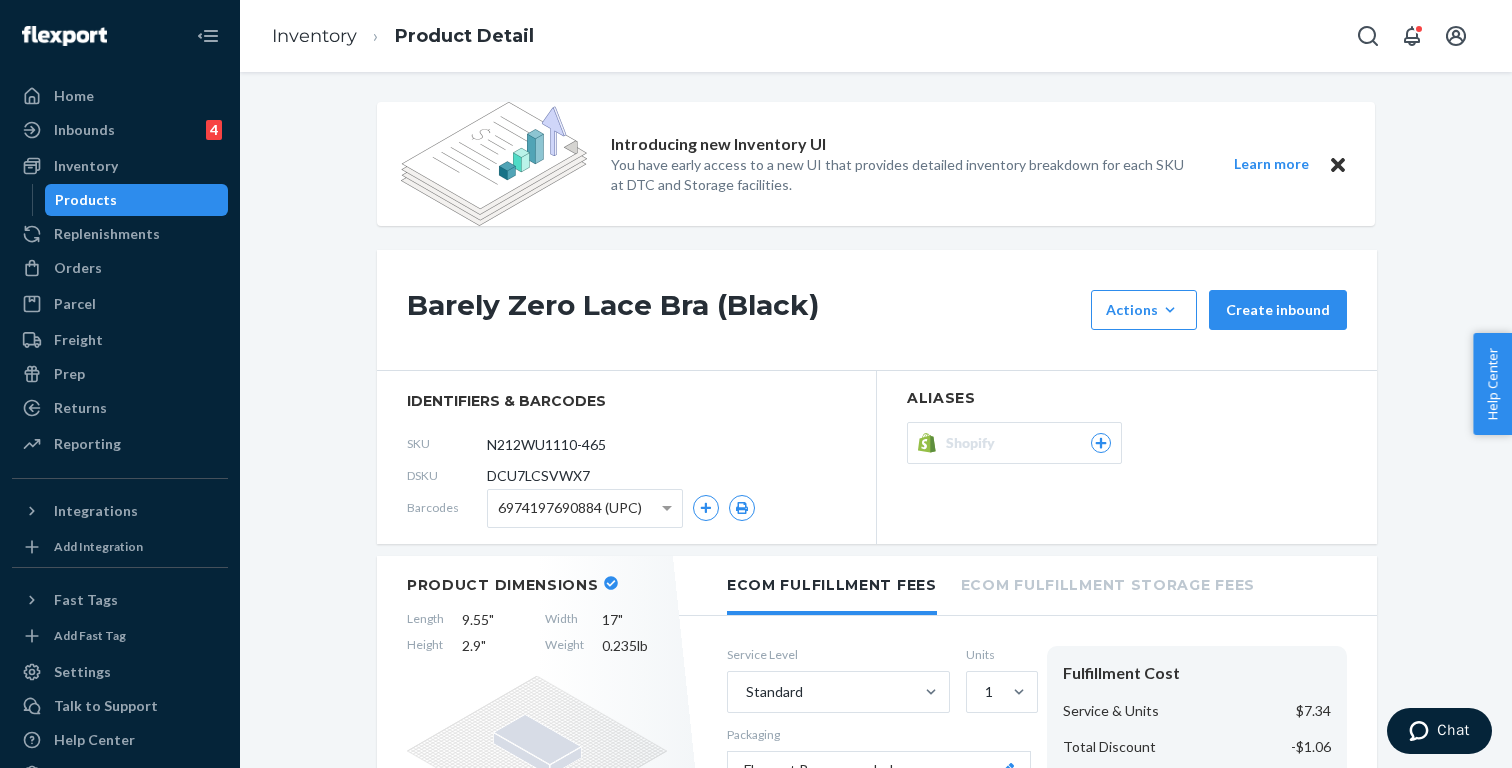 click on "Shopify" at bounding box center (974, 443) 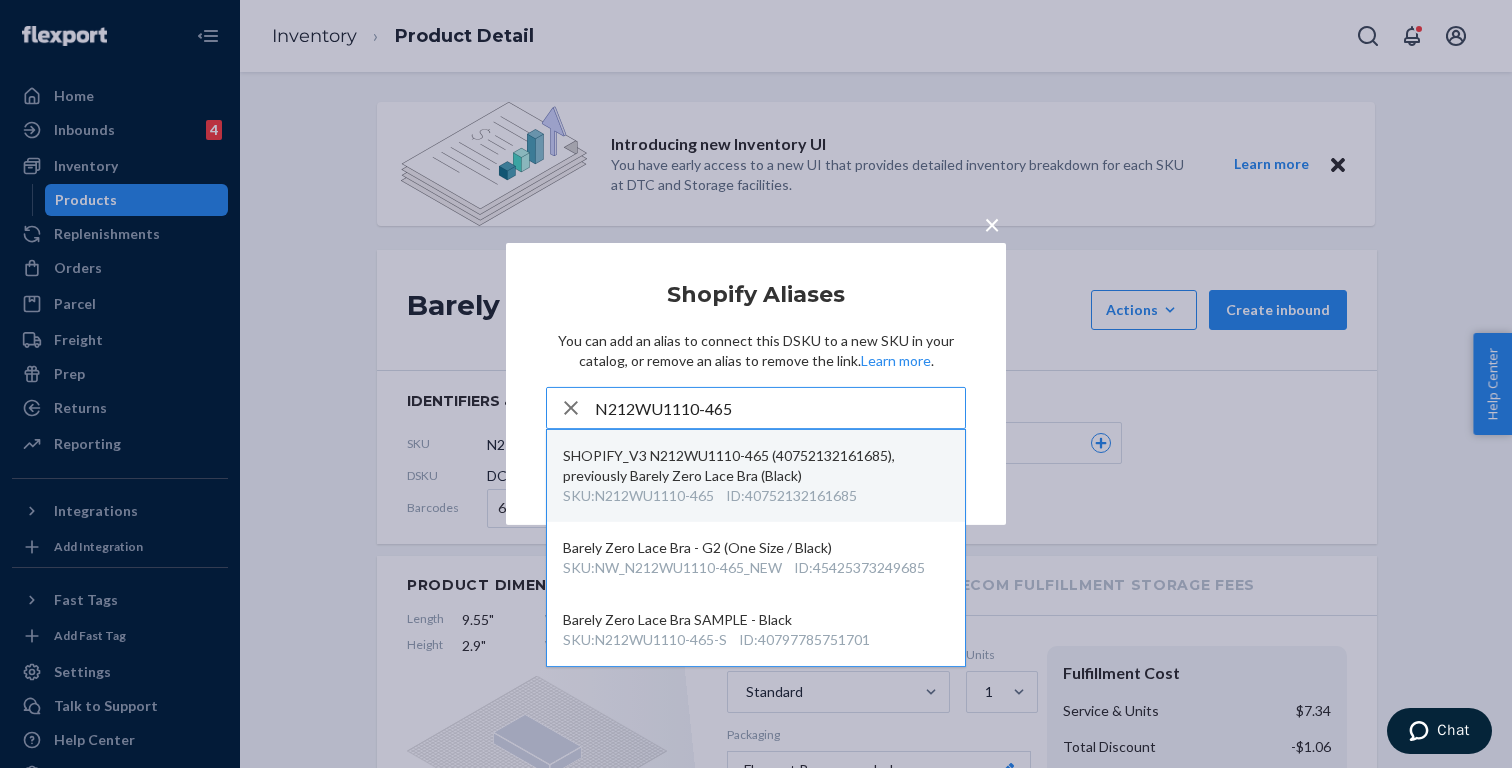 type on "N212WU1110-465" 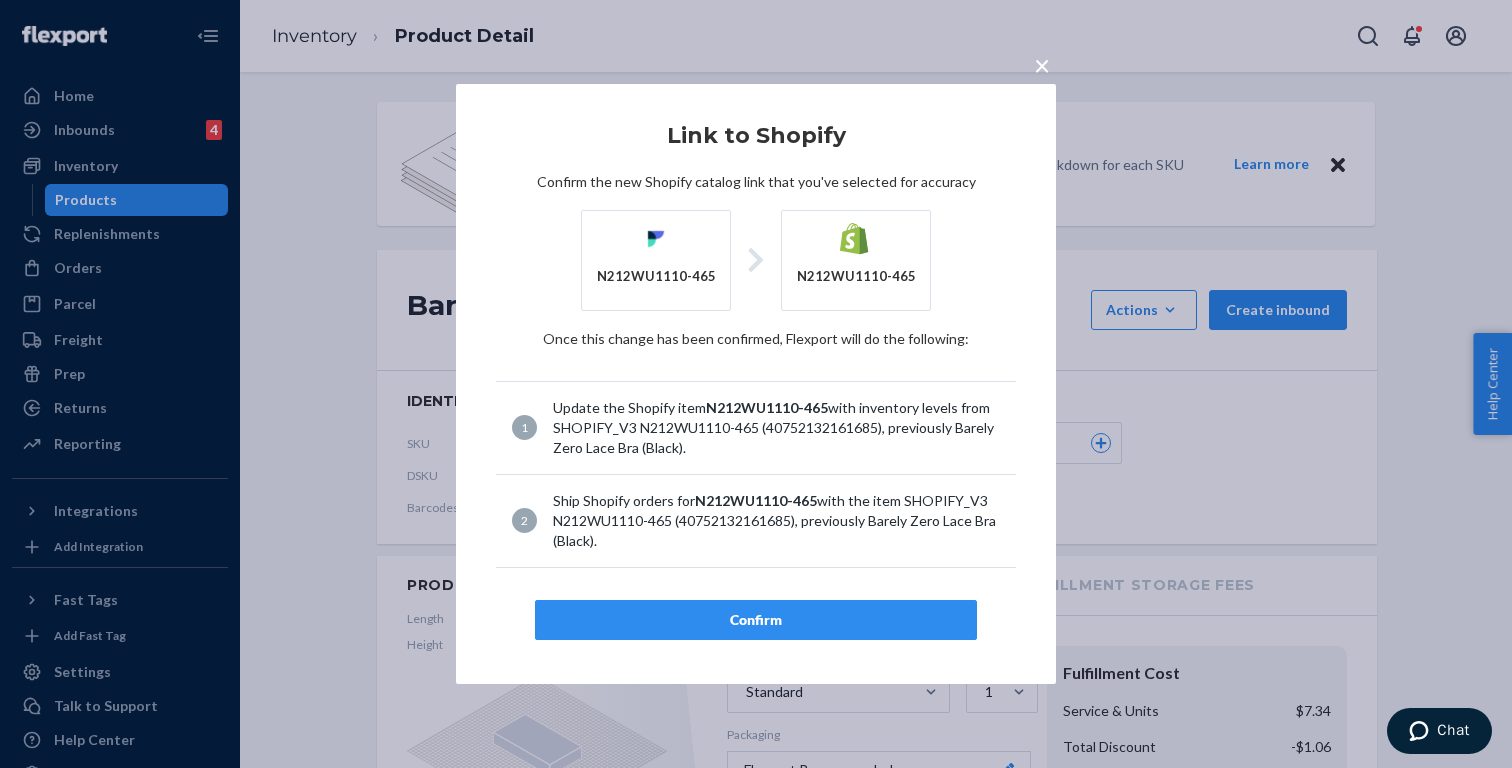 click on "Confirm" at bounding box center (756, 620) 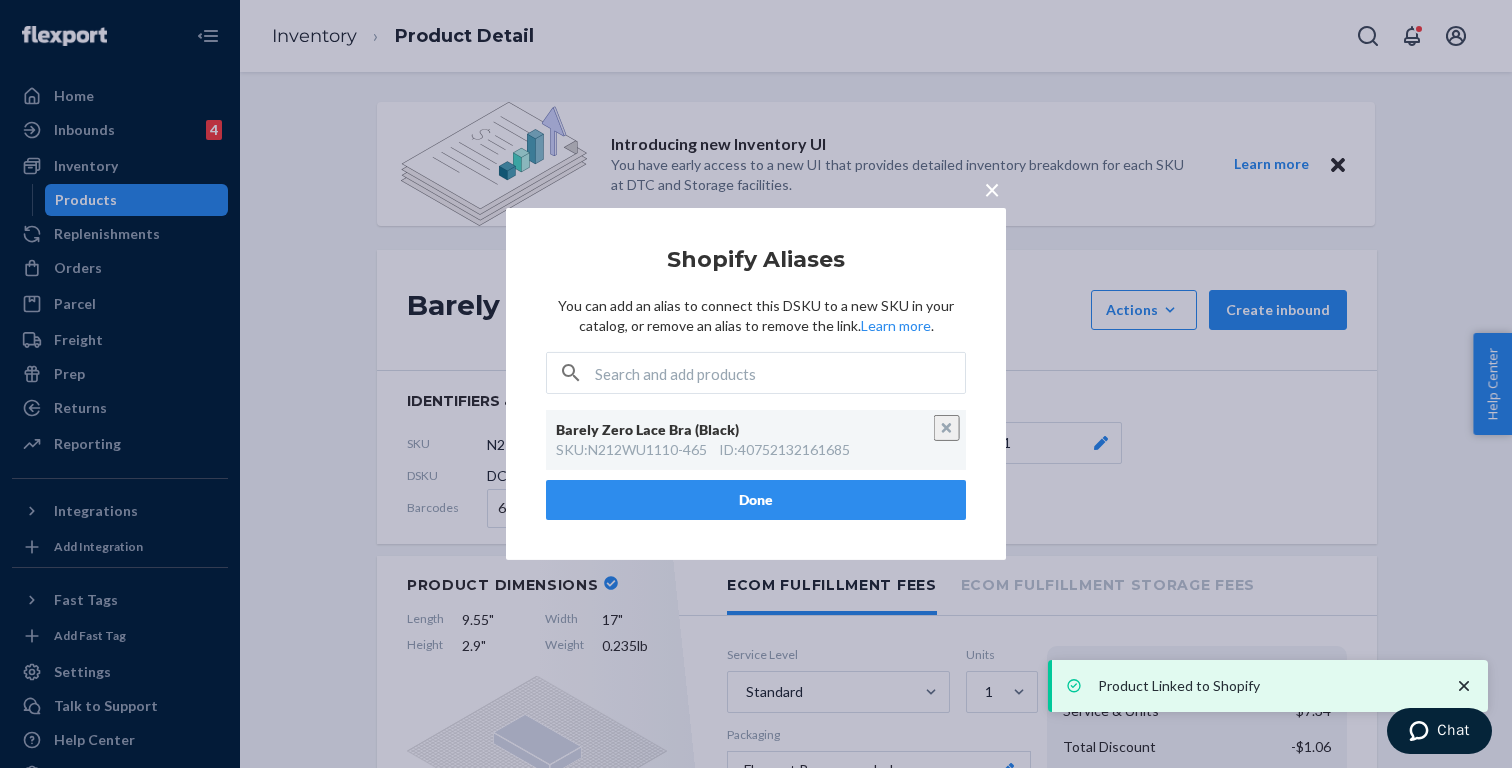 click on "Done" at bounding box center (756, 500) 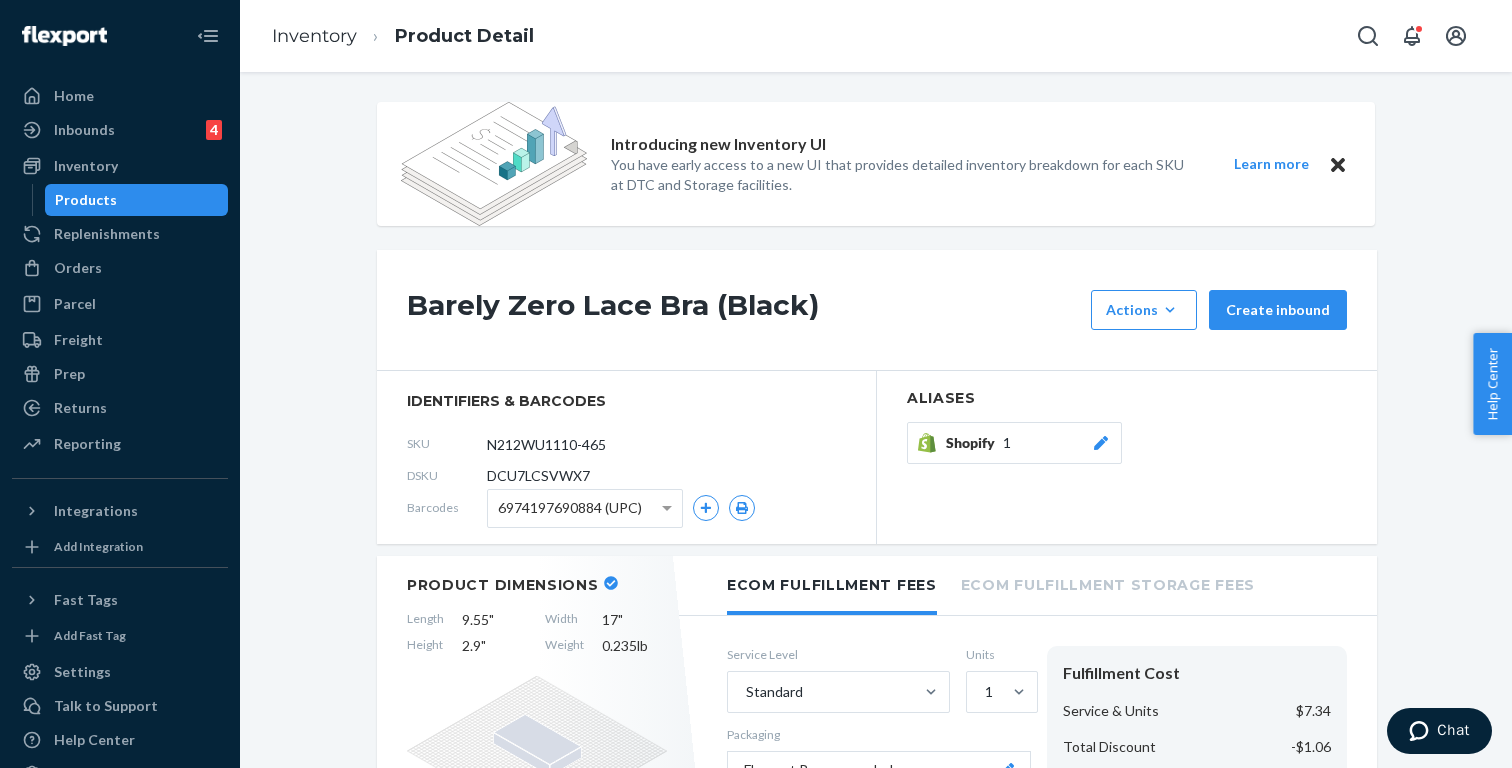 click on "Shopify" at bounding box center [974, 443] 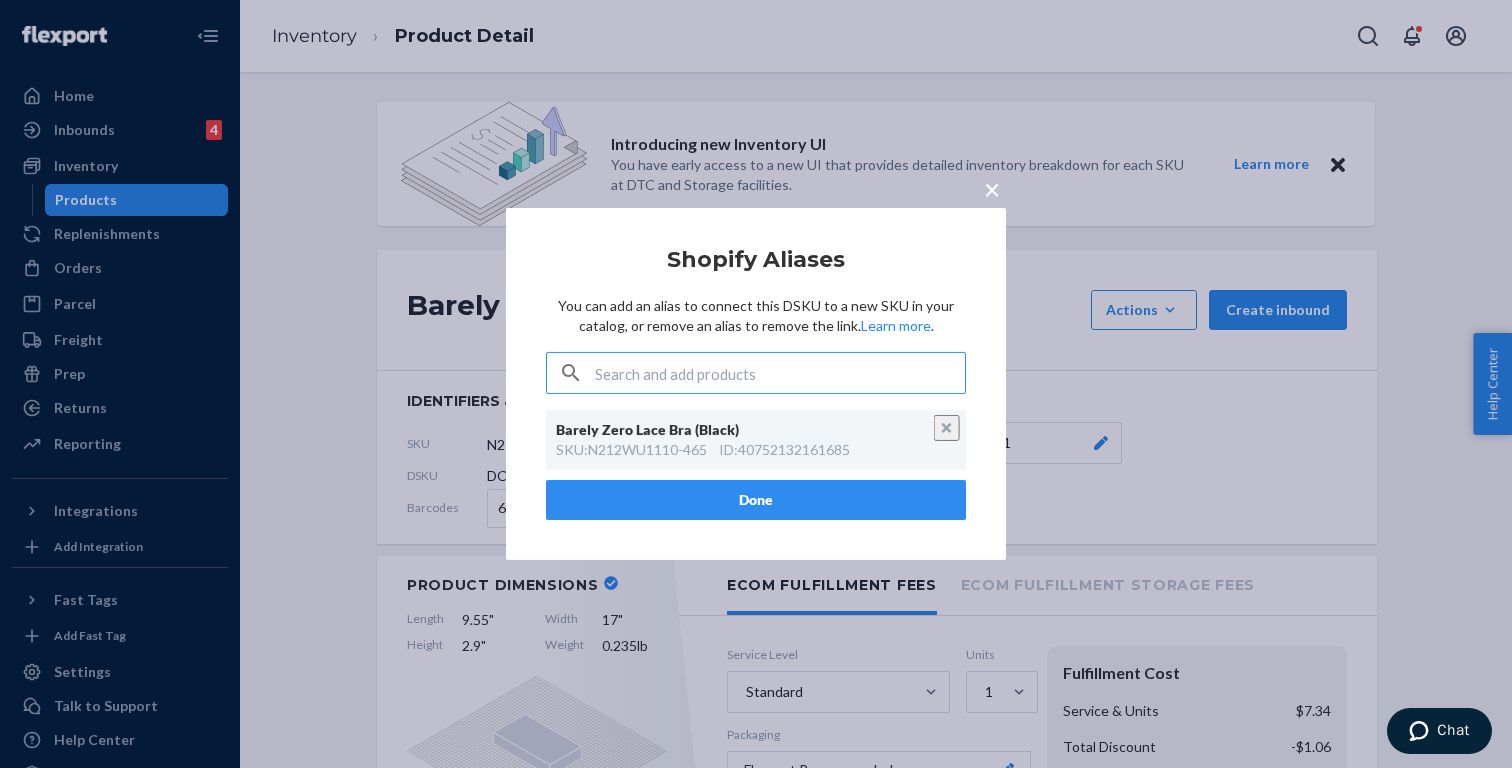 click on "×" at bounding box center (992, 189) 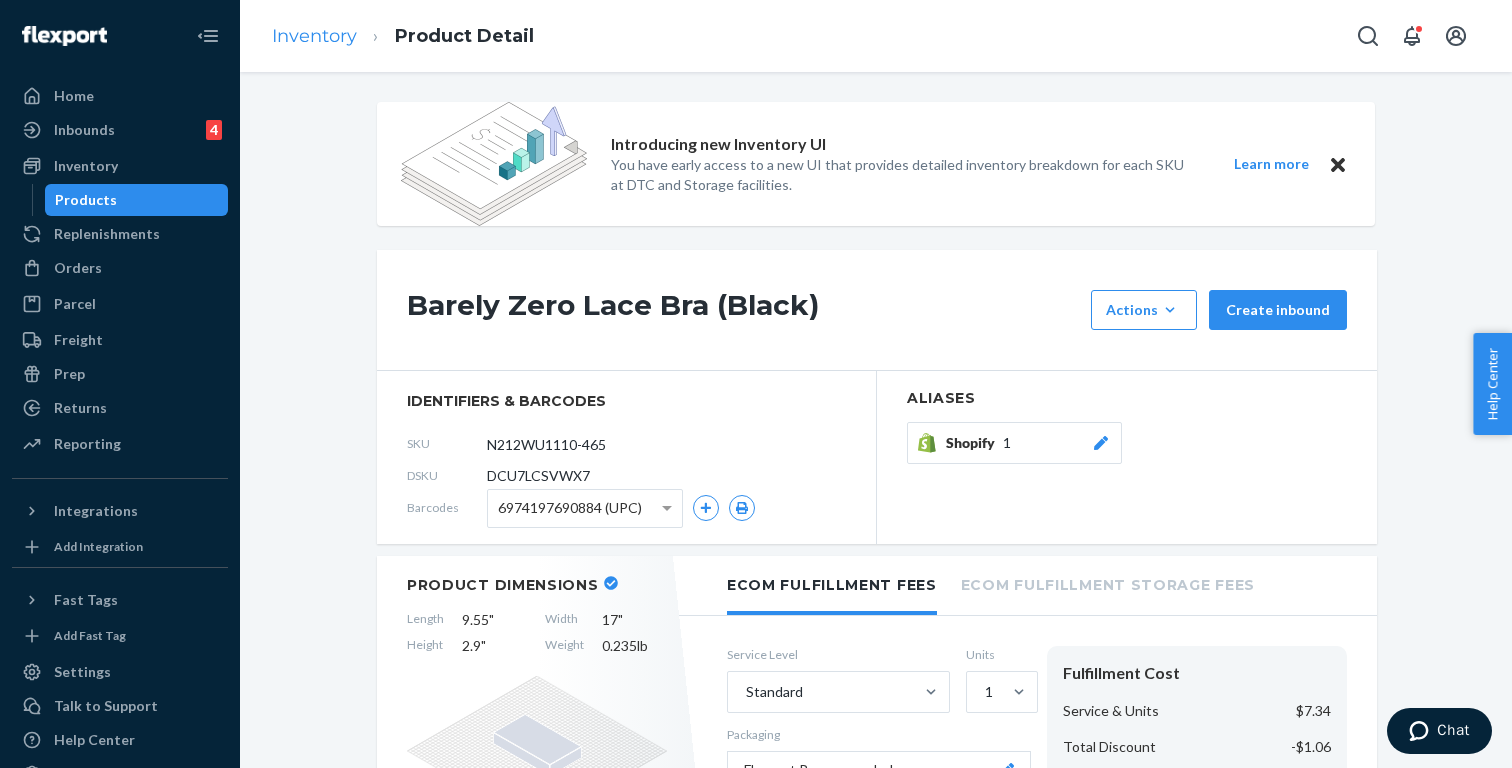 click on "Inventory" at bounding box center (314, 36) 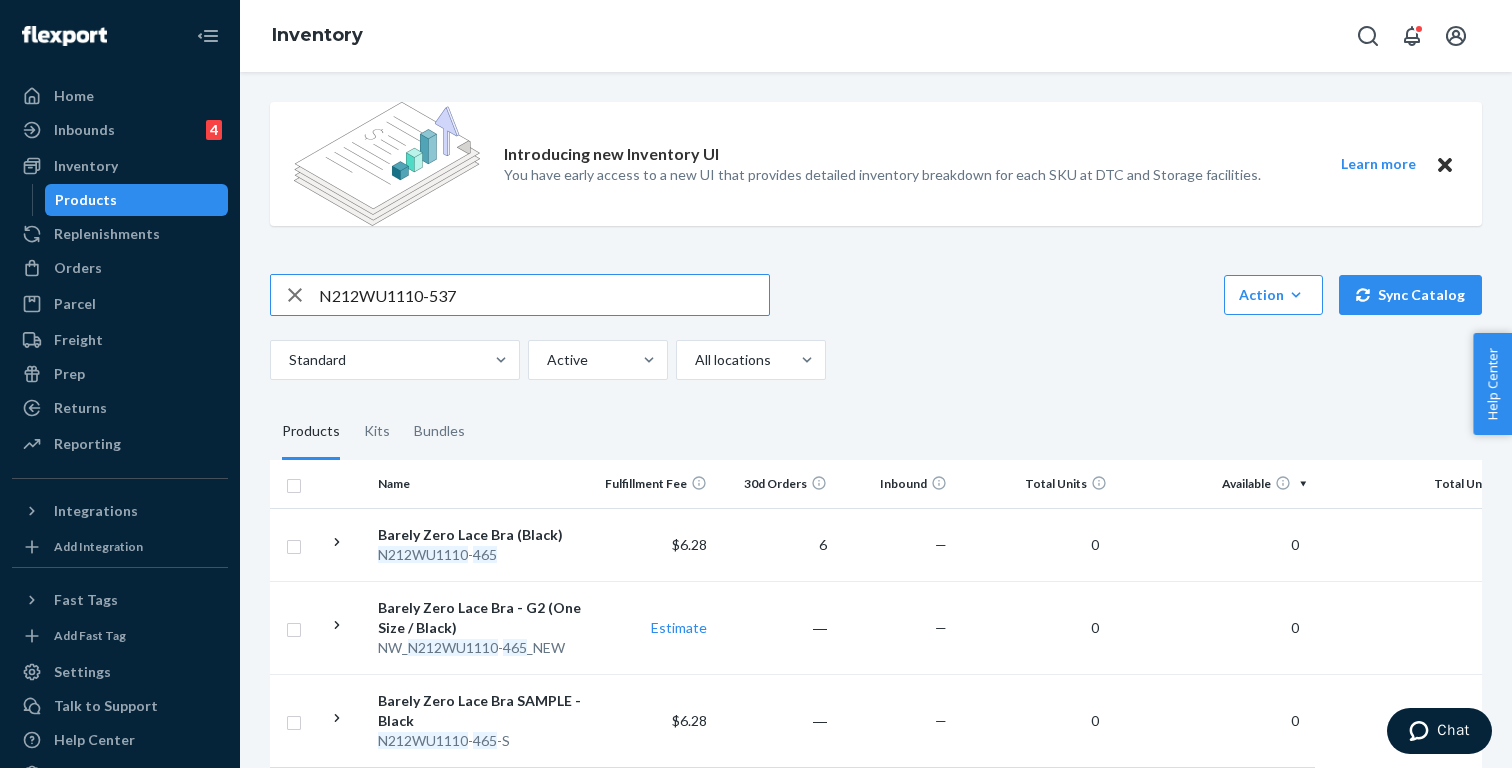 type on "N212WU1110-537" 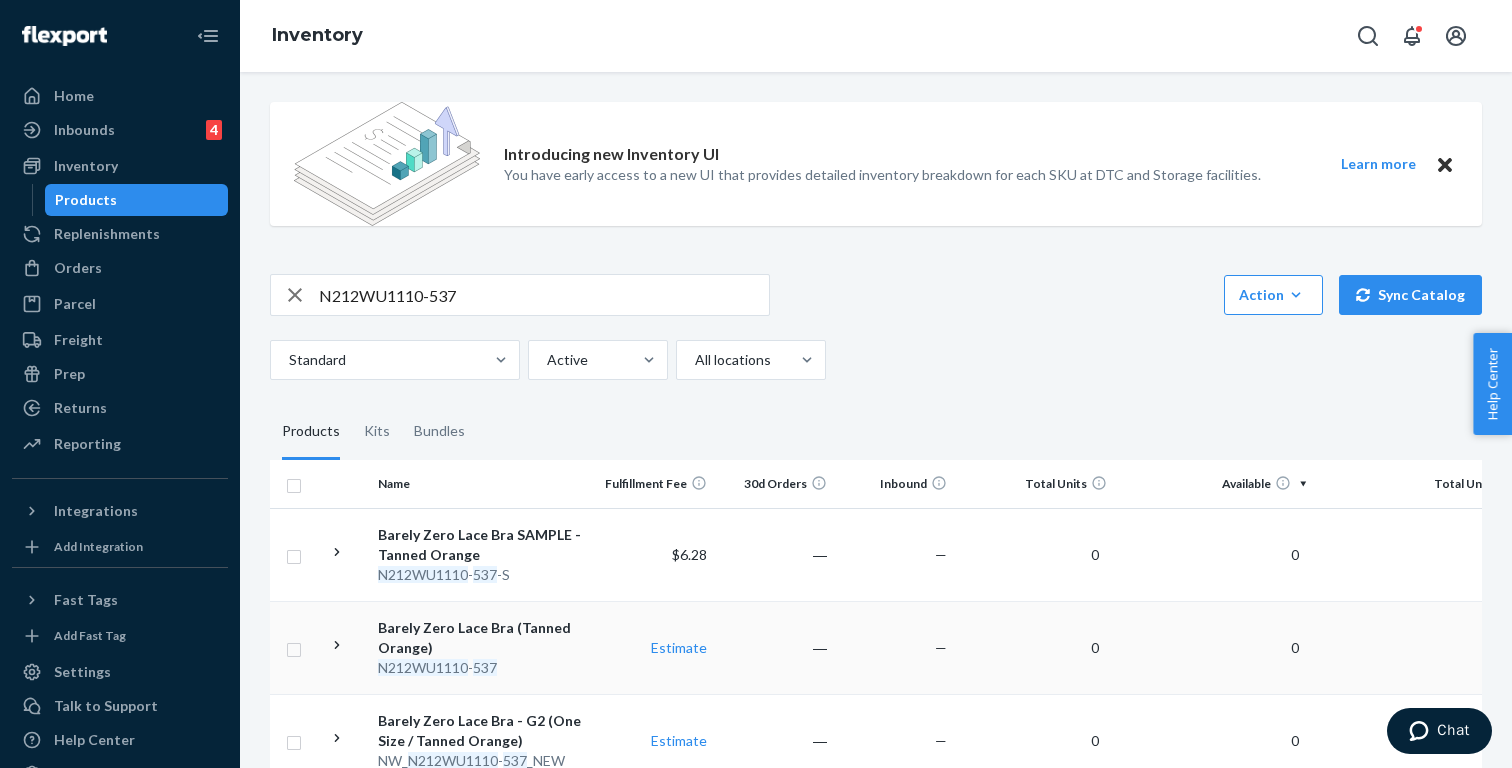 click on "Barely Zero Lace Bra (Tanned Orange)" at bounding box center (482, 638) 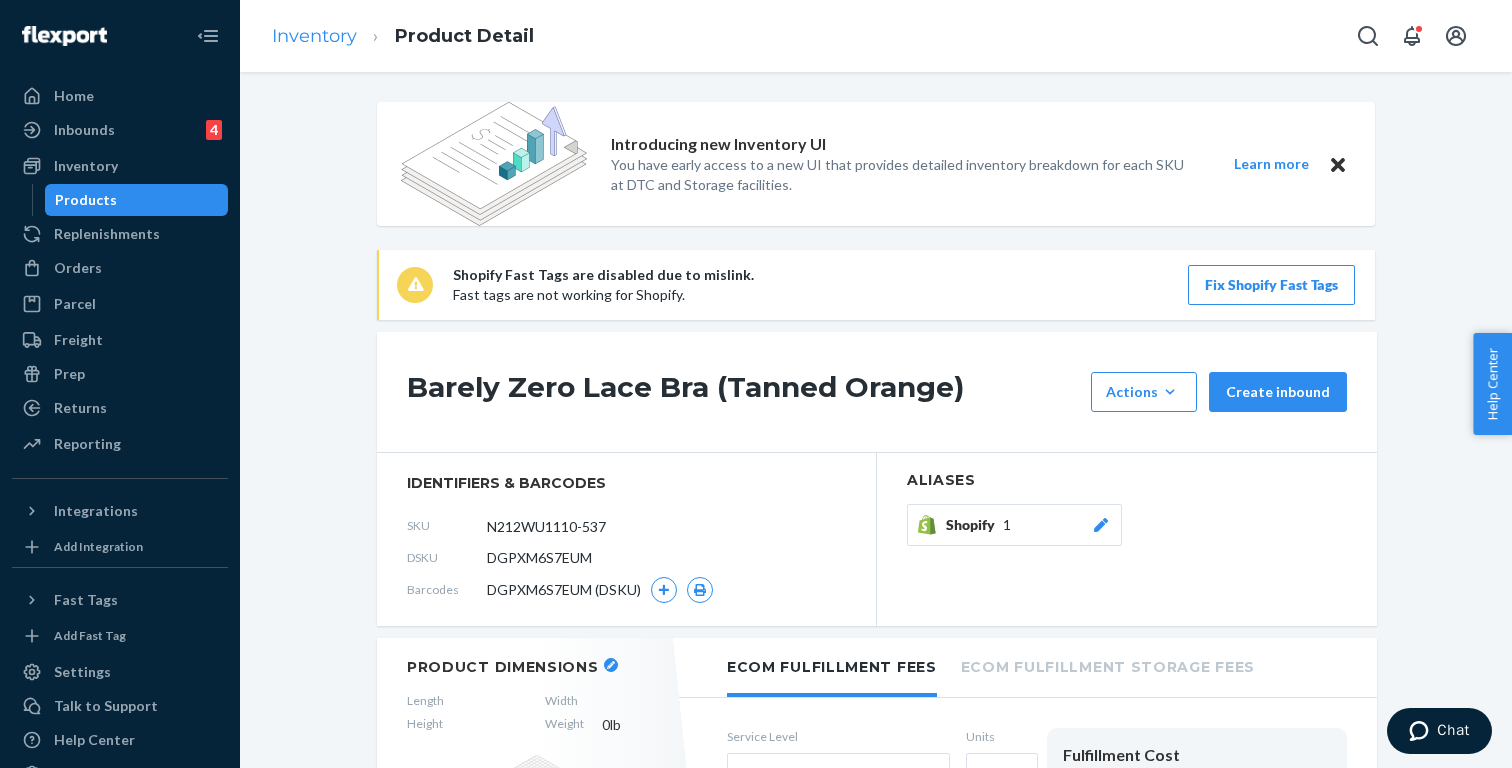 click on "Inventory" at bounding box center [314, 36] 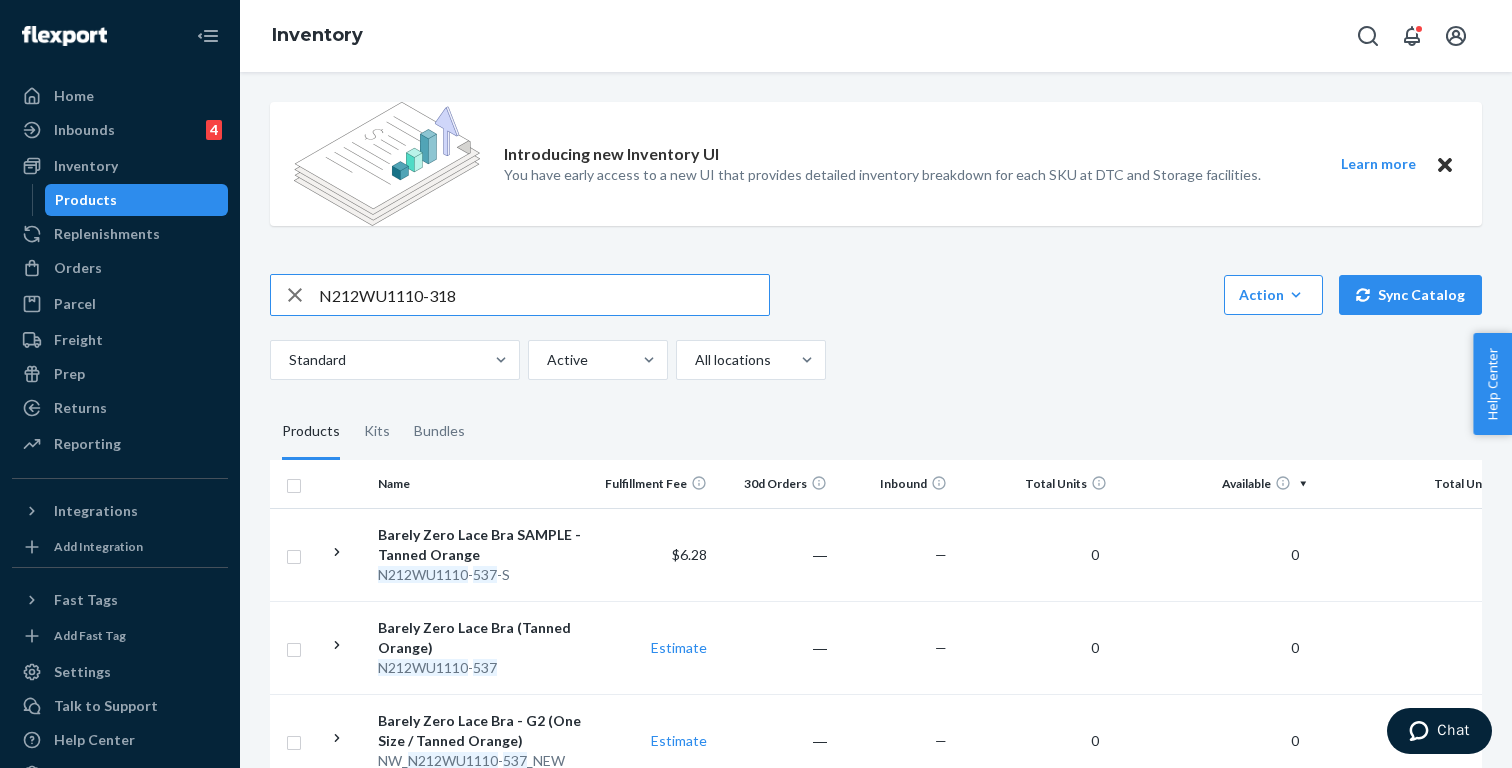 type on "N212WU1110-318" 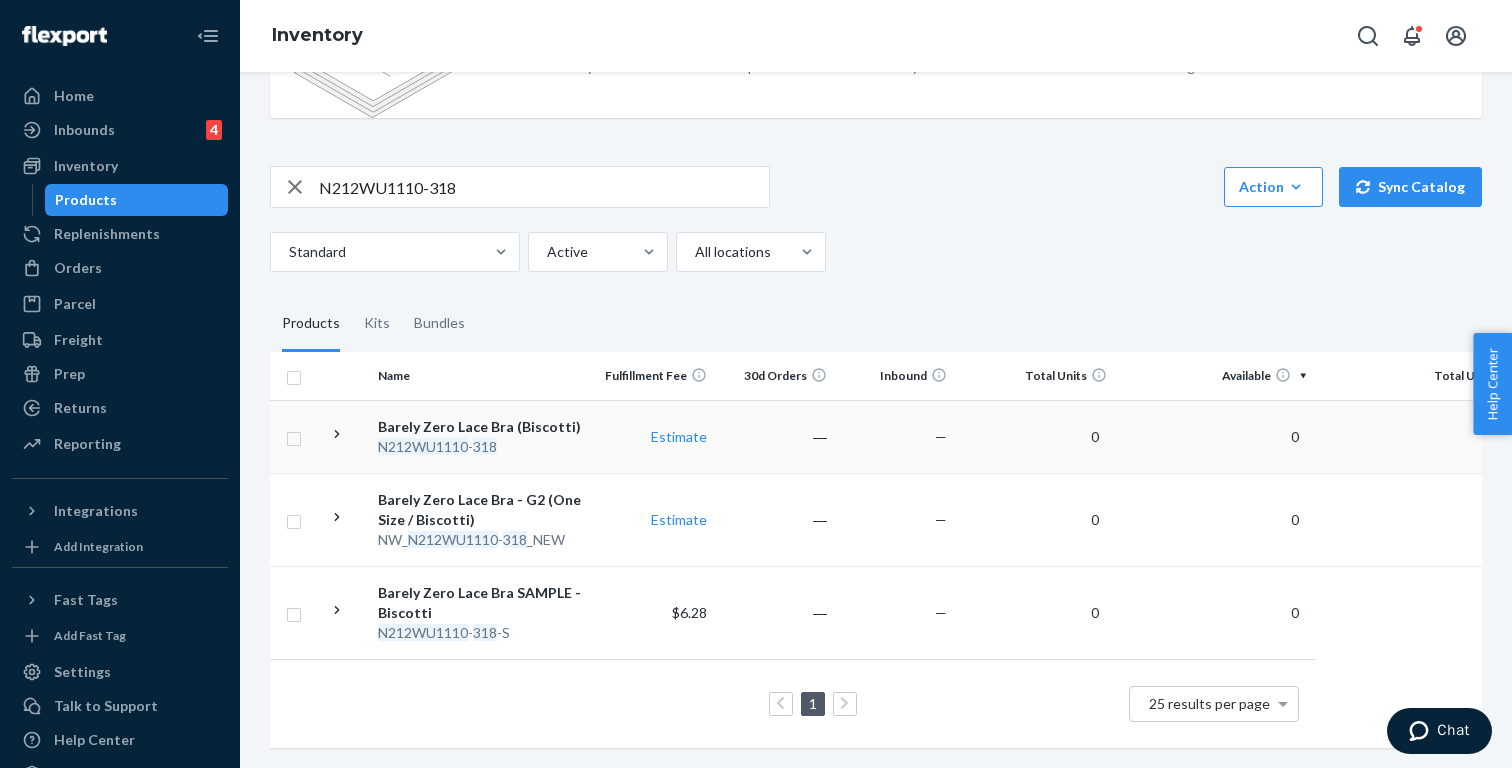 scroll, scrollTop: 108, scrollLeft: 0, axis: vertical 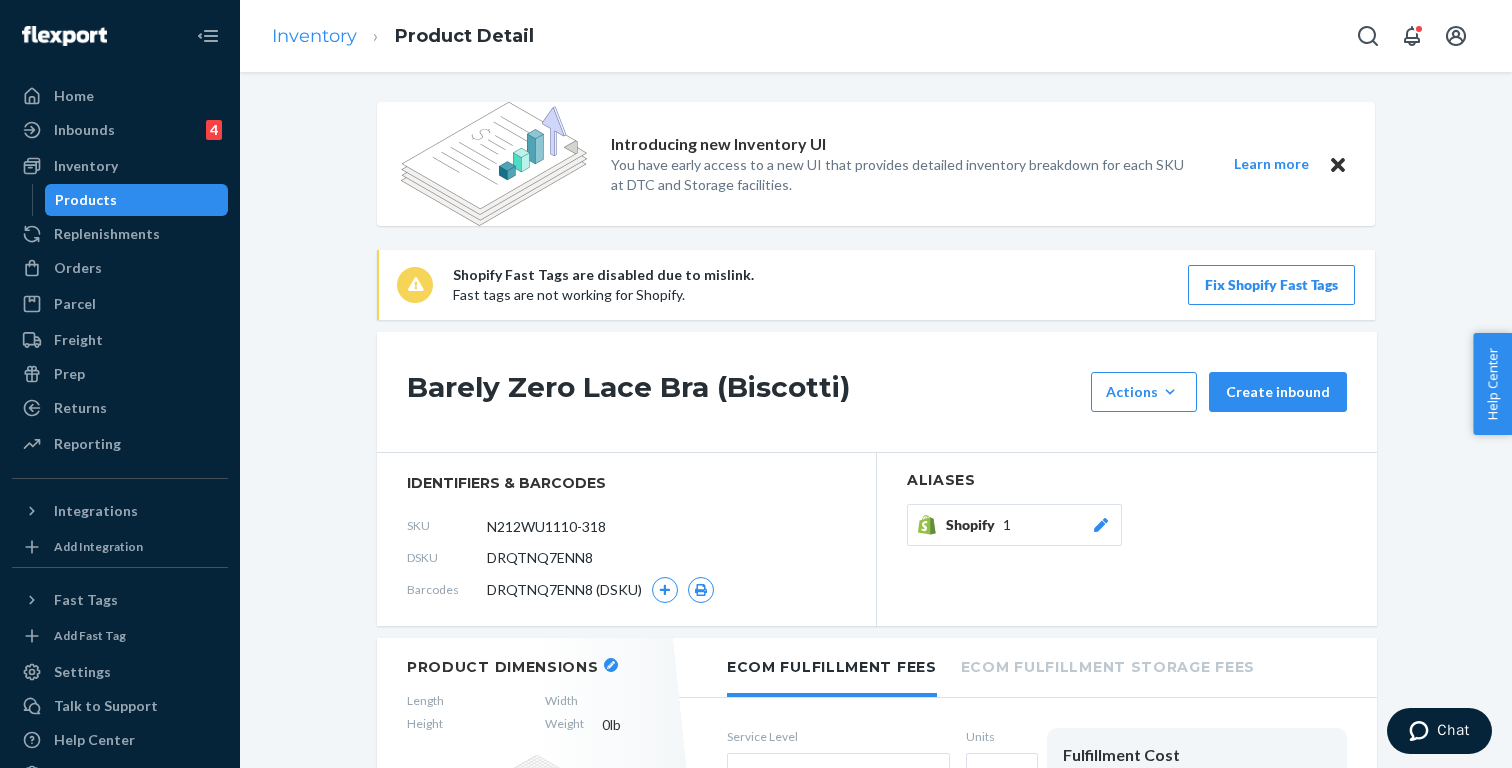 click on "Inventory" at bounding box center (314, 36) 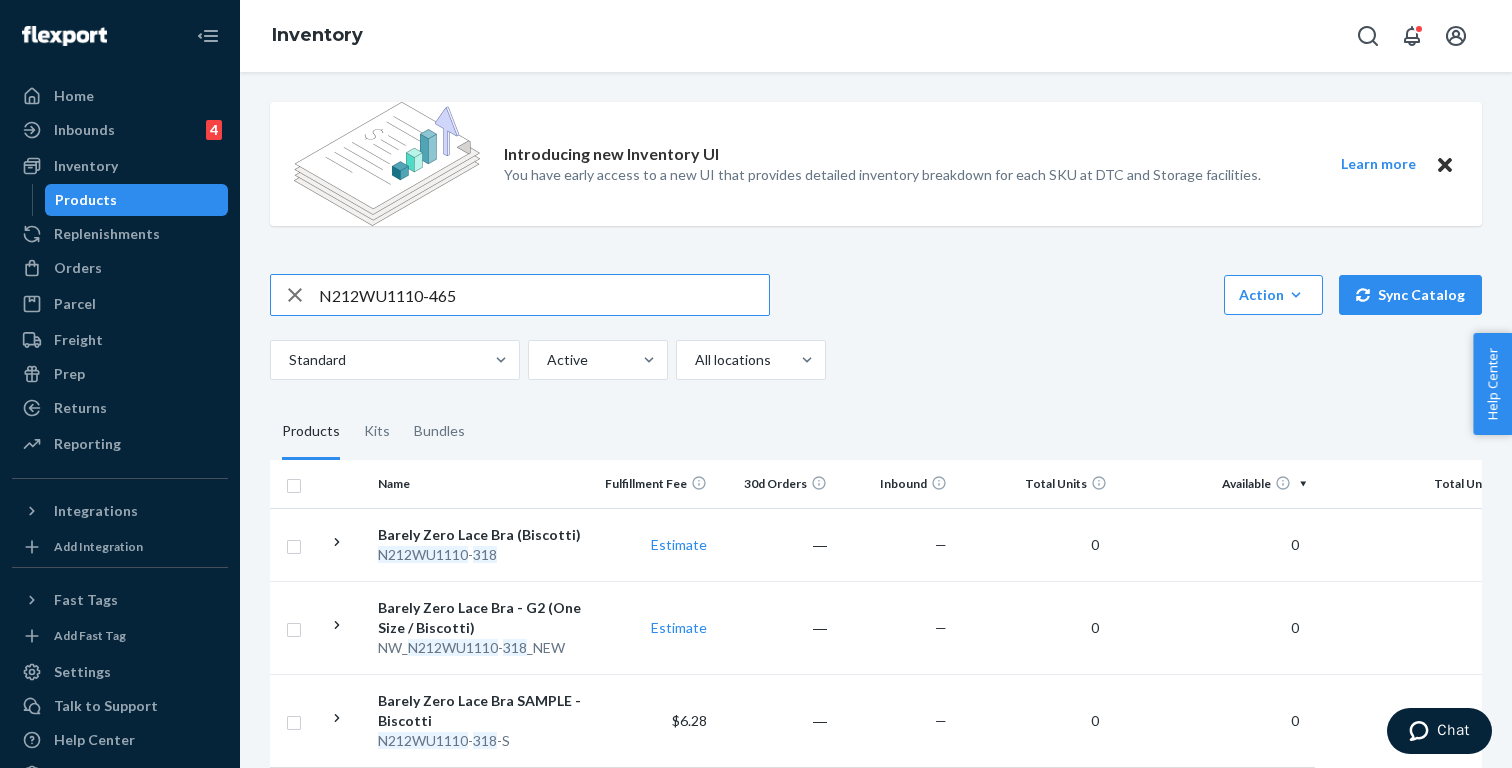 type on "N212WU1110-465" 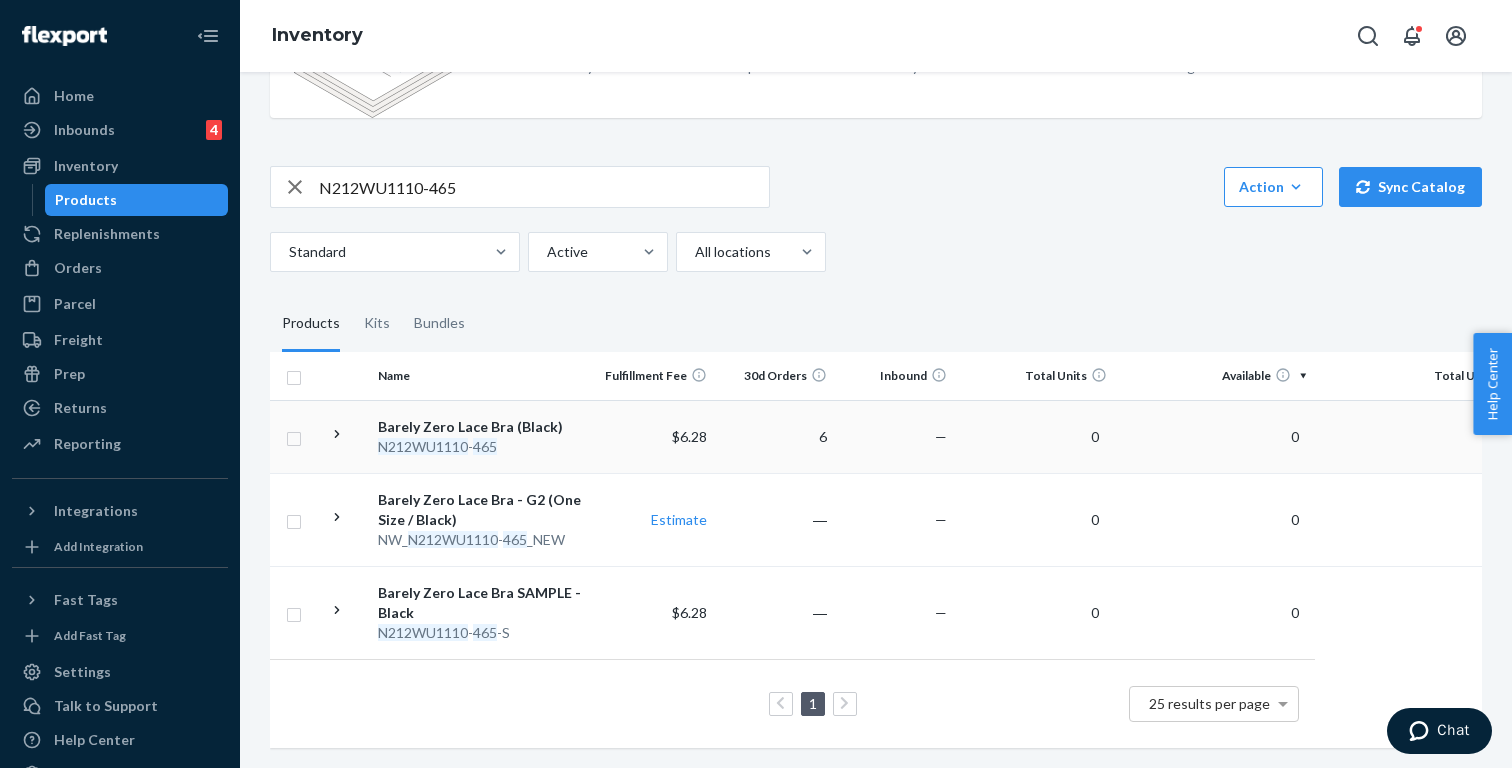 scroll, scrollTop: 108, scrollLeft: 0, axis: vertical 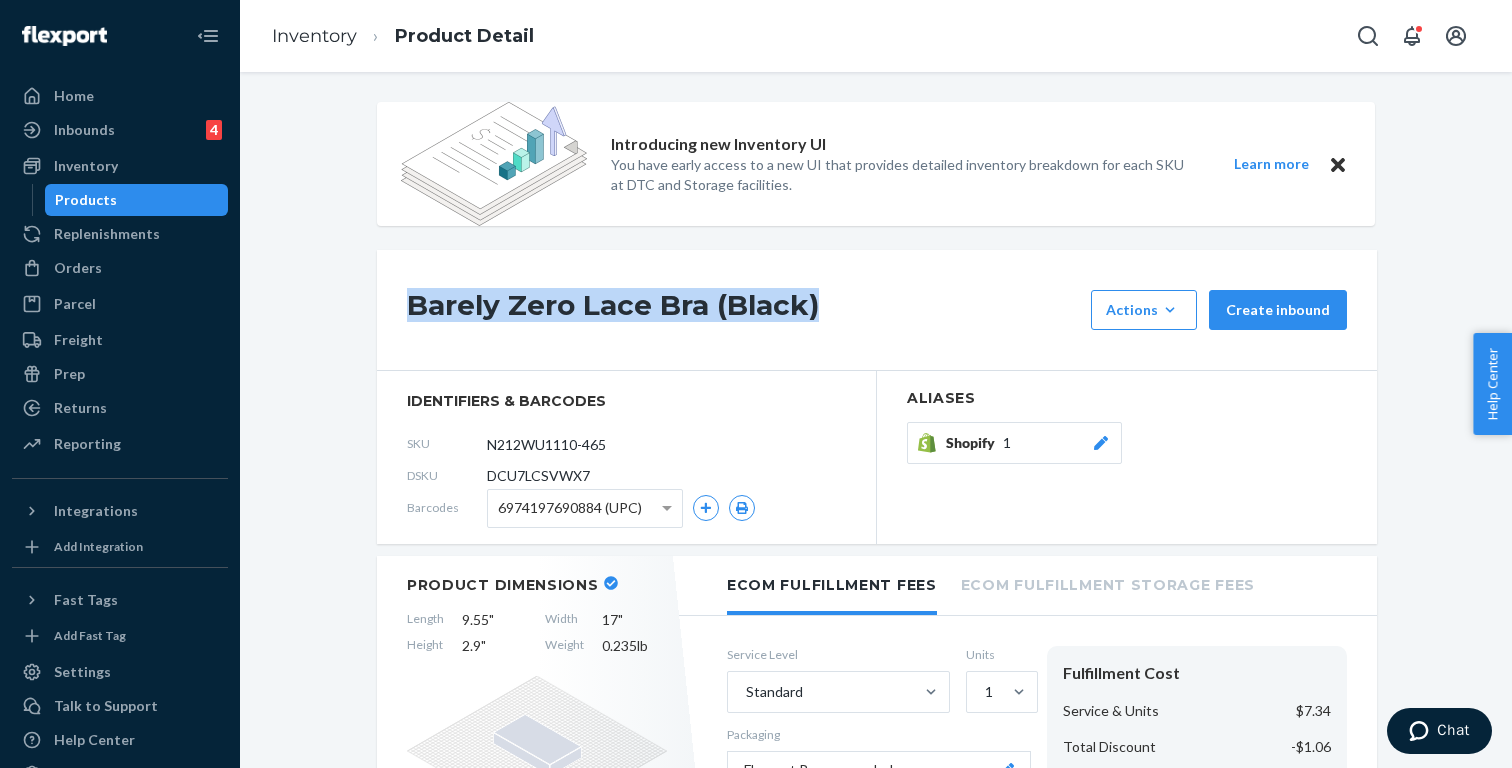 drag, startPoint x: 860, startPoint y: 306, endPoint x: 410, endPoint y: 305, distance: 450.0011 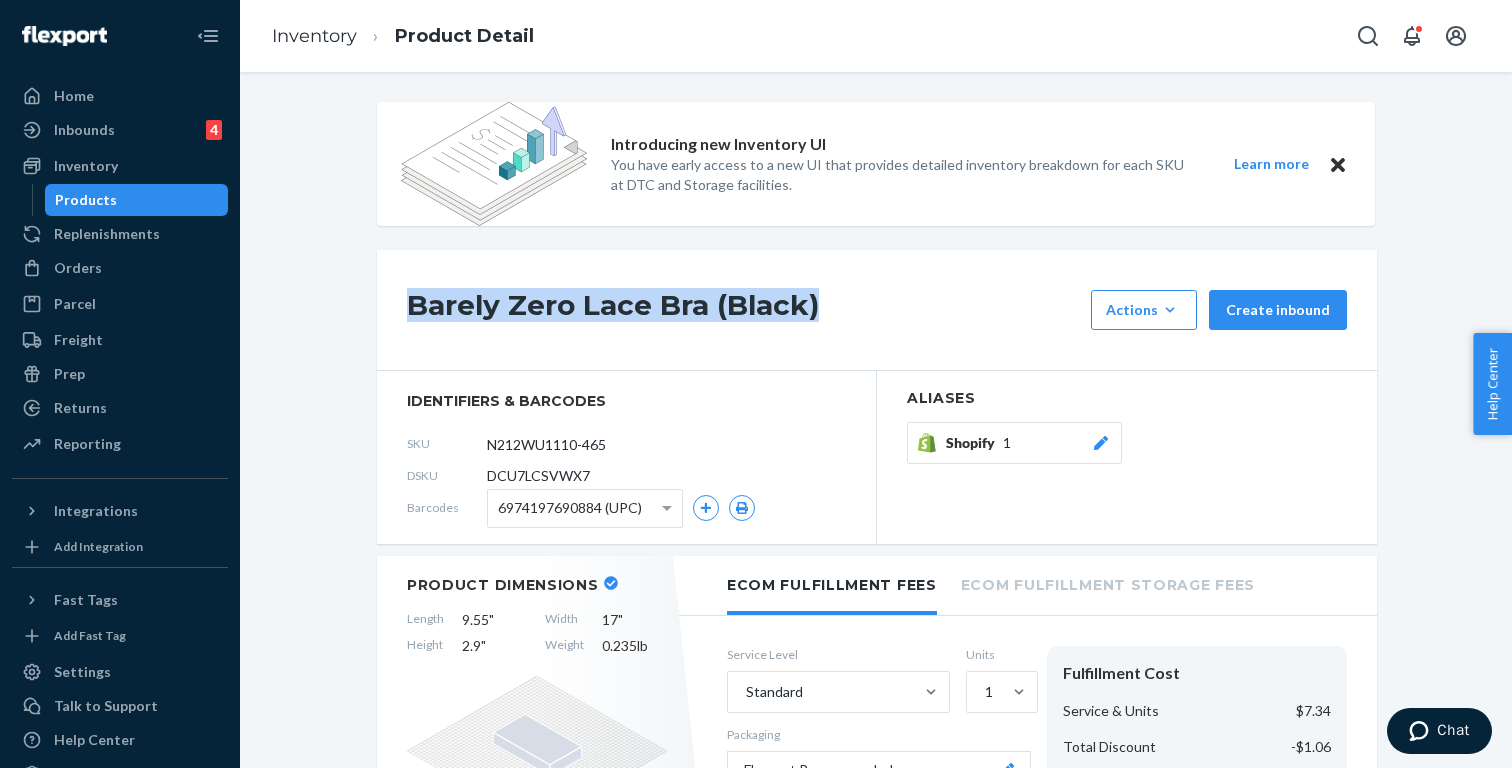 click on "Barely Zero Lace Bra (Black)" at bounding box center (744, 310) 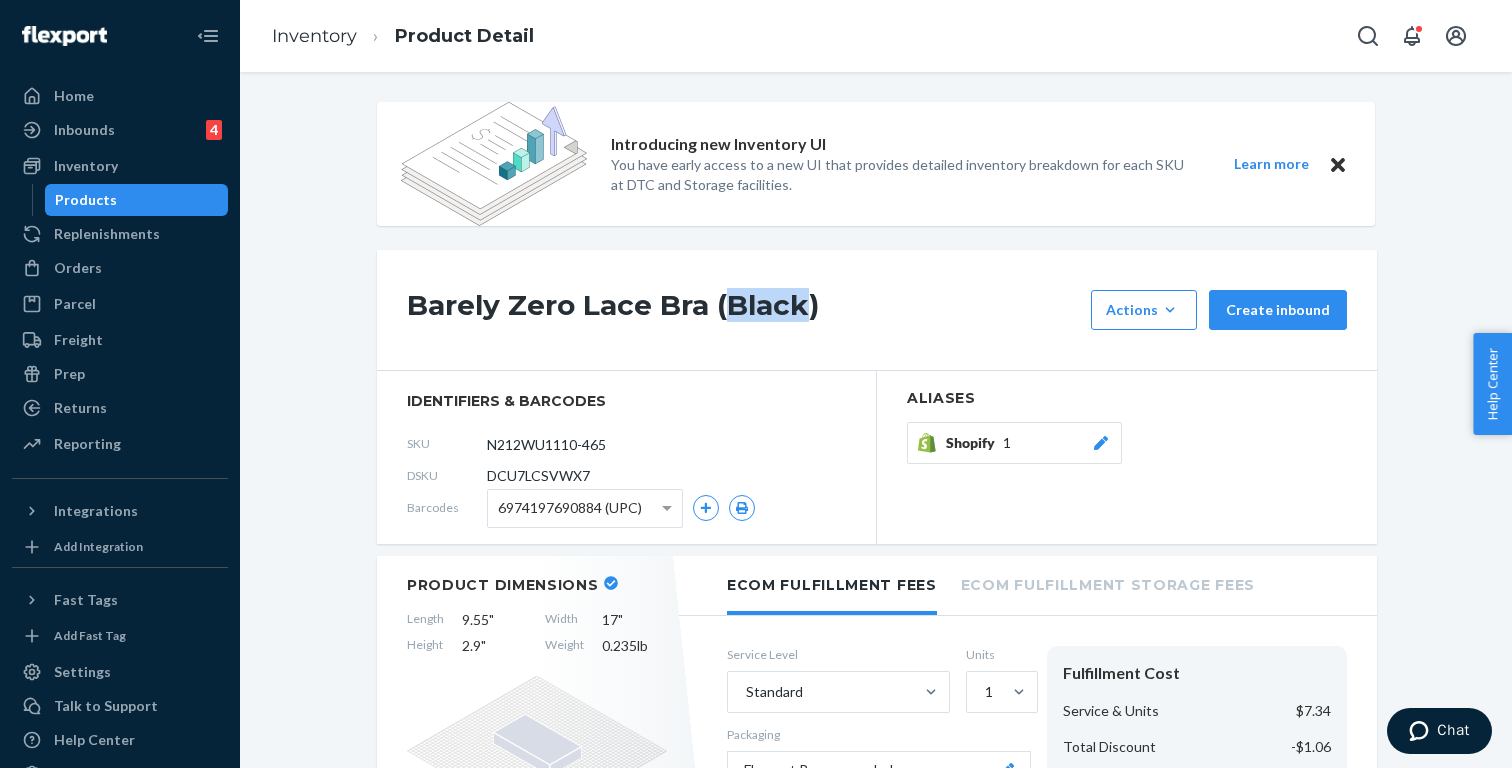 click on "Barely Zero Lace Bra (Black)" at bounding box center (744, 310) 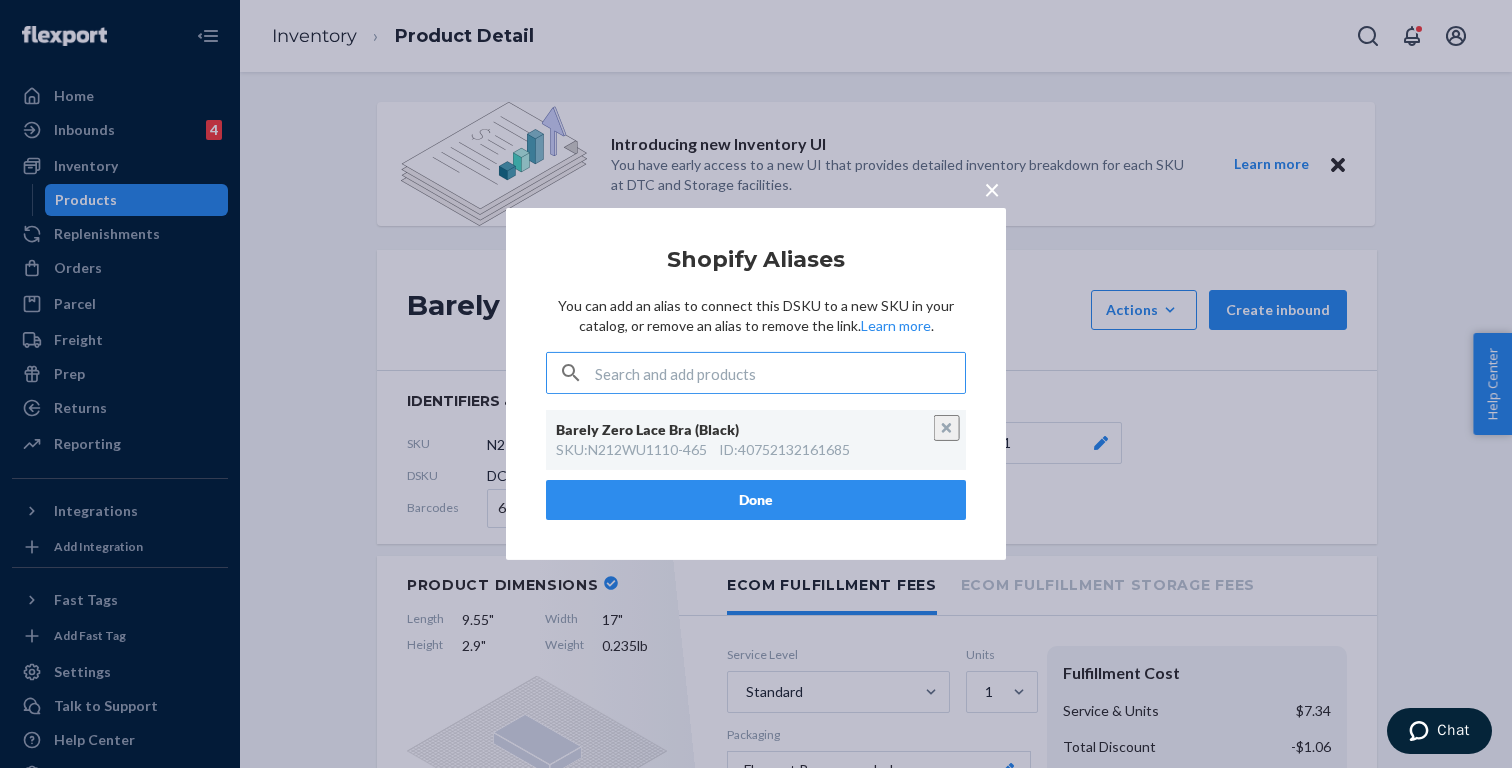 click on "Done" at bounding box center (756, 500) 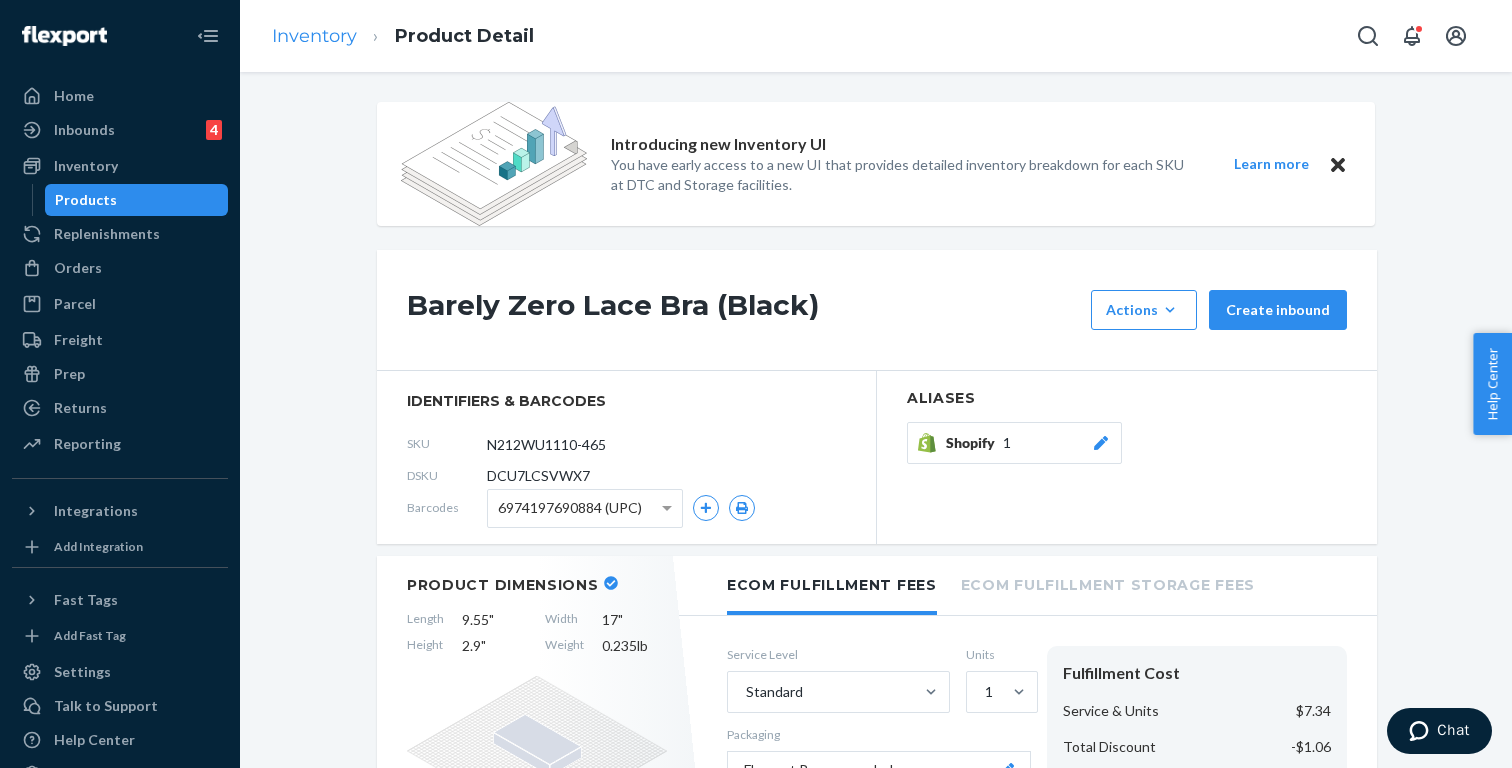 click on "Inventory" at bounding box center (314, 36) 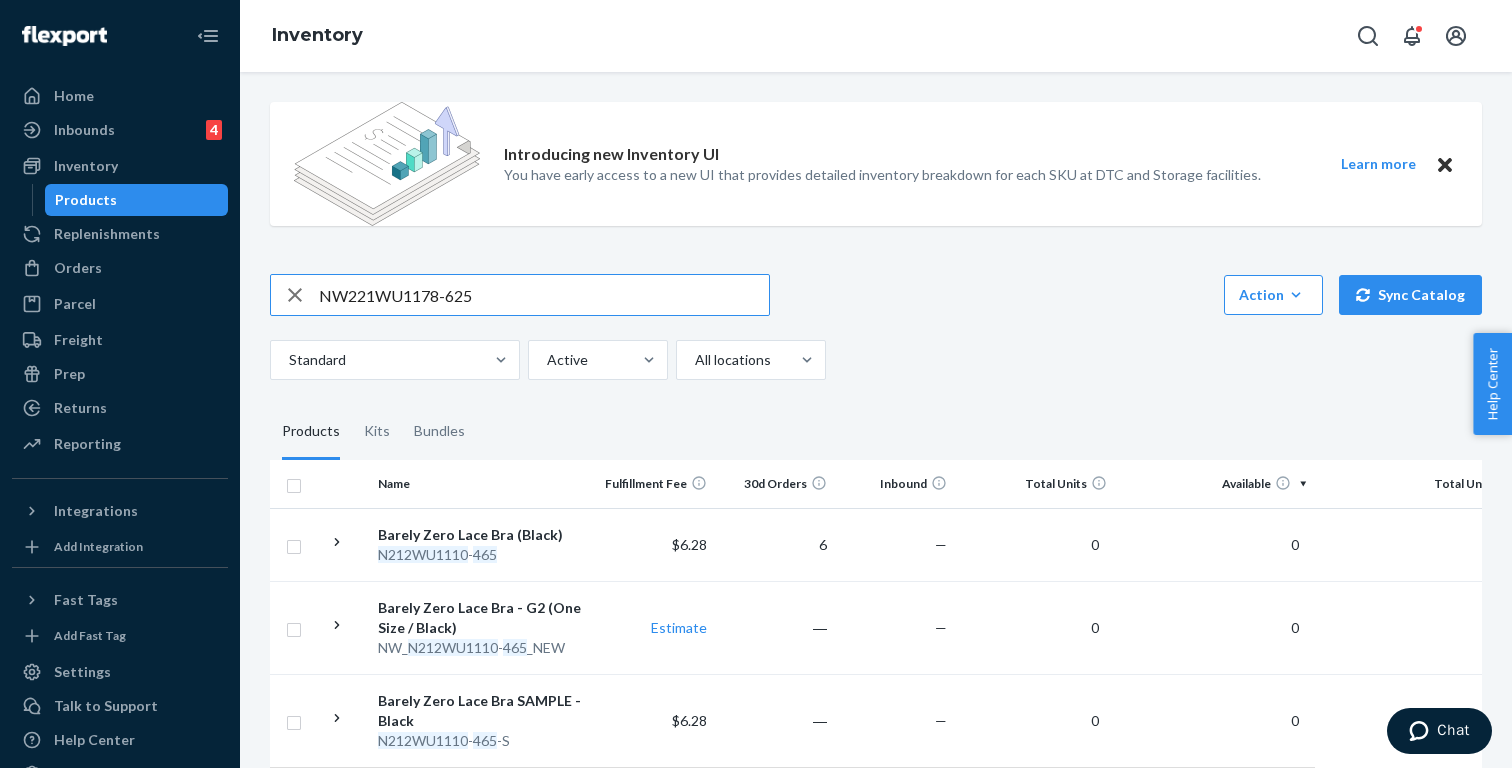 type on "NW221WU1178-625" 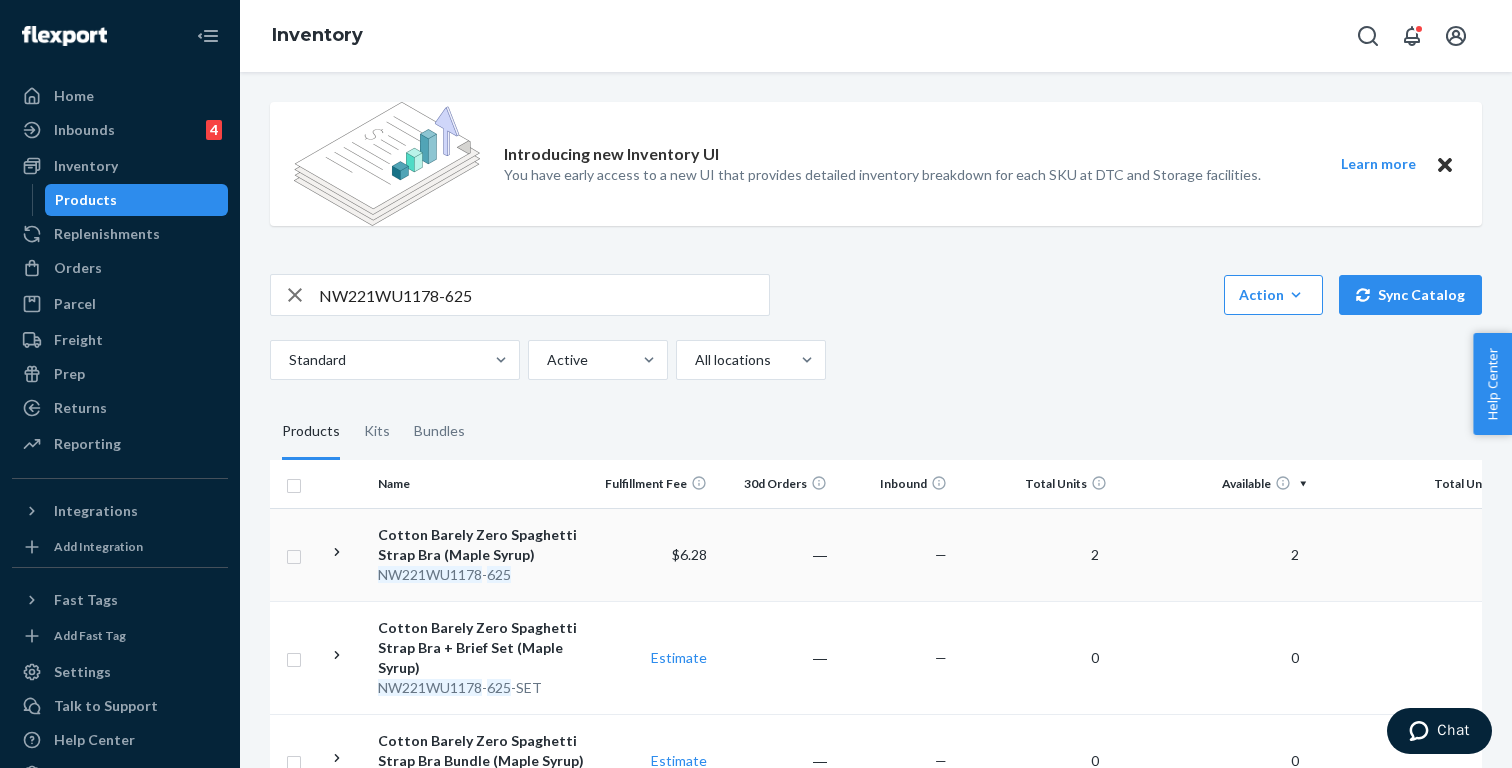 click on "Cotton Barely Zero Spaghetti Strap Bra (Maple Syrup)" at bounding box center [482, 545] 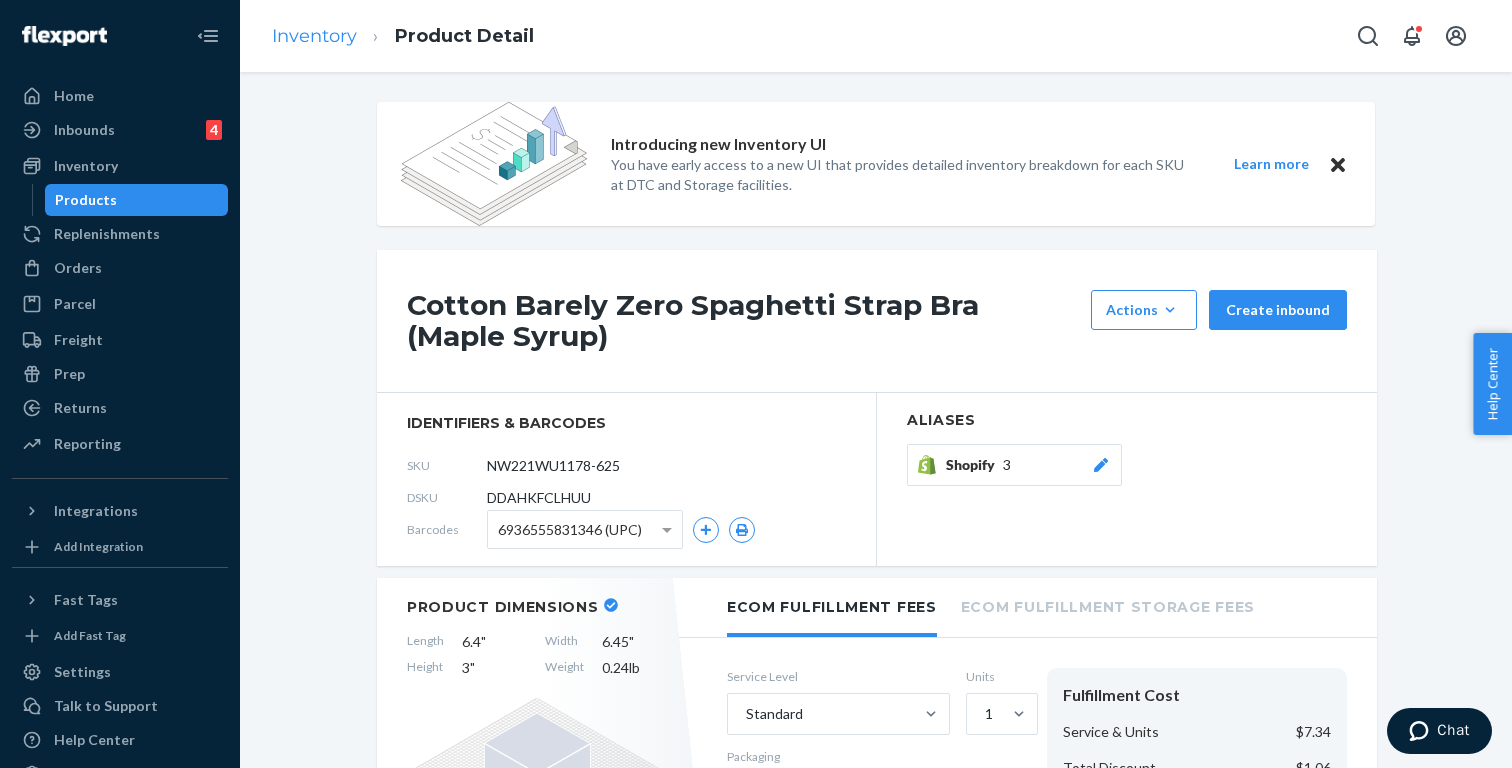 click on "Inventory" at bounding box center [314, 36] 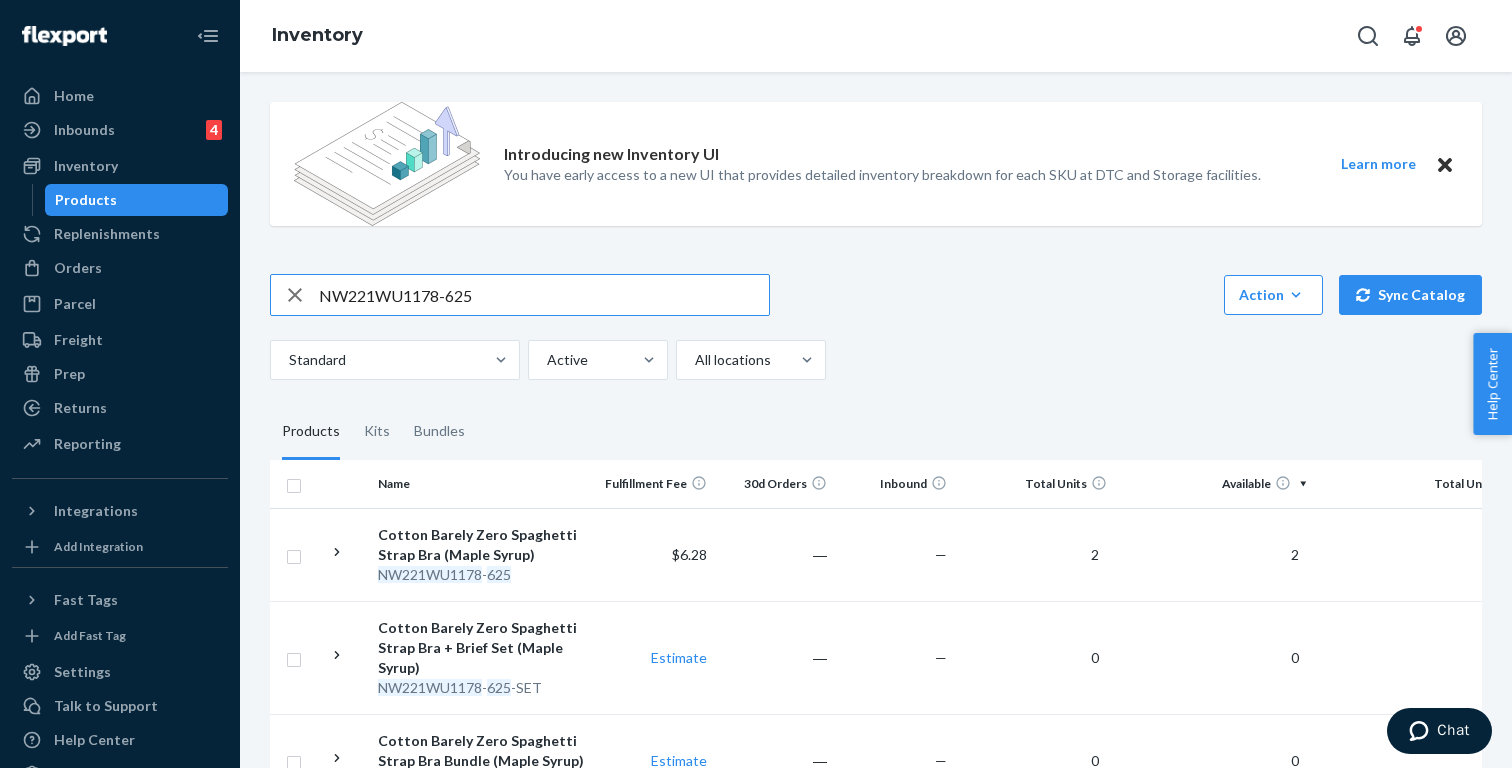 paste on "9" 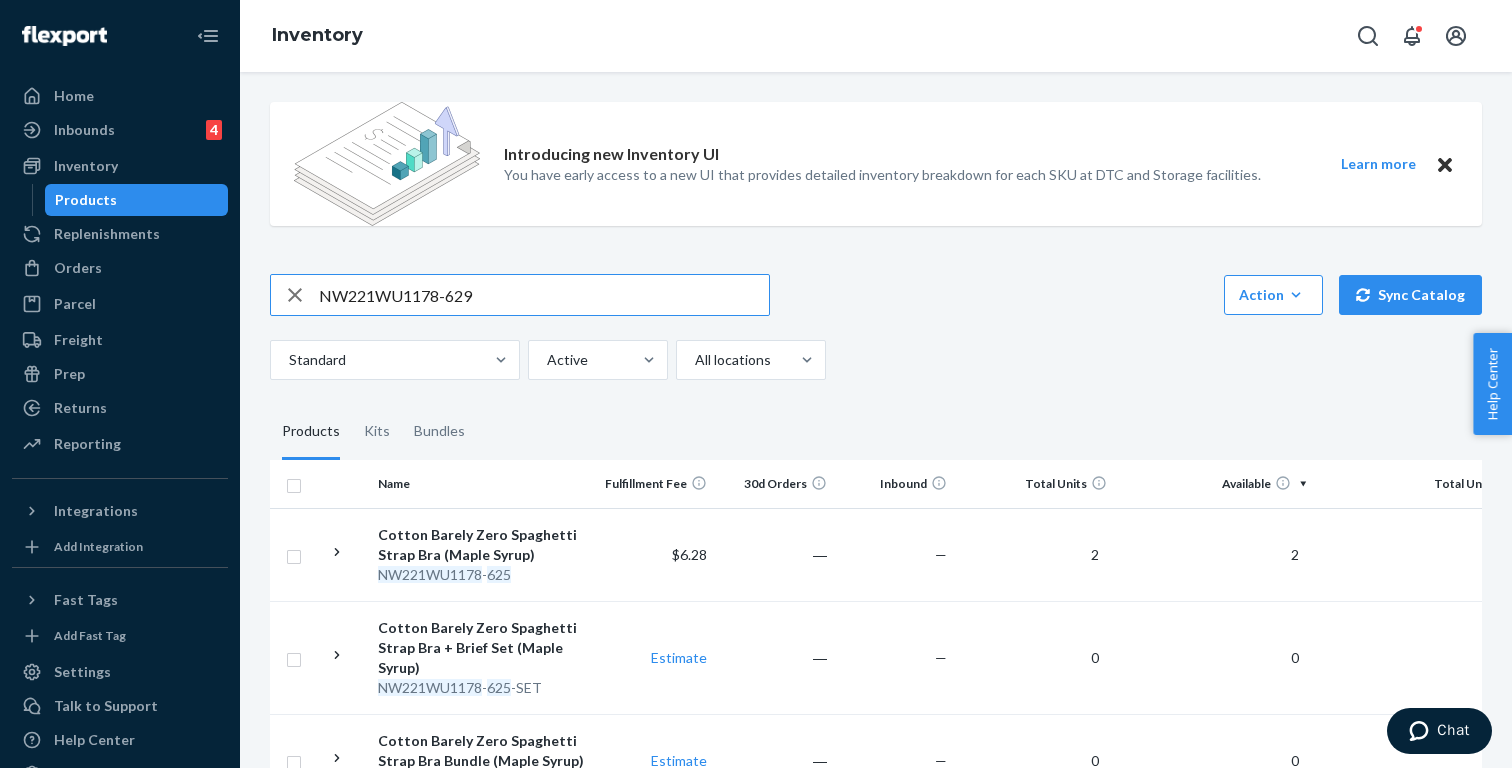 type on "NW221WU1178-629" 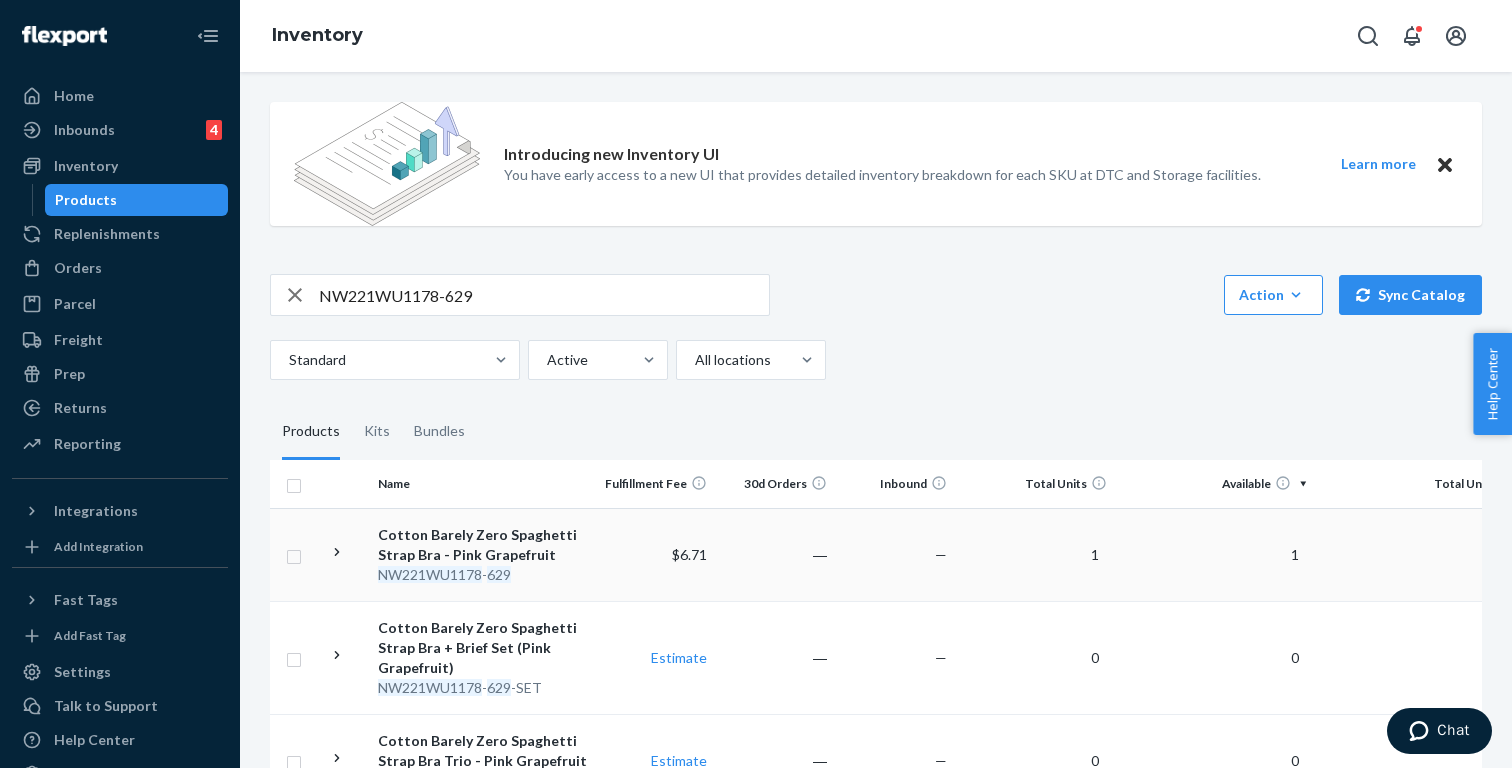click on "Cotton Barely Zero Spaghetti Strap Bra - Pink Grapefruit" at bounding box center (482, 545) 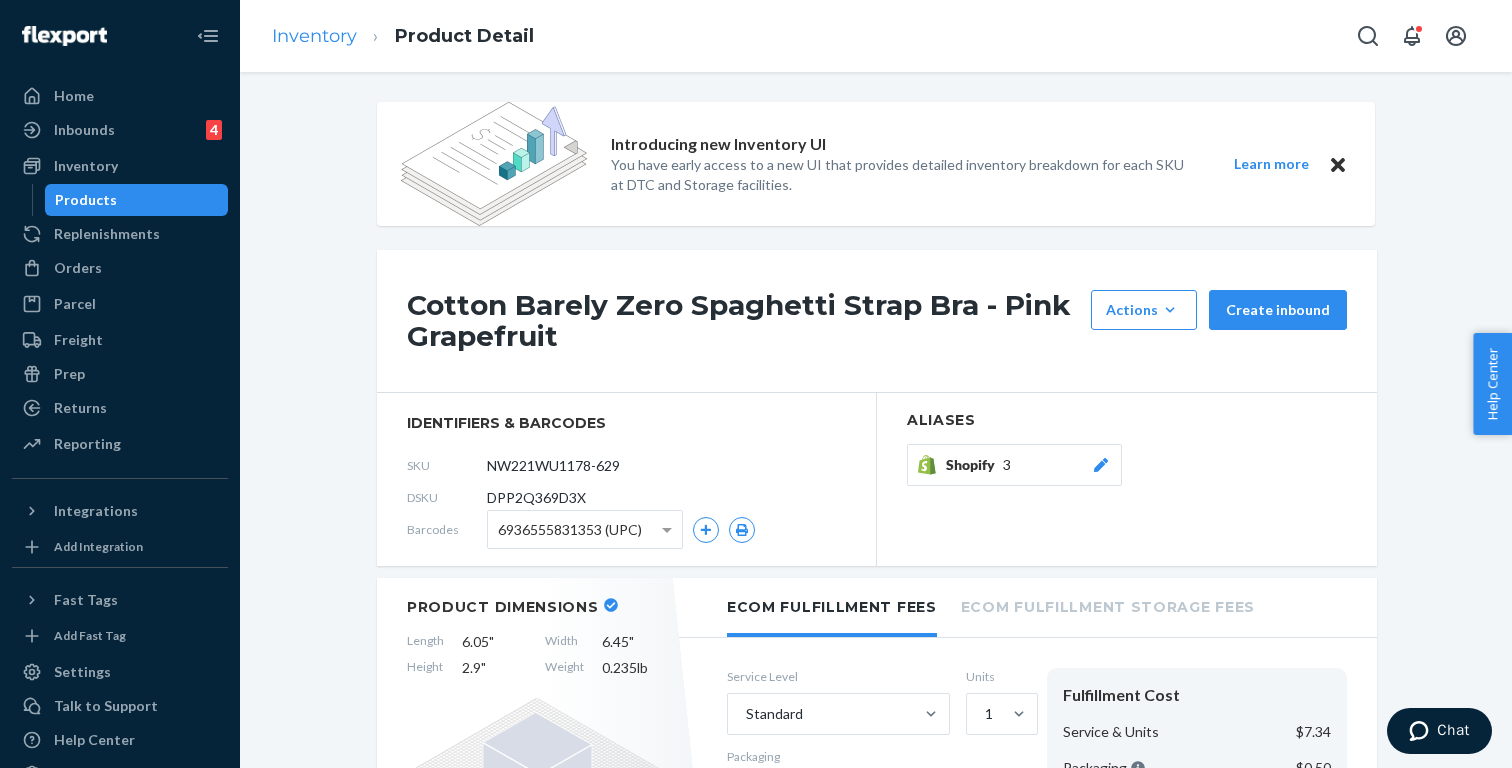 click on "Inventory" at bounding box center [314, 36] 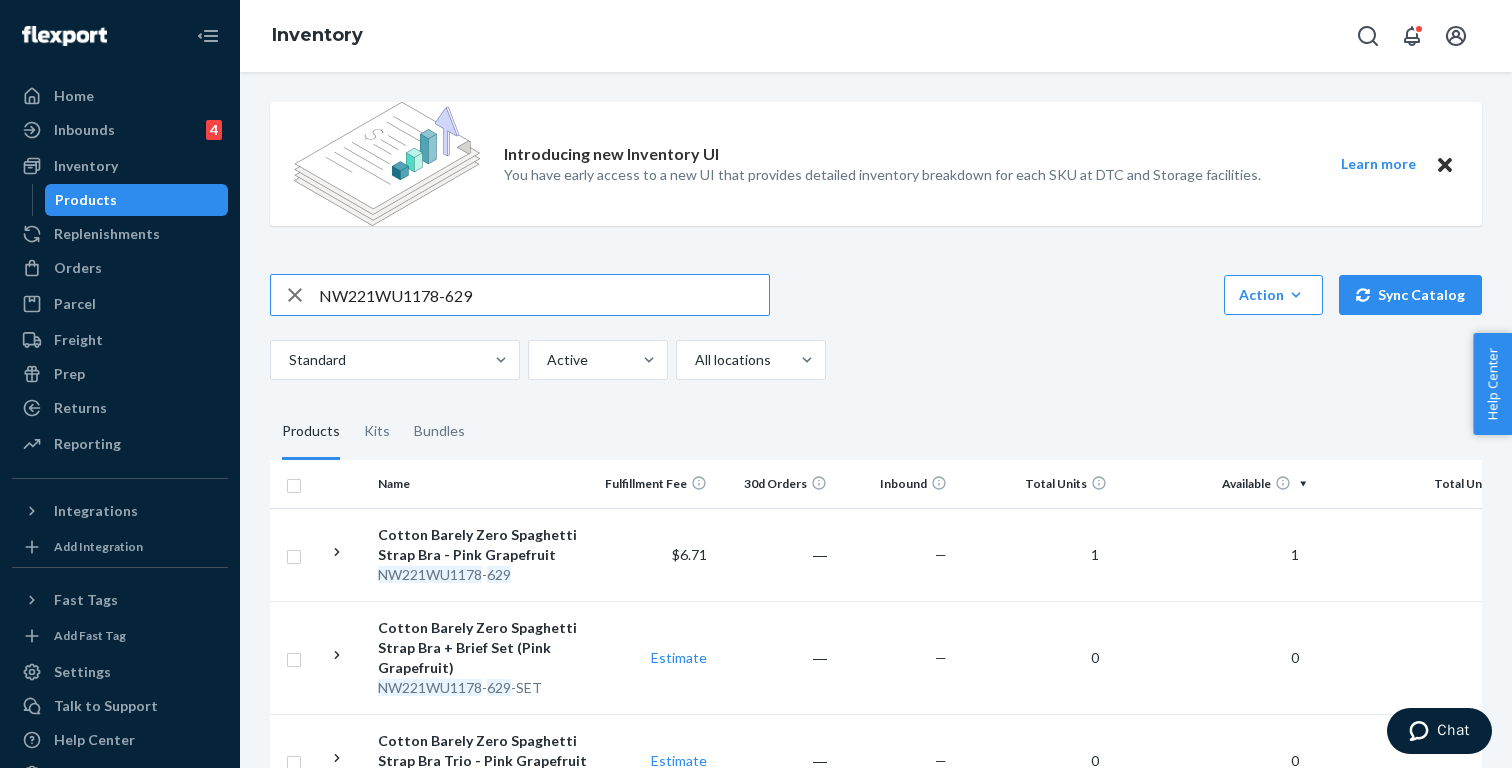 paste on "781" 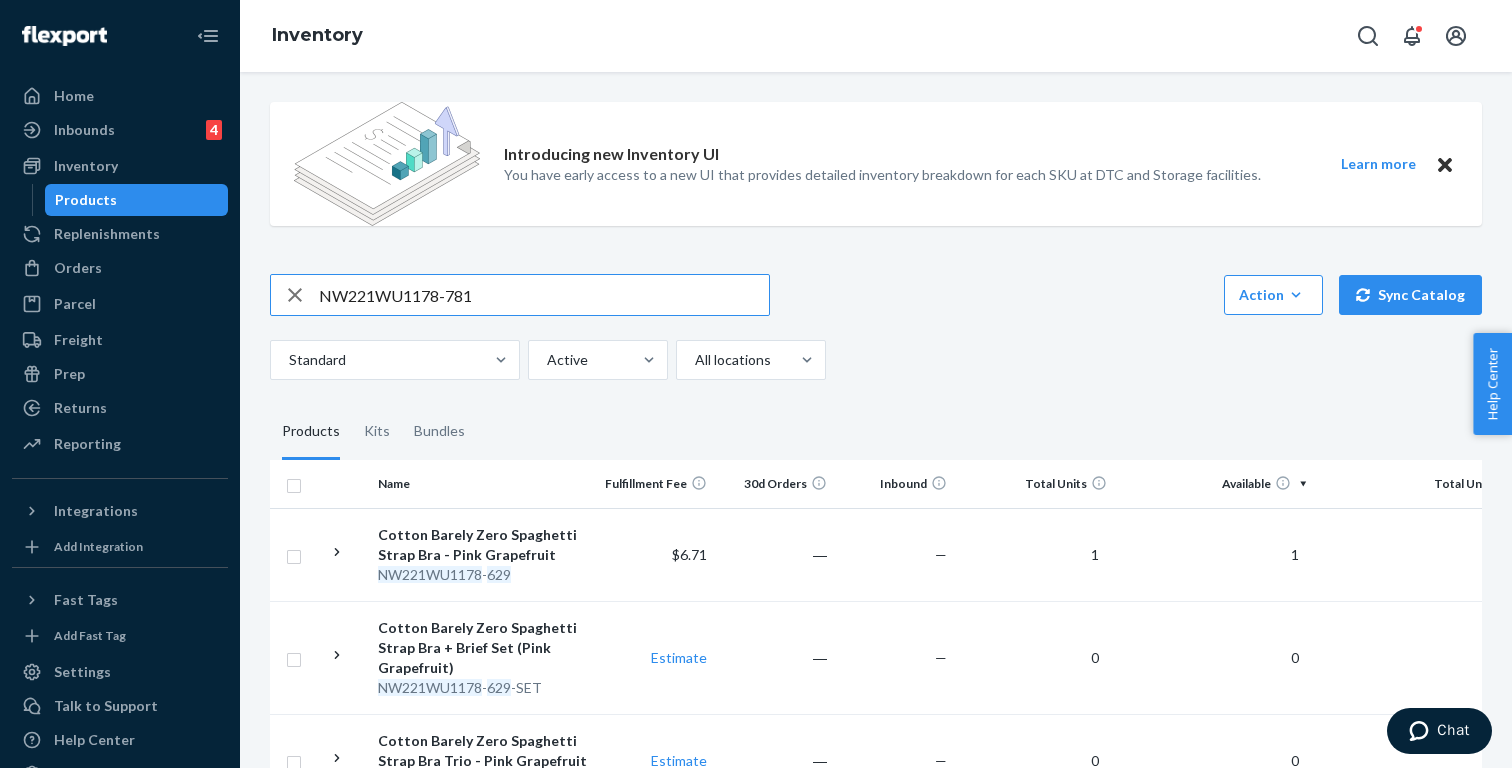 type on "NW221WU1178-781" 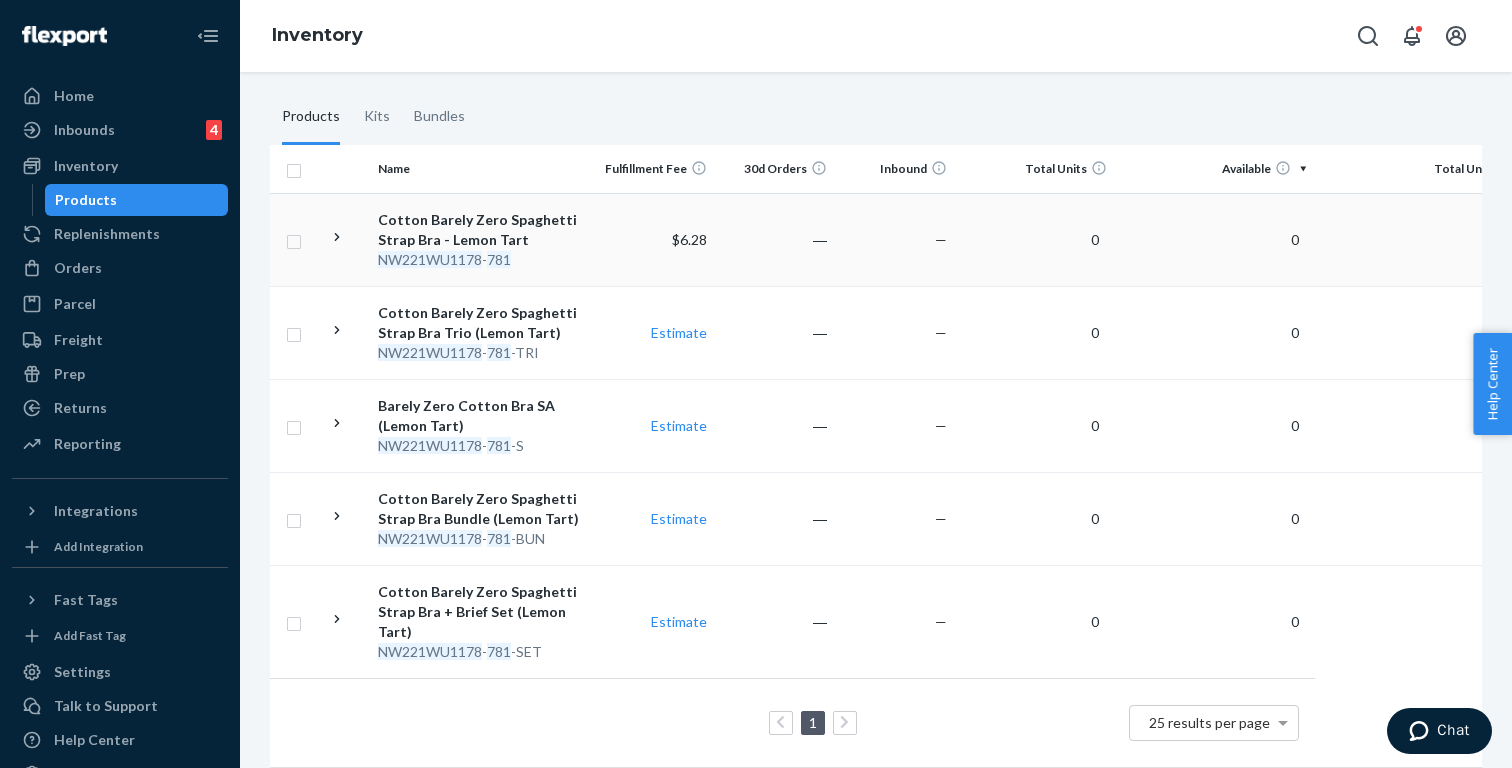 scroll, scrollTop: 314, scrollLeft: 0, axis: vertical 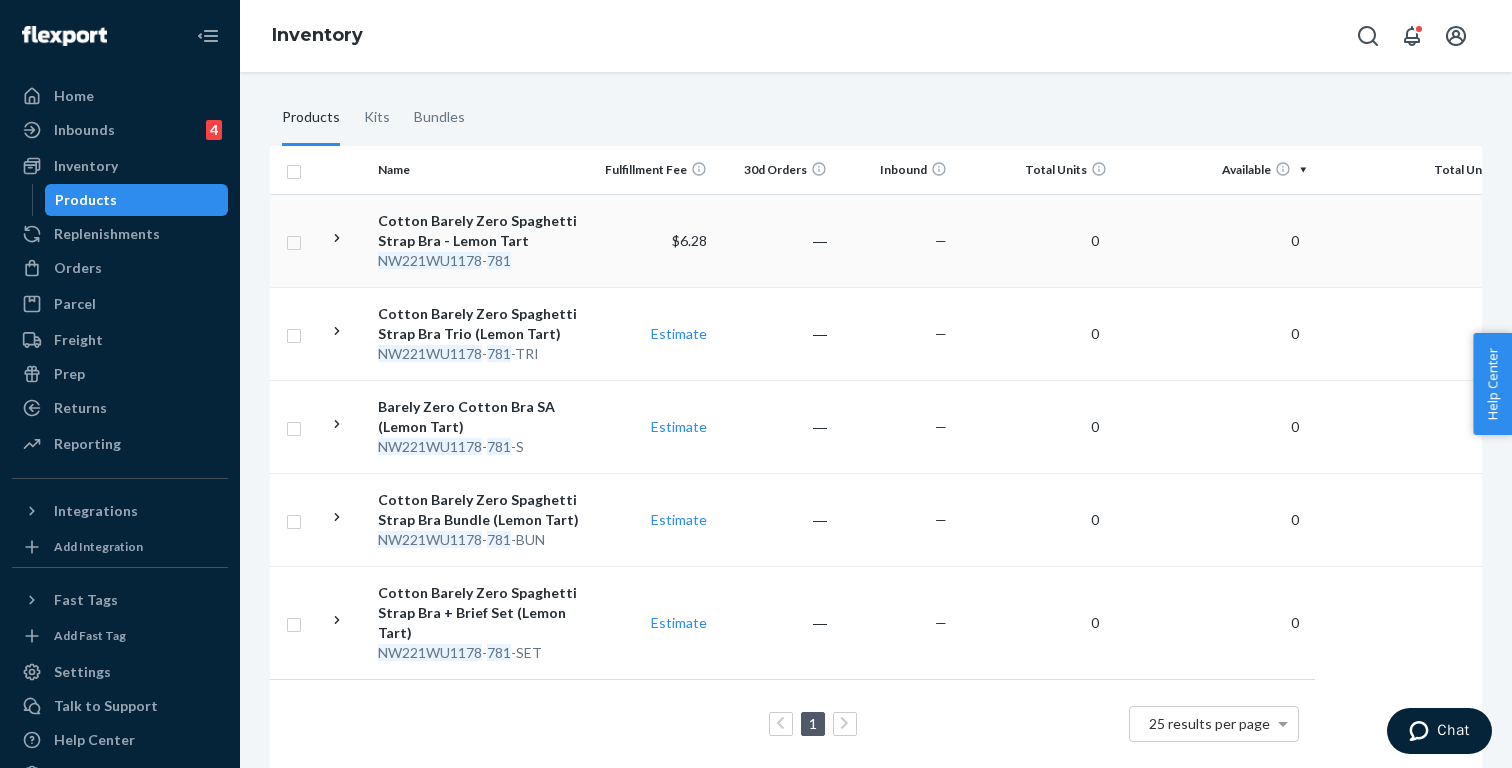 click on "Cotton Barely Zero Spaghetti Strap Bra - Lemon Tart NW221WU1178 - 781" at bounding box center [482, 240] 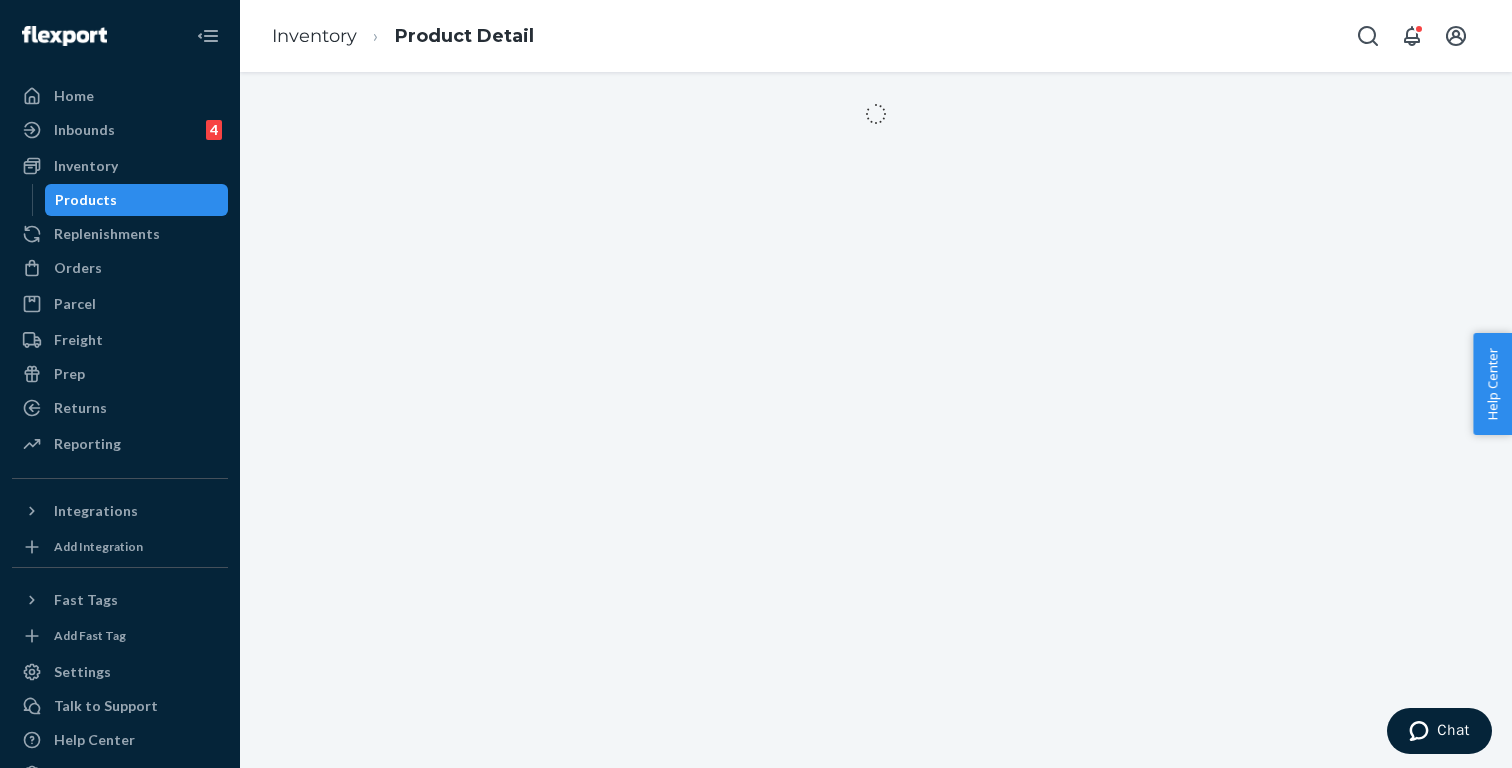 scroll, scrollTop: 0, scrollLeft: 0, axis: both 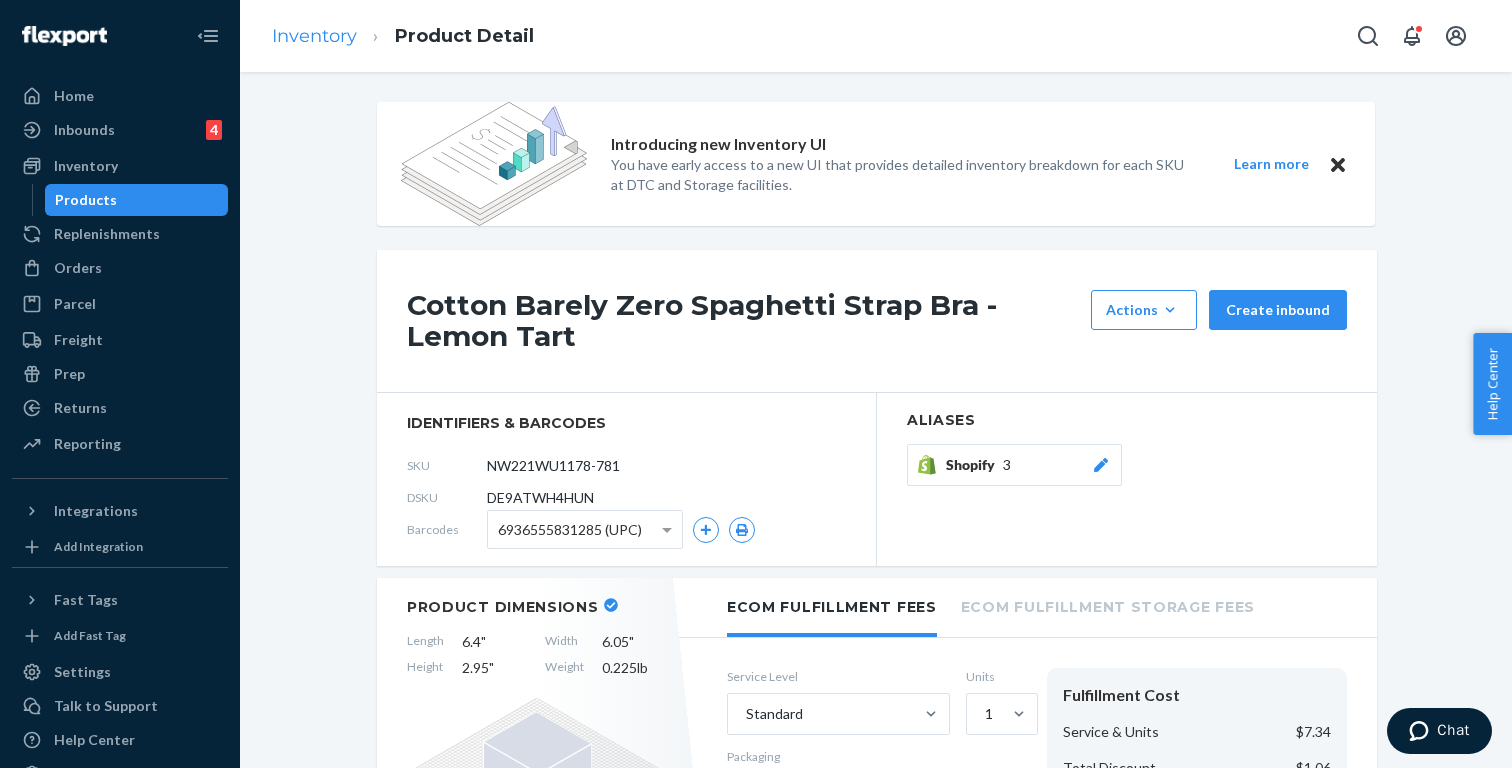 click on "Inventory" at bounding box center (314, 36) 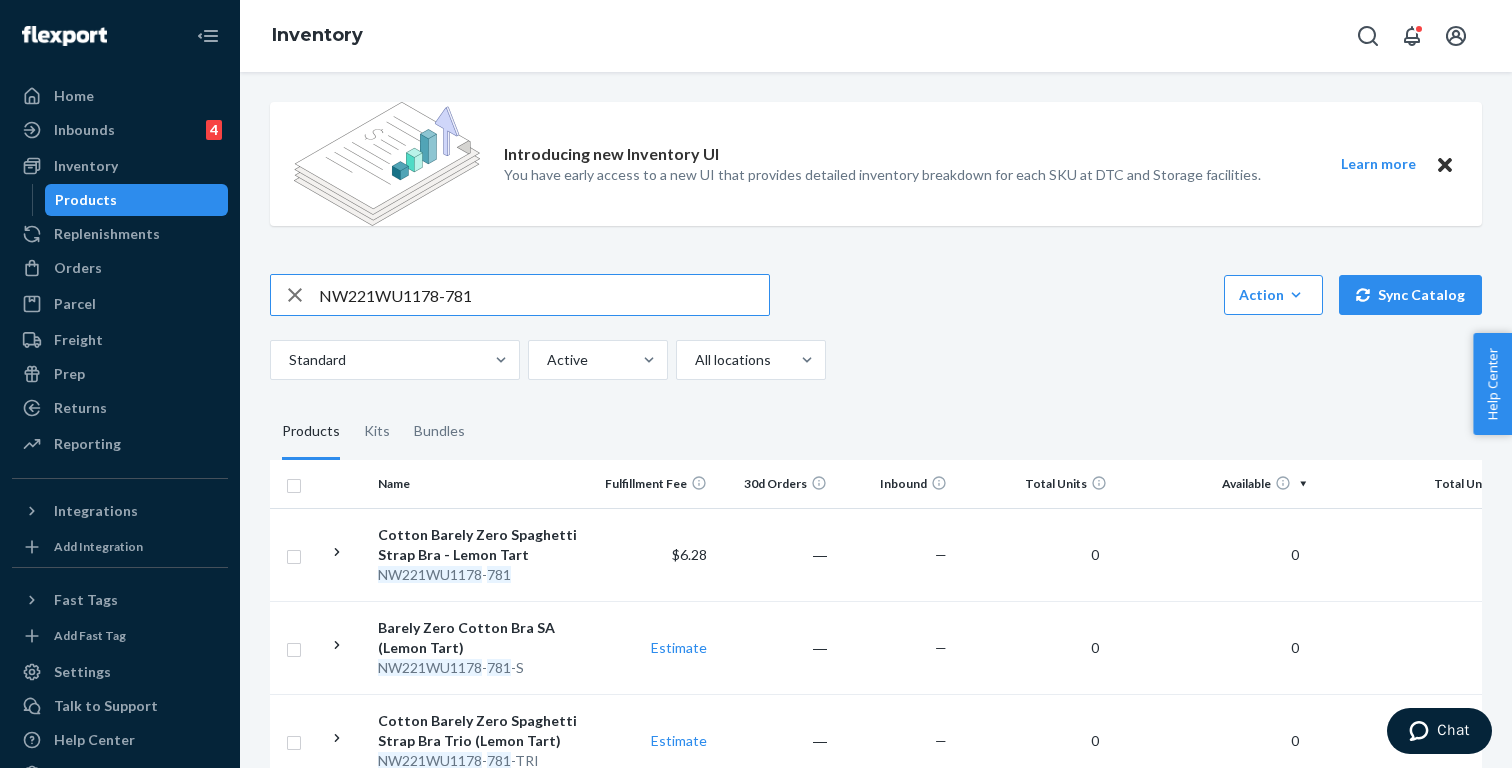 paste on "02" 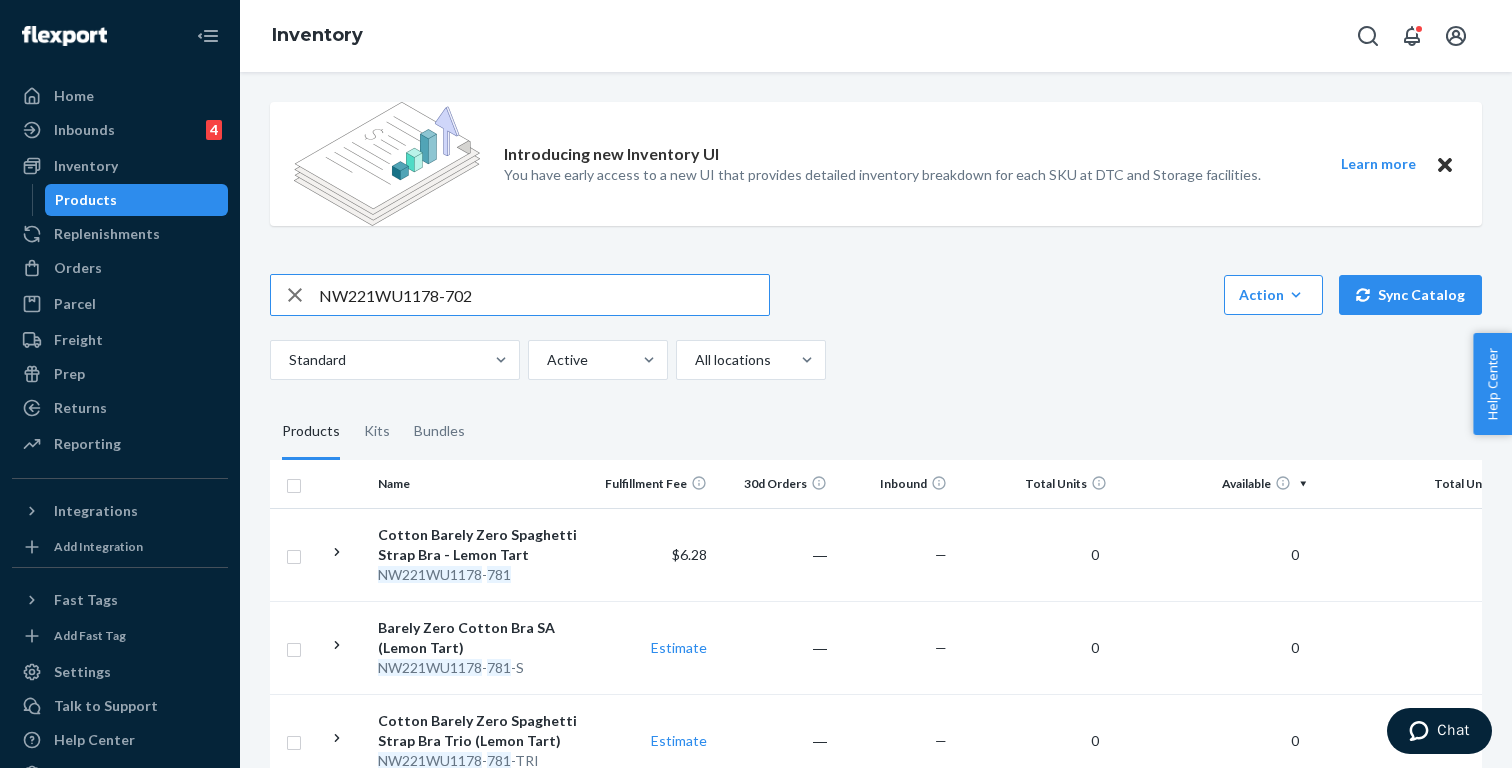 type on "NW221WU1178-702" 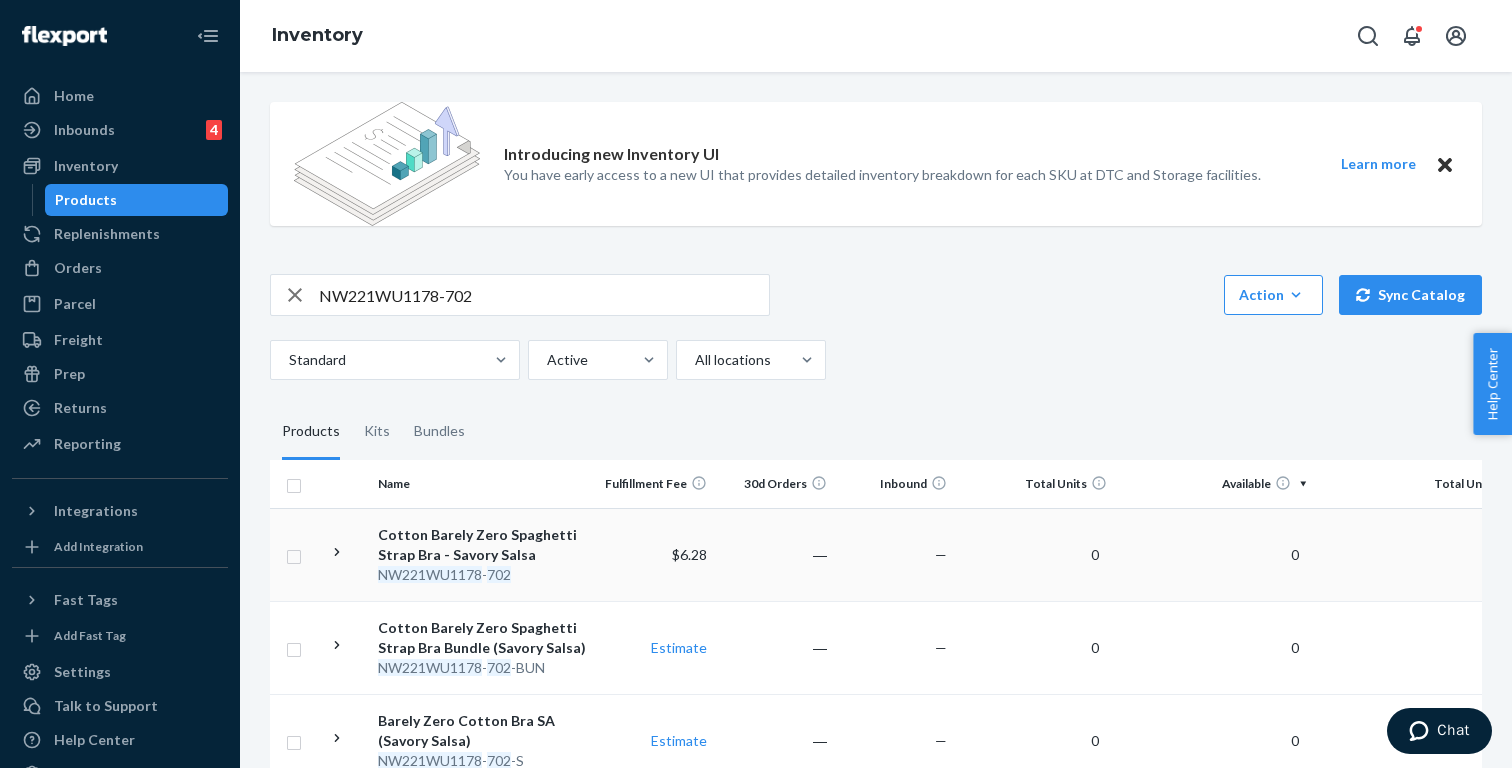 click on "Cotton Barely Zero Spaghetti Strap Bra - Savory Salsa" at bounding box center [482, 545] 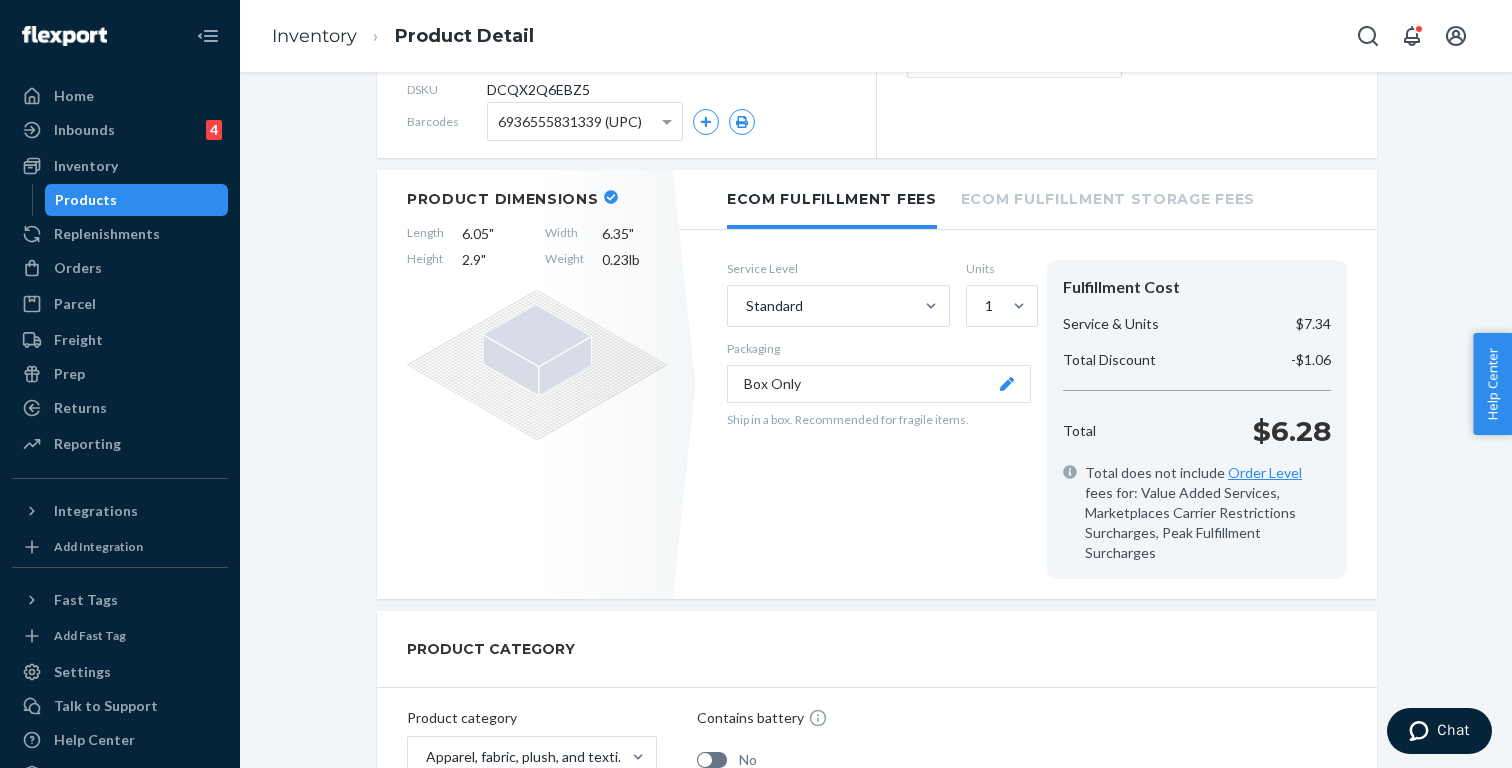 scroll, scrollTop: 469, scrollLeft: 0, axis: vertical 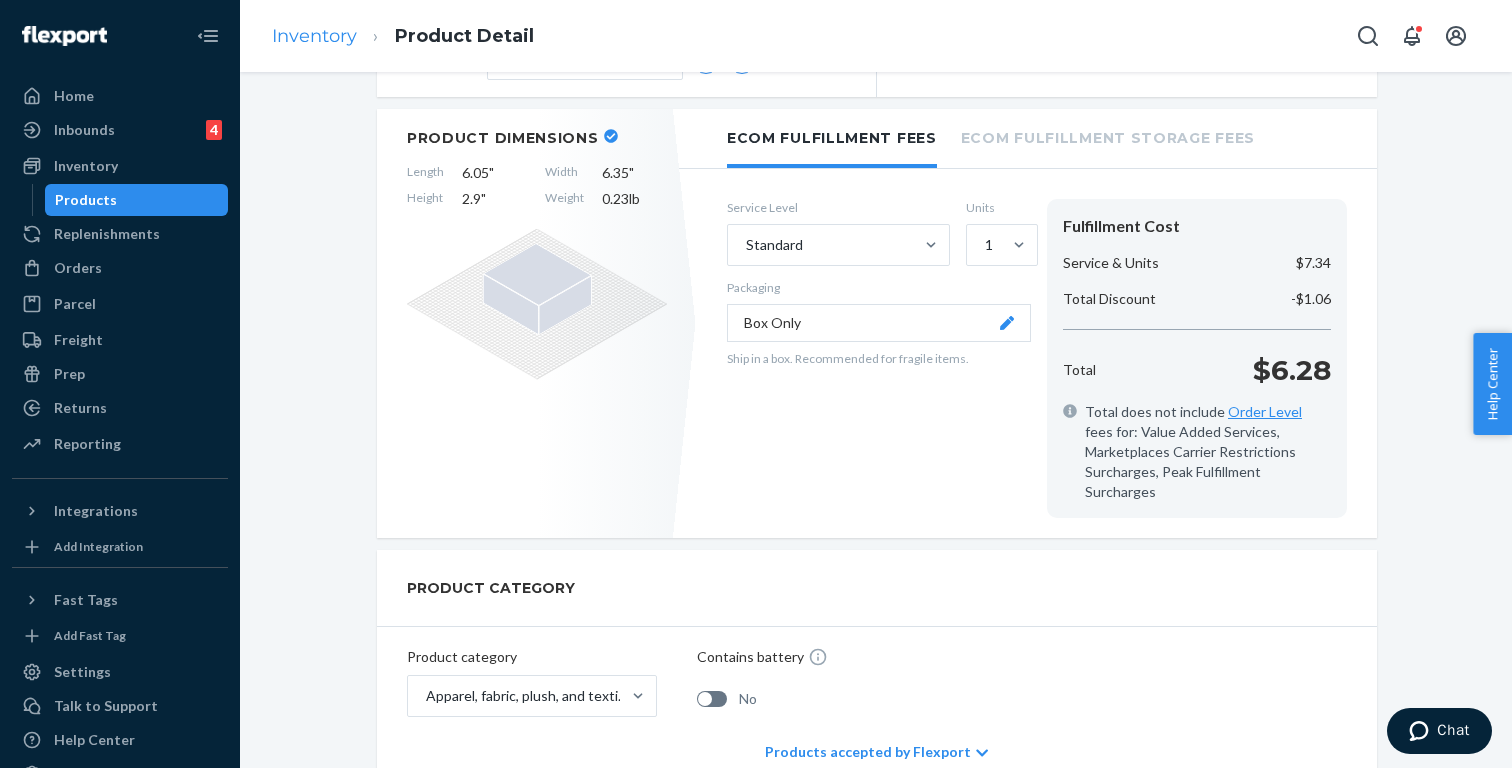 click on "Inventory" at bounding box center [314, 36] 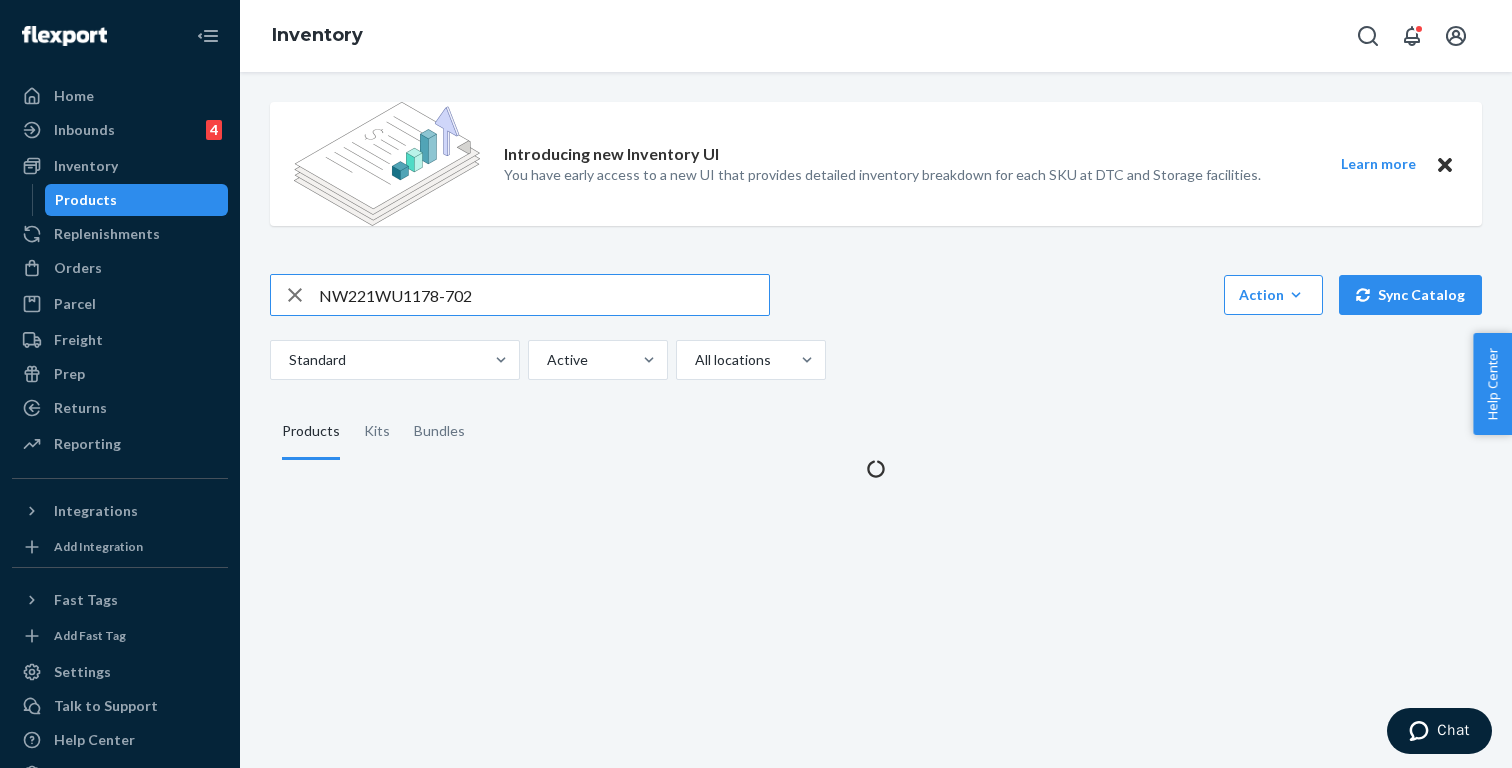 scroll, scrollTop: 0, scrollLeft: 0, axis: both 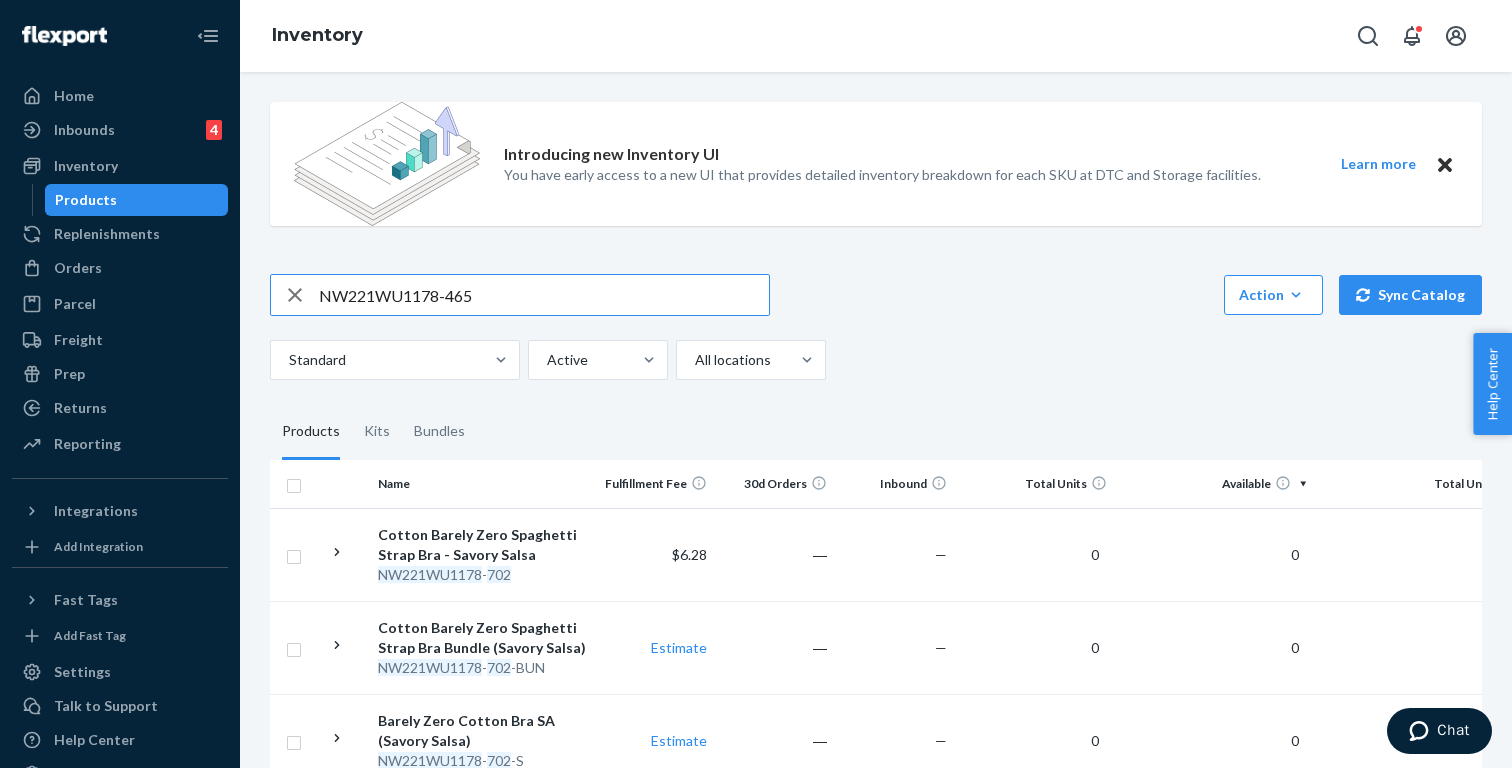 type on "NW221WU1178-465" 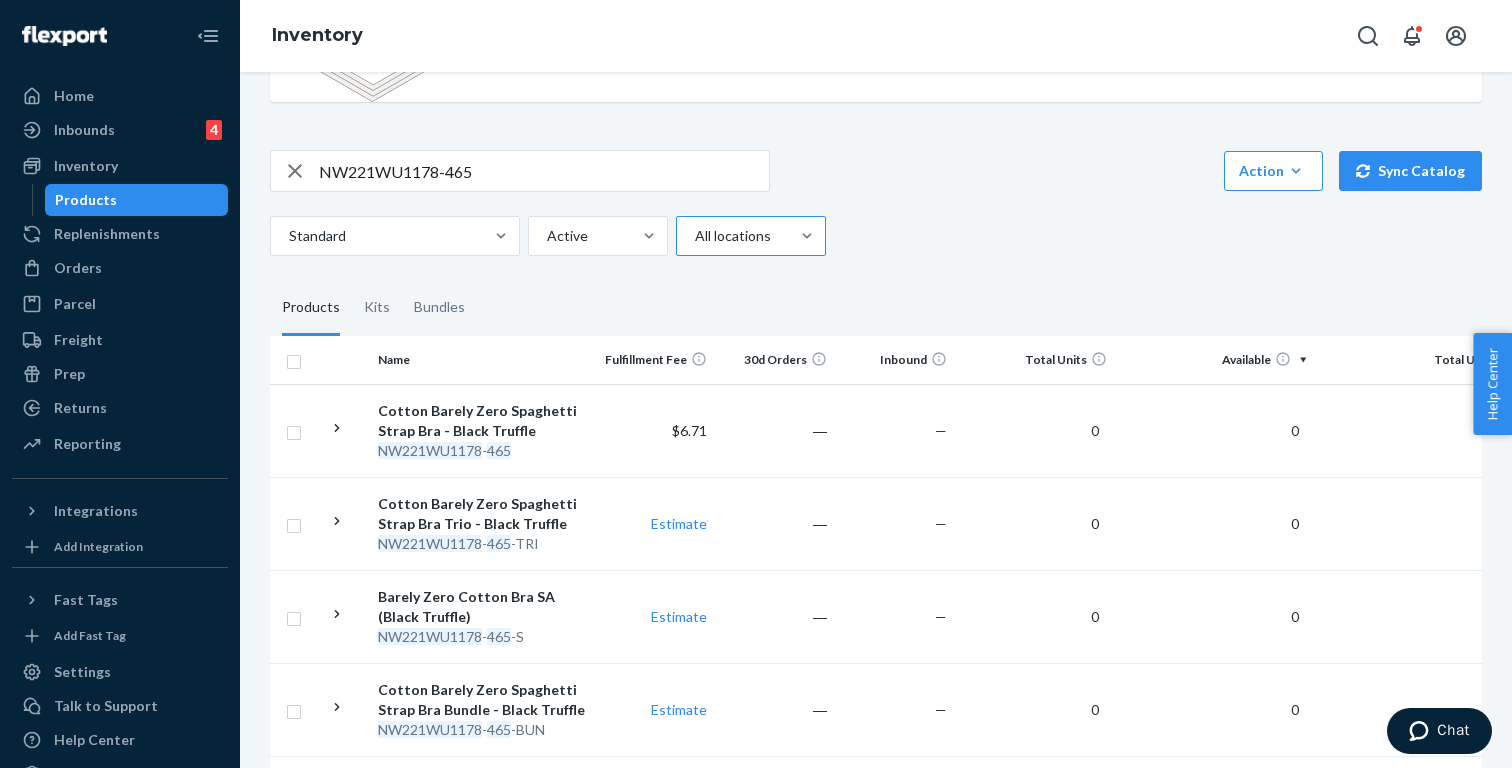 scroll, scrollTop: 159, scrollLeft: 0, axis: vertical 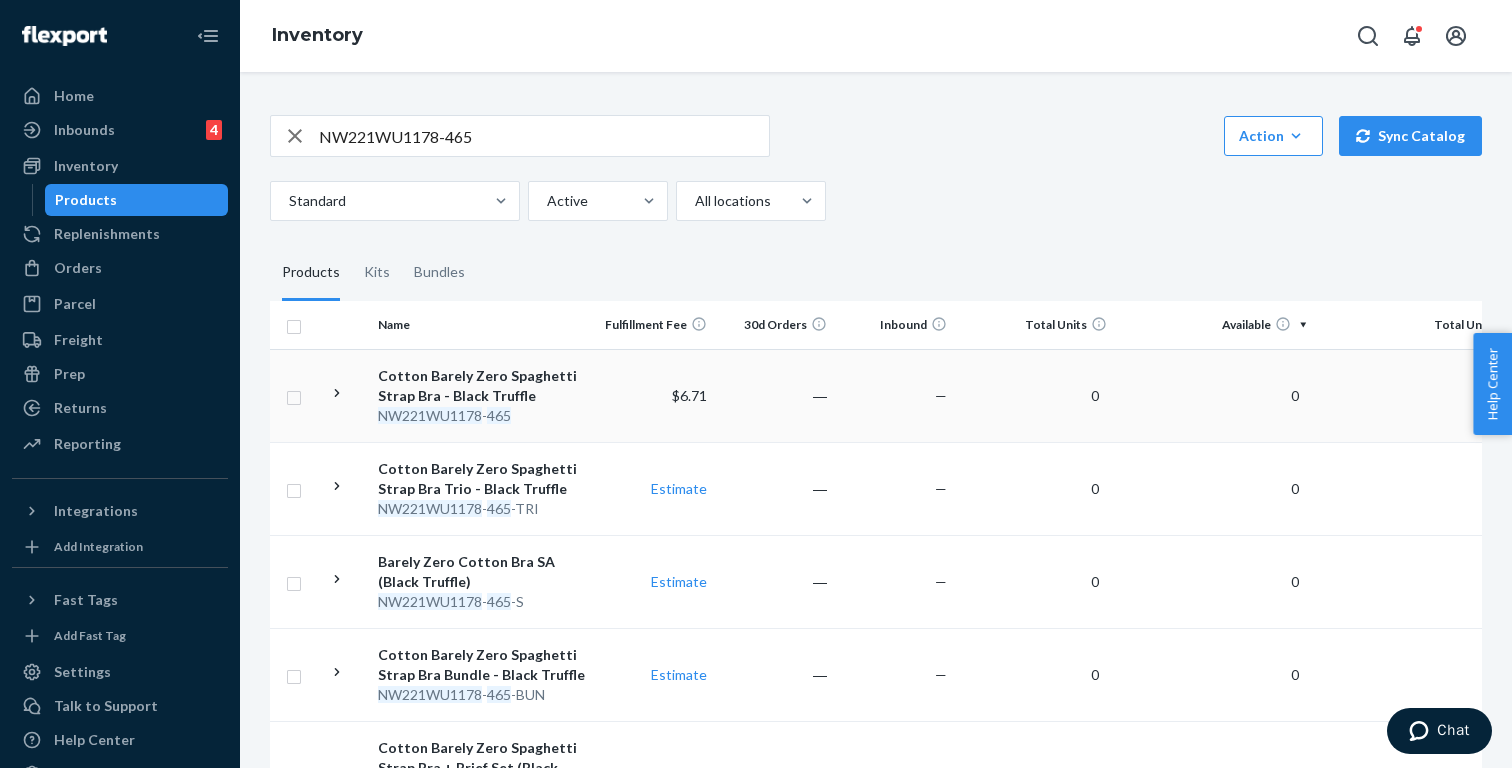 click on "Cotton Barely Zero Spaghetti Strap Bra - Black Truffle" at bounding box center [482, 386] 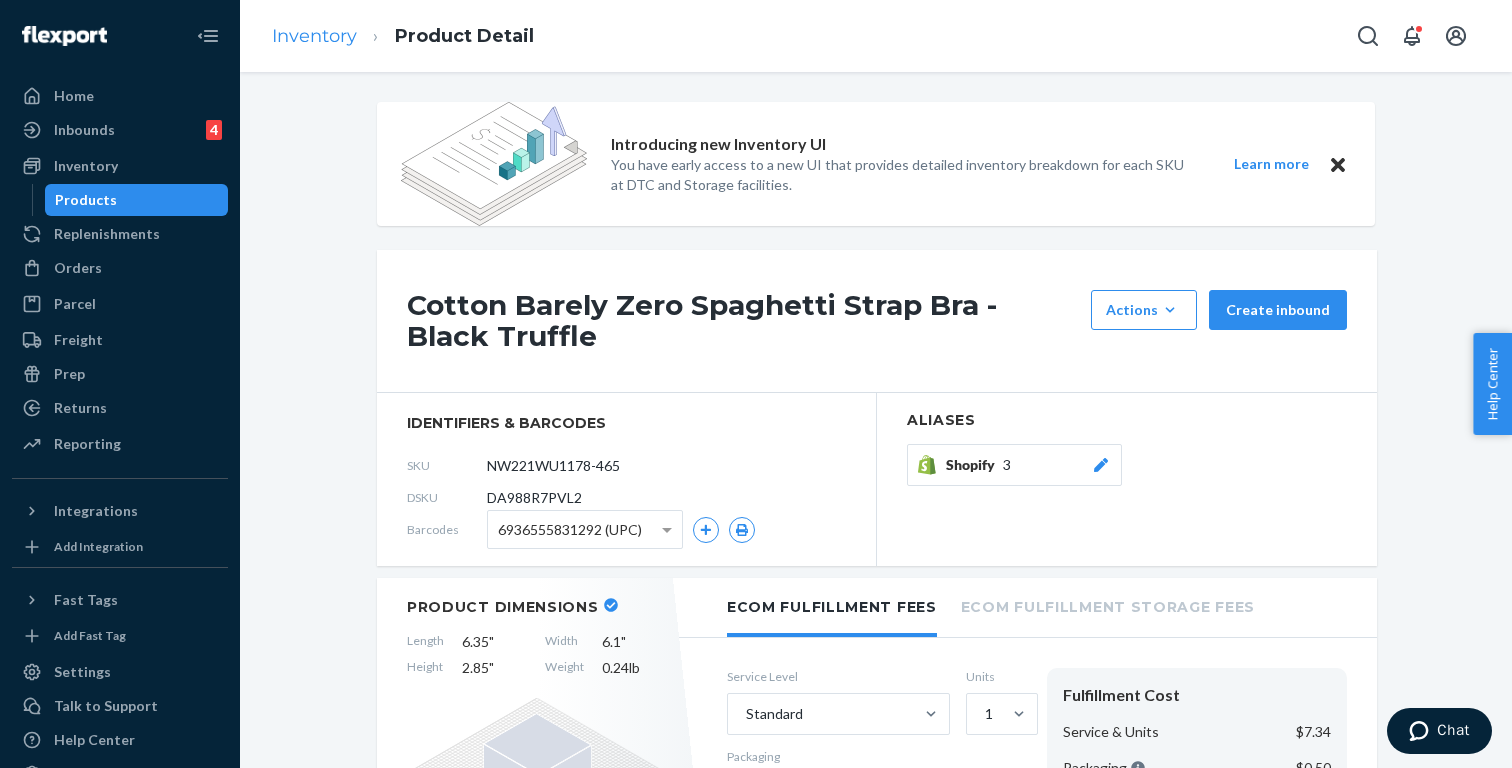 scroll, scrollTop: -1, scrollLeft: 0, axis: vertical 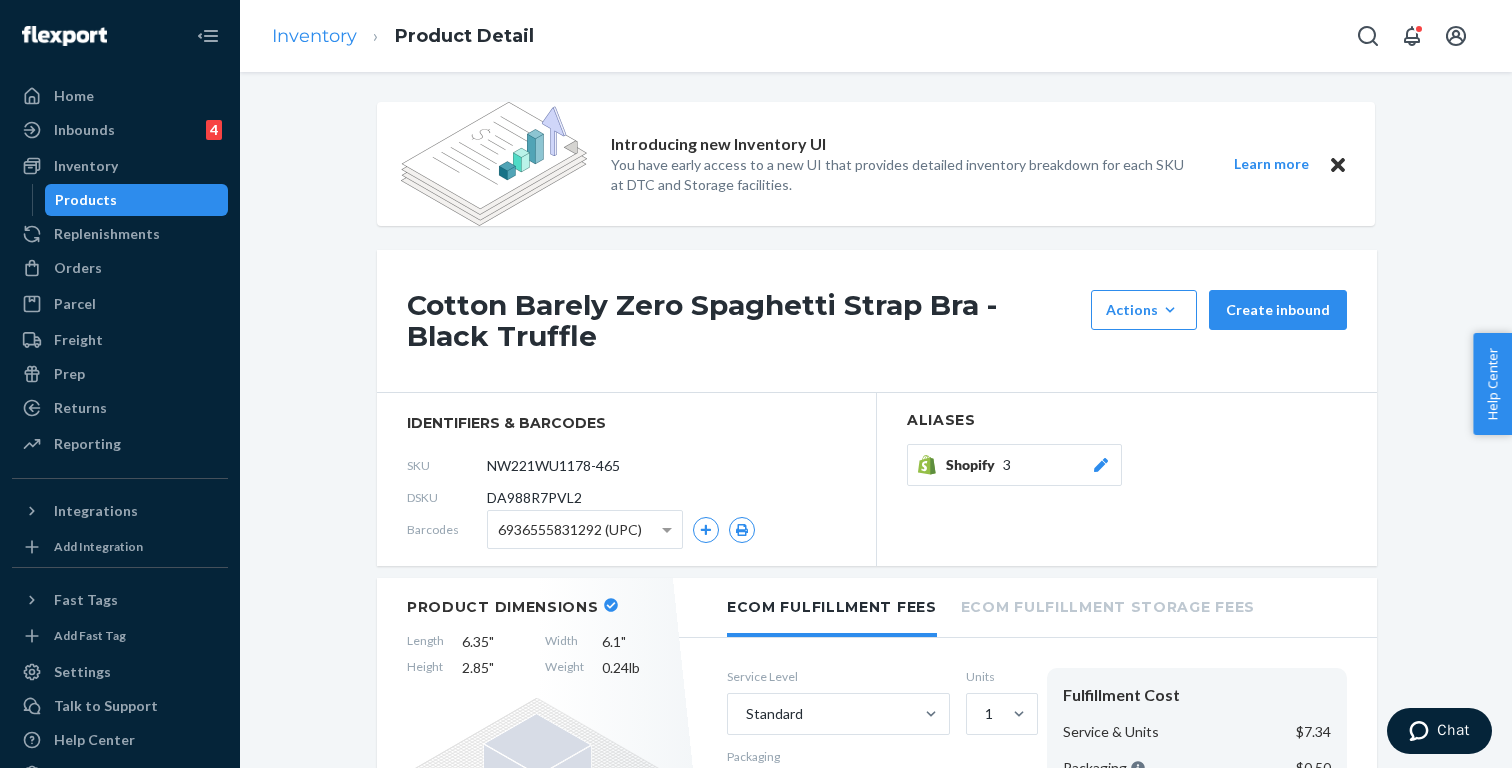 click on "Inventory" at bounding box center [314, 36] 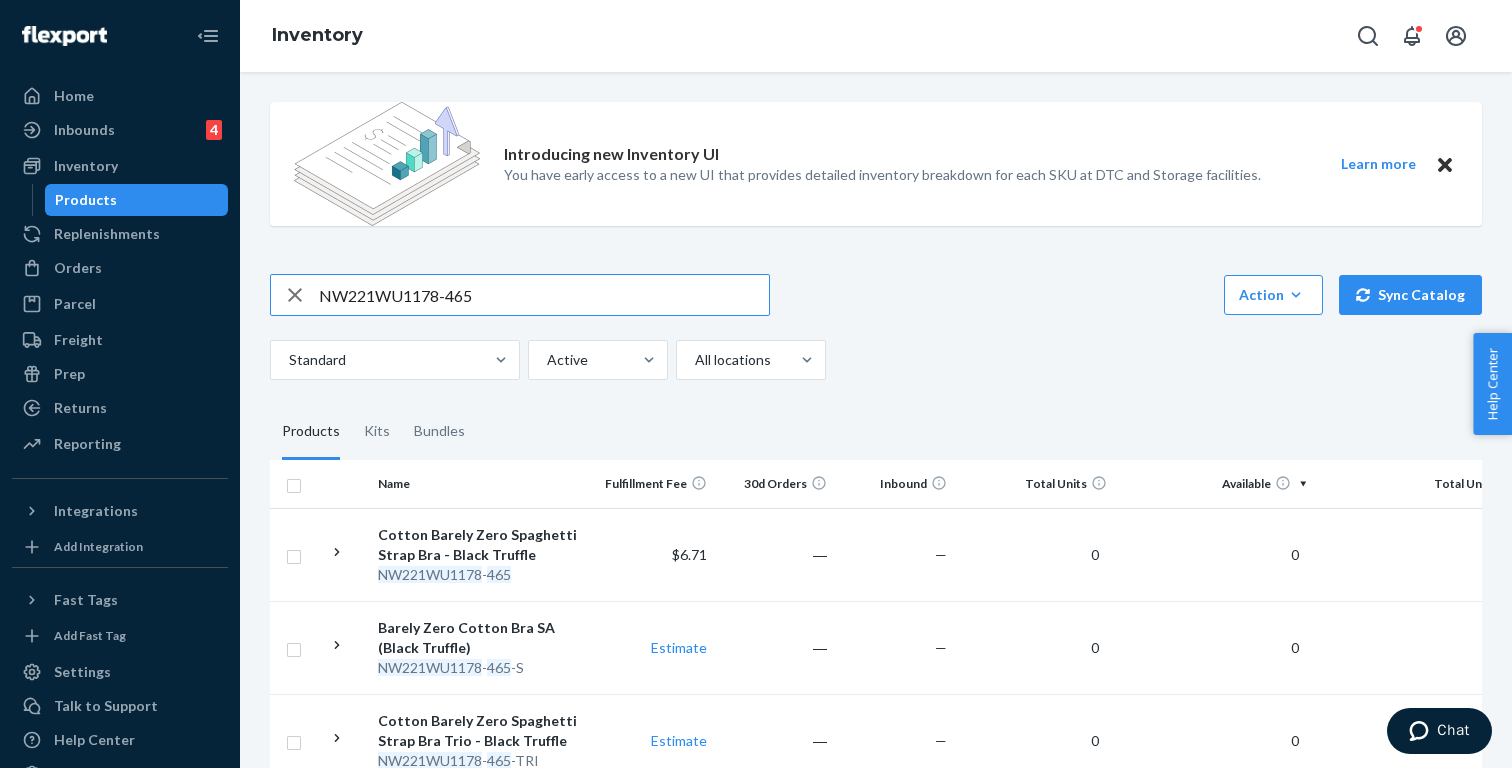 paste on "333" 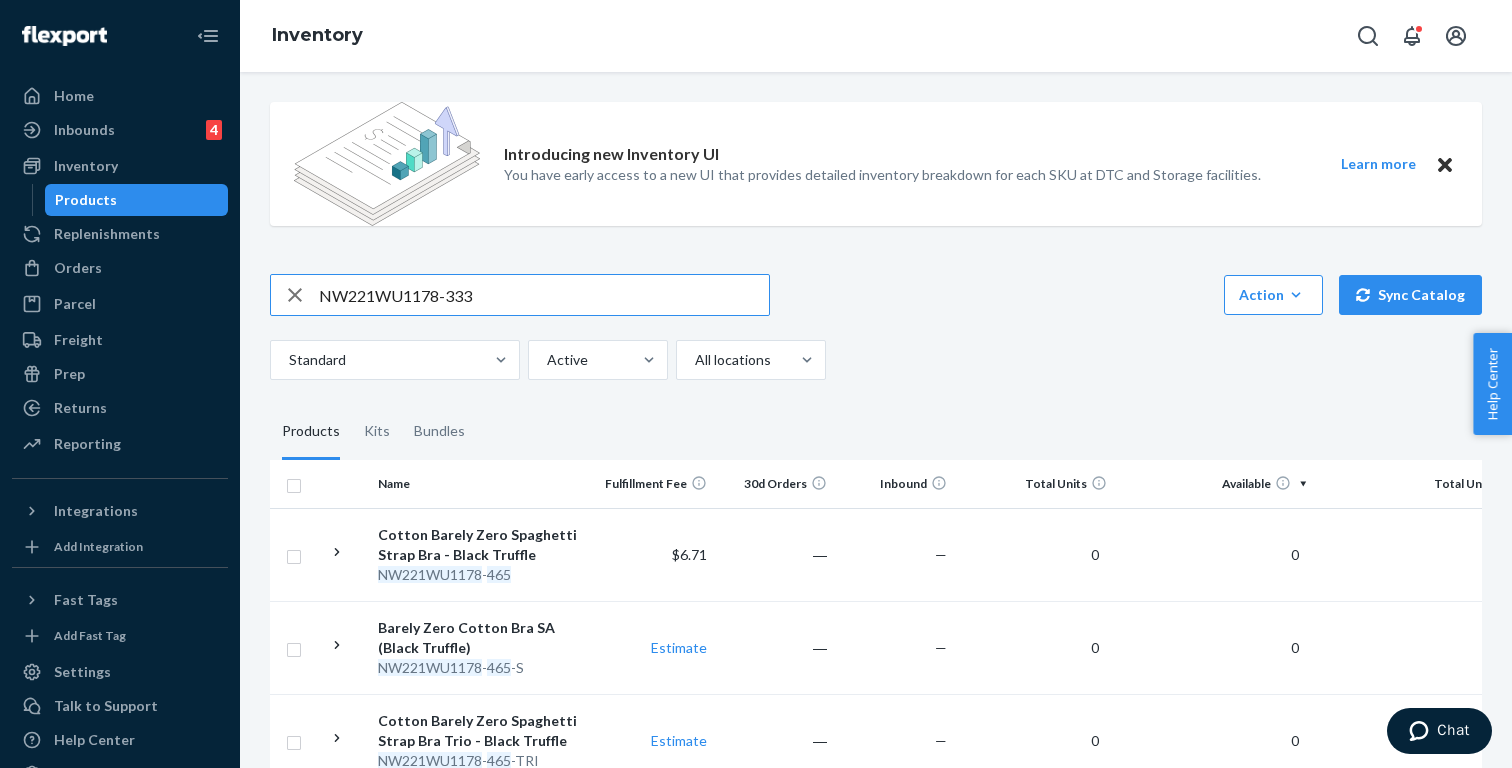 type on "NW221WU1178-333" 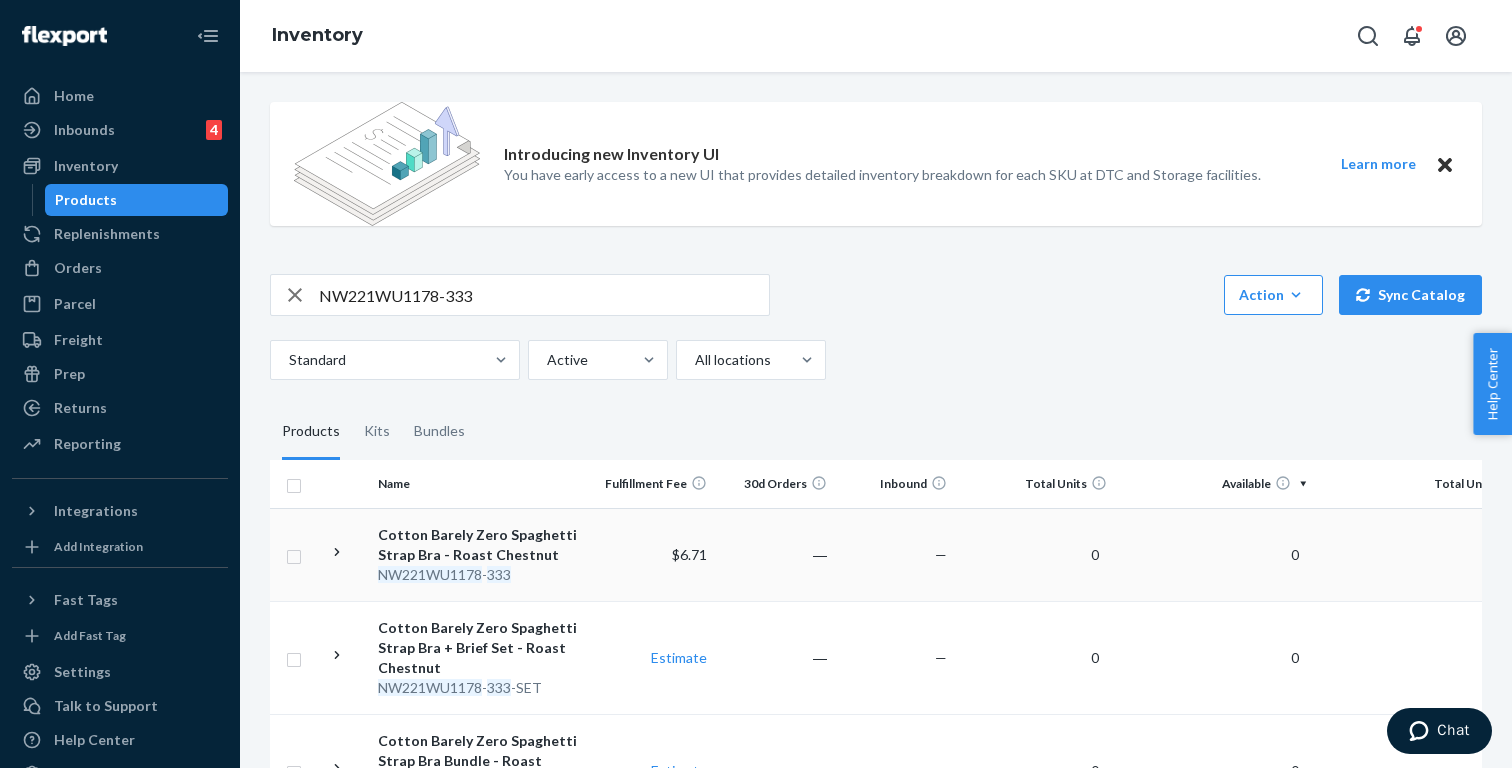 click on "Cotton Barely Zero Spaghetti Strap Bra - Roast Chestnut NW221WU1178 - 333" at bounding box center (482, 554) 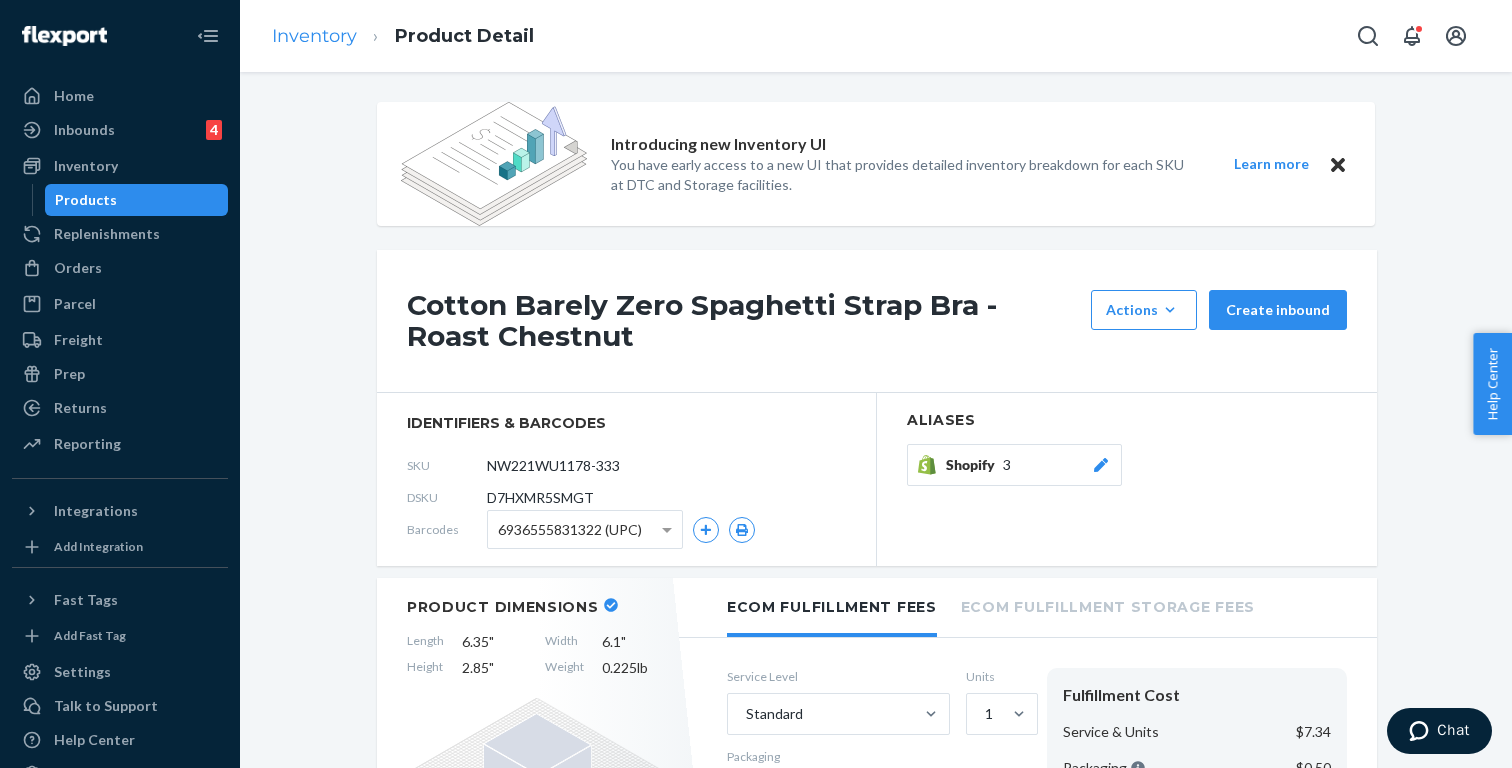 scroll, scrollTop: -1, scrollLeft: 0, axis: vertical 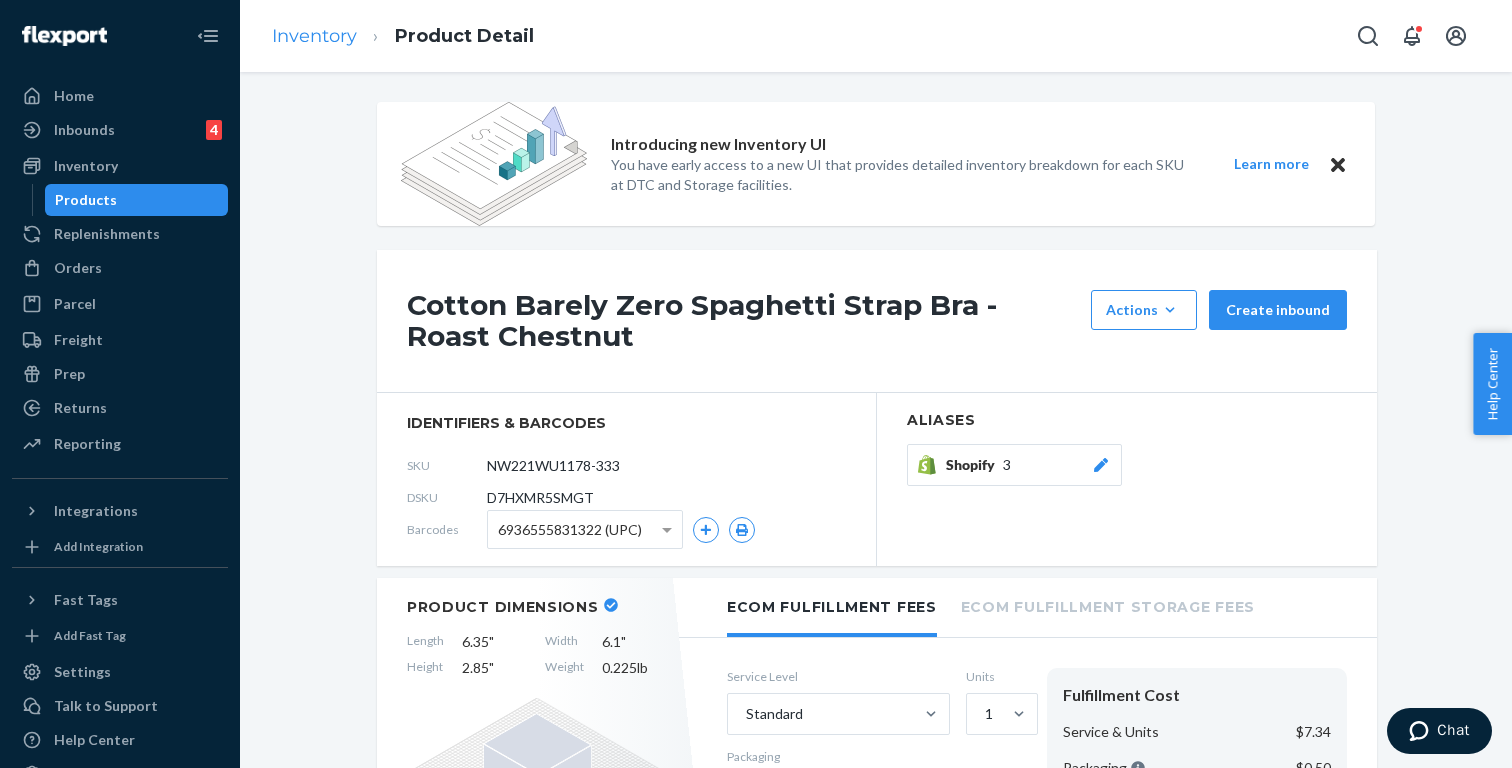 click on "Inventory" at bounding box center (314, 36) 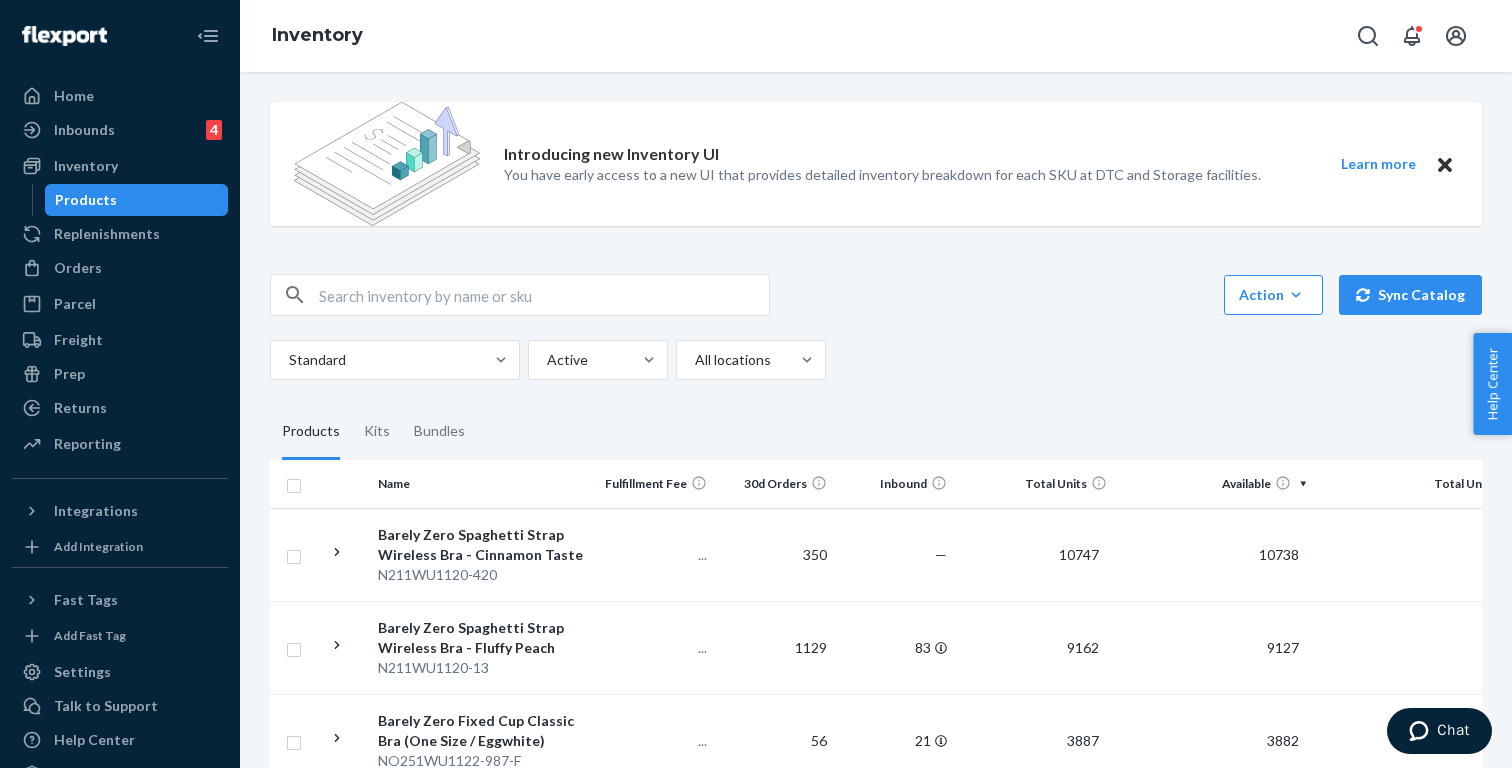 click at bounding box center [544, 295] 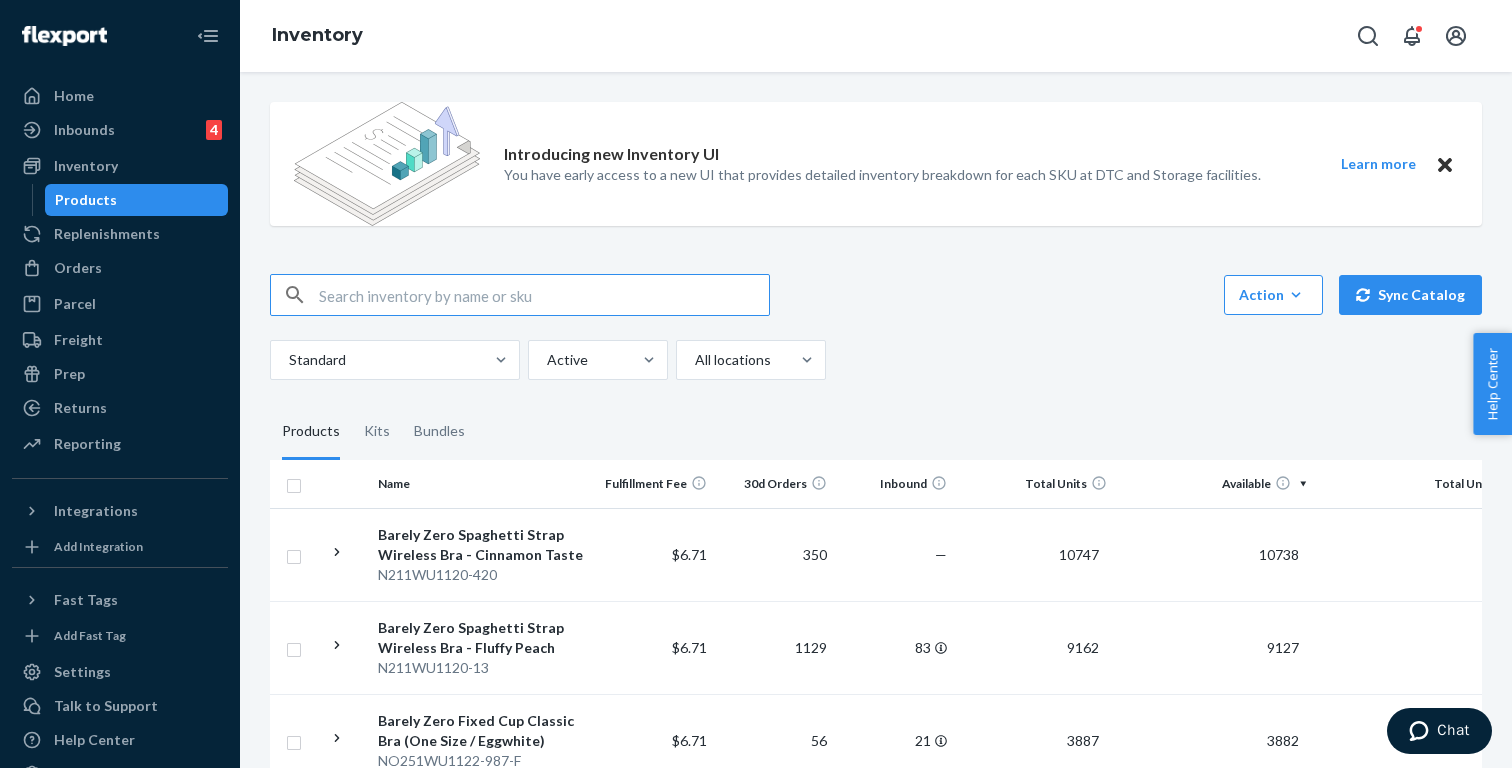 paste on "NW221WU1178-657" 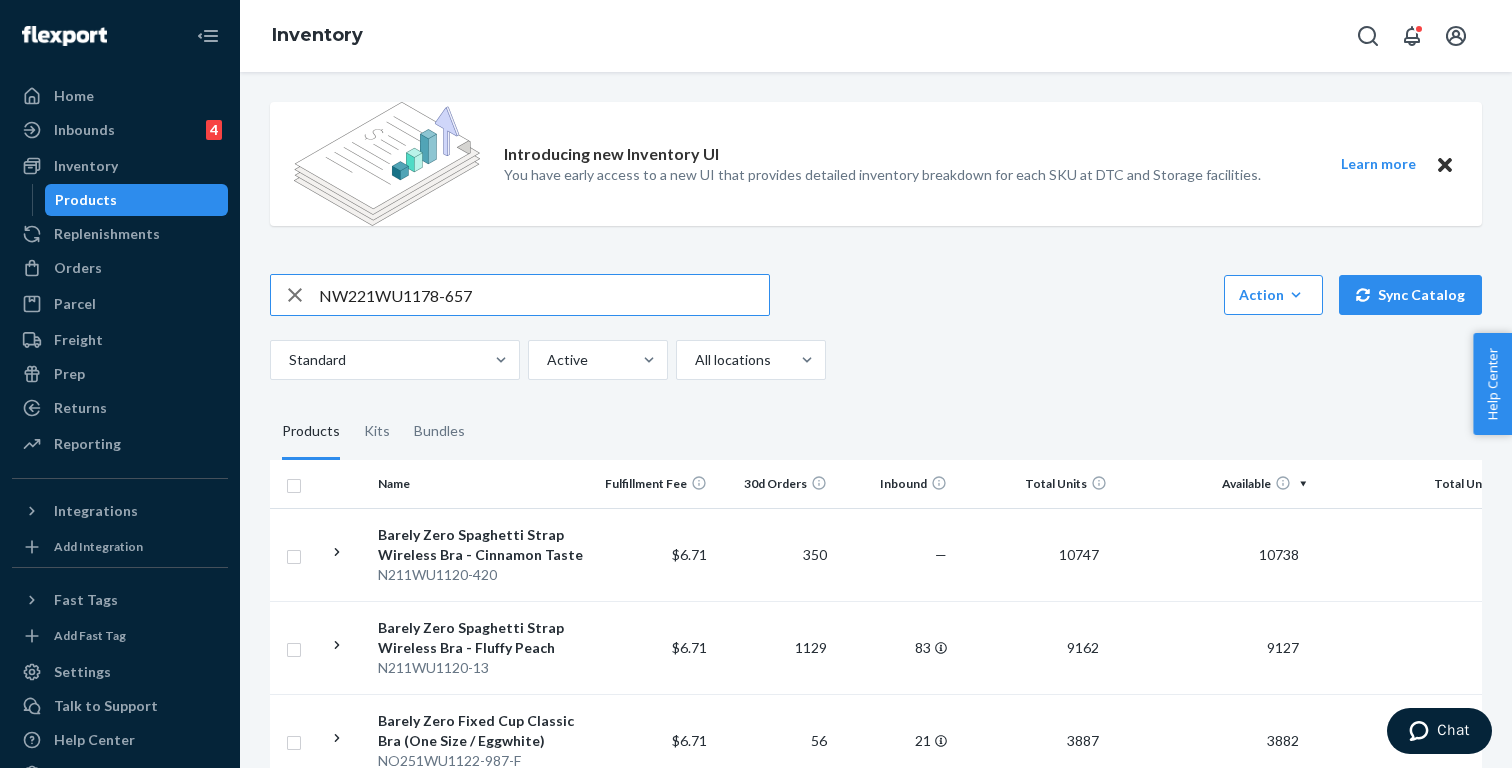 type on "NW221WU1178-657" 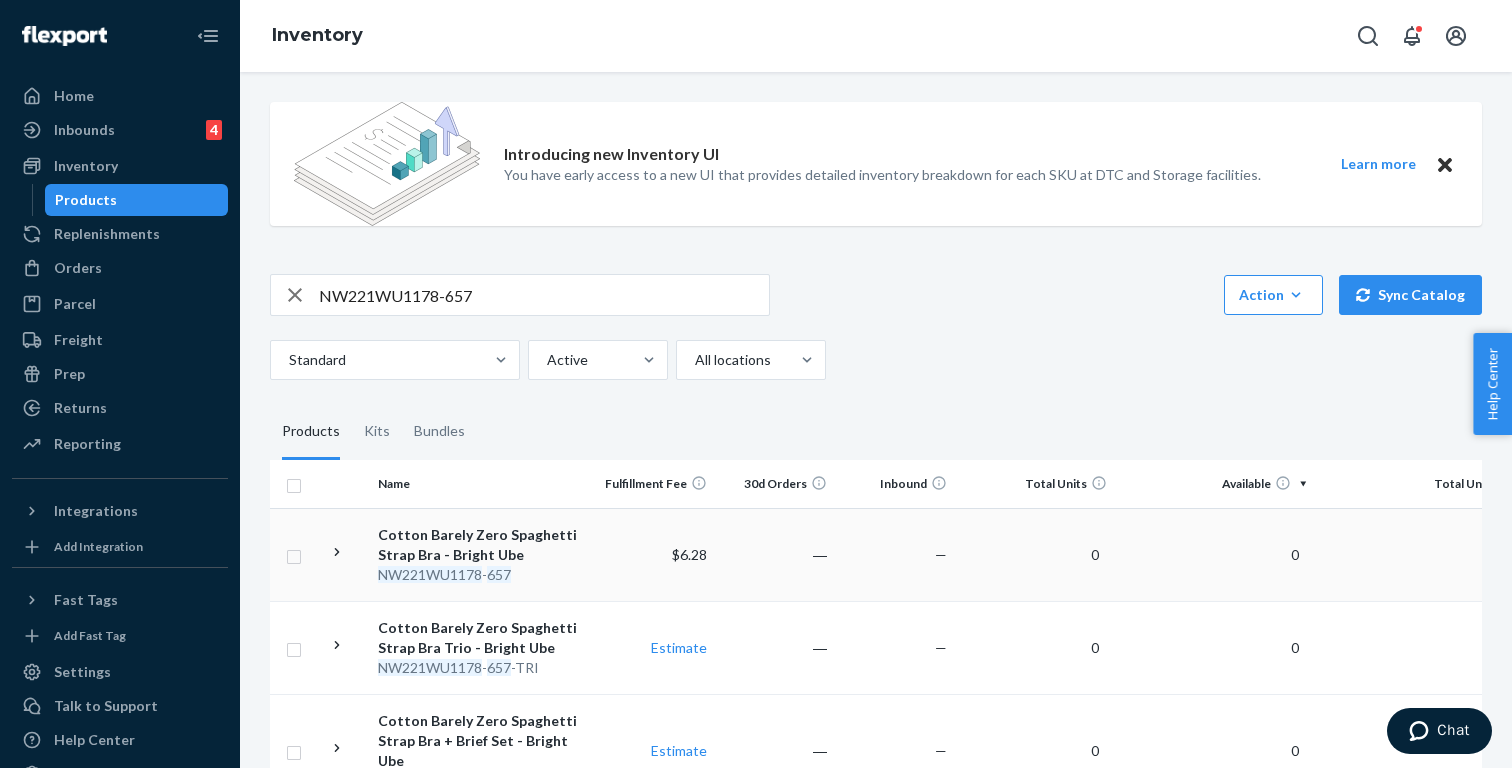 click on "Cotton Barely Zero Spaghetti Strap Bra - Bright Ube" at bounding box center [482, 545] 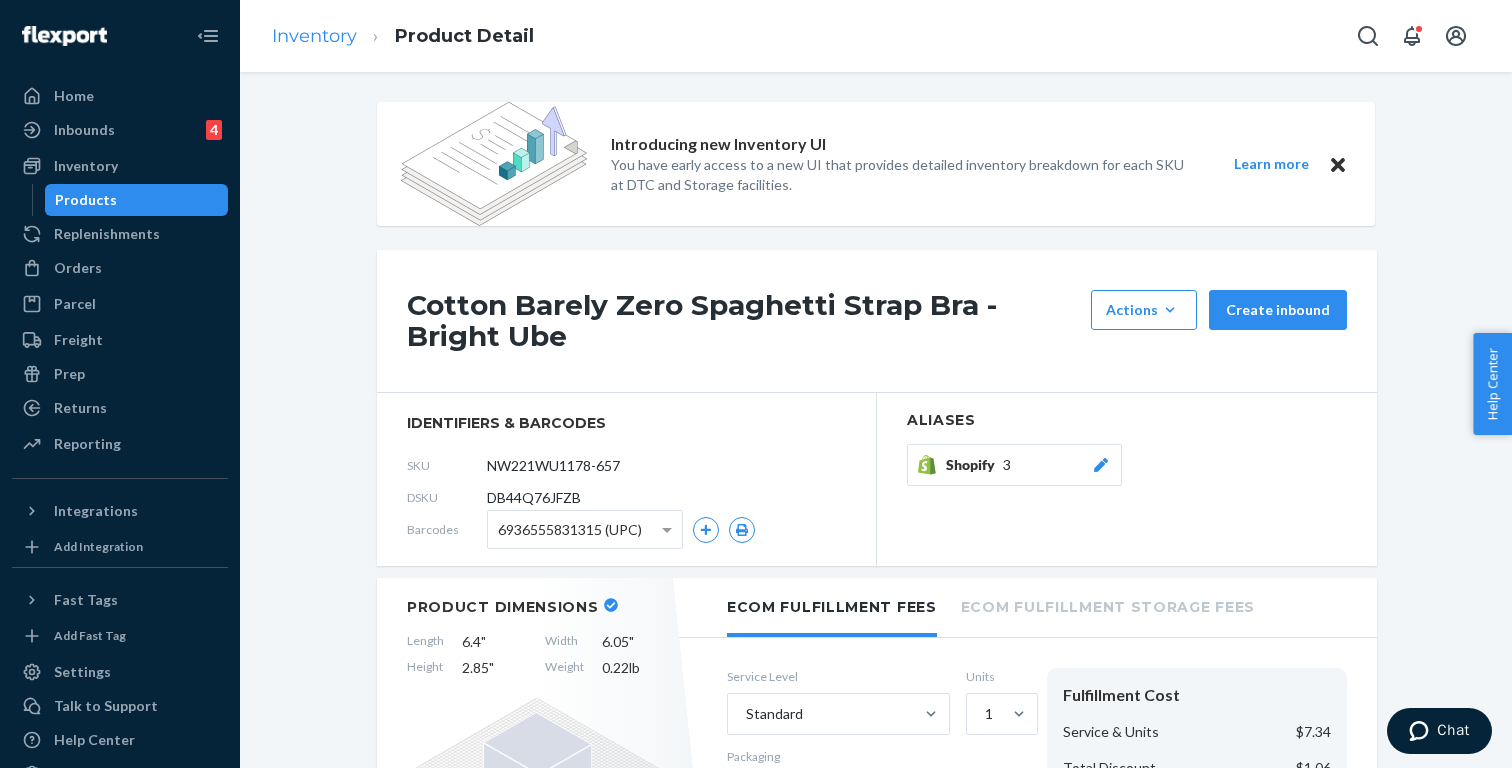 click on "Inventory" at bounding box center [314, 36] 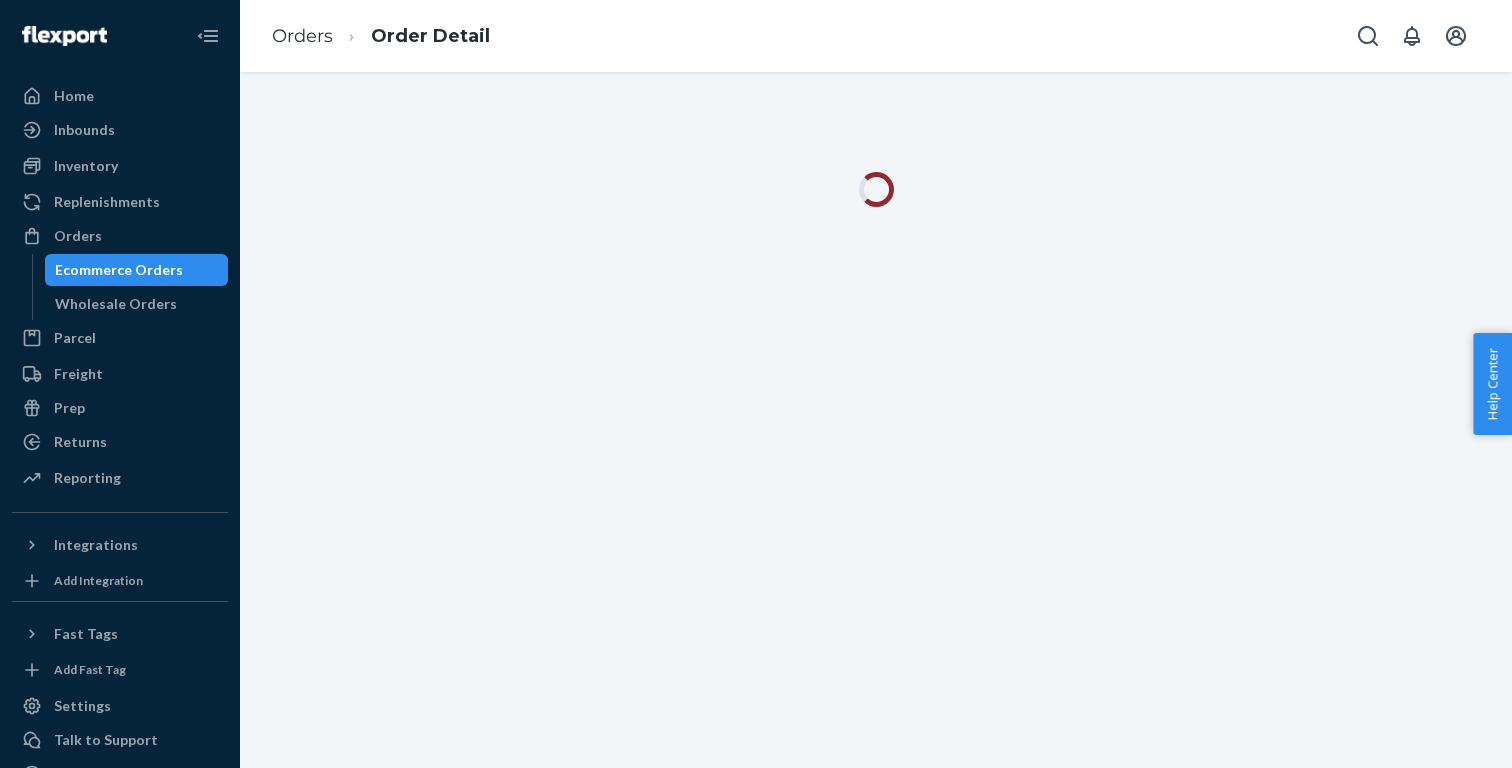 scroll, scrollTop: 0, scrollLeft: 0, axis: both 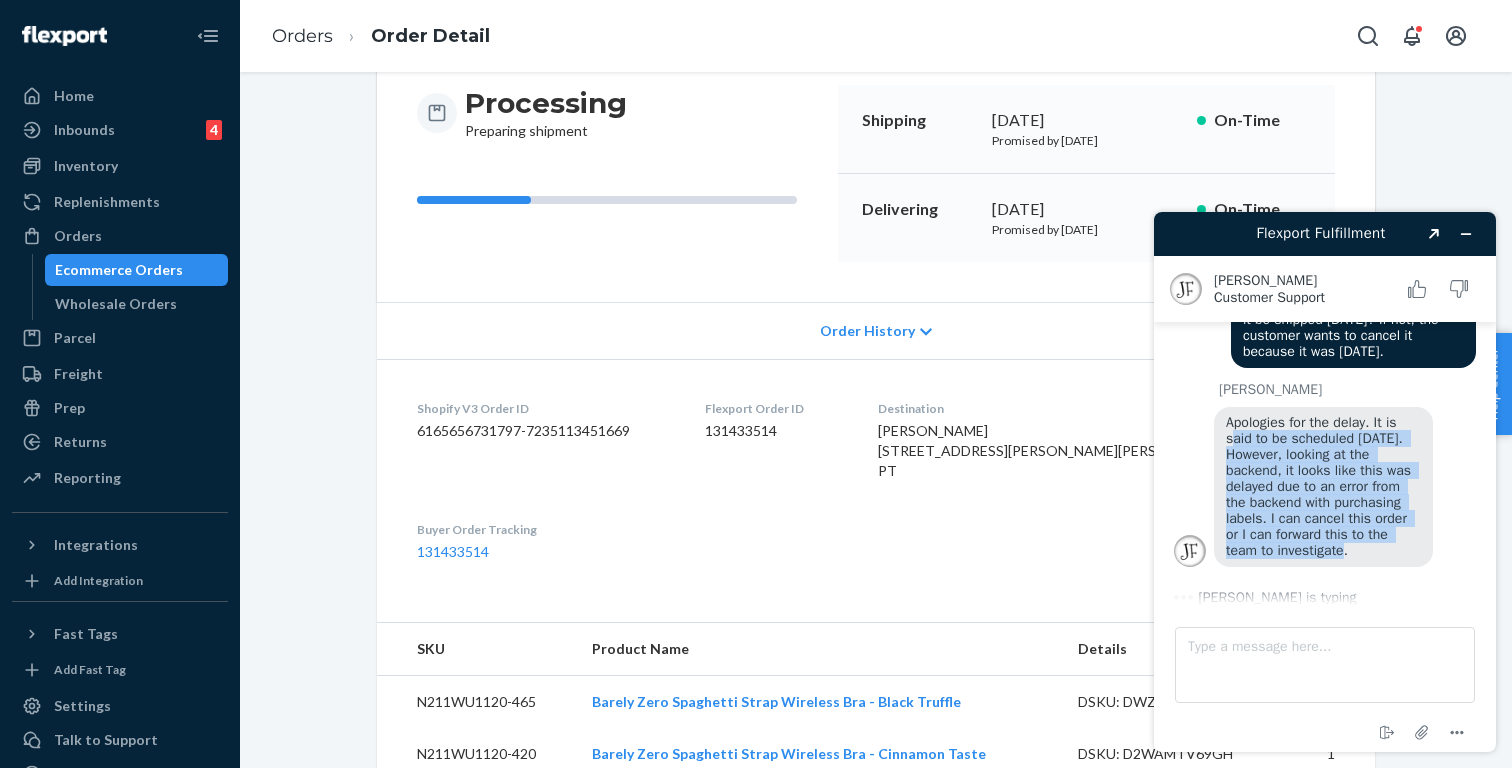 drag, startPoint x: 1371, startPoint y: 577, endPoint x: 1230, endPoint y: 462, distance: 181.95055 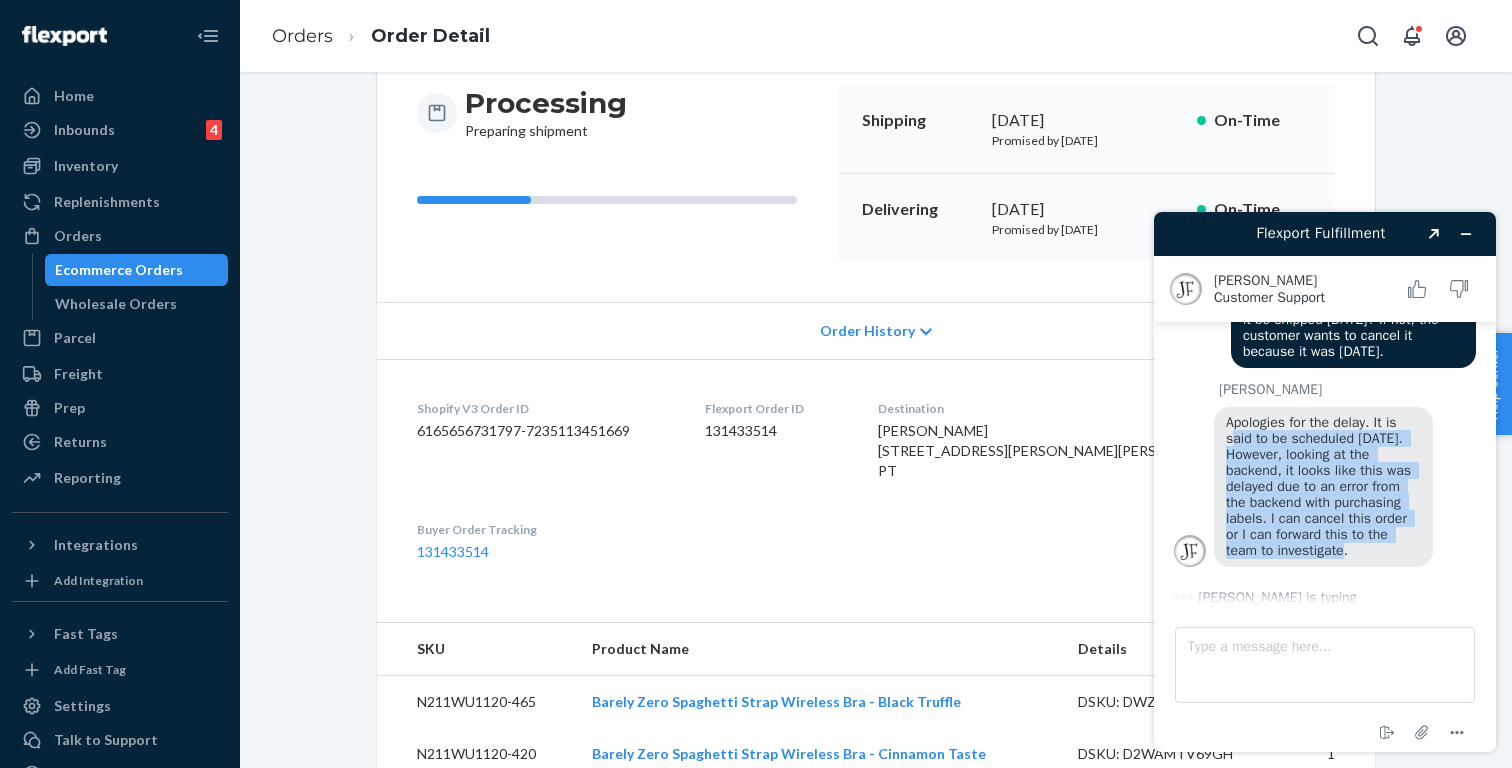 click on "Apologies for the delay. It is said to be scheduled today. However, looking at the backend, it looks like this was delayed due to an error from the backend with purchasing labels. I can cancel this order or I can forward this to the team to investigate." at bounding box center [1323, 487] 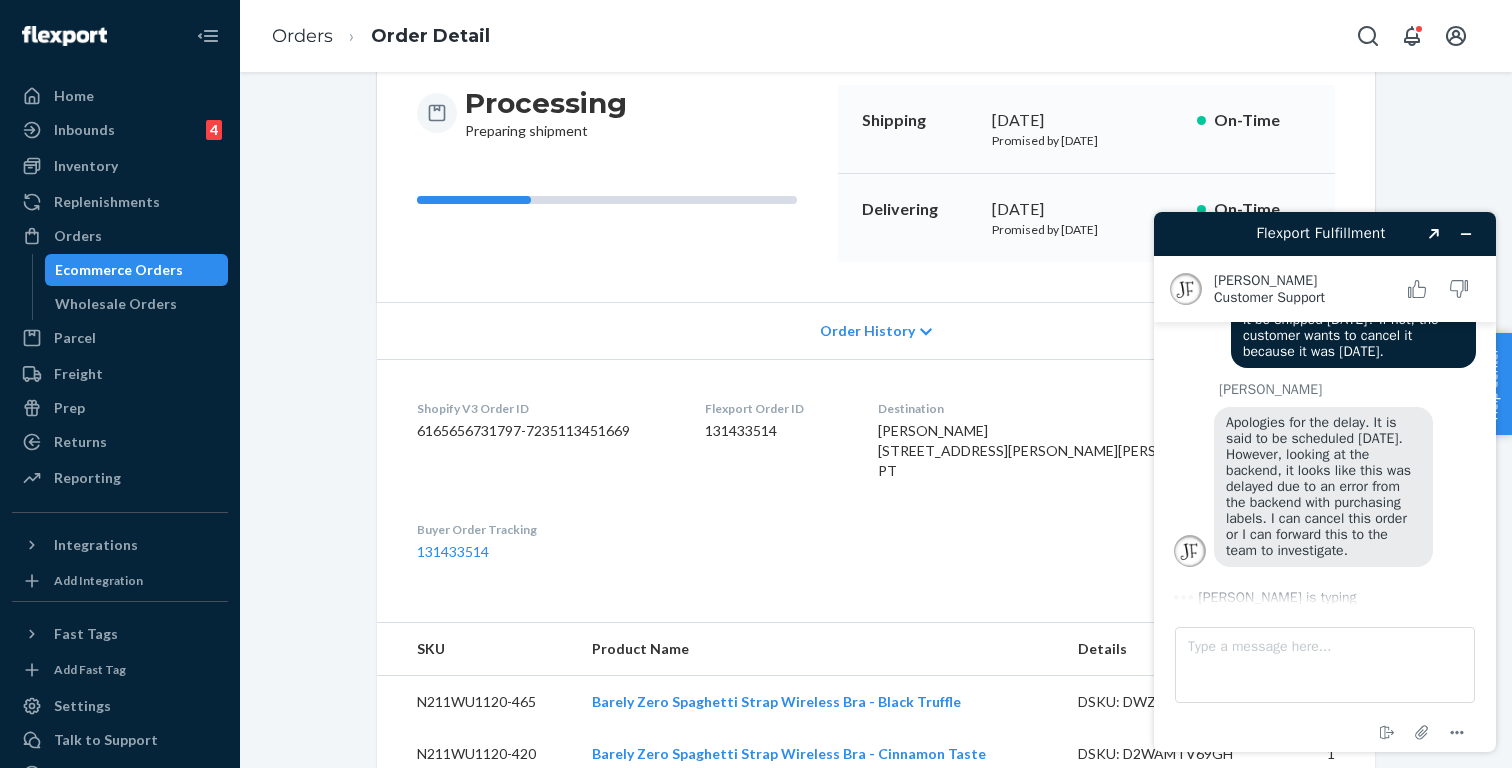 click on "Apologies for the delay. It is said to be scheduled today. However, looking at the backend, it looks like this was delayed due to an error from the backend with purchasing labels. I can cancel this order or I can forward this to the team to investigate." at bounding box center [1320, 486] 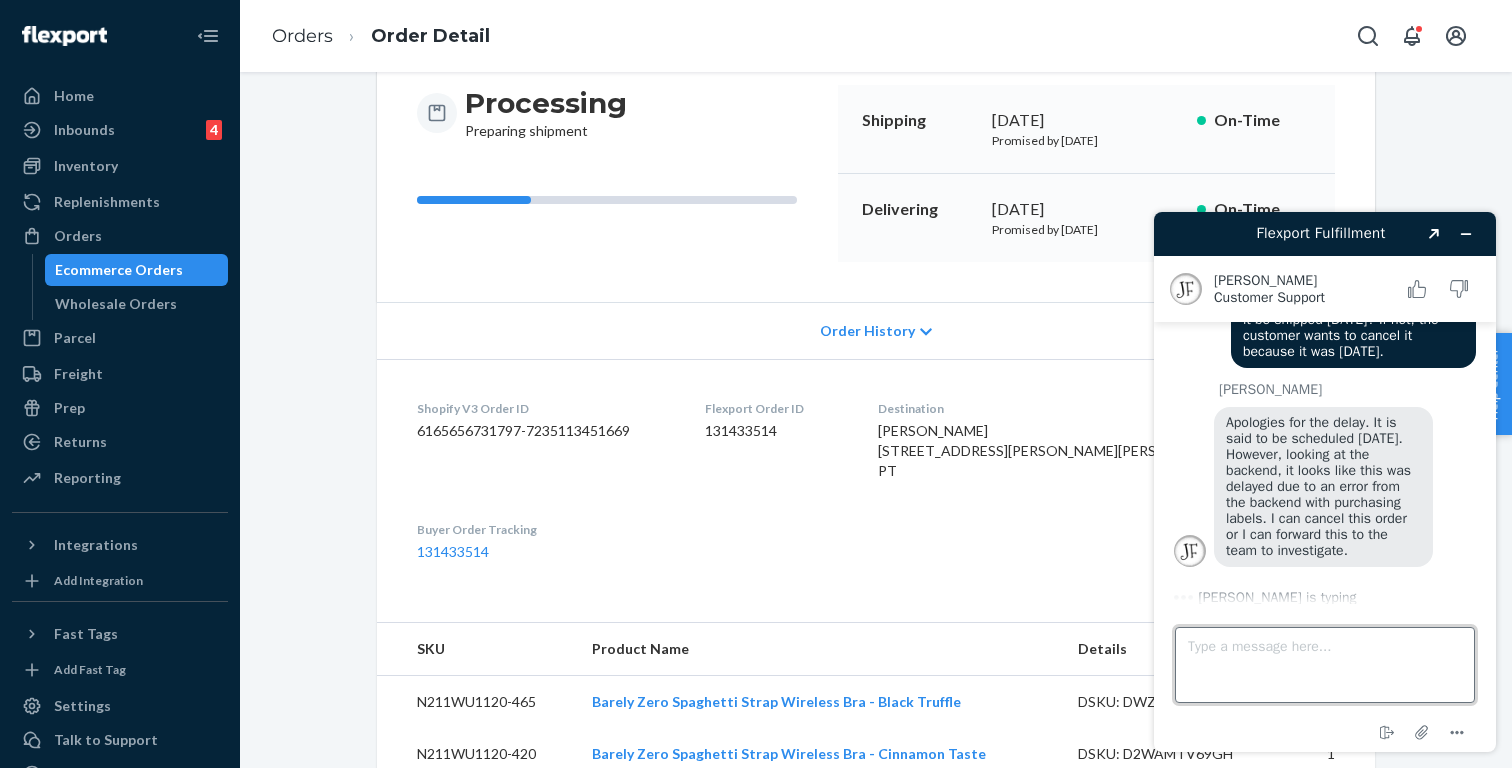 click on "Type a message here..." at bounding box center (1325, 665) 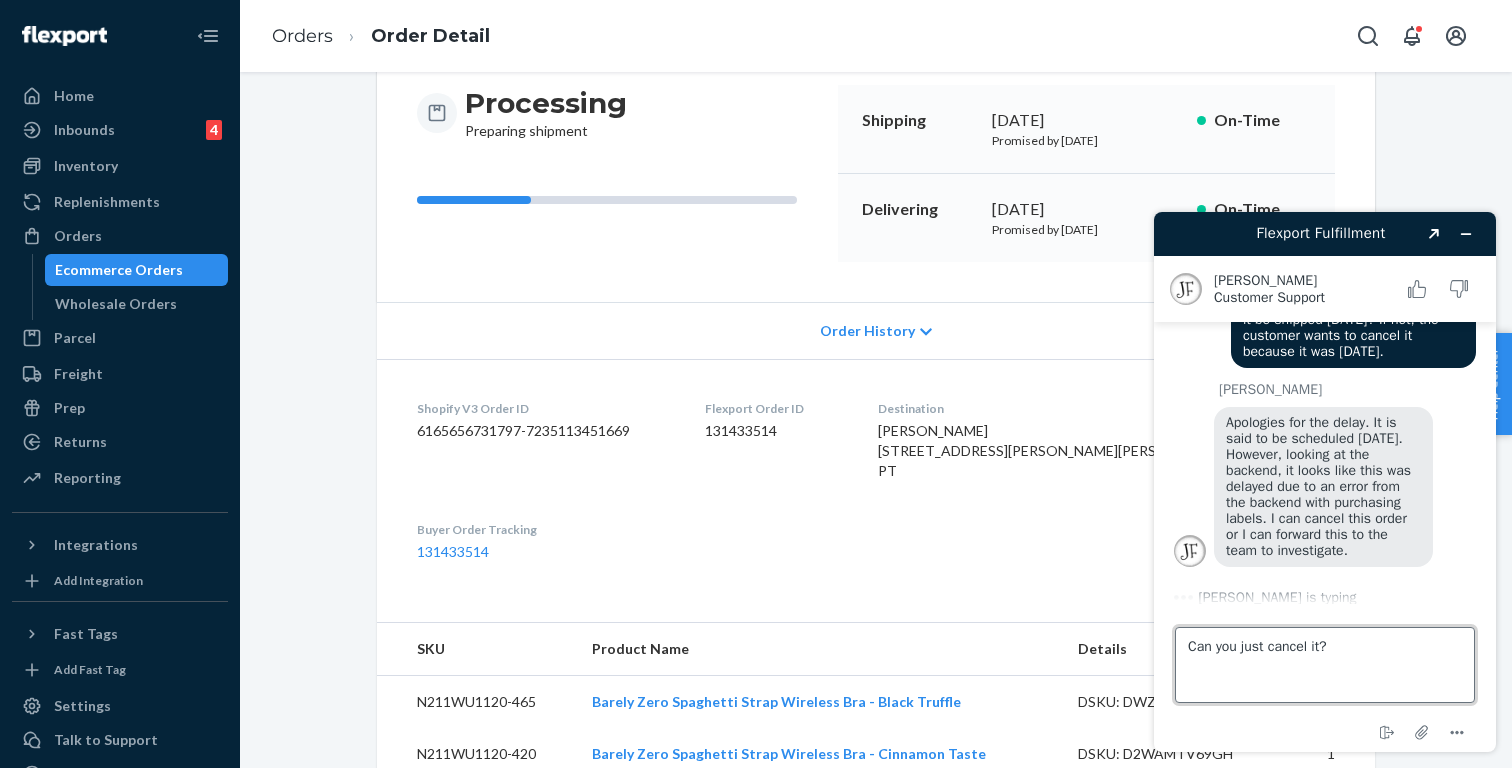 click on "Can you just cancel it?" at bounding box center [1325, 665] 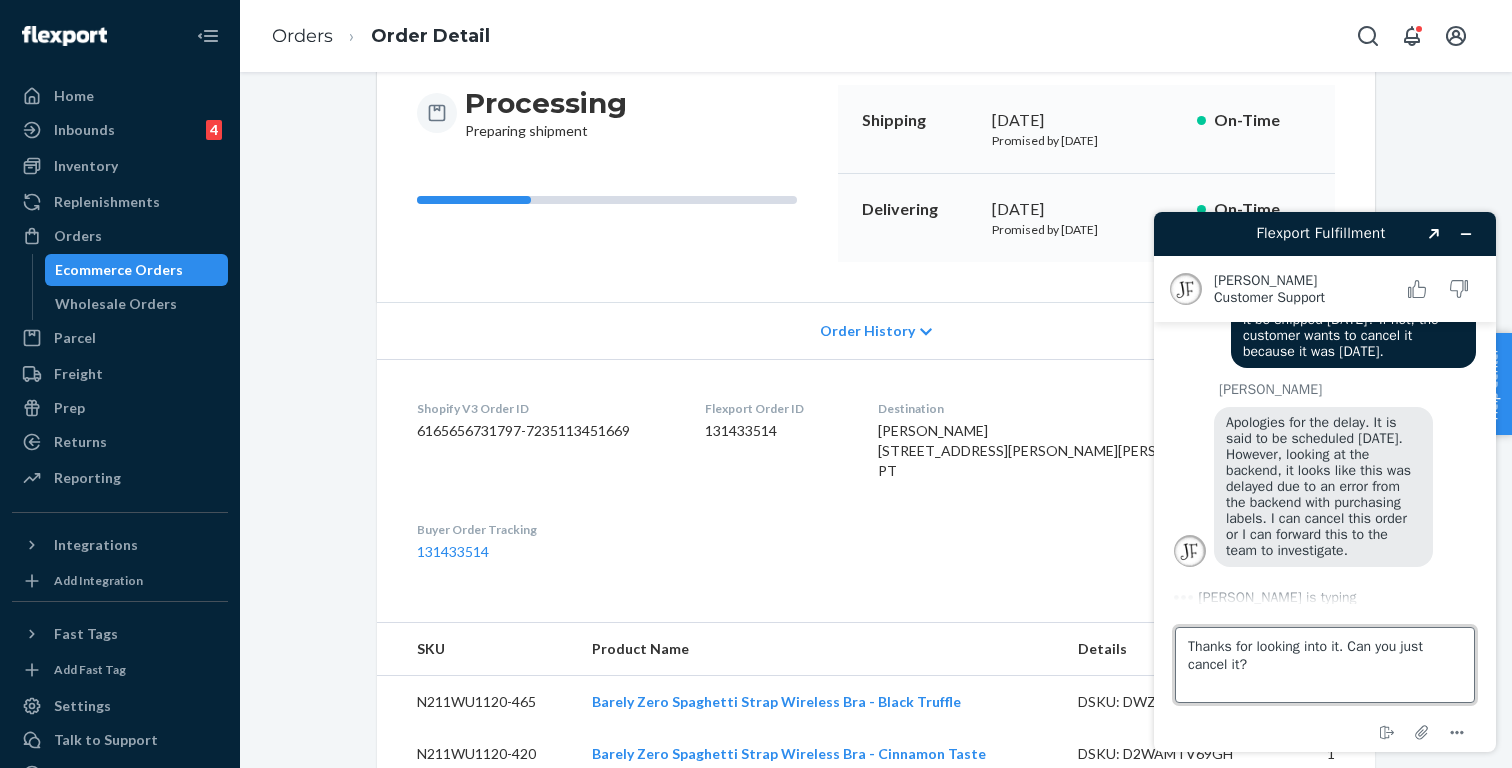 click on "Thanks for looking into it. Can you just cancel it?" at bounding box center [1325, 665] 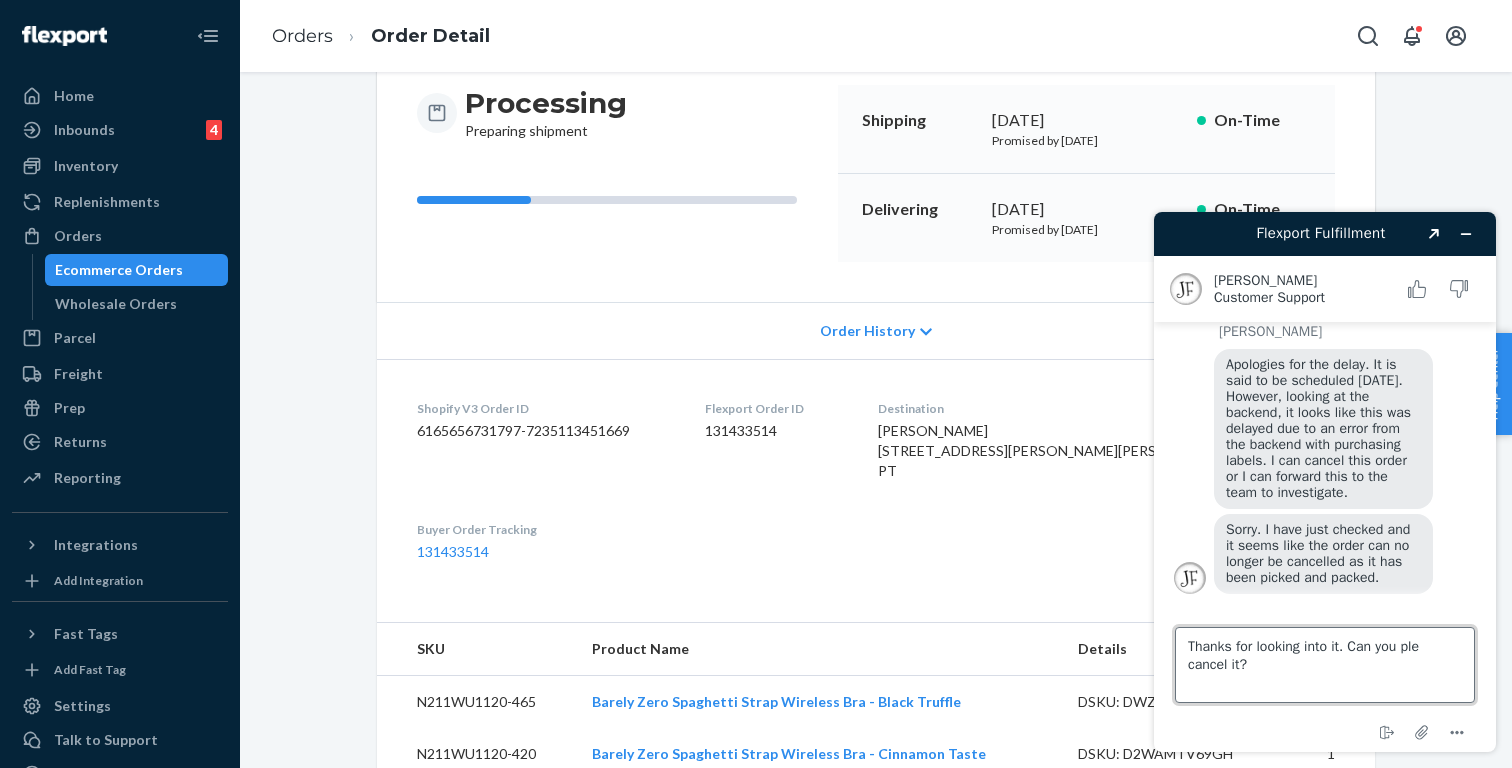 scroll, scrollTop: 781, scrollLeft: 0, axis: vertical 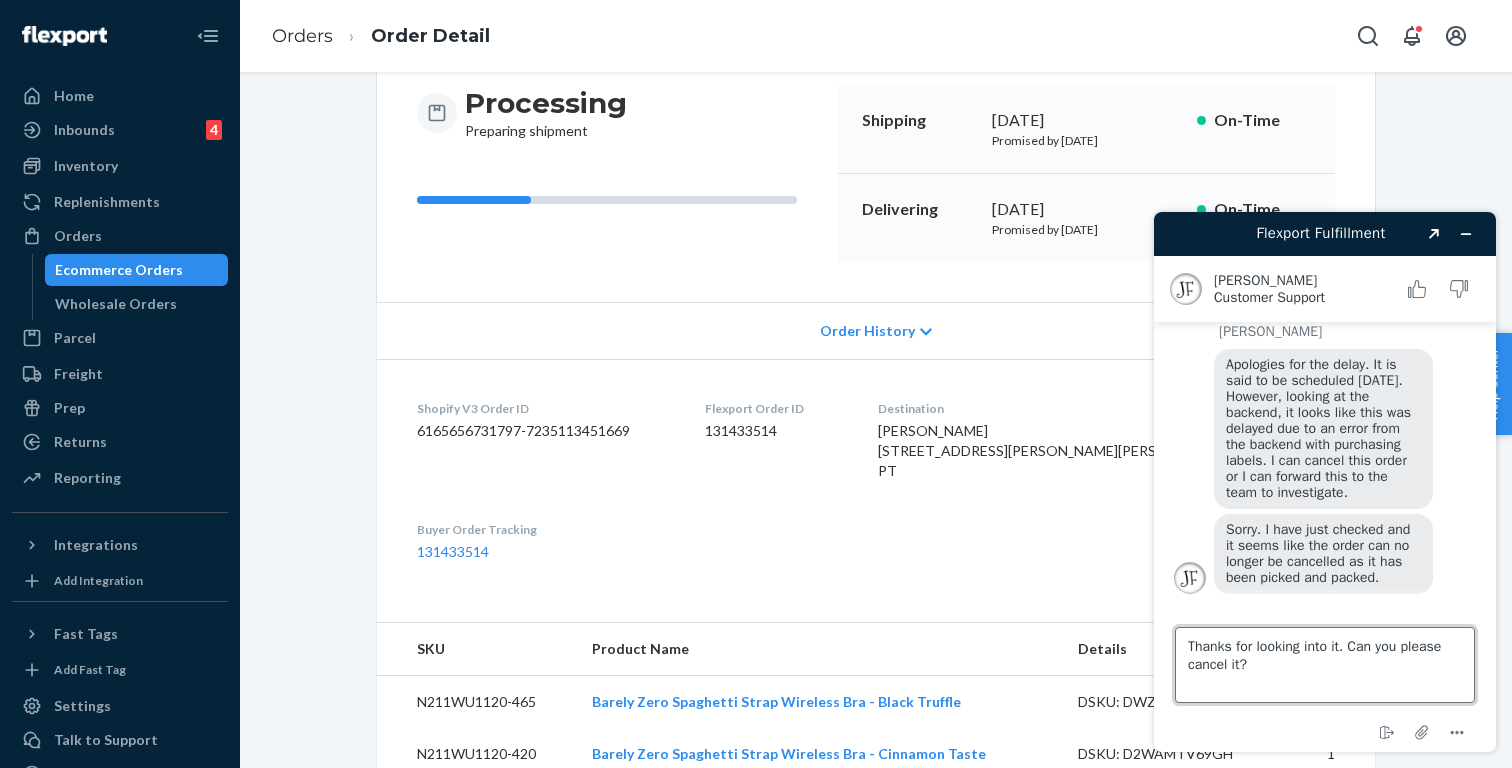 click on "Thanks for looking into it. Can you please cancel it?" at bounding box center (1325, 665) 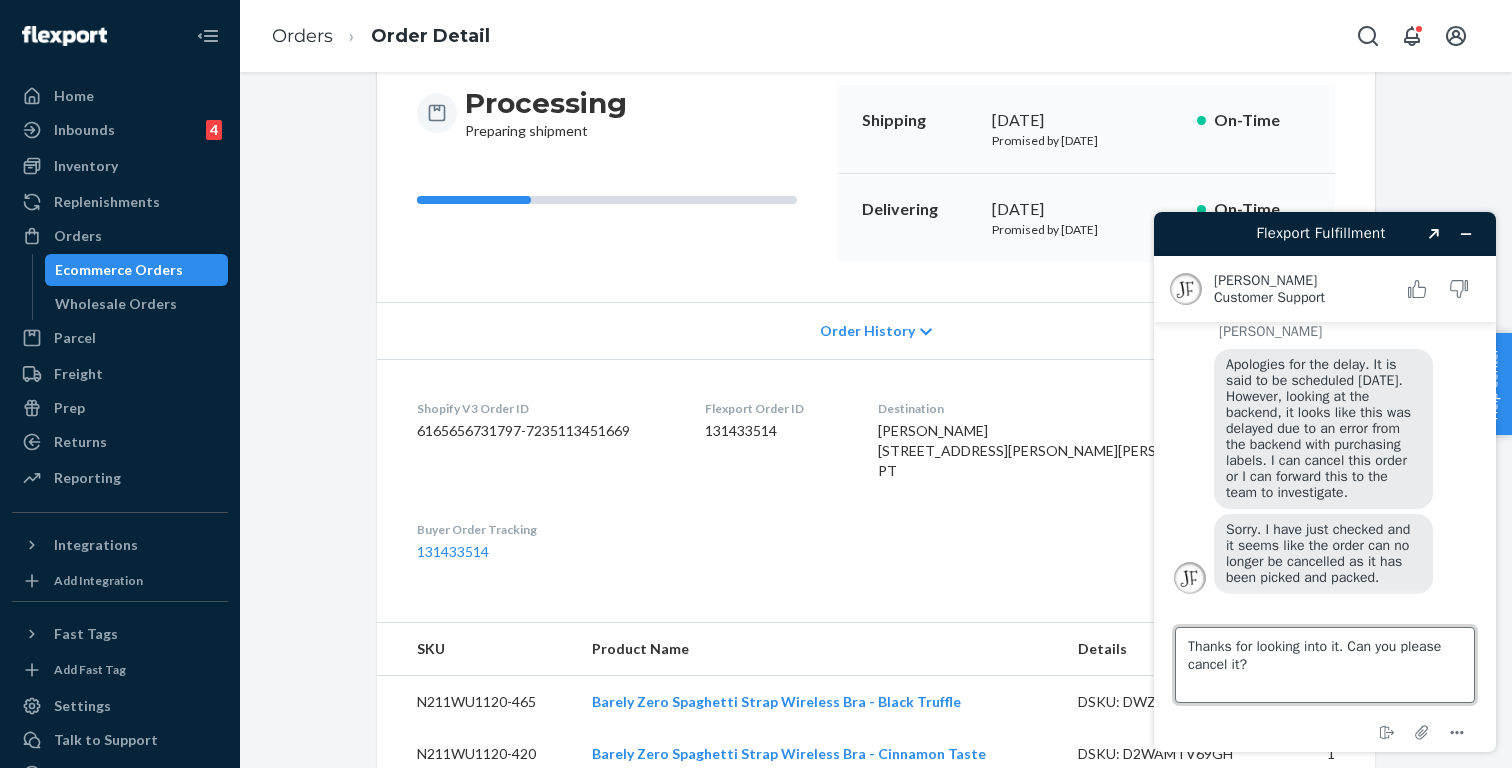 scroll, scrollTop: 0, scrollLeft: 0, axis: both 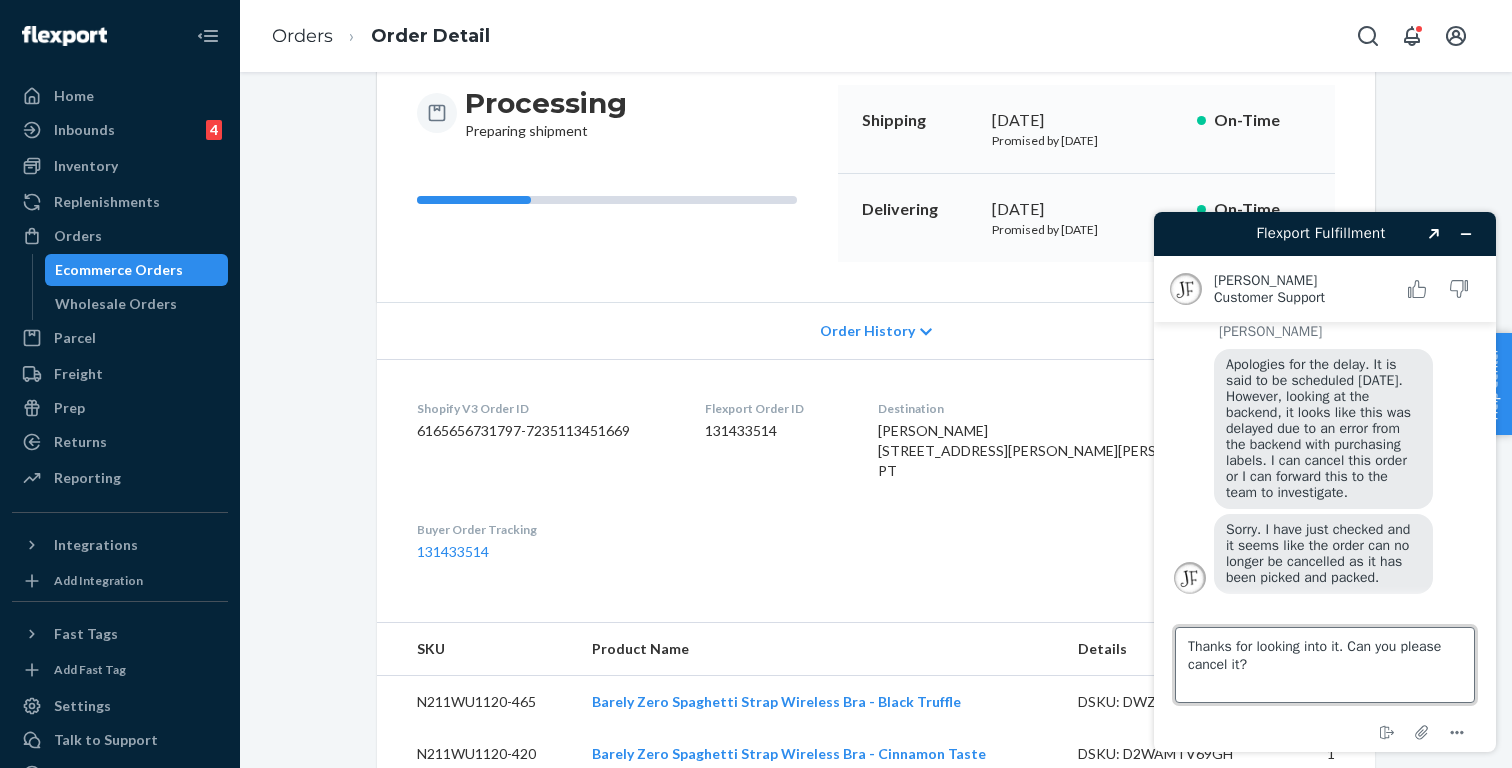 drag, startPoint x: 1355, startPoint y: 649, endPoint x: 1355, endPoint y: 690, distance: 41 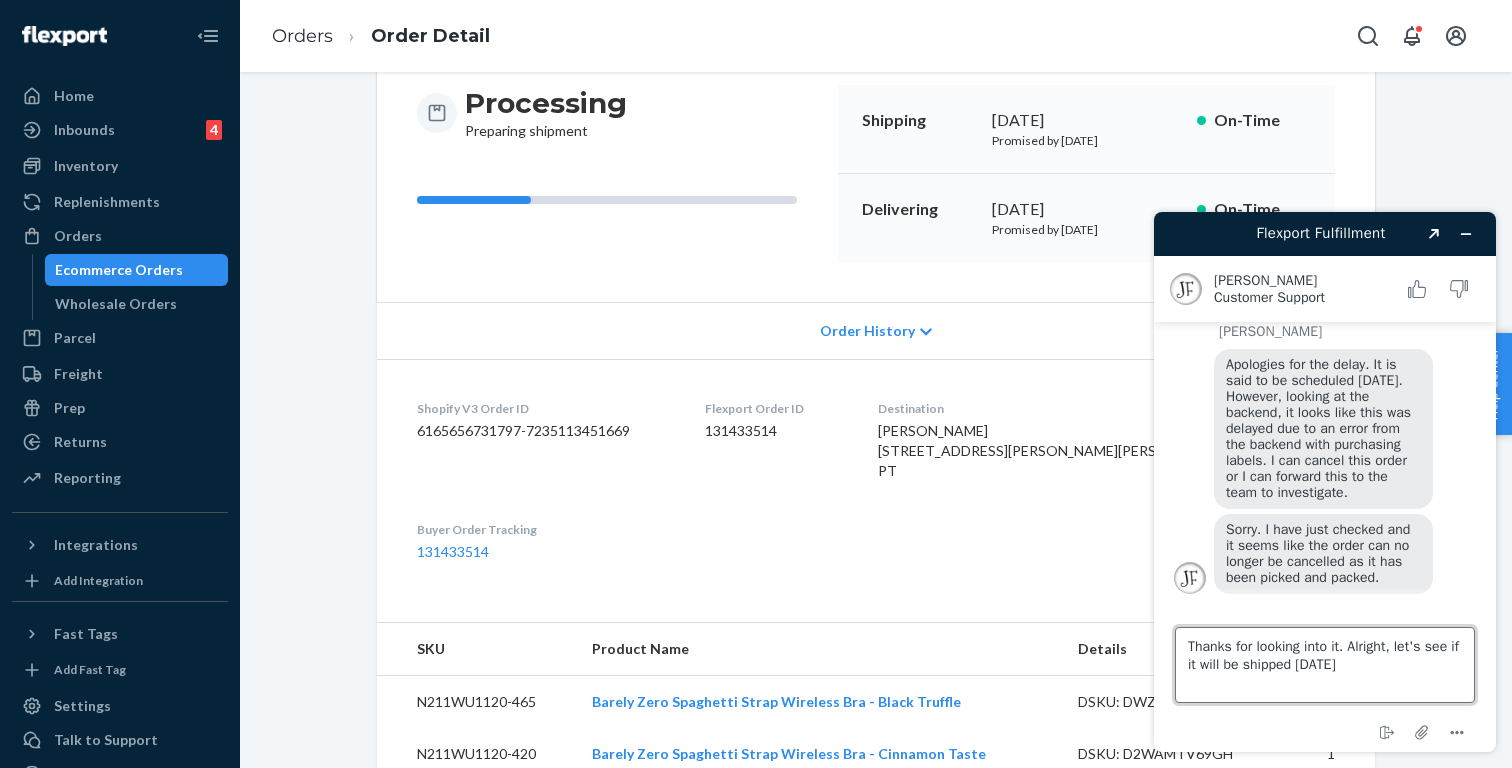 type on "Thanks for looking into it. Alright, let's see if it will be shipped [DATE]." 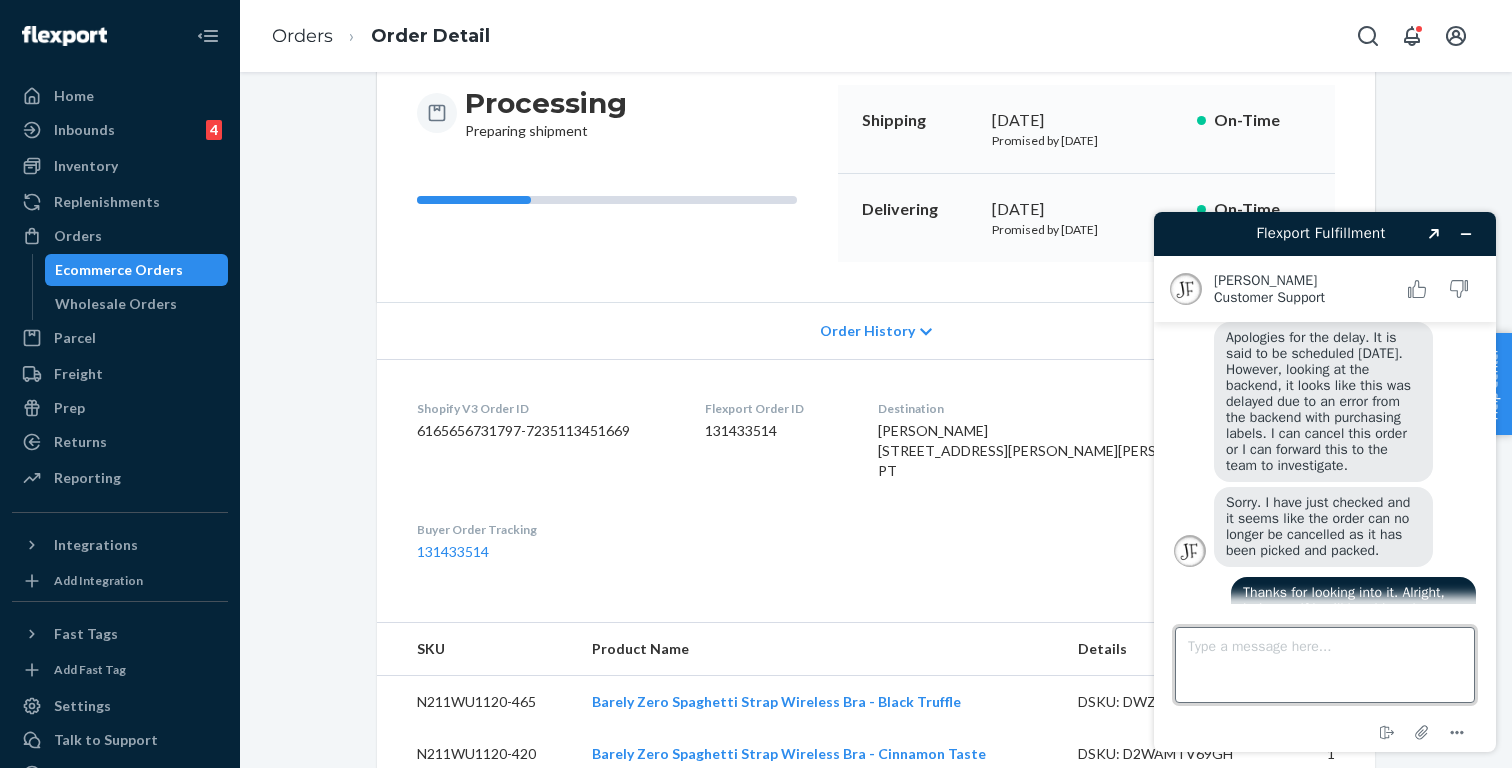 scroll, scrollTop: 860, scrollLeft: 0, axis: vertical 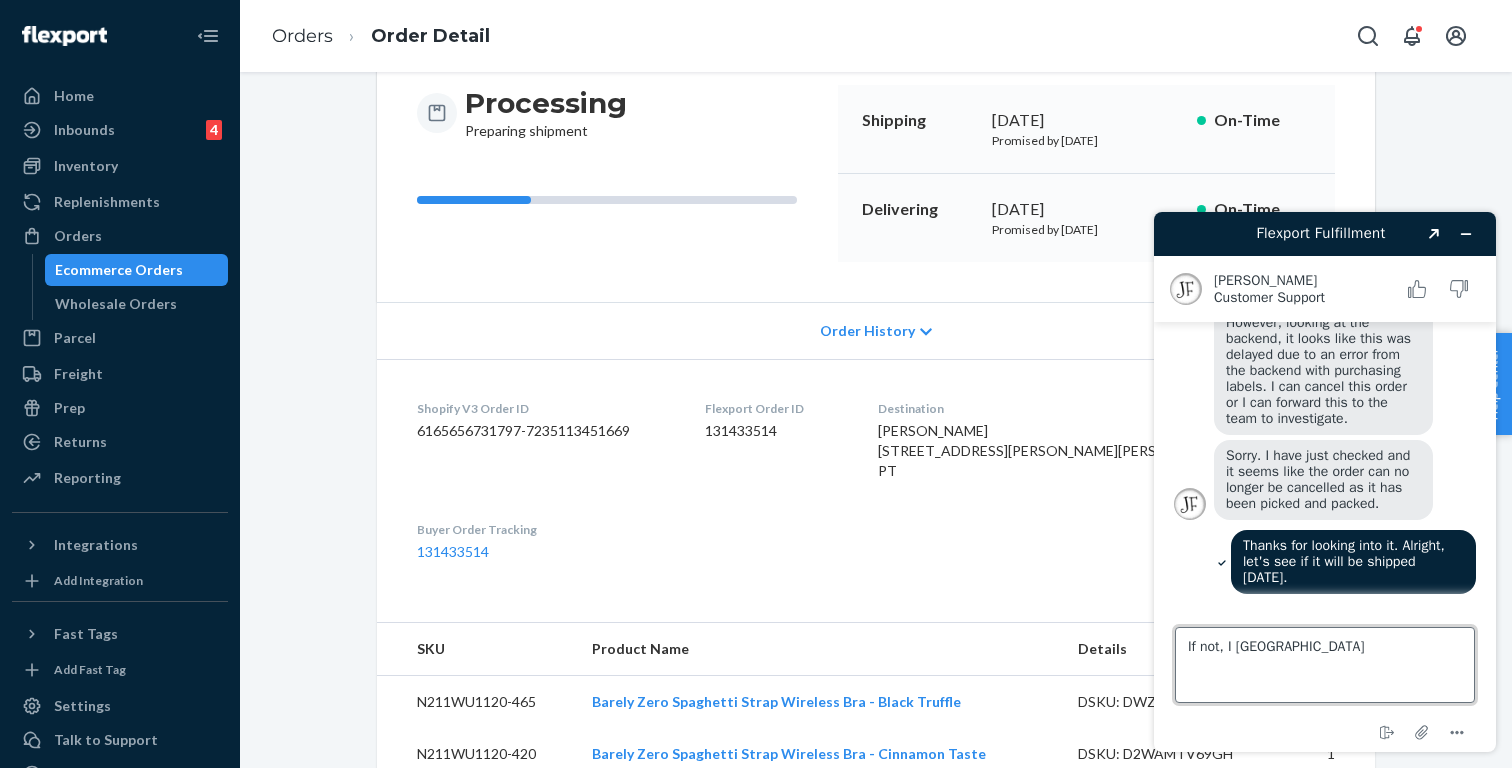 type on "If not, I wil" 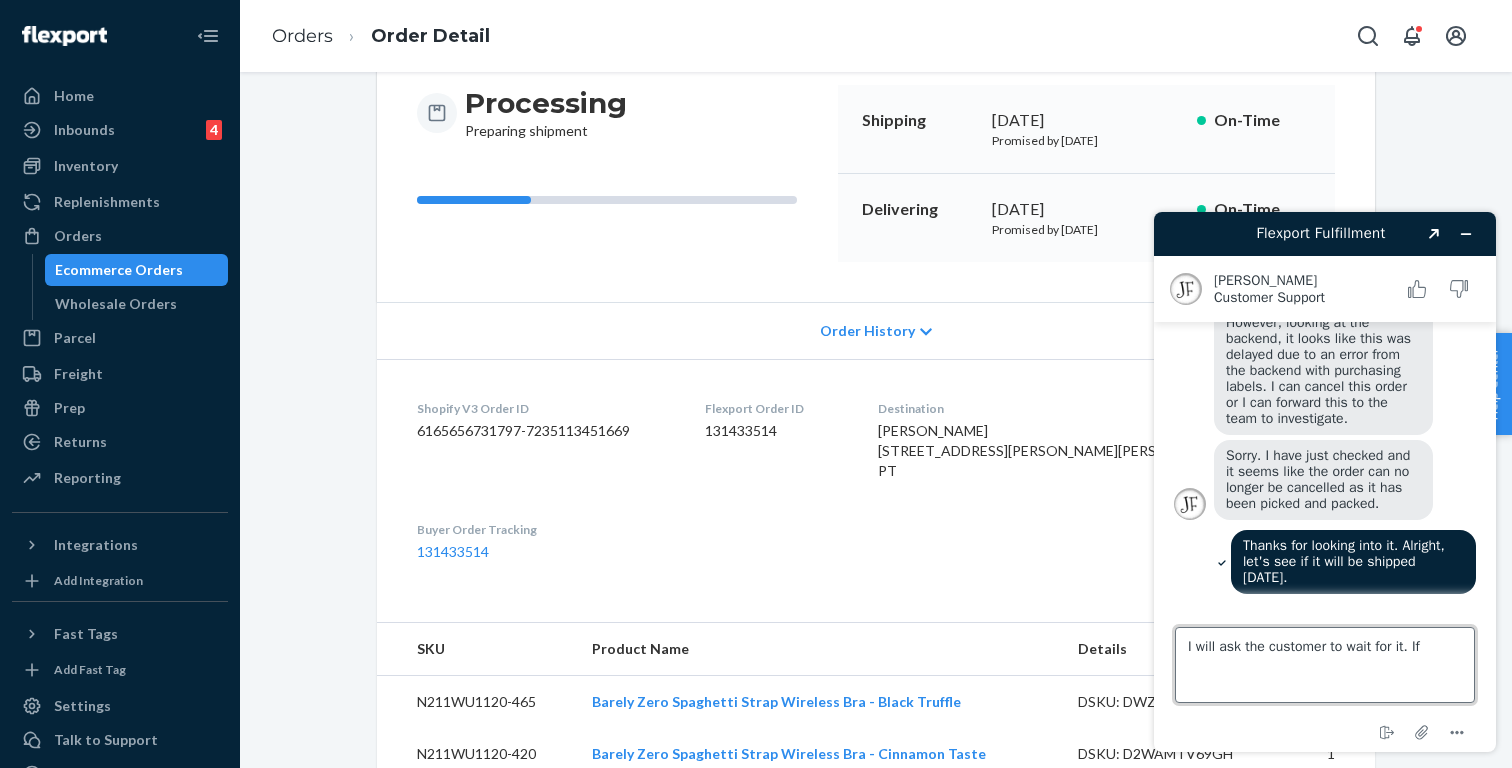 type on "I will ask the customer to wait for it. If" 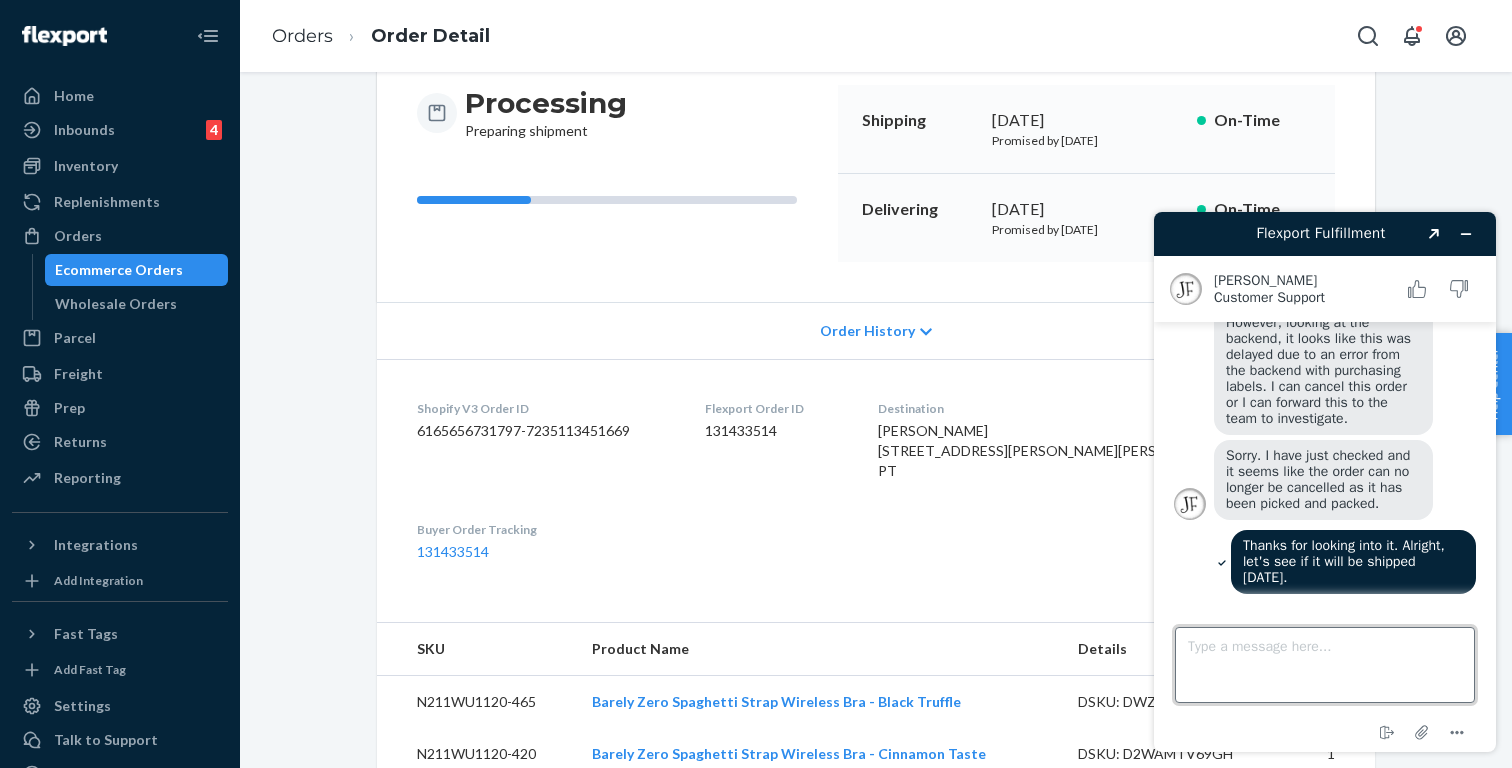 scroll, scrollTop: 855, scrollLeft: 0, axis: vertical 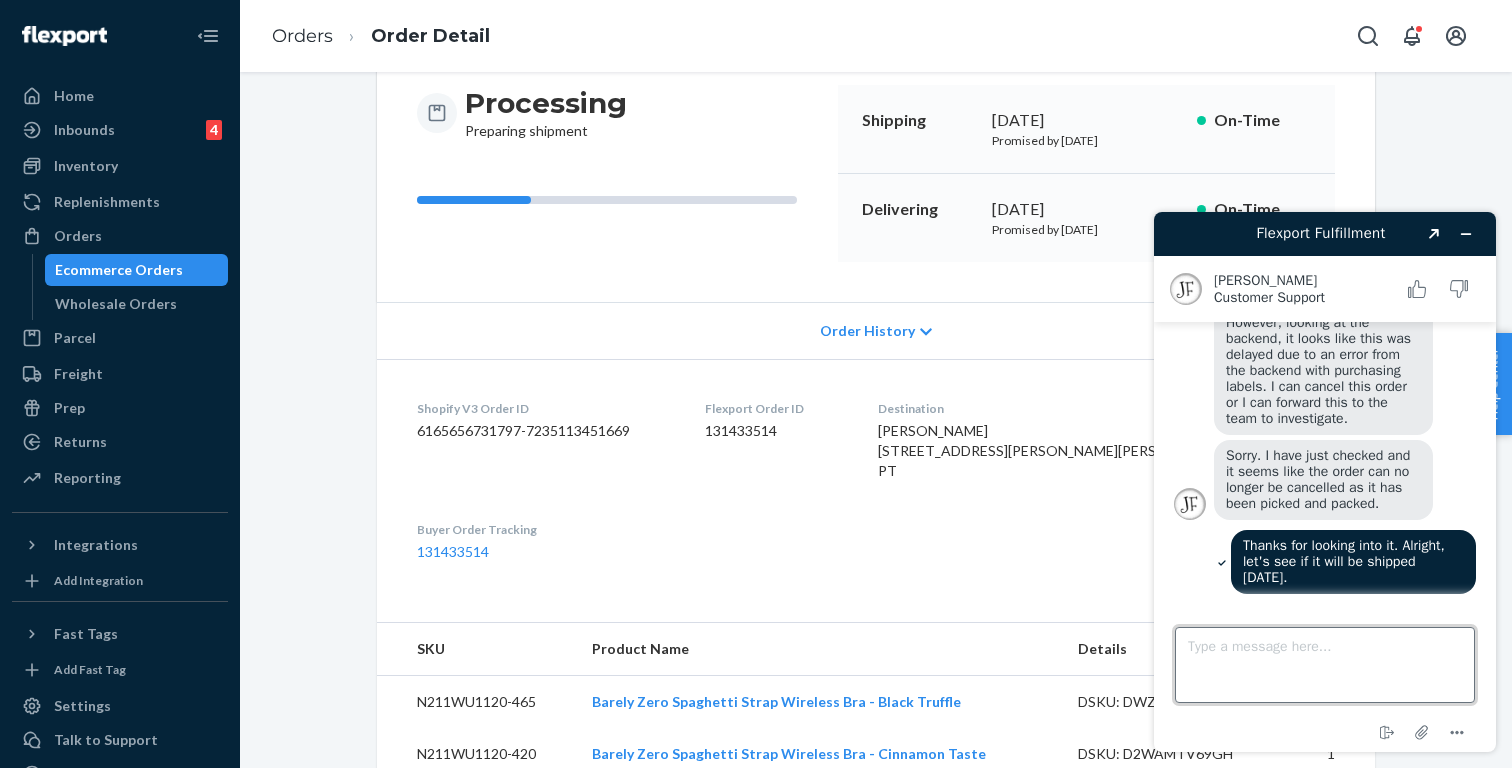 click on "Type a message here..." at bounding box center [1325, 665] 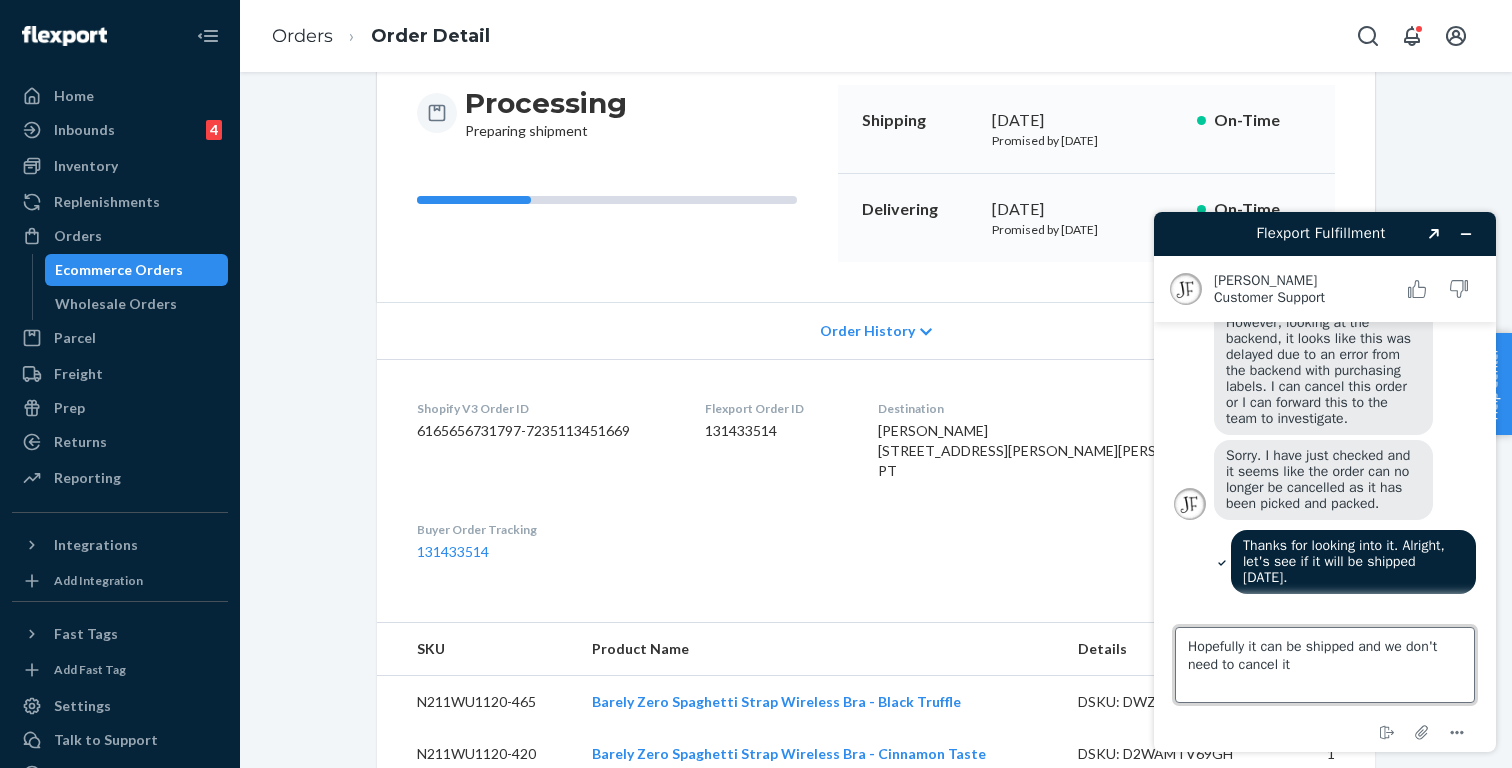 type on "Hopefully it can be shipped and we don't need to cancel it." 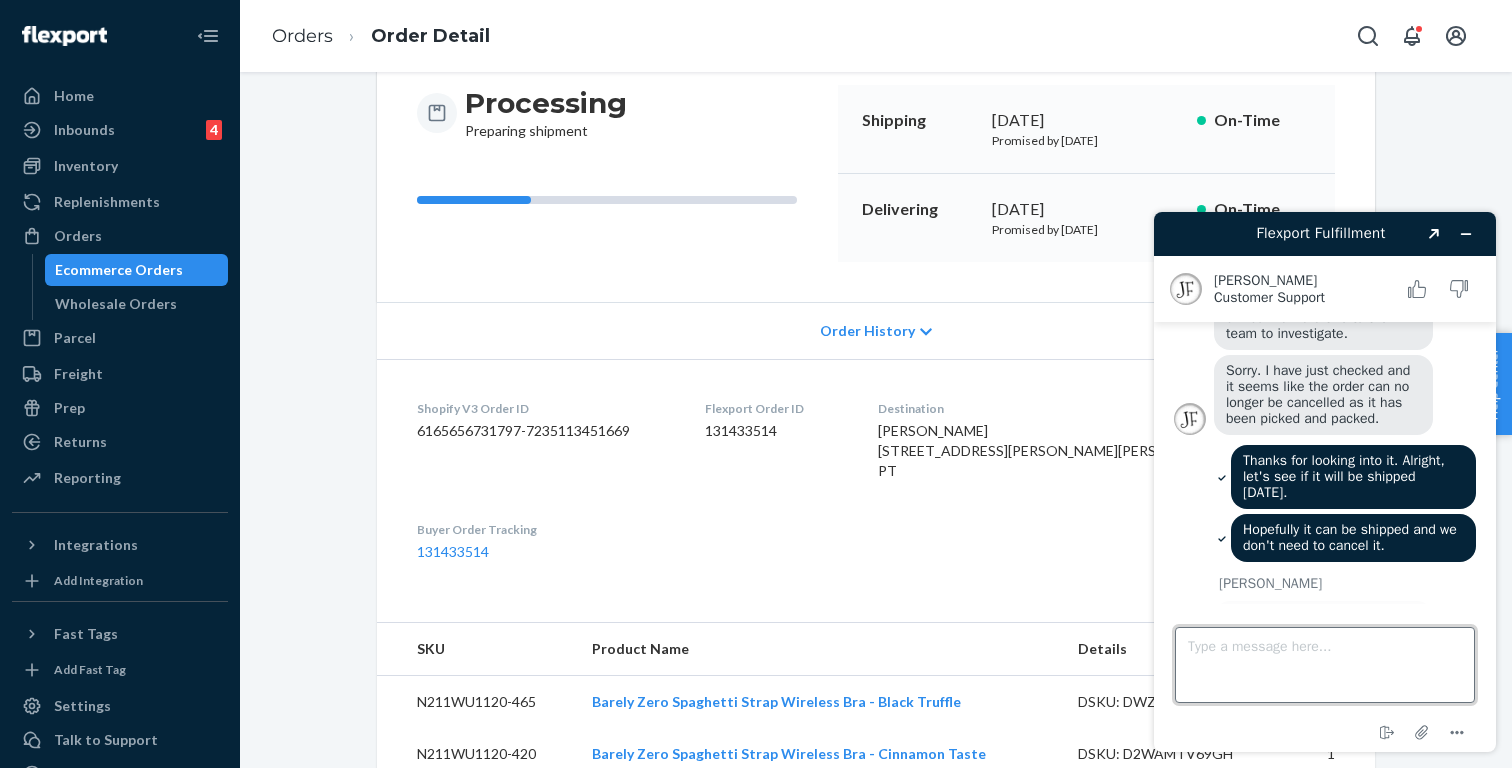 scroll, scrollTop: 999, scrollLeft: 0, axis: vertical 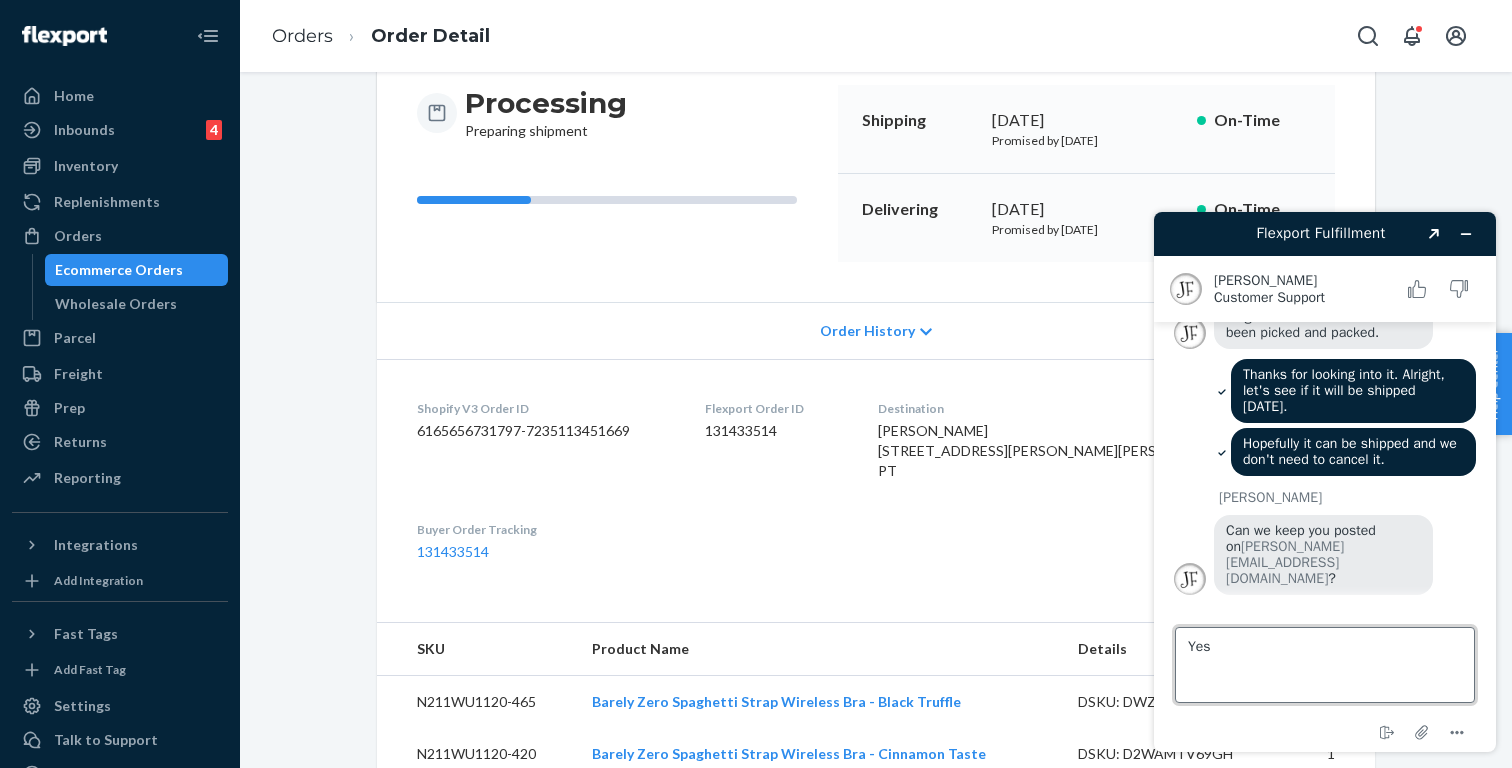 type on "Yes." 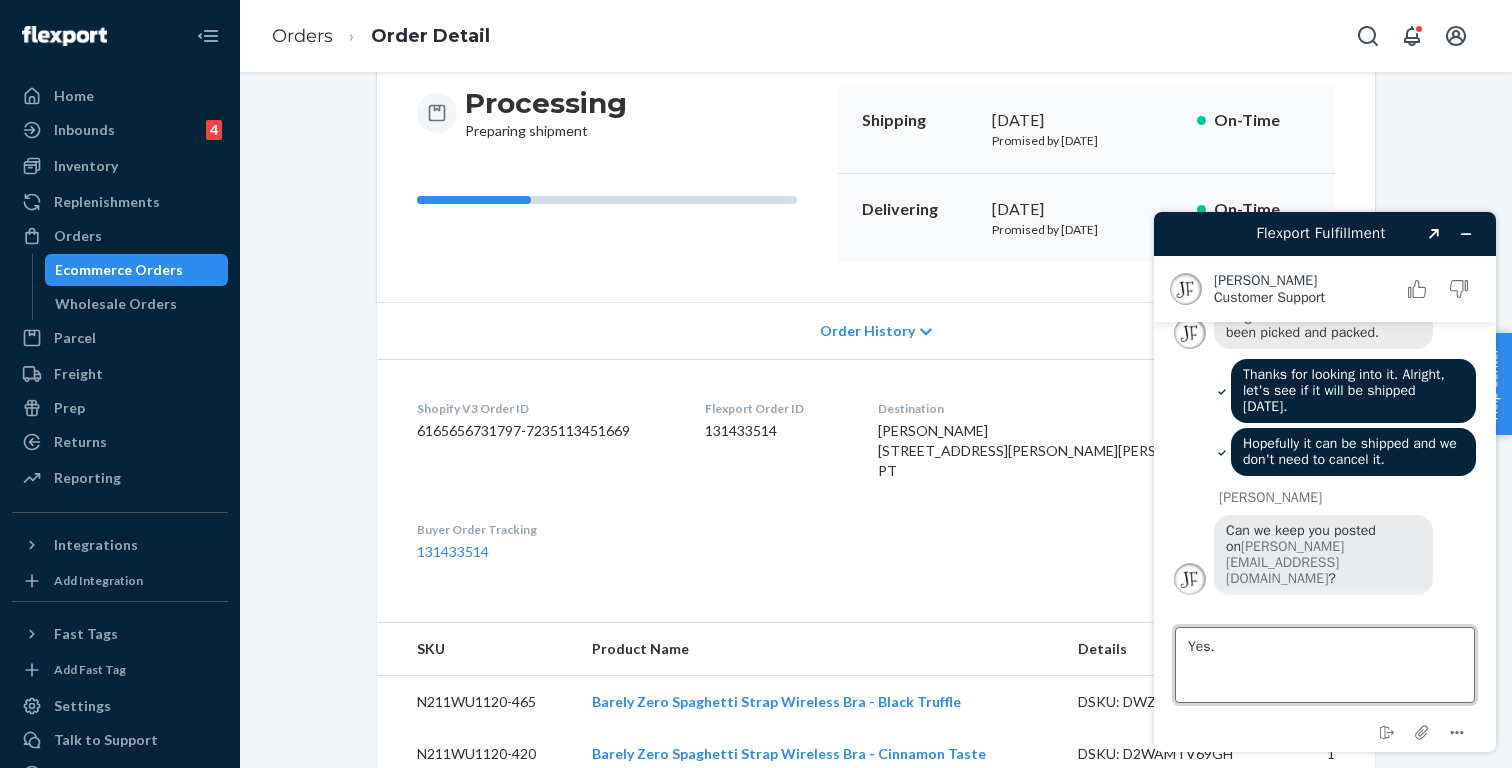 scroll, scrollTop: 1041, scrollLeft: 0, axis: vertical 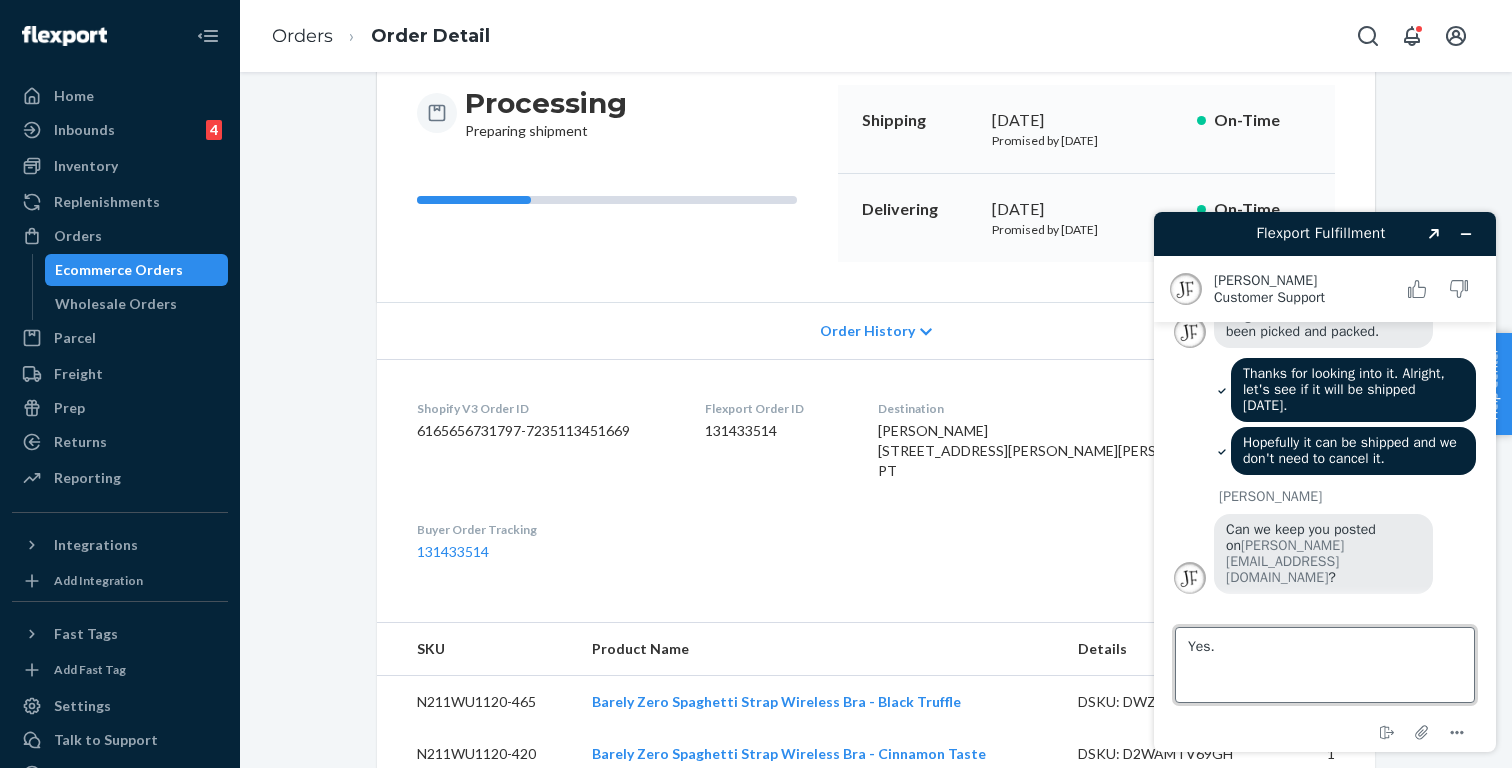 type 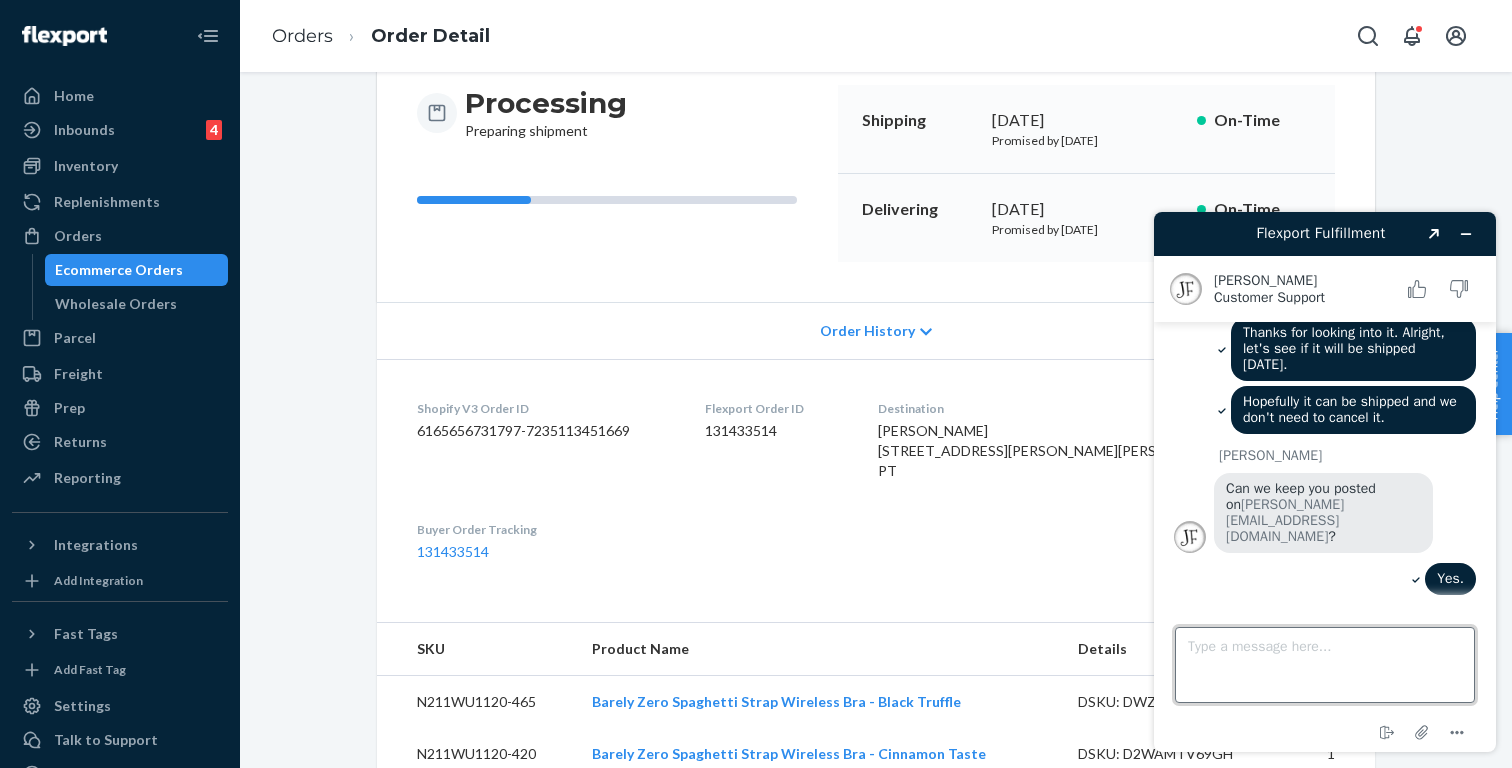 scroll, scrollTop: 3, scrollLeft: 0, axis: vertical 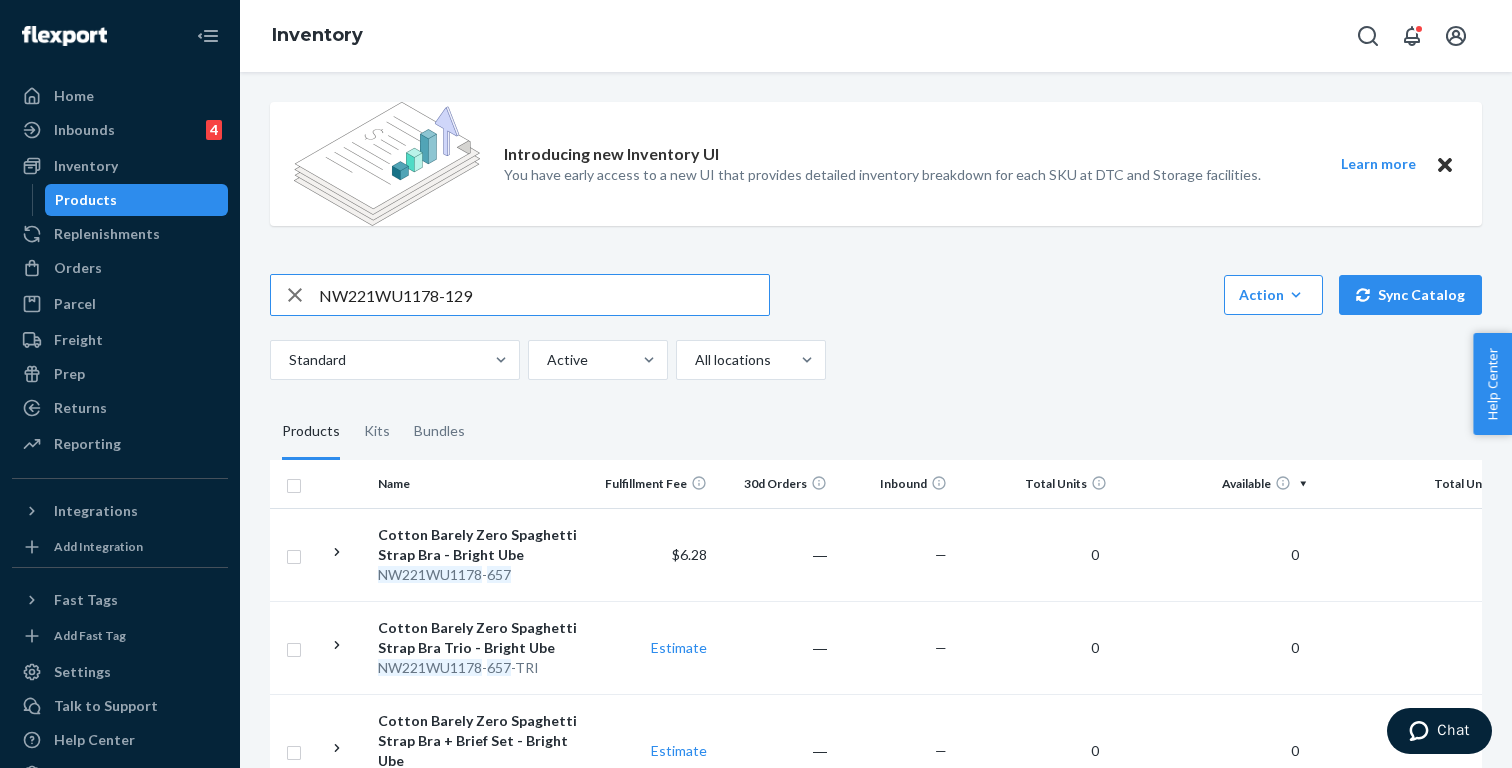 type on "NW221WU1178-129" 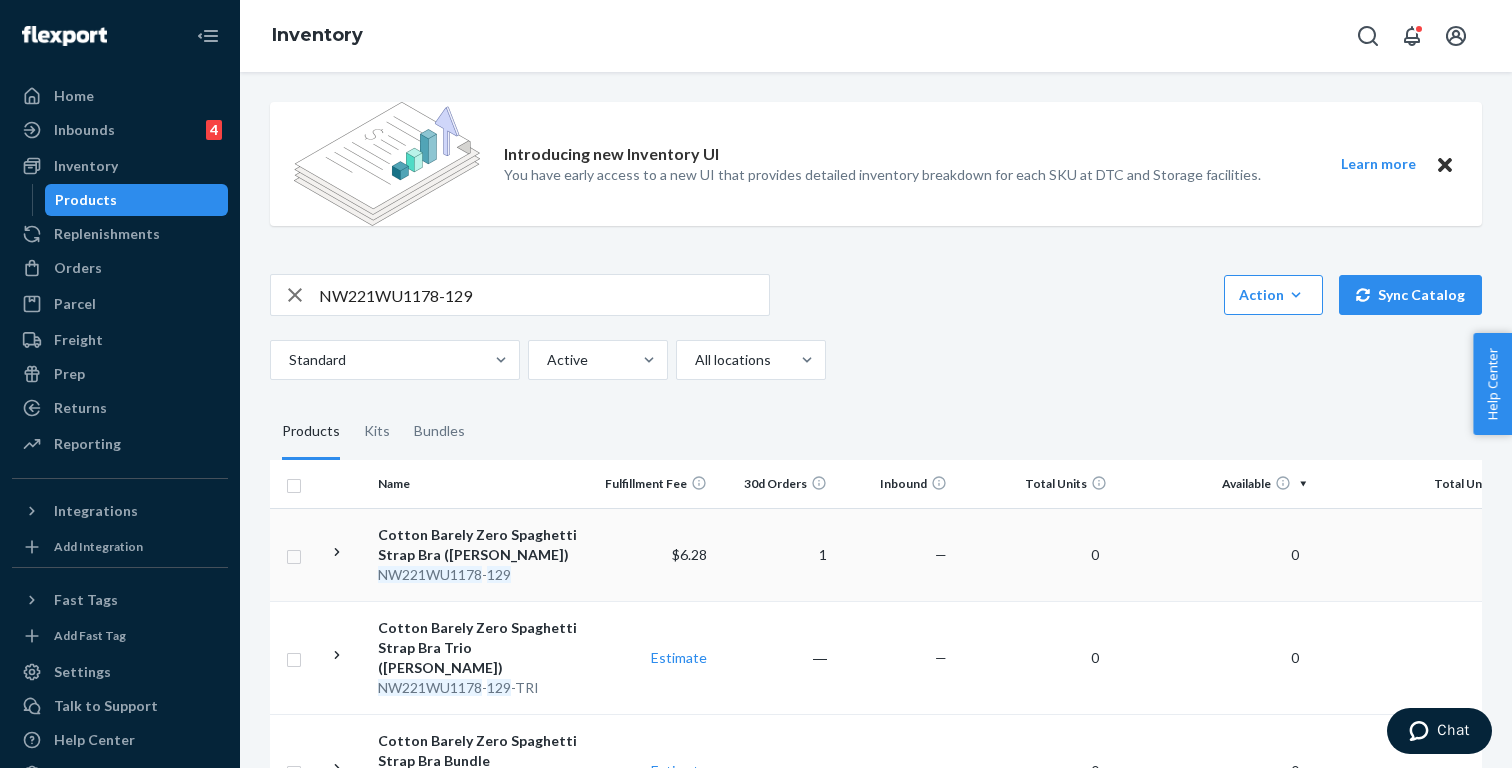 click on "Cotton Barely Zero Spaghetti Strap Bra (Sweet Brandy)" at bounding box center [482, 545] 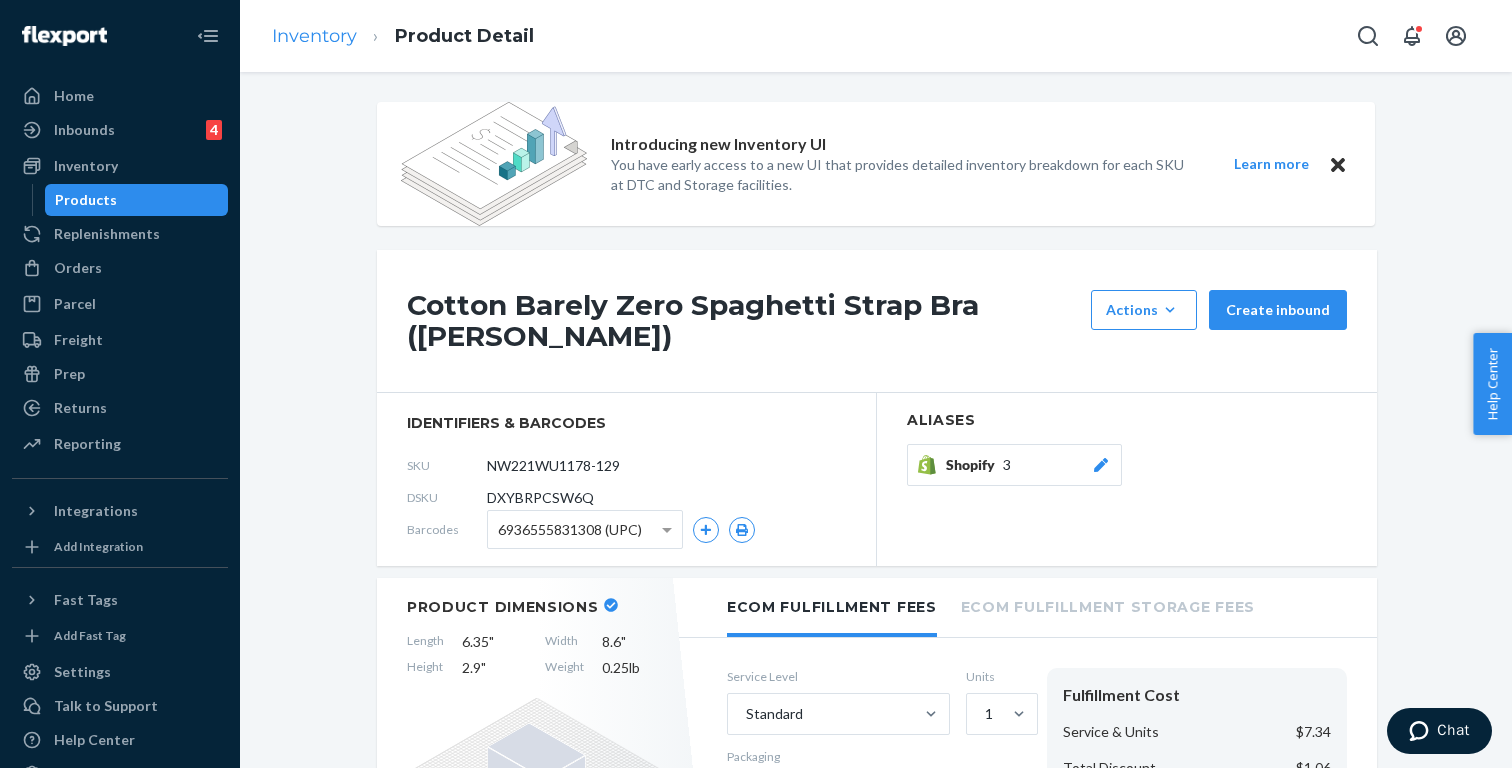 scroll, scrollTop: 0, scrollLeft: 0, axis: both 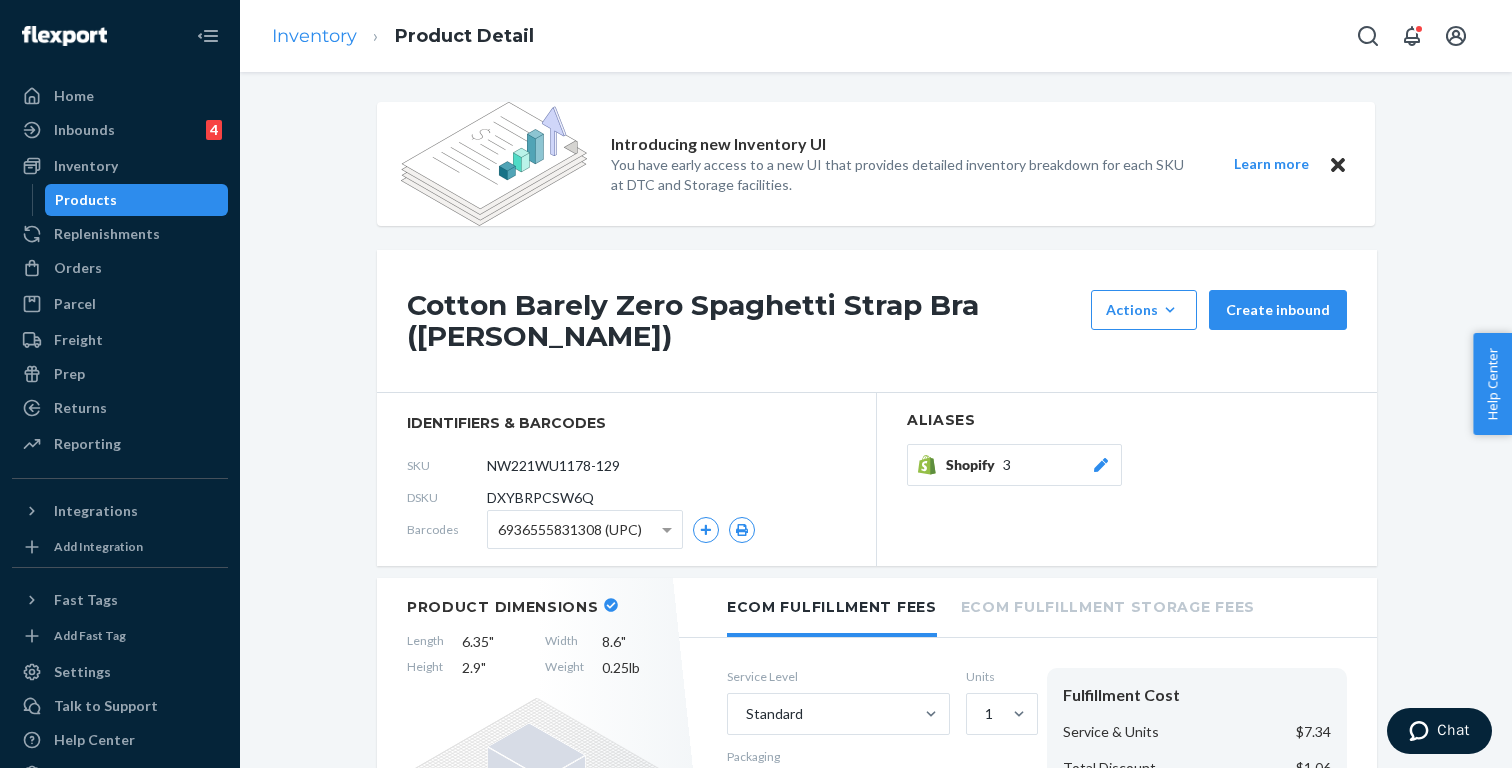click on "Inventory" at bounding box center (314, 36) 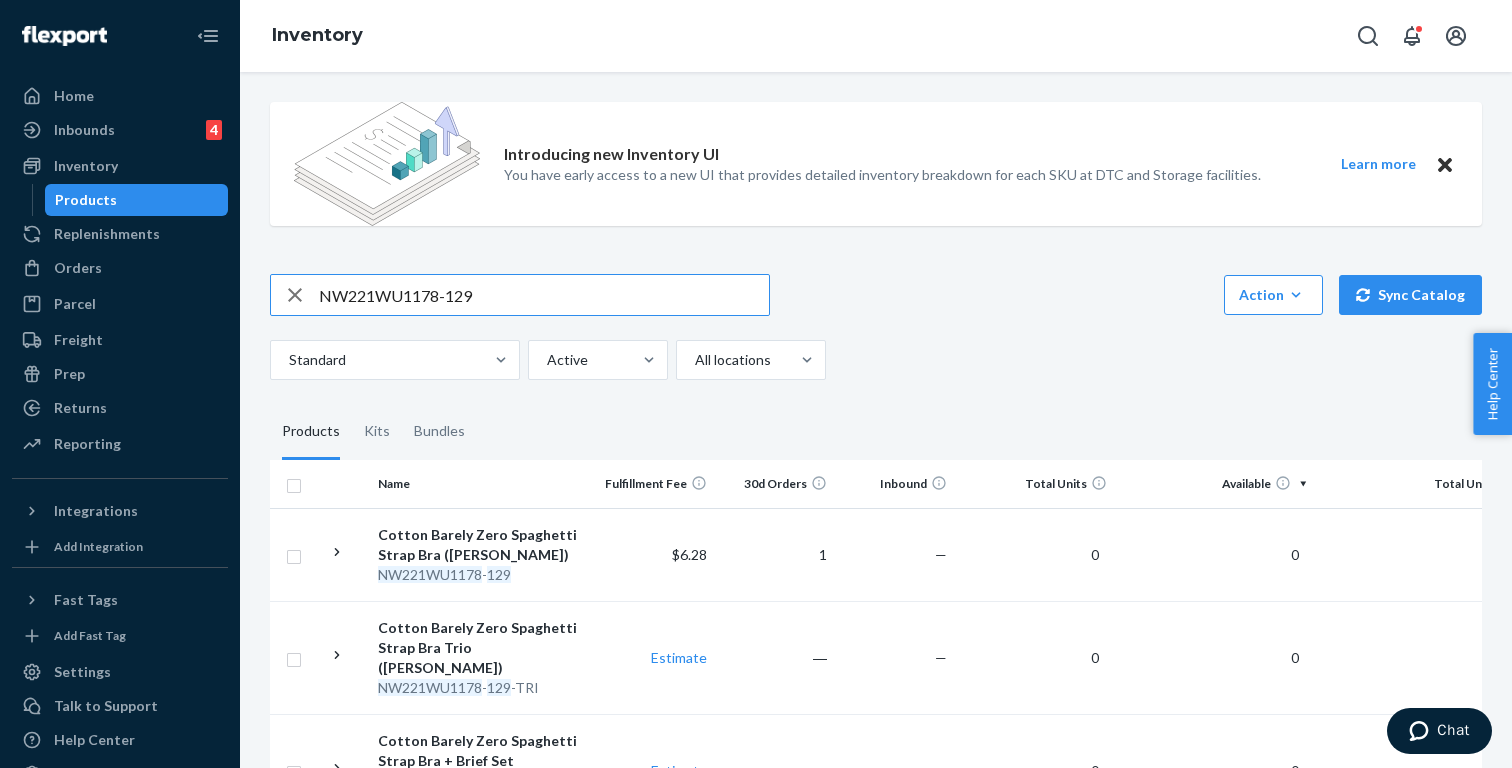 paste on "31WU1141-974-M-L" 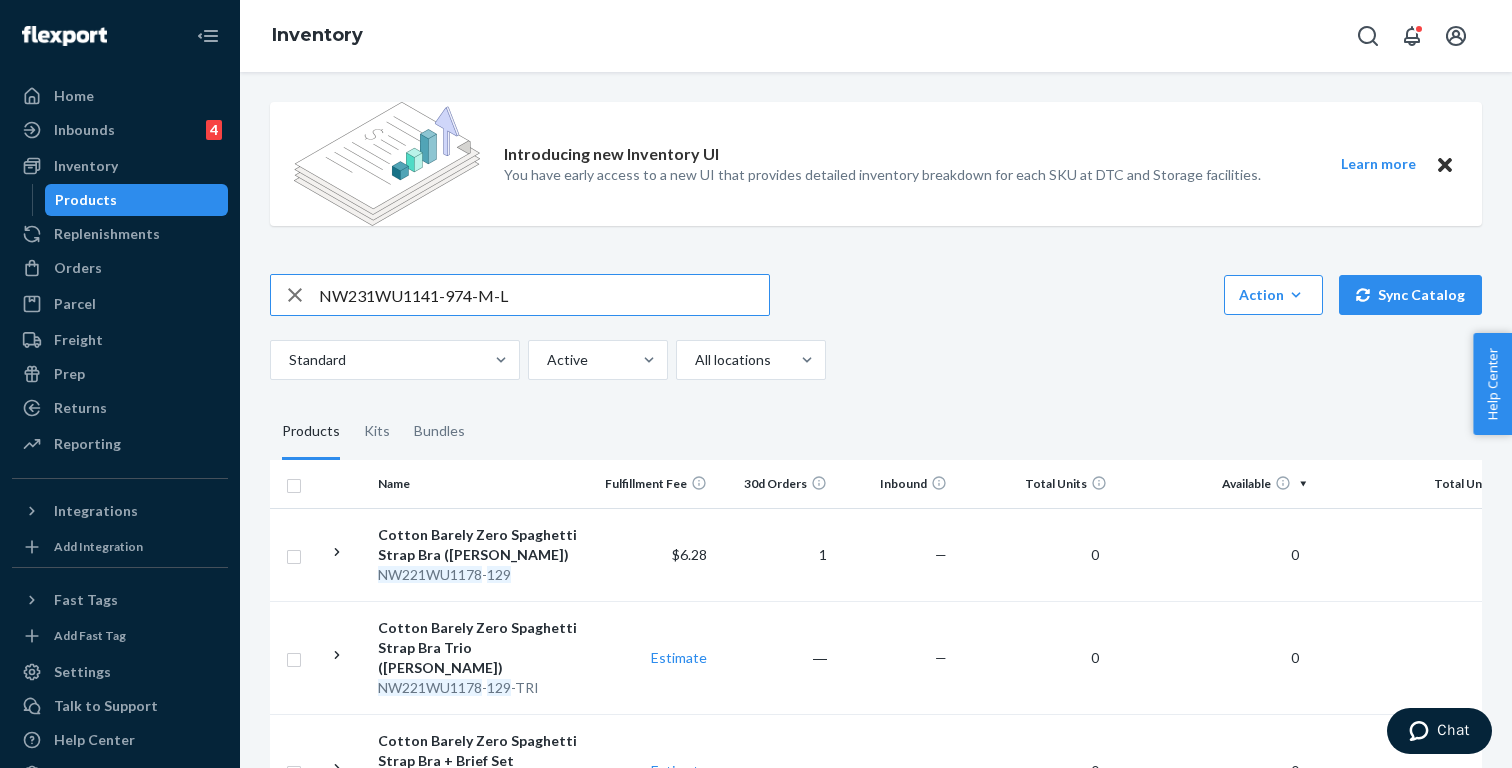 type on "NW231WU1141-974-M-L" 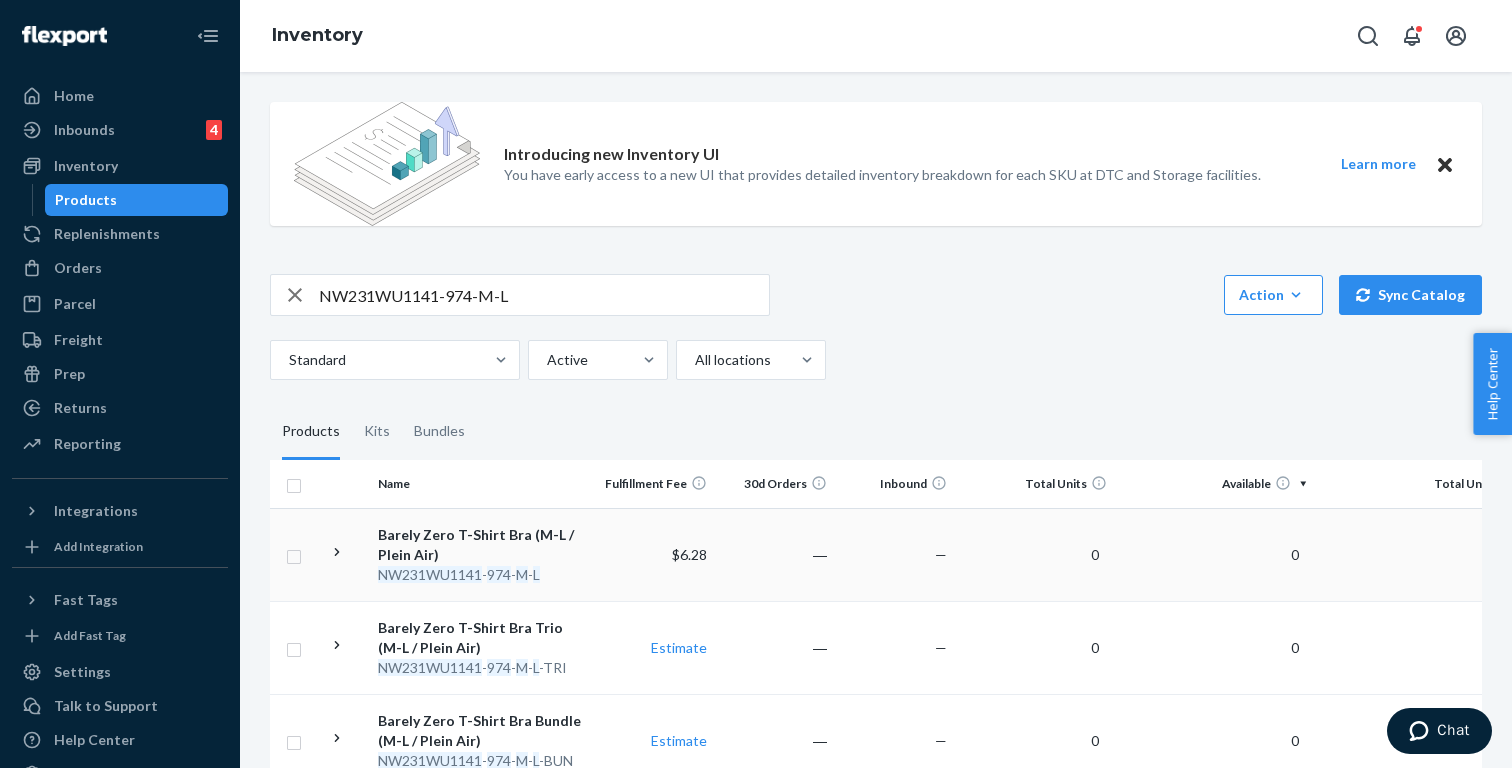 click on "Barely Zero T-Shirt Bra (M-L / Plein Air)" at bounding box center [482, 545] 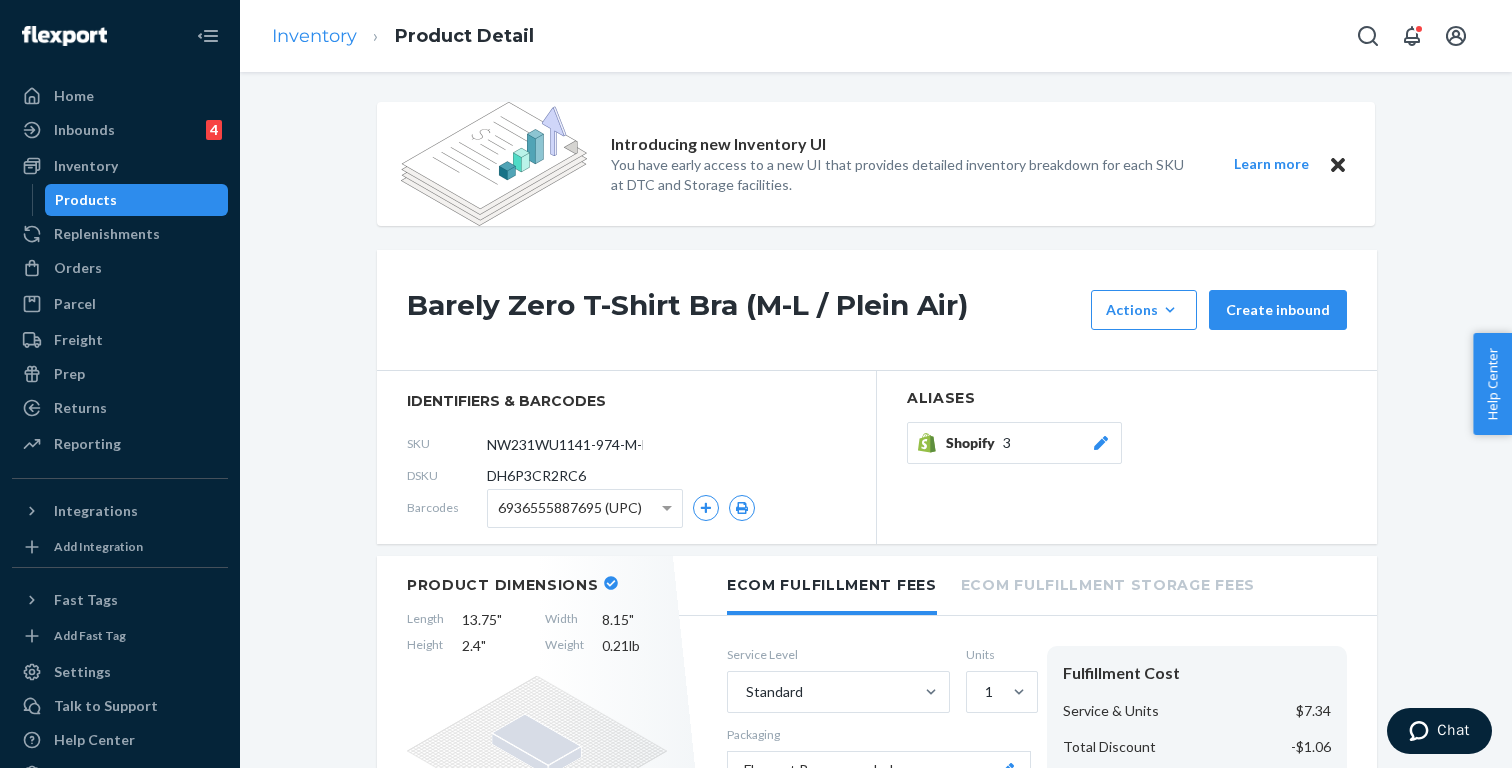 click on "Inventory" at bounding box center (314, 36) 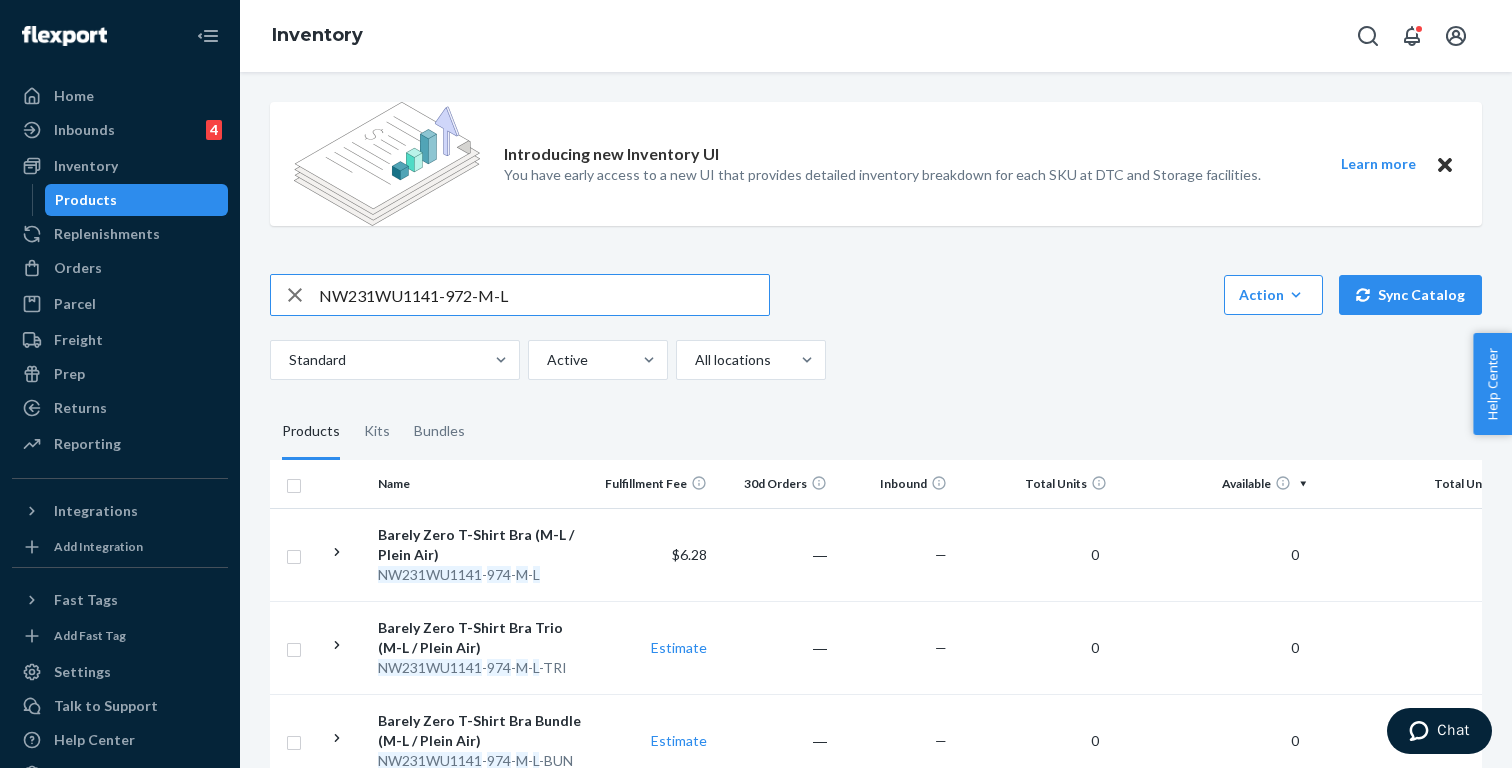 type on "NW231WU1141-972-M-L" 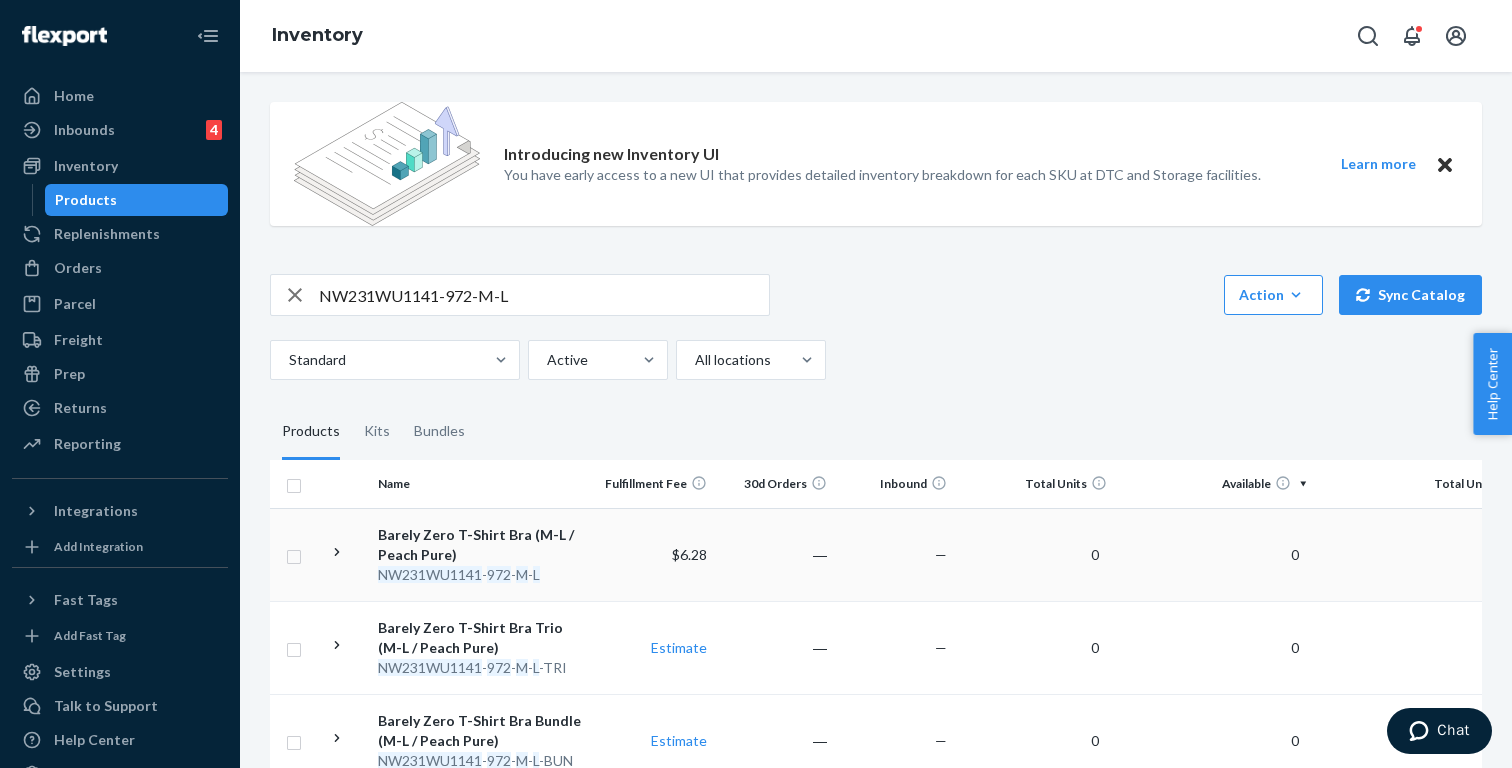 click on "Barely Zero T-Shirt Bra (M-L / Peach Pure)" at bounding box center (482, 545) 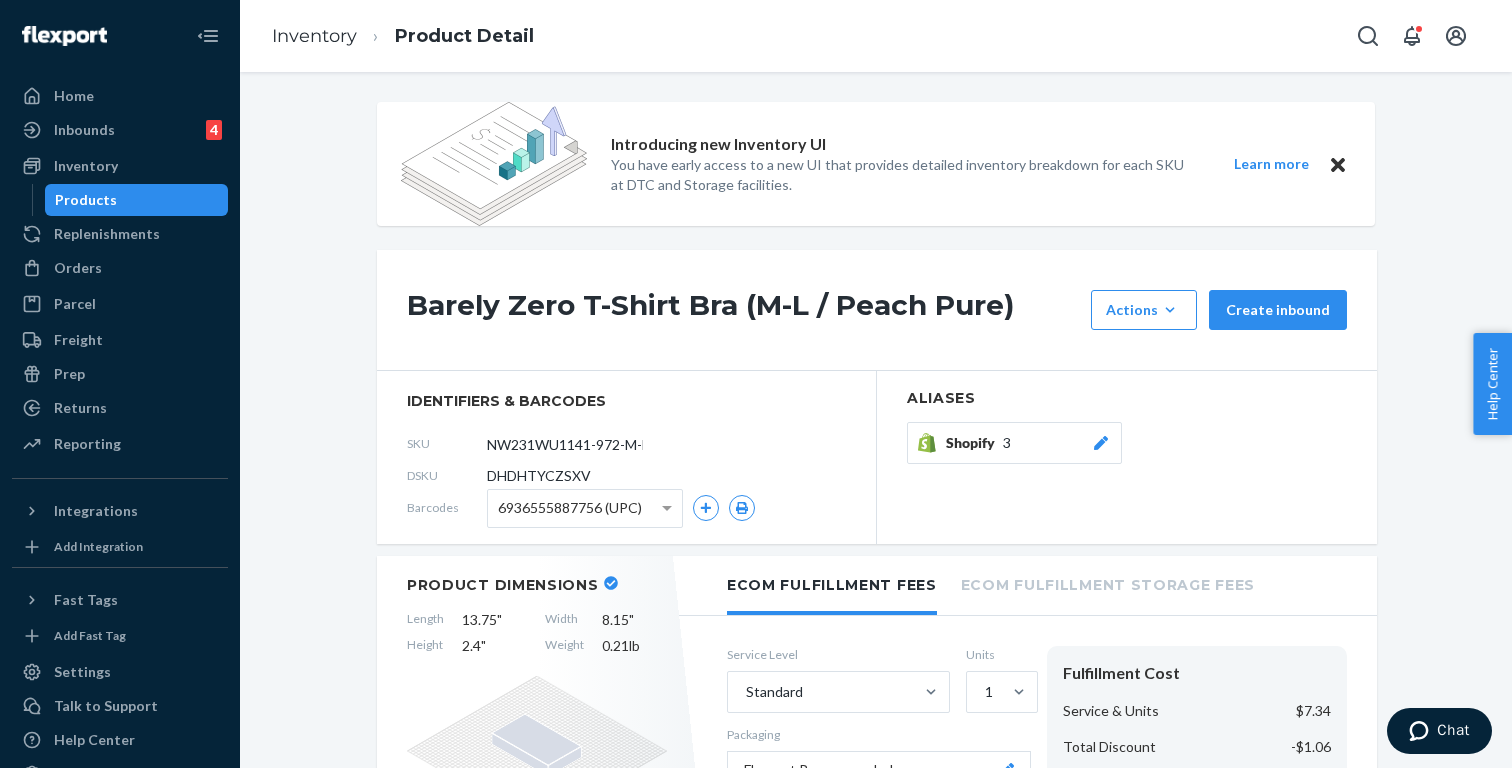 click on "Inventory Product Detail" at bounding box center (403, 36) 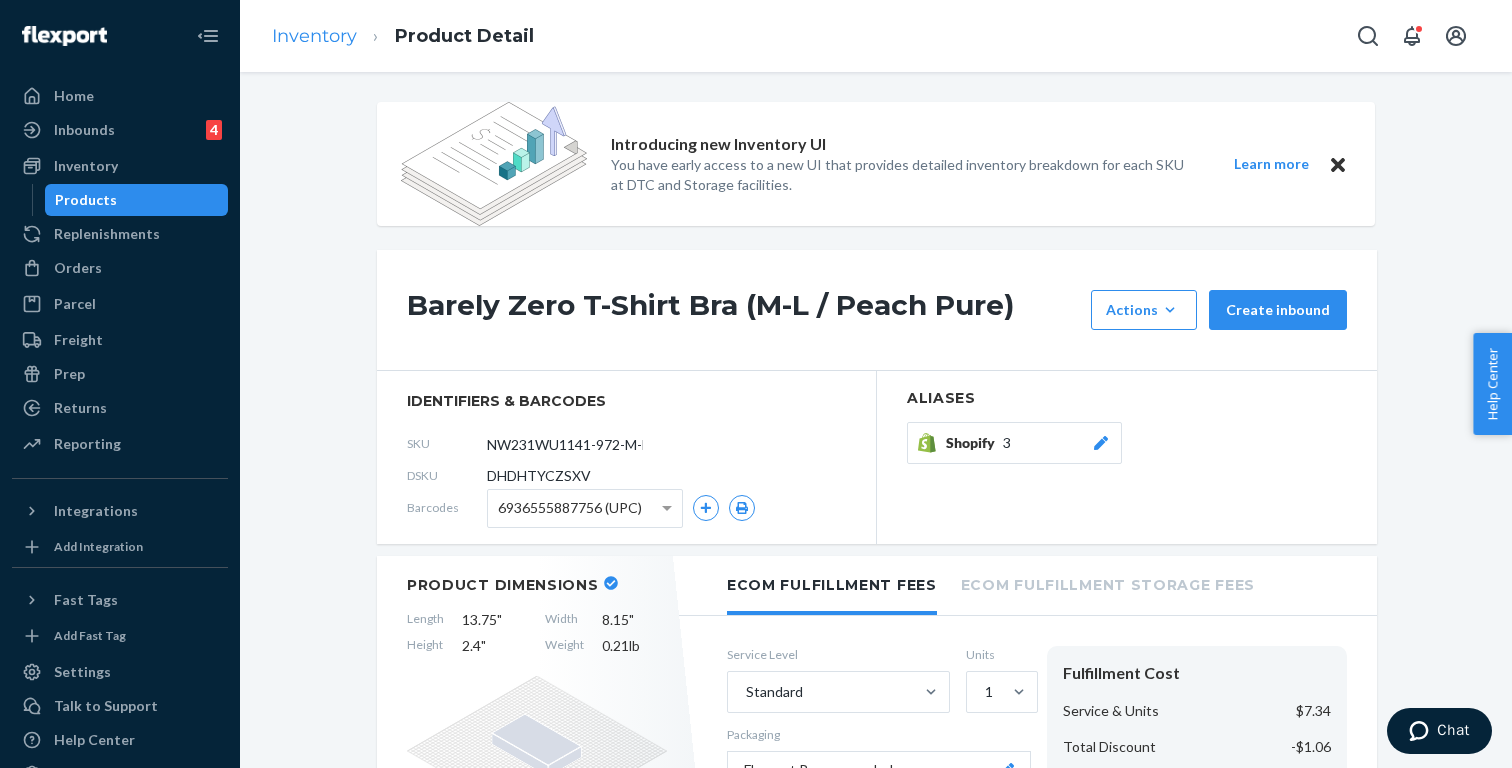 click on "Inventory" at bounding box center [314, 36] 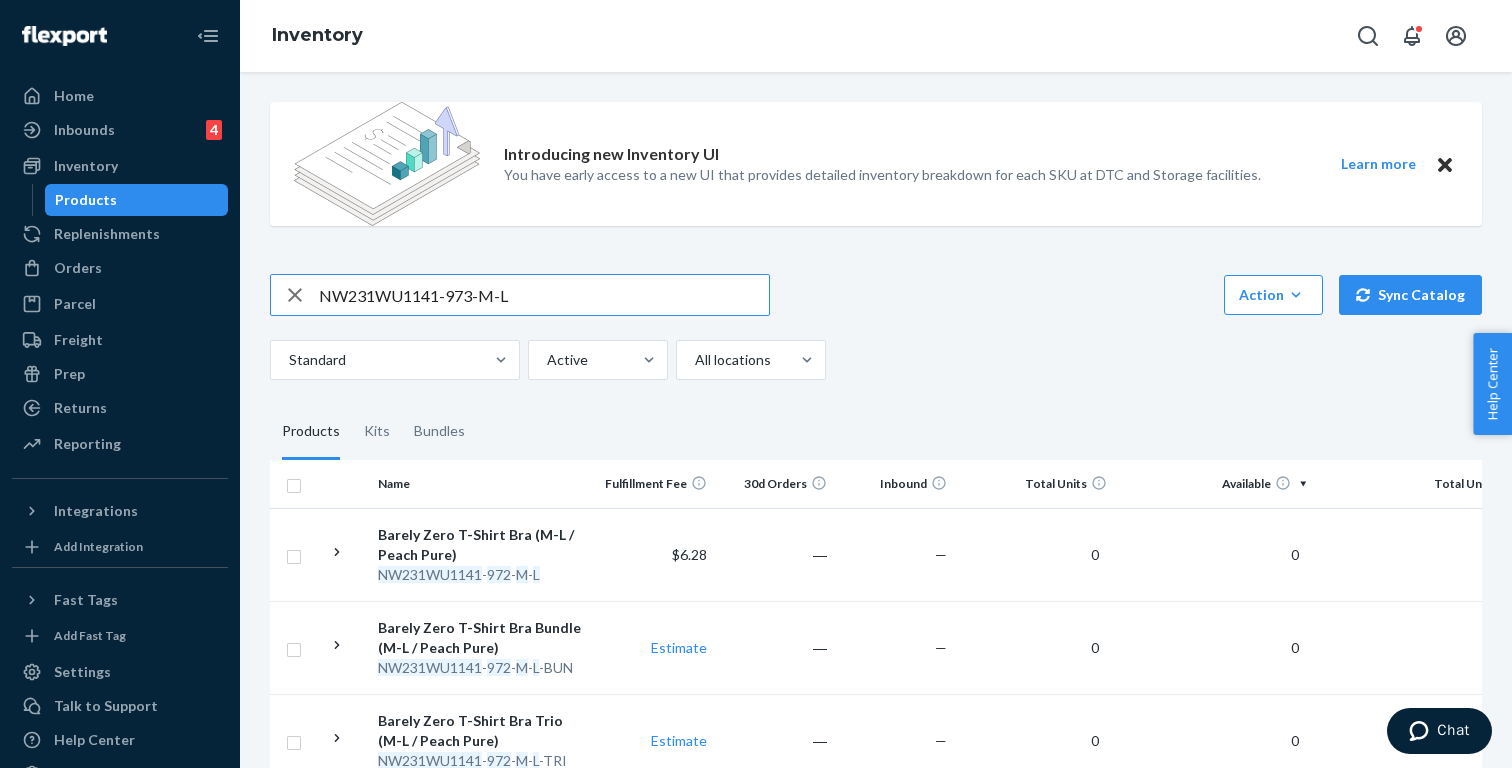 type on "NW231WU1141-973-M-L" 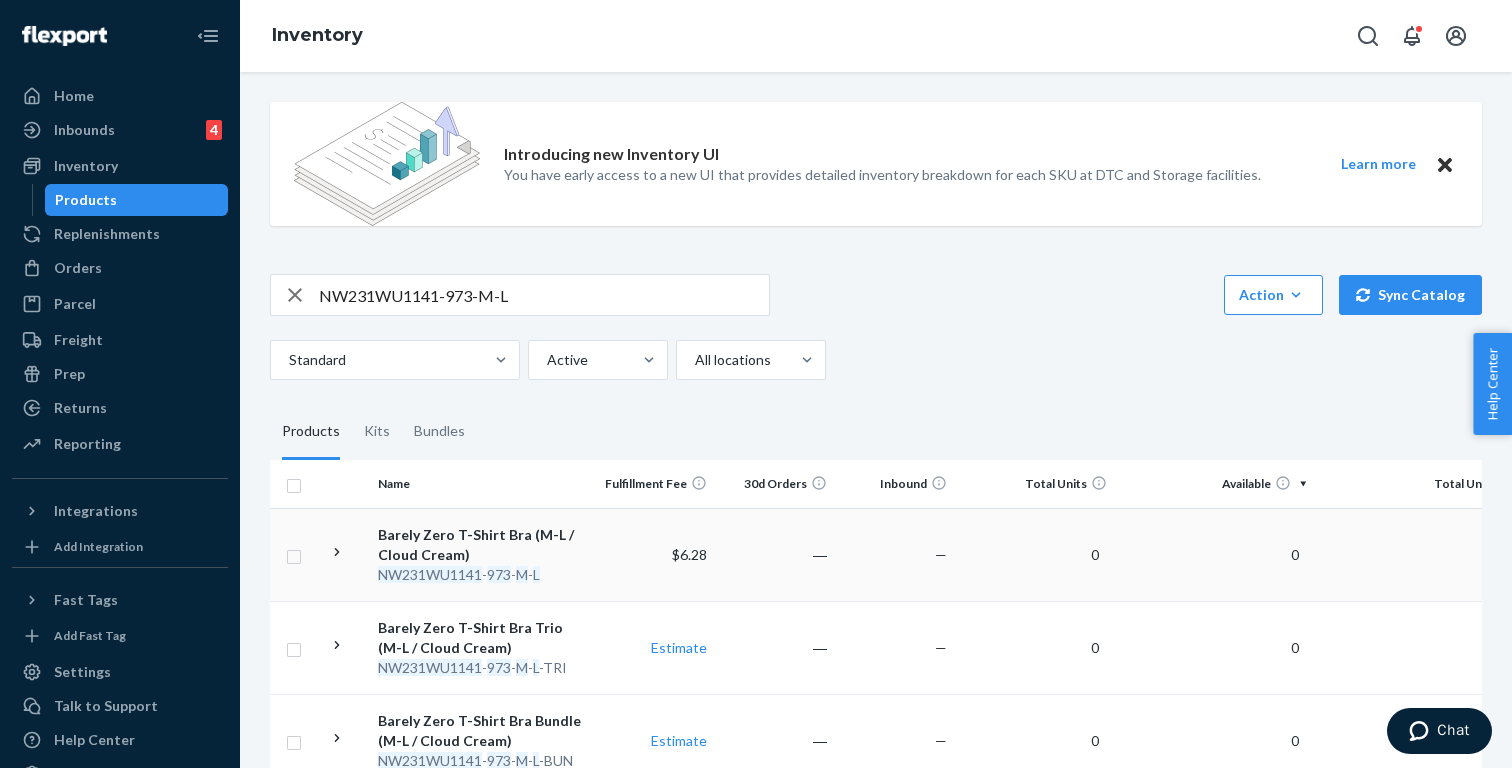 click on "Barely Zero T-Shirt Bra (M-L / Cloud Cream)" at bounding box center (482, 545) 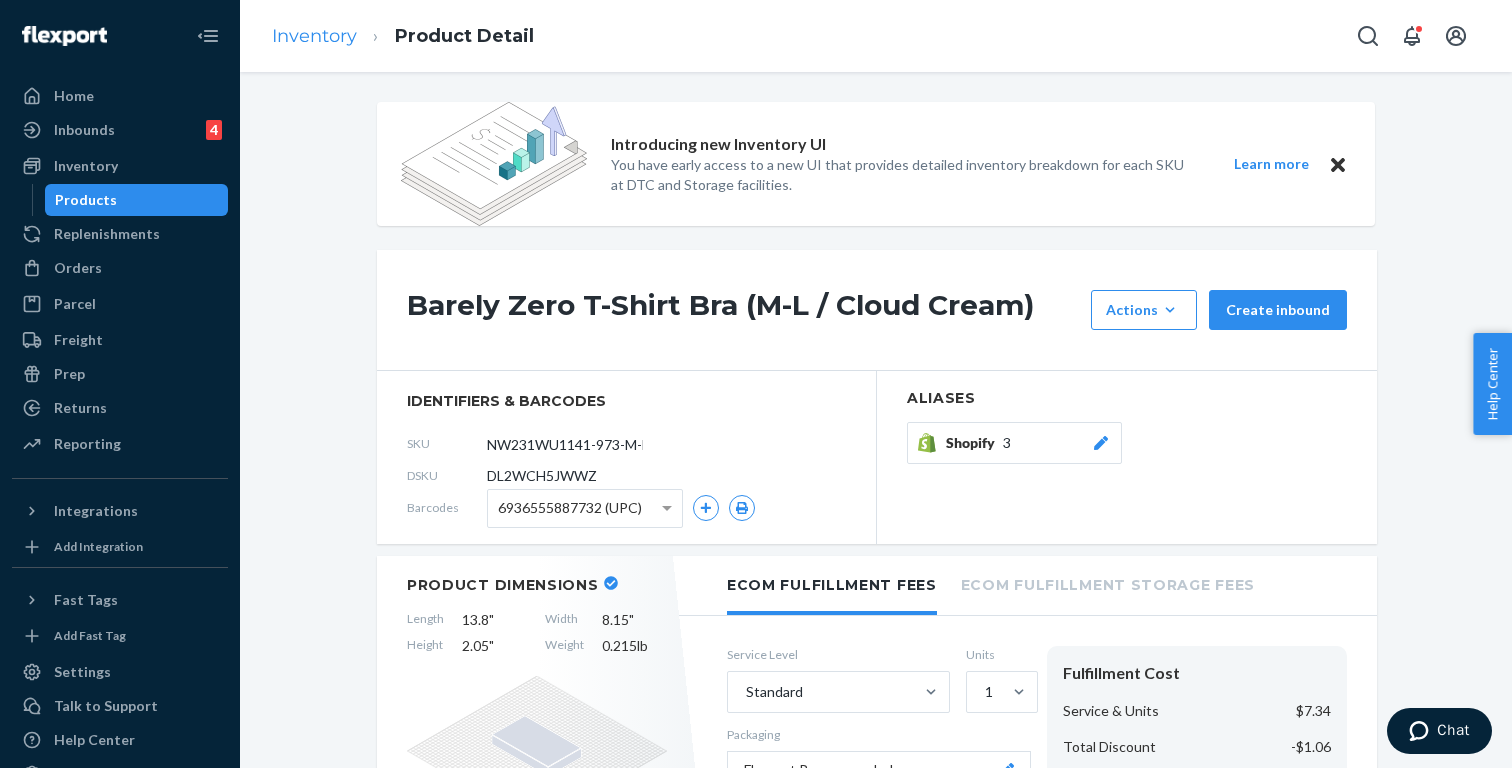 click on "Inventory" at bounding box center (314, 36) 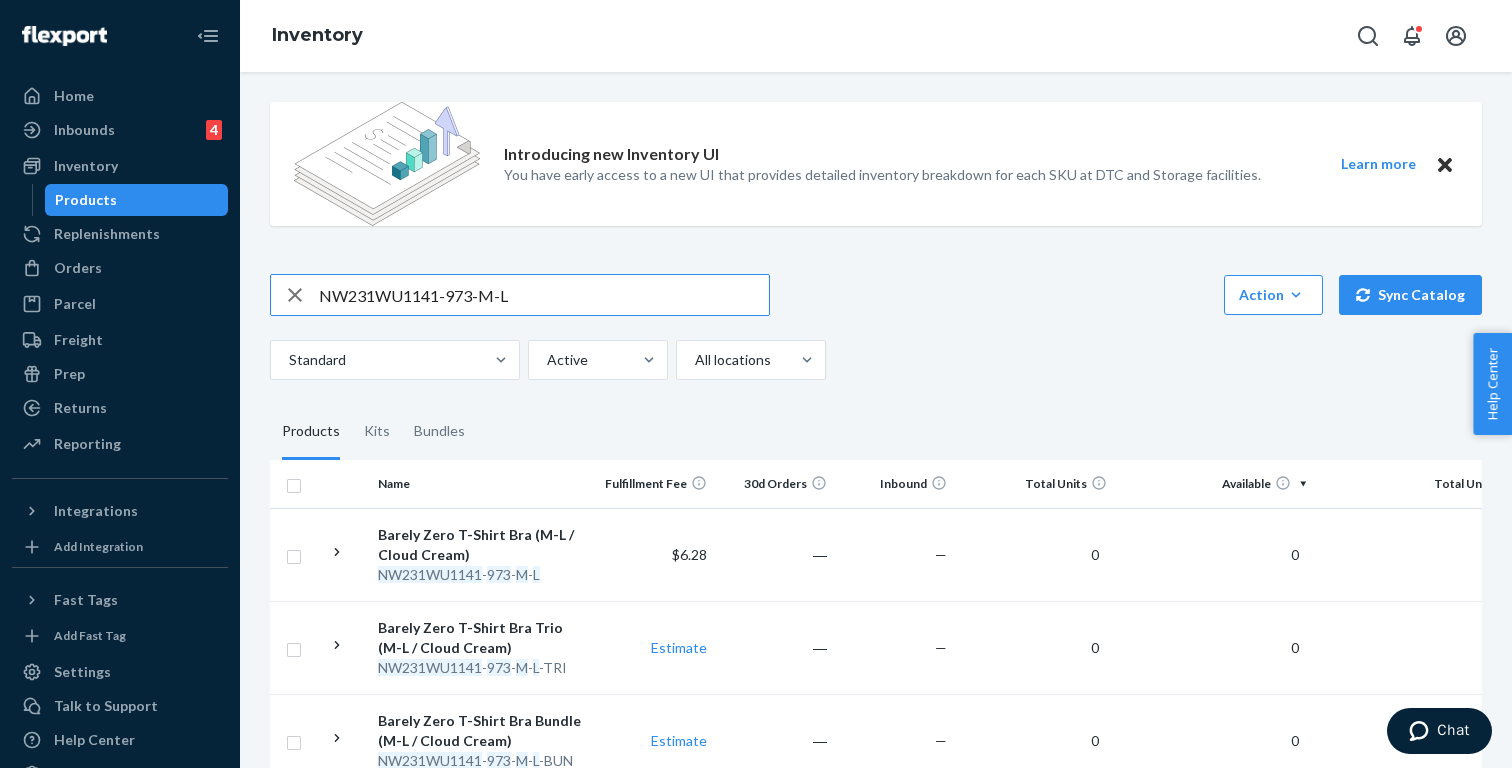 paste on "21WU1327-629" 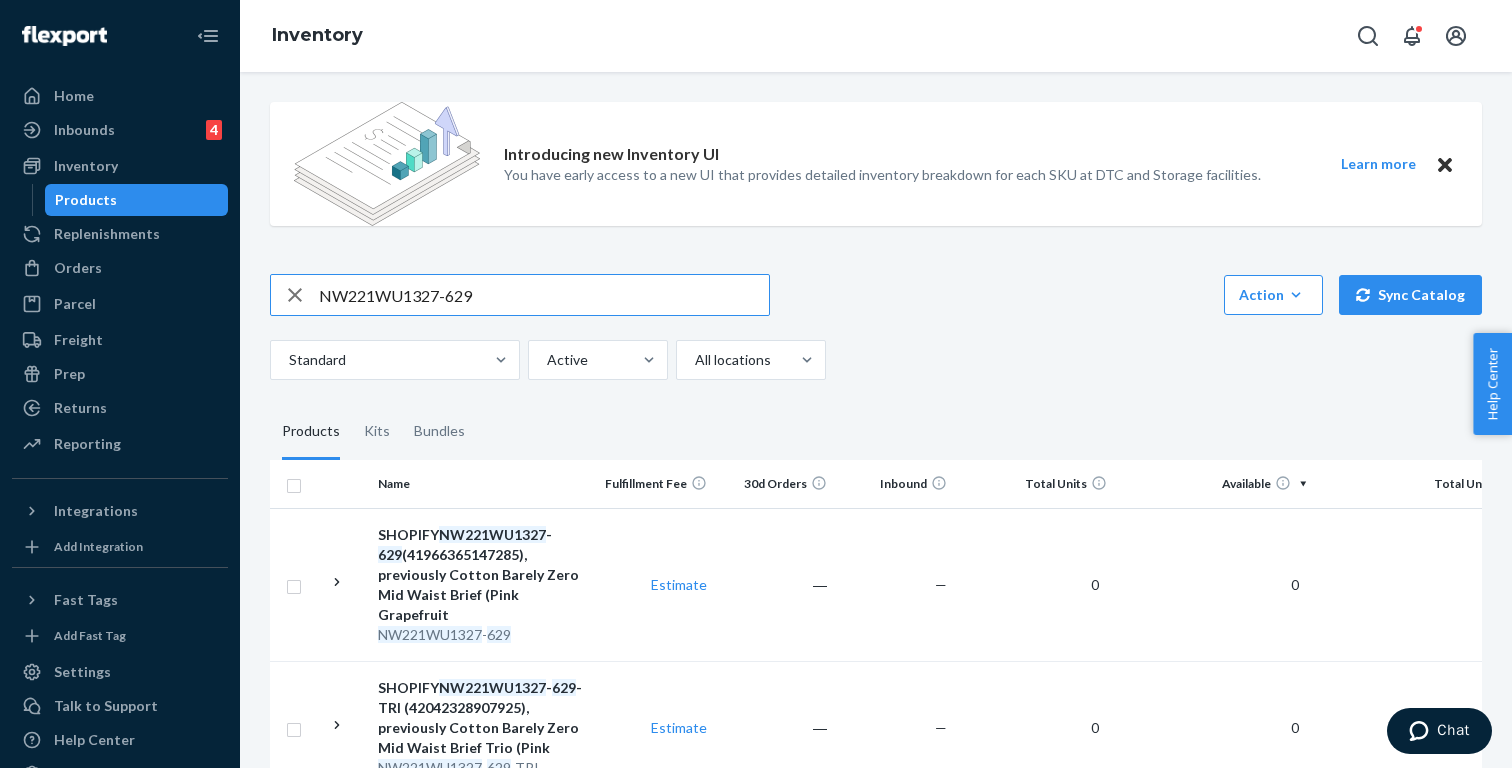 paste on "211WU1121-660" 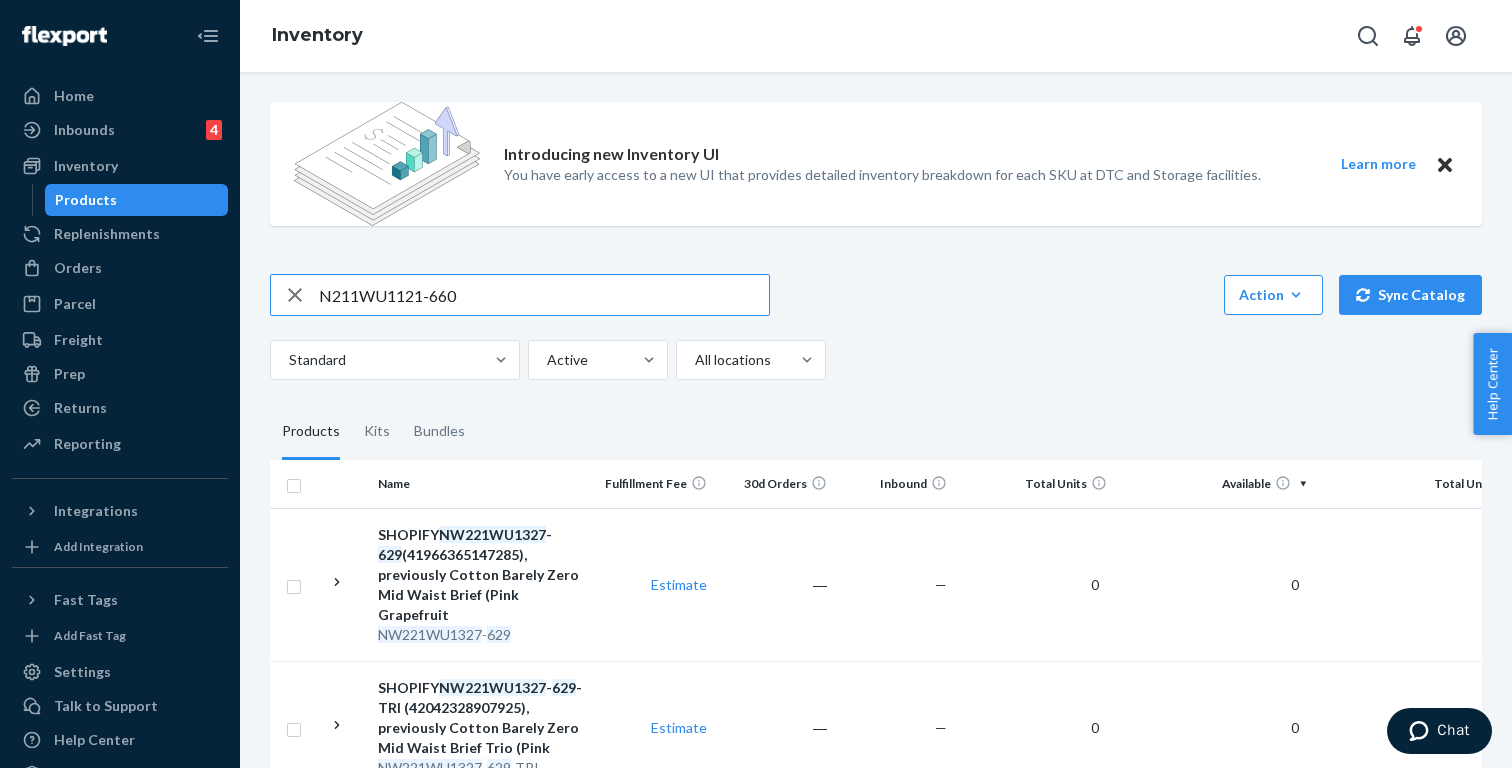 type on "N211WU1121-660" 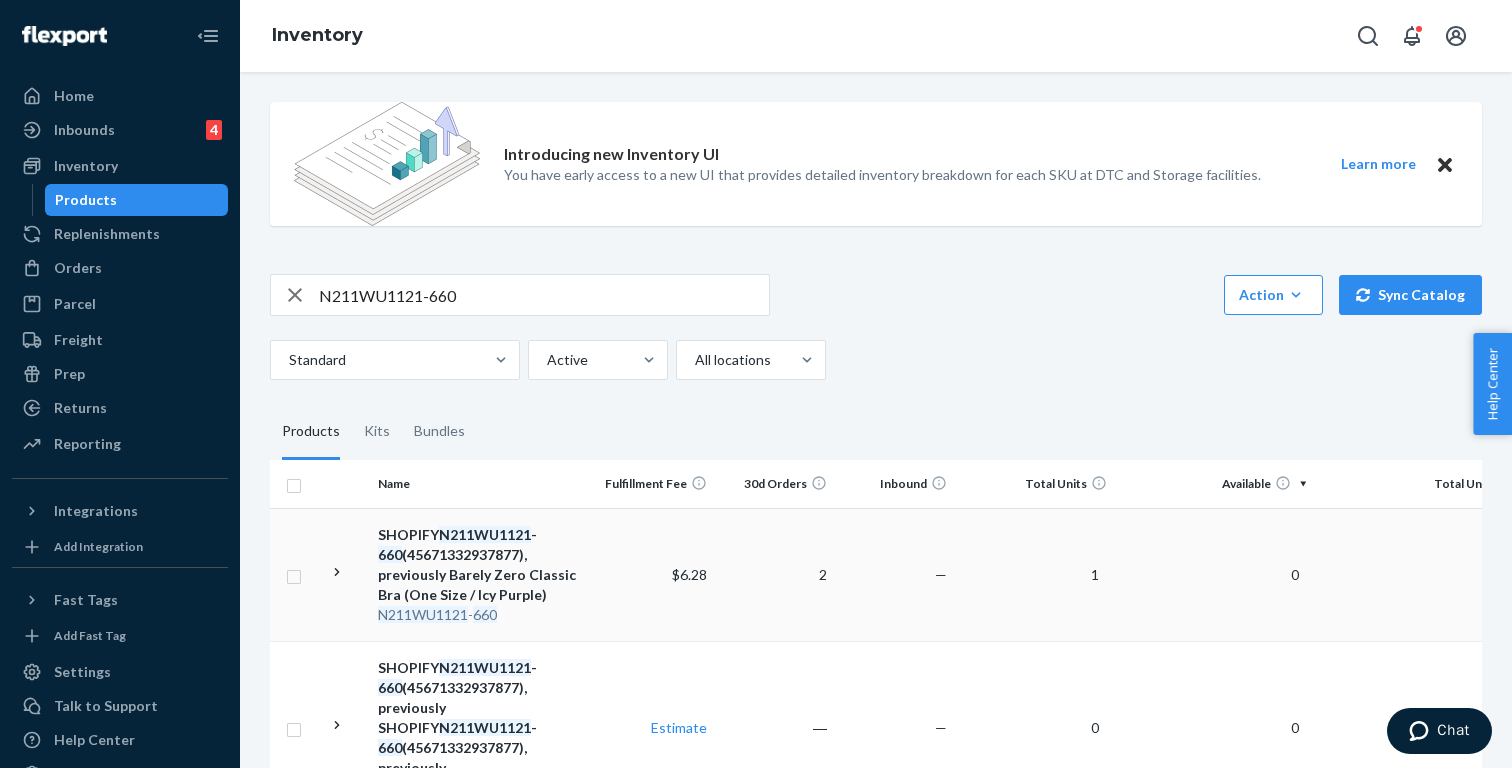 scroll, scrollTop: -1, scrollLeft: 0, axis: vertical 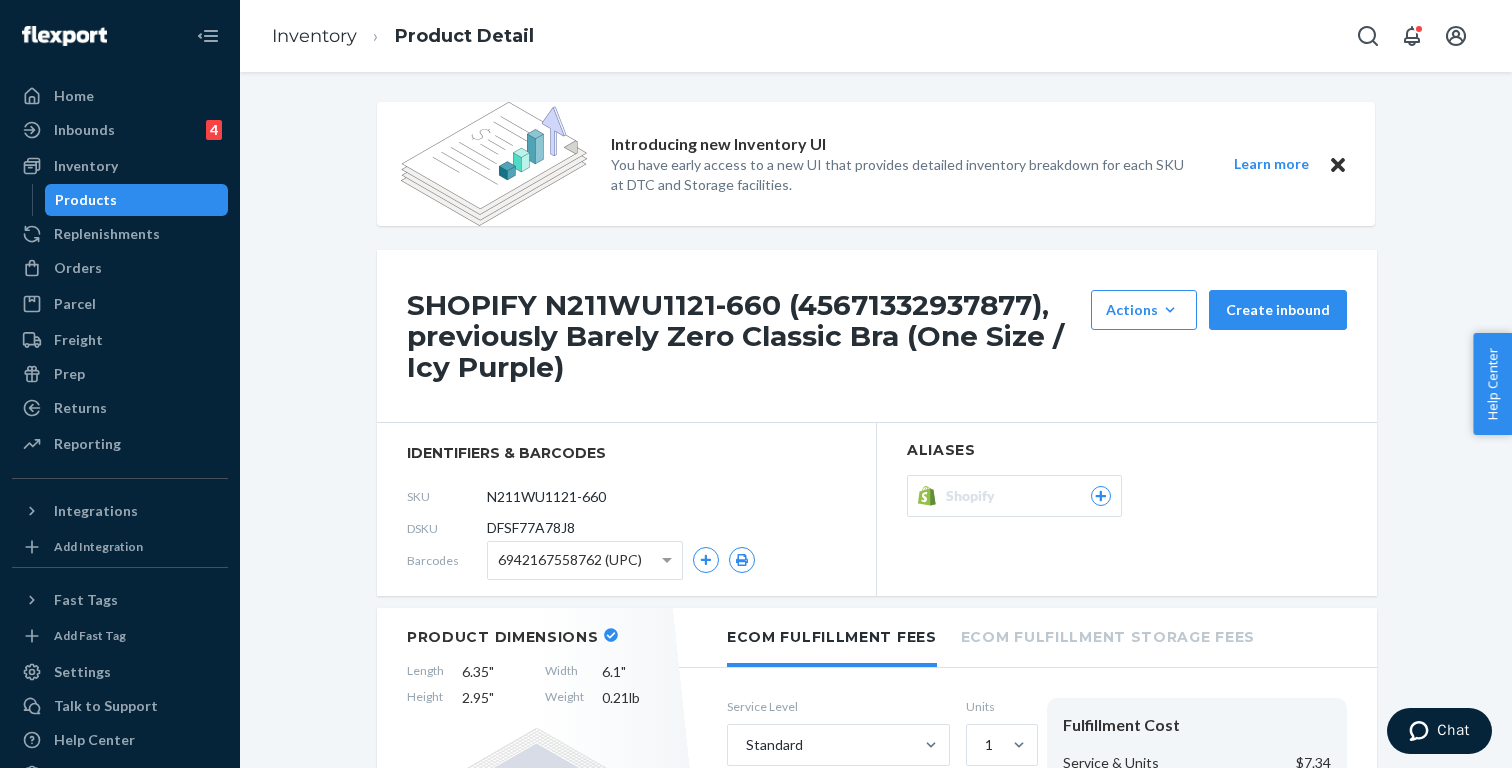 click on "Shopify" at bounding box center [974, 496] 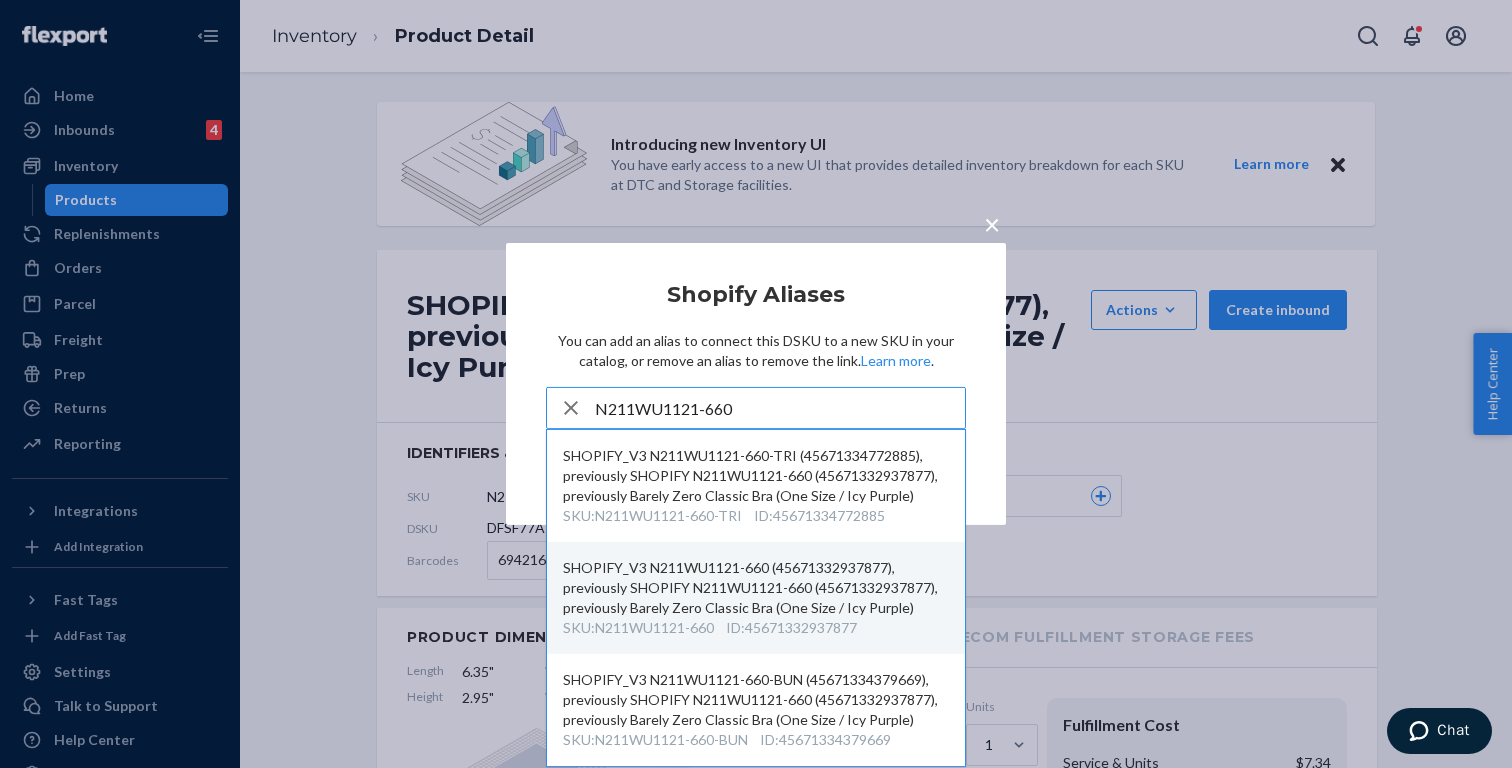 type on "N211WU1121-660" 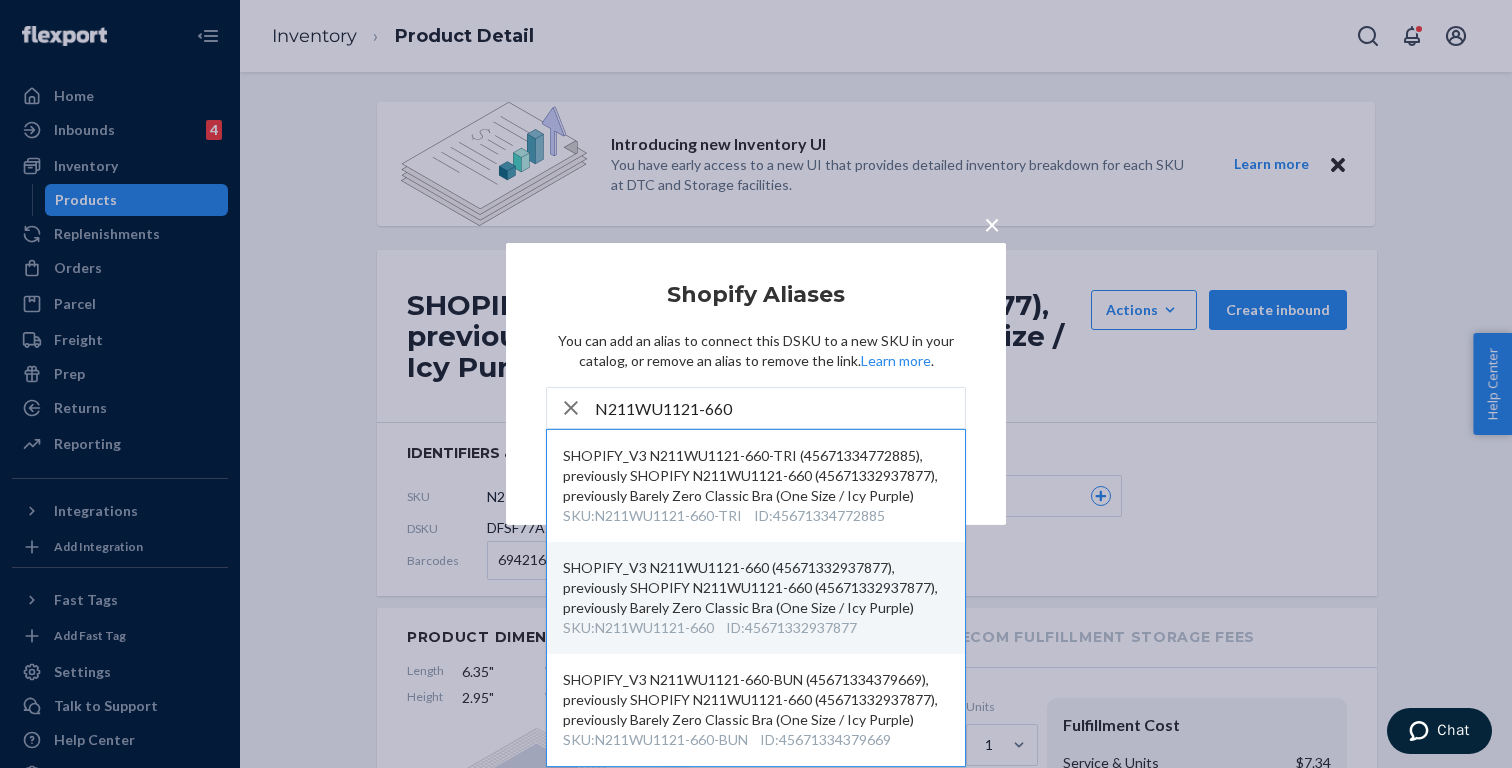 click on "SHOPIFY_V3 N211WU1121-660 (45671332937877), previously SHOPIFY N211WU1121-660 (45671332937877), previously Barely Zero Classic Bra (One Size / Icy Purple)" at bounding box center (756, 588) 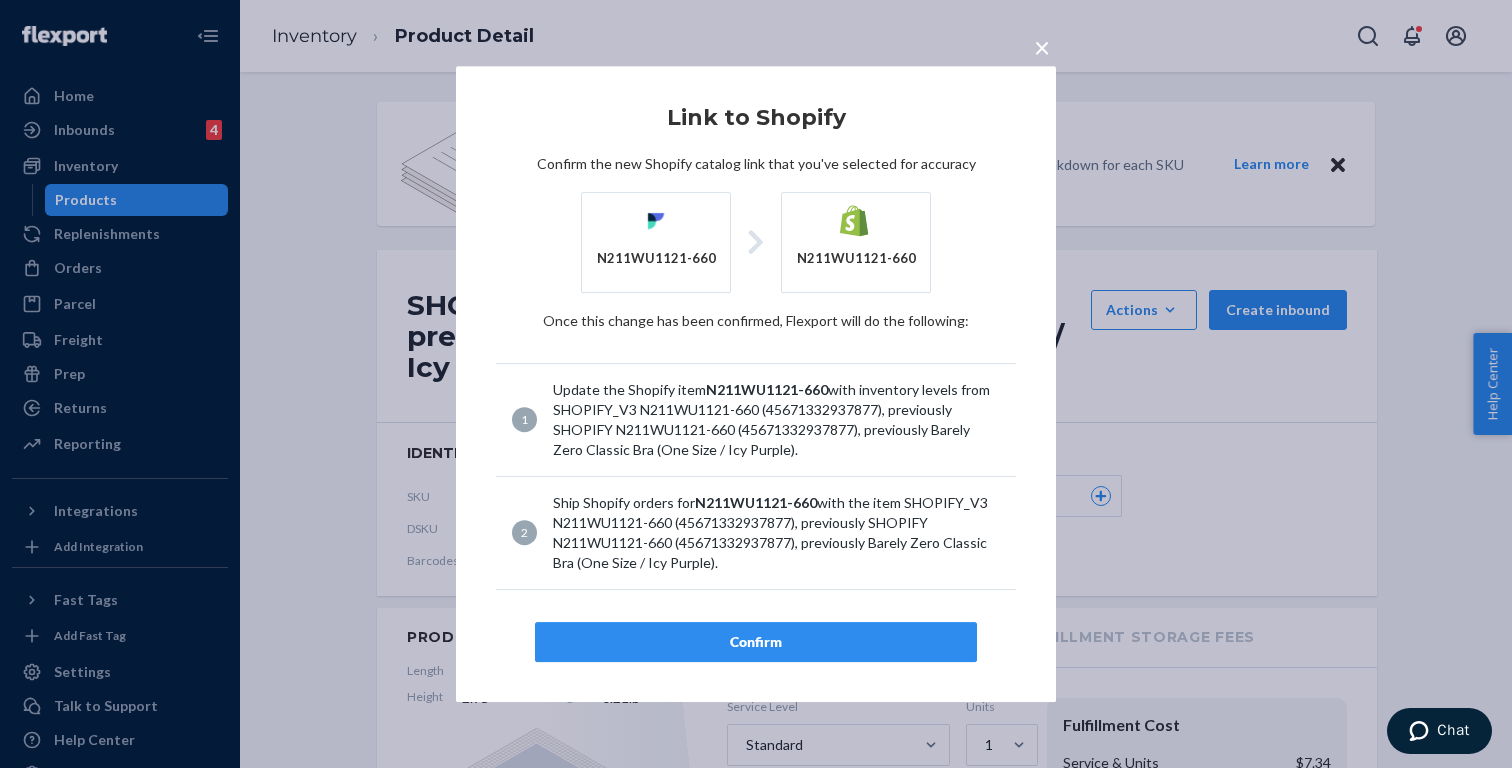 click on "Confirm" at bounding box center (756, 642) 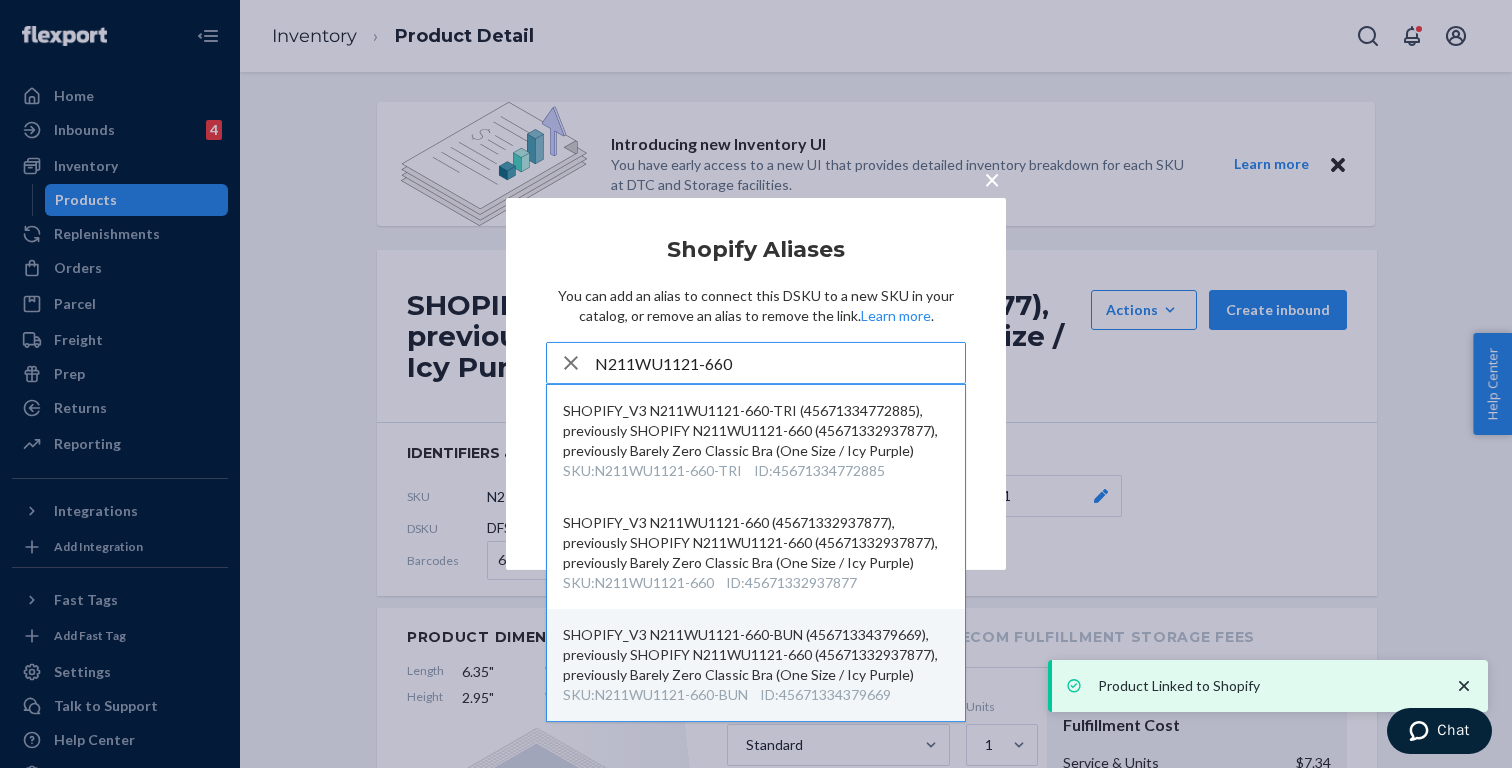 type on "N211WU1121-660" 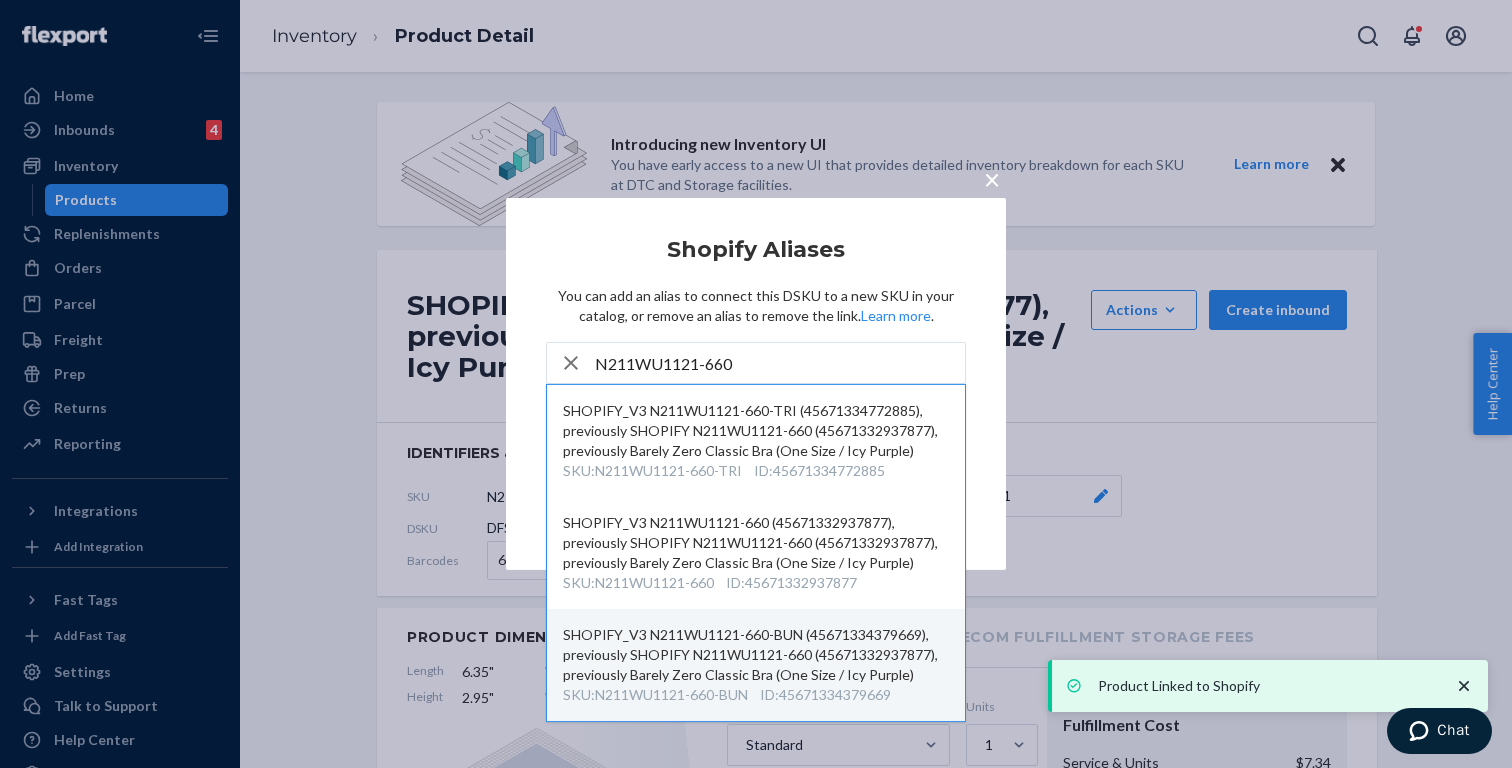 click on "SHOPIFY_V3 N211WU1121-660-BUN (45671334379669), previously SHOPIFY N211WU1121-660 (45671332937877), previously Barely Zero Classic Bra (One Size / Icy Purple)" at bounding box center [756, 655] 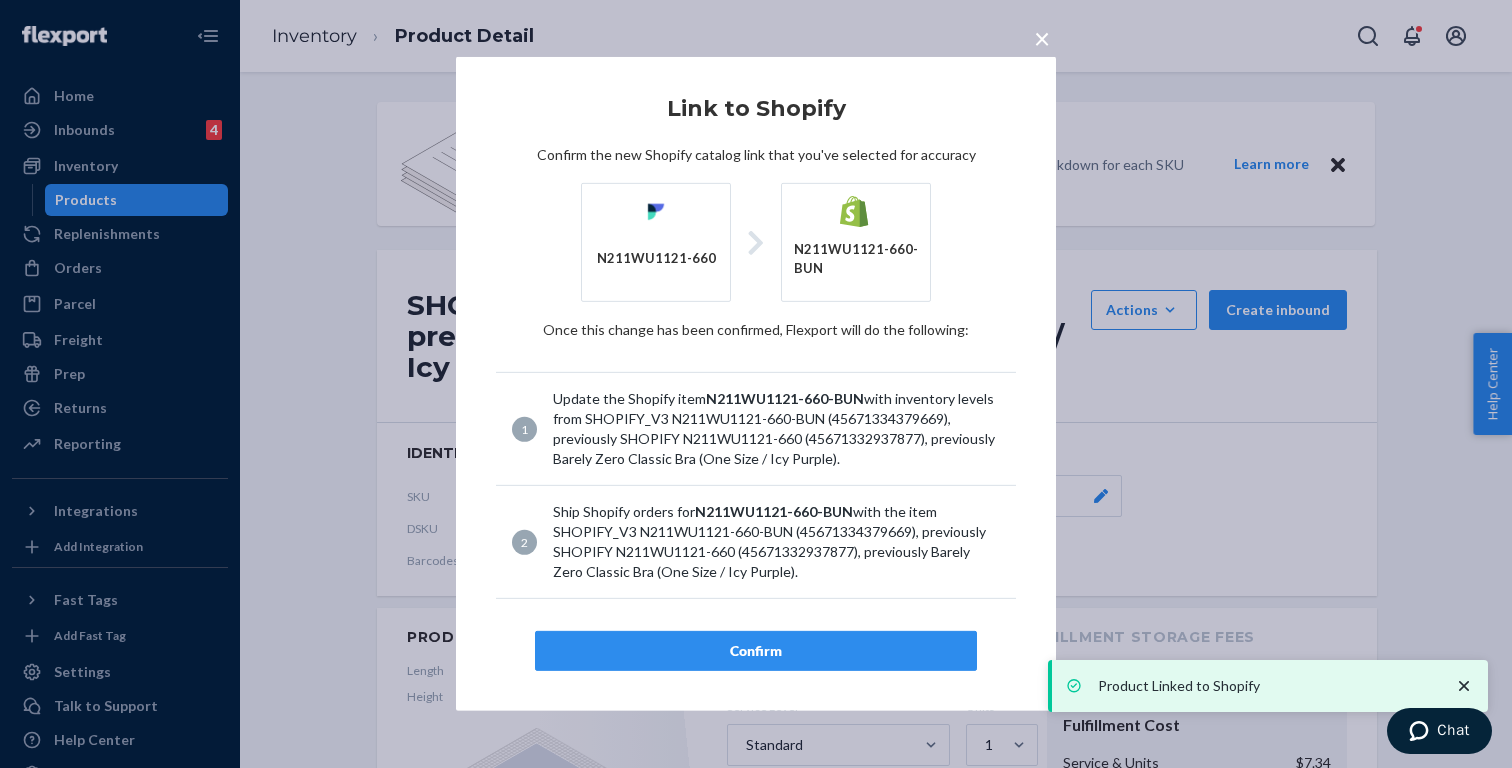 click on "Confirm" at bounding box center [756, 651] 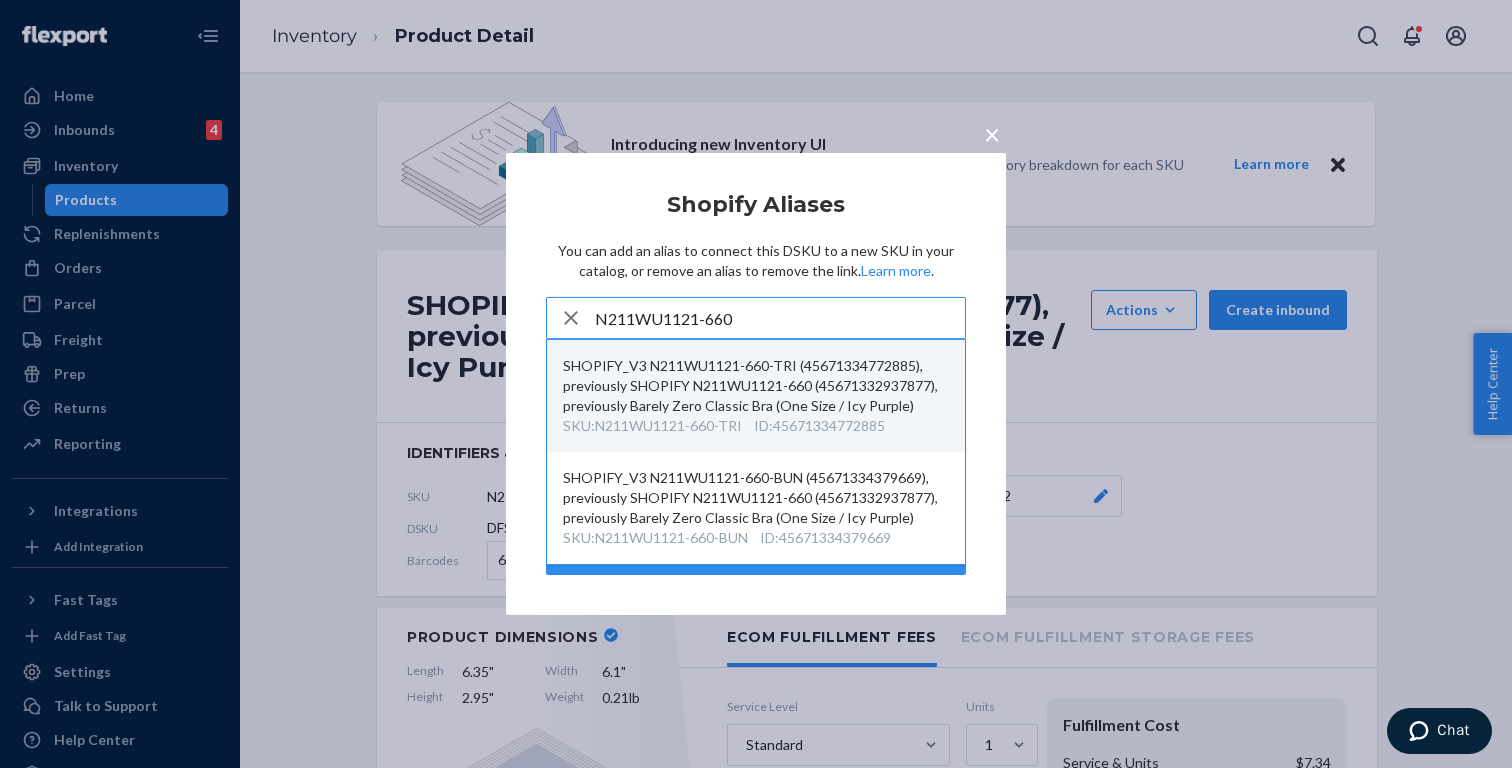 type on "N211WU1121-660" 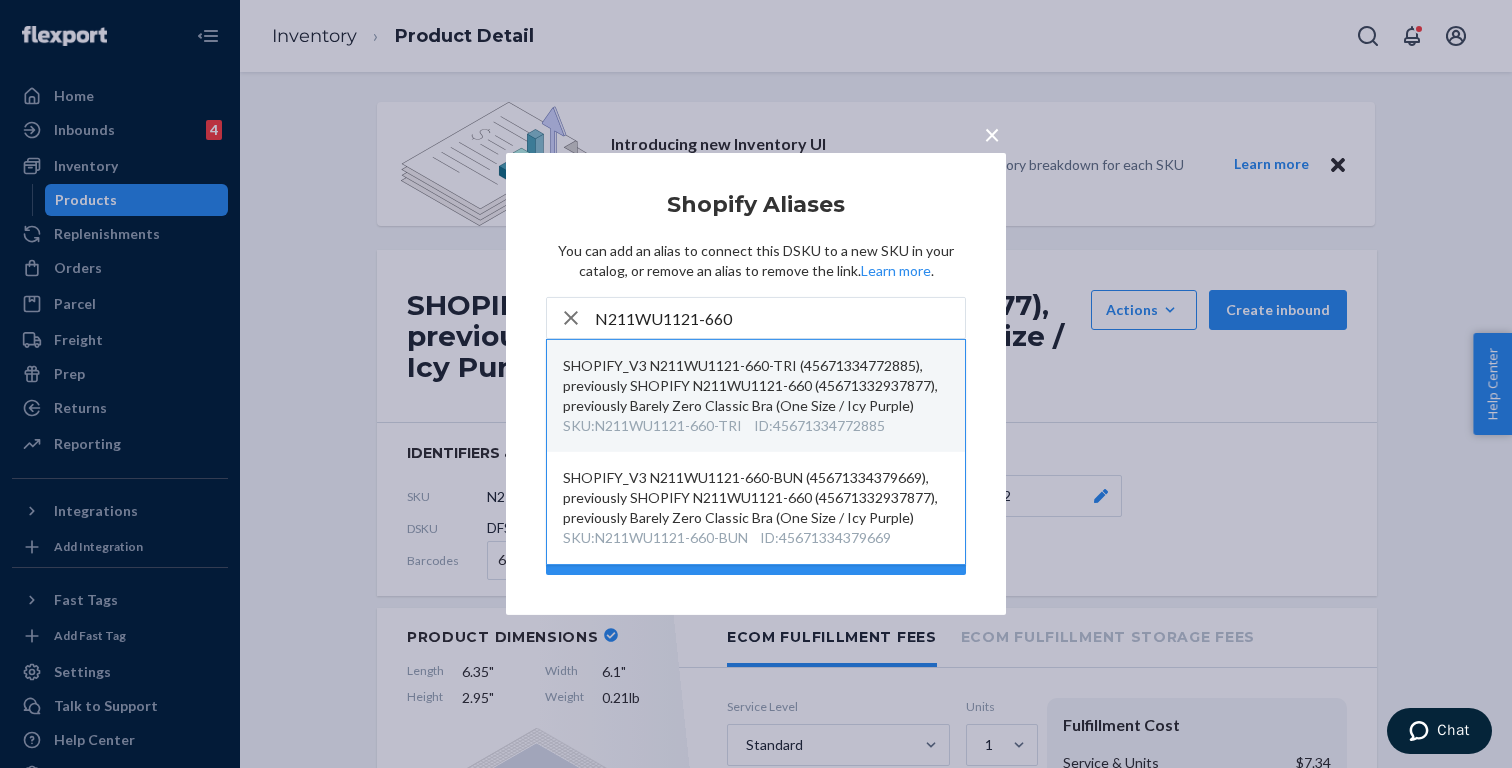 click on "SHOPIFY_V3 N211WU1121-660-TRI (45671334772885), previously SHOPIFY N211WU1121-660 (45671332937877), previously Barely Zero Classic Bra (One Size / Icy Purple)" at bounding box center (756, 386) 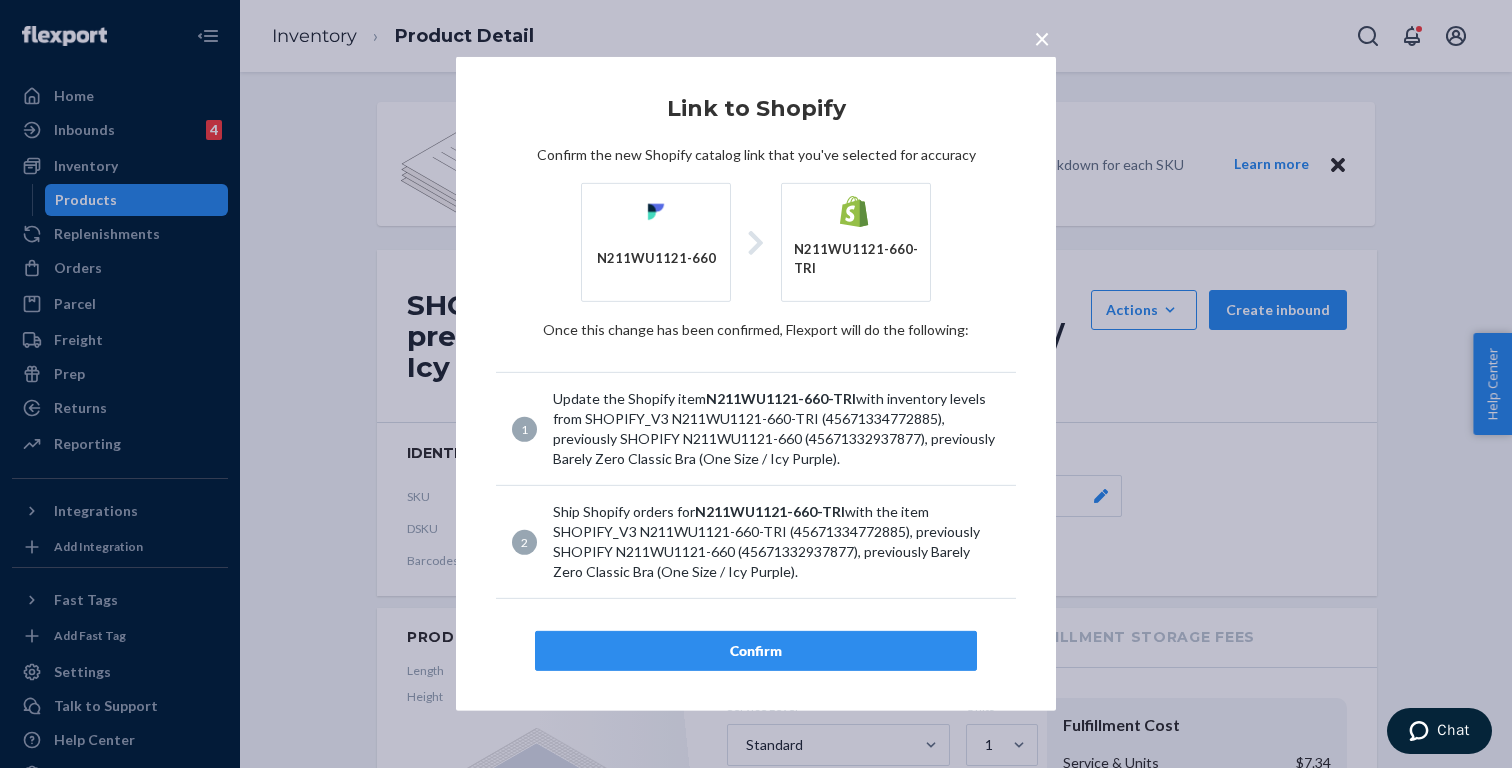 click on "Confirm" at bounding box center (756, 651) 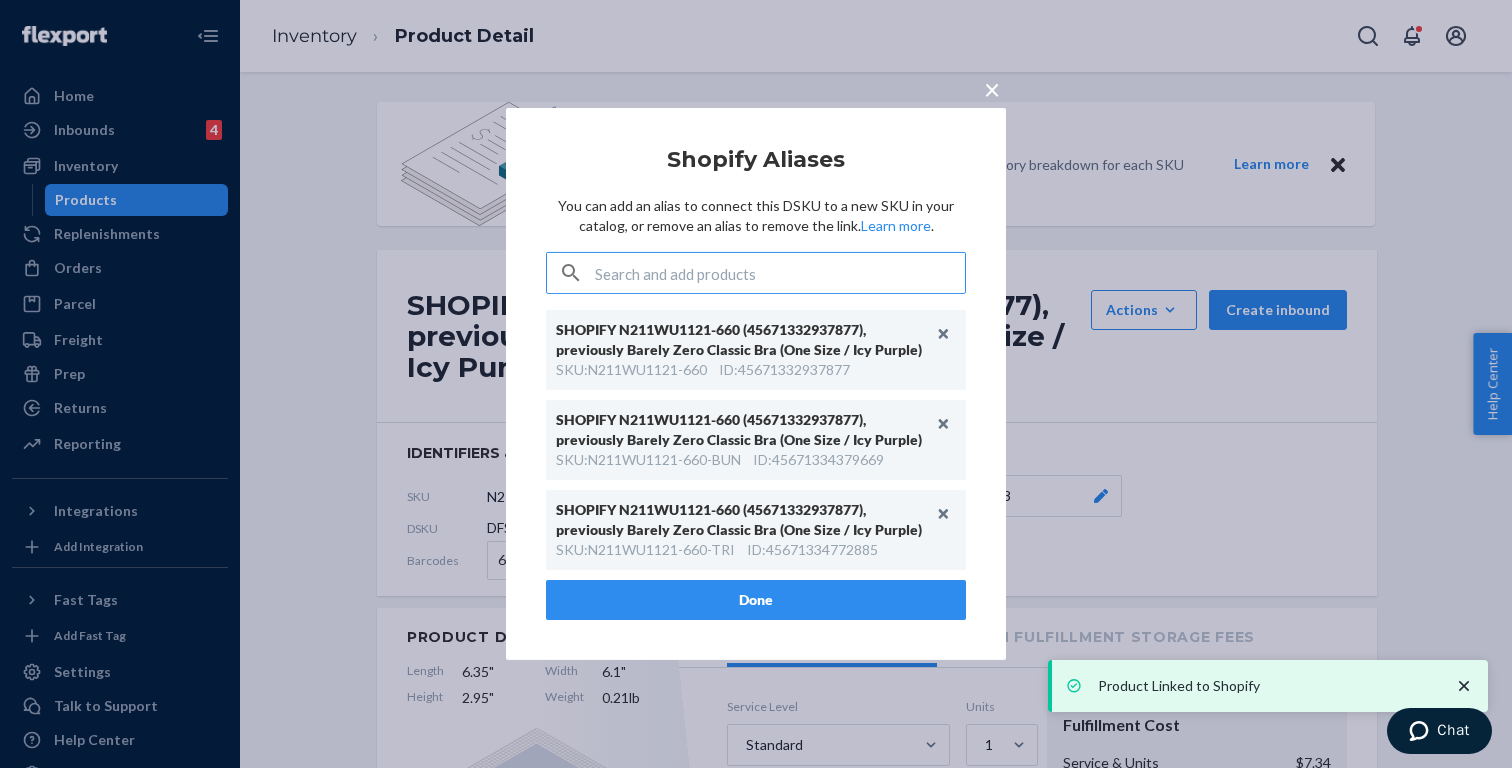 click on "Done" at bounding box center [756, 600] 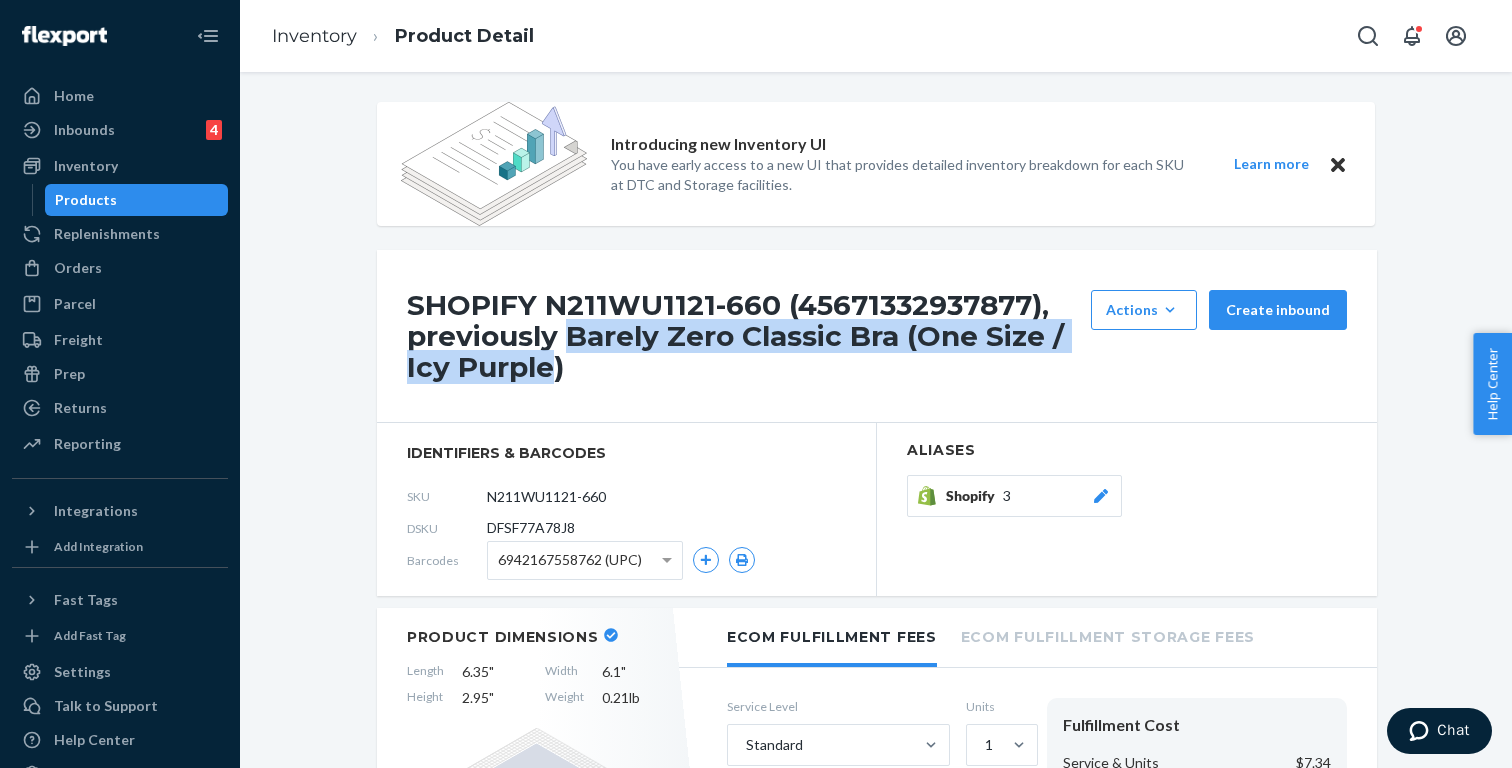 copy on "Barely Zero Classic Bra (One Size / Icy Purple" 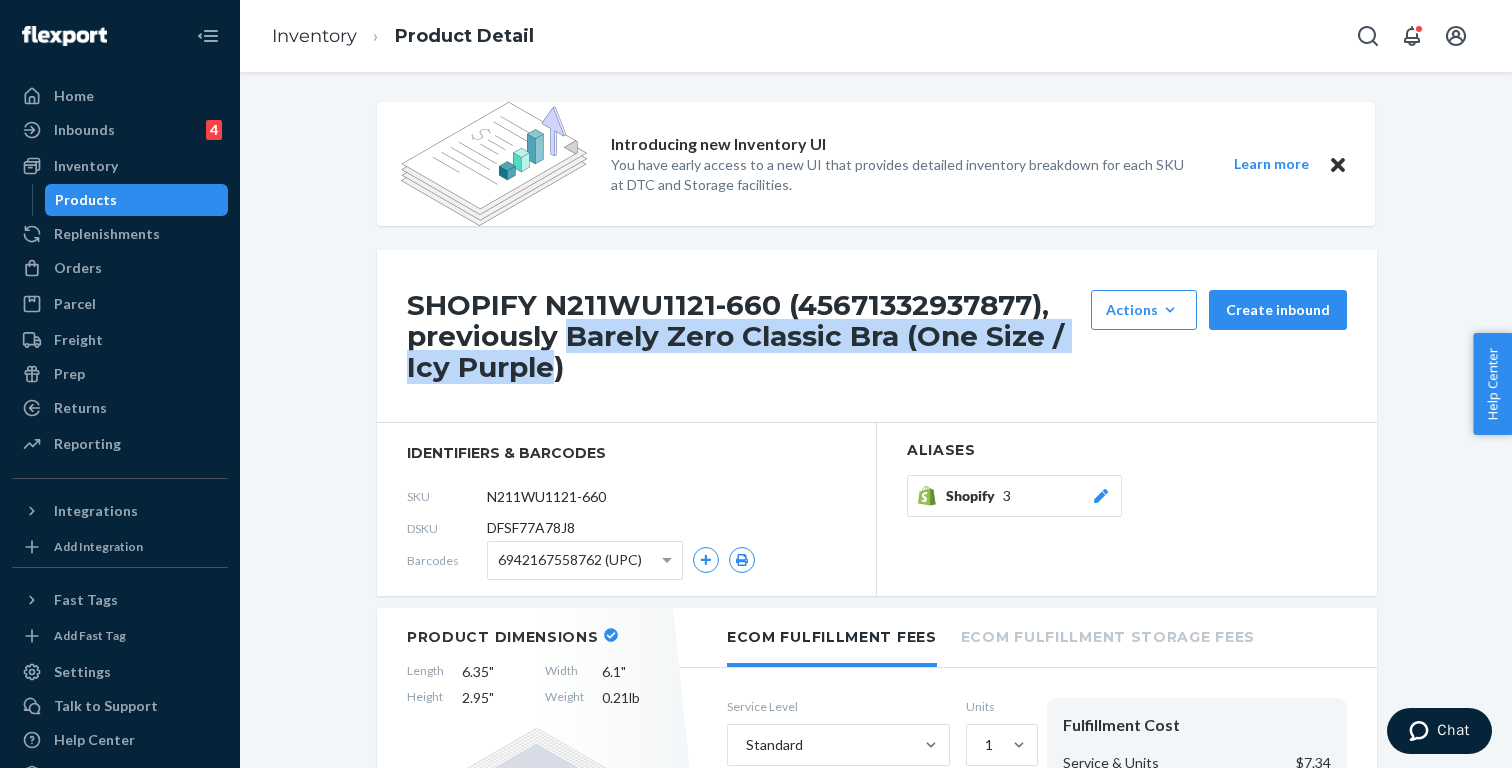 drag, startPoint x: 570, startPoint y: 337, endPoint x: 551, endPoint y: 374, distance: 41.59327 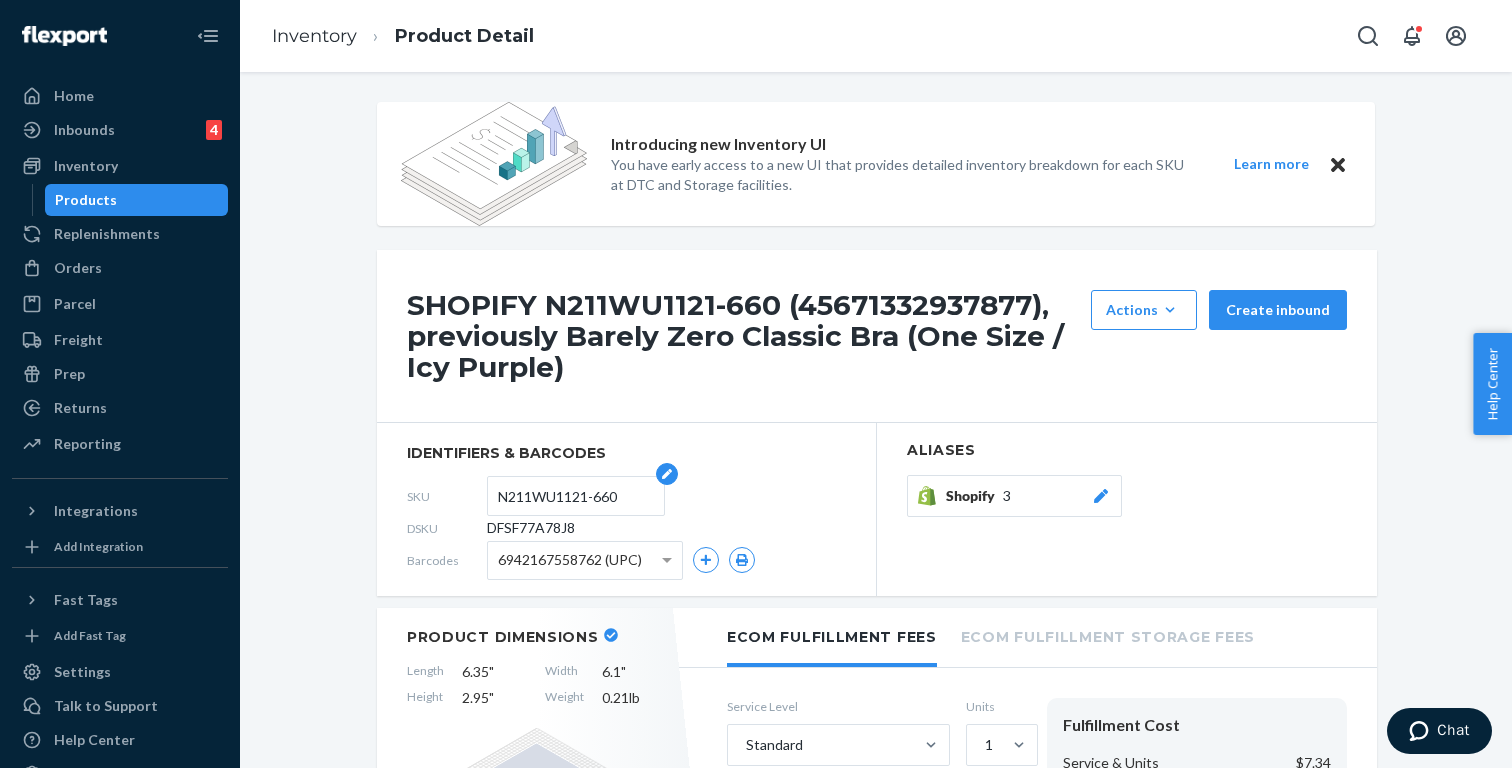 click on "N211WU1121-660" at bounding box center [576, 496] 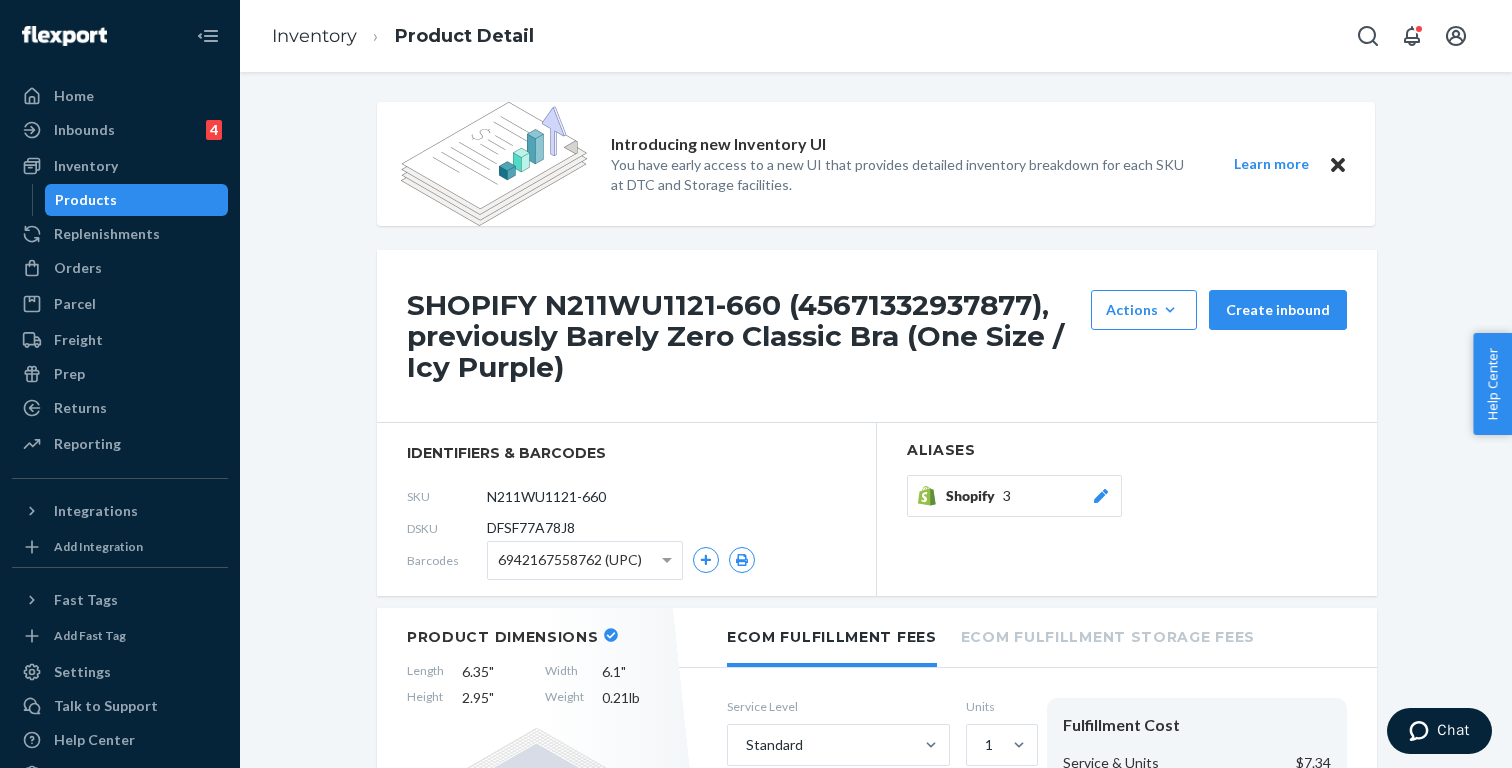 click on "Aliases Shopify 3" at bounding box center (1127, 509) 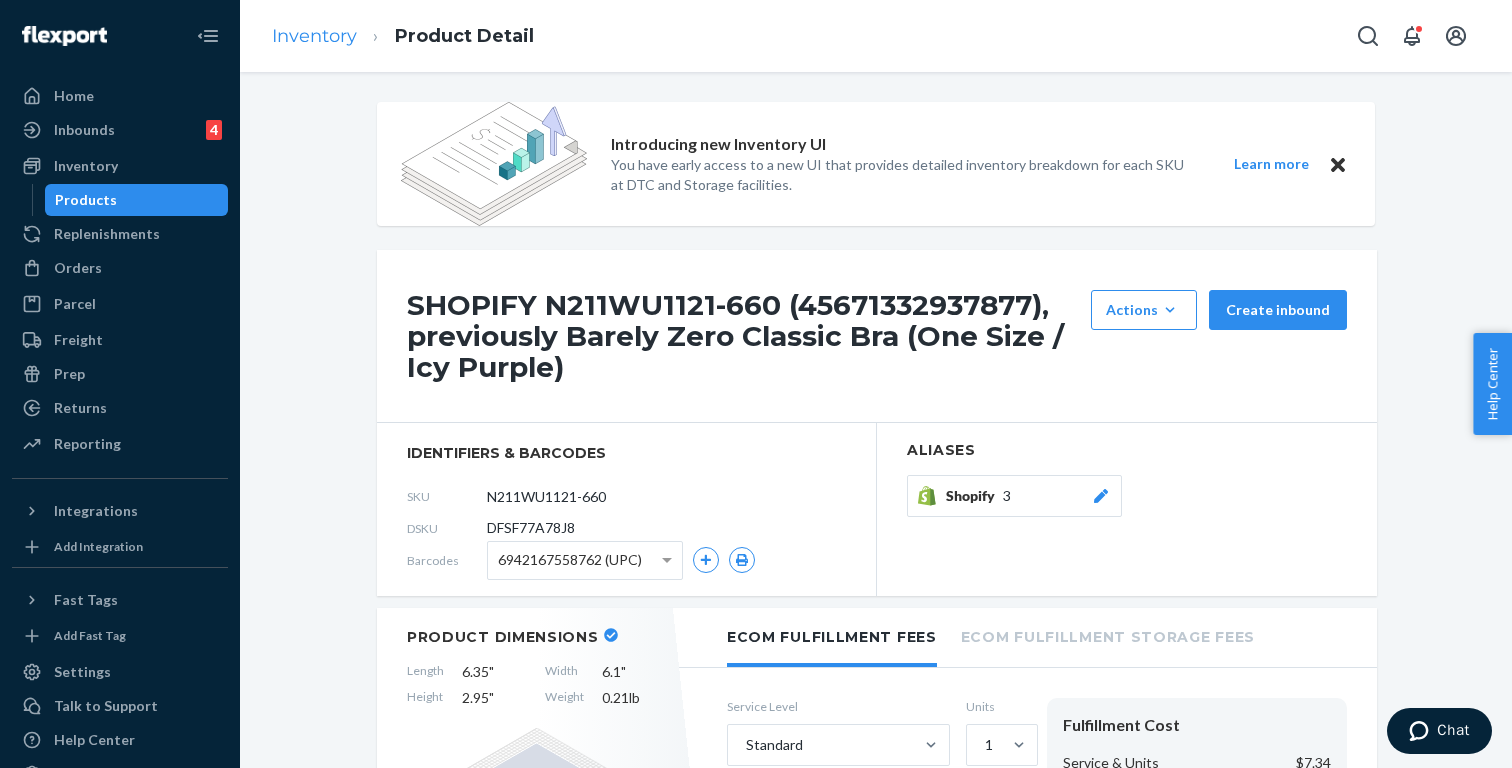 click on "Inventory" at bounding box center (314, 36) 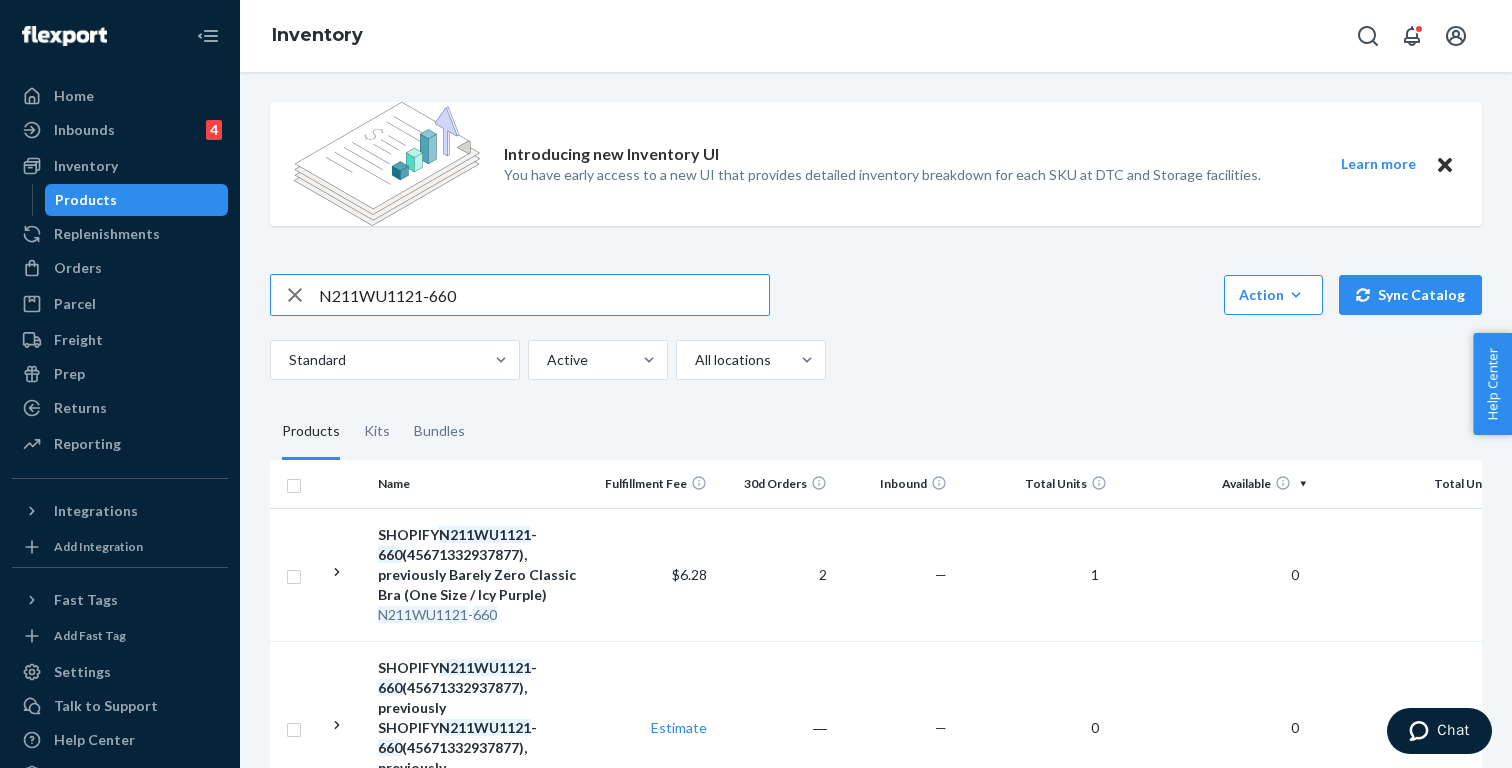 paste on "522" 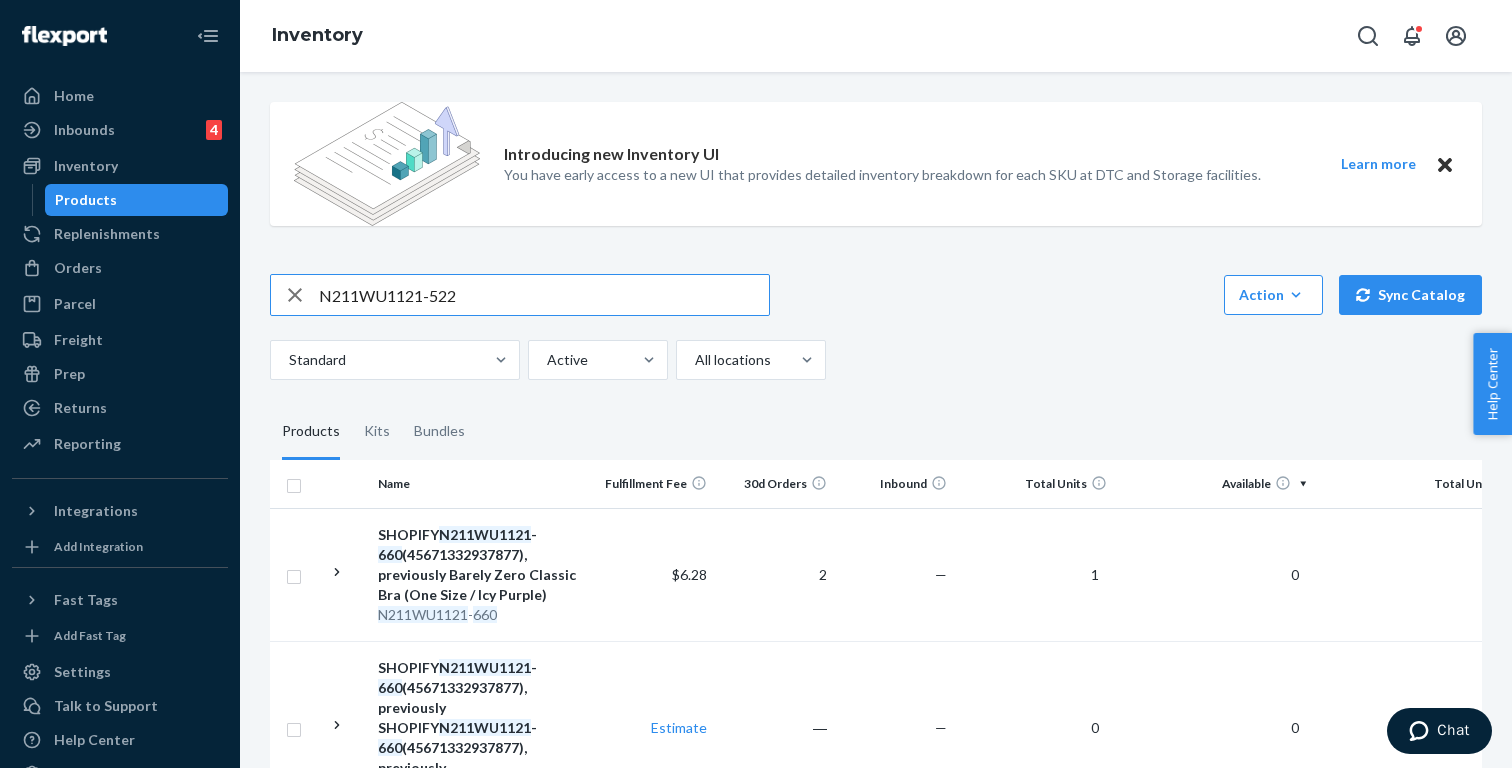 type on "N211WU1121-522" 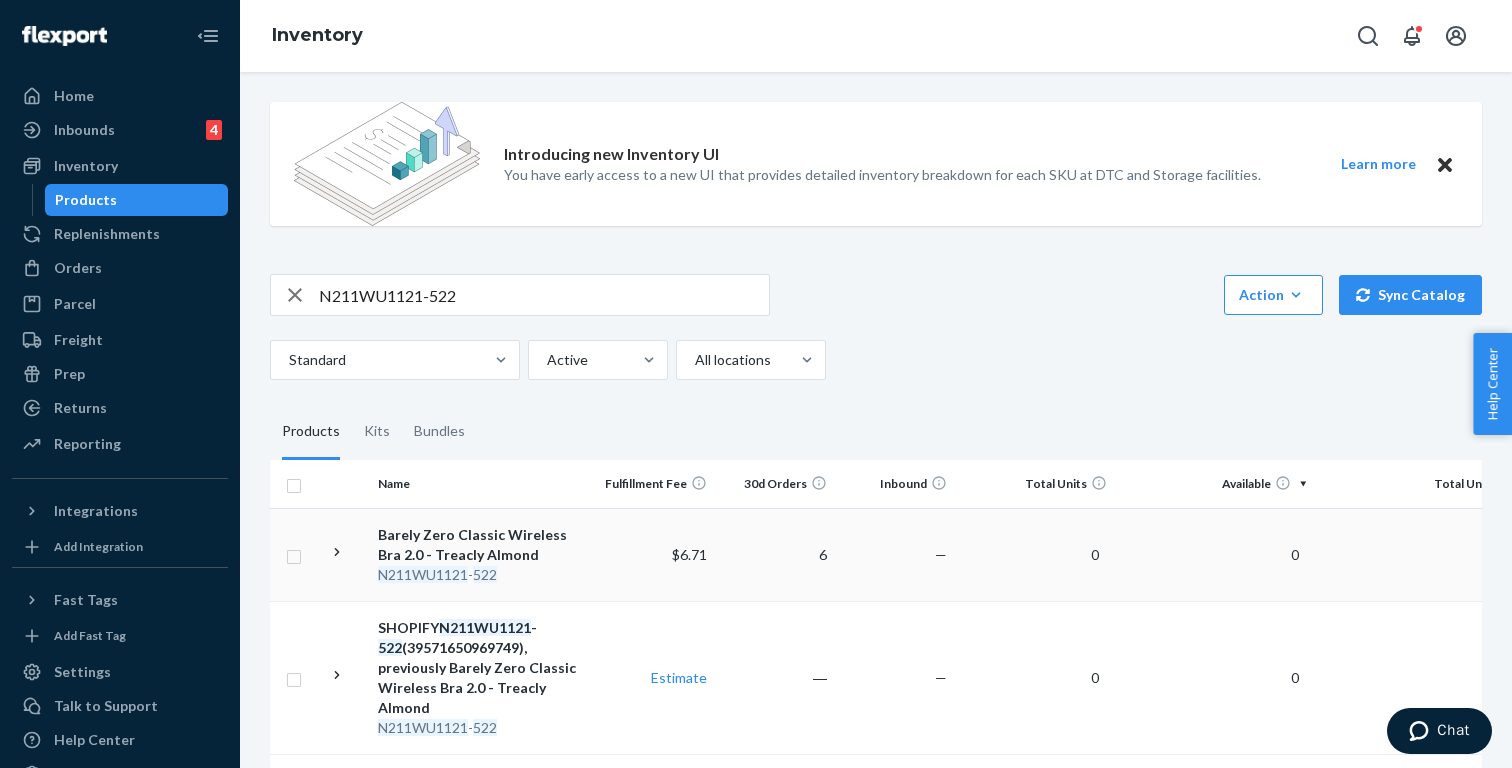 click on "Barely Zero Classic Wireless Bra 2.0 - Treacly Almond N211WU1121 - 522" at bounding box center [482, 554] 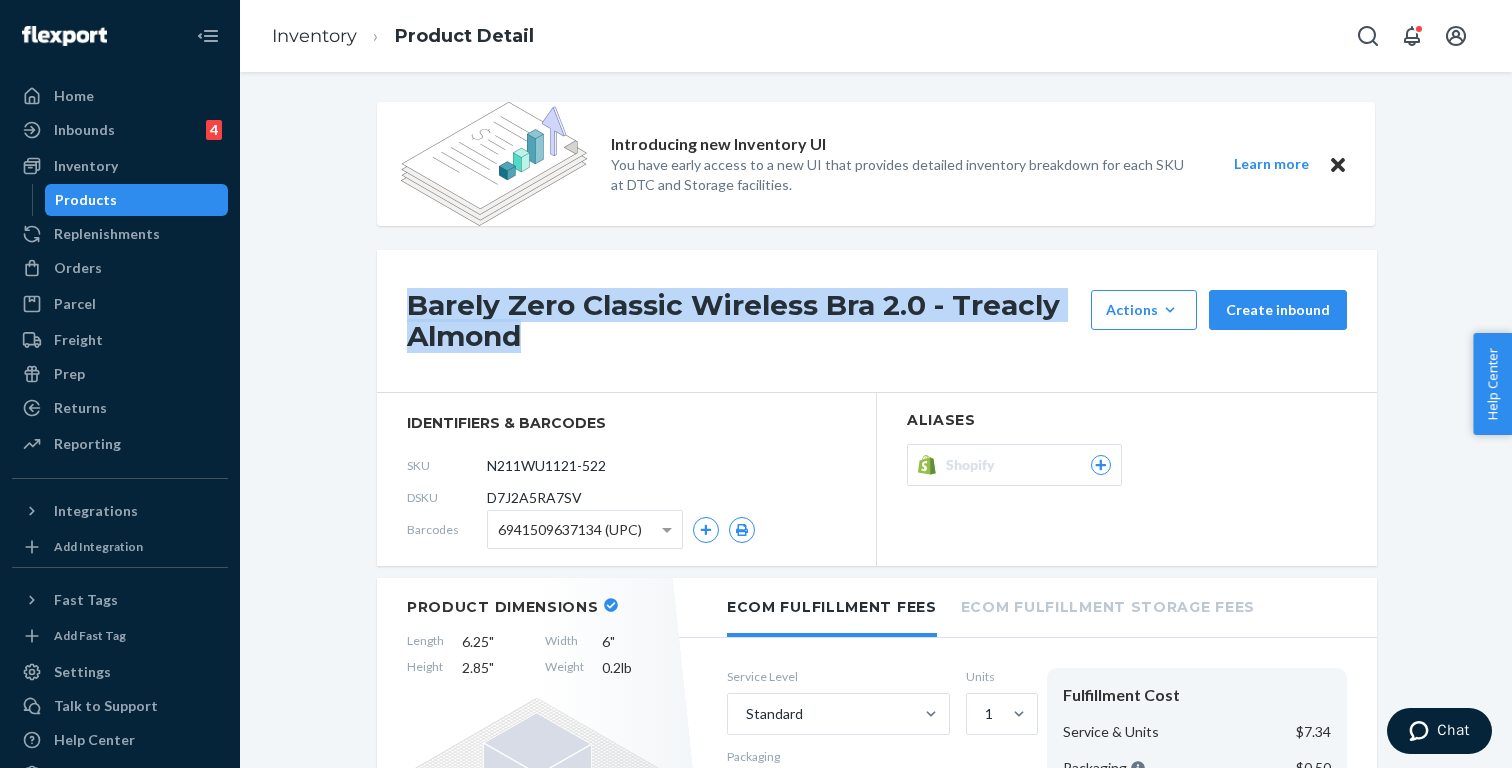 drag, startPoint x: 546, startPoint y: 340, endPoint x: 414, endPoint y: 308, distance: 135.82341 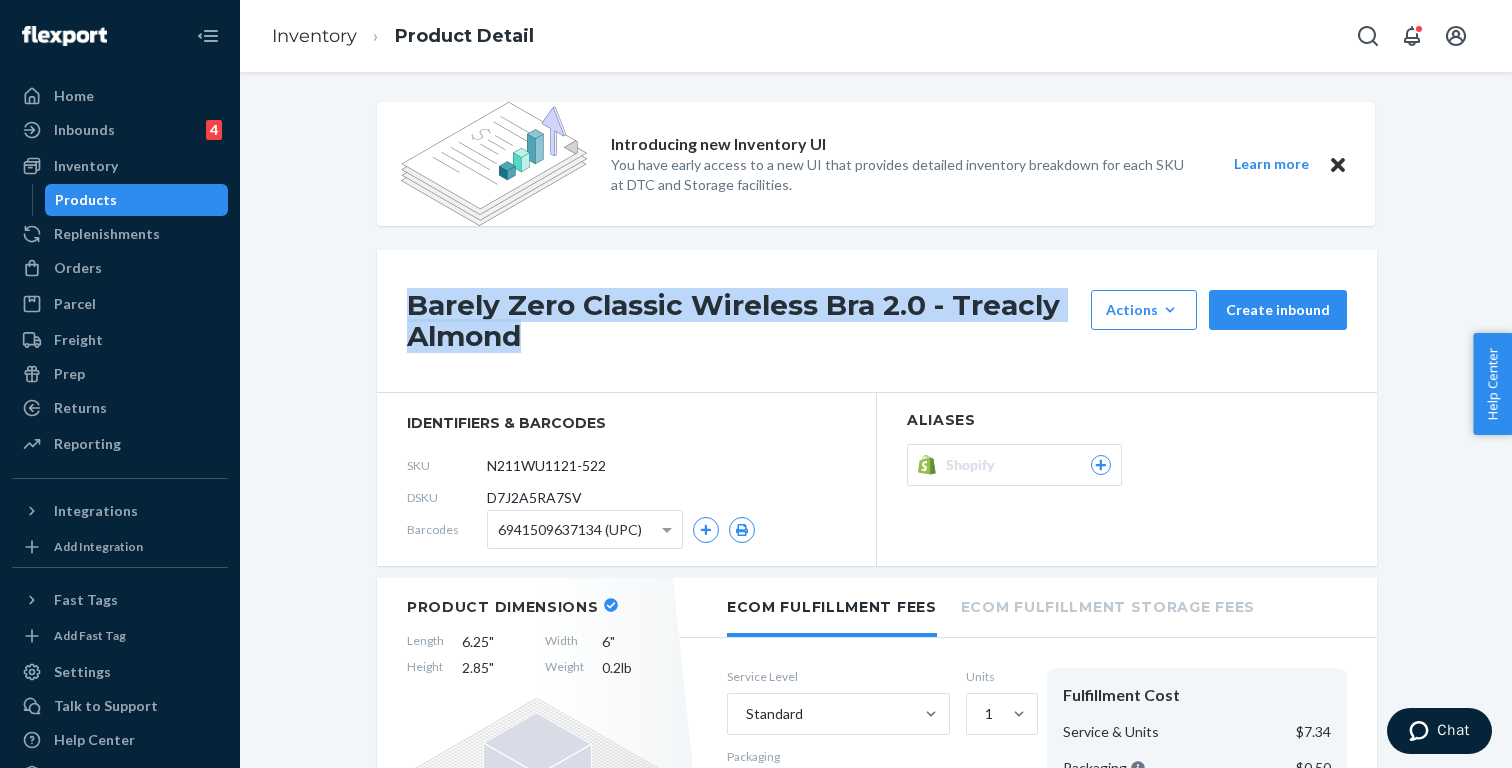 click on "Barely Zero Classic Wireless Bra 2.0 - Treacly Almond" at bounding box center (744, 321) 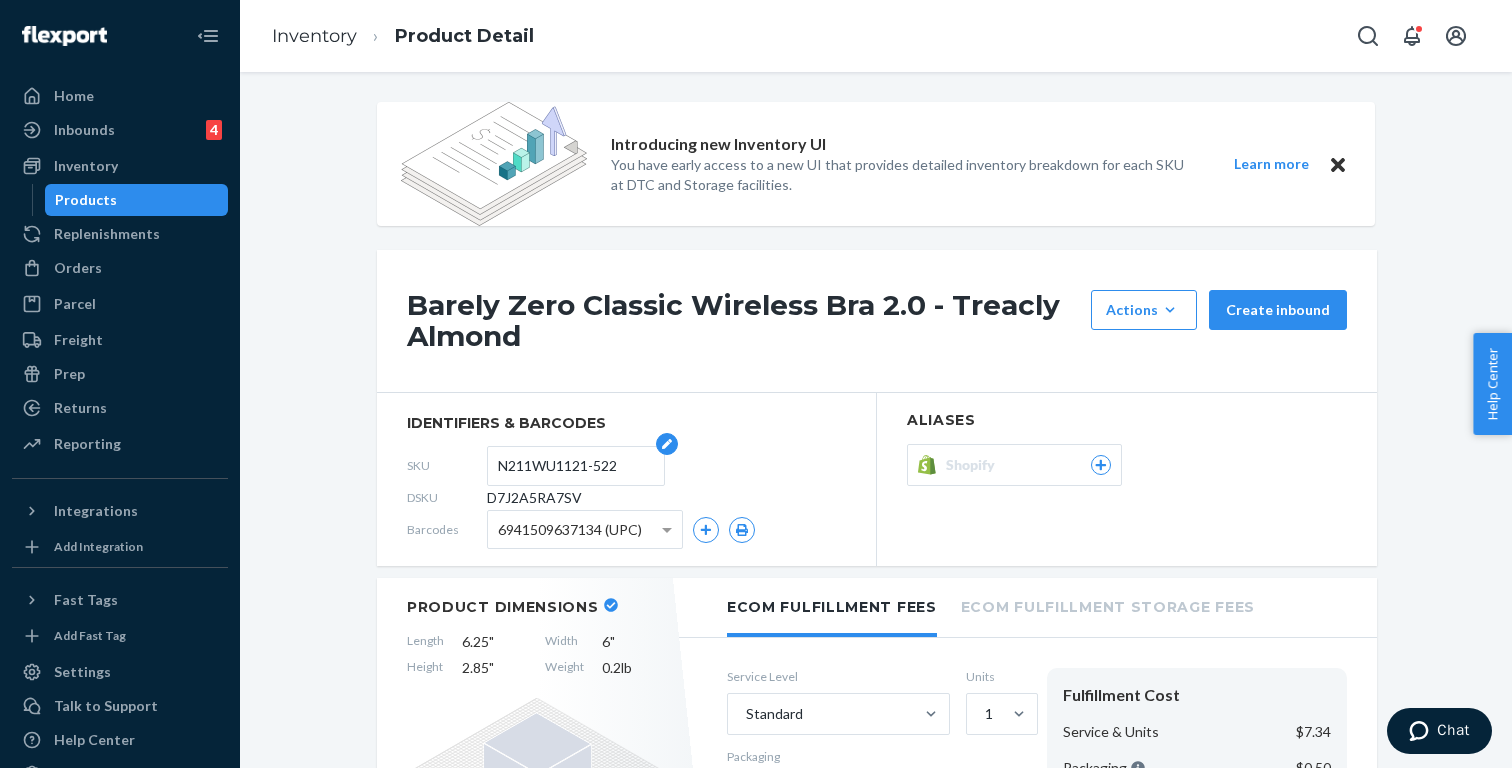 click on "N211WU1121-522" at bounding box center (576, 466) 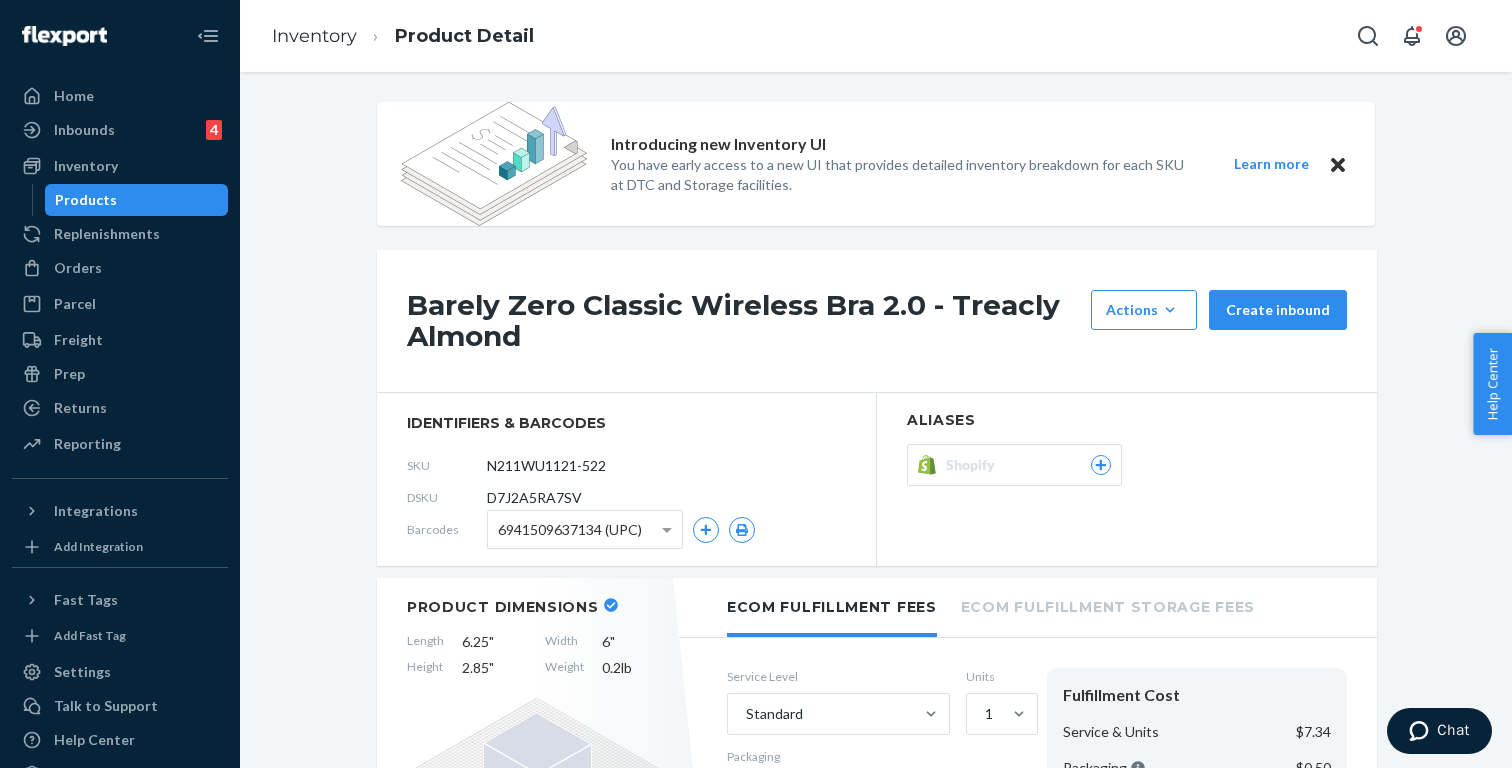 click on "Aliases Shopify" at bounding box center [1127, 479] 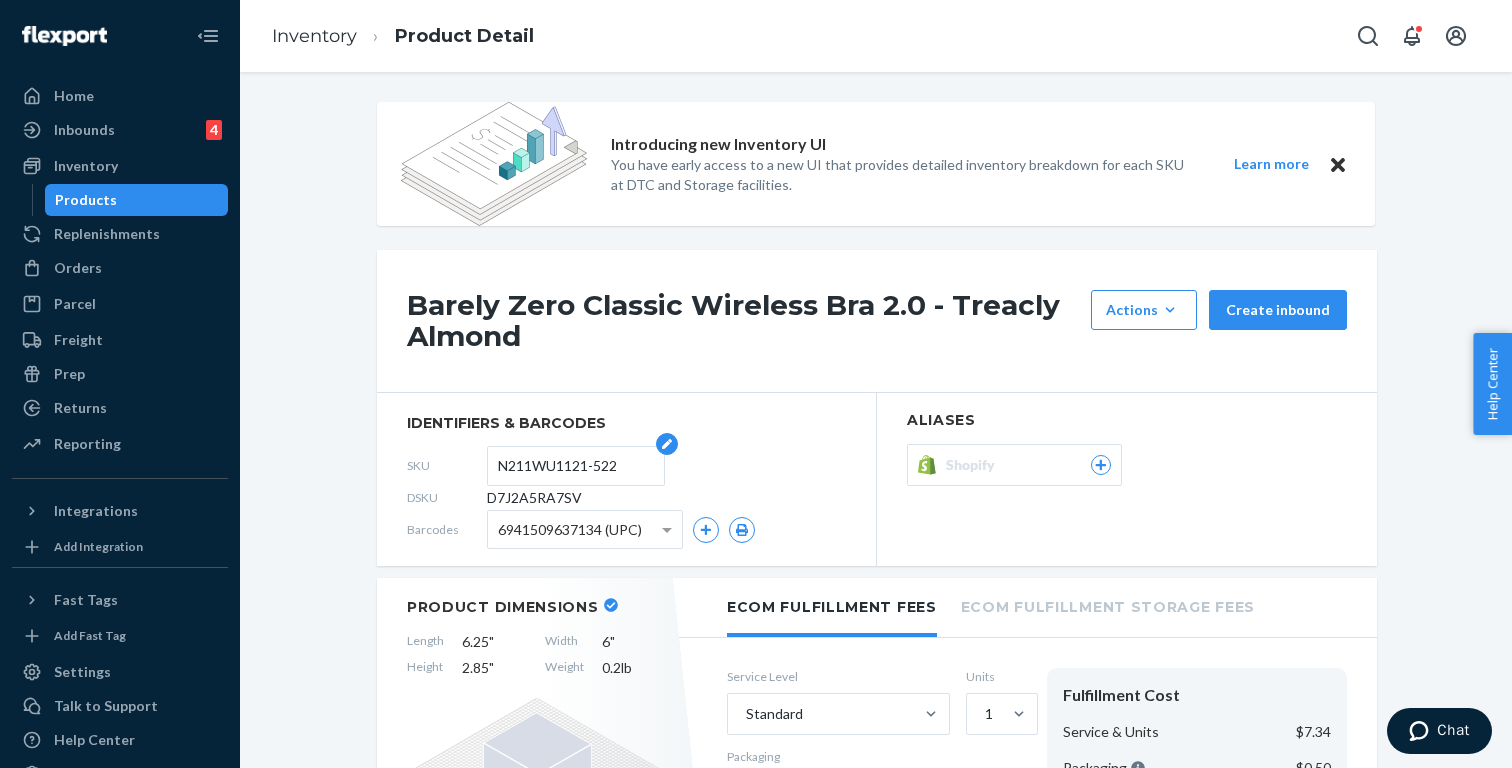 click on "N211WU1121-522" at bounding box center [576, 466] 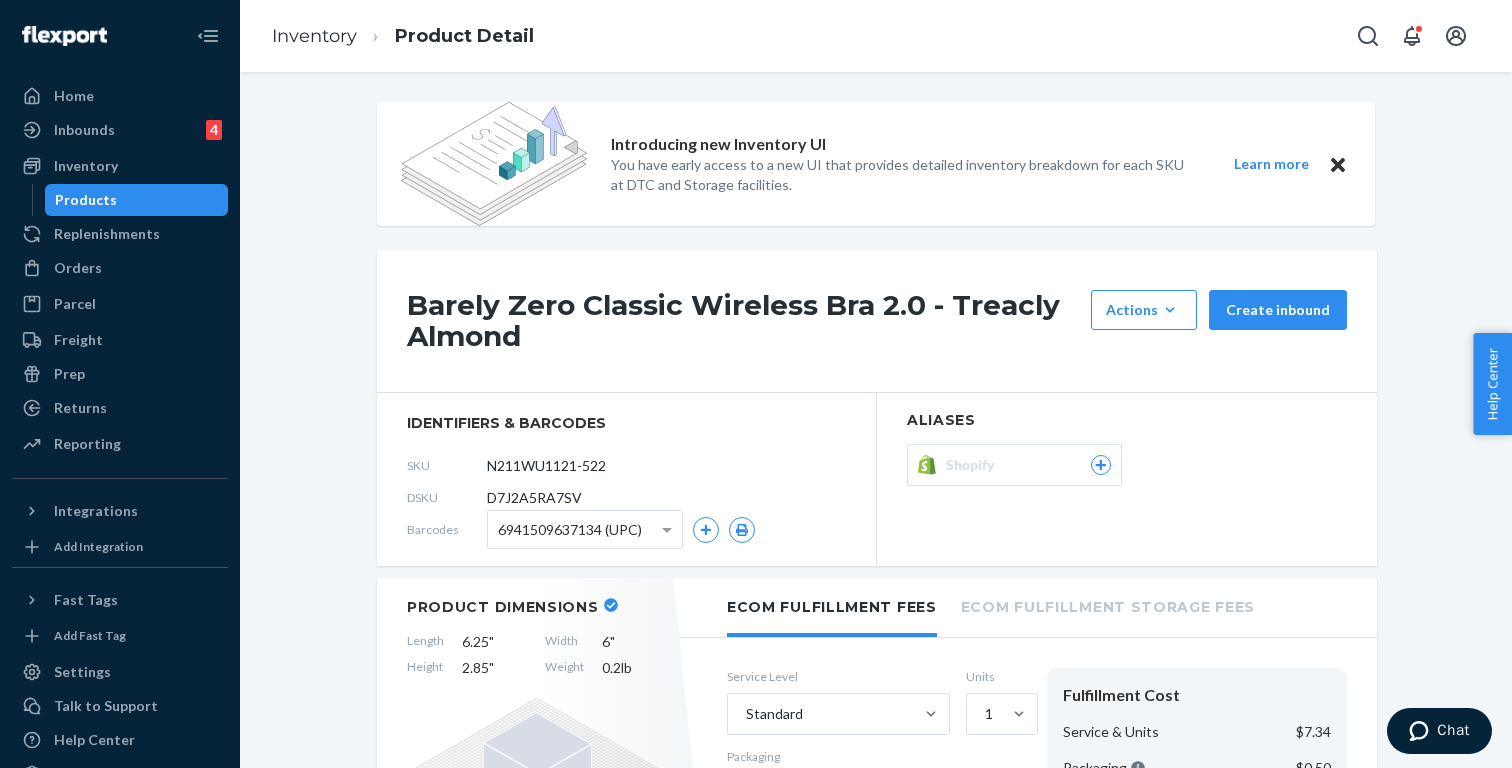 click on "Aliases Shopify" at bounding box center [1127, 479] 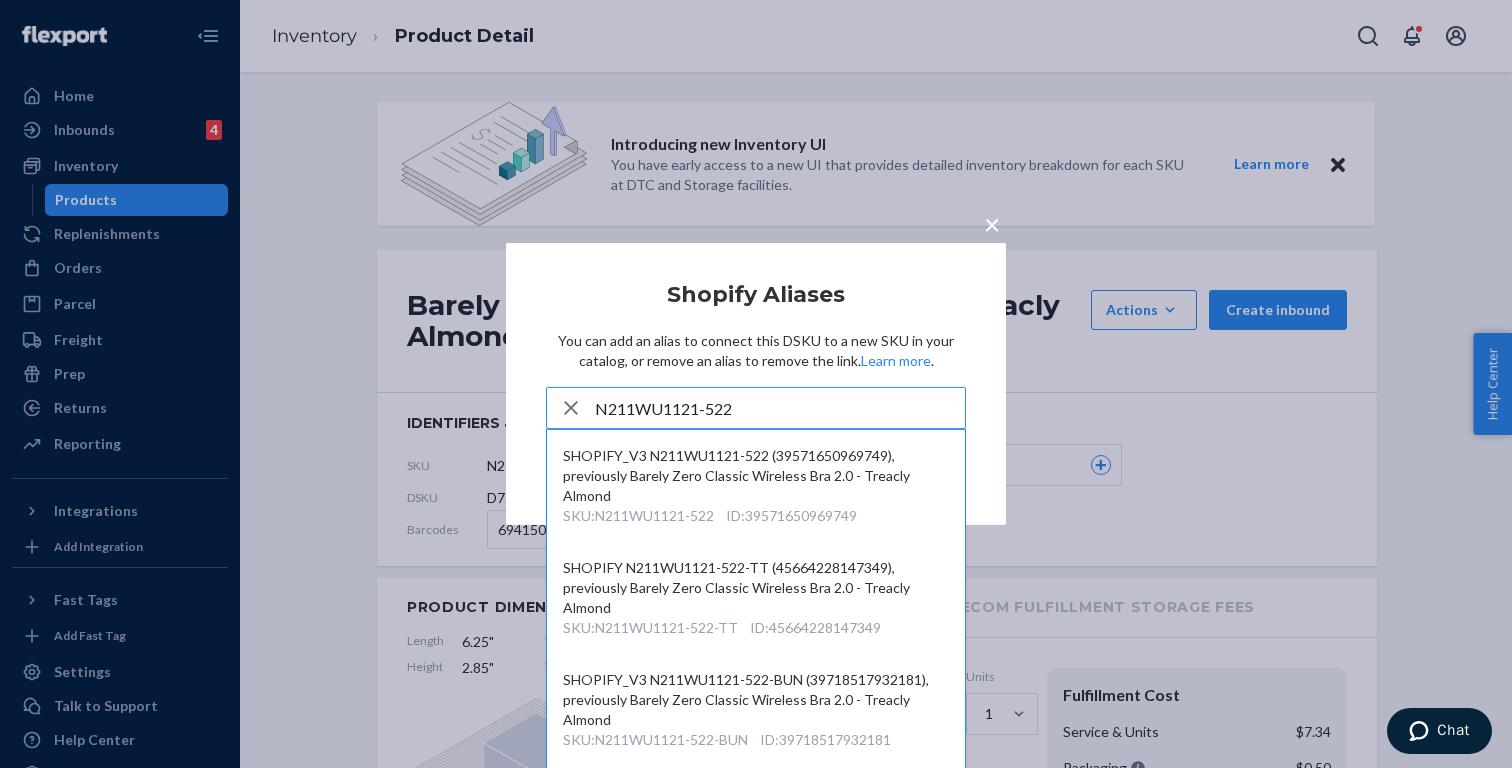 type on "N211WU1121-522" 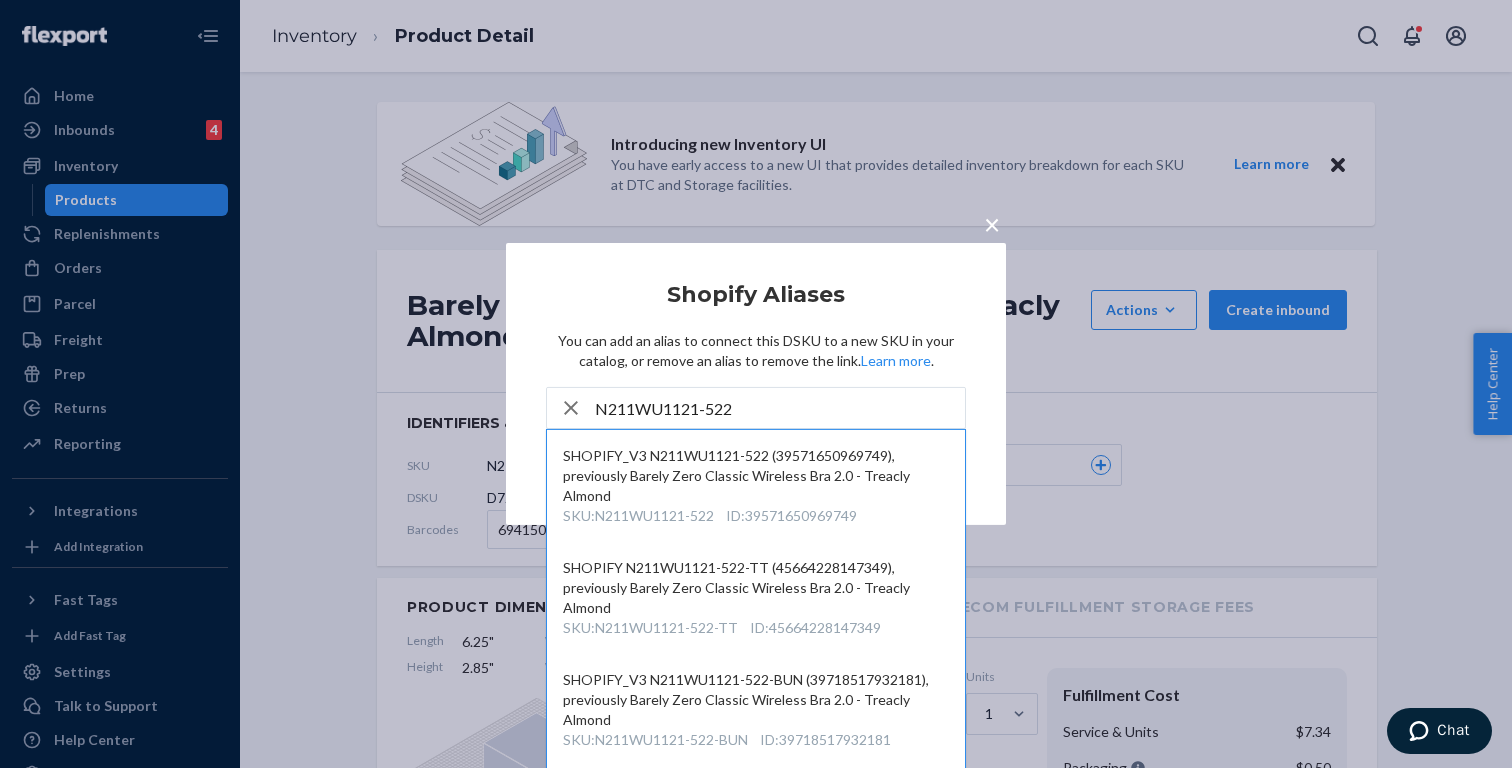 click on "× Shopify Aliases You can add an alias to connect this DSKU to a new SKU in your
catalog, or remove an alias to remove the link.  Learn more . N211WU1121-522 SHOPIFY_V3 N211WU1121-522 (39571650969749), previously Barely Zero Classic Wireless Bra 2.0 - Treacly Almond SKU :  N211WU1121-522 ID :  39571650969749 SHOPIFY N211WU1121-522-TT (45664228147349), previously Barely Zero Classic Wireless Bra 2.0 - Treacly Almond SKU :  N211WU1121-522-TT ID :  45664228147349 SHOPIFY_V3 N211WU1121-522-BUN (39718517932181), previously Barely Zero Classic Wireless Bra 2.0 - Treacly Almond SKU :  N211WU1121-522-BUN ID :  39718517932181 SHOPIFY_V3 N211WU1121-522-TRI (39718736494741), previously Barely Zero Classic Wireless Bra 2.0 - Treacly Almond SKU :  N211WU1121-522-TRI ID :  39718736494741 Done" at bounding box center [756, 384] 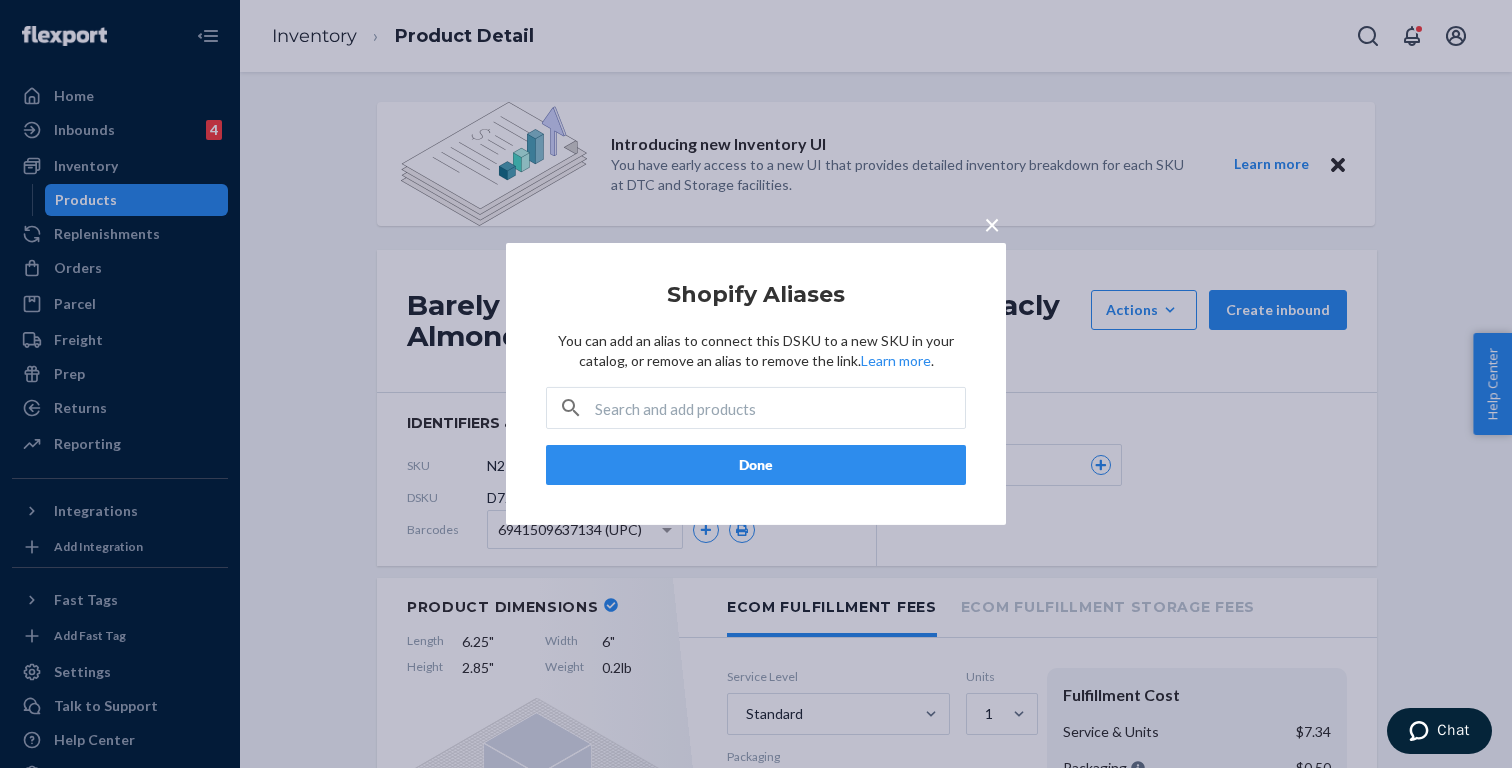 click on "×" at bounding box center (992, 224) 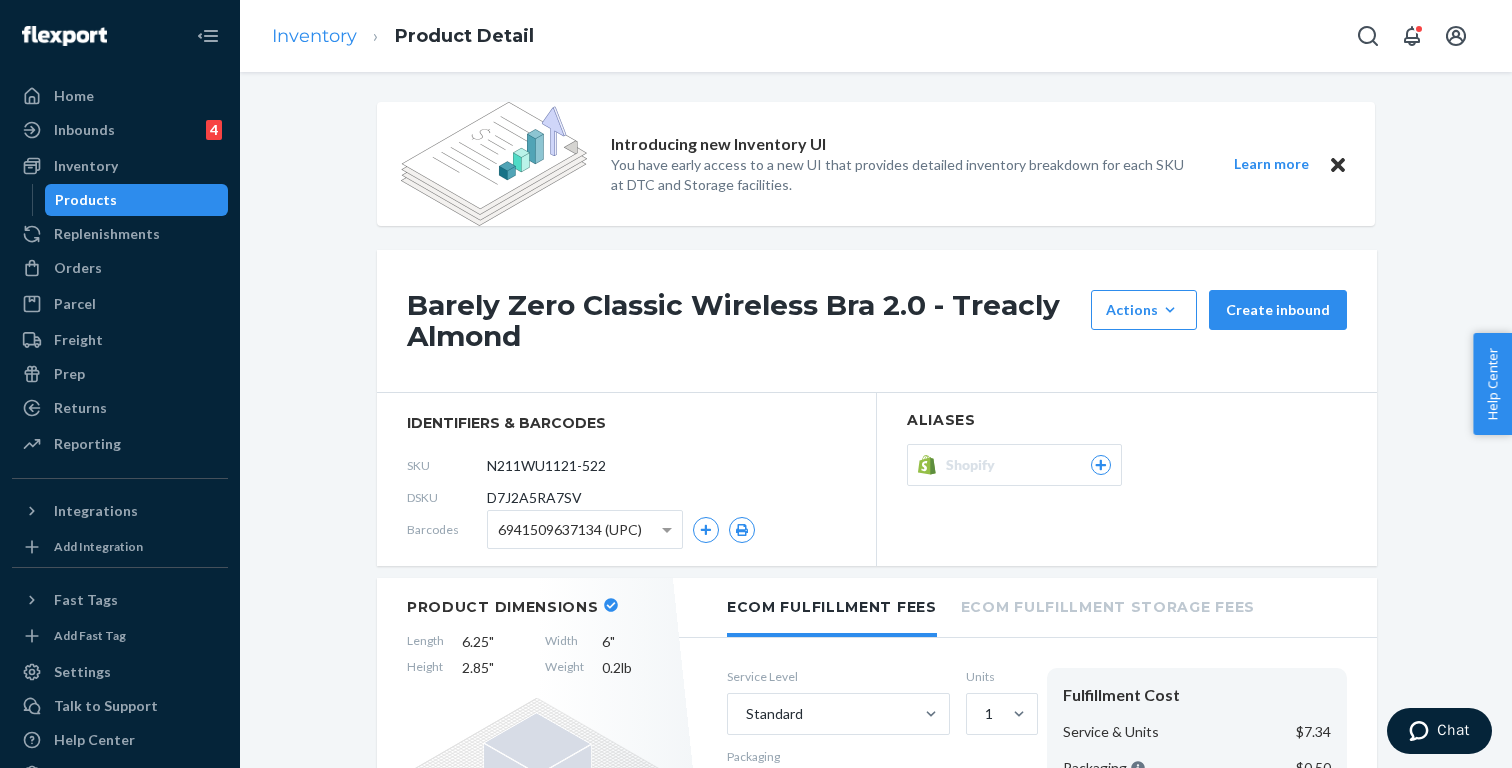 click on "Inventory" at bounding box center [314, 36] 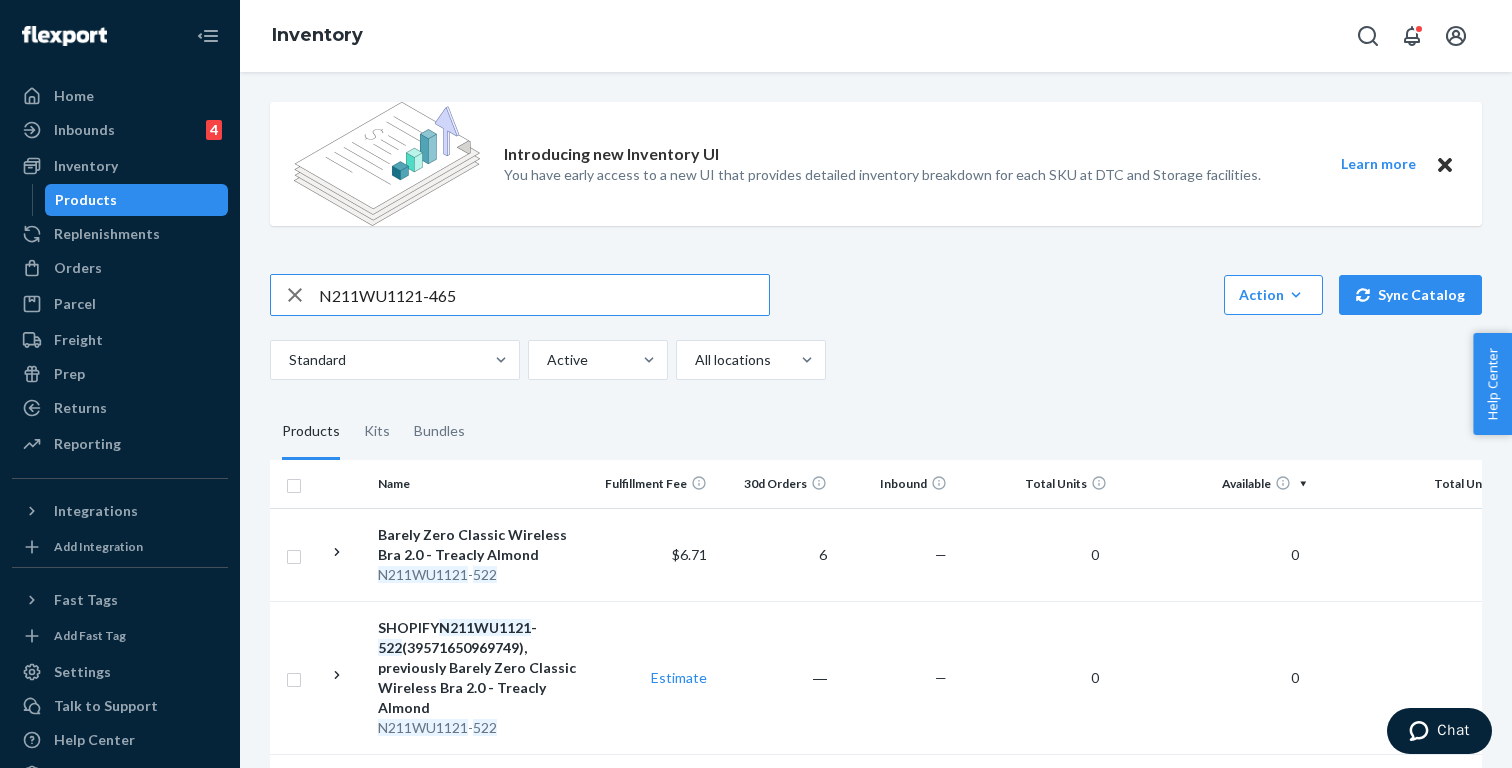 type on "N211WU1121-465" 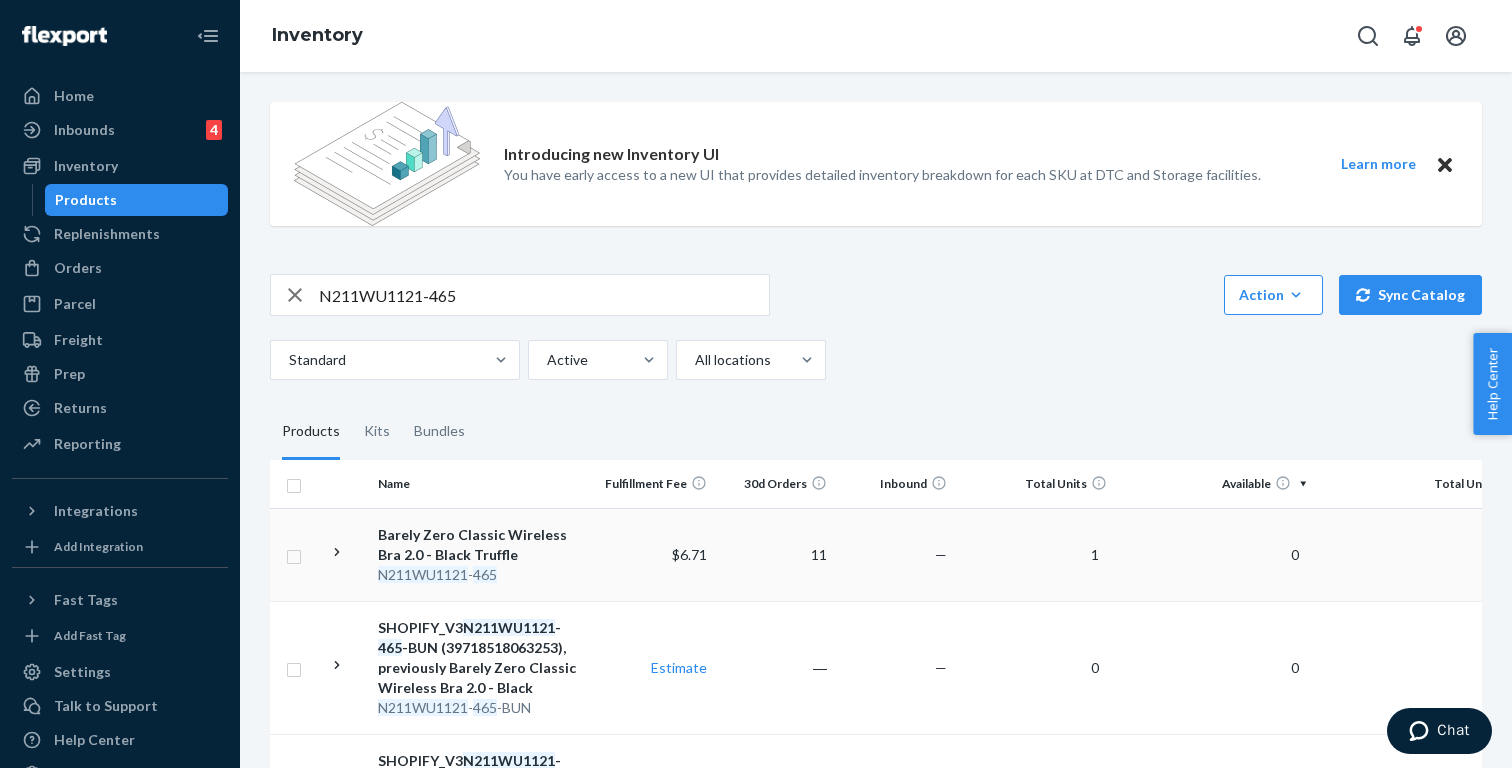 click on "Barely Zero Classic Wireless Bra 2.0 - Black Truffle" at bounding box center (482, 545) 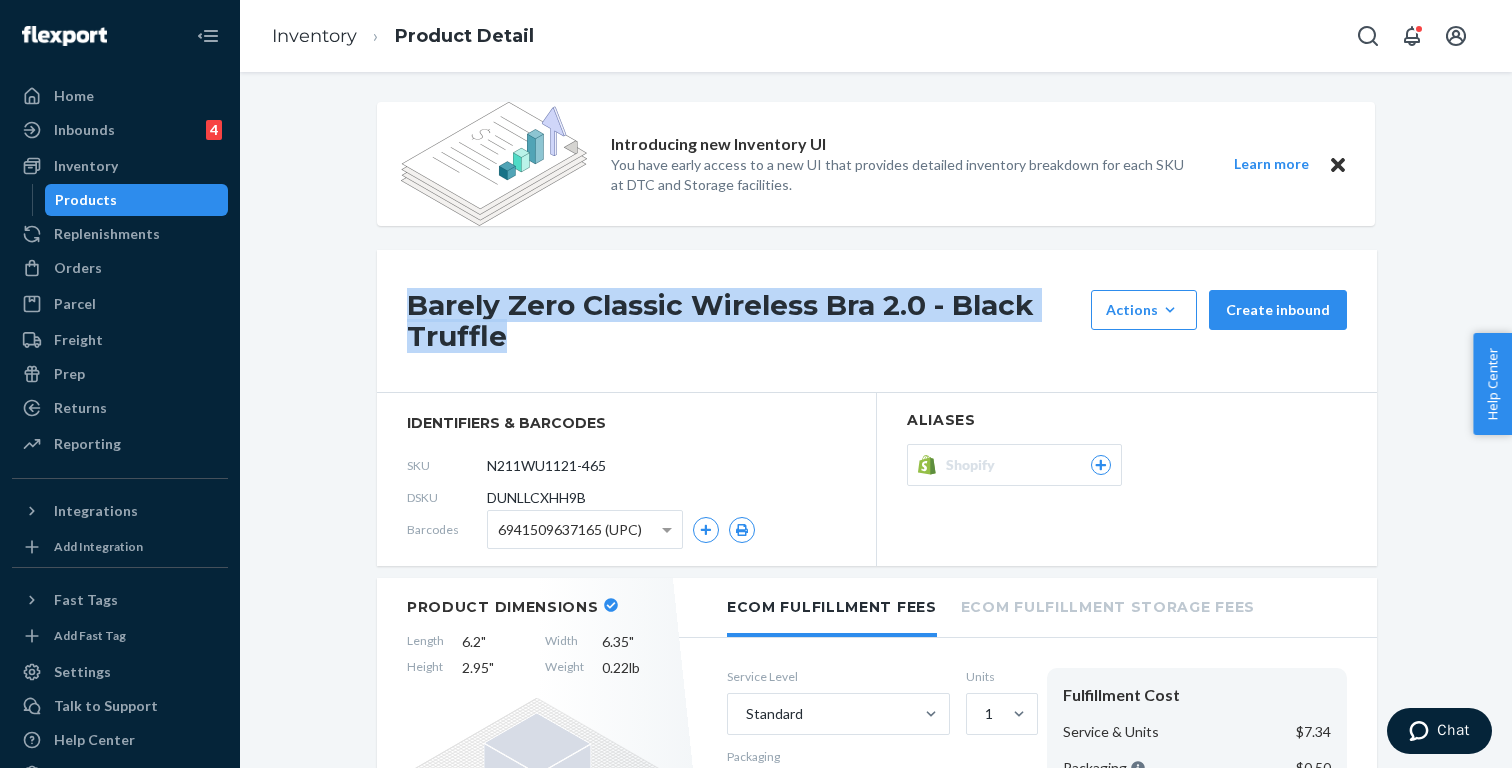 drag, startPoint x: 537, startPoint y: 338, endPoint x: 395, endPoint y: 310, distance: 144.73424 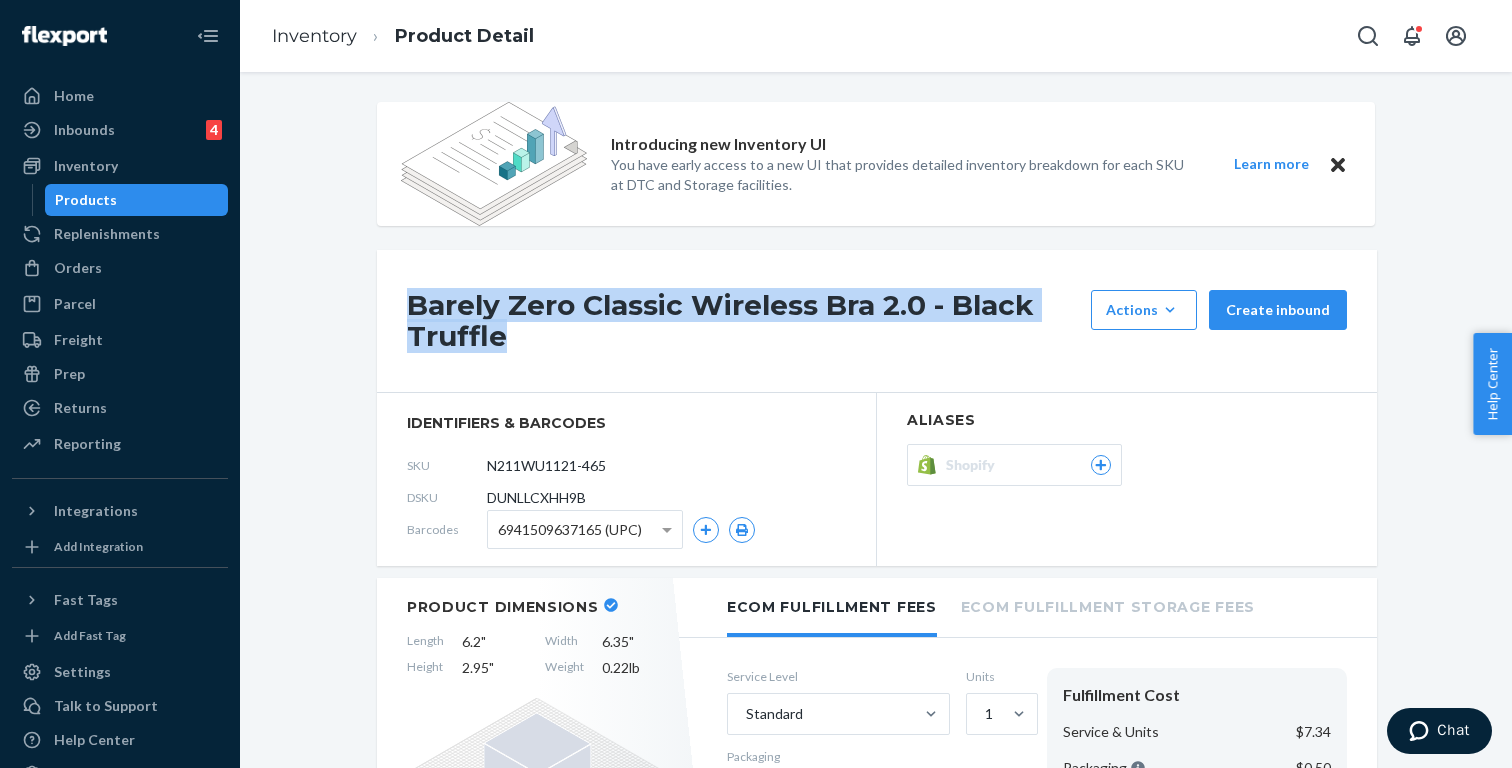 click on "Barely Zero Classic Wireless Bra 2.0 - Black Truffle Actions Add components Hide Create inbound" at bounding box center (877, 321) 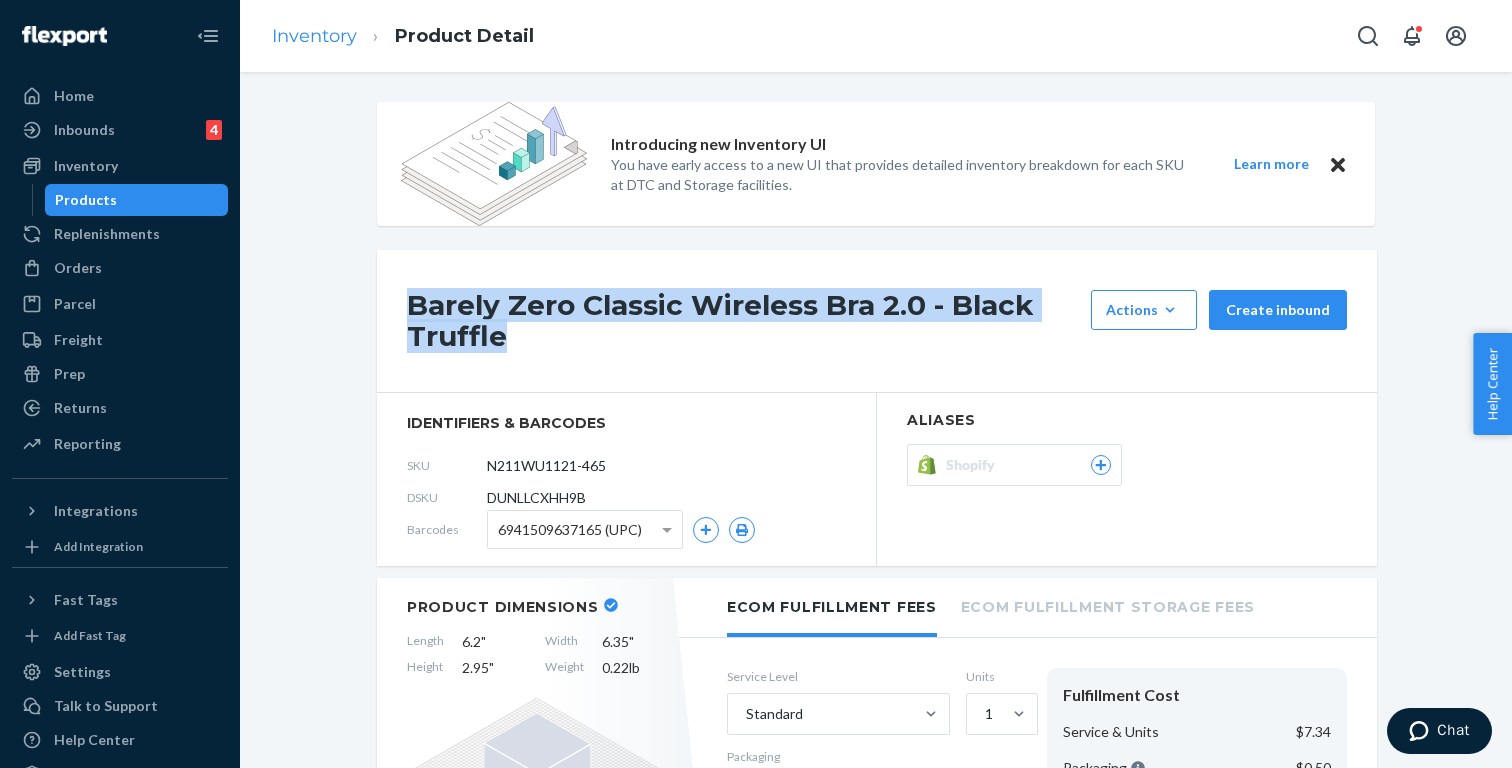 click on "Inventory" at bounding box center [314, 36] 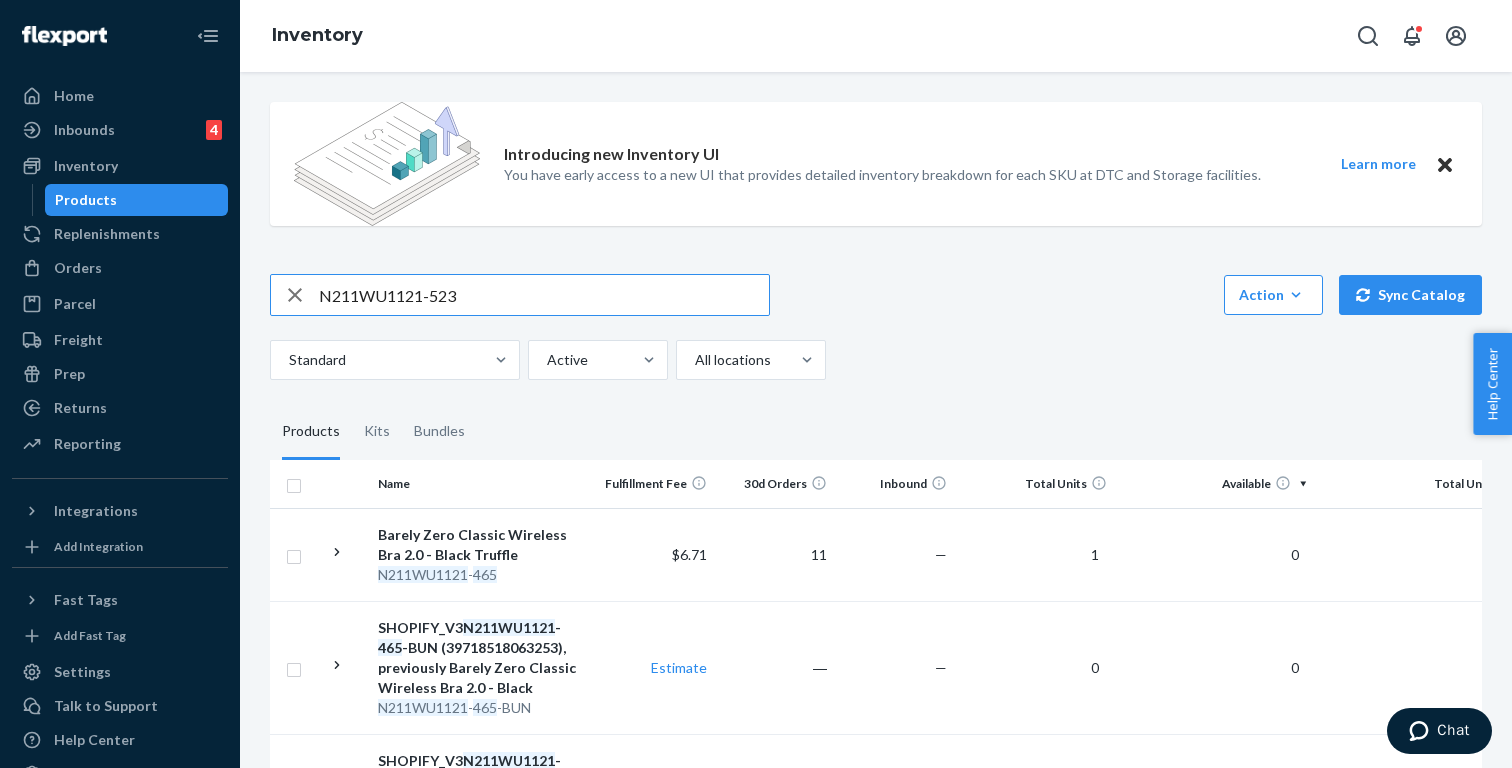 type on "N211WU1121-523" 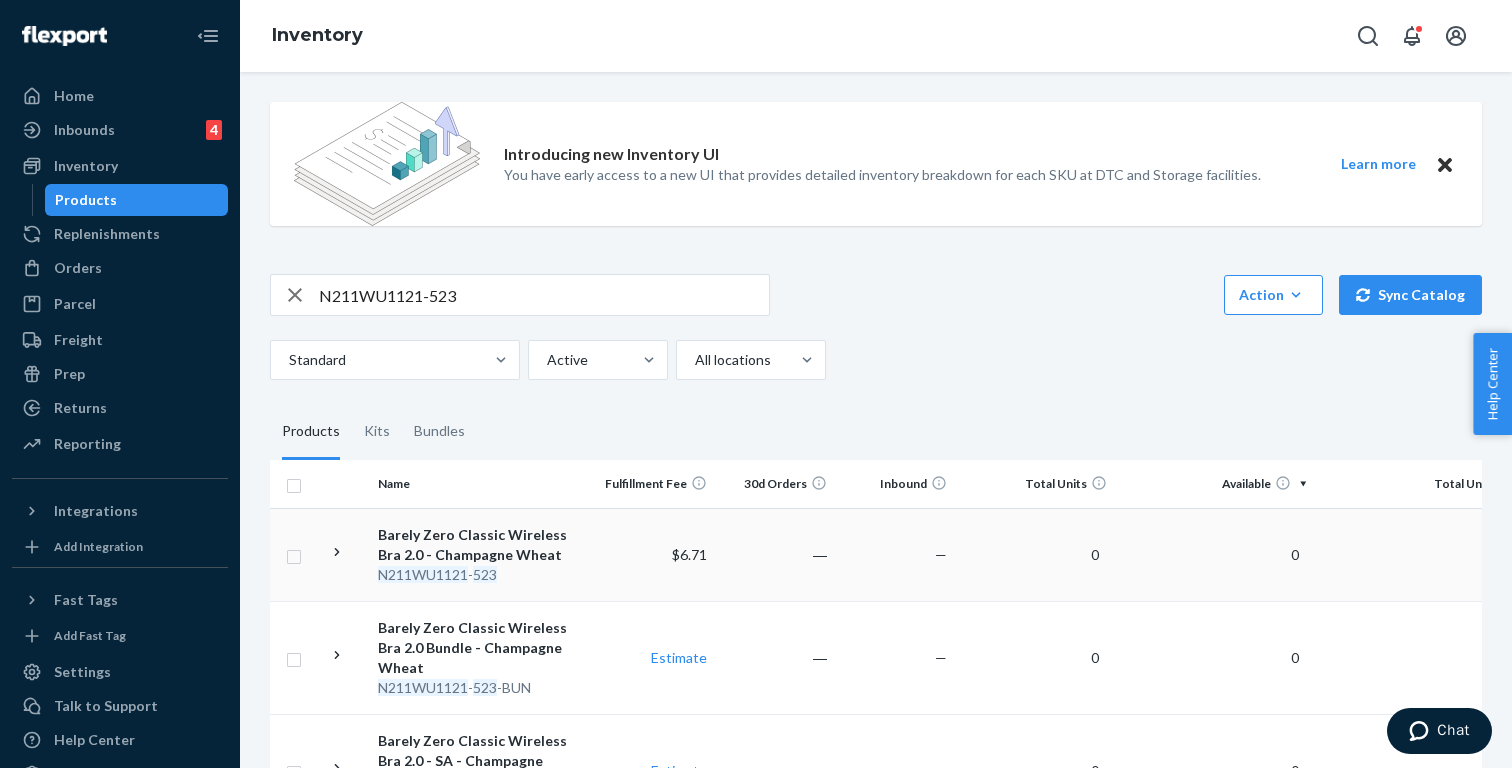 click on "Barely Zero Classic Wireless Bra 2.0 - Champagne Wheat N211WU1121 - 523" at bounding box center [482, 554] 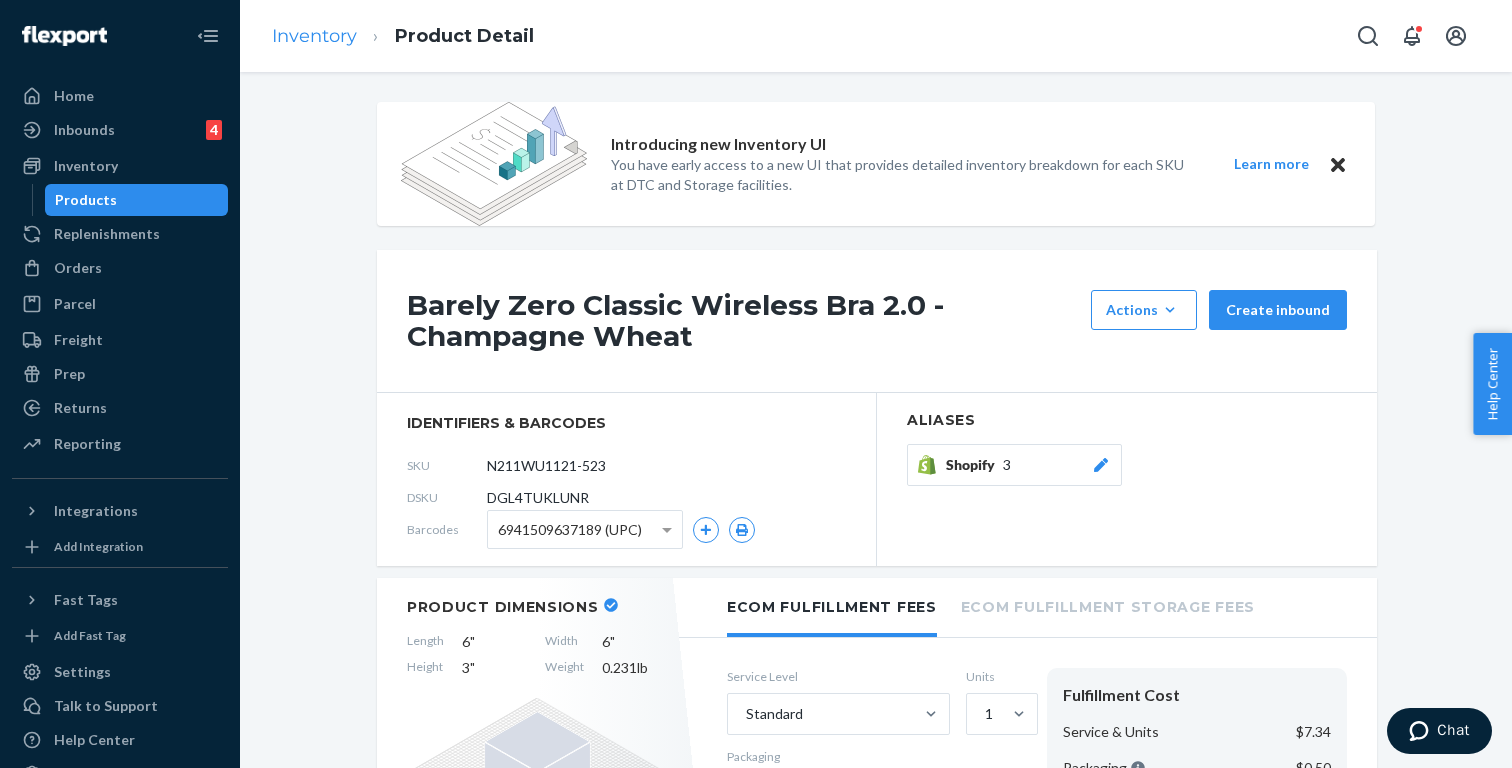 click on "Inventory" at bounding box center [314, 36] 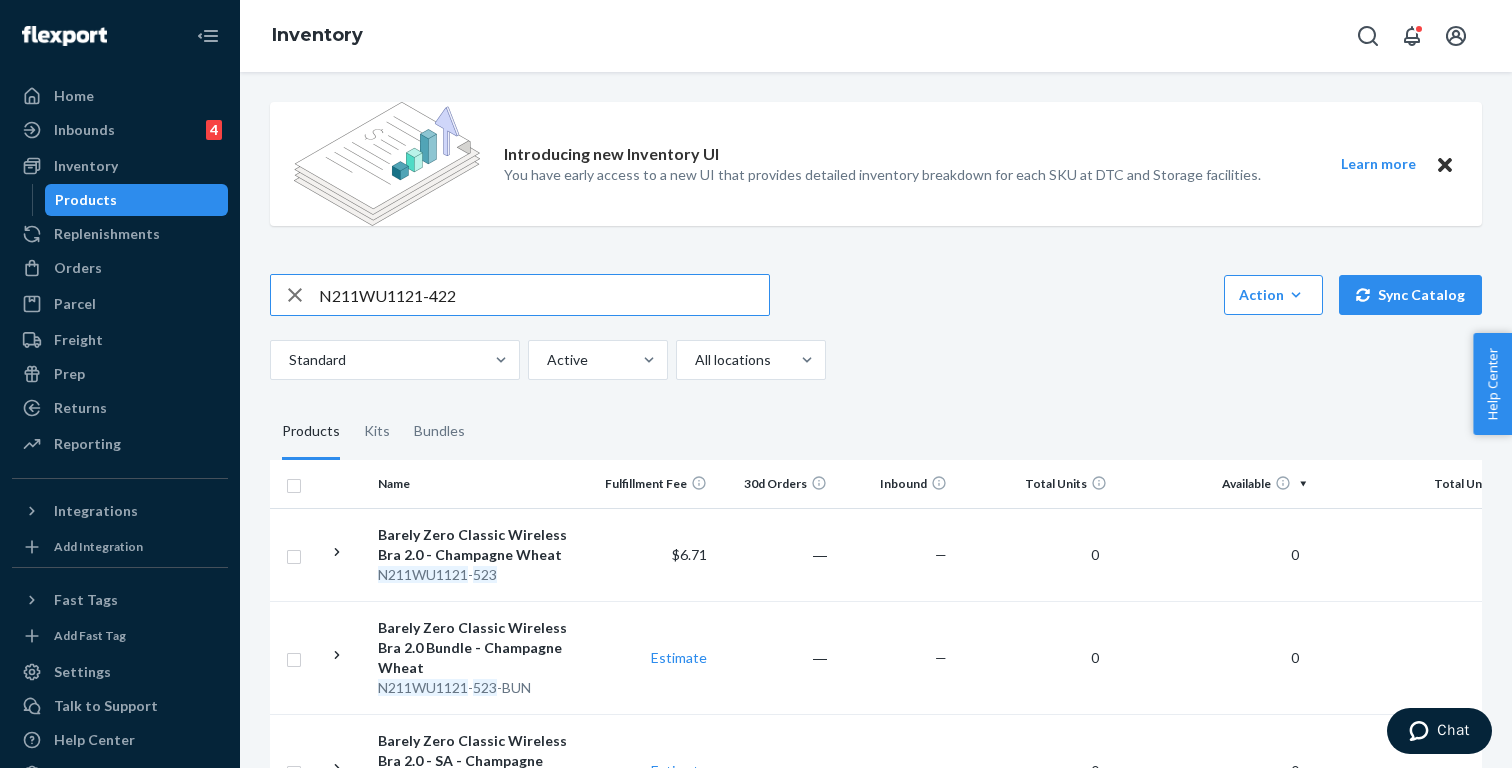 type on "N211WU1121-422" 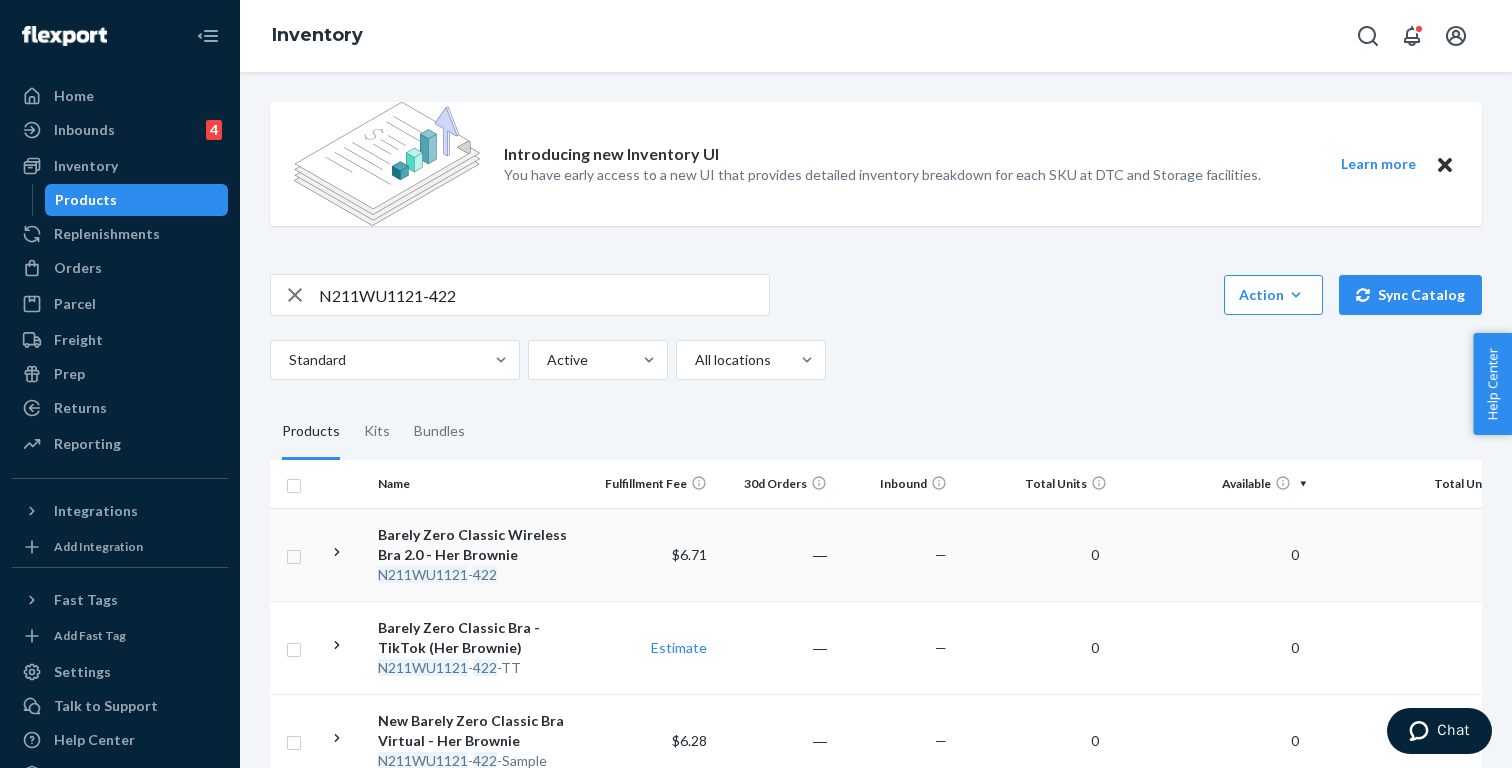 click on "Barely Zero Classic Wireless Bra 2.0 - Her Brownie" at bounding box center [482, 545] 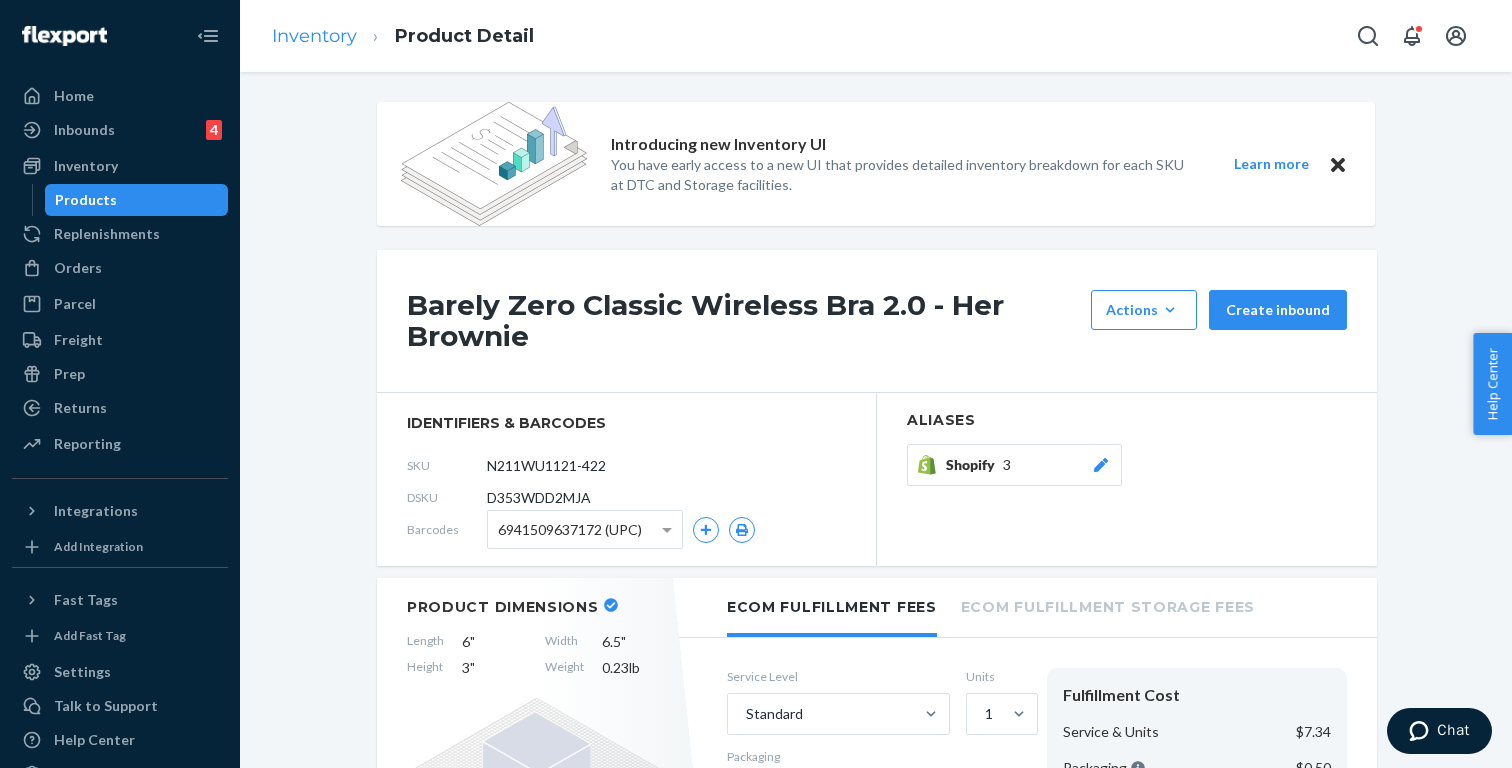 click on "Inventory" at bounding box center (314, 36) 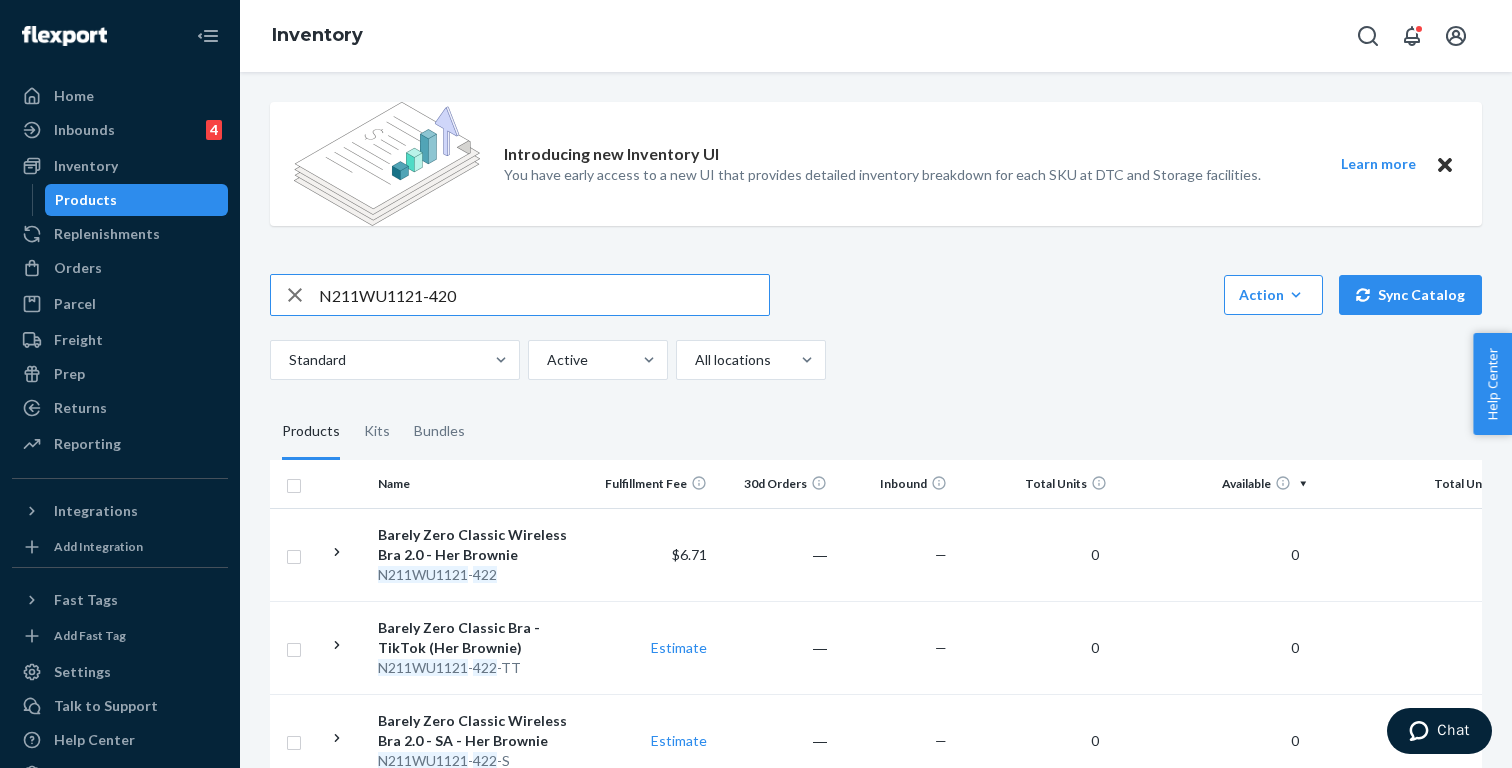 type on "N211WU1121-420" 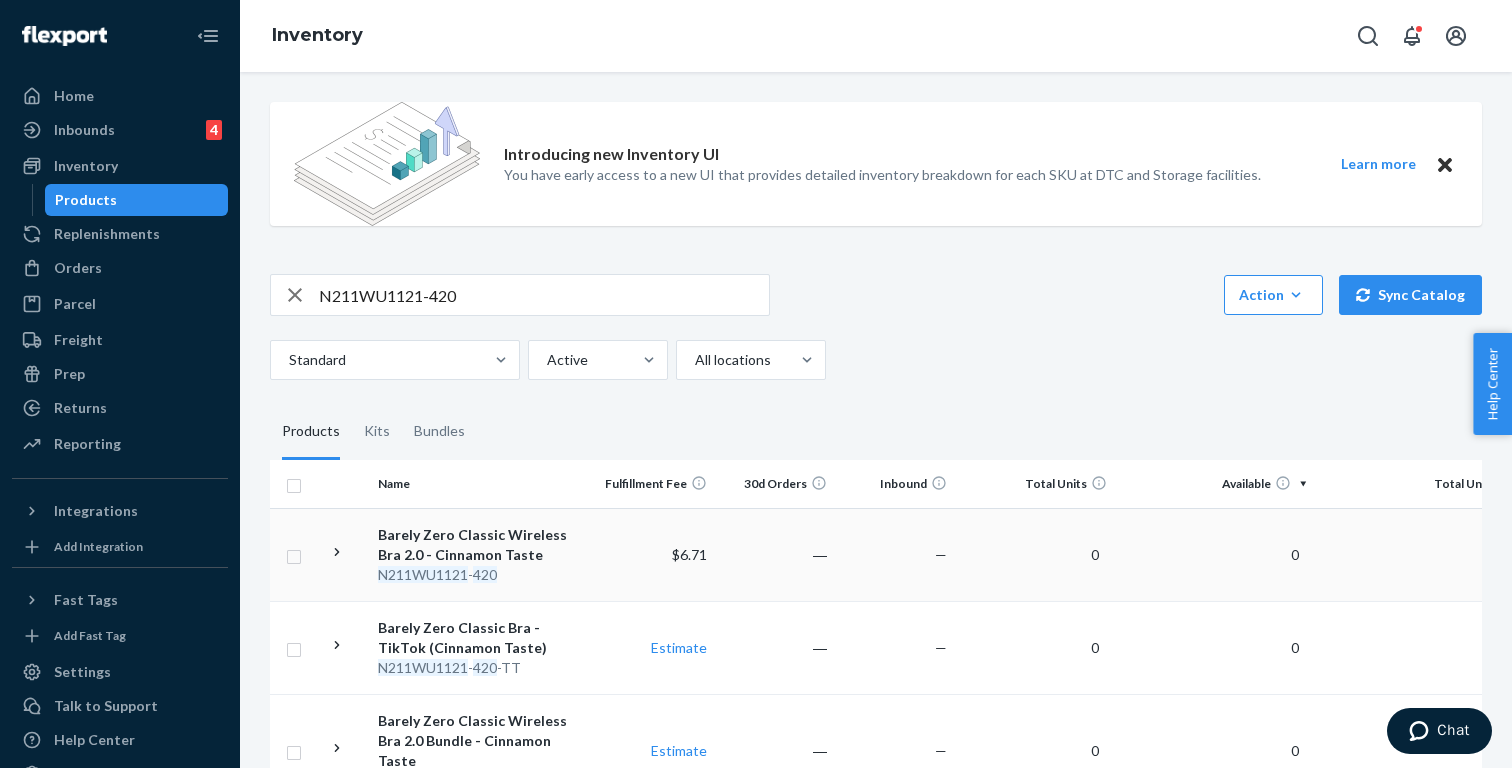 click on "Barely Zero Classic Wireless Bra 2.0 - Cinnamon Taste" at bounding box center (482, 545) 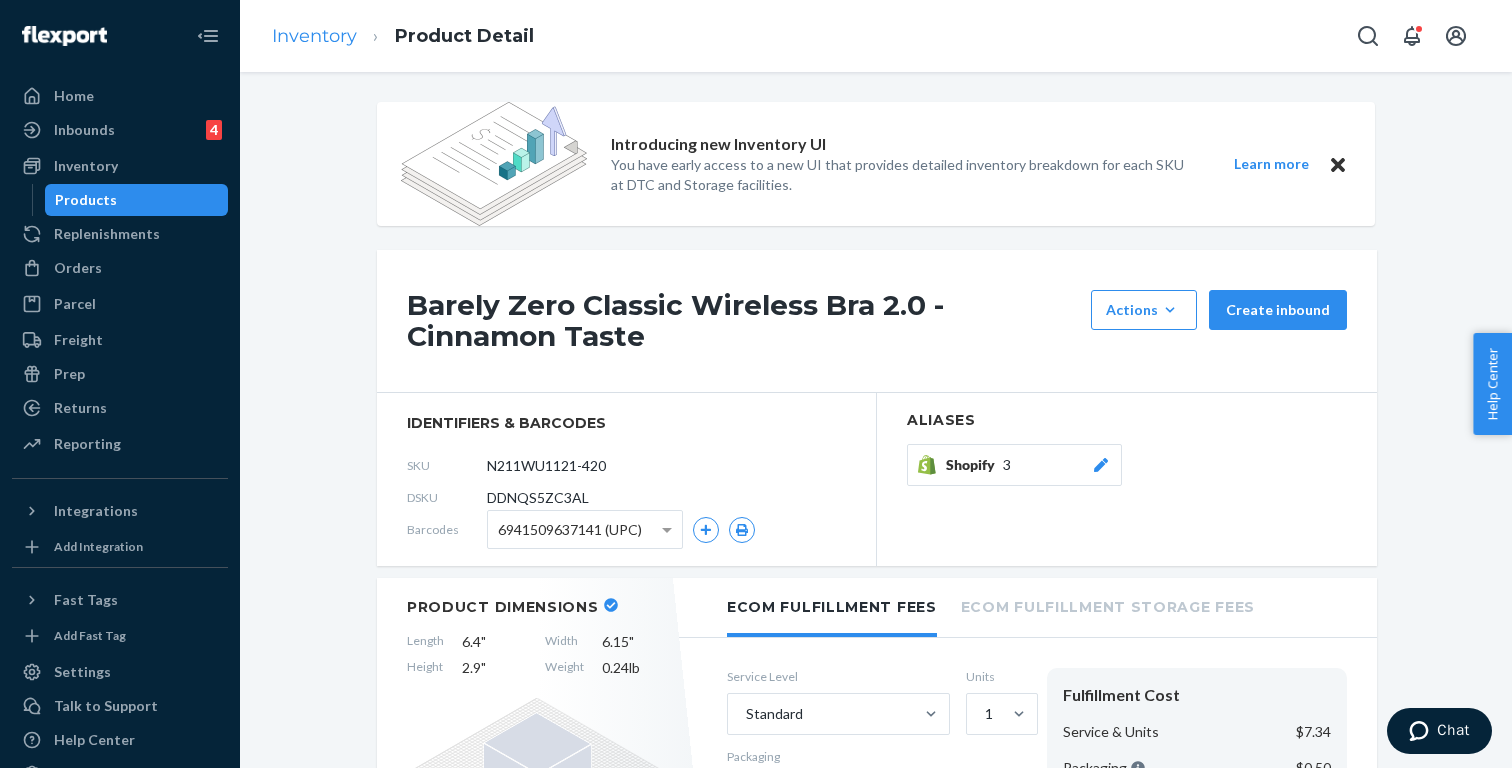 click on "Inventory" at bounding box center (314, 36) 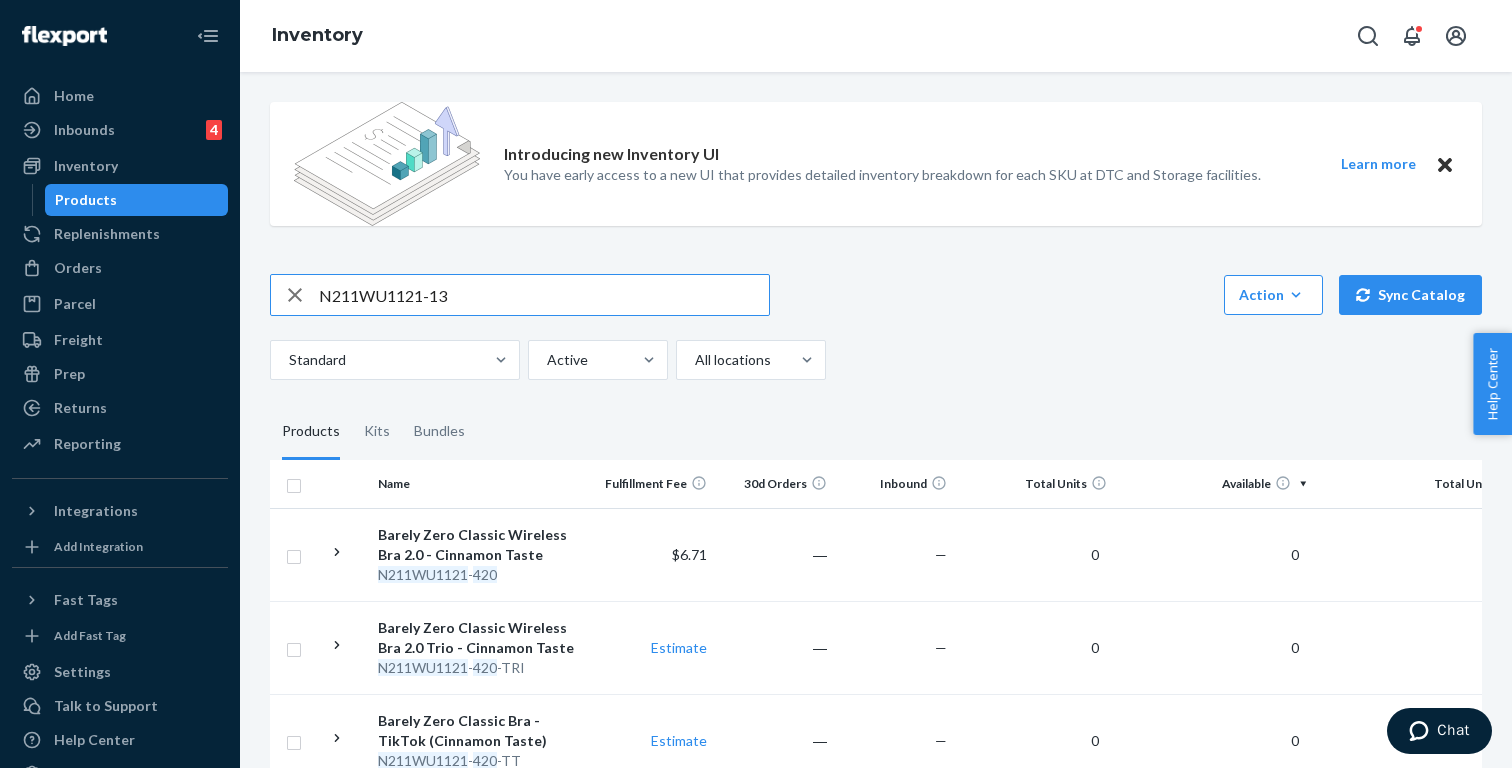 type on "N211WU1121-13" 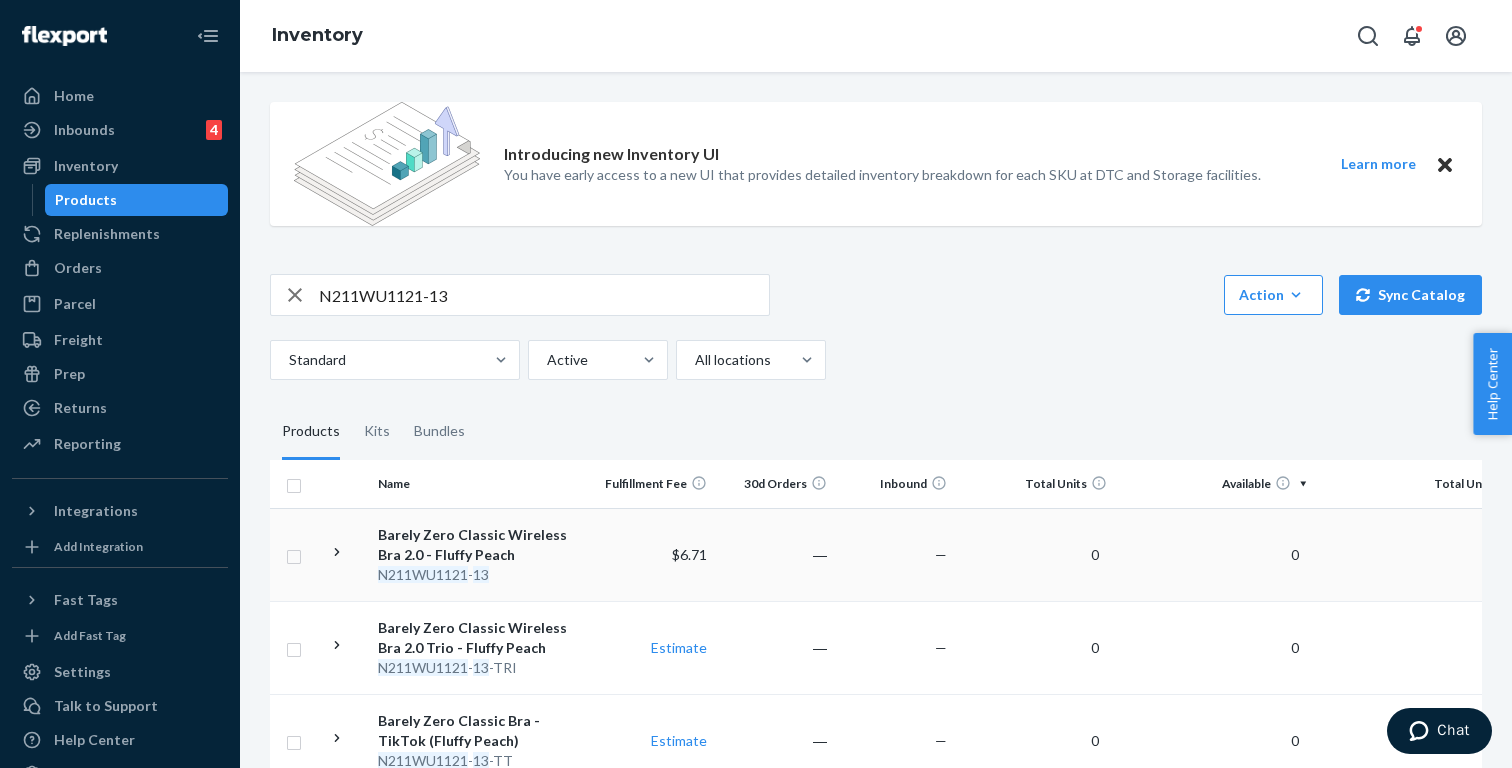 click on "Barely Zero Classic Wireless Bra 2.0 - Fluffy Peach" at bounding box center [482, 545] 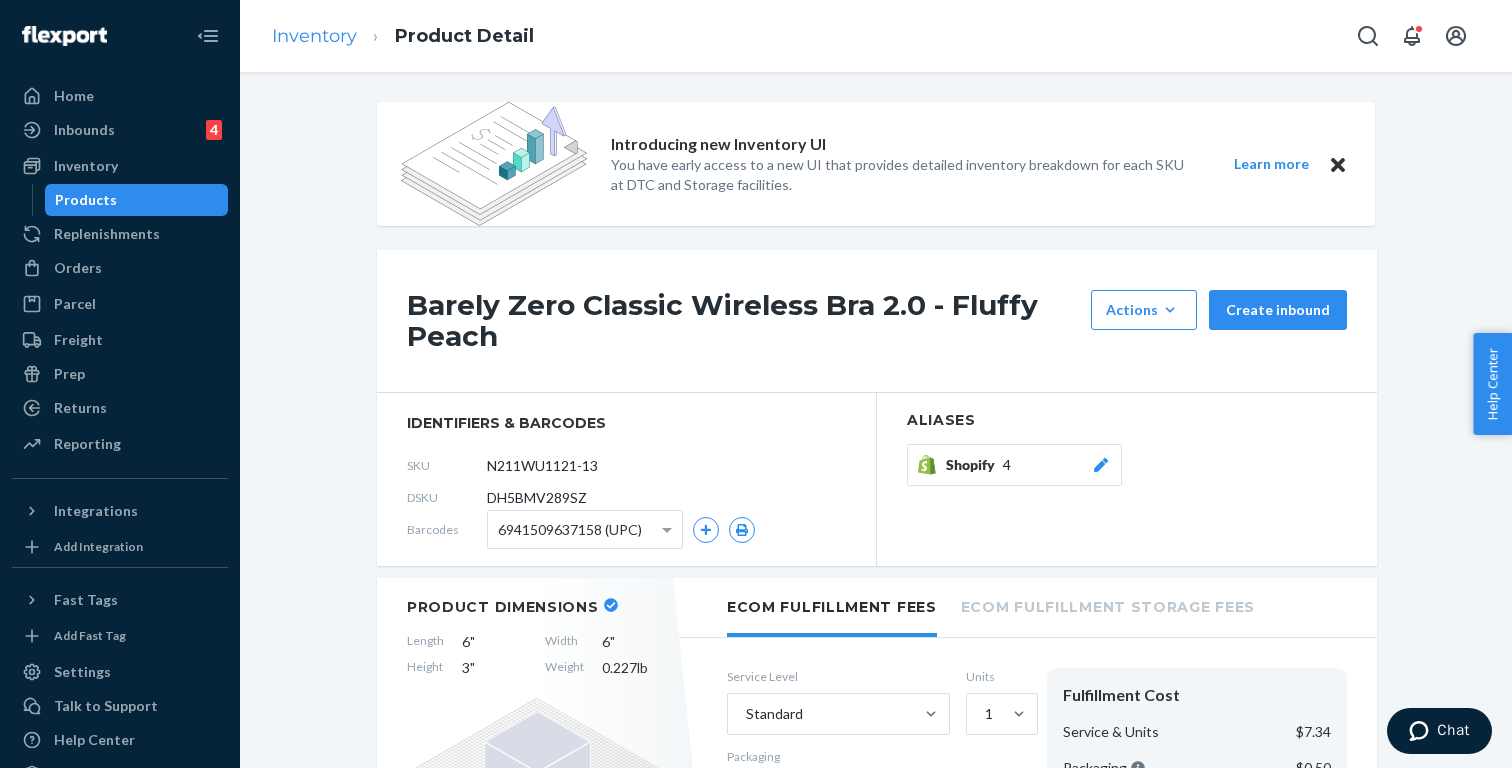 click on "Inventory" at bounding box center (314, 36) 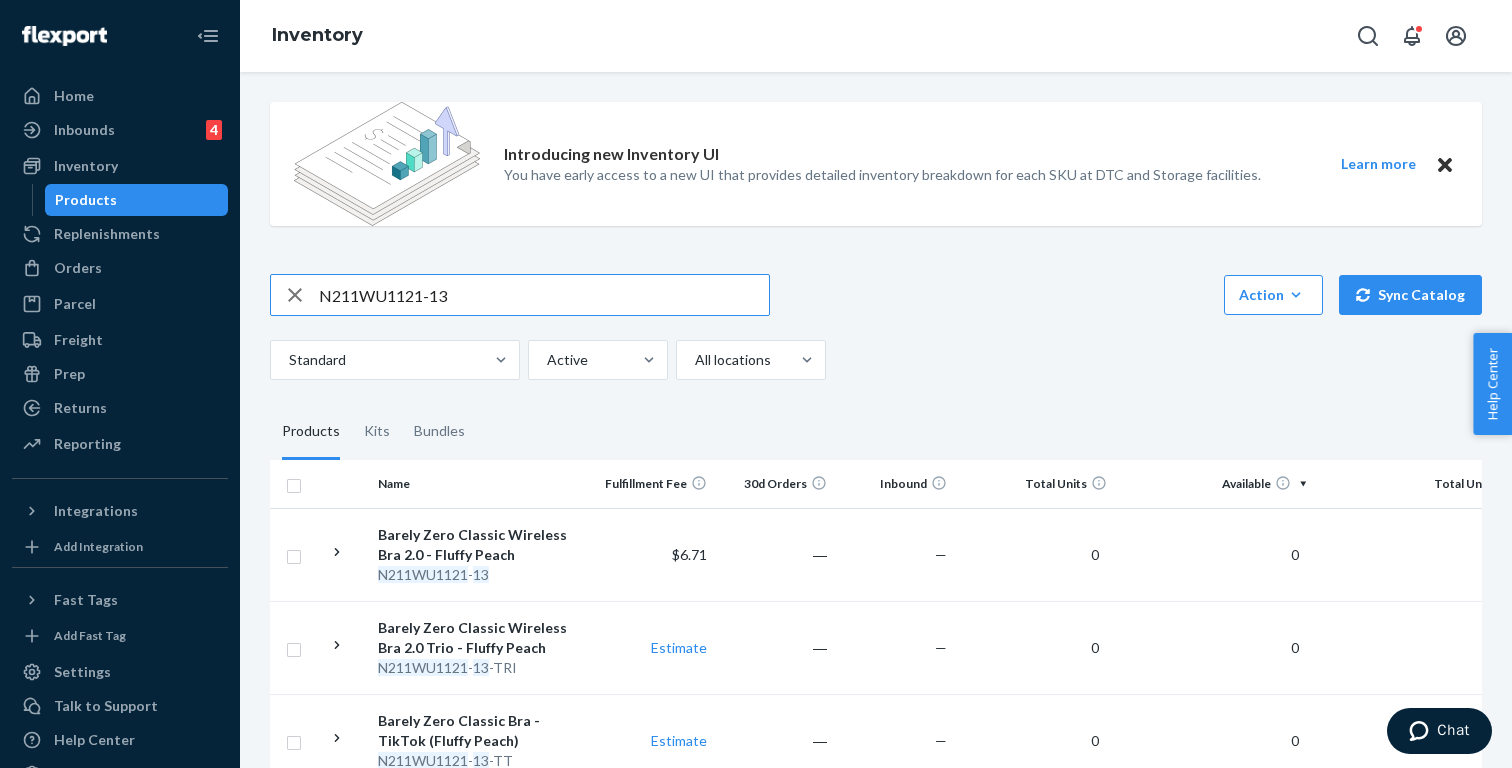 paste on "W231WU1142-974" 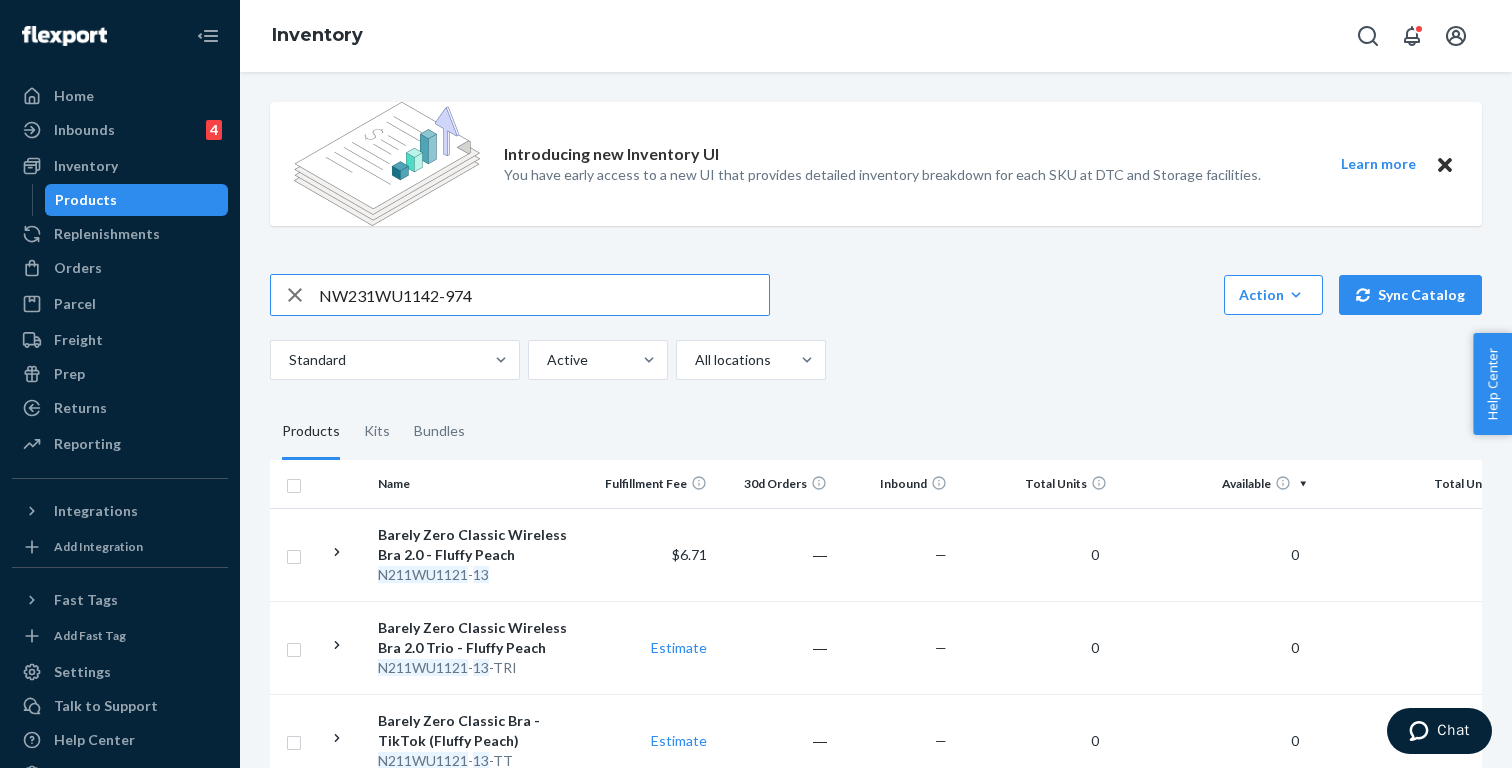 type on "NW231WU1142-974" 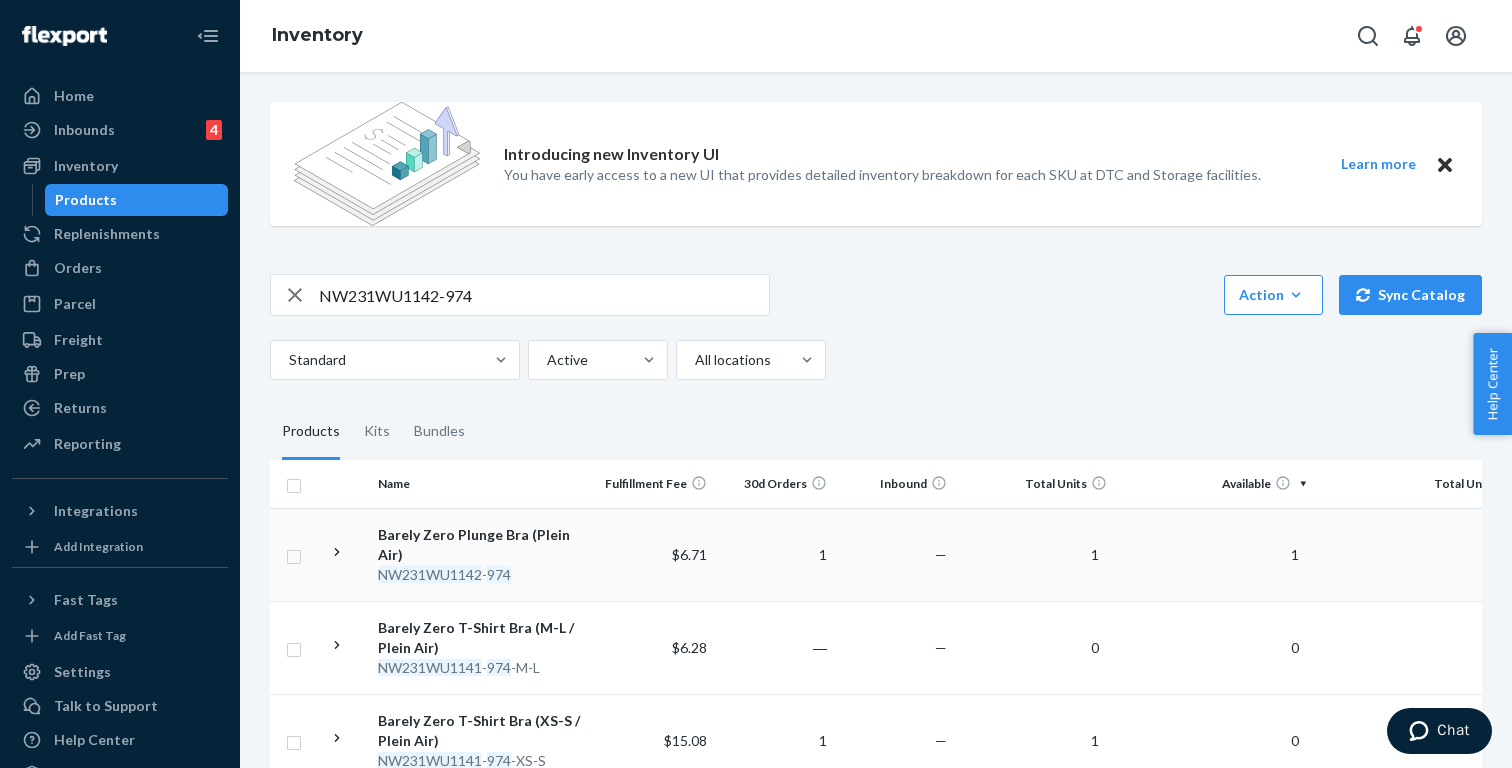 click on "Barely Zero Plunge Bra (Plein Air)" at bounding box center [482, 545] 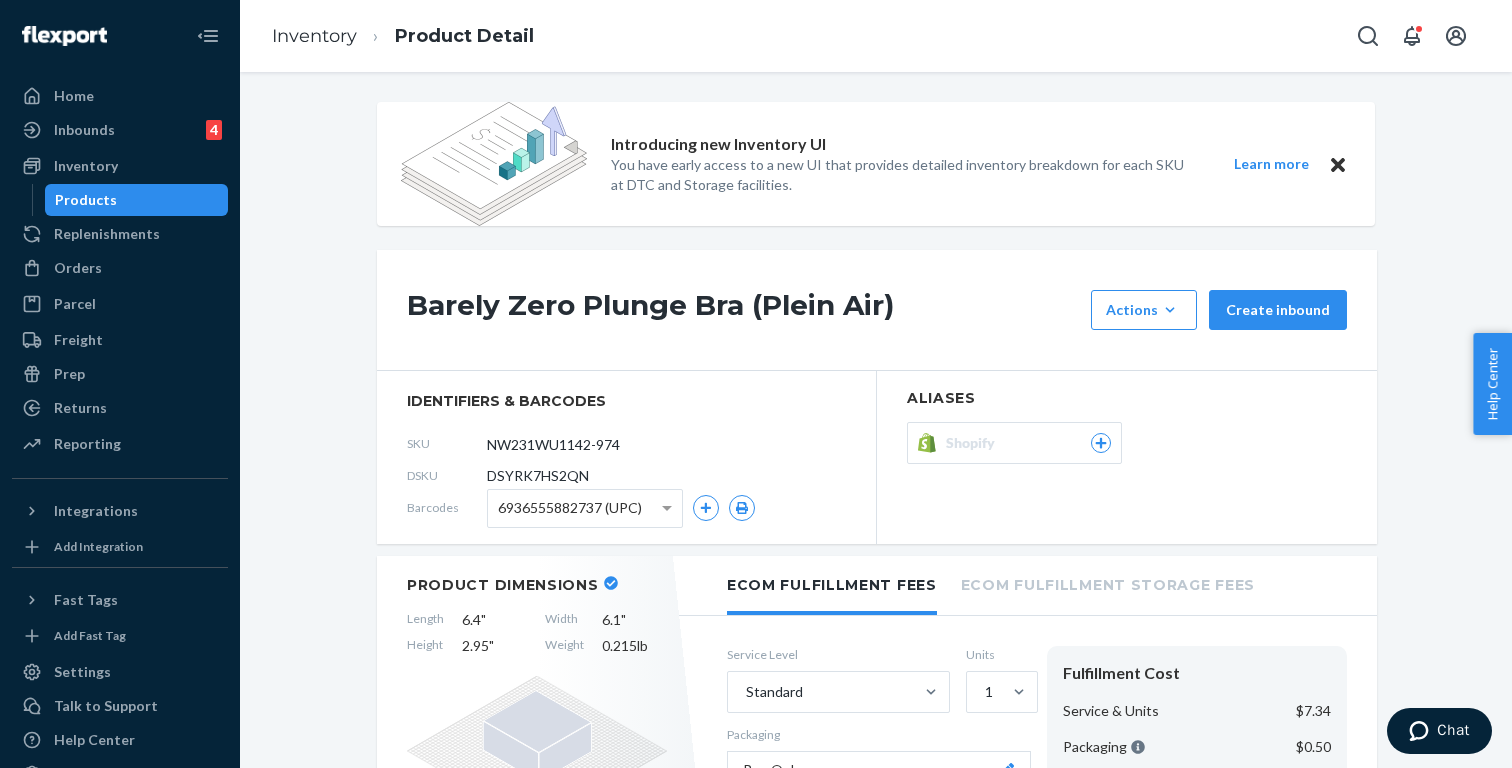 scroll, scrollTop: 0, scrollLeft: 0, axis: both 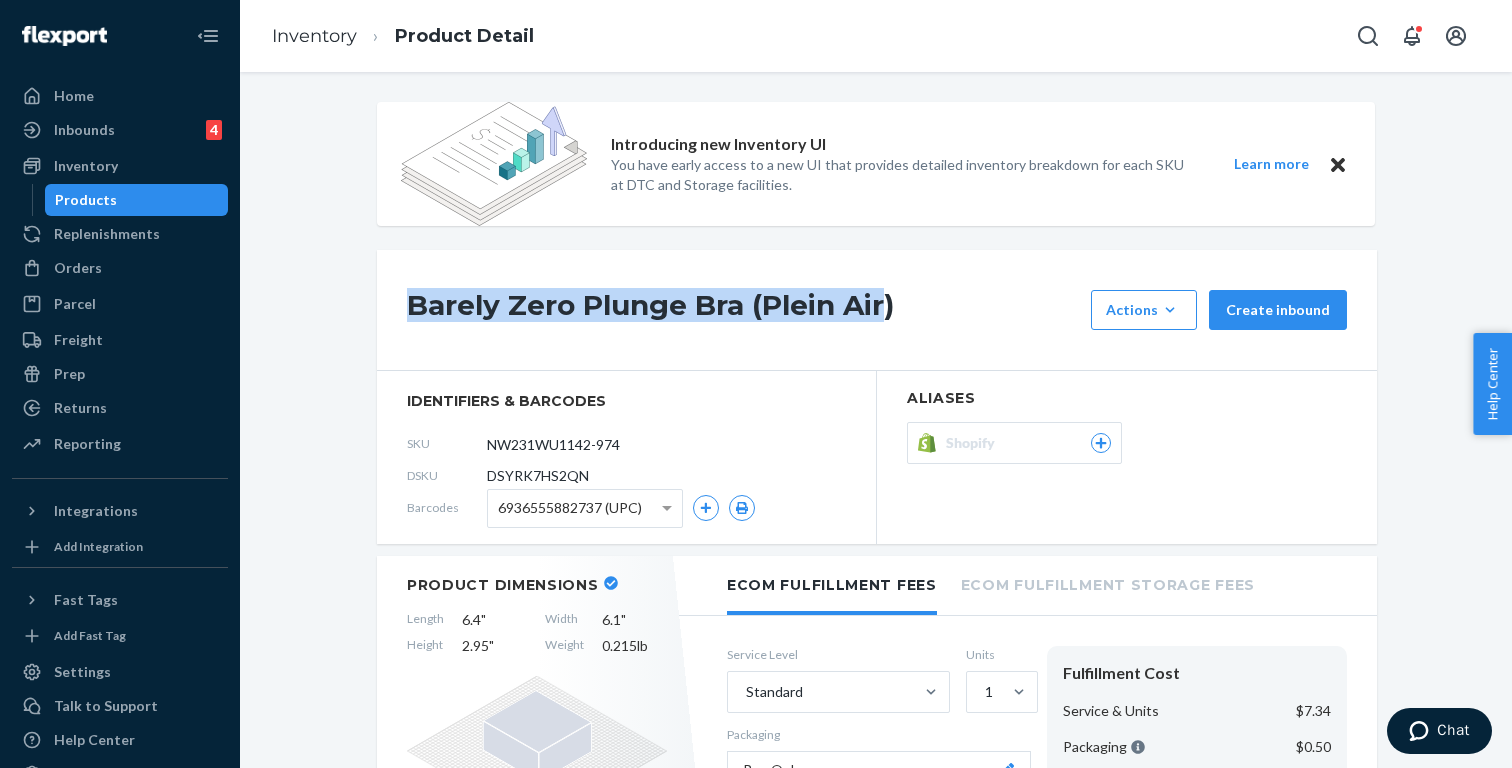 drag, startPoint x: 889, startPoint y: 302, endPoint x: 406, endPoint y: 299, distance: 483.0093 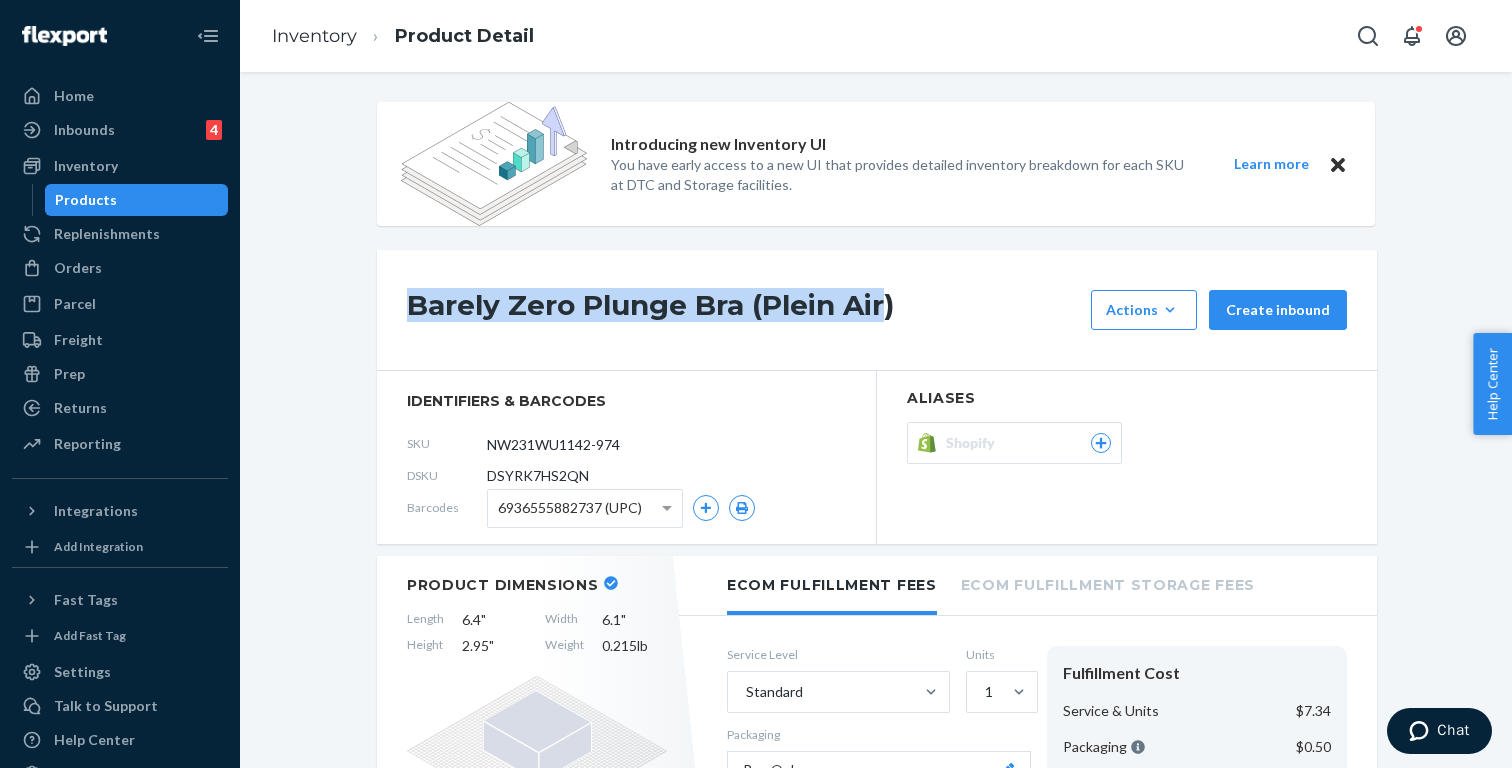 click on "Barely Zero Plunge Bra (Plein Air) Actions Add components Hide Request removal Create inbound" at bounding box center [877, 310] 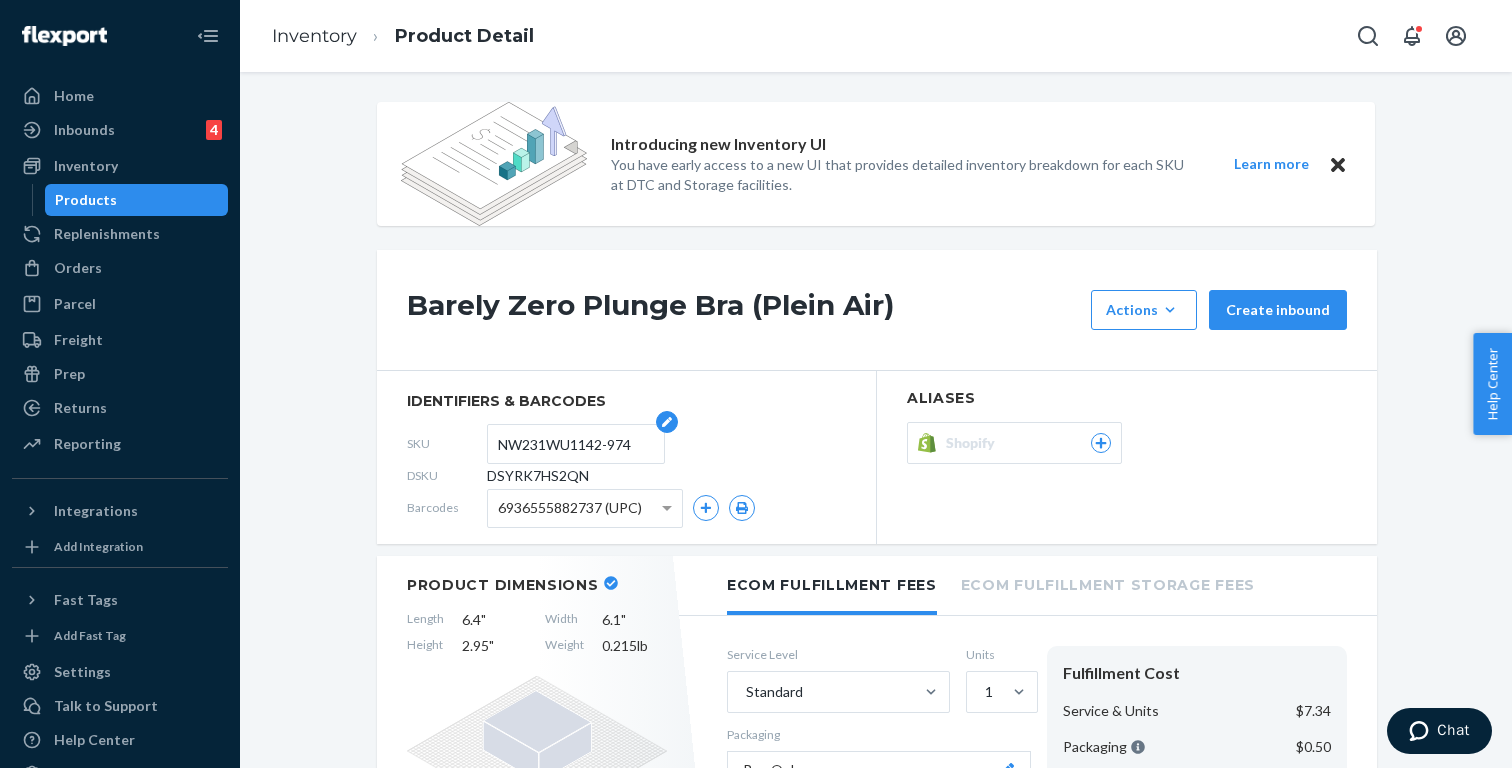 click on "NW231WU1142-974" at bounding box center [576, 444] 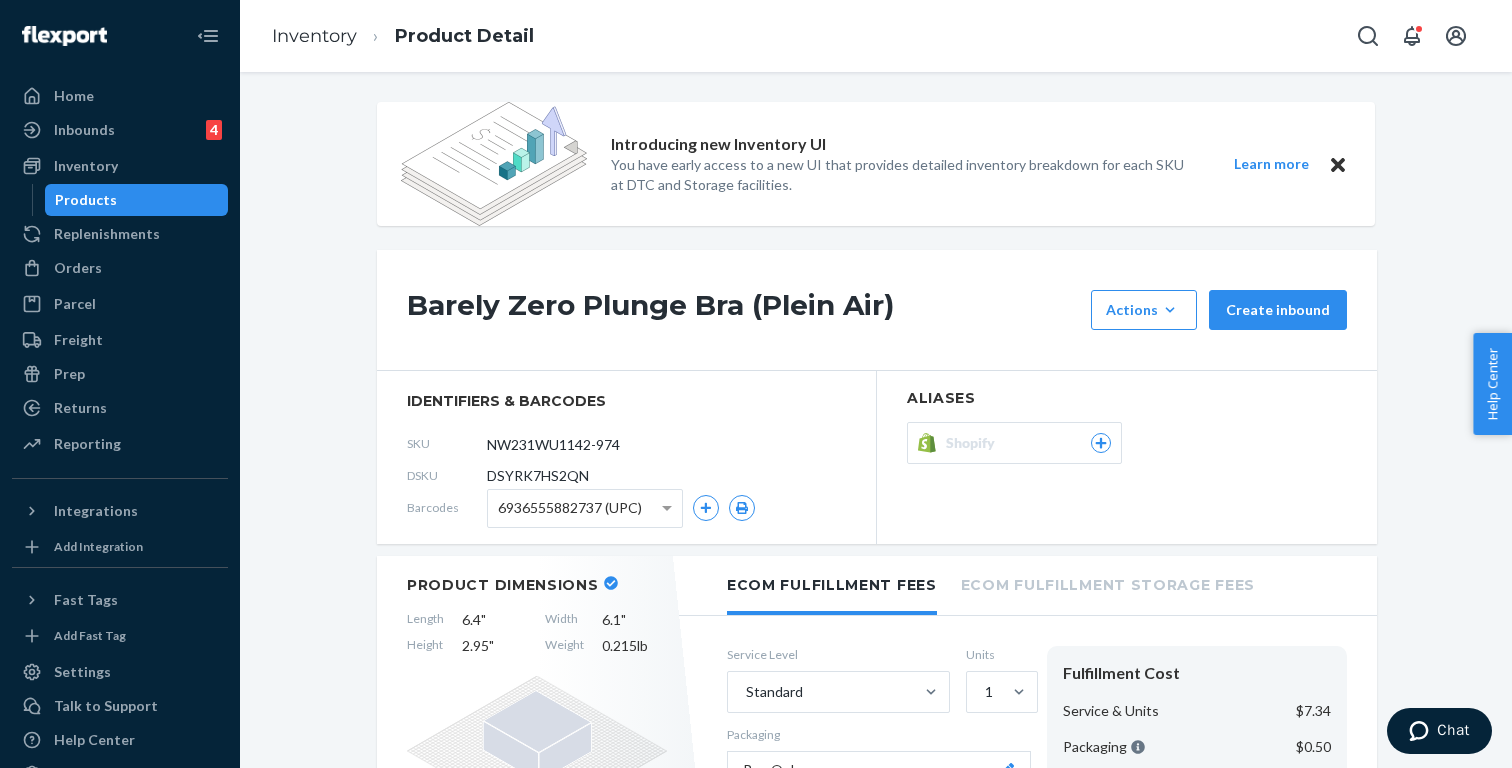 click on "Aliases Shopify" at bounding box center (1127, 457) 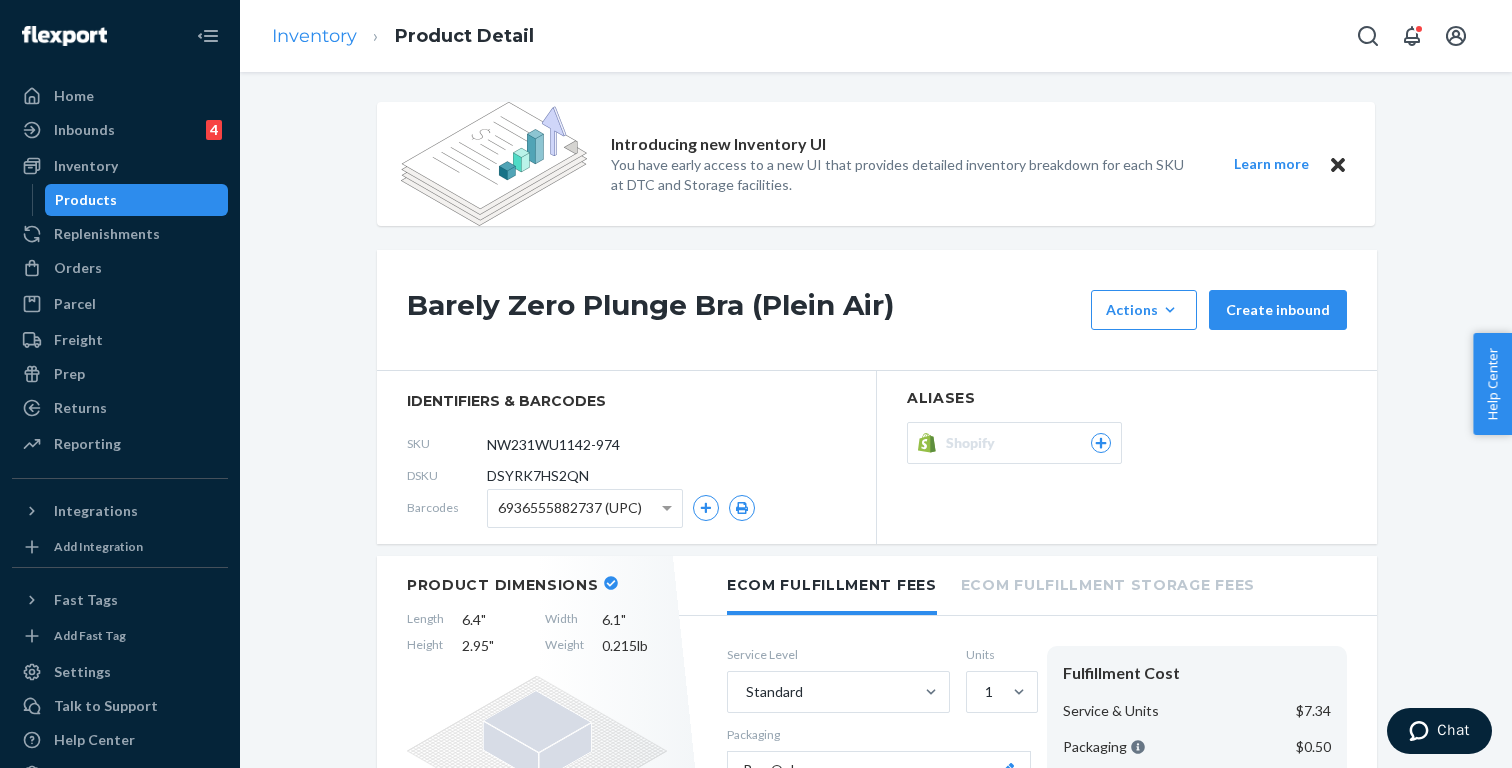 click on "Inventory" at bounding box center (314, 36) 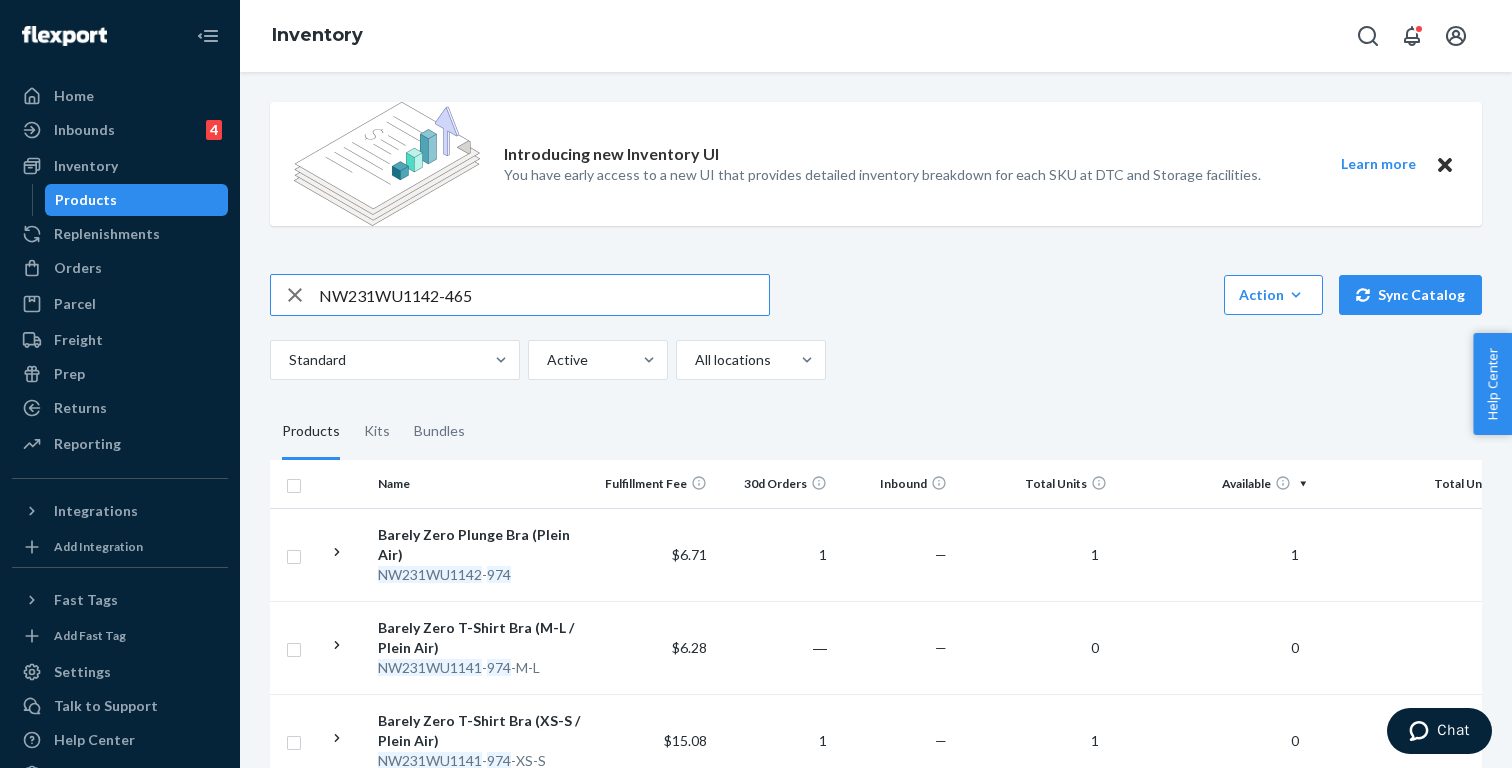 type on "NW231WU1142-465" 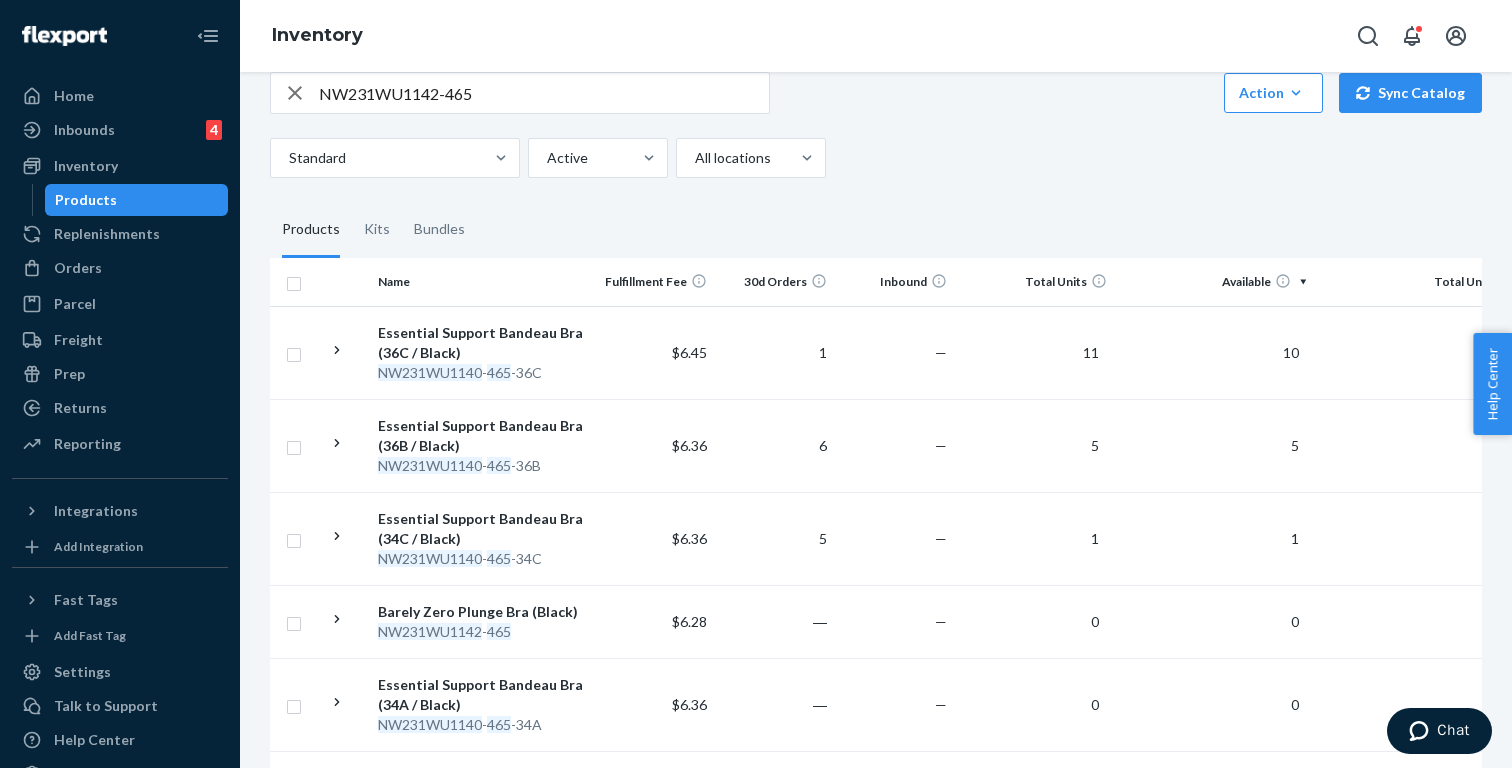 scroll, scrollTop: 212, scrollLeft: 0, axis: vertical 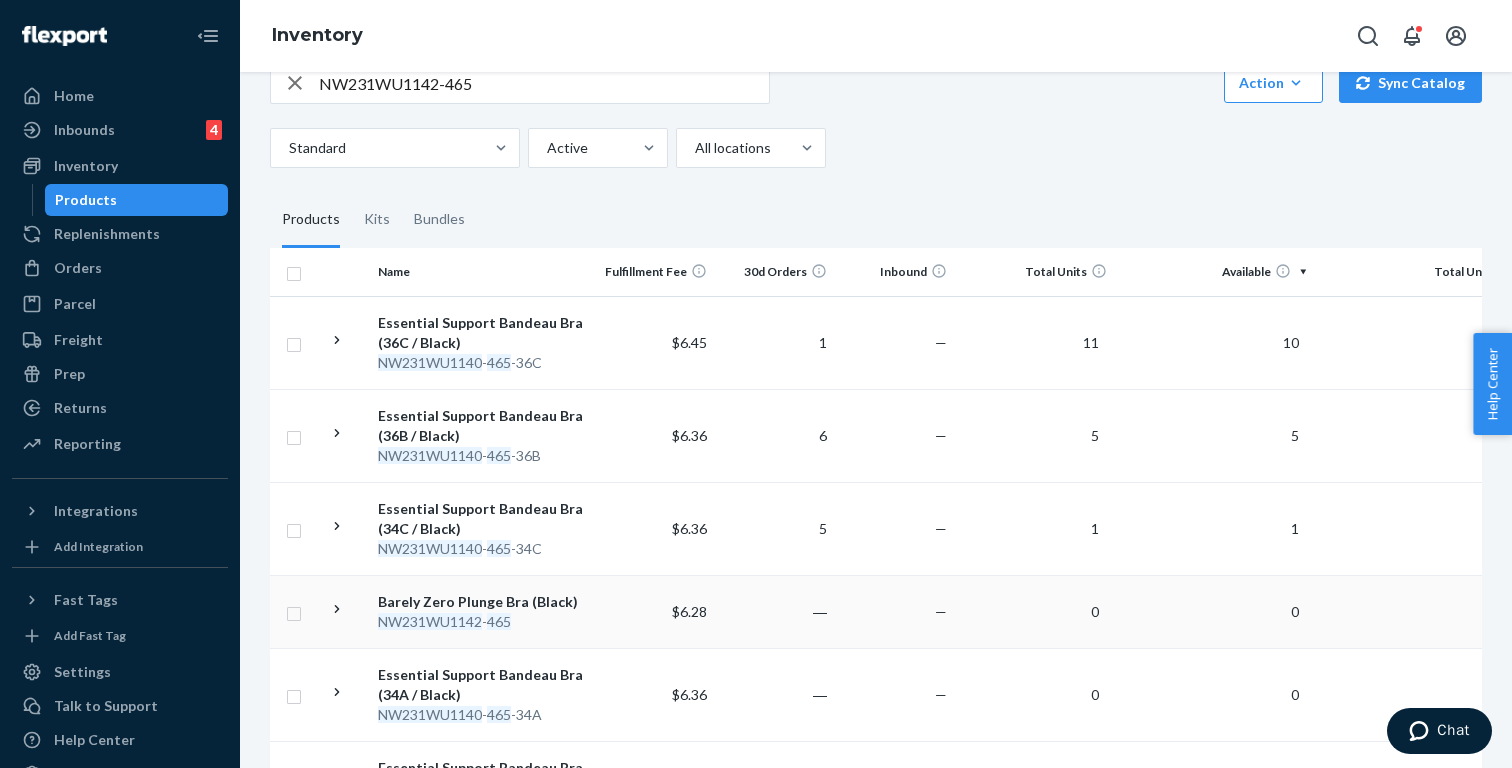 click on "NW231WU1142 - 465" at bounding box center [482, 622] 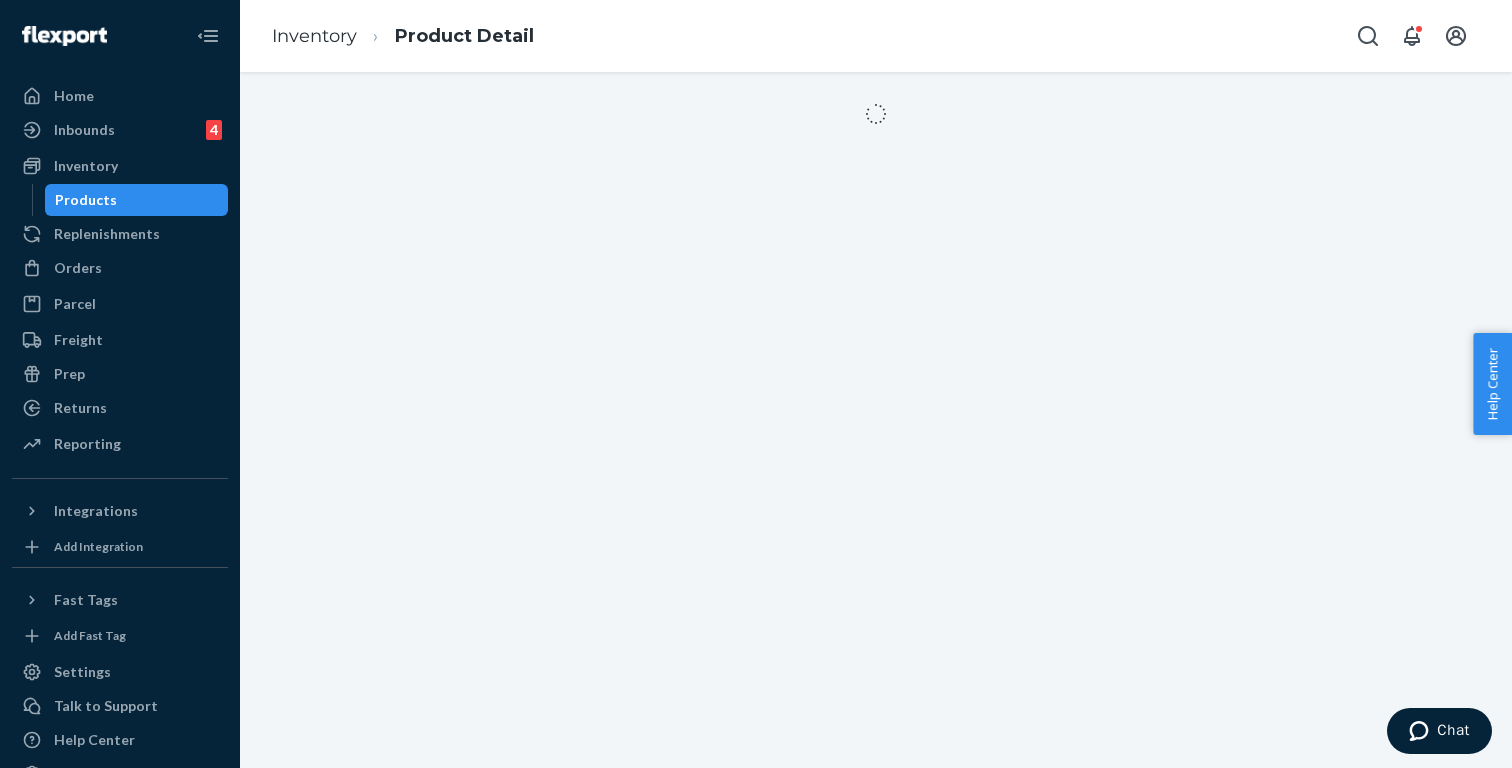 scroll, scrollTop: 0, scrollLeft: 0, axis: both 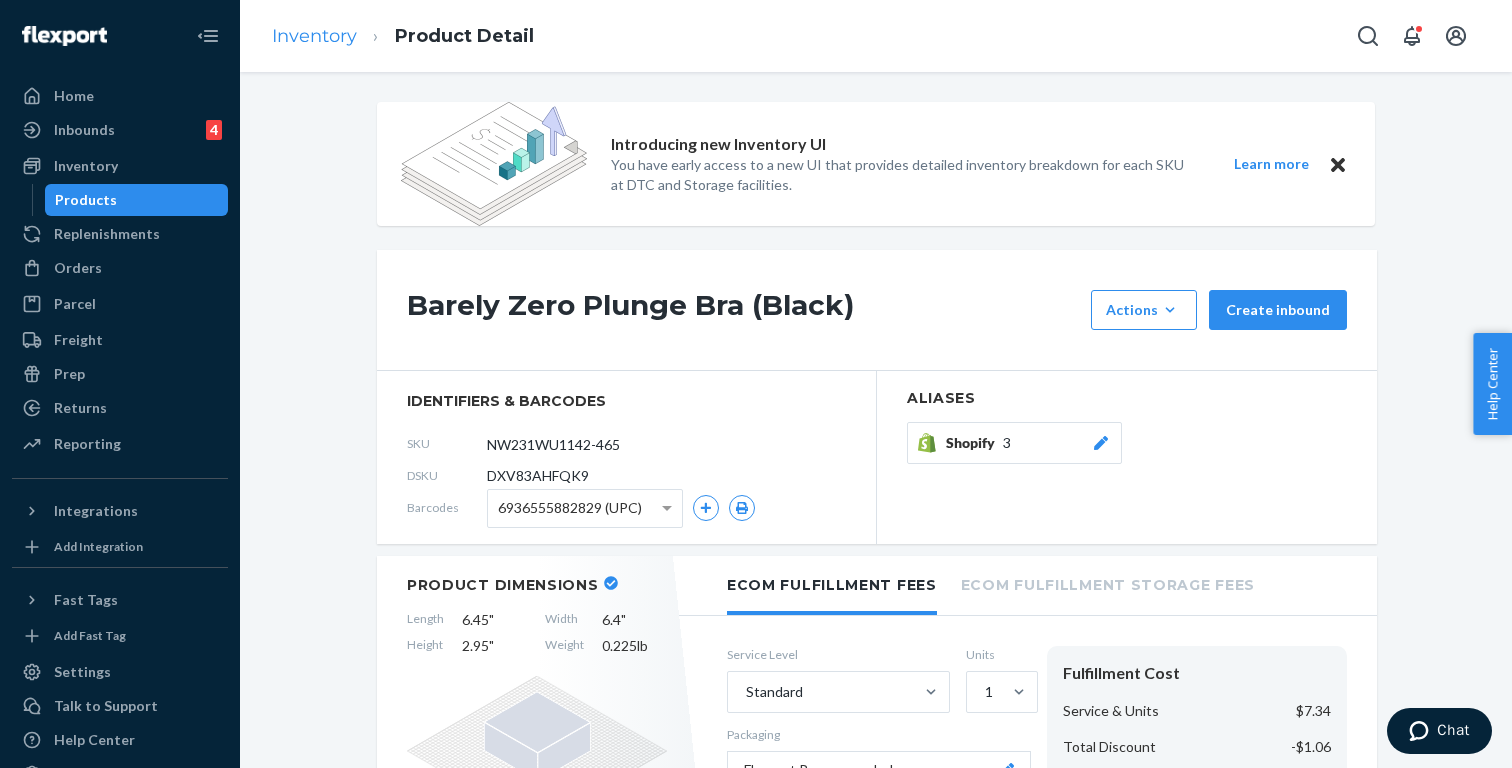 click on "Inventory" at bounding box center (314, 36) 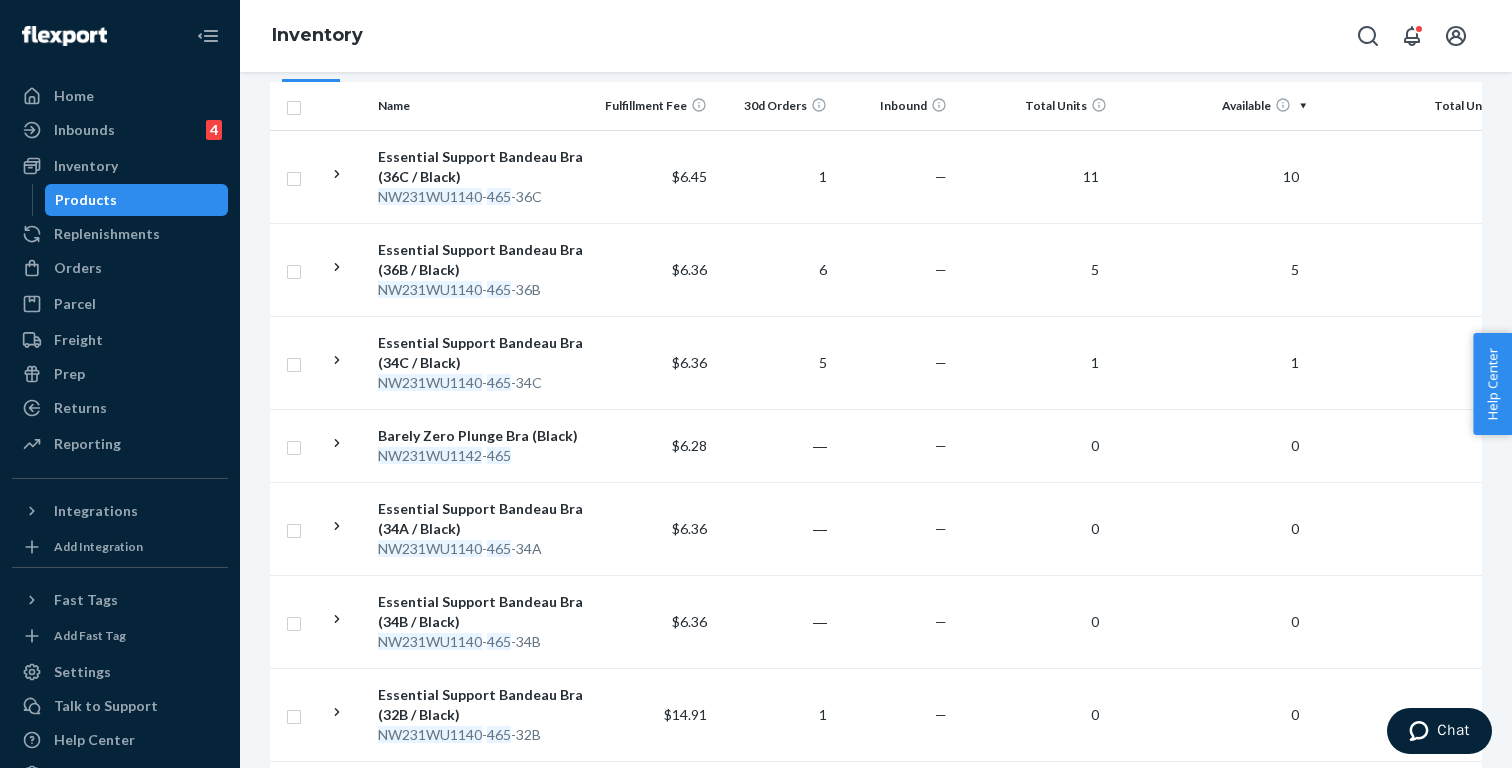 scroll, scrollTop: 383, scrollLeft: 0, axis: vertical 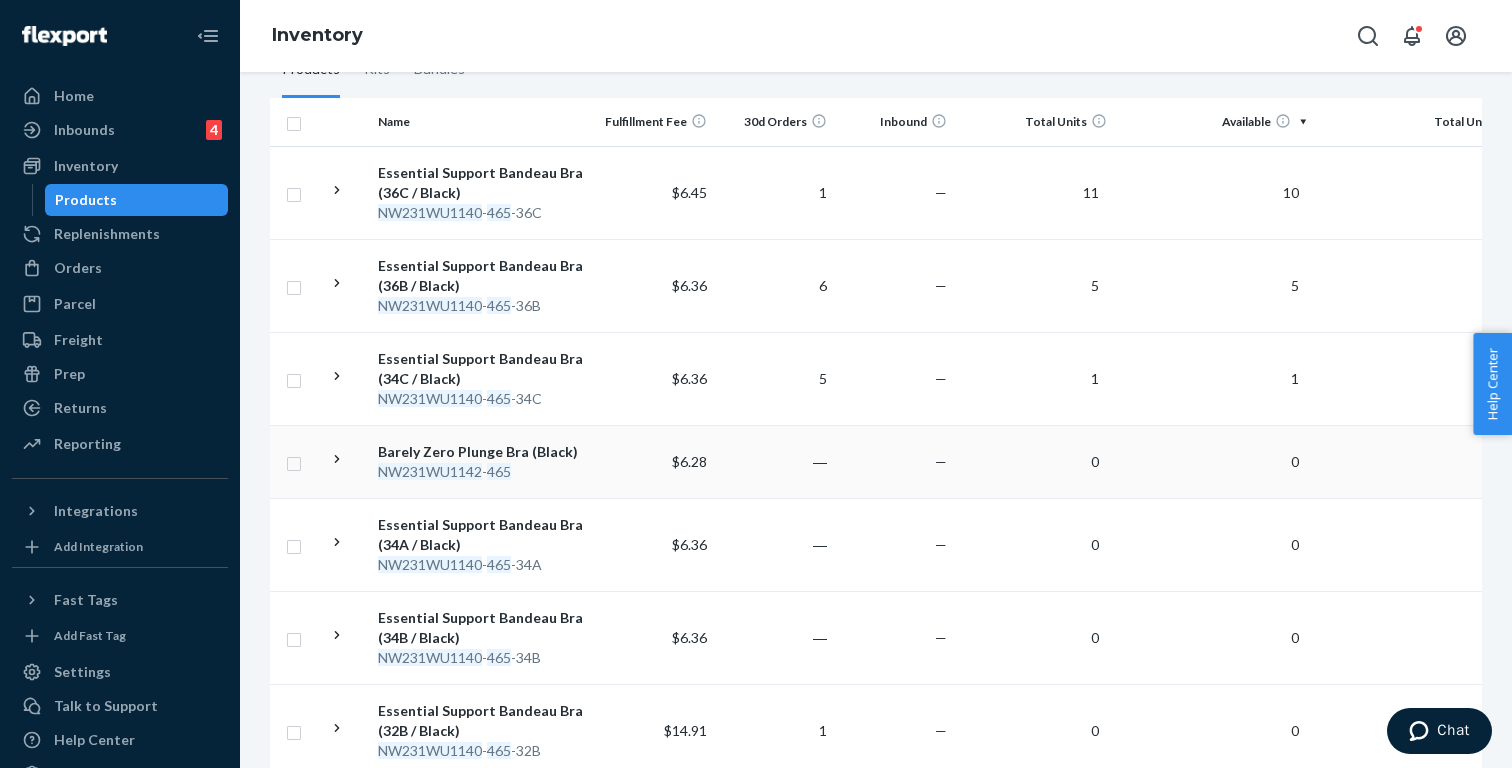 click on "Barely Zero Plunge Bra (Black)" at bounding box center (482, 452) 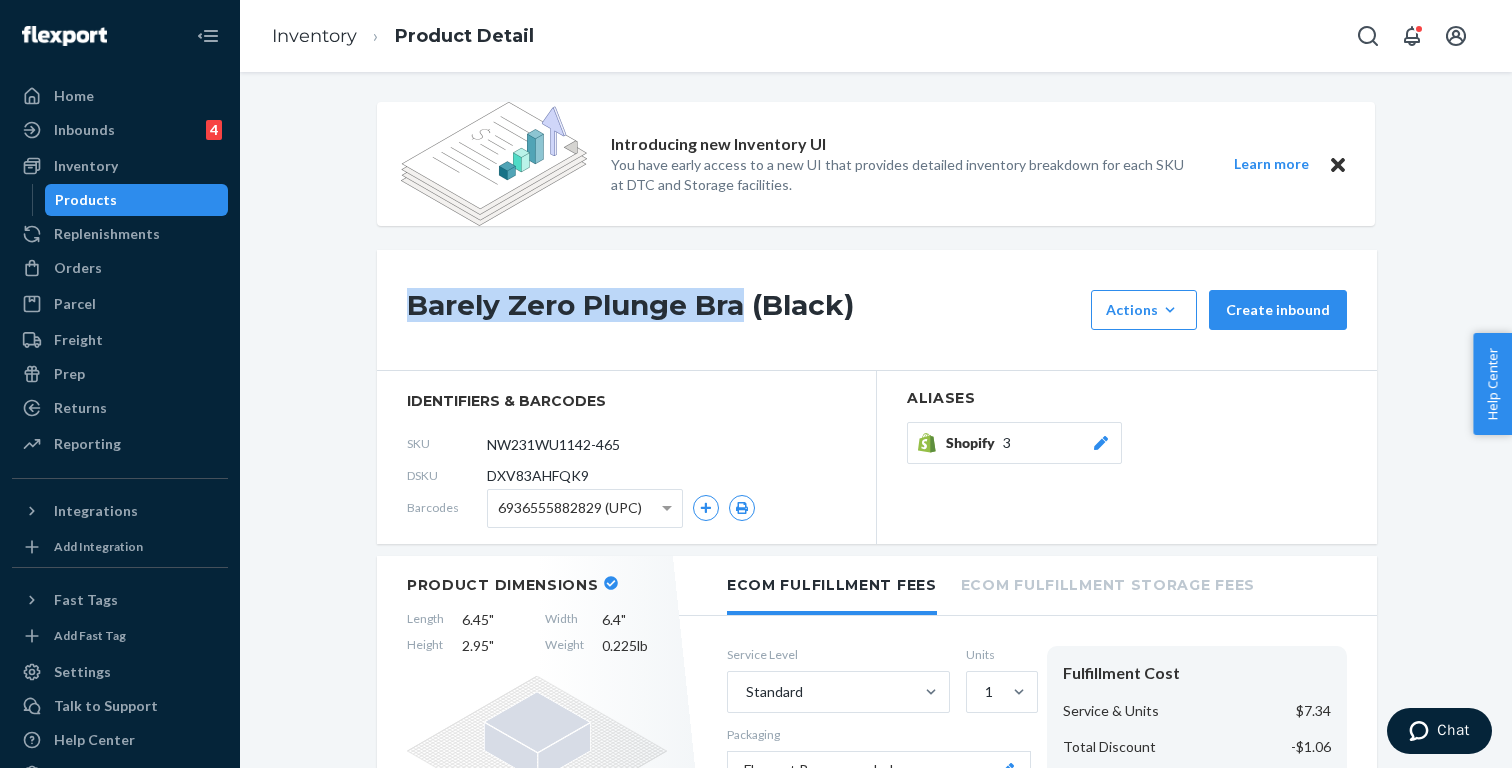 drag, startPoint x: 744, startPoint y: 305, endPoint x: 413, endPoint y: 306, distance: 331.0015 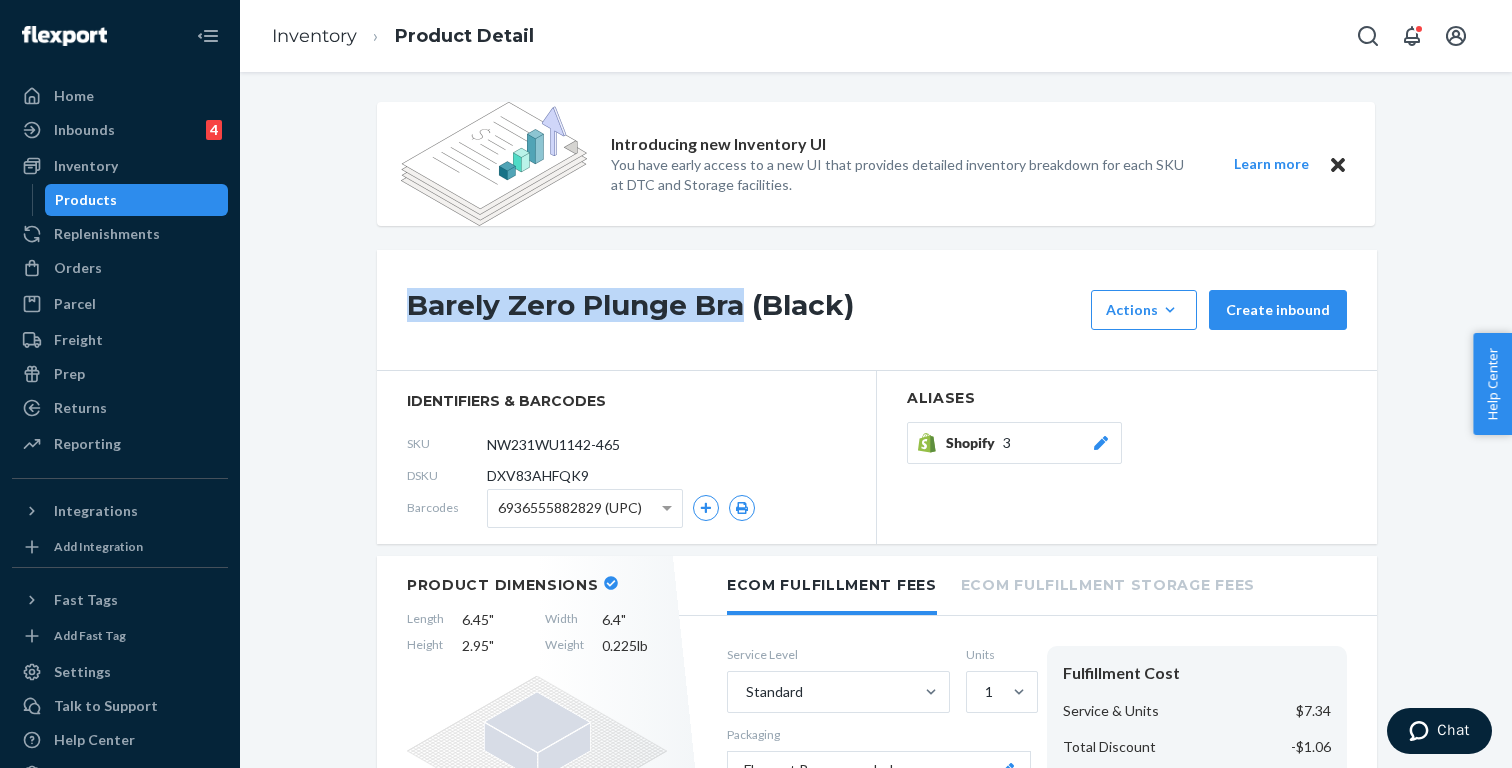 click on "Barely Zero Plunge Bra (Black)" at bounding box center [744, 310] 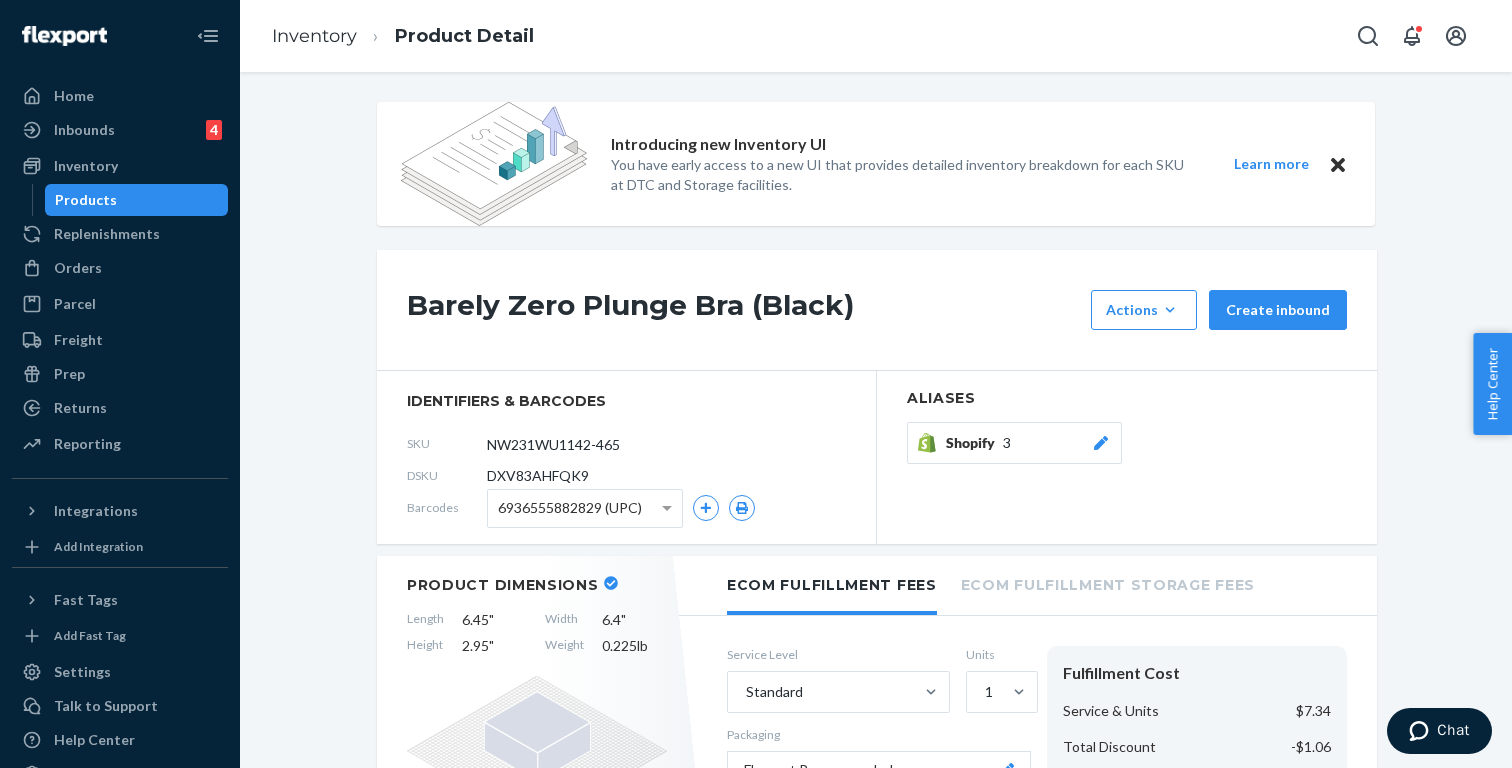 click on "Barely Zero Plunge Bra (Black)" at bounding box center (744, 310) 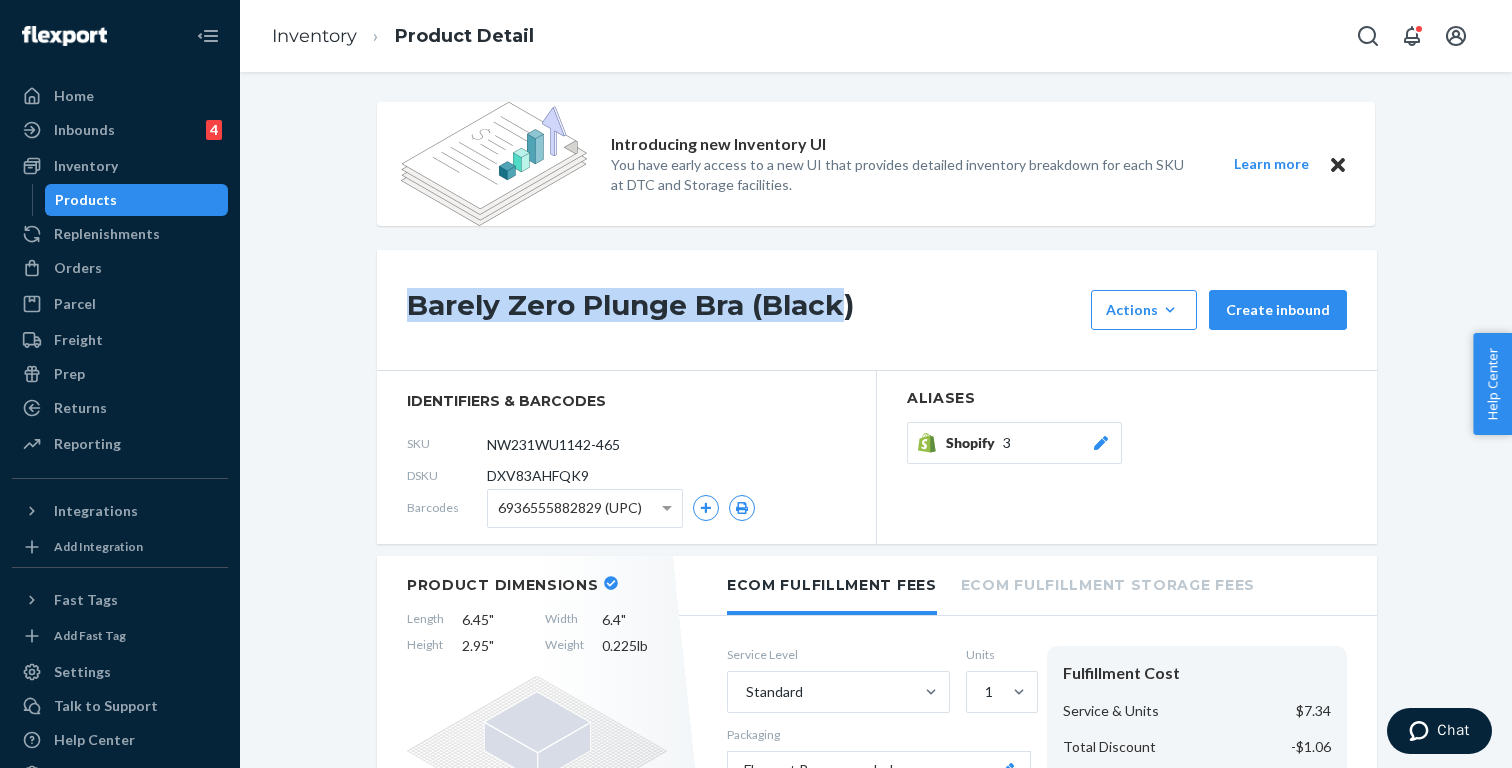 drag, startPoint x: 849, startPoint y: 305, endPoint x: 412, endPoint y: 304, distance: 437.00113 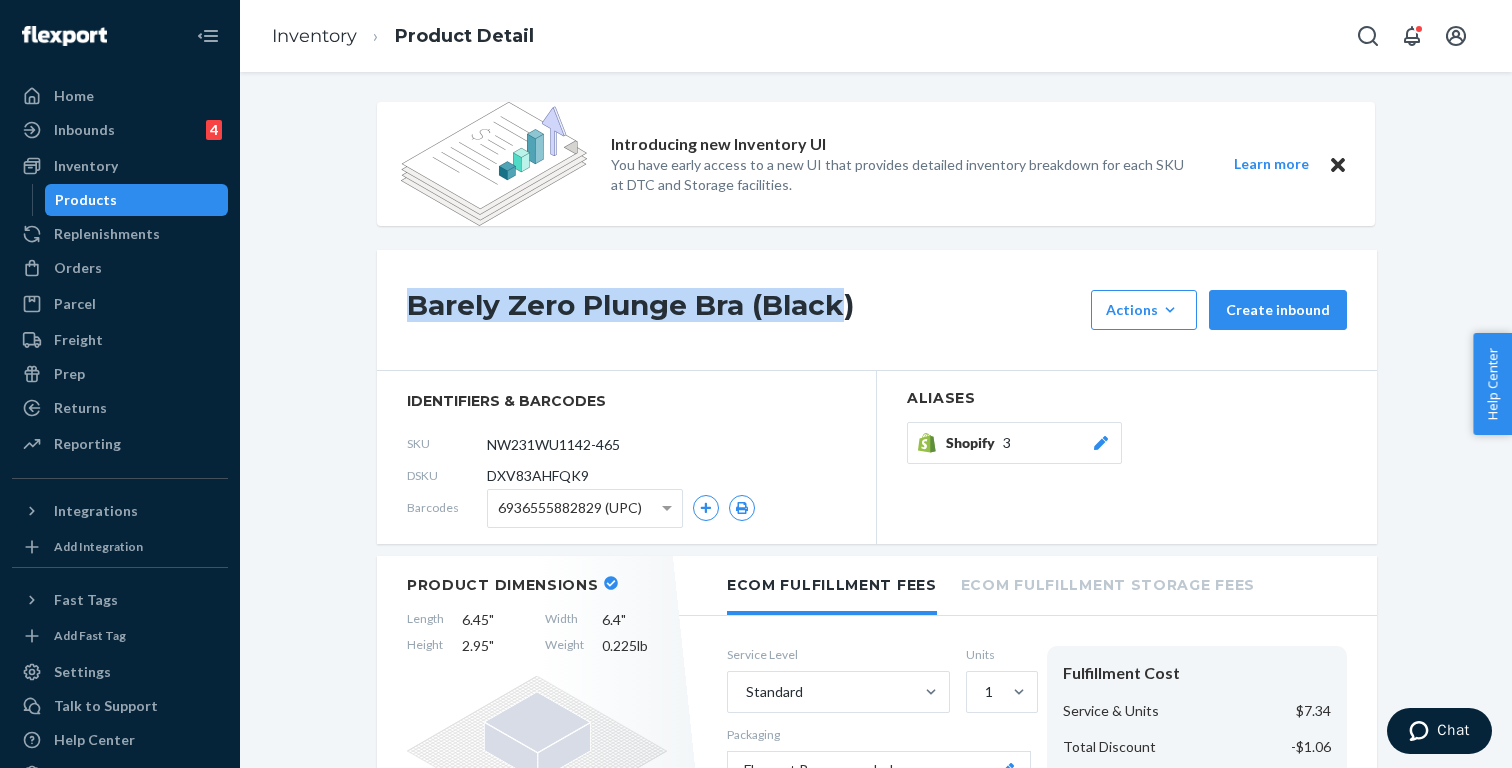 click on "Barely Zero Plunge Bra (Black)" at bounding box center (744, 310) 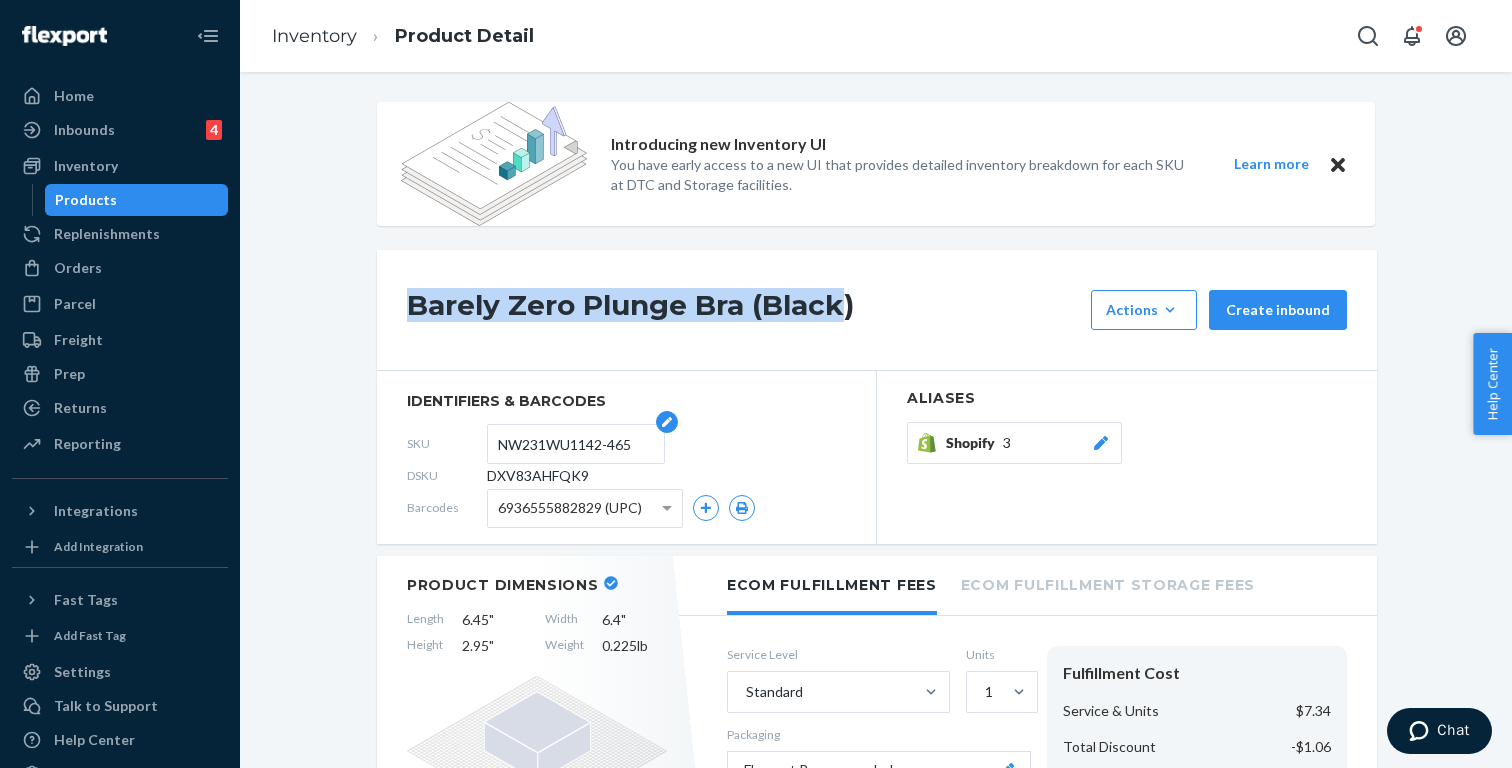 click on "NW231WU1142-465" at bounding box center [576, 444] 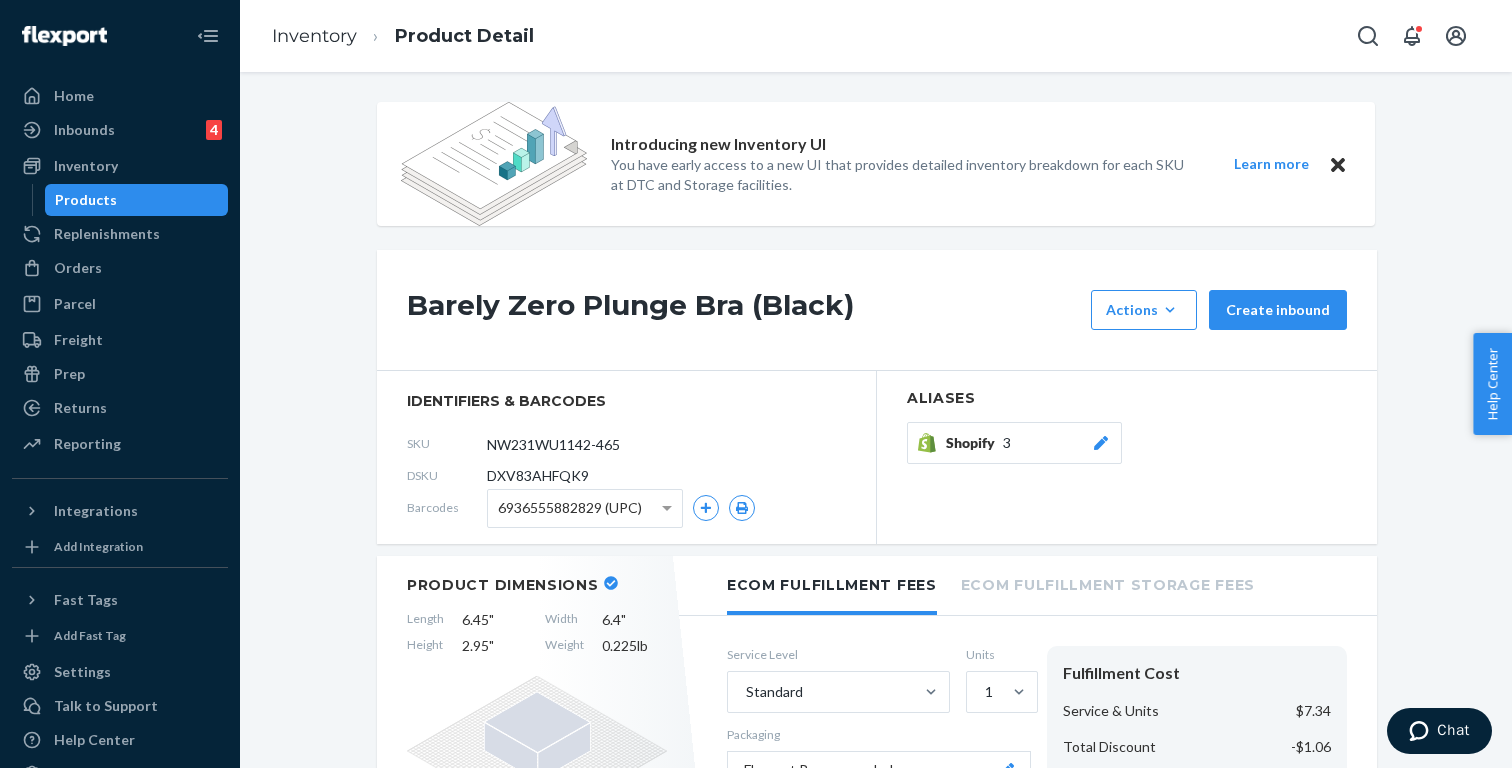 click on "Aliases Shopify 3" at bounding box center [1127, 457] 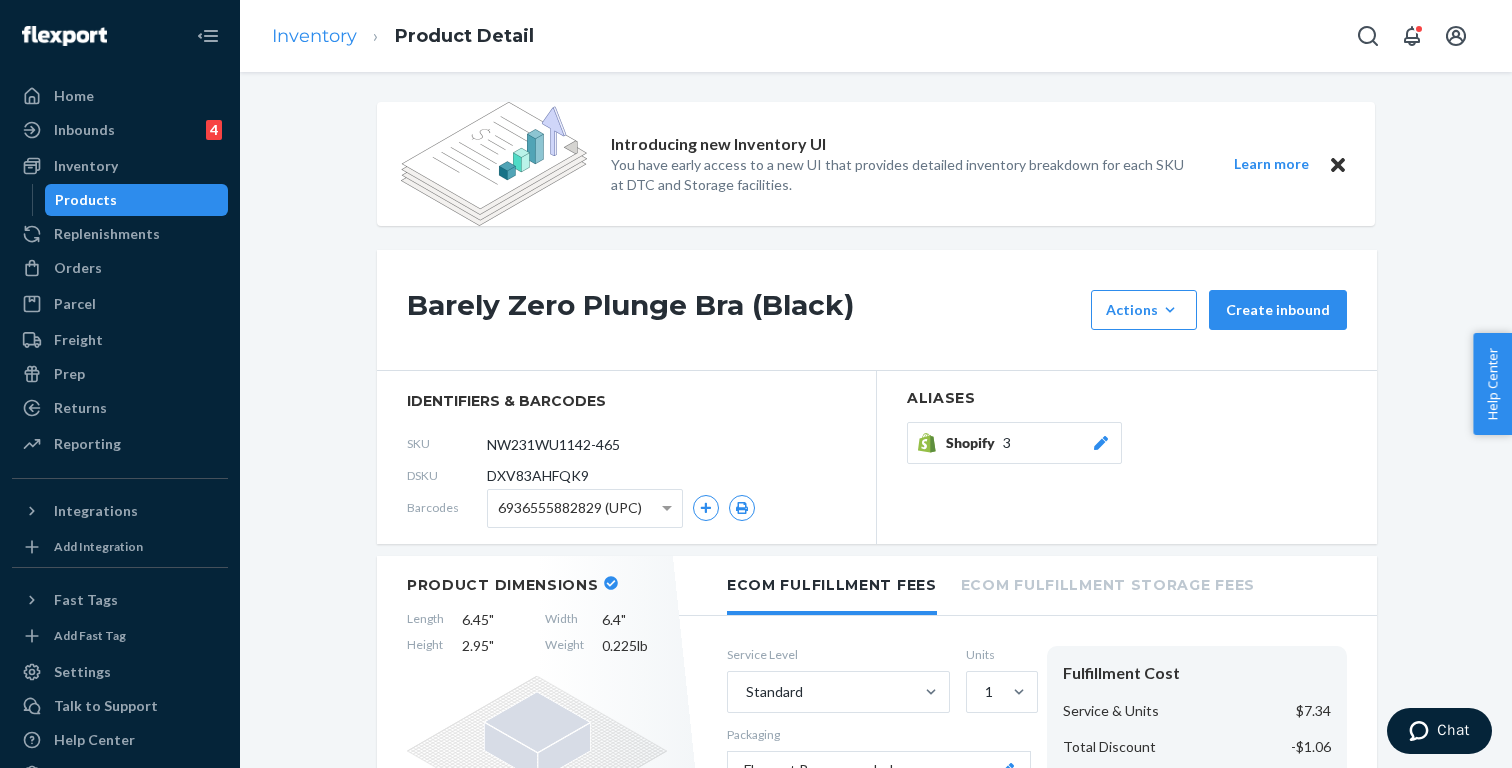click on "Inventory" at bounding box center [314, 36] 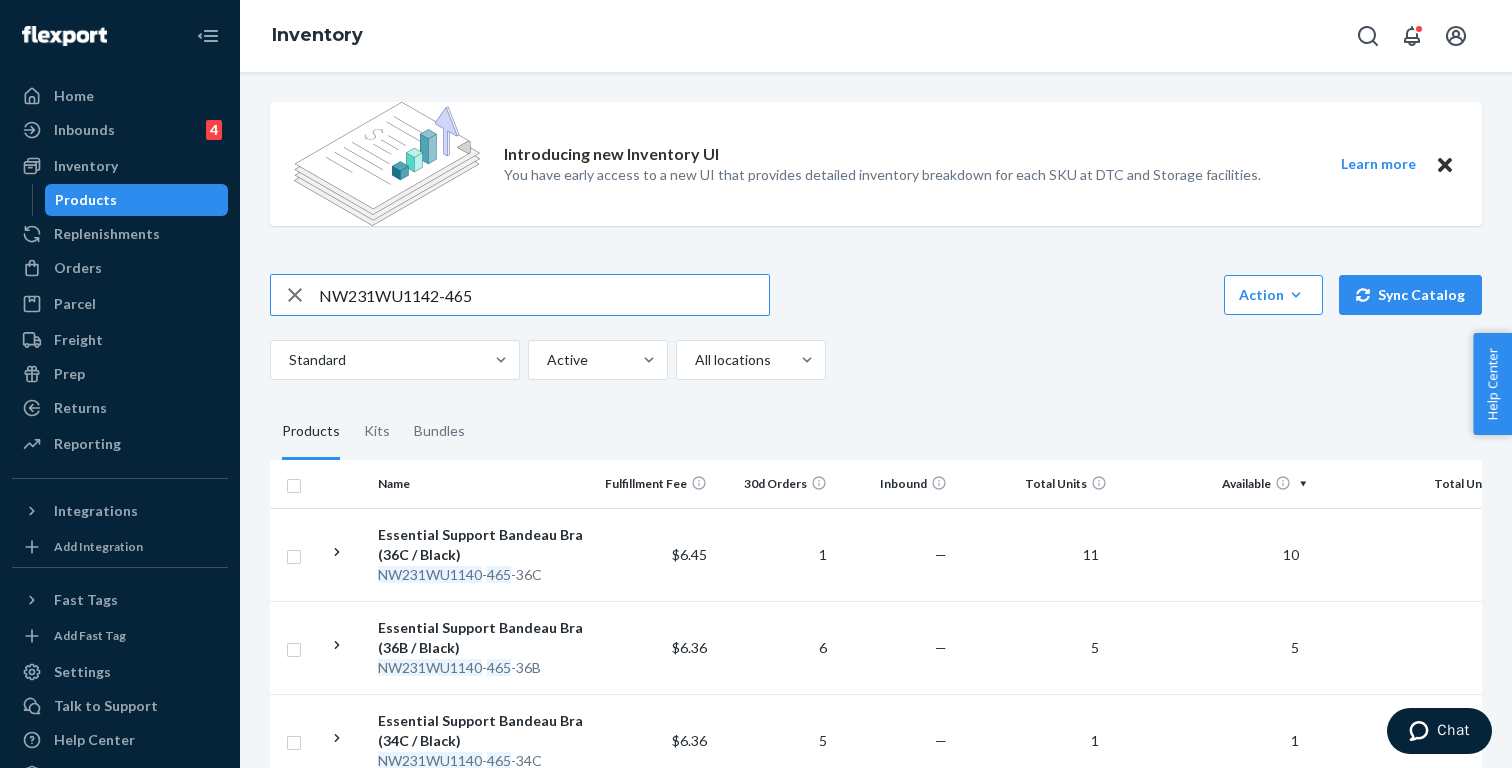 paste on "972" 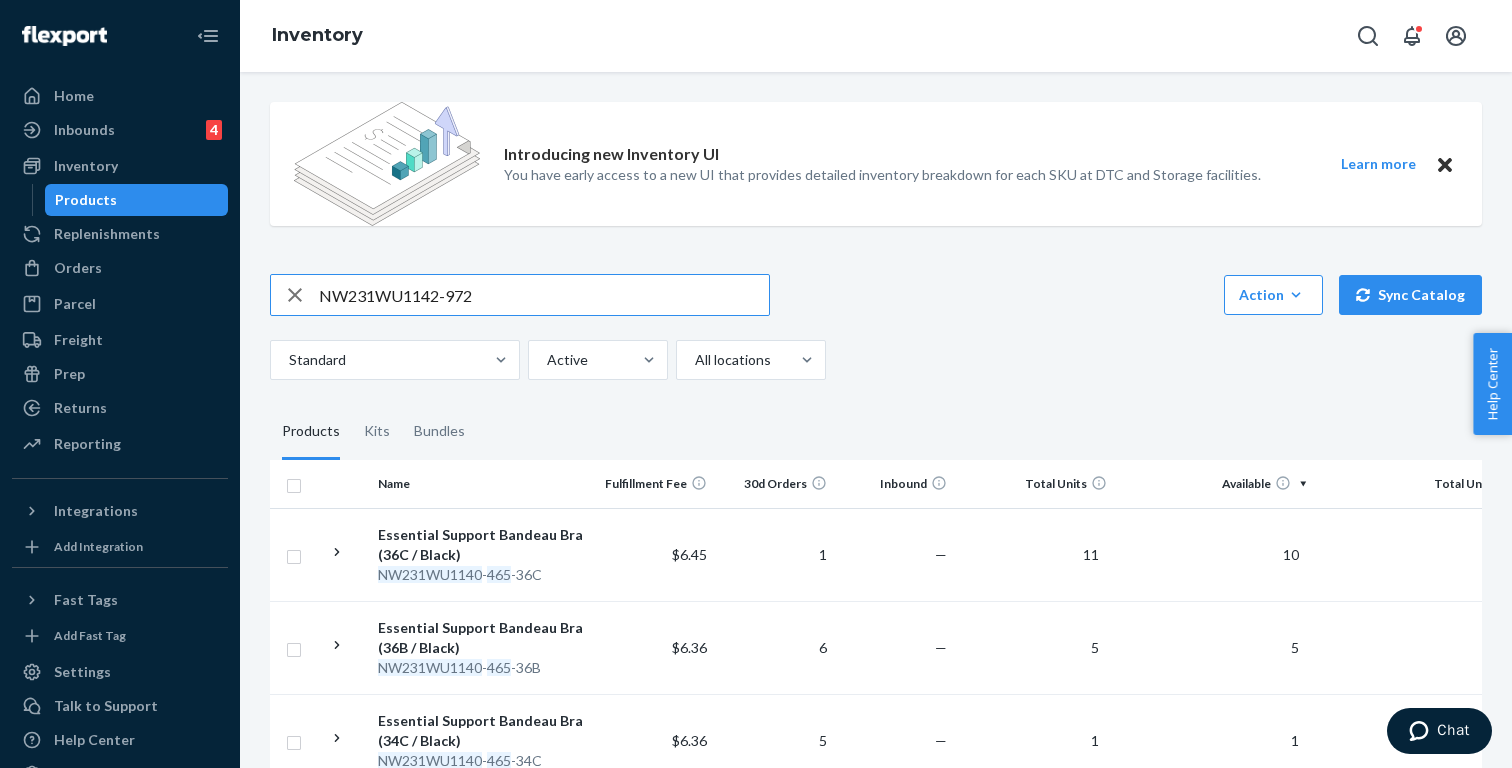 type on "NW231WU1142-972" 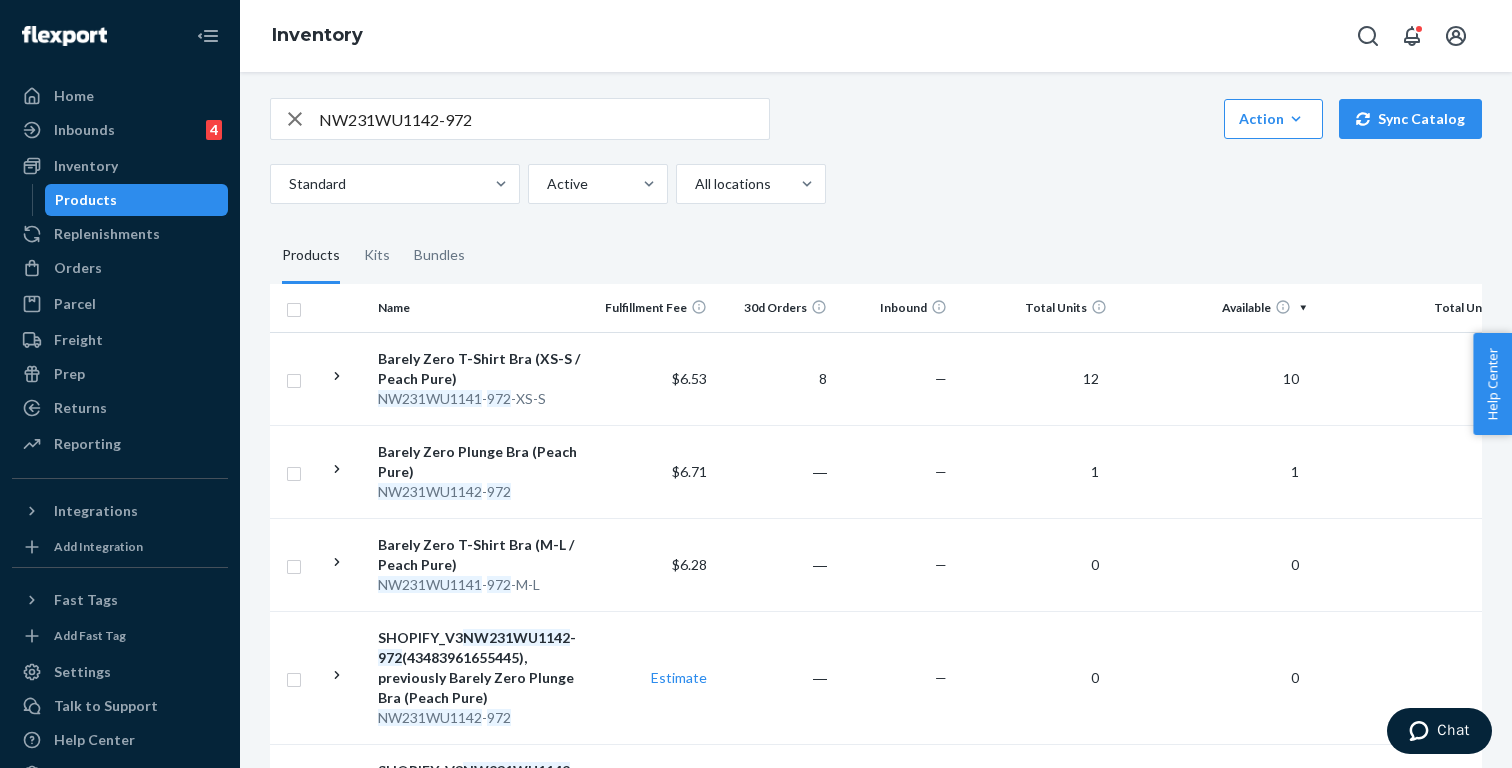 scroll, scrollTop: 189, scrollLeft: 0, axis: vertical 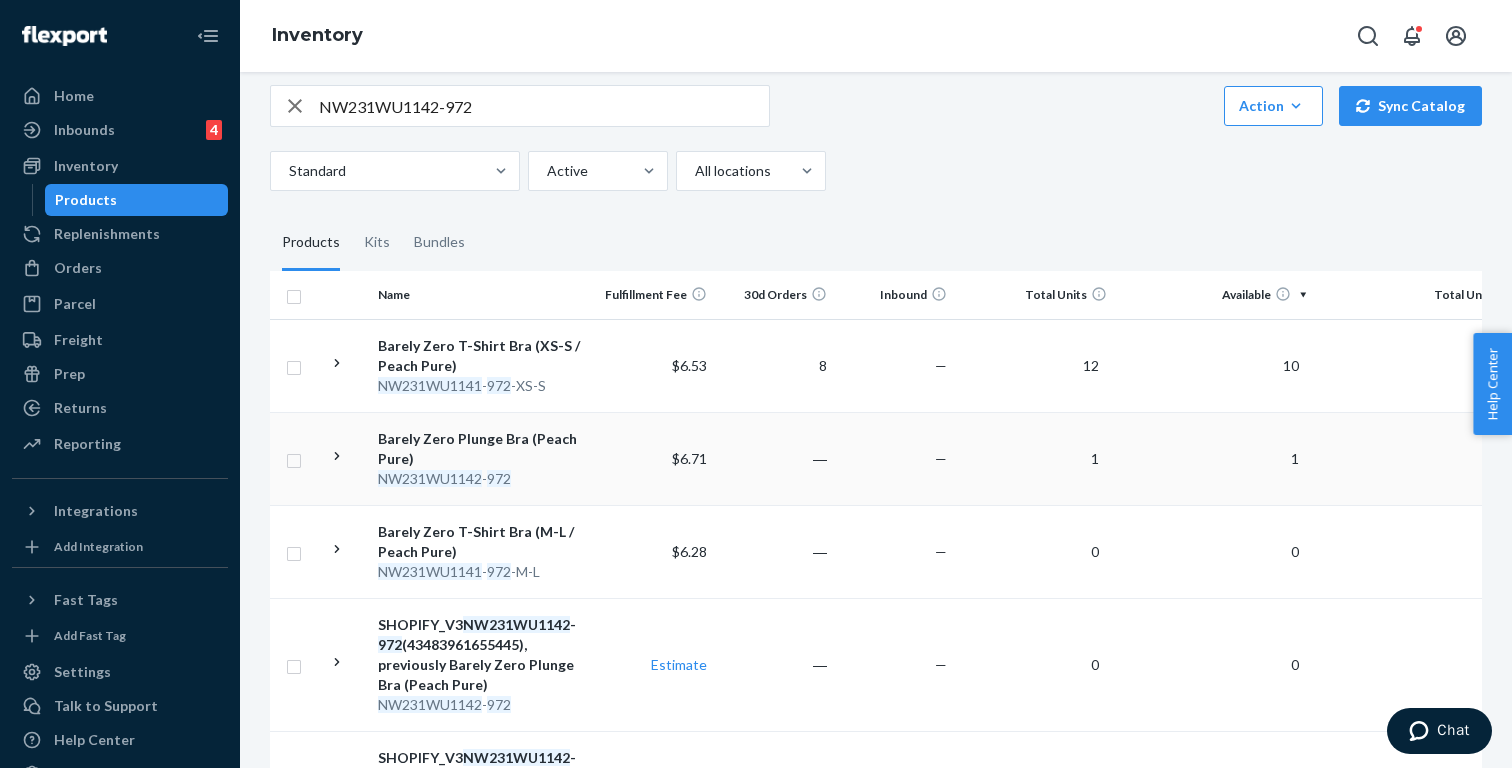 click on "Barely Zero Plunge Bra (Peach Pure)" at bounding box center (482, 449) 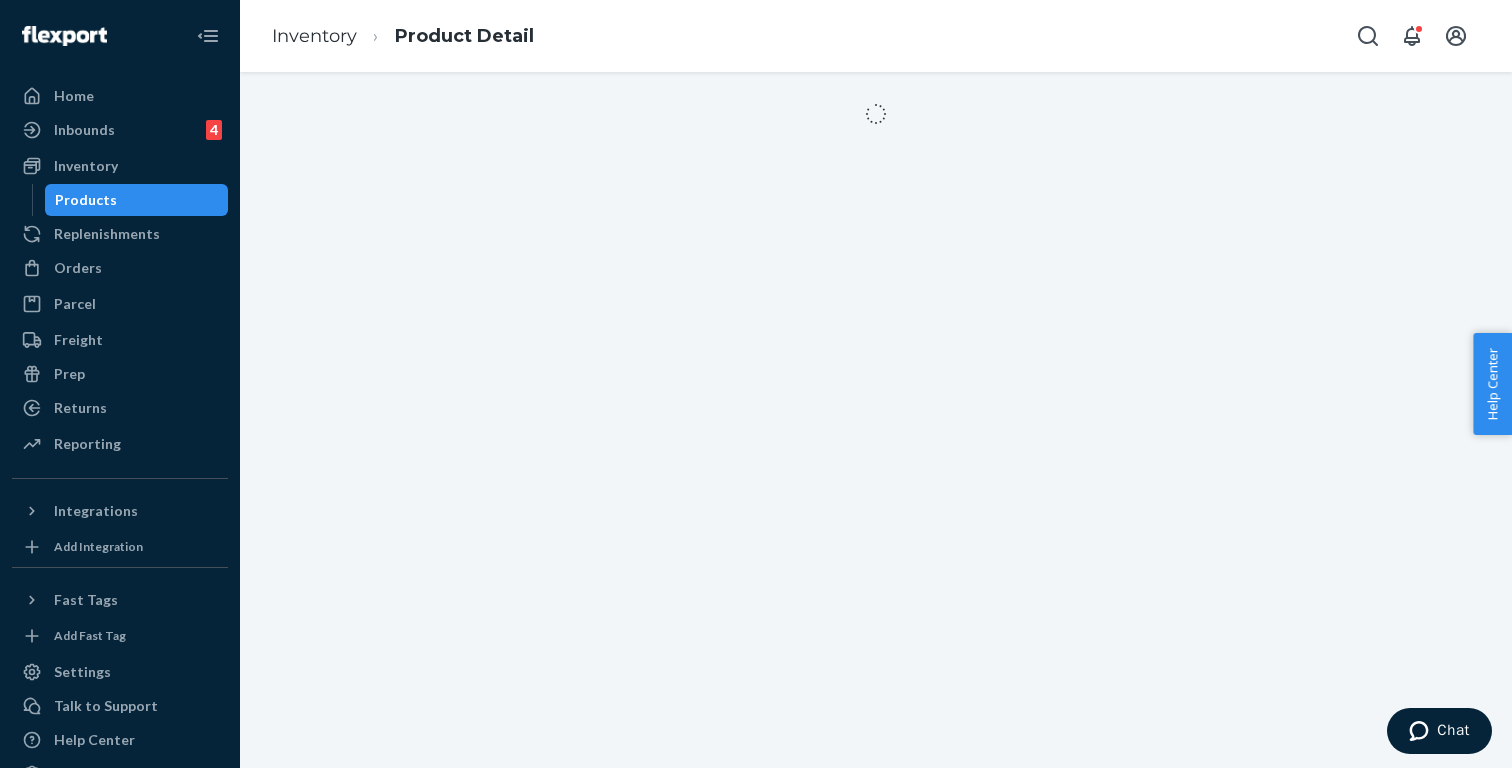 scroll, scrollTop: 0, scrollLeft: 0, axis: both 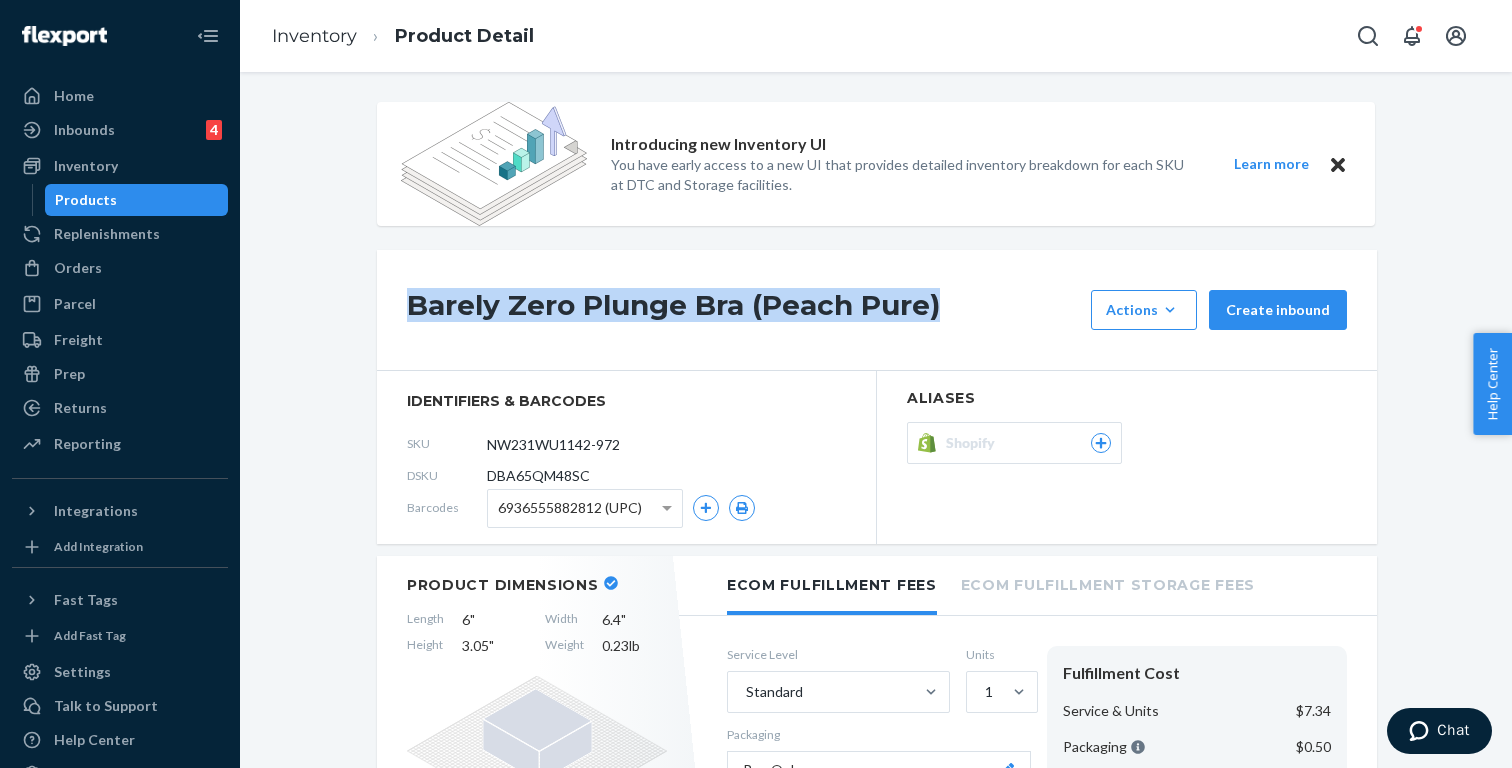 drag, startPoint x: 936, startPoint y: 304, endPoint x: 388, endPoint y: 305, distance: 548.0009 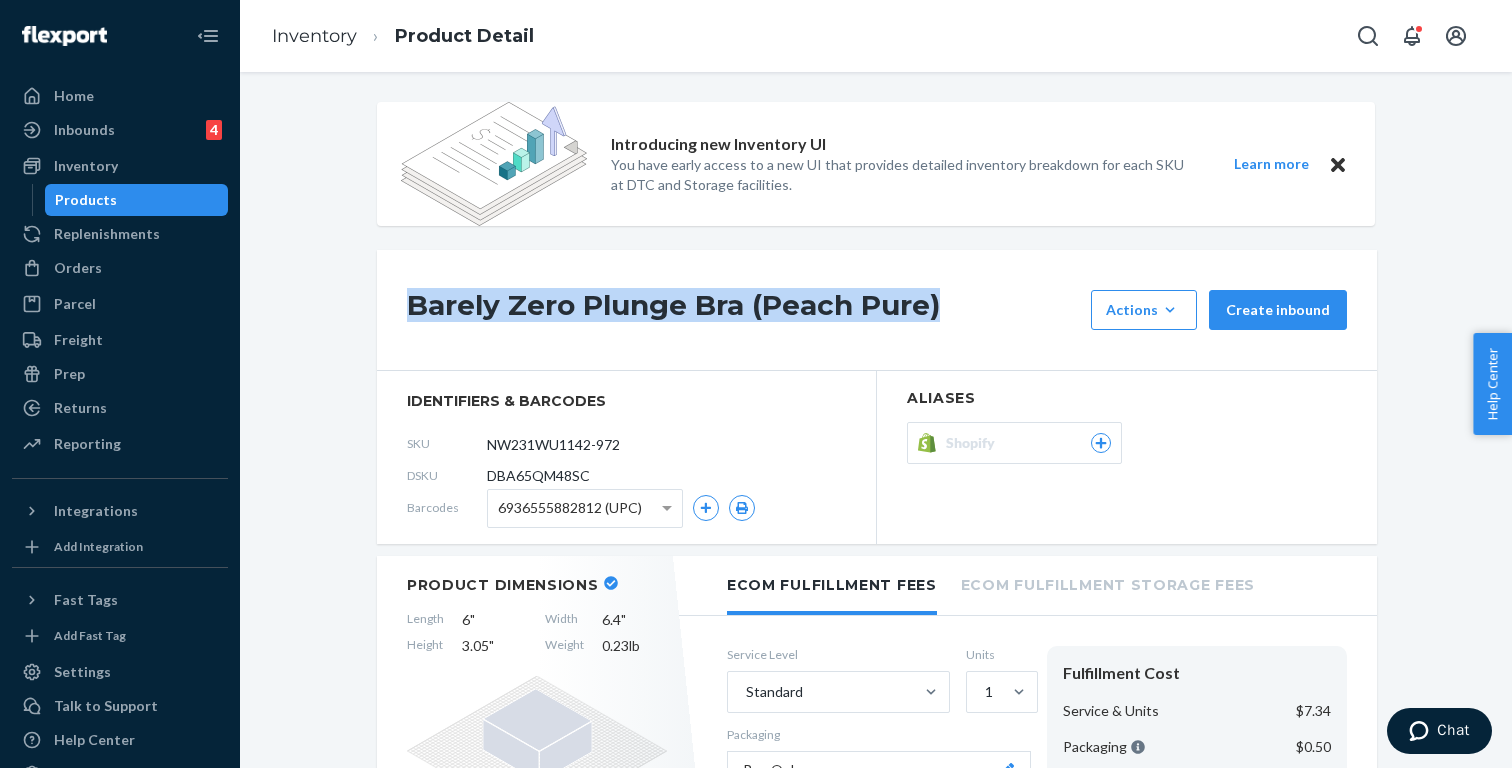 click on "Barely Zero Plunge Bra (Peach Pure) Actions Add components Hide Request removal Create inbound" at bounding box center [877, 310] 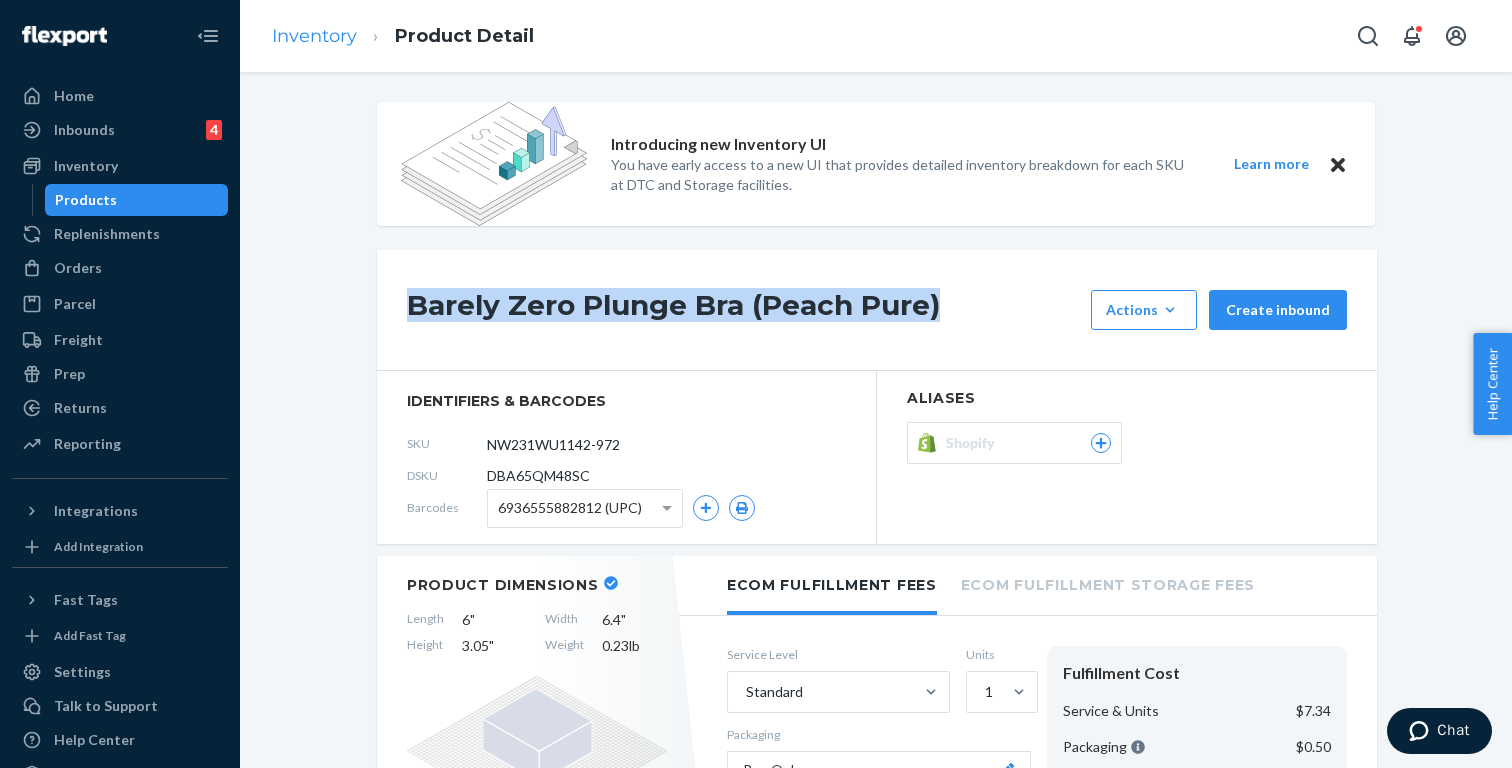 click on "Inventory" at bounding box center (314, 36) 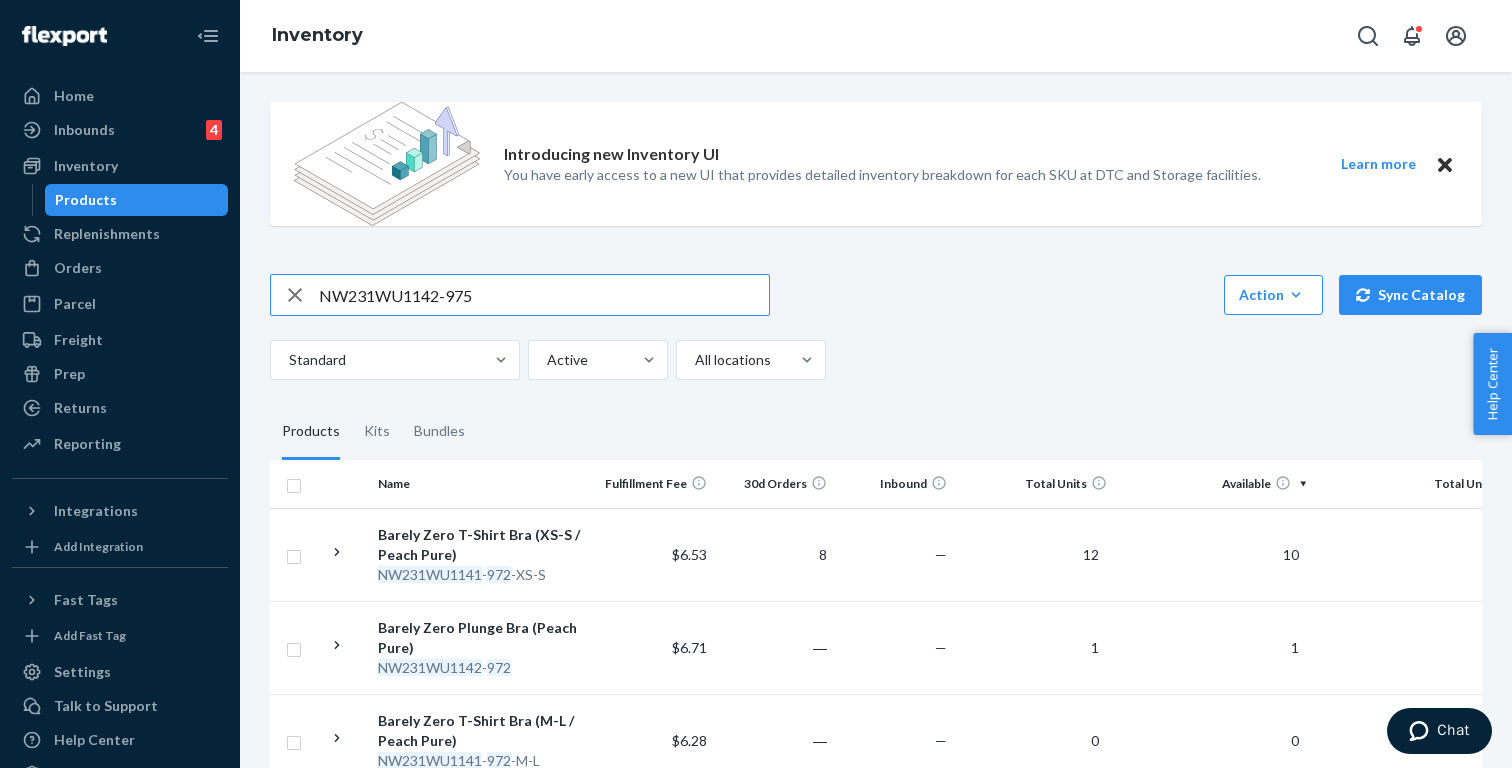 type on "NW231WU1142-975" 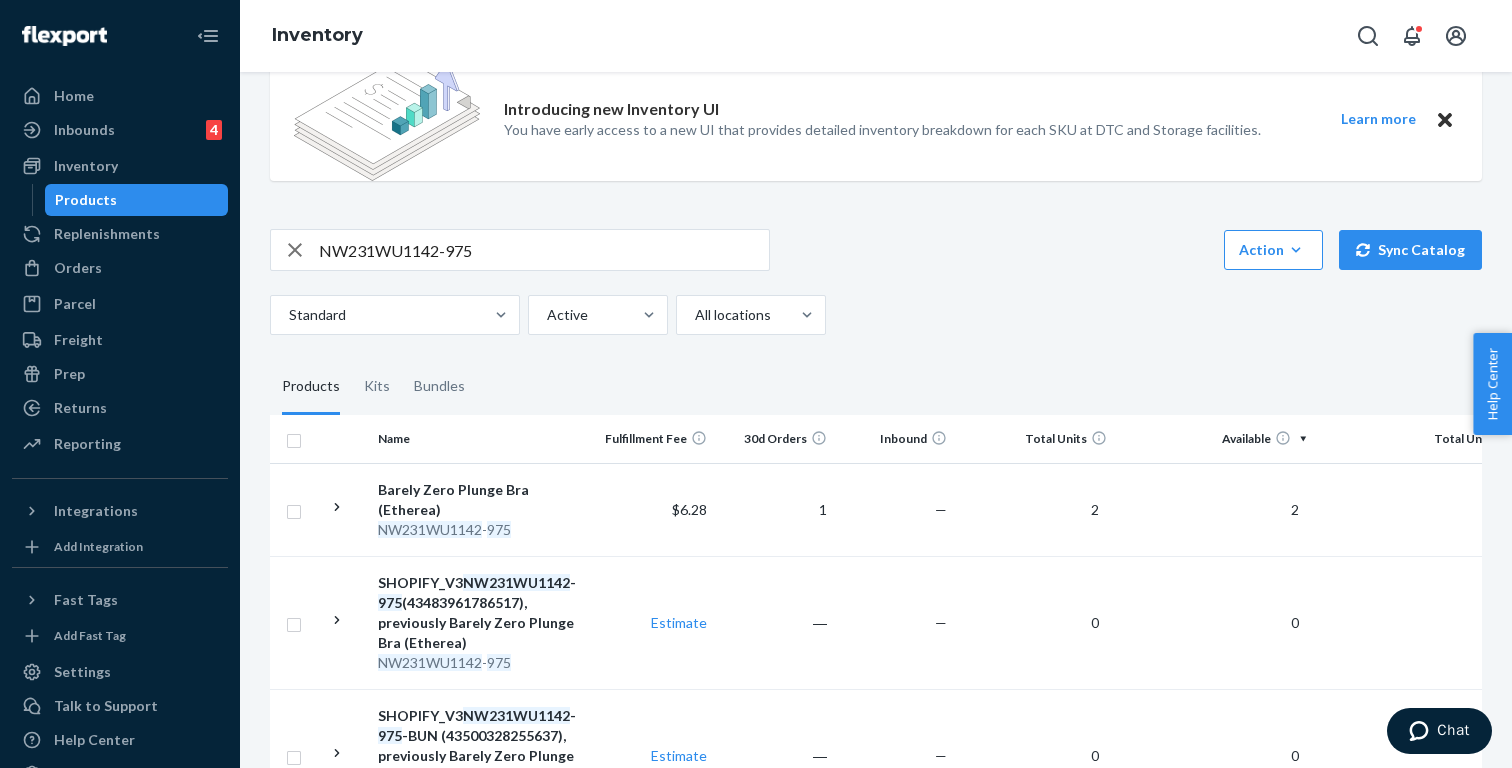 scroll, scrollTop: 53, scrollLeft: 0, axis: vertical 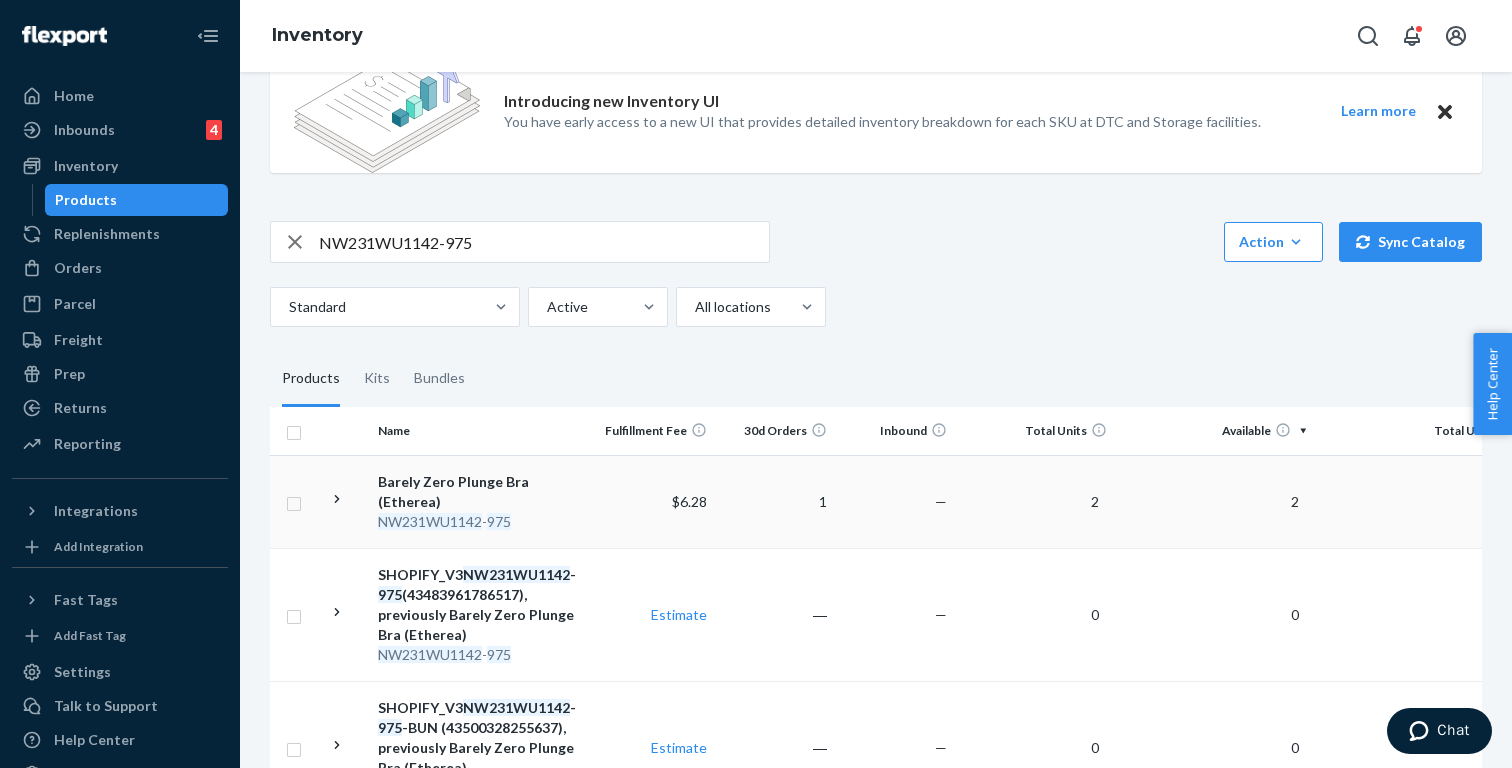 click on "$6.28" at bounding box center [655, 501] 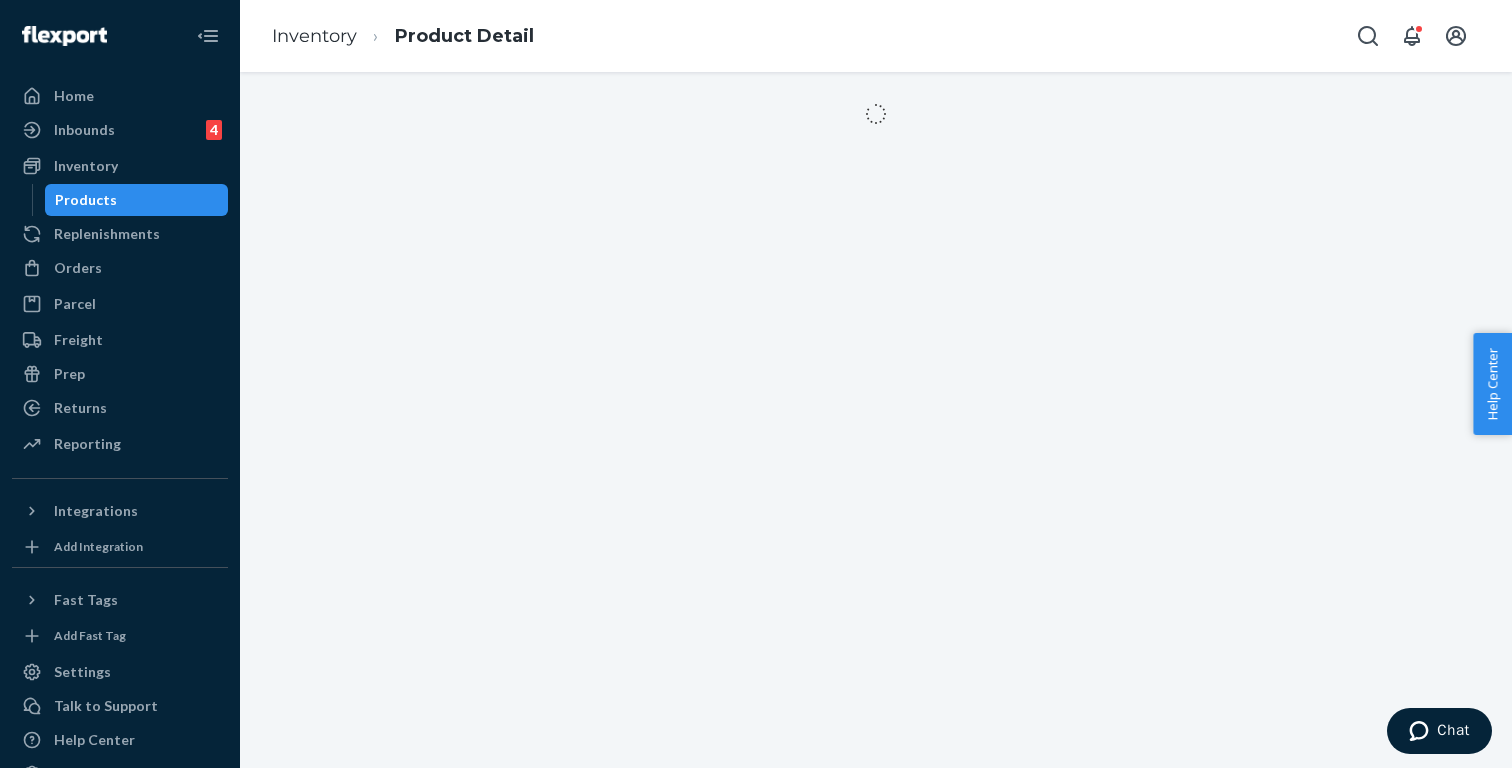 scroll, scrollTop: 0, scrollLeft: 0, axis: both 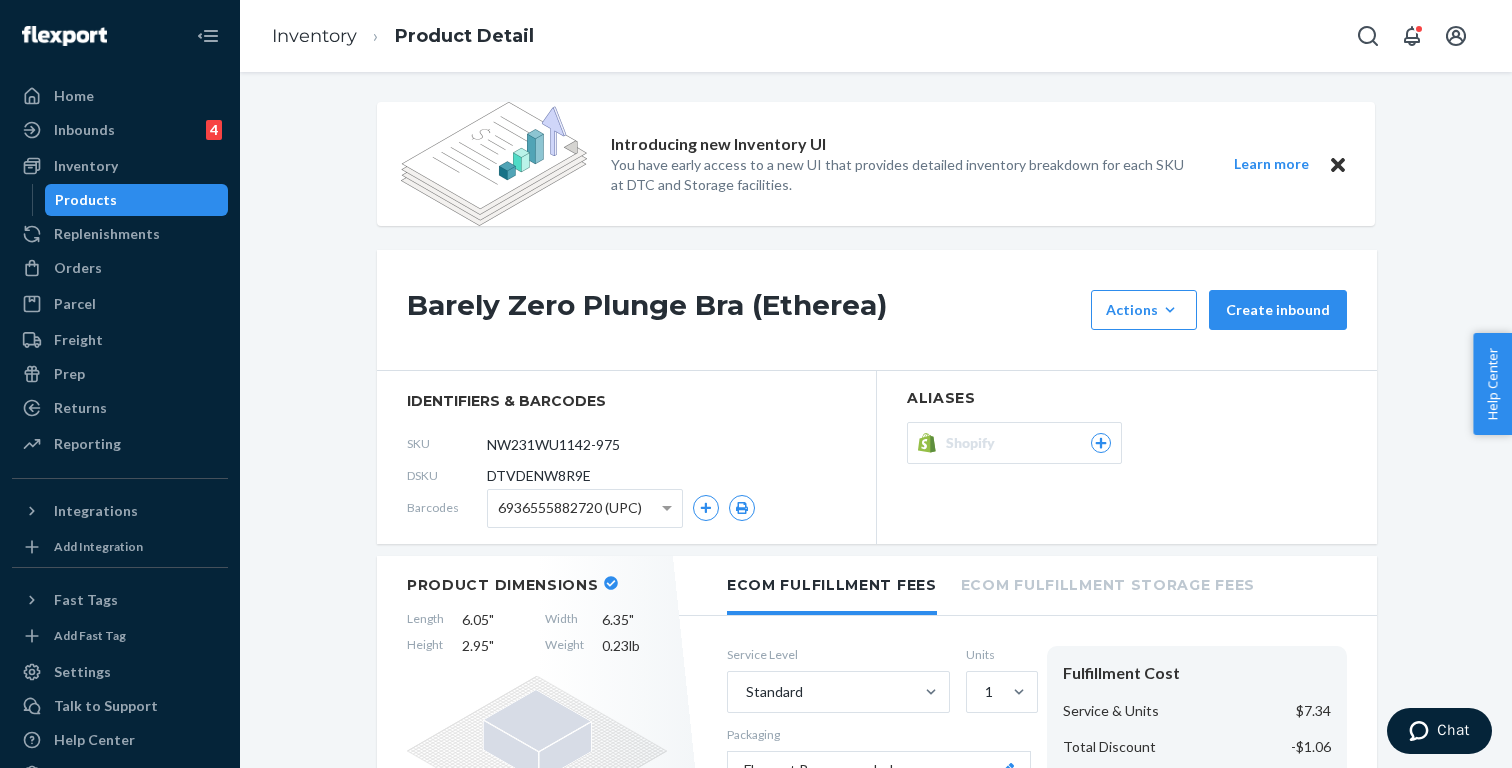 click on "Shopify" at bounding box center (974, 443) 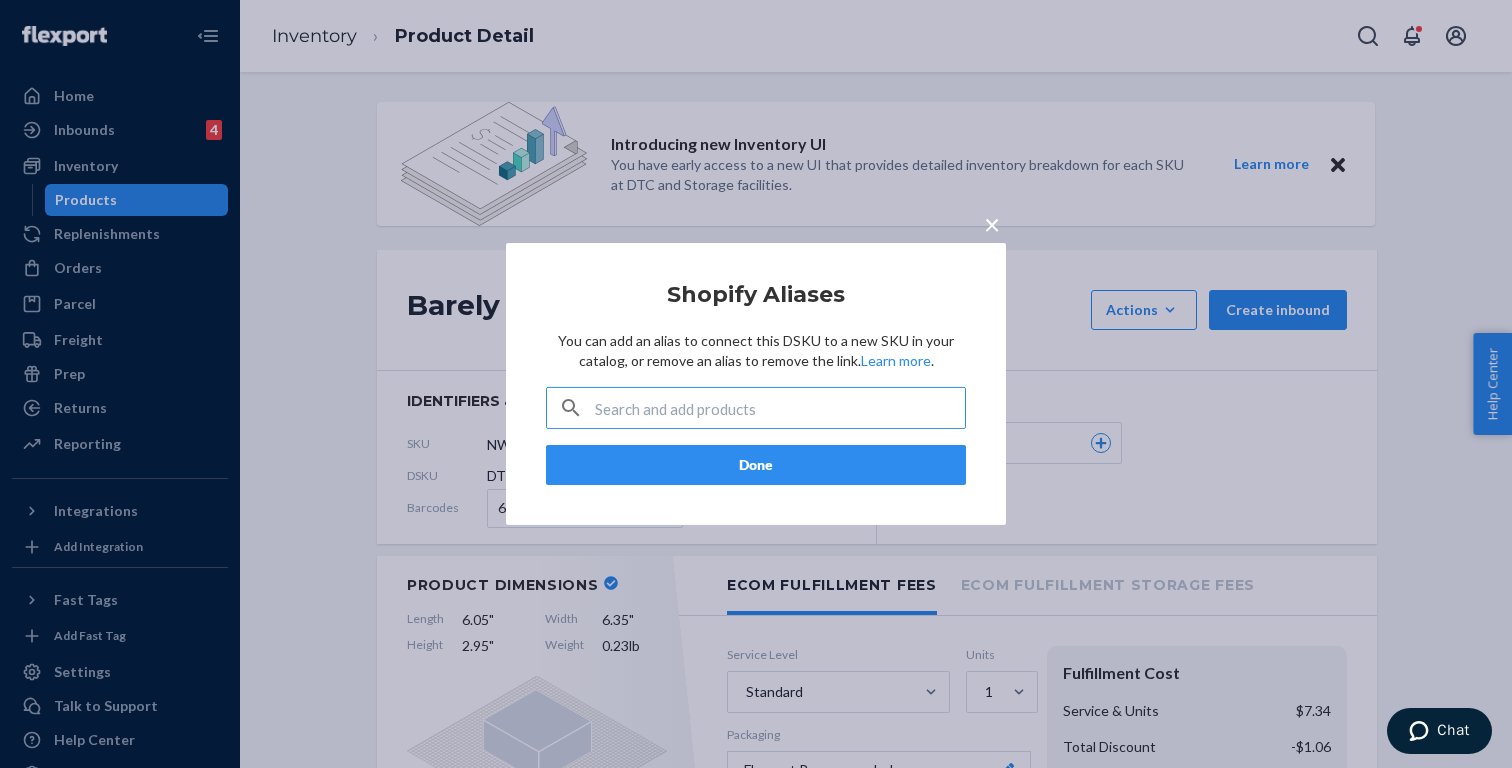 click on "×" at bounding box center [992, 224] 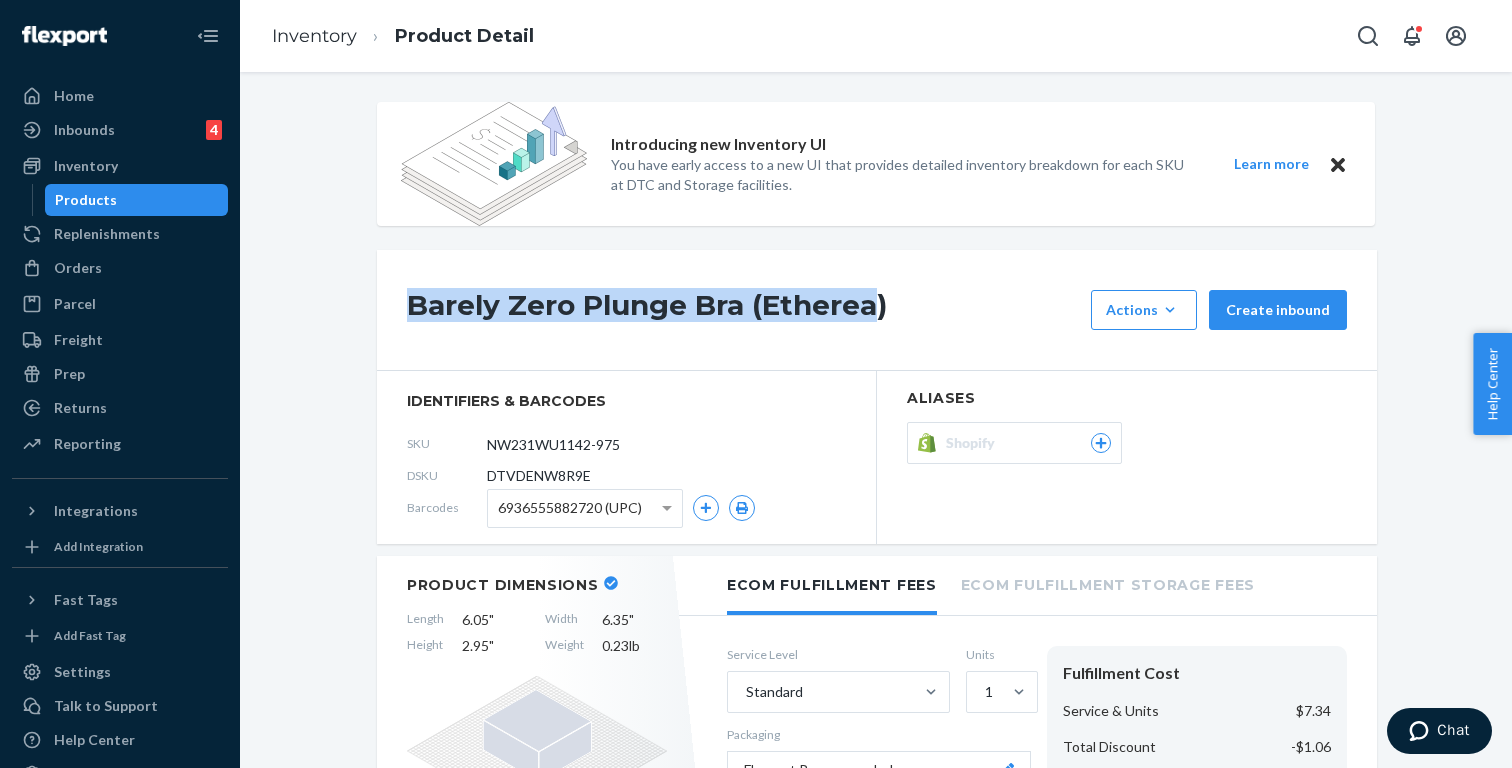 drag, startPoint x: 880, startPoint y: 306, endPoint x: 373, endPoint y: 306, distance: 507 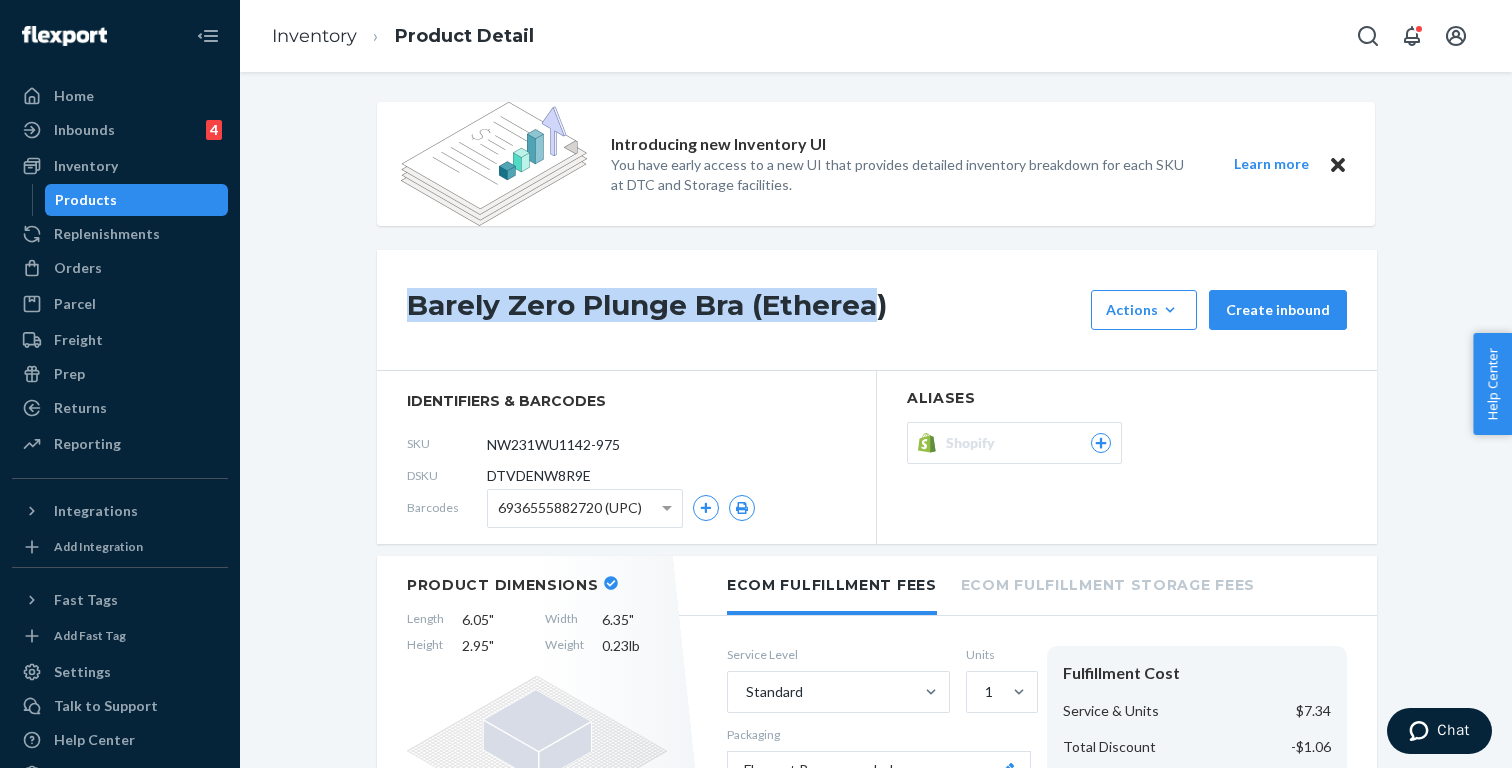 click on "Introducing new Inventory UI You have early access to a new UI that provides detailed inventory breakdown for each SKU at DTC and Storage facilities. Learn more Barely Zero Plunge Bra (Etherea) Actions Add components Hide Request removal Create inbound identifiers & barcodes SKU NW231WU1142-975 DSKU DTVDENW8R9E Barcodes 6936555882720 (UPC) Aliases Shopify Product Dimensions Length 6.05 " Width 6.35 " Height 2.95 " Weight 0.23 lb Ecom Fulfillment Fees Ecom Fulfillment Storage Fees Service Level Standard Units 1 Packaging Flexport Recommended Likely to ship in a polybag or bubble mailer if possible. Heavier products will likely ship in a box. Fulfillment Cost Service & Units $7.34 Total Discount -$1.06 Total $6.28 Total does not include   Order Level   fees for: Value Added Services, Marketplaces Carrier Restrictions Surcharges, Peak Fulfillment Surcharges PRODUCT CATEGORY Product category Apparel, fabric, plush, and textiles Contains battery No Products accepted by Flexport Customs Information China $49 ― 2" at bounding box center (876, 1478) 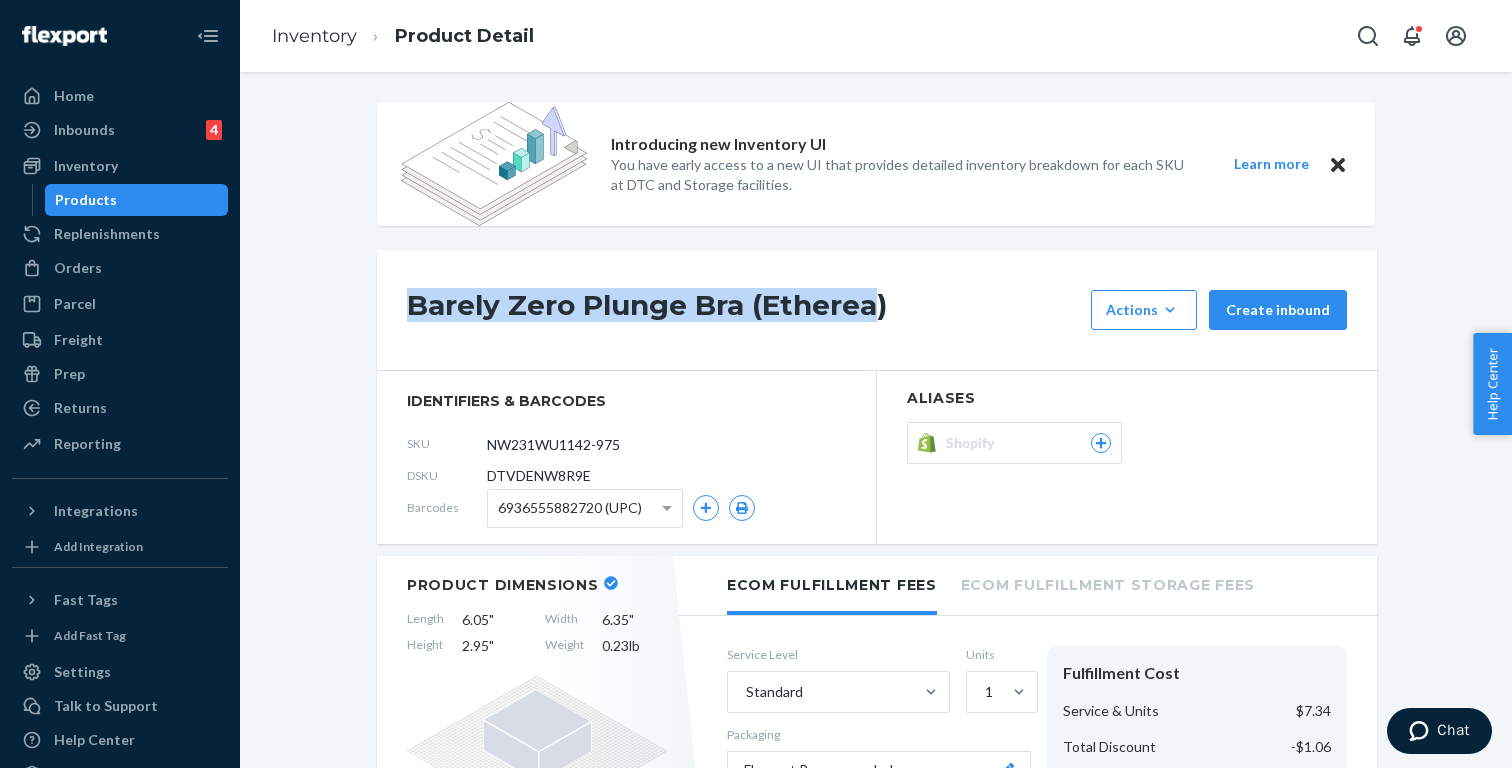 copy on "Barely Zero Plunge Bra (Etherea" 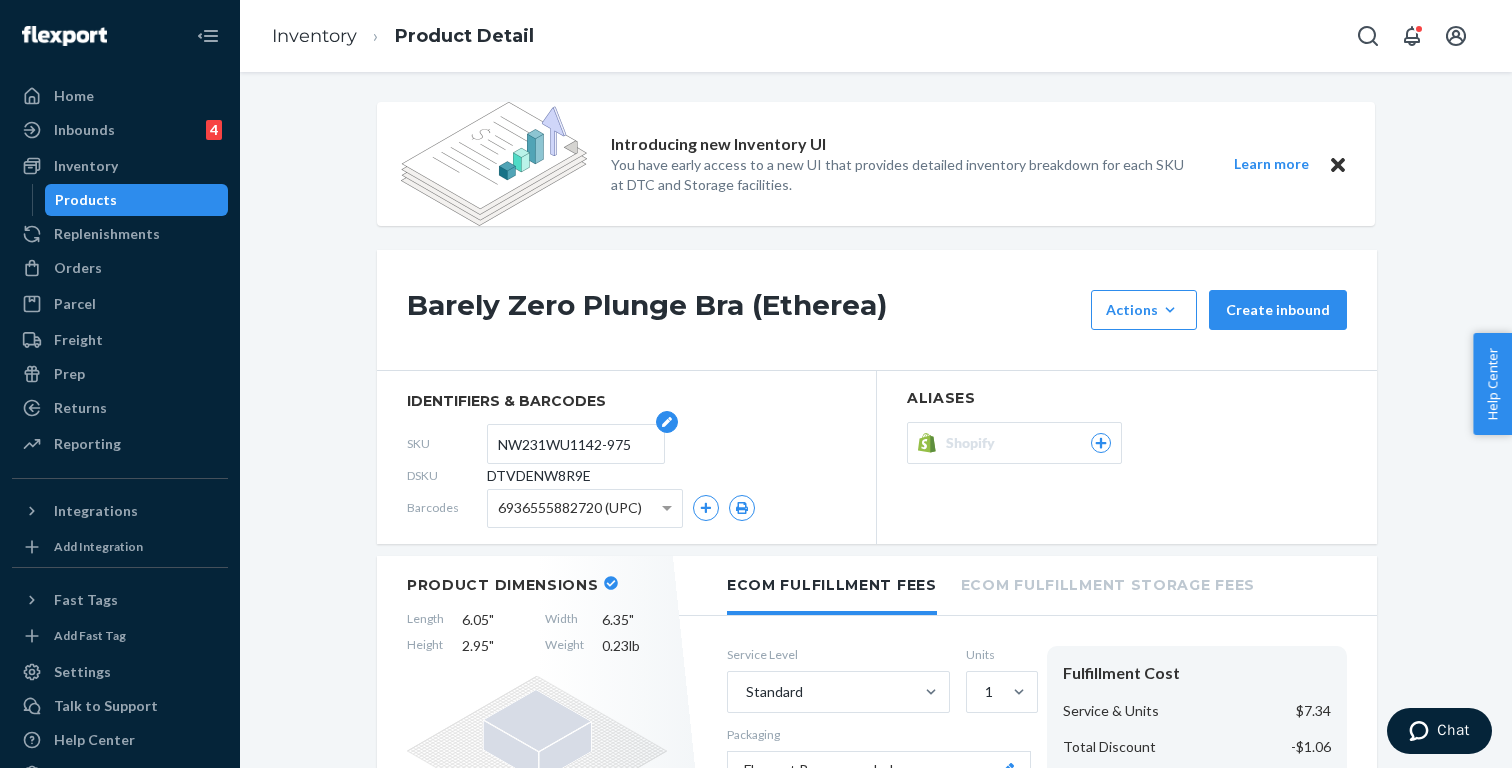 click on "NW231WU1142-975" at bounding box center [576, 444] 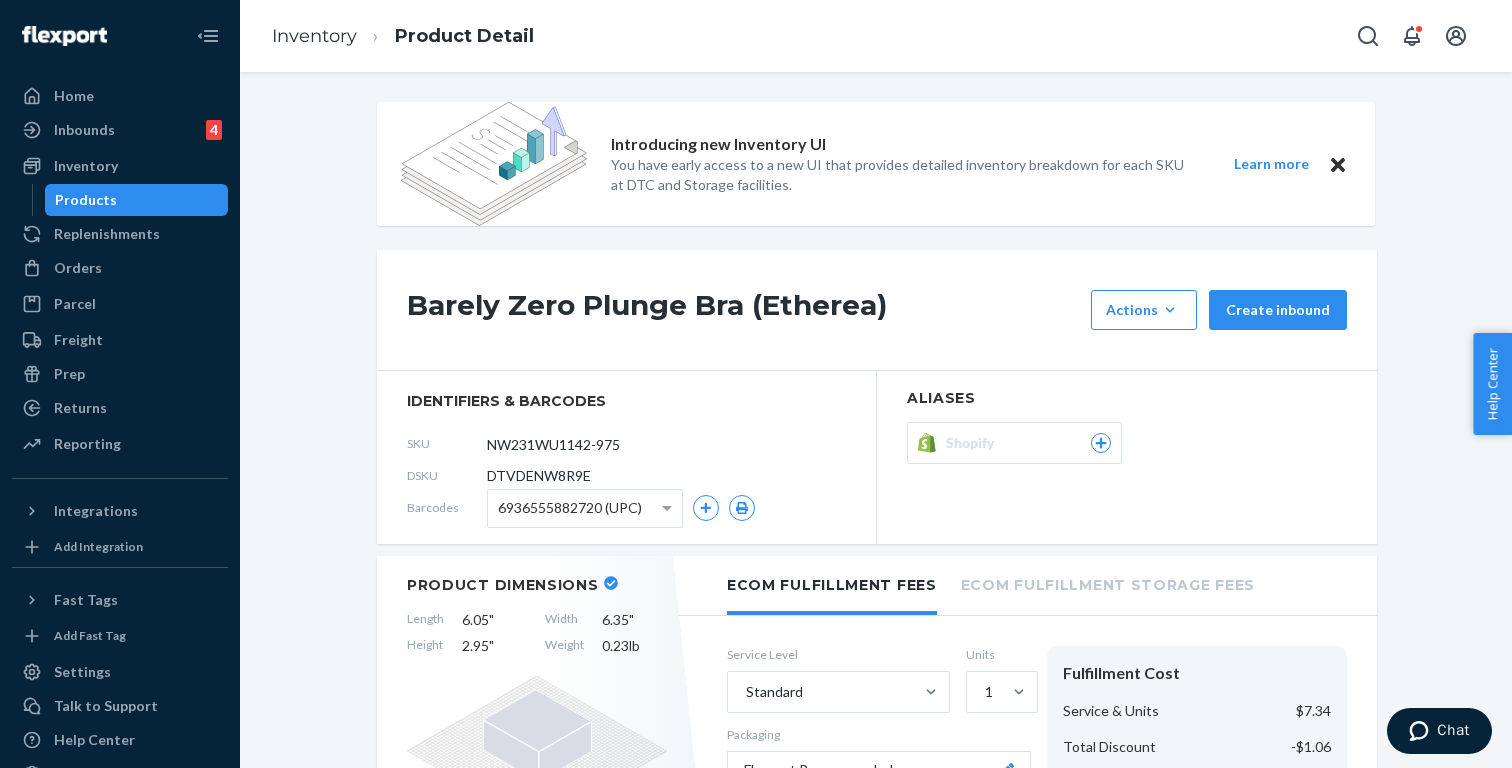 click on "Aliases Shopify" at bounding box center (1127, 457) 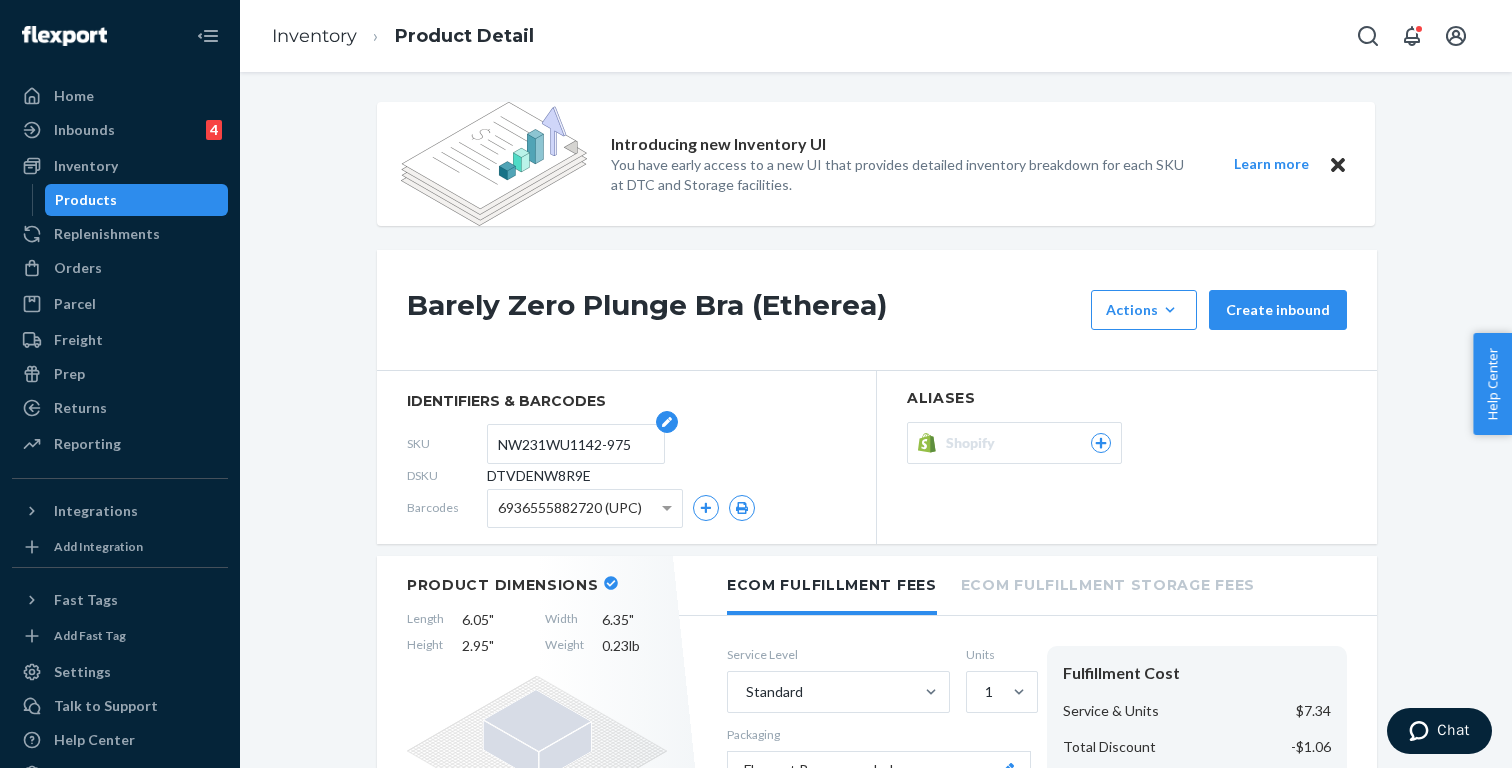 click on "NW231WU1142-975" at bounding box center (576, 444) 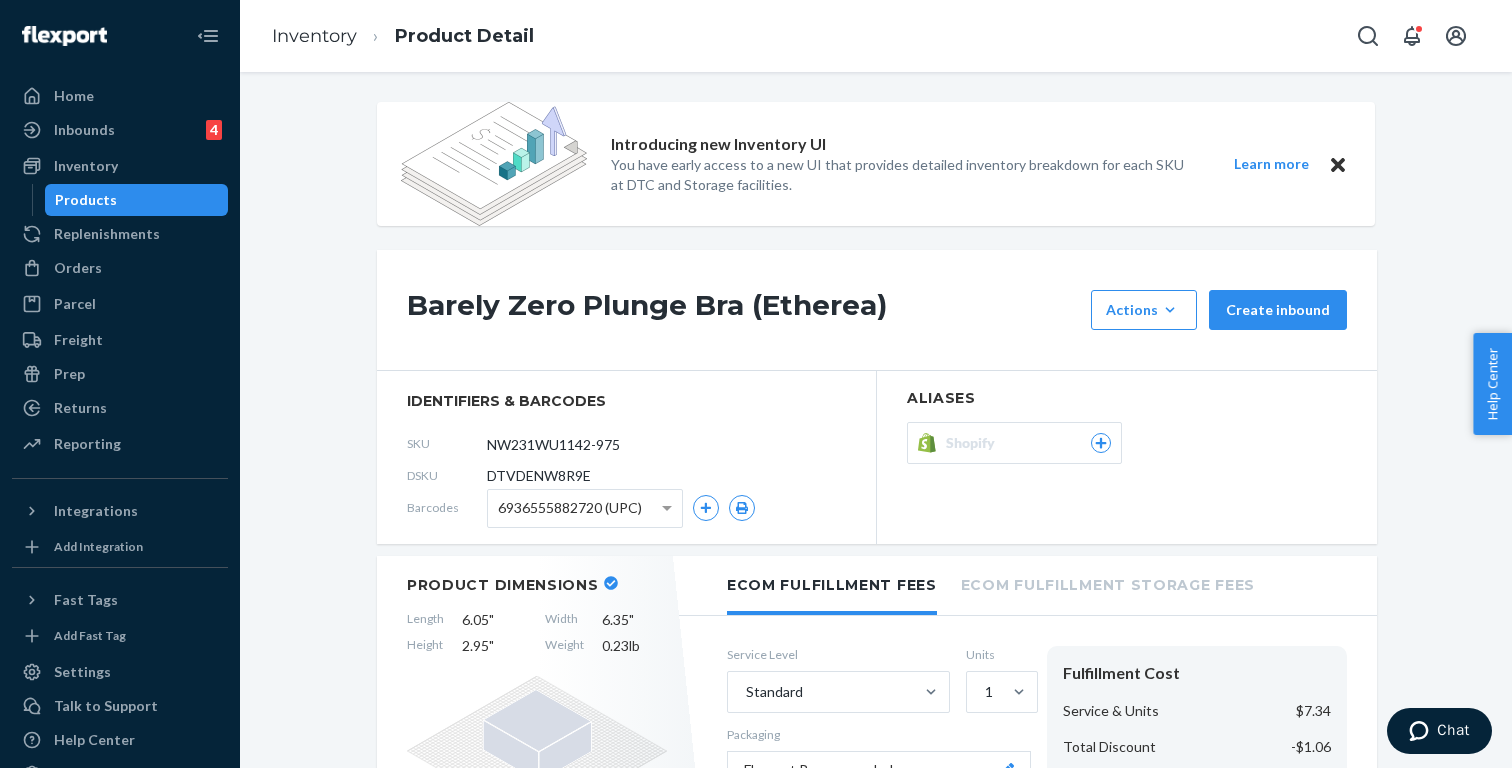 click on "Aliases Shopify" at bounding box center (1127, 457) 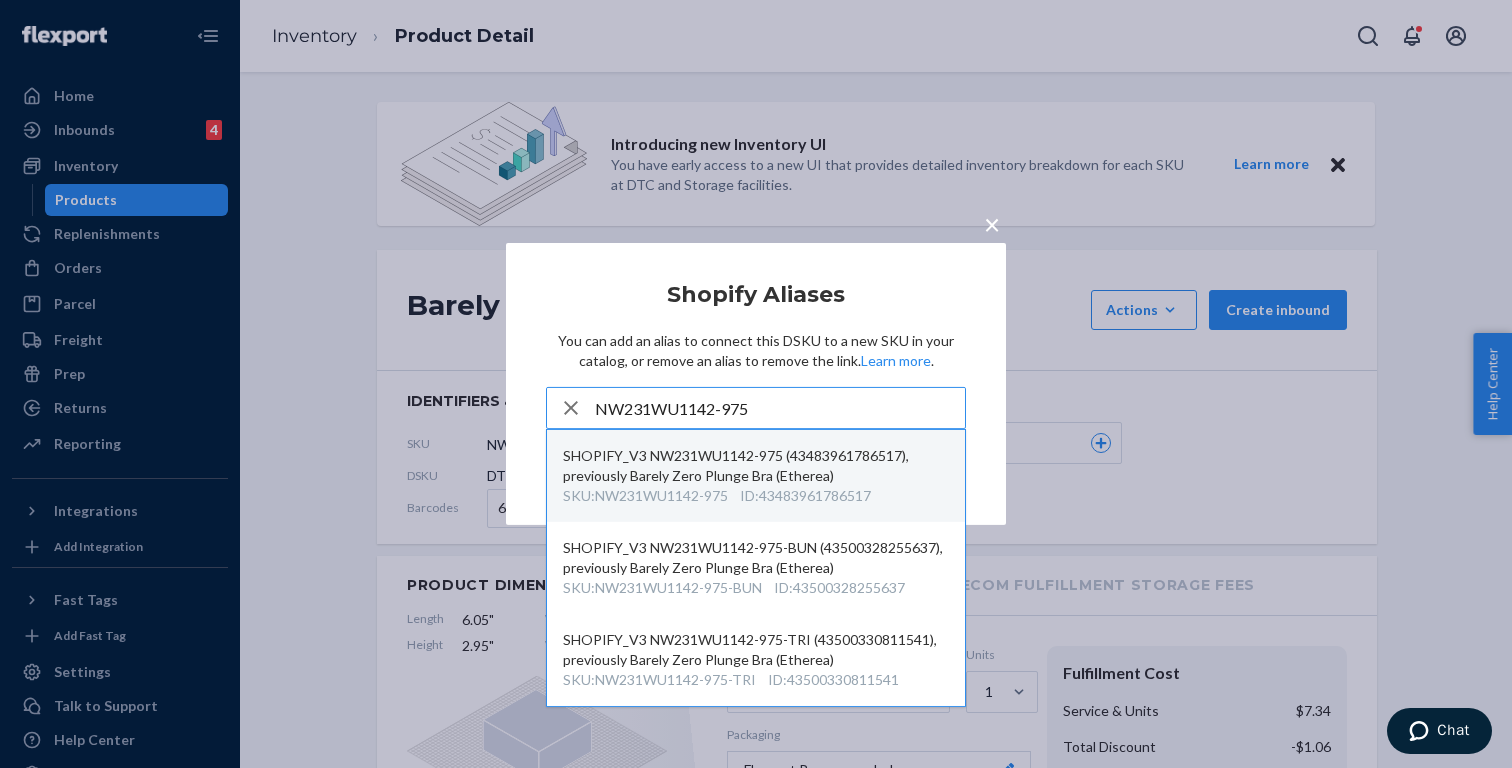 type on "NW231WU1142-975" 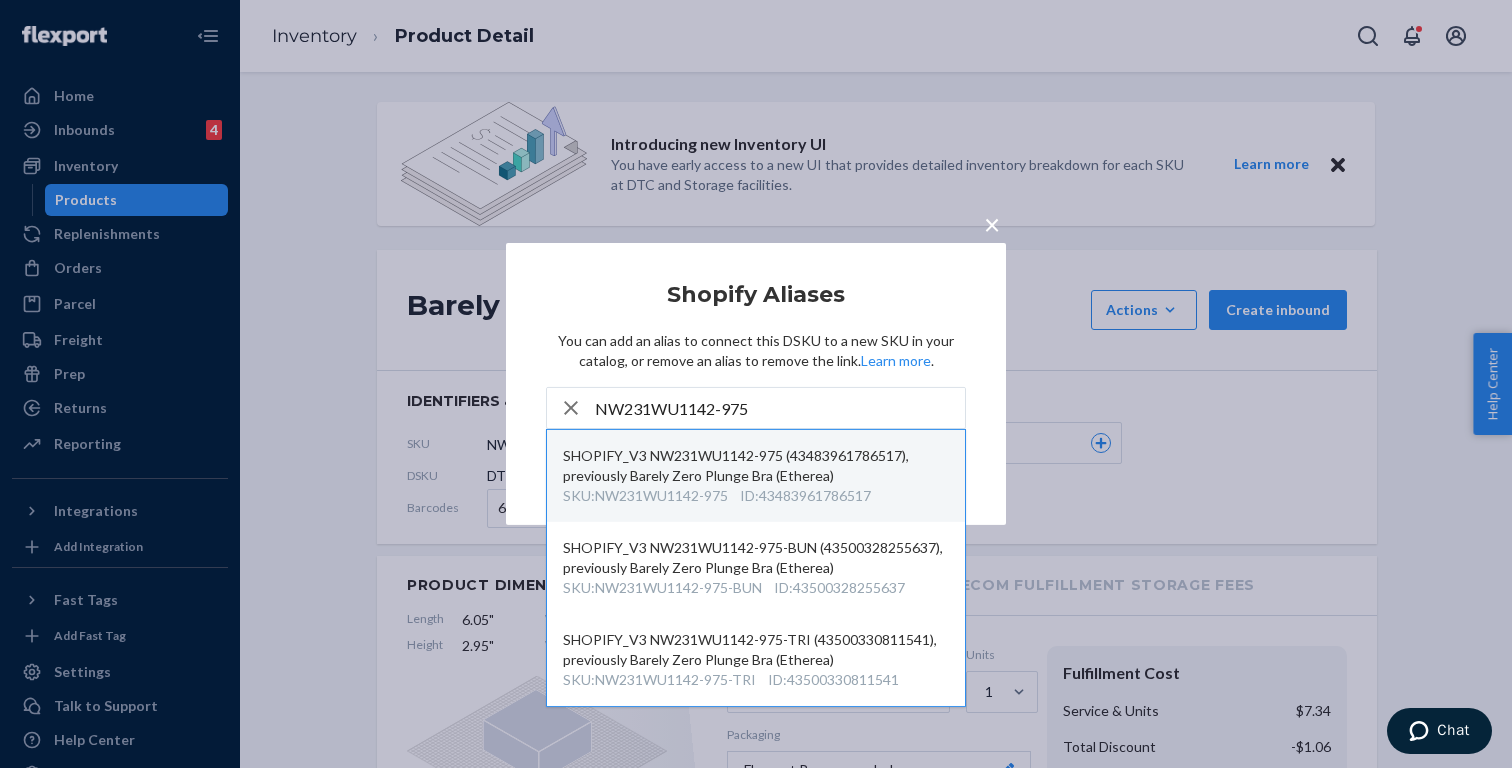 click on "SHOPIFY_V3 NW231WU1142-975 (43483961786517), previously Barely Zero Plunge Bra (Etherea)" at bounding box center [756, 466] 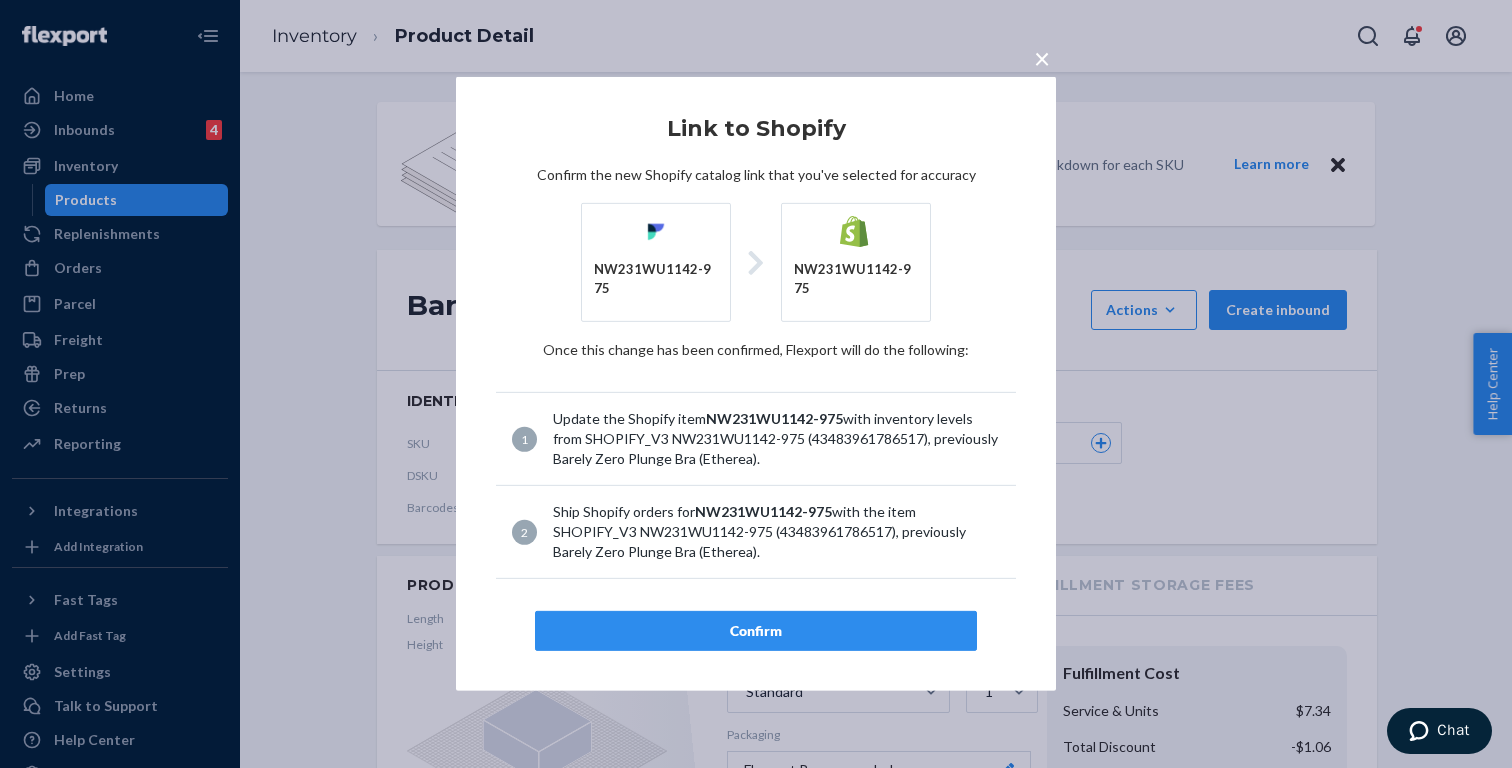 click on "Confirm" at bounding box center (756, 631) 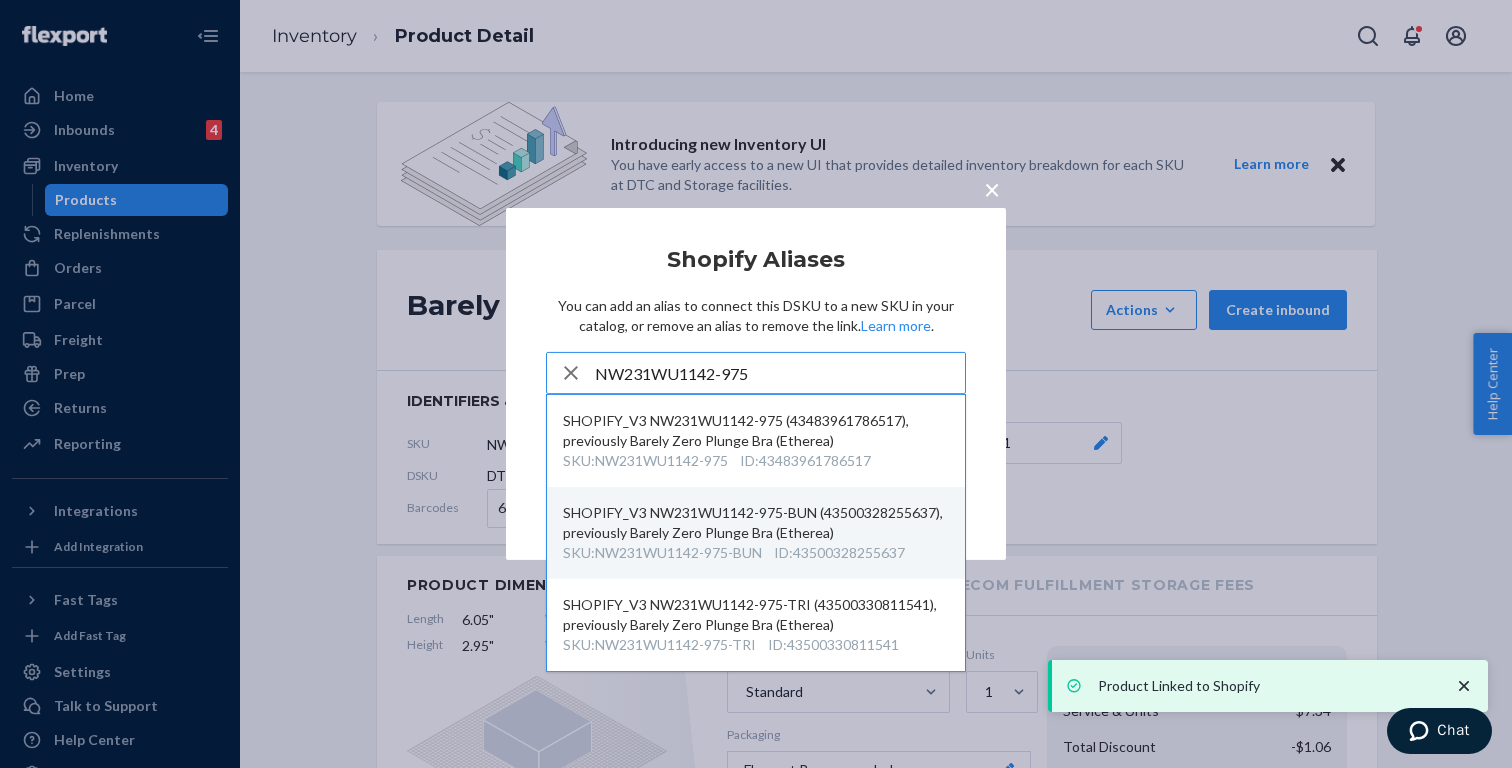type on "NW231WU1142-975" 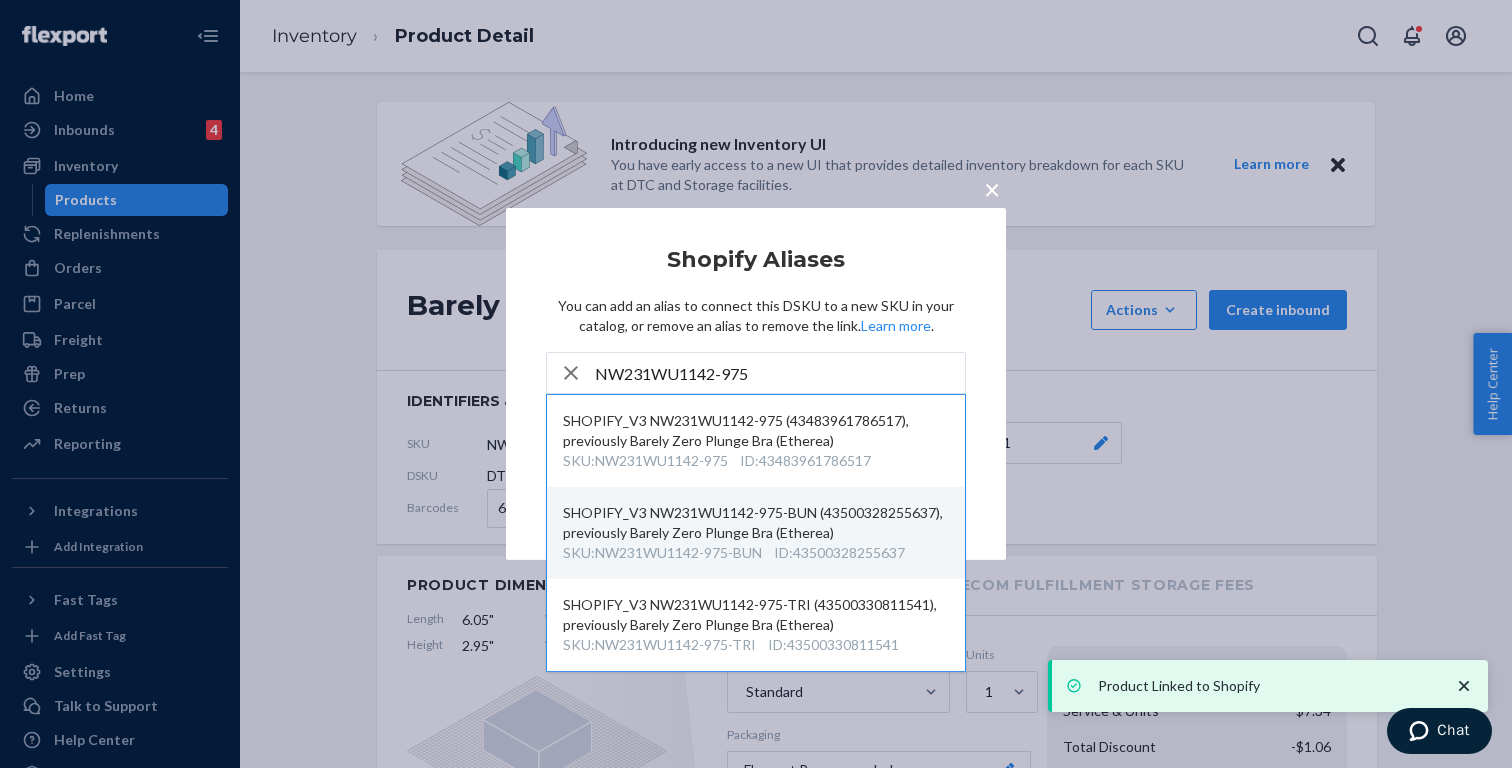 click on "SKU :  NW231WU1142-975-BUN" at bounding box center [662, 553] 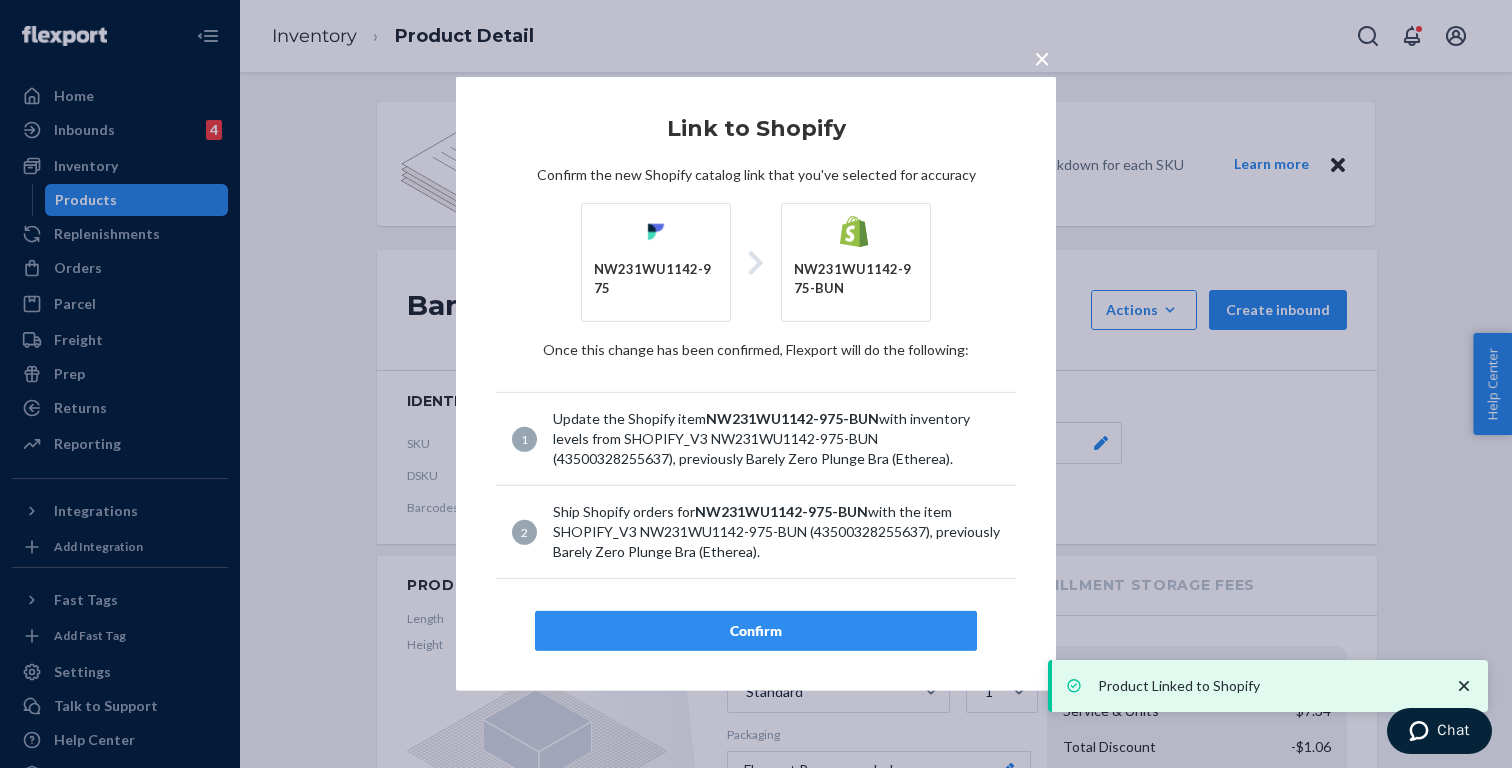 click on "Confirm" at bounding box center [756, 631] 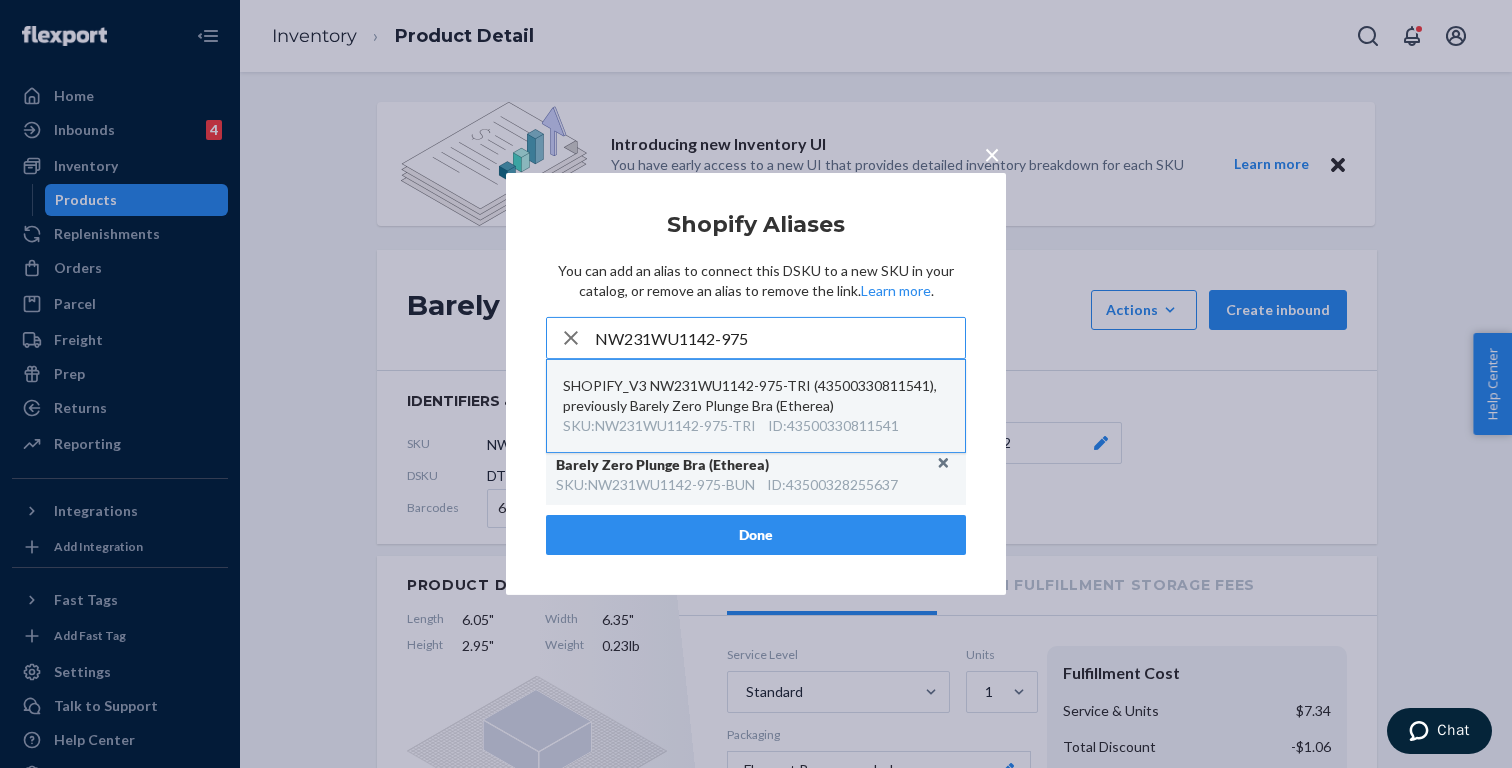 type on "NW231WU1142-975" 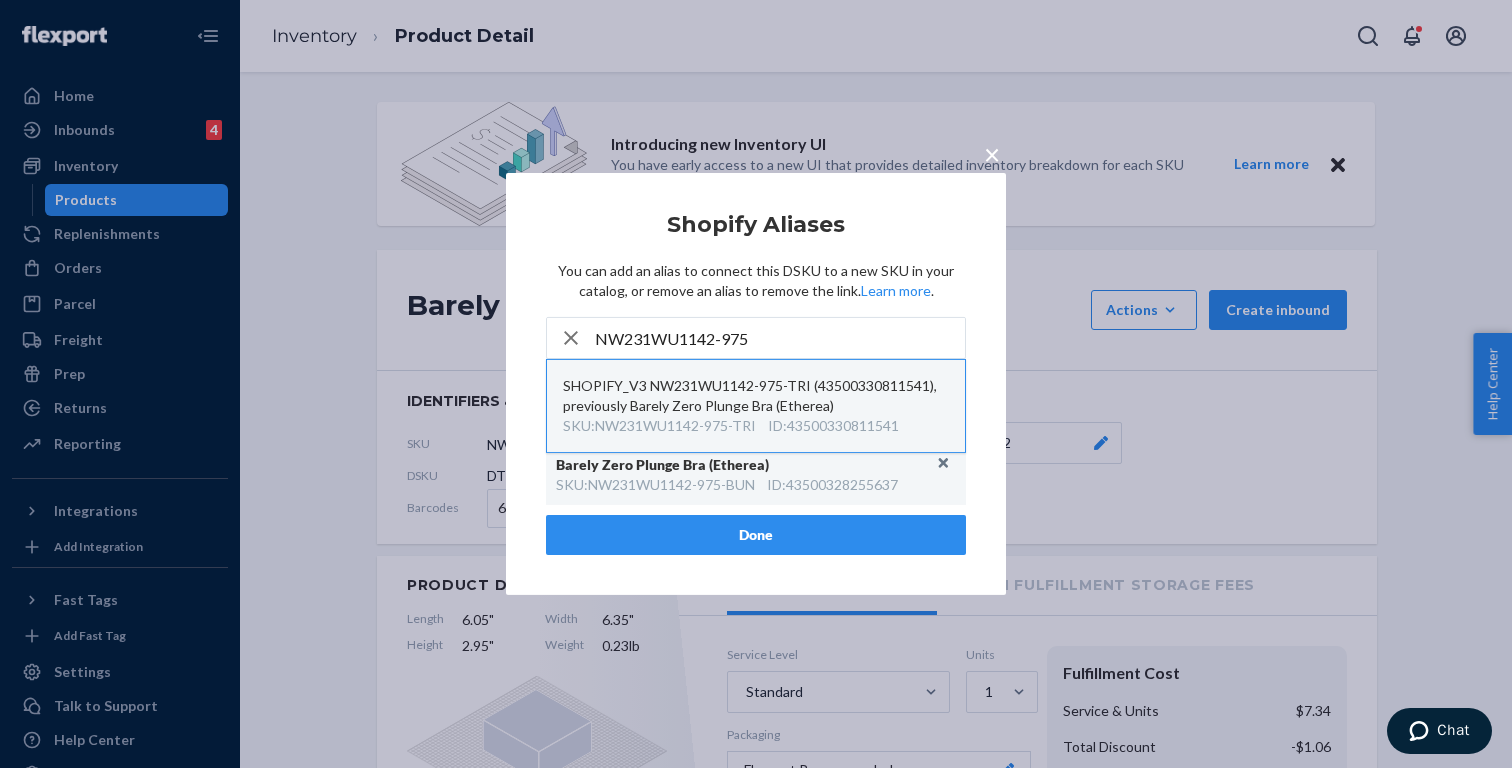 click on "SHOPIFY_V3 NW231WU1142-975-TRI (43500330811541), previously Barely Zero Plunge Bra (Etherea)" at bounding box center [756, 396] 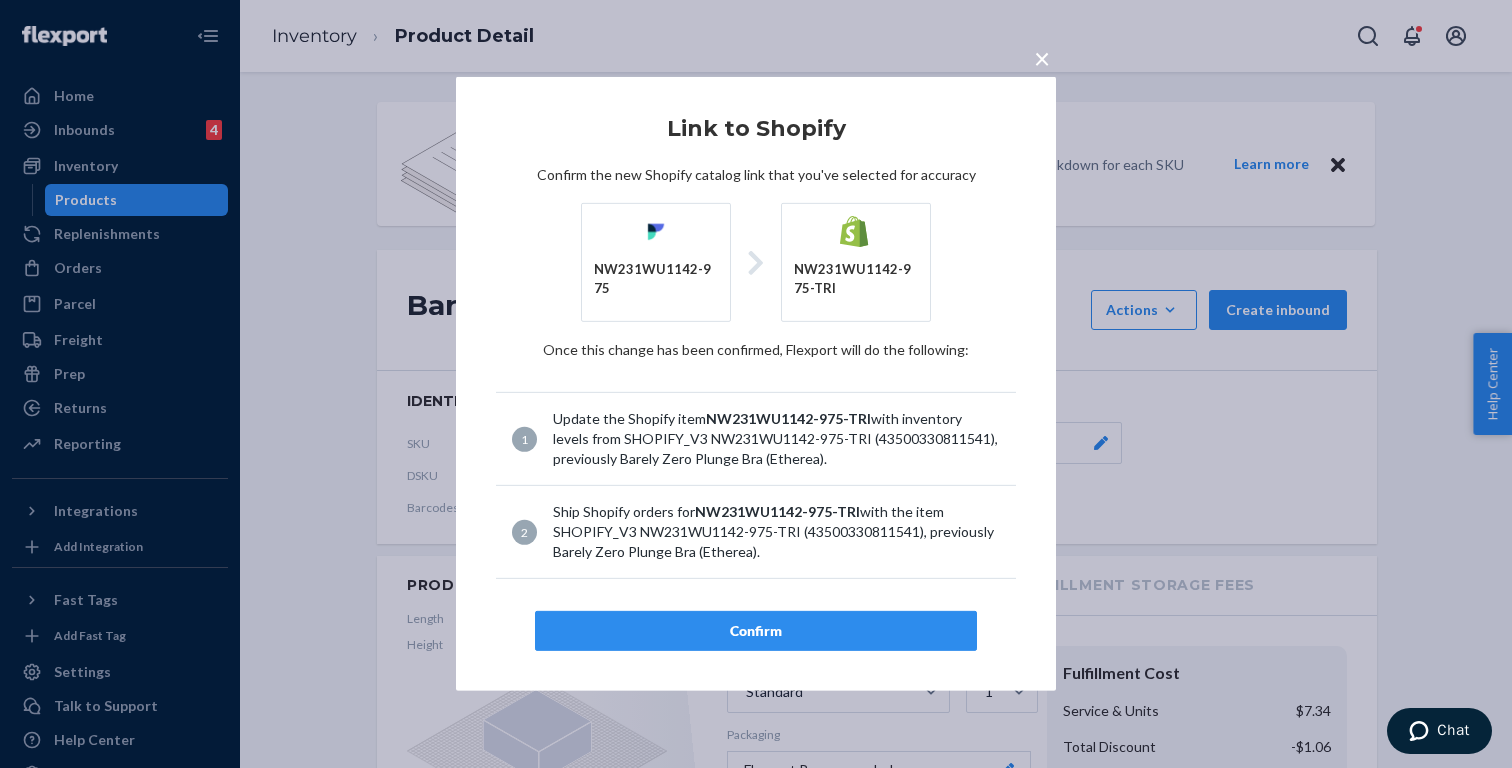 click on "Confirm" at bounding box center [756, 631] 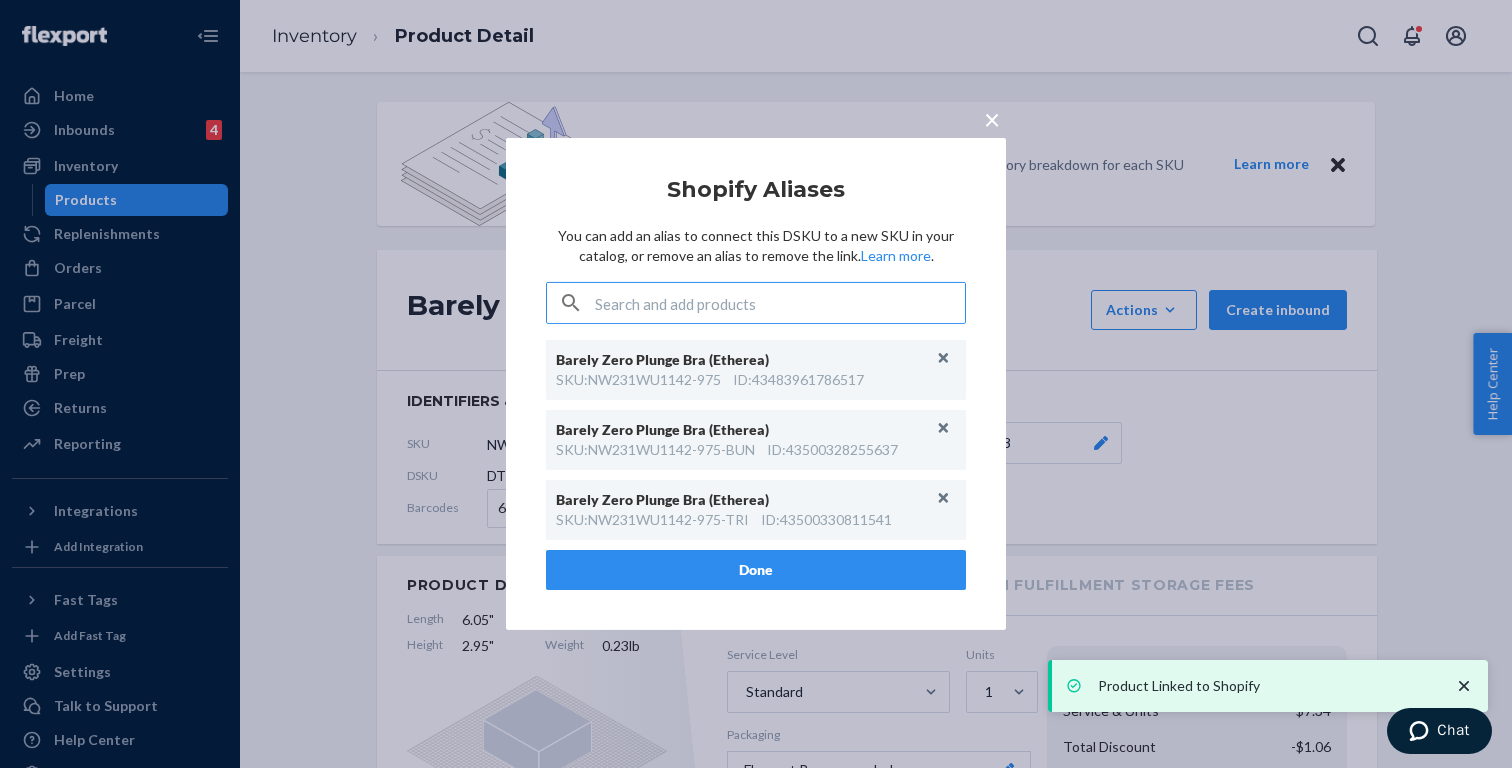 click on "Done" at bounding box center (756, 570) 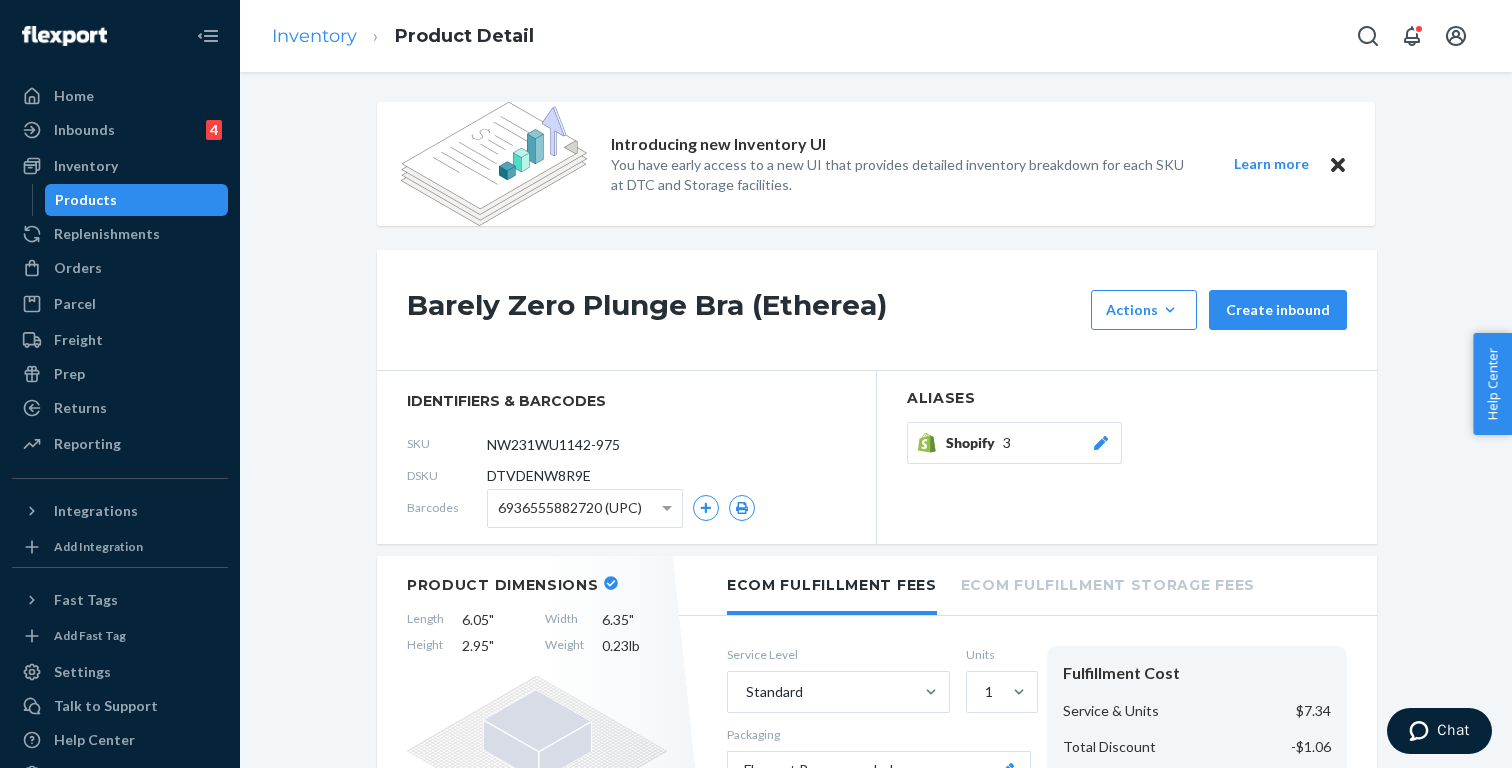 click on "Inventory" at bounding box center [314, 36] 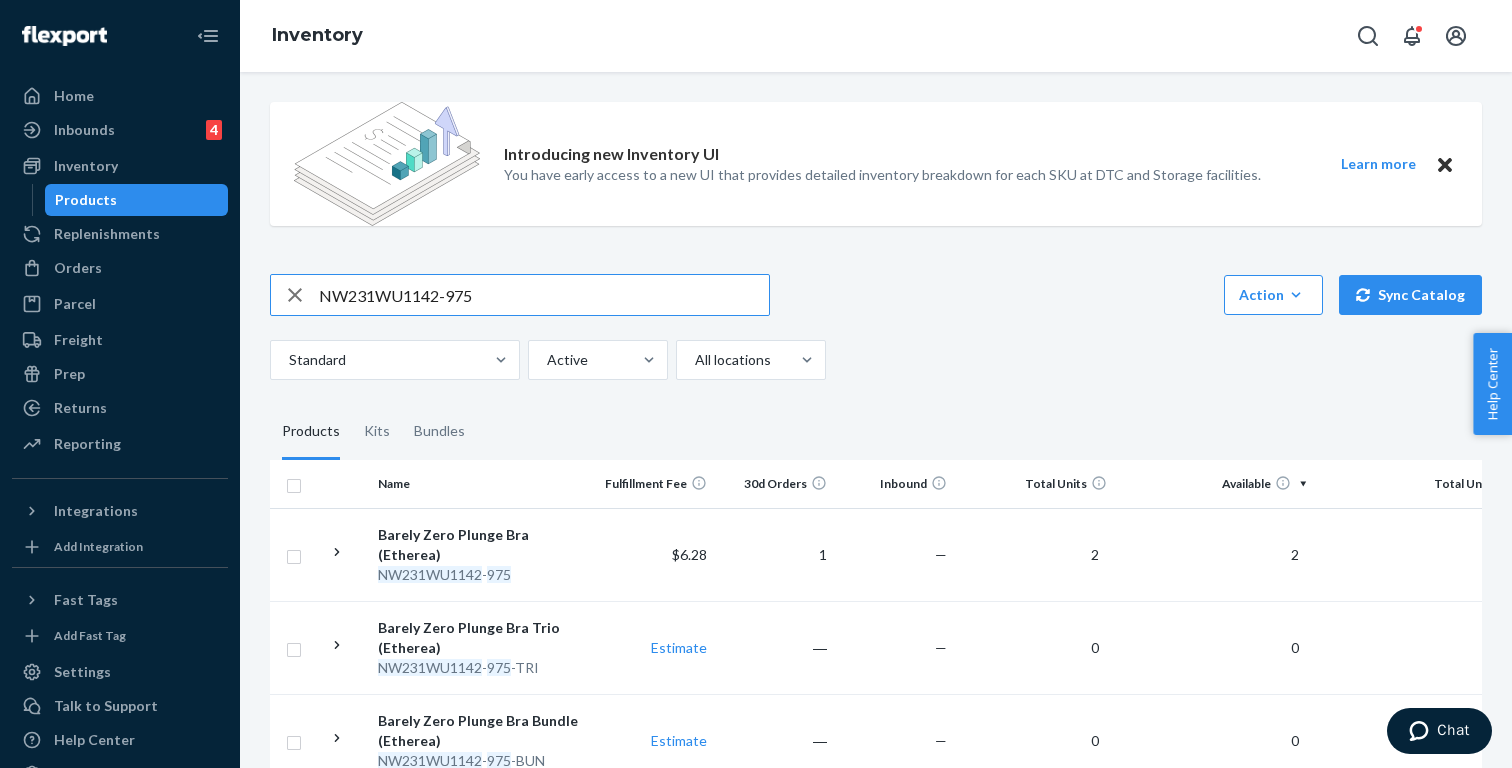 paste on "3" 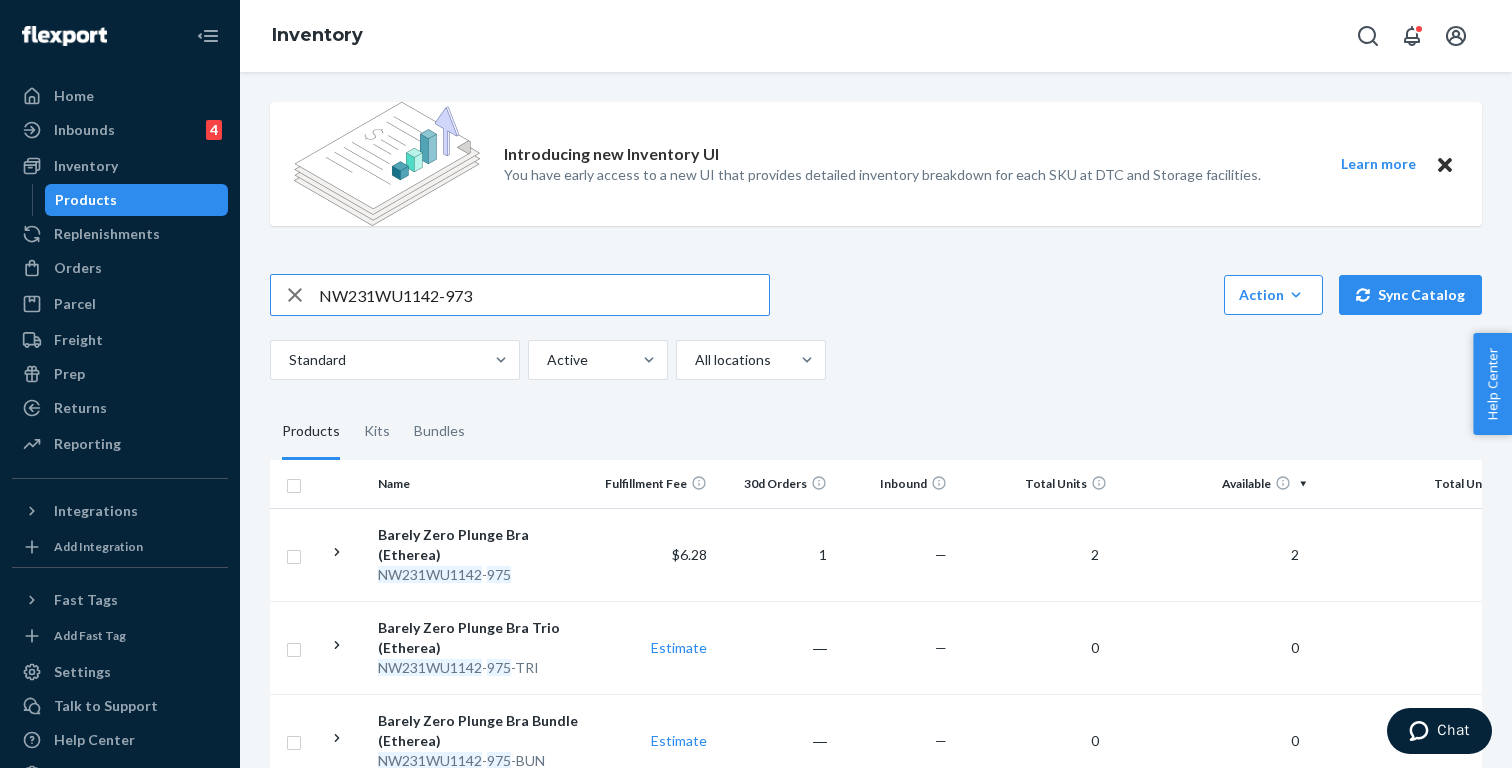 type on "NW231WU1142-973" 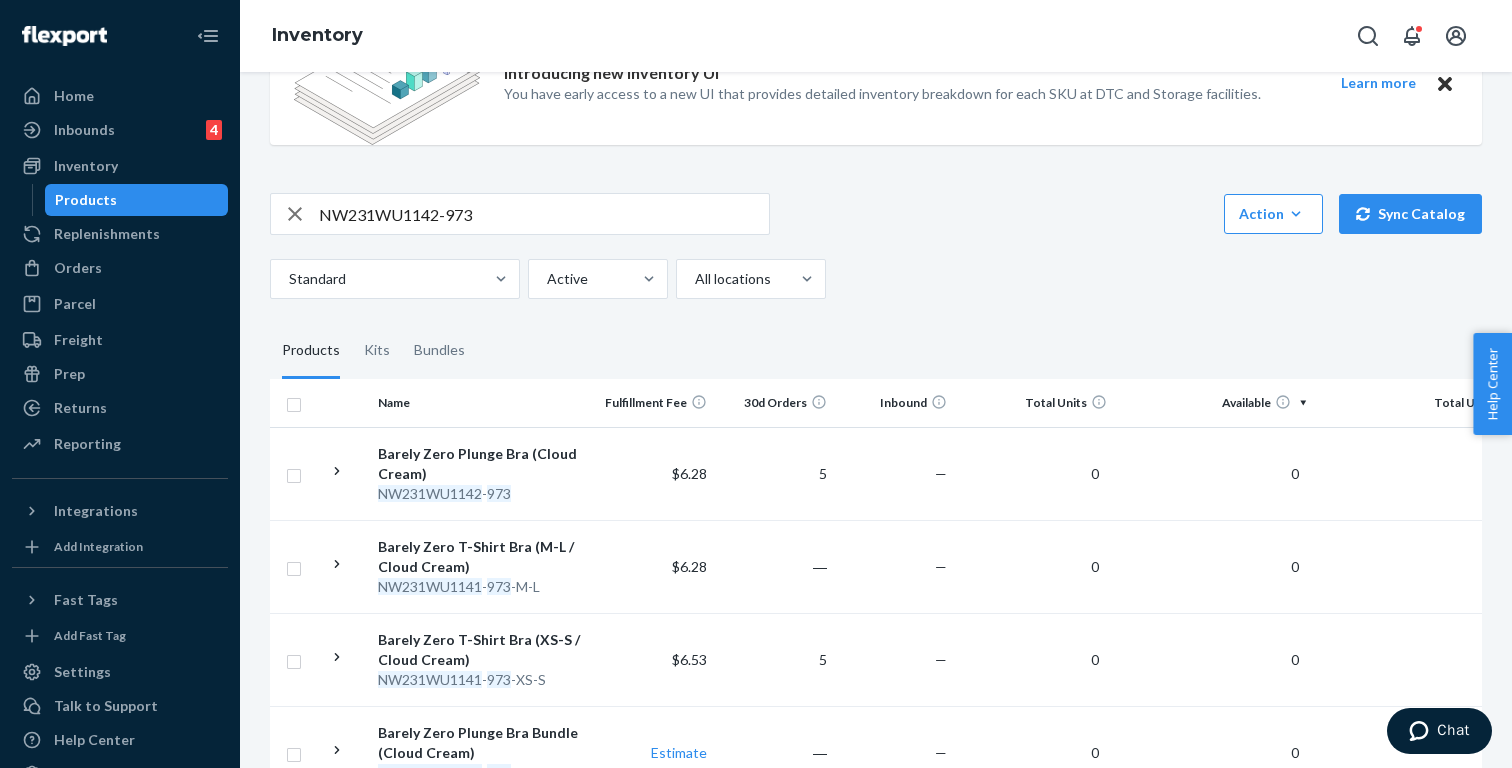scroll, scrollTop: 107, scrollLeft: 0, axis: vertical 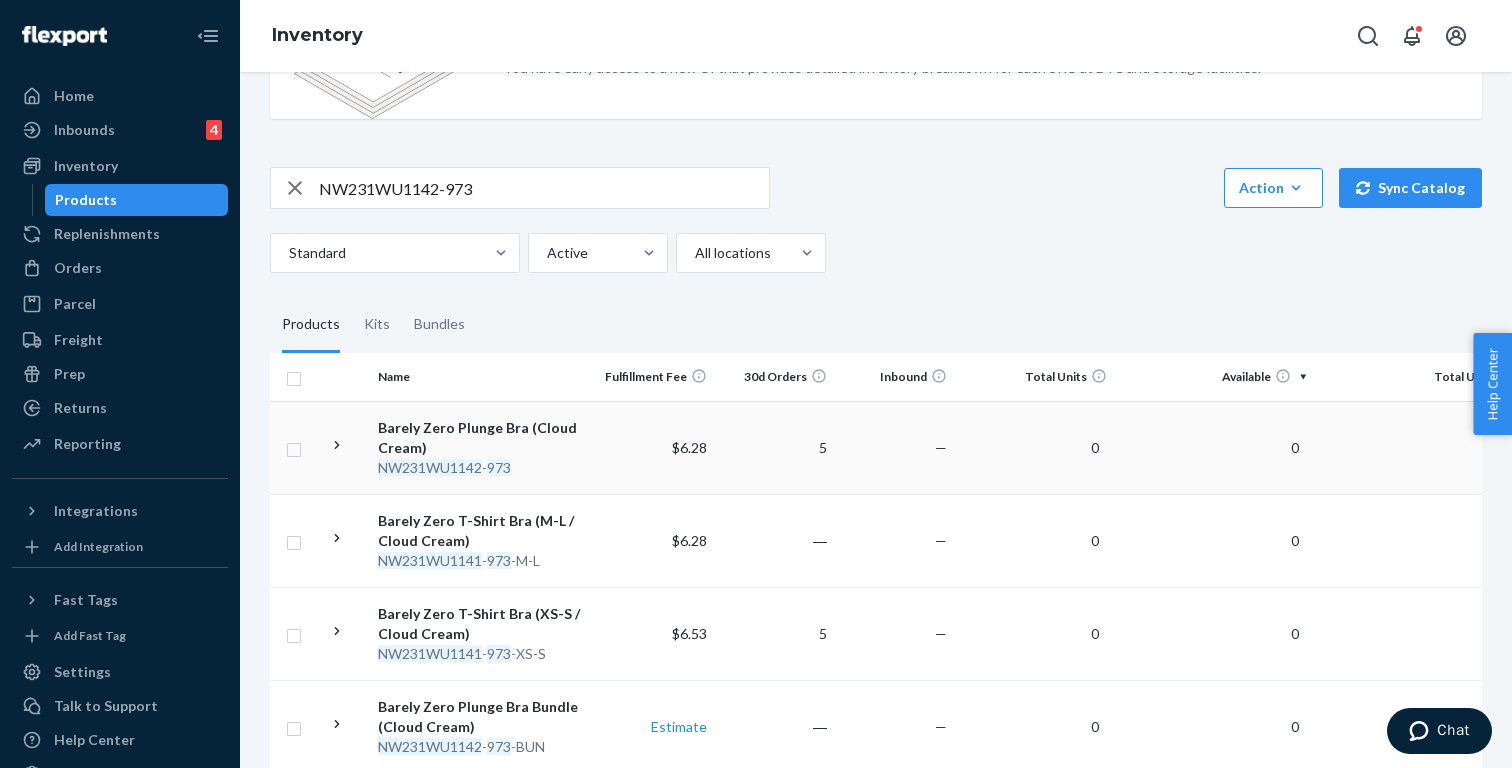 click on "Barely Zero Plunge Bra (Cloud Cream) NW231WU1142 - 973" at bounding box center [482, 447] 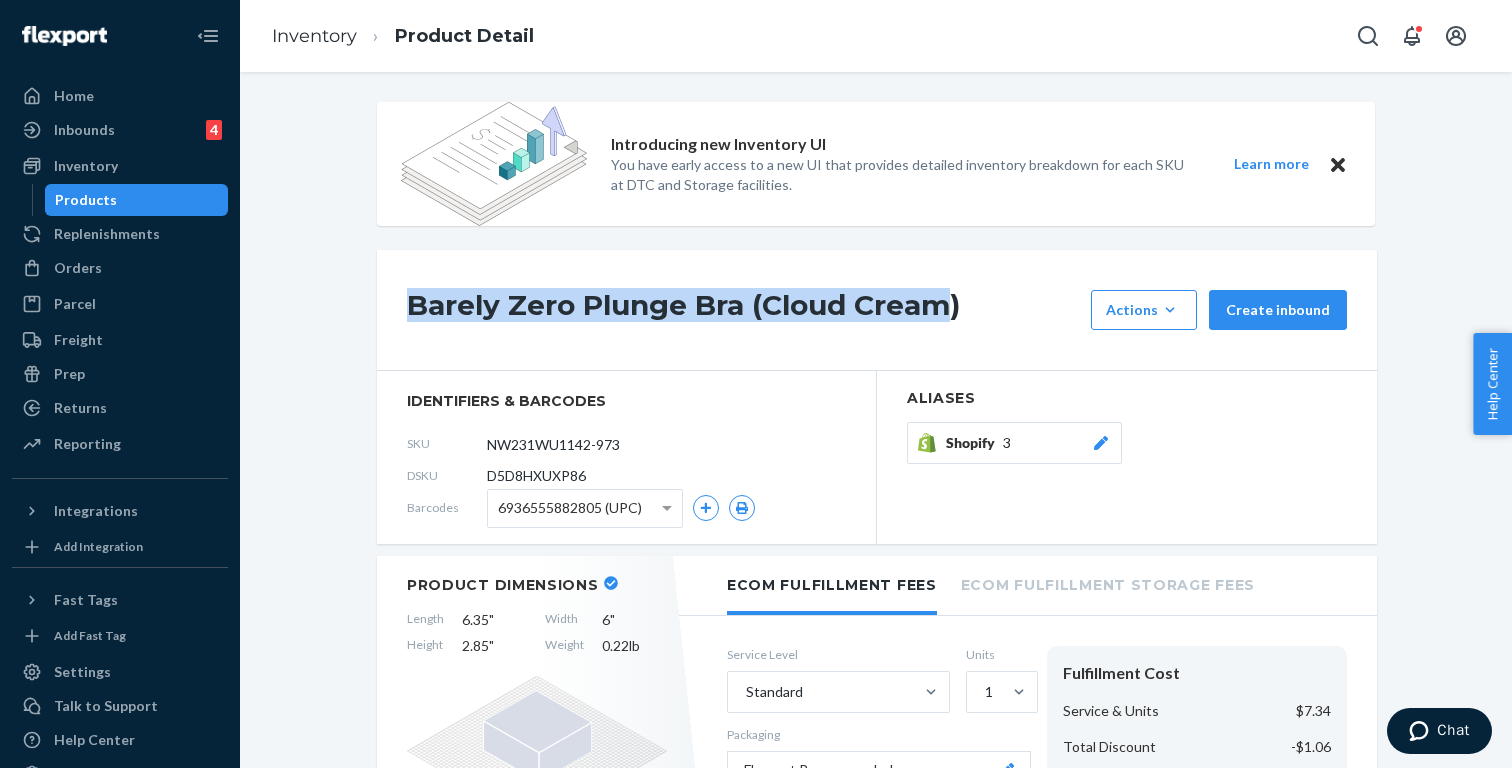 drag, startPoint x: 952, startPoint y: 304, endPoint x: 243, endPoint y: 305, distance: 709.00073 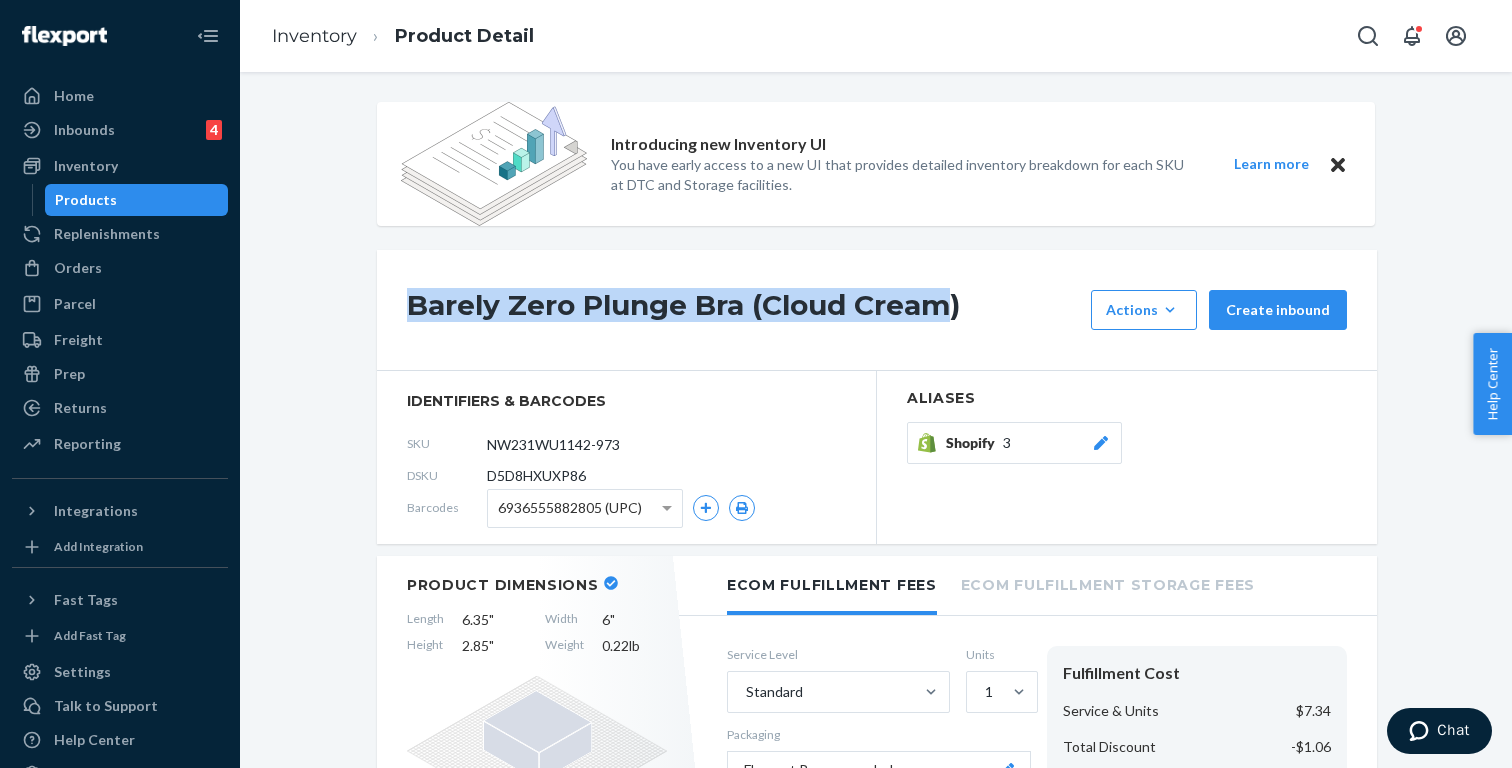 click on "Introducing new Inventory UI You have early access to a new UI that provides detailed inventory breakdown for each SKU at DTC and Storage facilities. Learn more Barely Zero Plunge Bra (Cloud Cream) Actions Add components Hide Create inbound identifiers & barcodes SKU NW231WU1142-973 DSKU D5D8HXUXP86 Barcodes 6936555882805 (UPC) Aliases Shopify 3 Product Dimensions Length 6.35 " Width 6 " Height 2.85 " Weight 0.22 lb Ecom Fulfillment Fees Ecom Fulfillment Storage Fees Service Level Standard Units 1 Packaging Flexport Recommended Likely to ship in a polybag or bubble mailer if possible. Heavier products will likely ship in a box. Fulfillment Cost Service & Units $7.34 Total Discount -$1.06 Total $6.28 Total does not include   Order Level   fees for: Value Added Services, Marketplaces Carrier Restrictions Surcharges, Peak Fulfillment Surcharges PRODUCT CATEGORY Product category Apparel, fabric, plush, and textiles Contains battery No Products accepted by Flexport Customs Information Country Of Origin China $49 0" at bounding box center [876, 420] 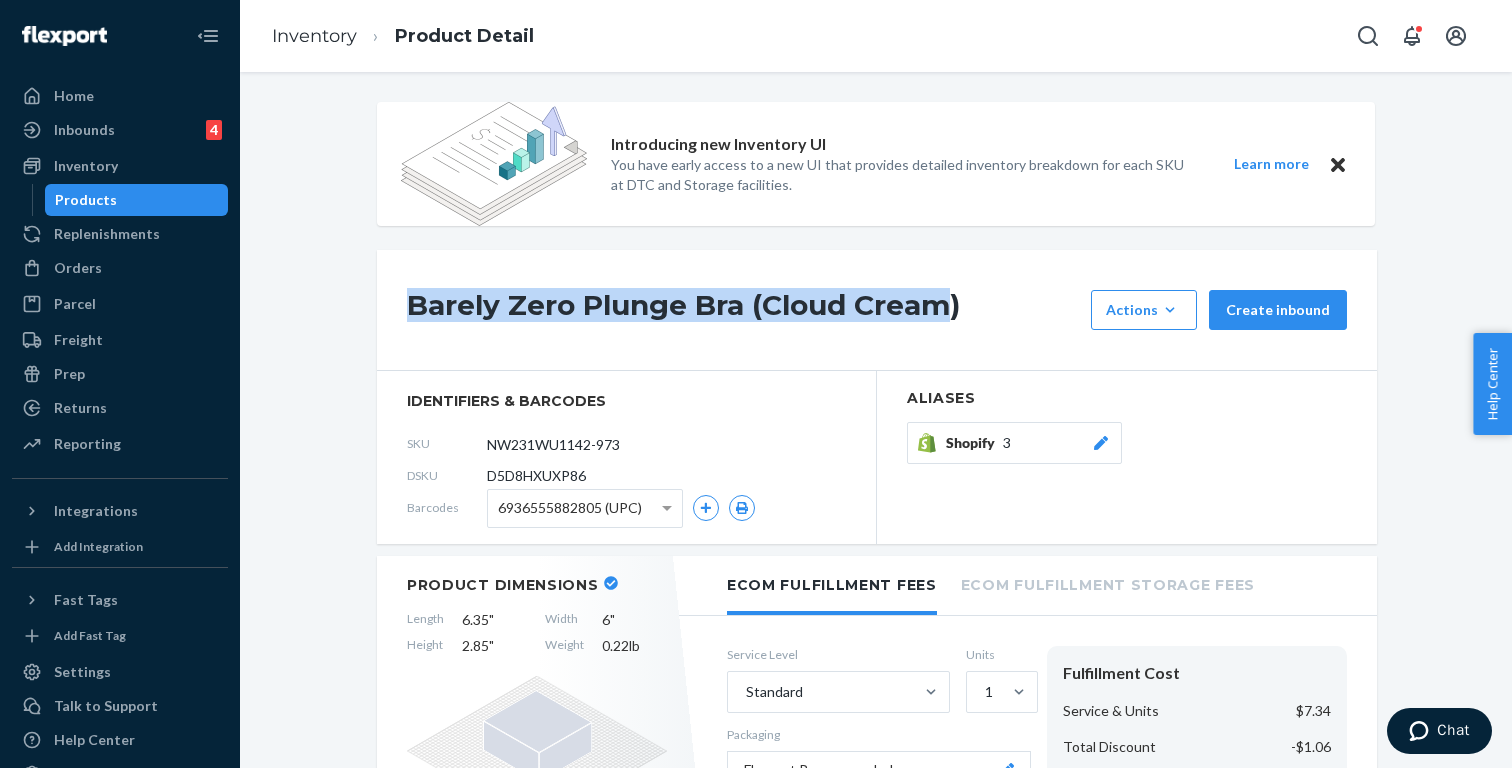 copy on "Barely Zero Plunge Bra (Cloud Cream" 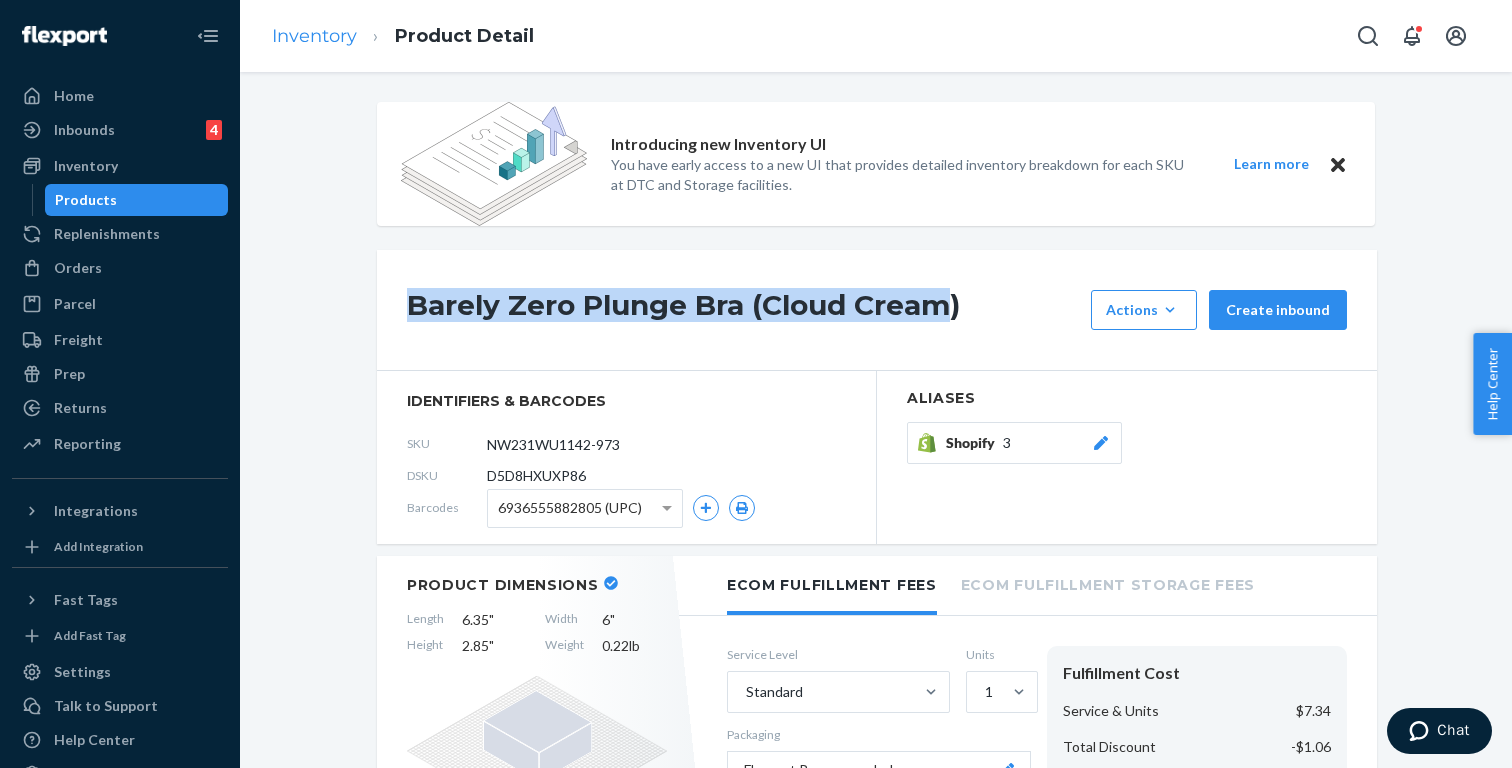 click on "Inventory" at bounding box center [314, 36] 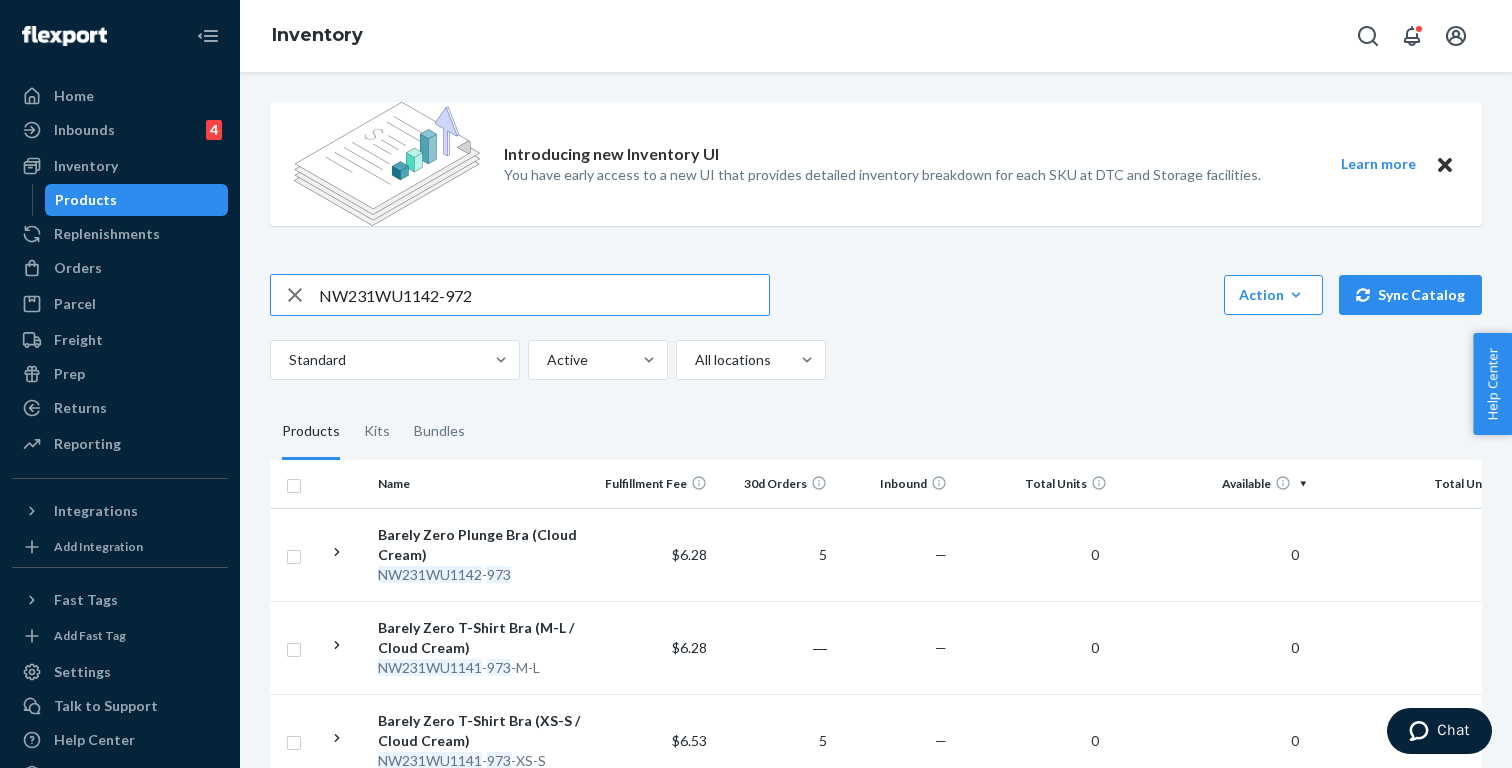 type on "NW231WU1142-972" 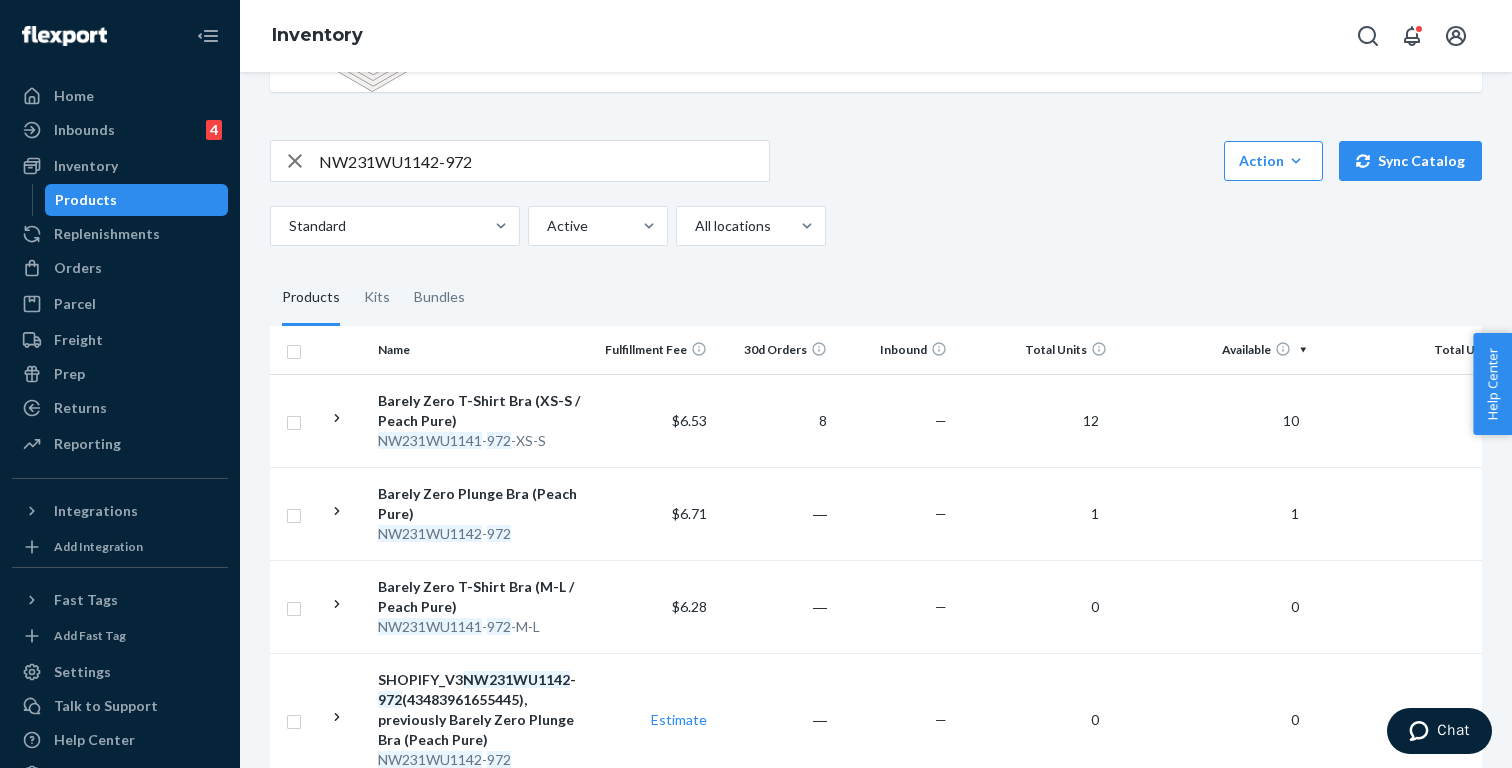 scroll, scrollTop: 141, scrollLeft: 0, axis: vertical 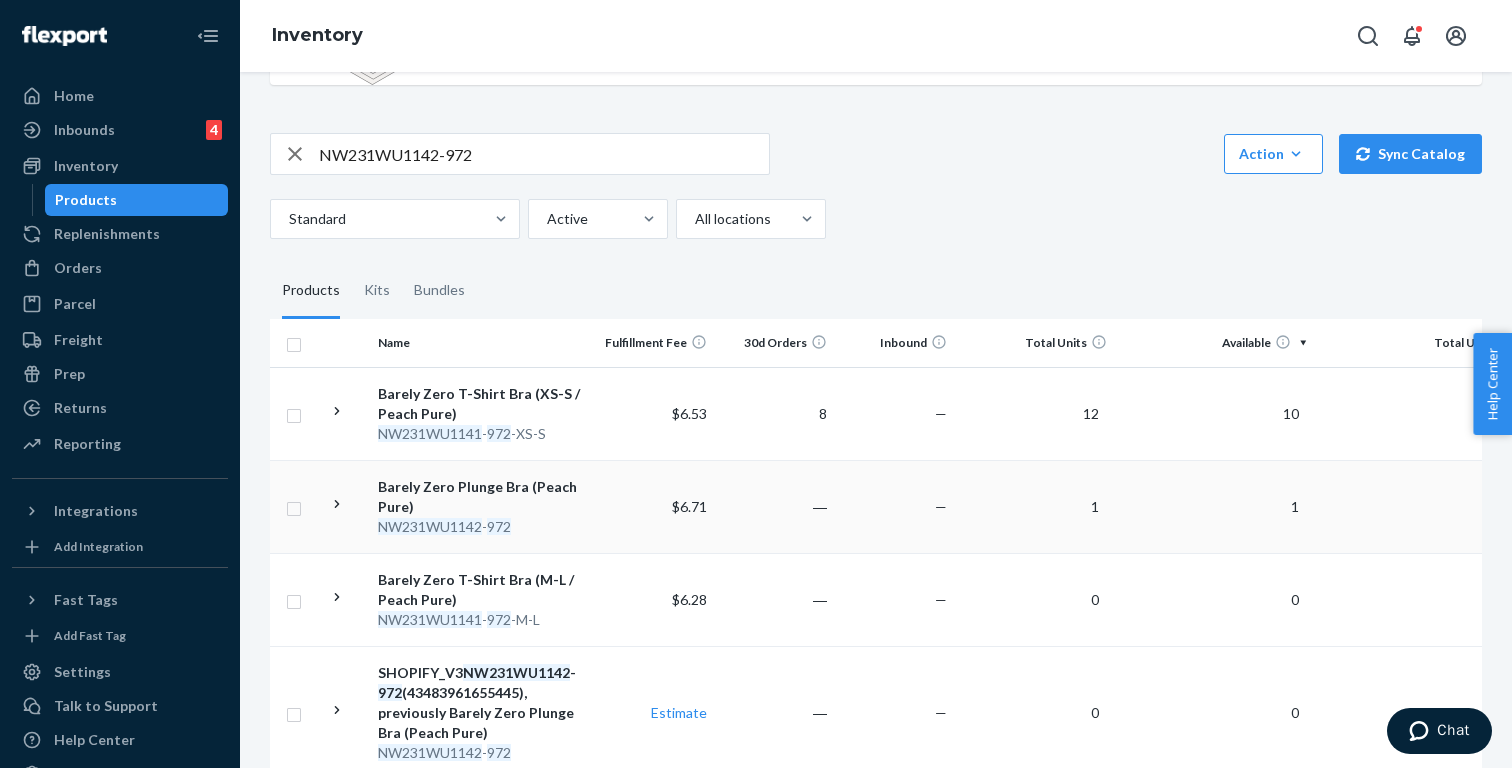 click on "Barely Zero Plunge Bra (Peach Pure) NW231WU1142 - 972" at bounding box center [482, 506] 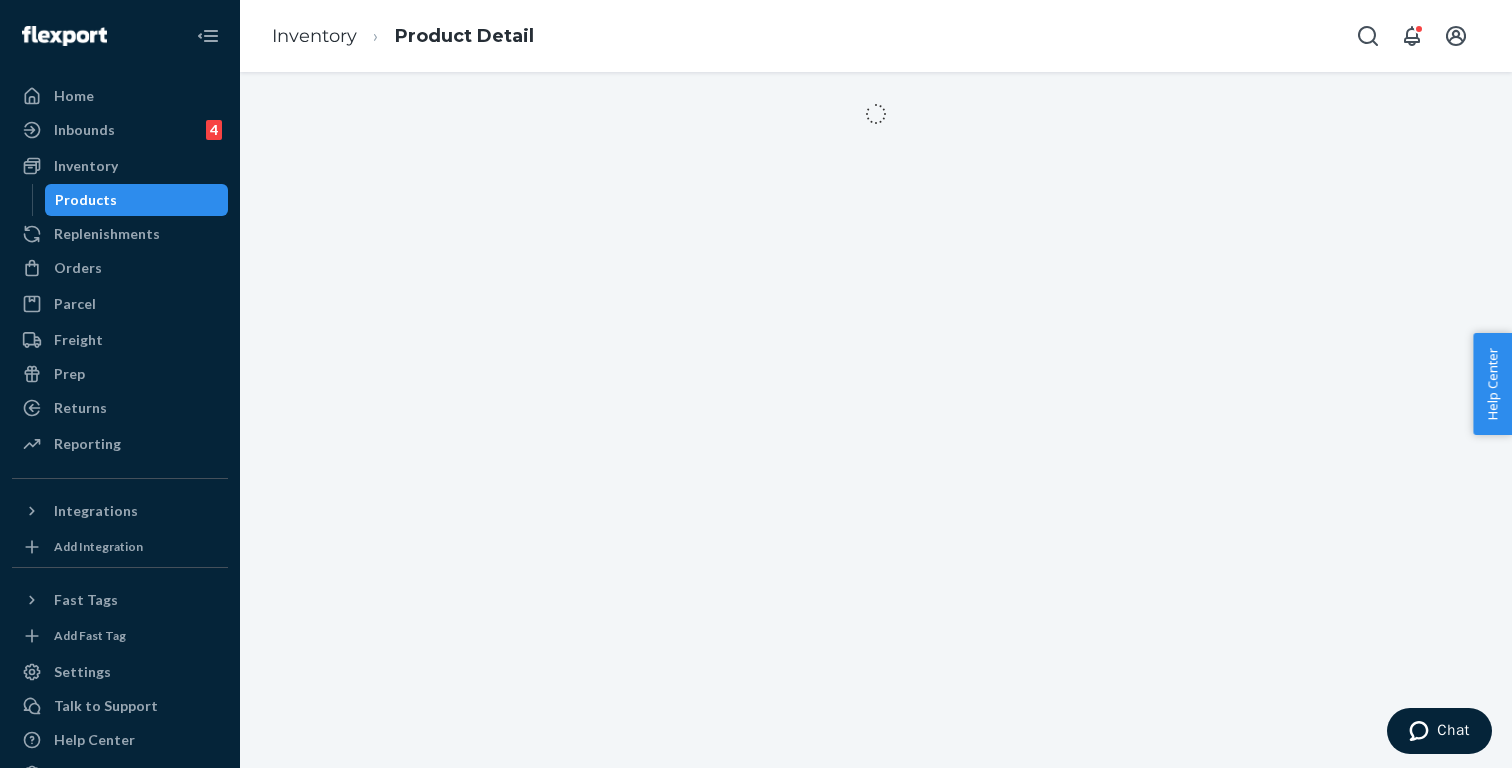 scroll, scrollTop: 0, scrollLeft: 0, axis: both 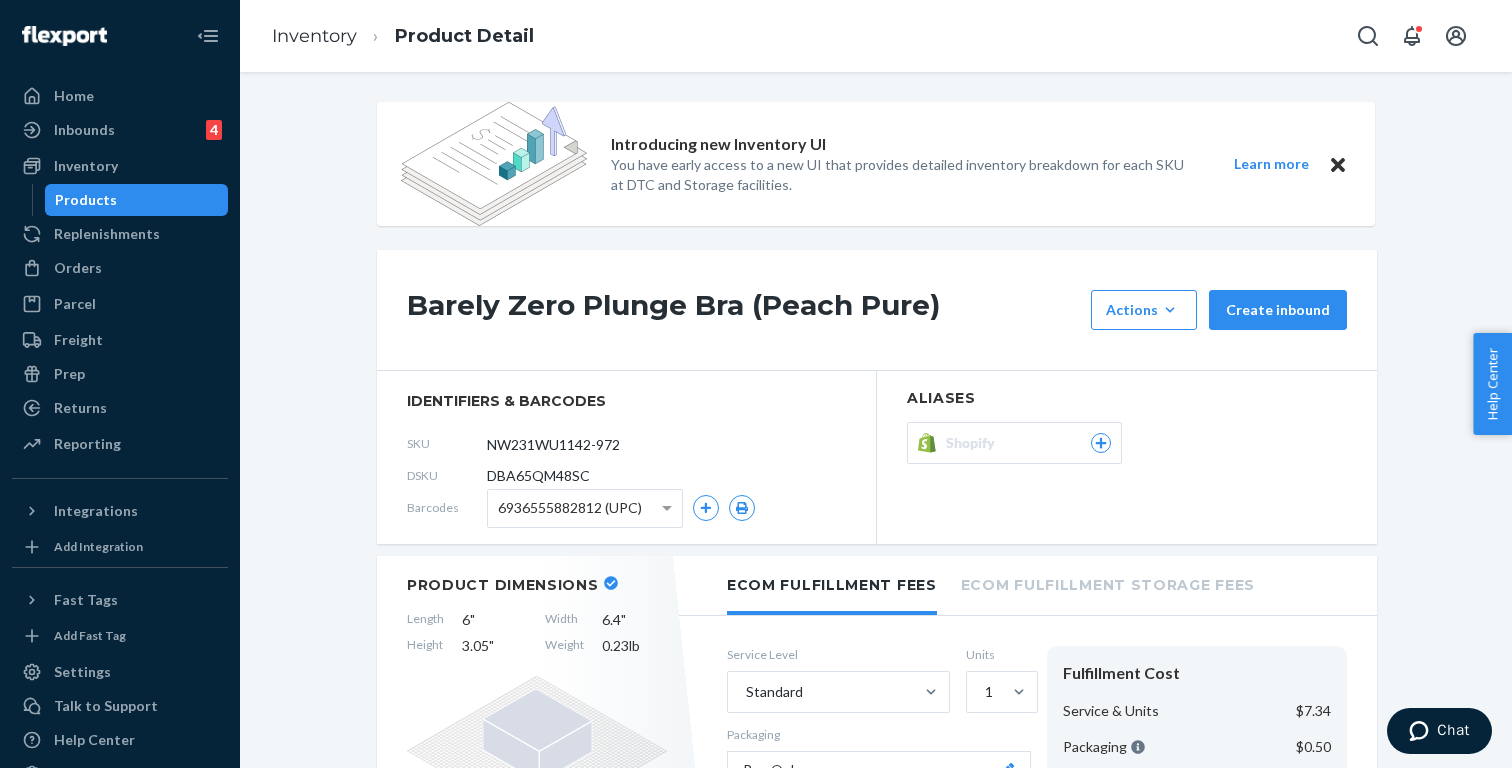 click on "Shopify" at bounding box center [1028, 443] 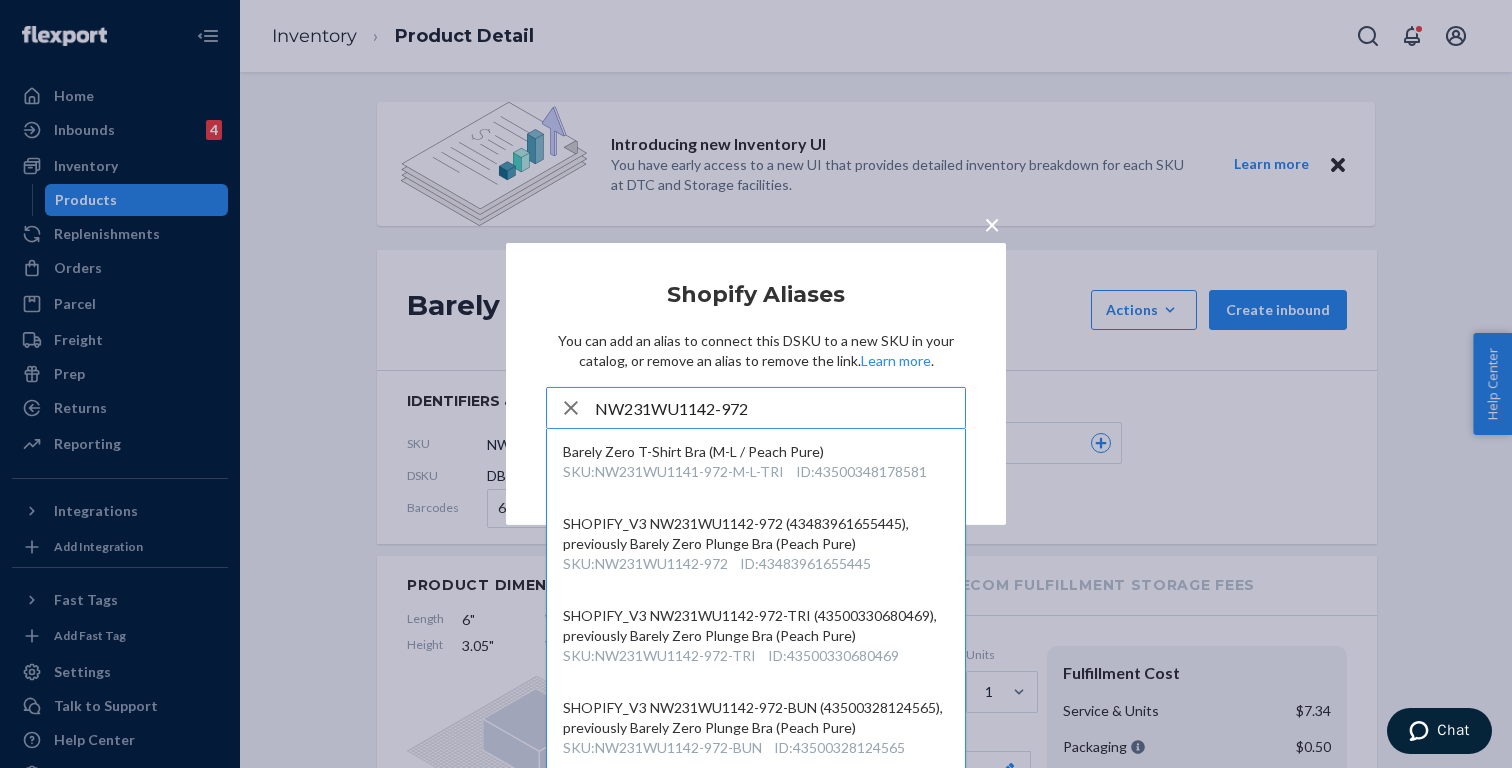 scroll, scrollTop: 226, scrollLeft: 0, axis: vertical 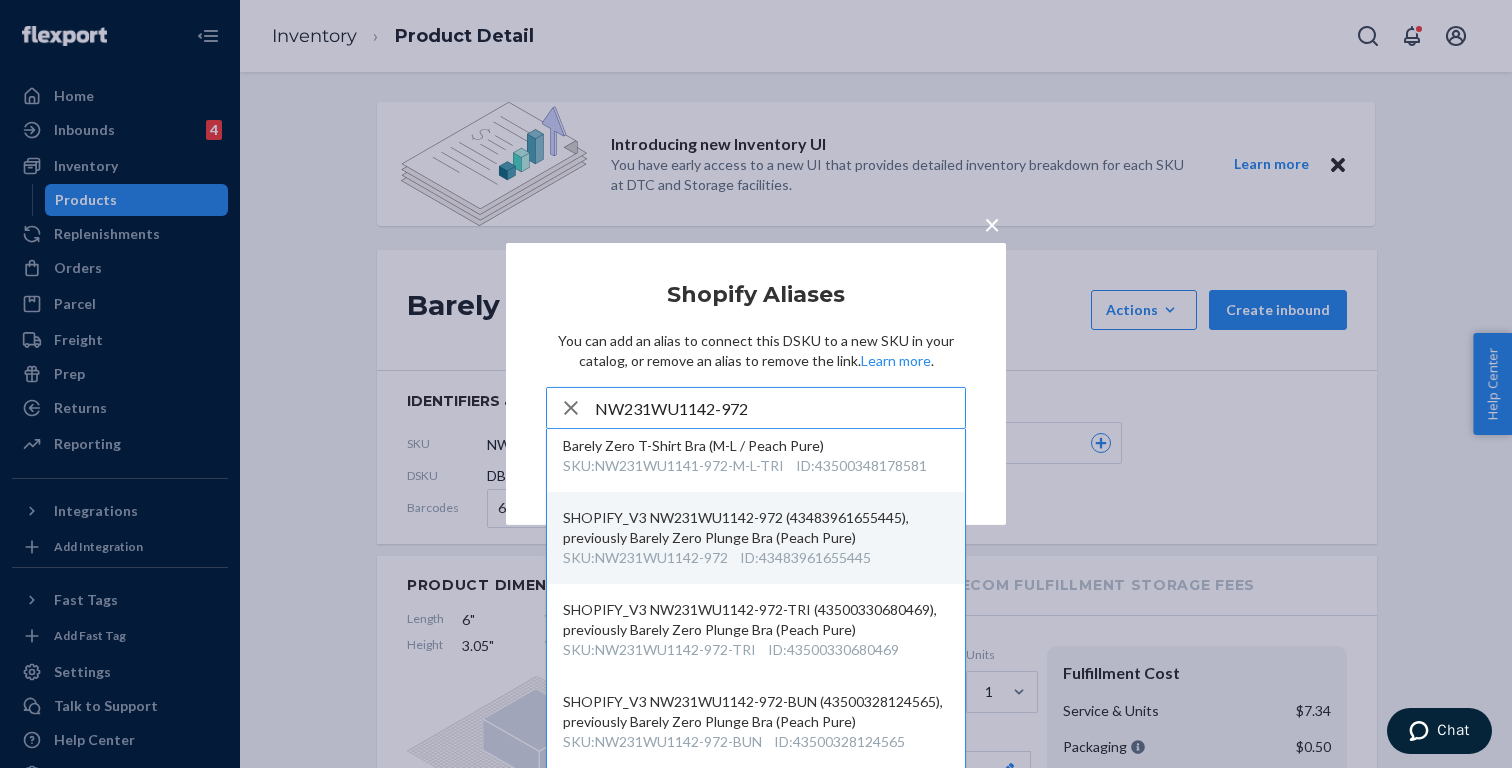 type on "NW231WU1142-972" 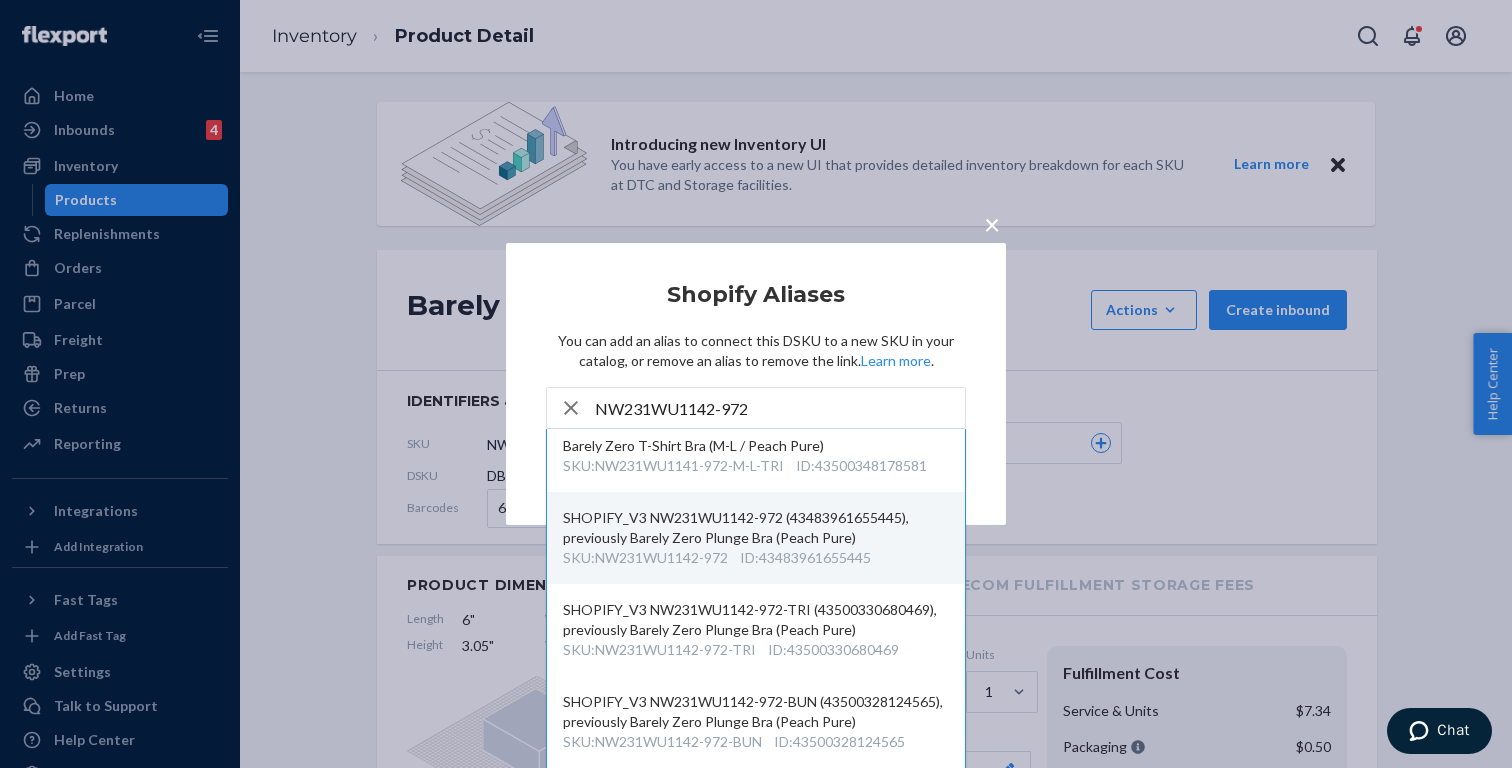 click on "SHOPIFY_V3 NW231WU1142-972 (43483961655445), previously Barely Zero Plunge Bra (Peach Pure)" at bounding box center [756, 528] 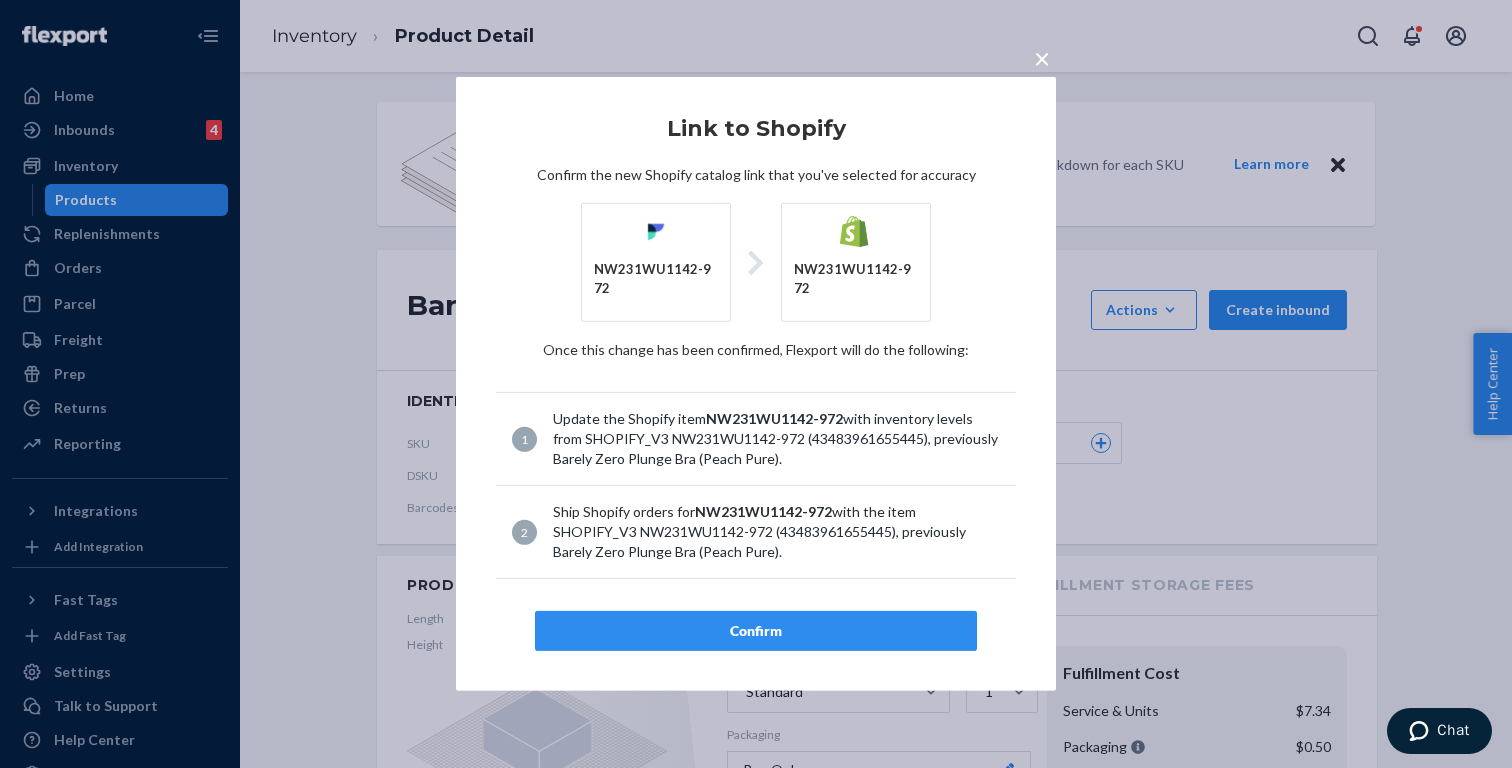 click on "Confirm" at bounding box center (756, 631) 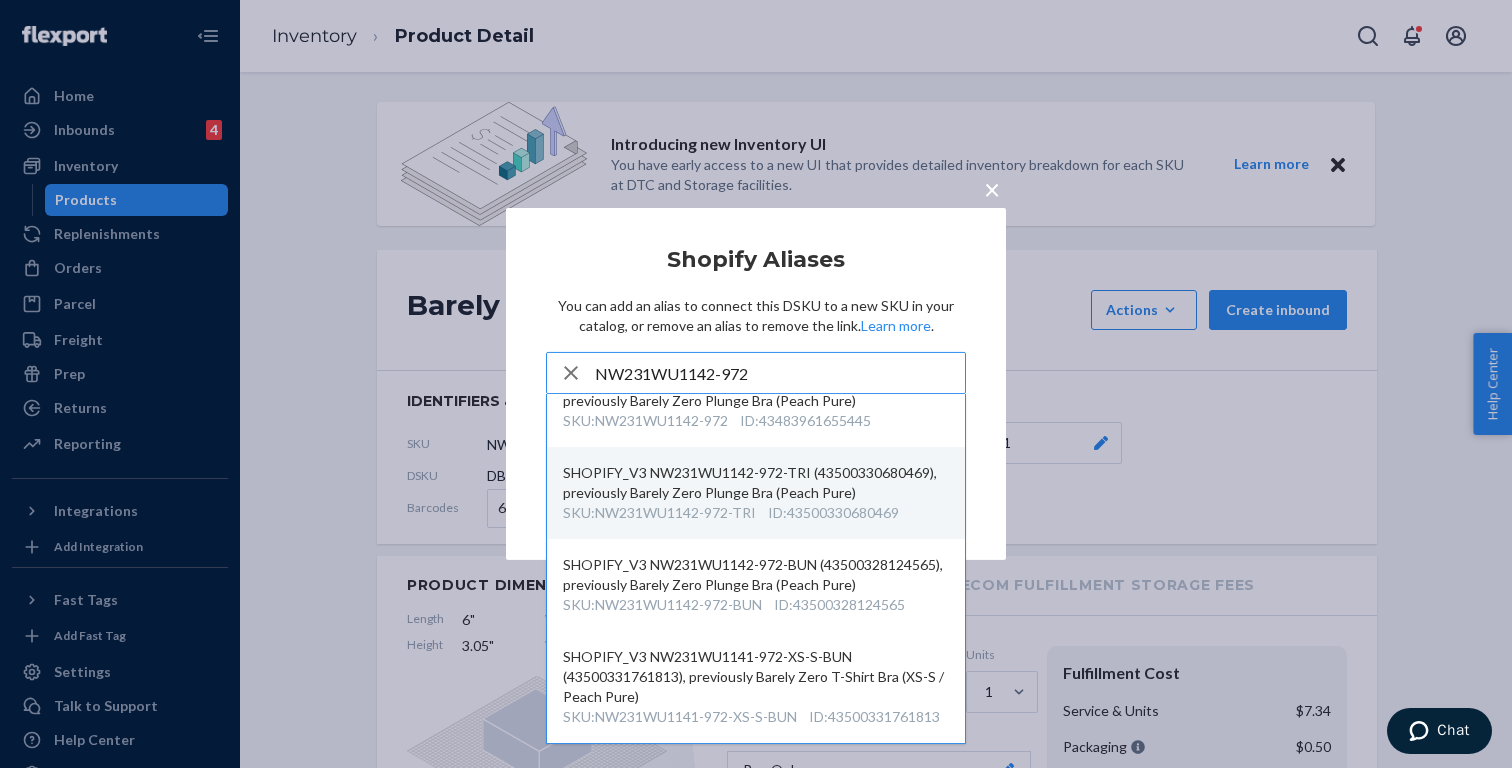 scroll, scrollTop: 313, scrollLeft: 0, axis: vertical 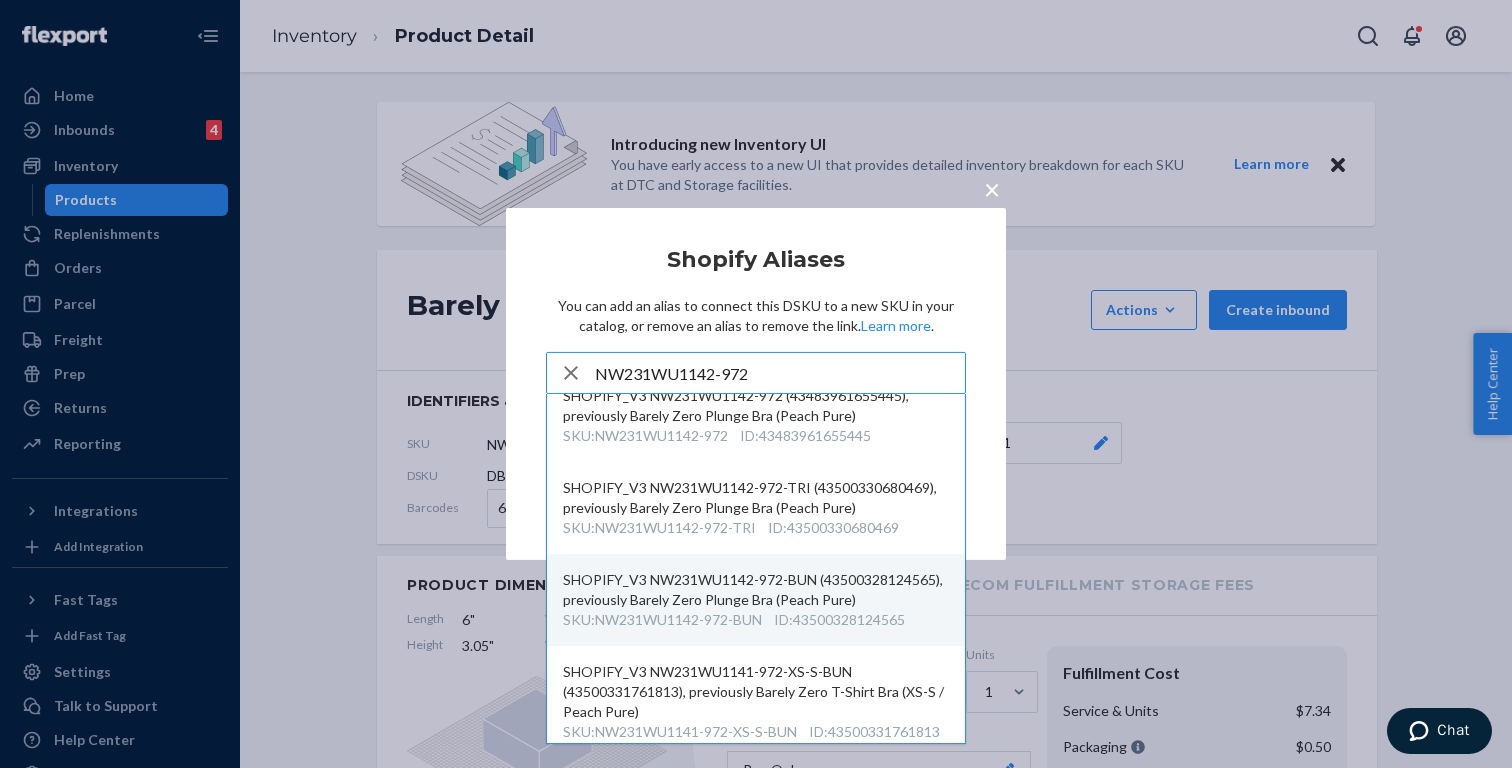 type on "NW231WU1142-972" 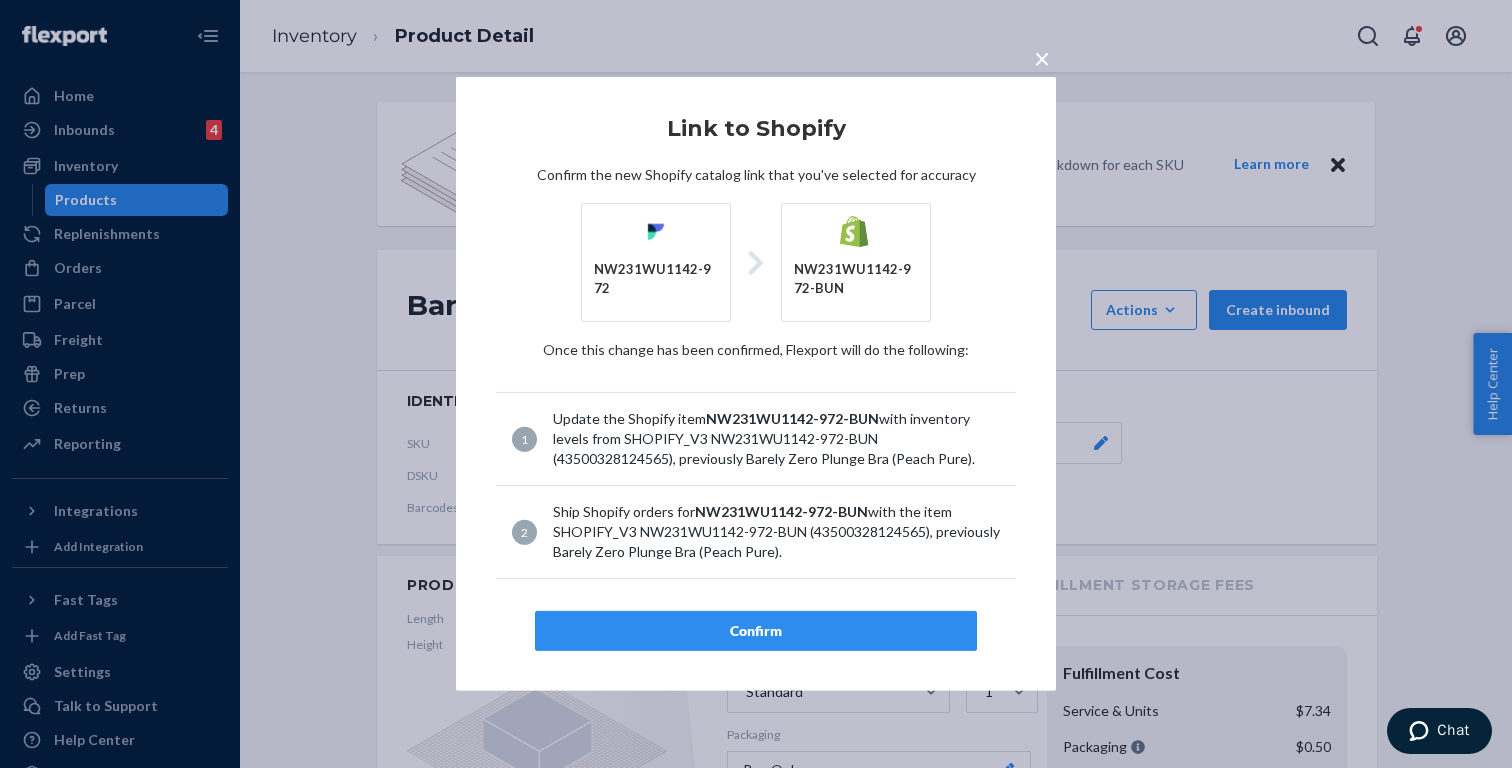 click on "Confirm" at bounding box center [756, 631] 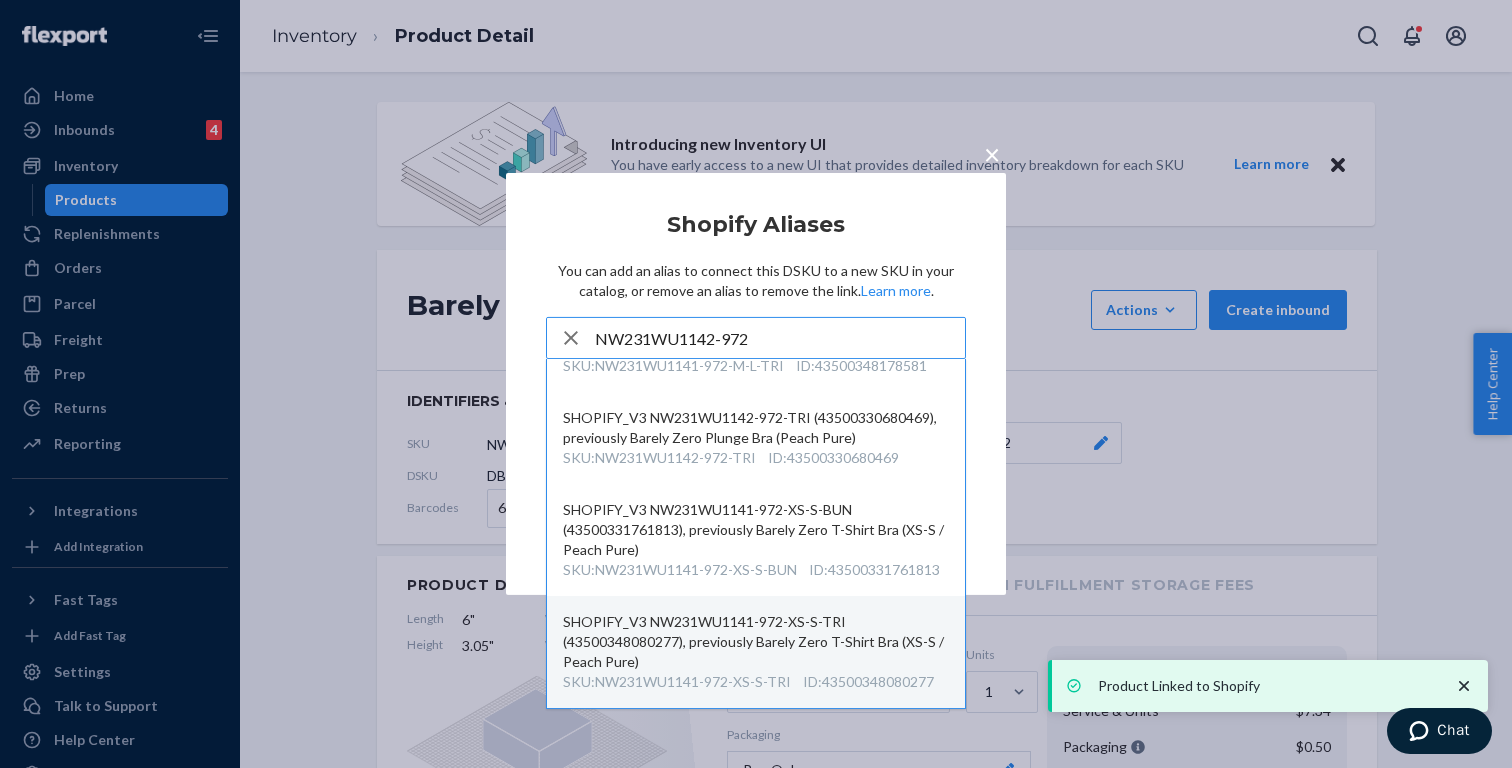 scroll, scrollTop: 256, scrollLeft: 0, axis: vertical 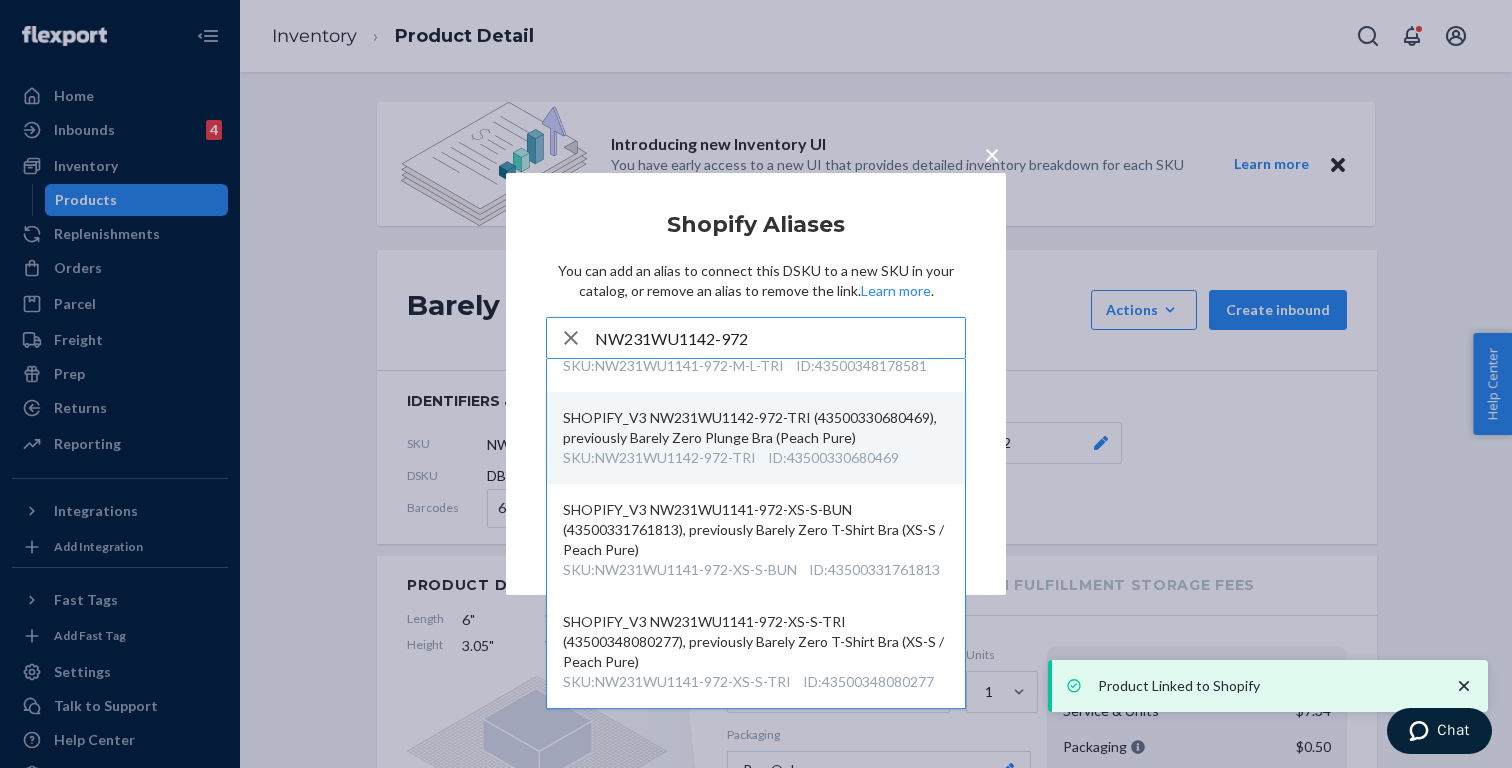 type on "NW231WU1142-972" 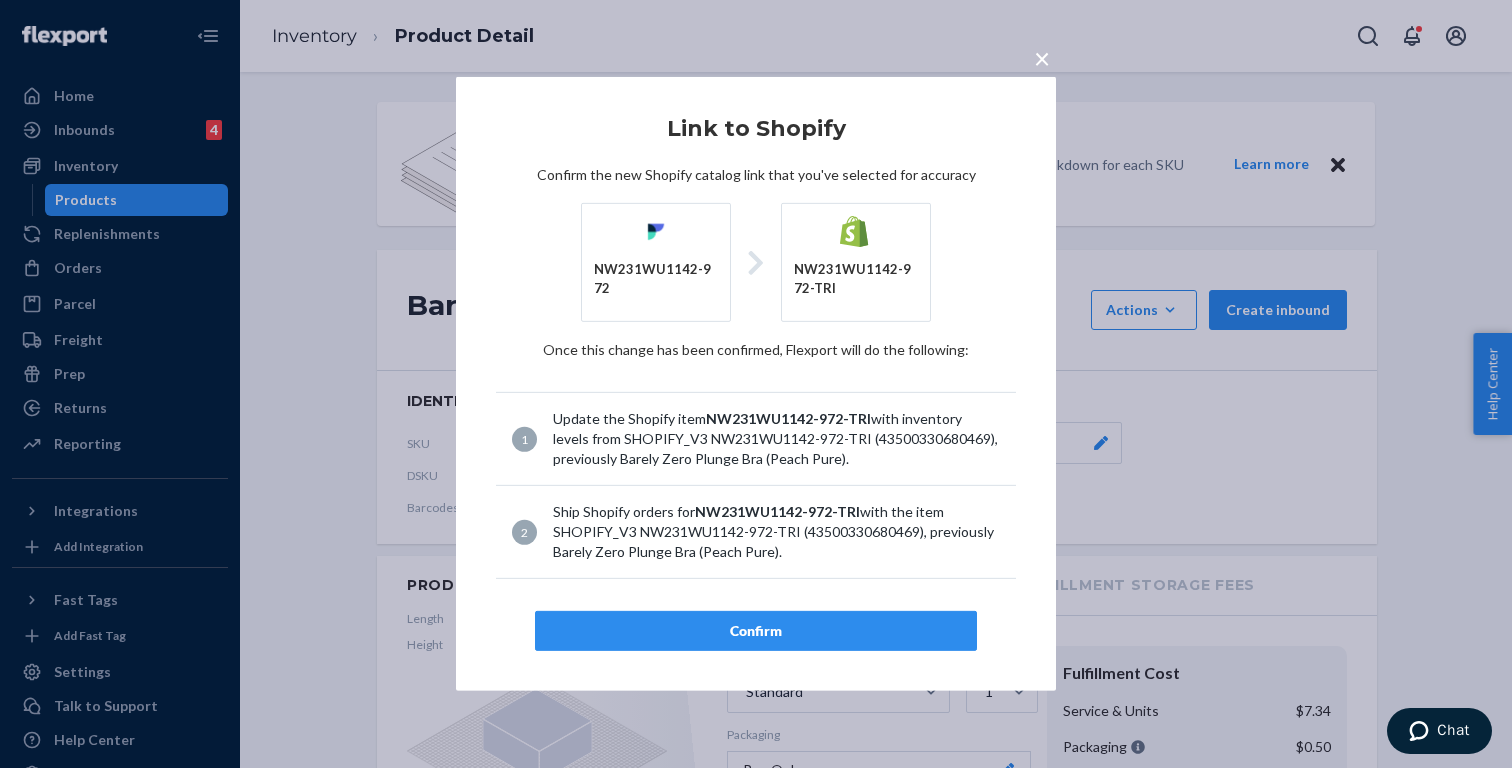 click on "Confirm" at bounding box center [756, 631] 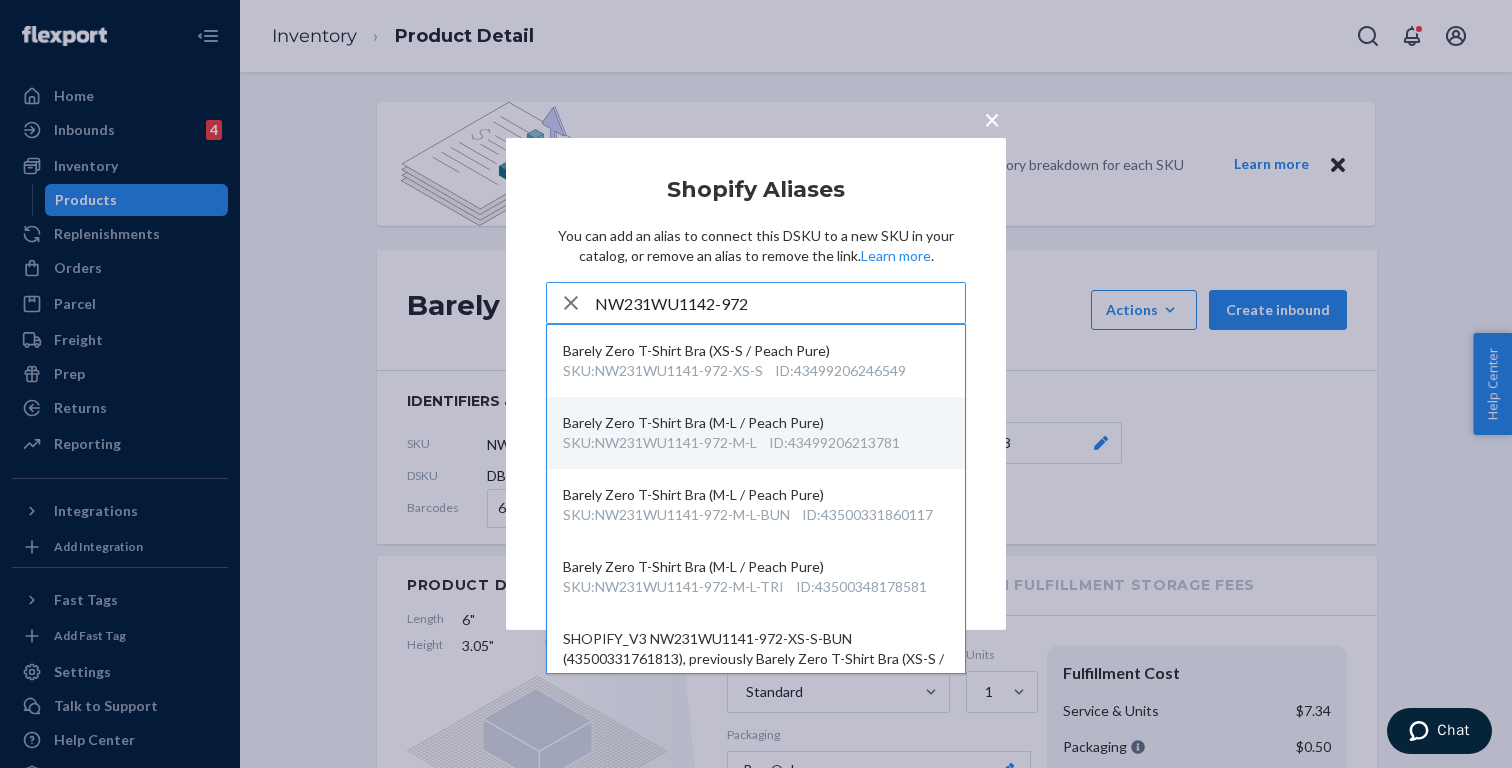scroll, scrollTop: 0, scrollLeft: 0, axis: both 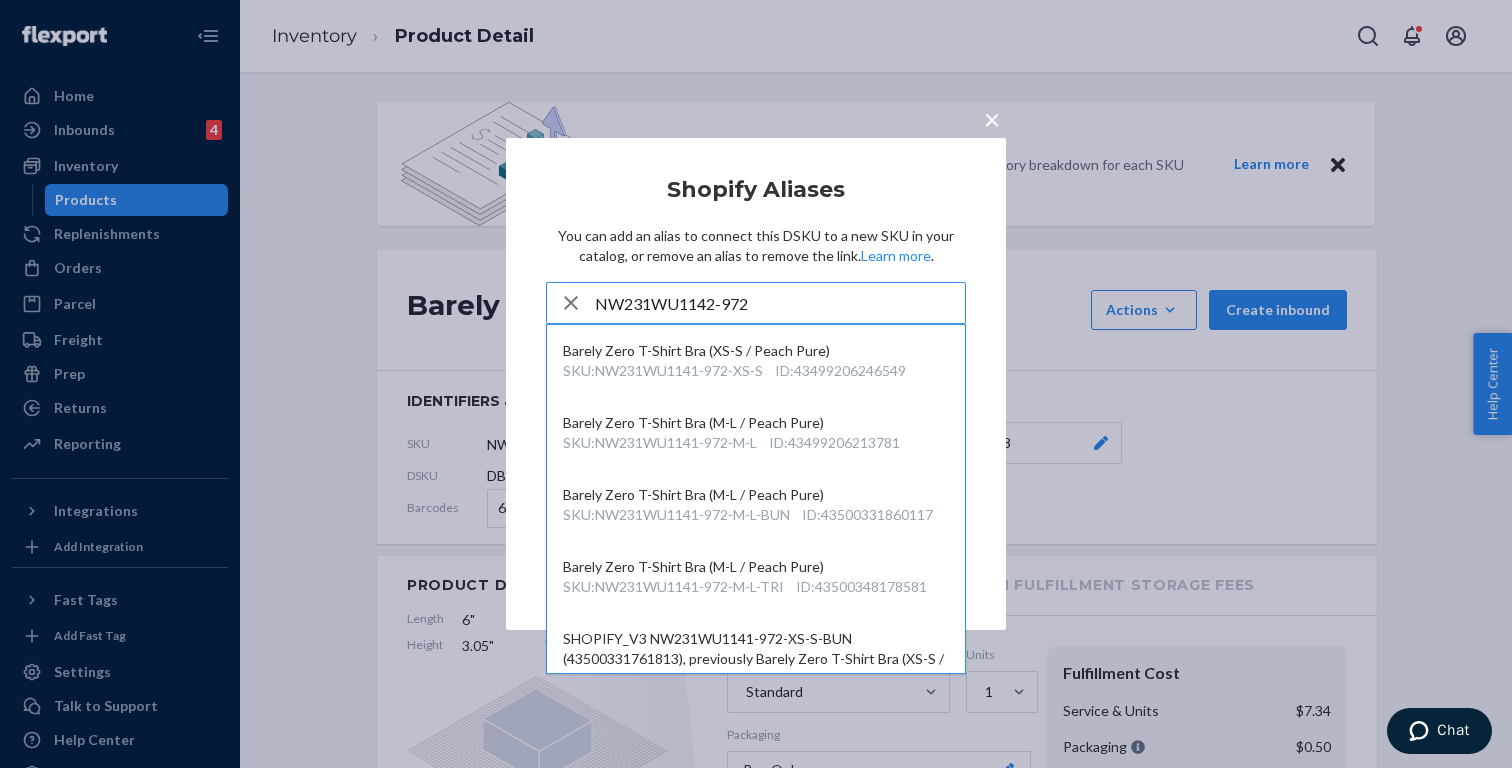 type on "NW231WU1142-972" 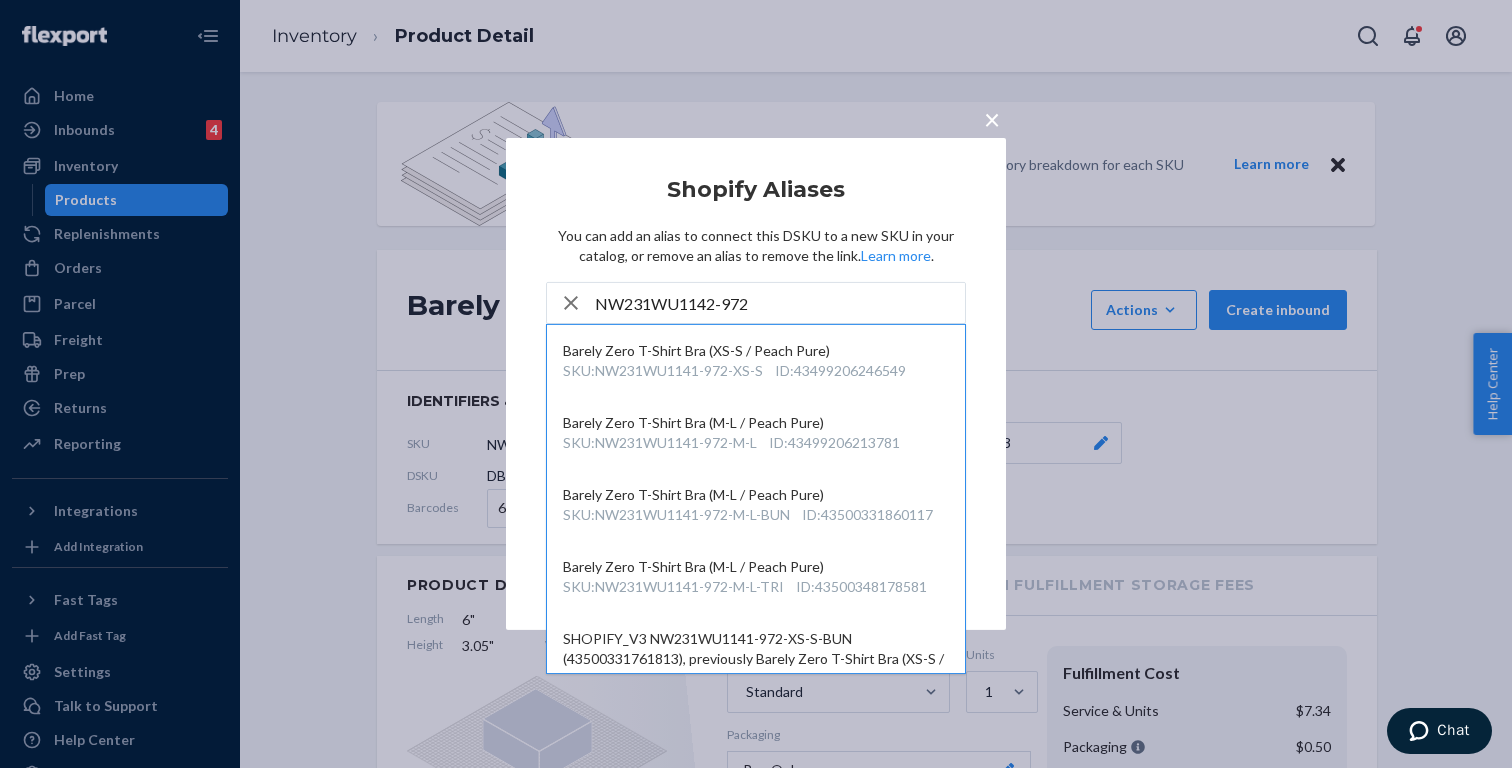 click on "× Shopify Aliases You can add an alias to connect this DSKU to a new SKU in your
catalog, or remove an alias to remove the link.  Learn more . NW231WU1142-972 Barely Zero T-Shirt Bra (XS-S / Peach Pure) SKU :  NW231WU1141-972-XS-S ID :  43499206246549 Barely Zero T-Shirt Bra (M-L / Peach Pure) SKU :  NW231WU1141-972-M-L ID :  43499206213781 Barely Zero T-Shirt Bra (M-L / Peach Pure) SKU :  NW231WU1141-972-M-L-BUN ID :  43500331860117 Barely Zero T-Shirt Bra (M-L / Peach Pure) SKU :  NW231WU1141-972-M-L-TRI ID :  43500348178581 SHOPIFY_V3 NW231WU1141-972-XS-S-BUN (43500331761813), previously Barely Zero T-Shirt Bra (XS-S / Peach Pure) SKU :  NW231WU1141-972-XS-S-BUN ID :  43500331761813 SHOPIFY_V3 NW231WU1141-972-XS-S-TRI (43500348080277), previously Barely Zero T-Shirt Bra (XS-S / Peach Pure) SKU :  NW231WU1141-972-XS-S-TRI ID :  43500348080277 Barely Zero Plunge Bra (Peach Pure) SKU :  NW231WU1142-972 ID :  43483961655445 Barely Zero Plunge Bra (Peach Pure) SKU :  NW231WU1142-972-BUN ID :  SKU" at bounding box center (756, 384) 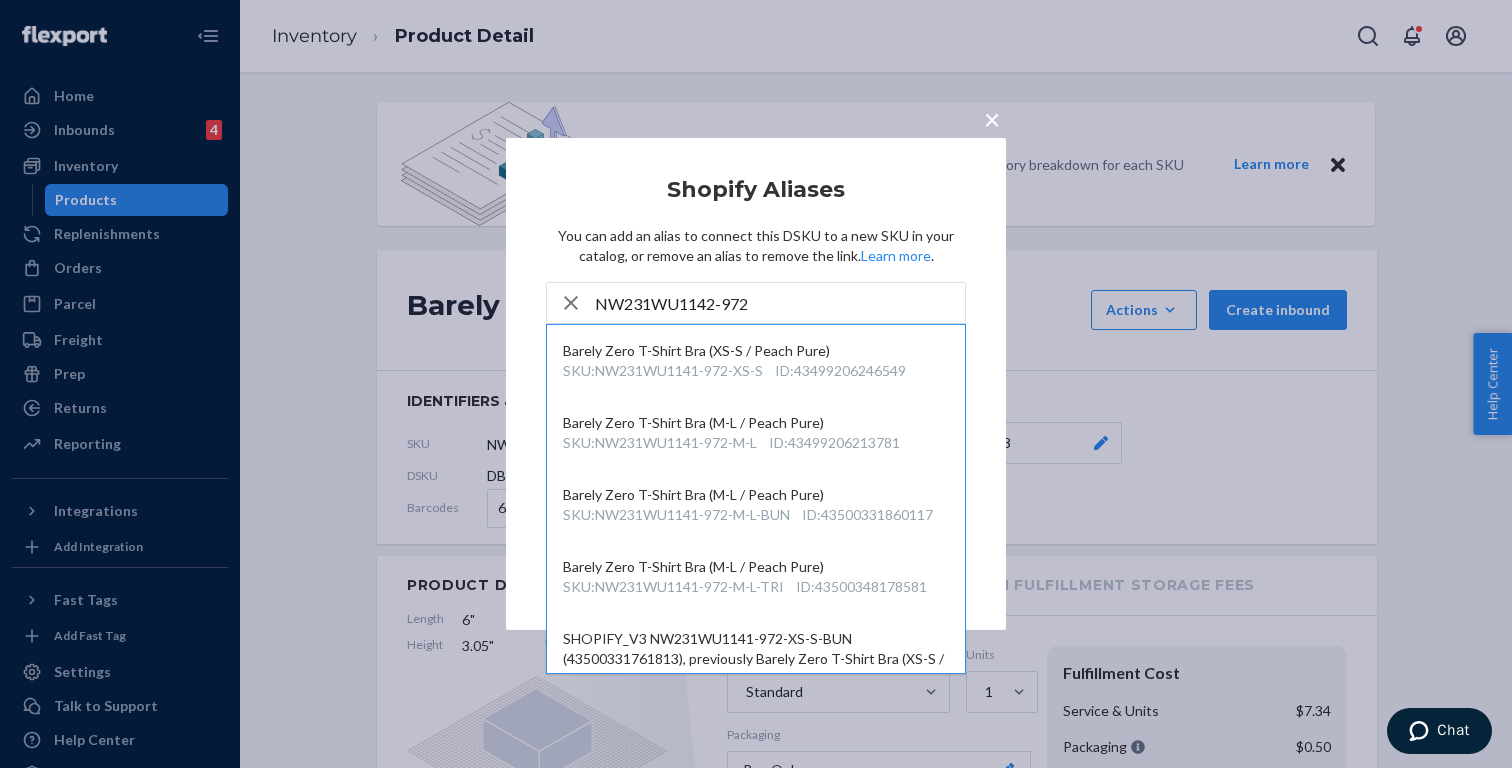 click 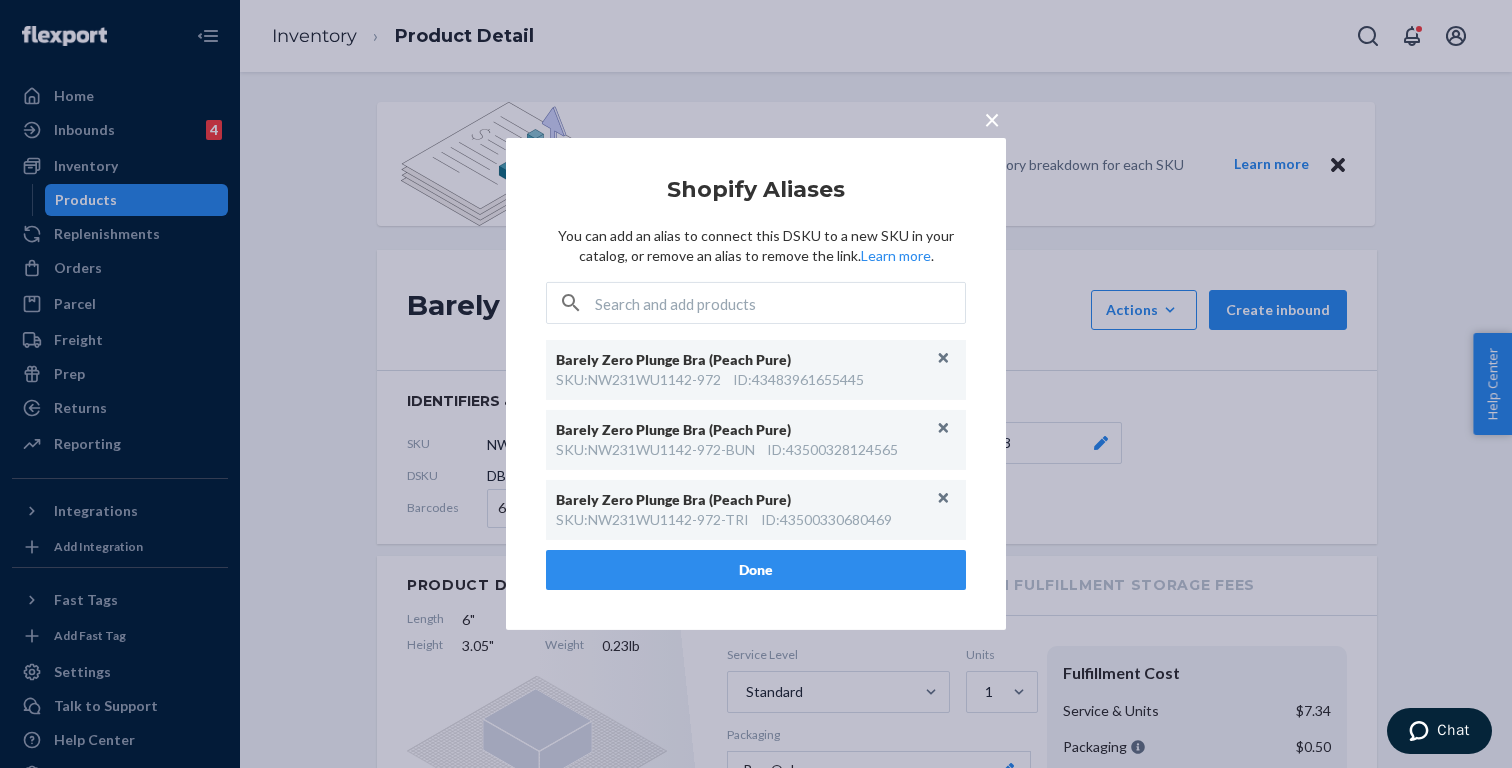 click on "Done" at bounding box center [756, 570] 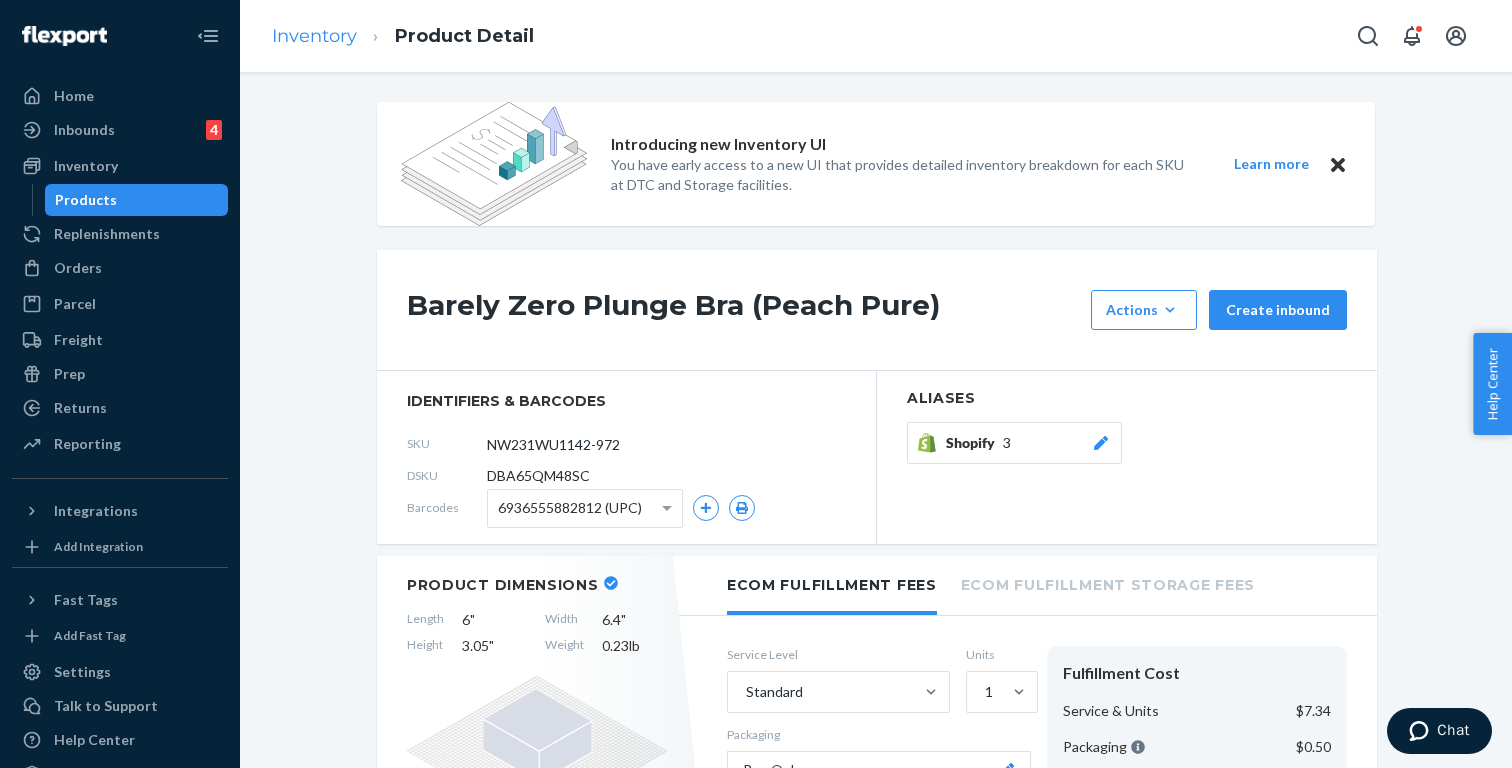 click on "Inventory" at bounding box center (314, 36) 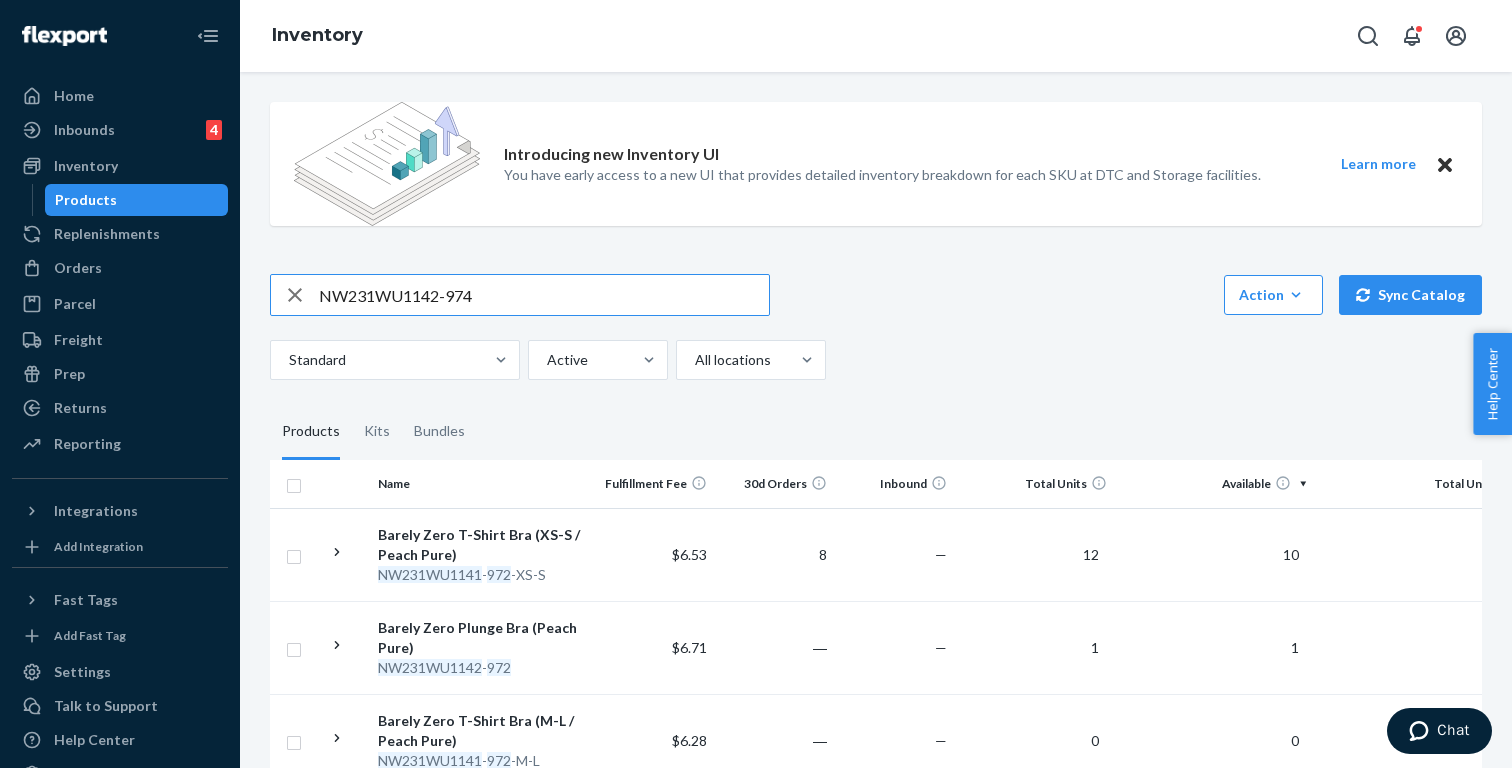 type on "NW231WU1142-974" 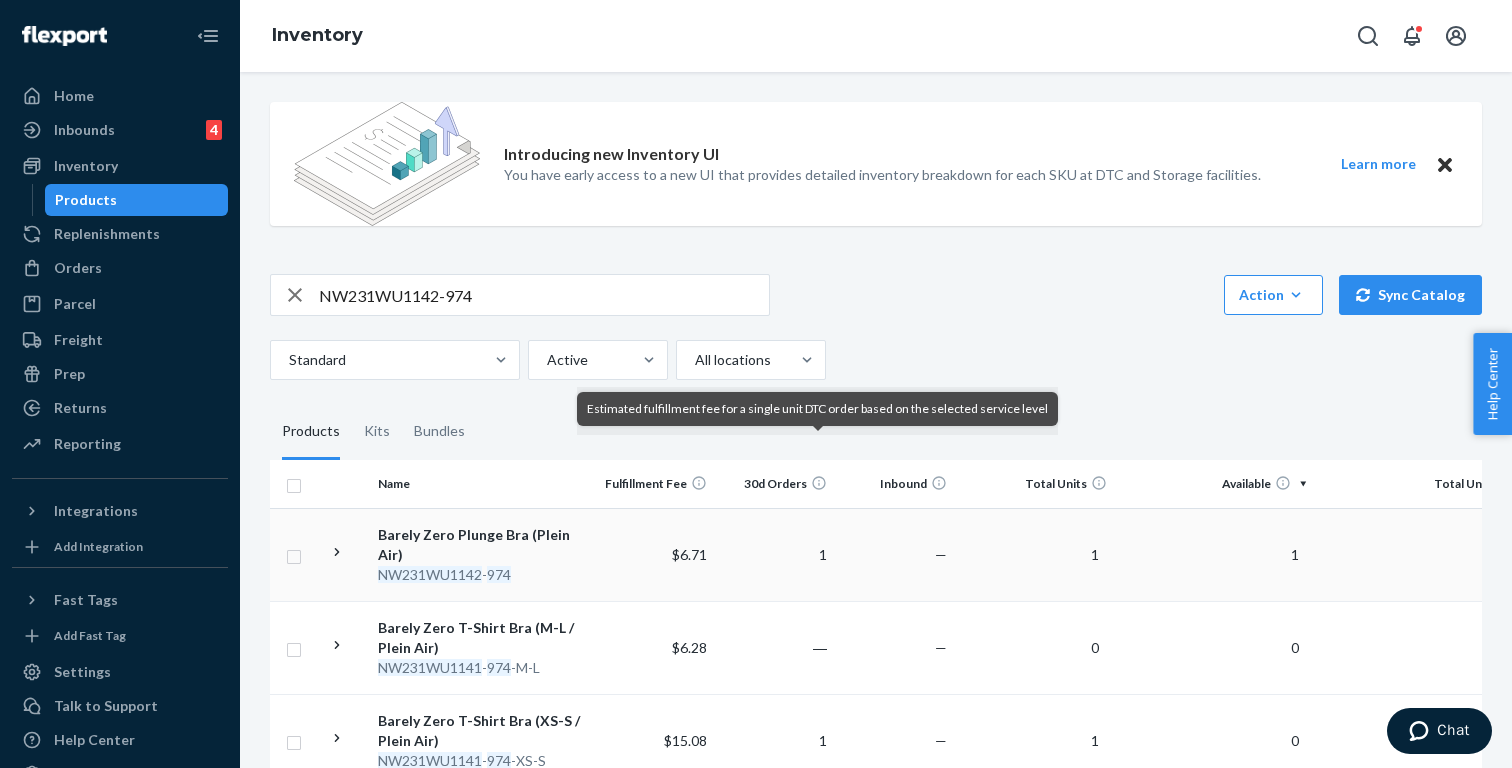 click on "NW231WU1142 - 974" at bounding box center [482, 575] 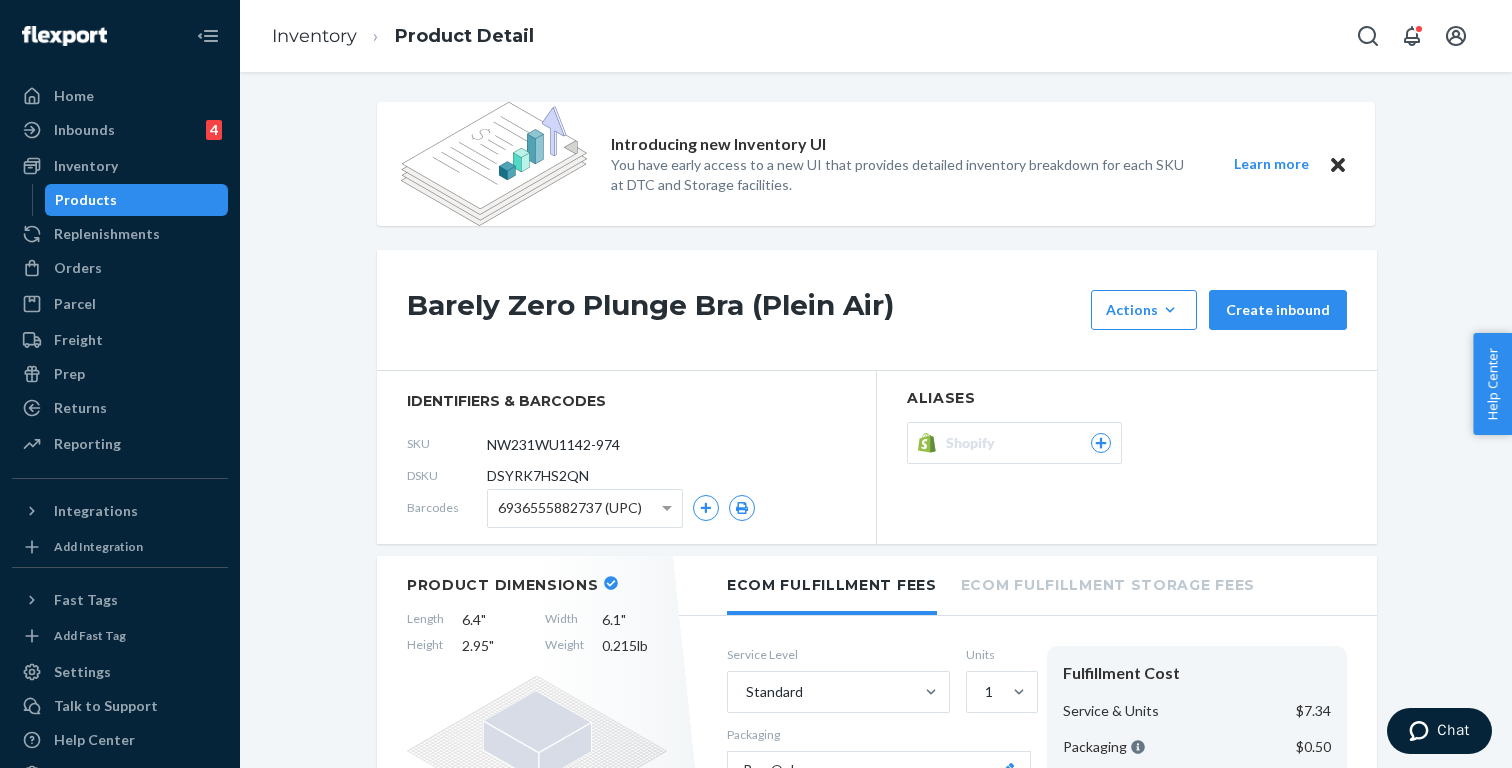 click on "Shopify" at bounding box center (974, 443) 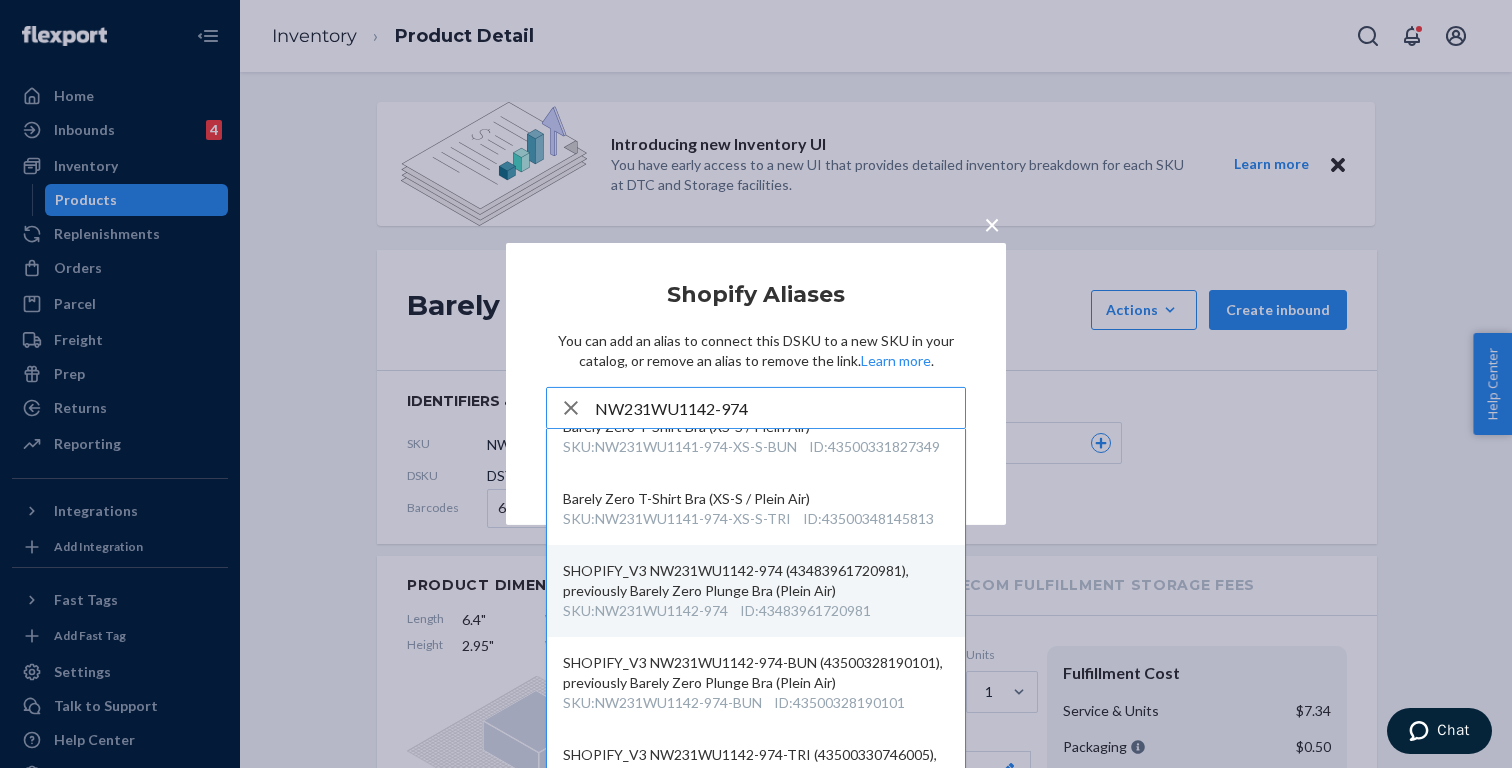 scroll, scrollTop: 324, scrollLeft: 0, axis: vertical 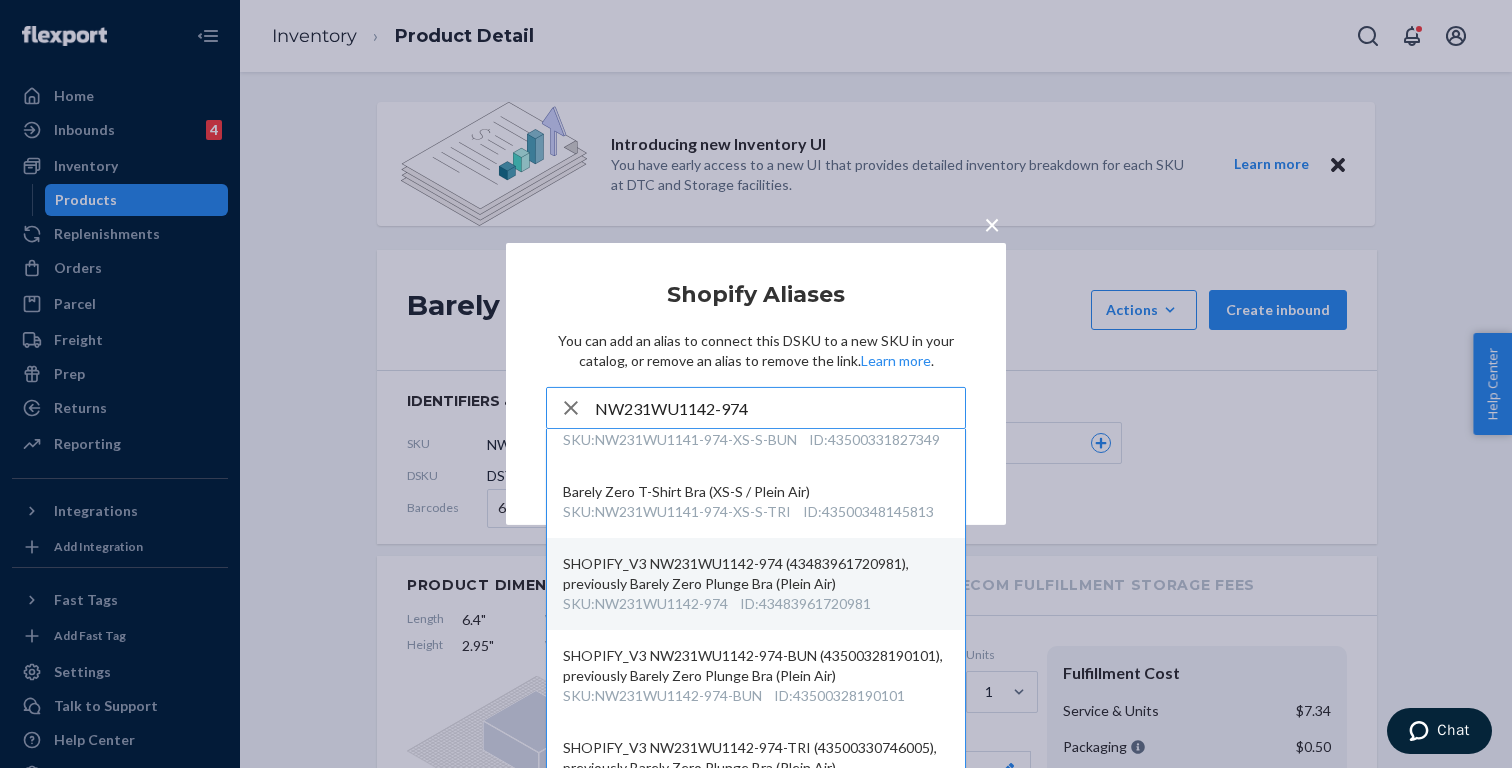 type on "NW231WU1142-974" 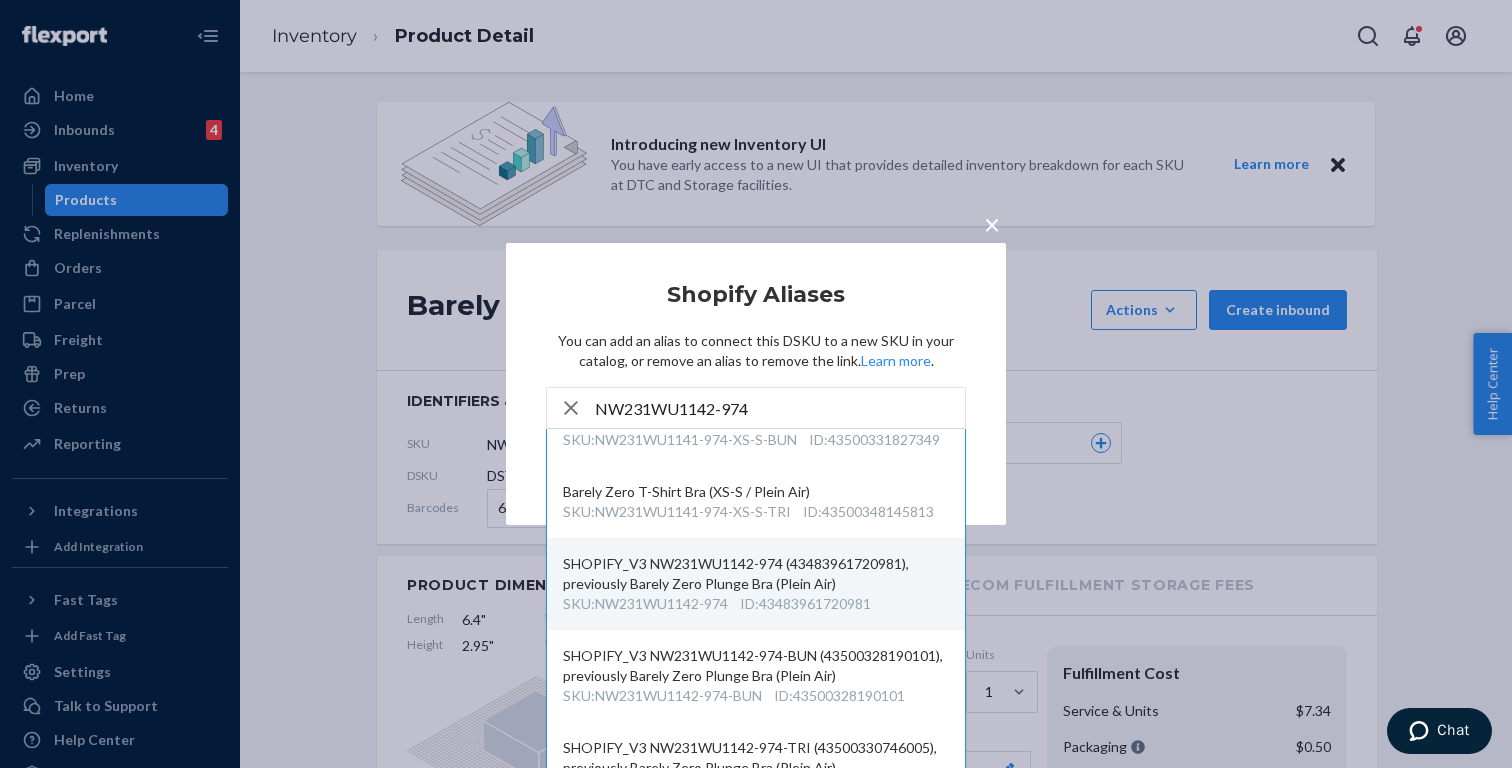 click on "SHOPIFY_V3 NW231WU1142-974 (43483961720981), previously Barely Zero Plunge Bra (Plein Air)" at bounding box center [756, 574] 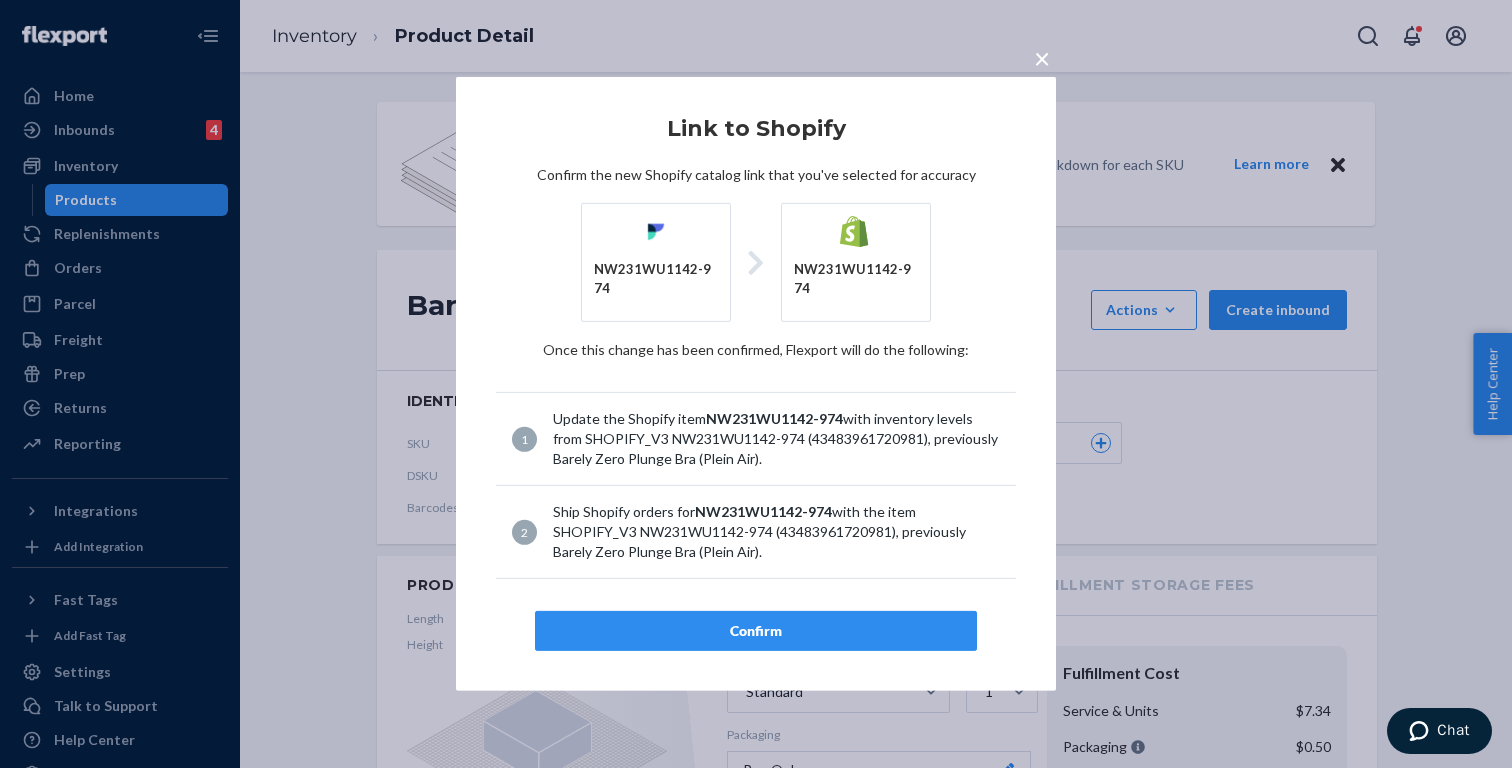 click on "Confirm" at bounding box center (756, 631) 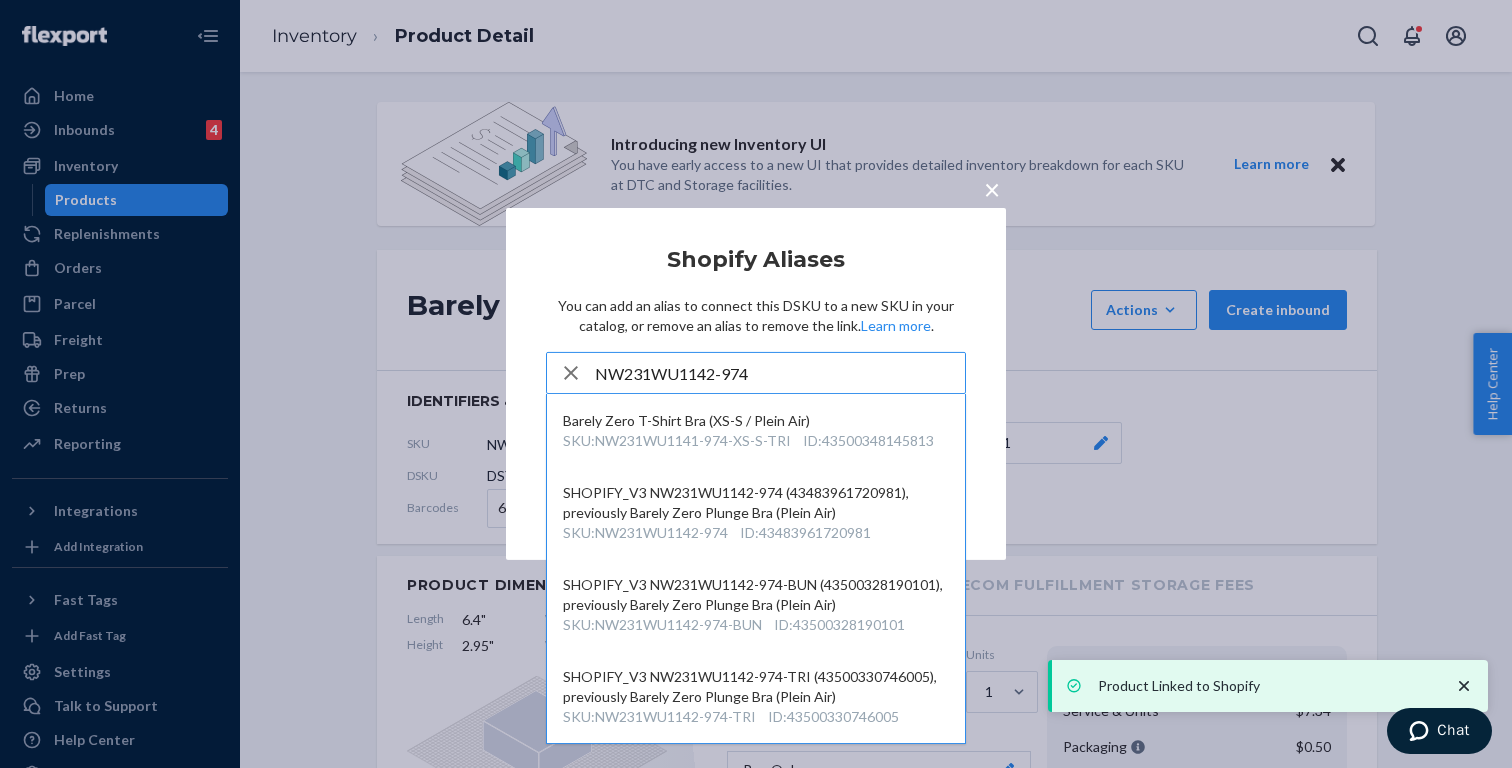 scroll, scrollTop: 360, scrollLeft: 0, axis: vertical 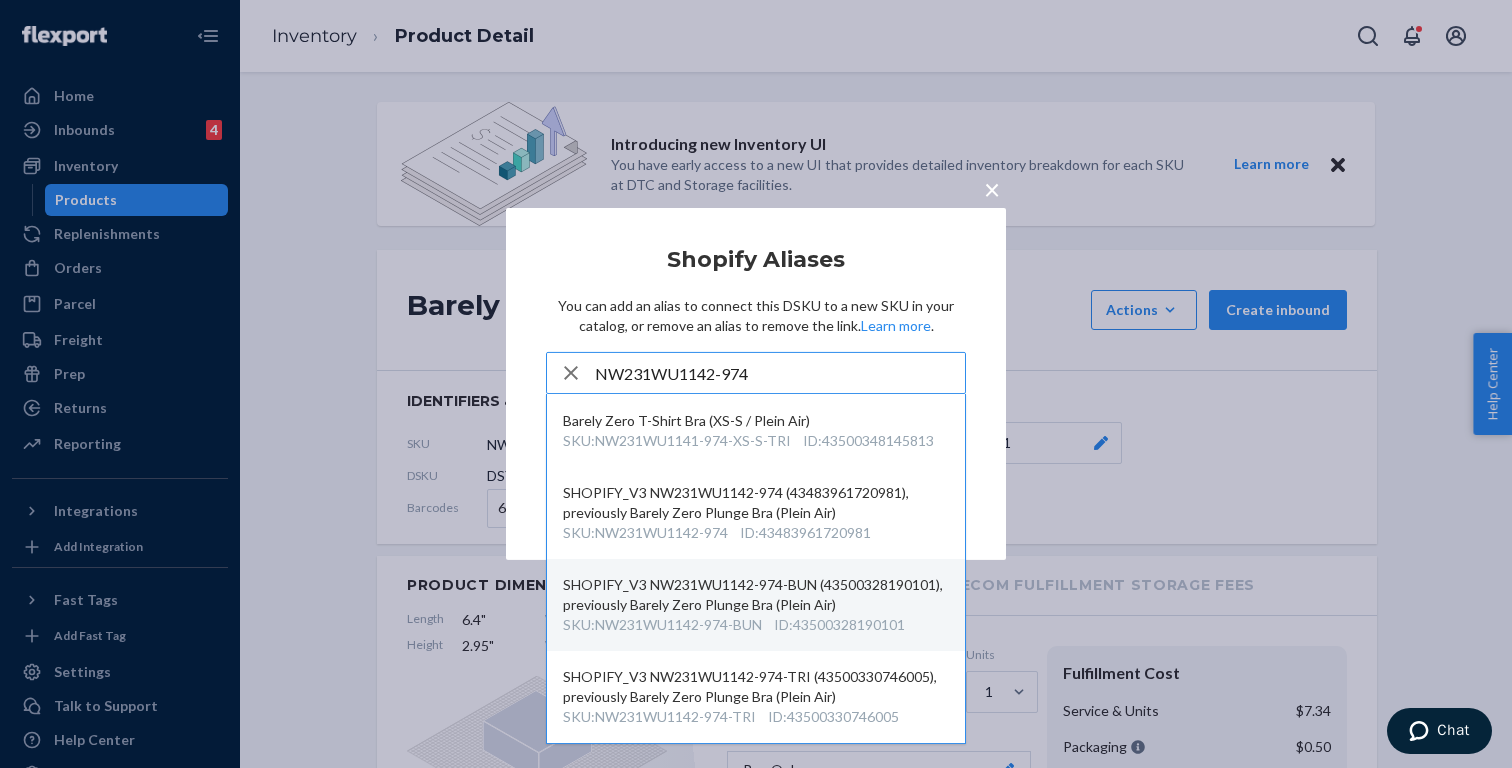 type on "NW231WU1142-974" 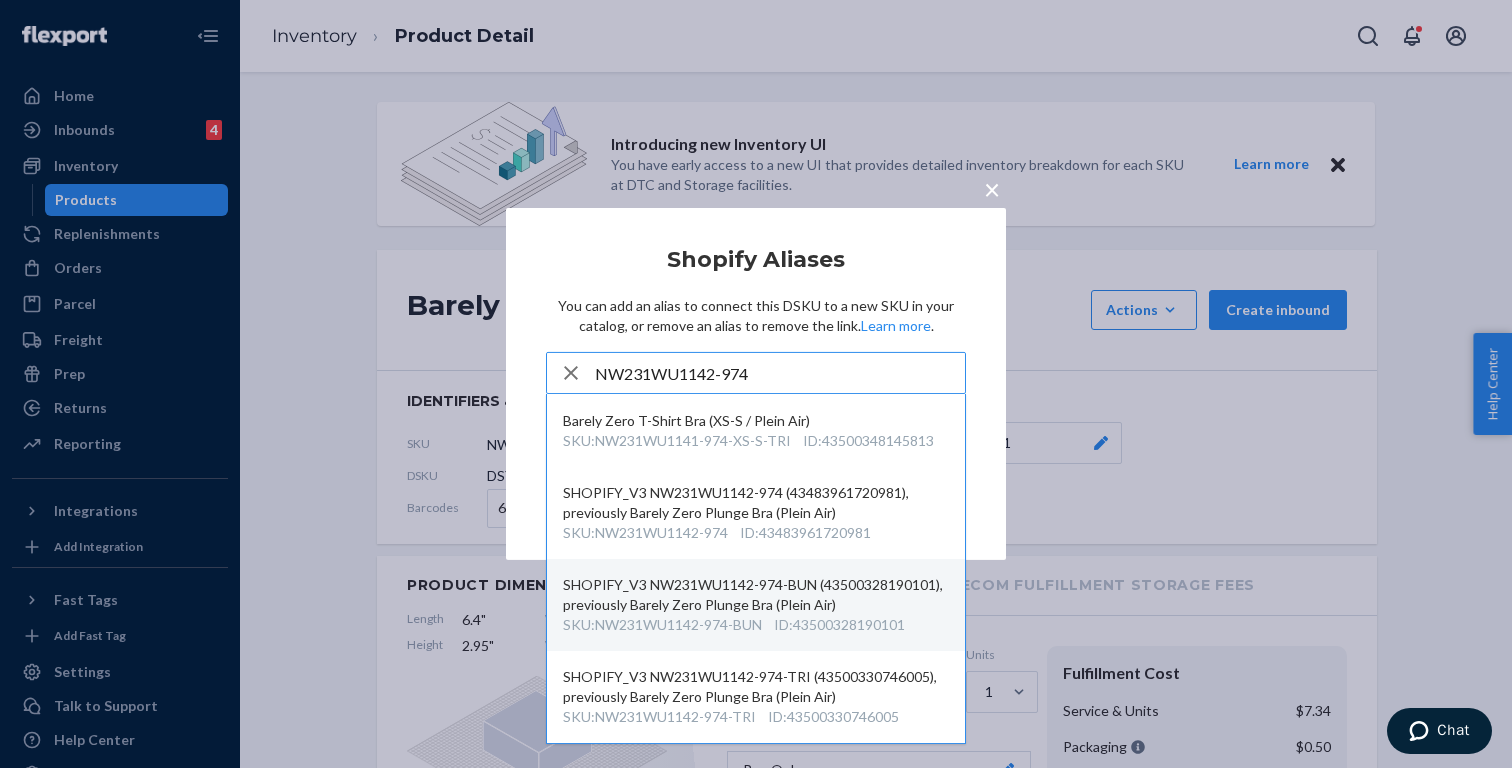 click on "SHOPIFY_V3 NW231WU1142-974-BUN (43500328190101), previously Barely Zero Plunge Bra (Plein Air)" at bounding box center (756, 595) 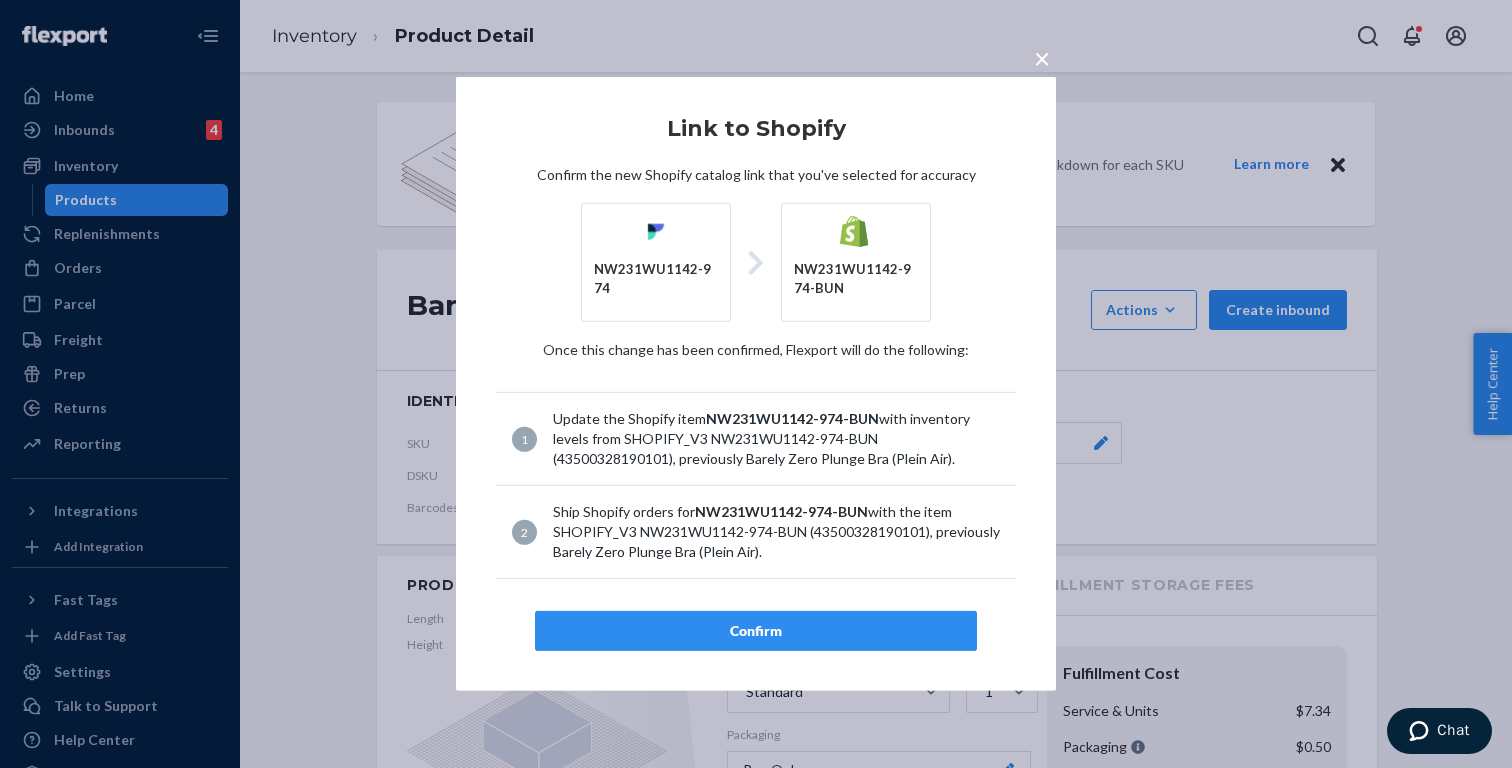 click on "Confirm" at bounding box center [756, 631] 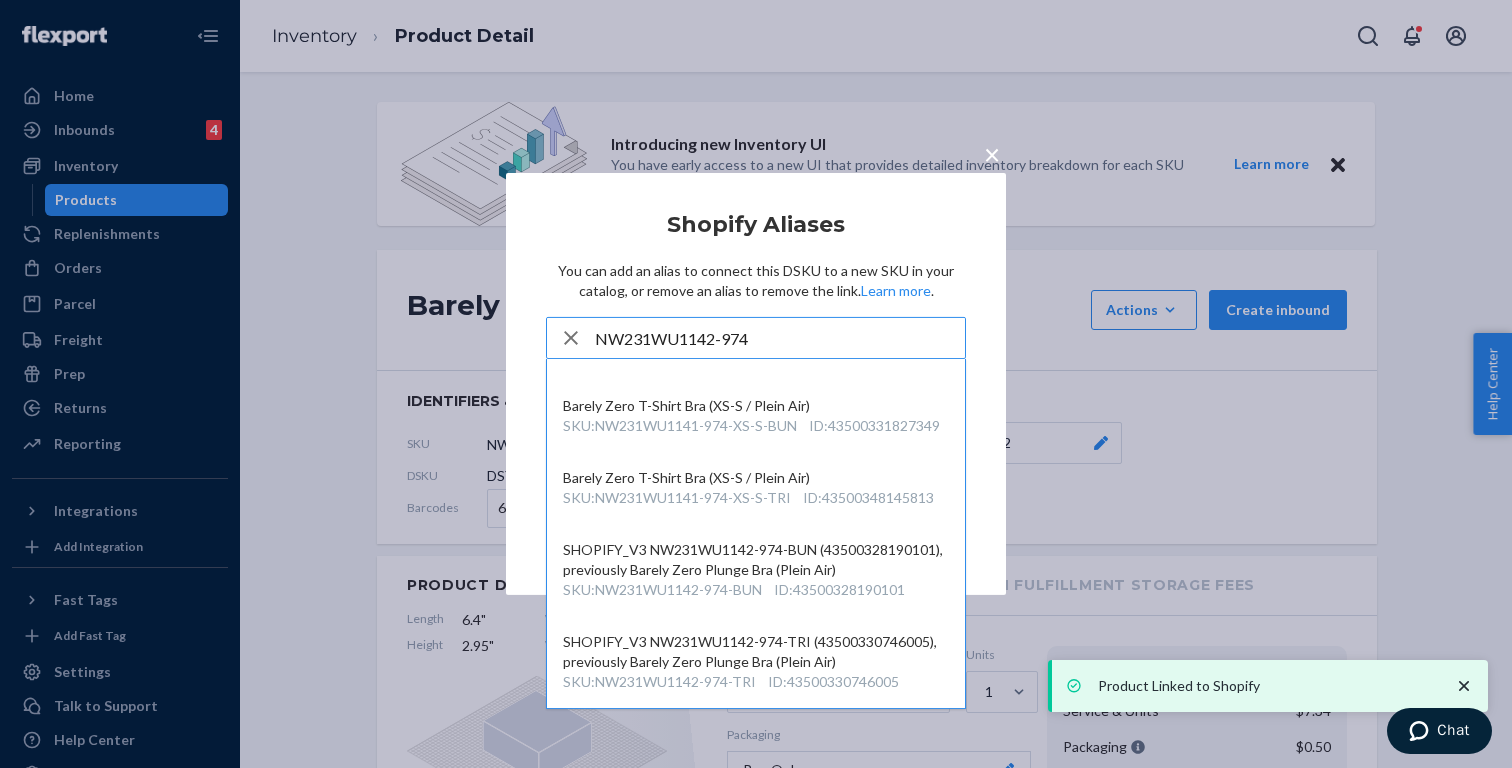 scroll, scrollTop: 268, scrollLeft: 0, axis: vertical 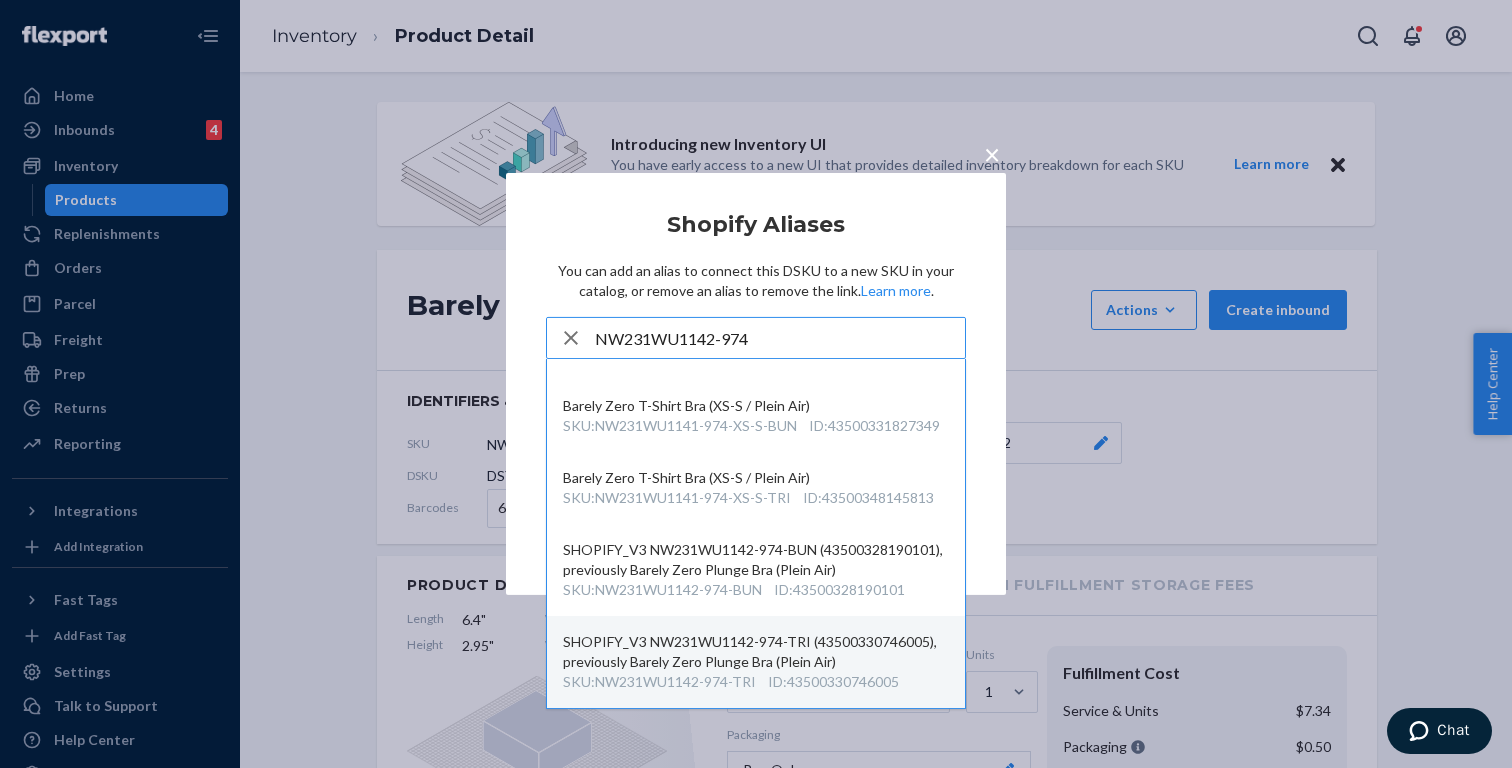 type on "NW231WU1142-974" 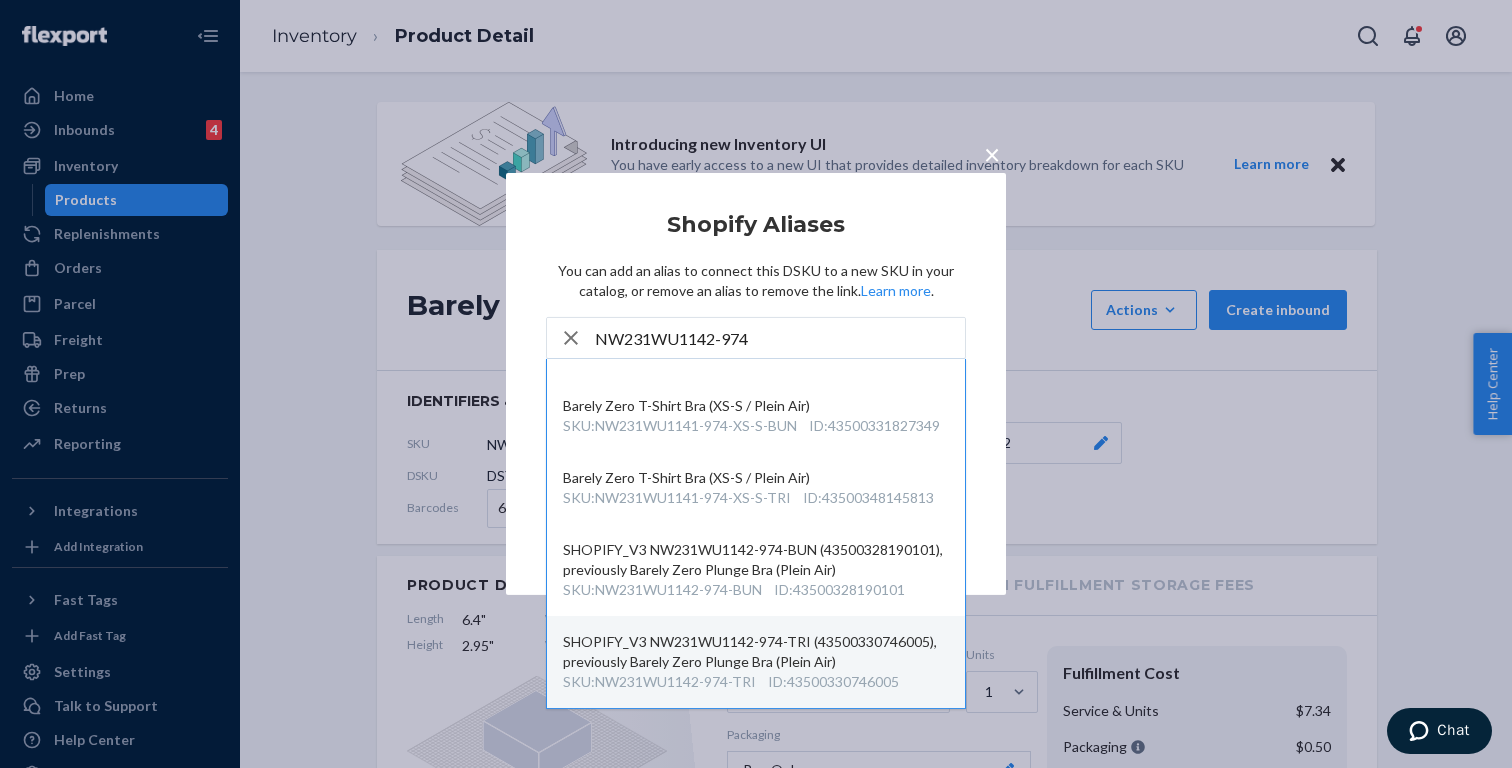 click on "SHOPIFY_V3 NW231WU1142-974-TRI (43500330746005), previously Barely Zero Plunge Bra (Plein Air)" at bounding box center (756, 652) 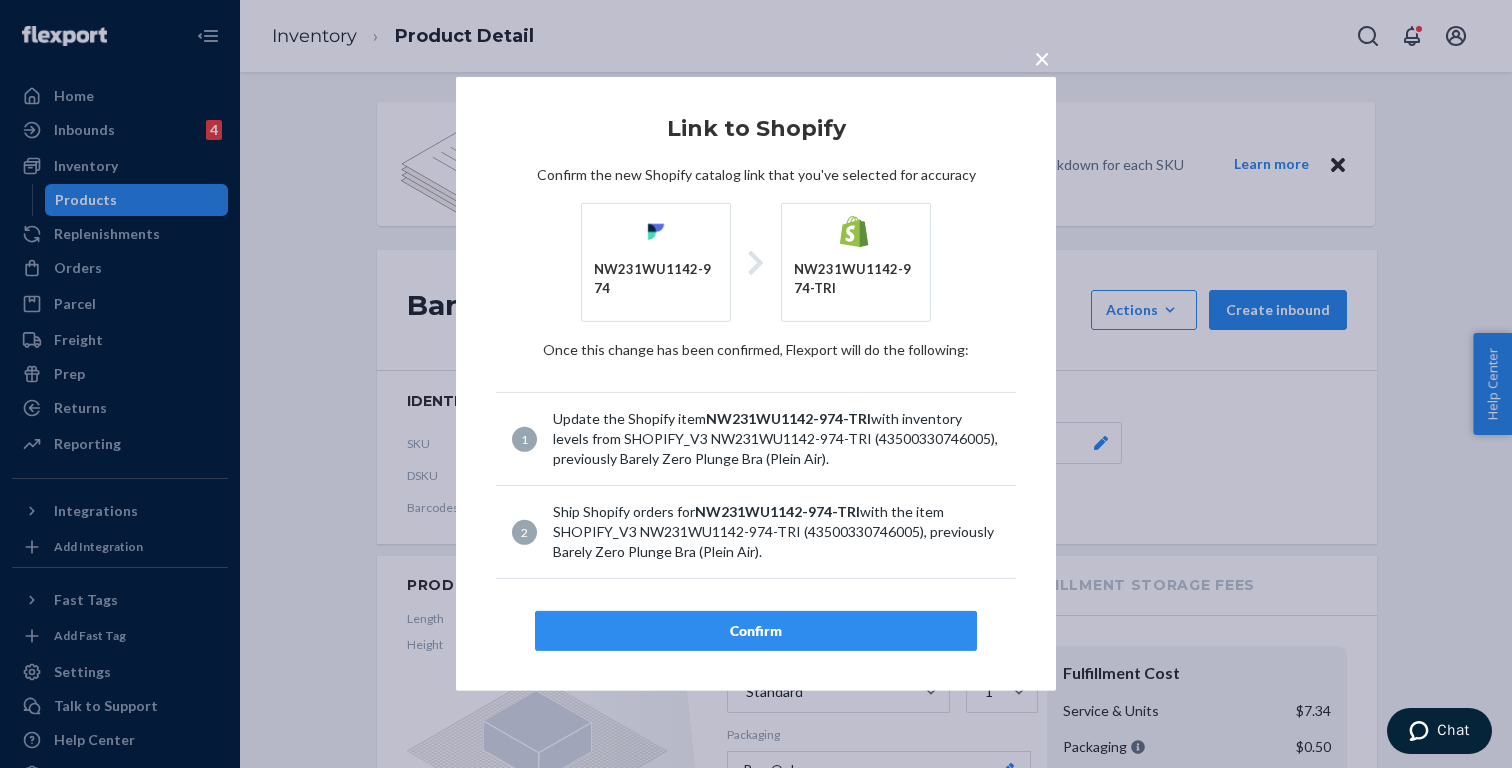 click on "Confirm" at bounding box center (756, 631) 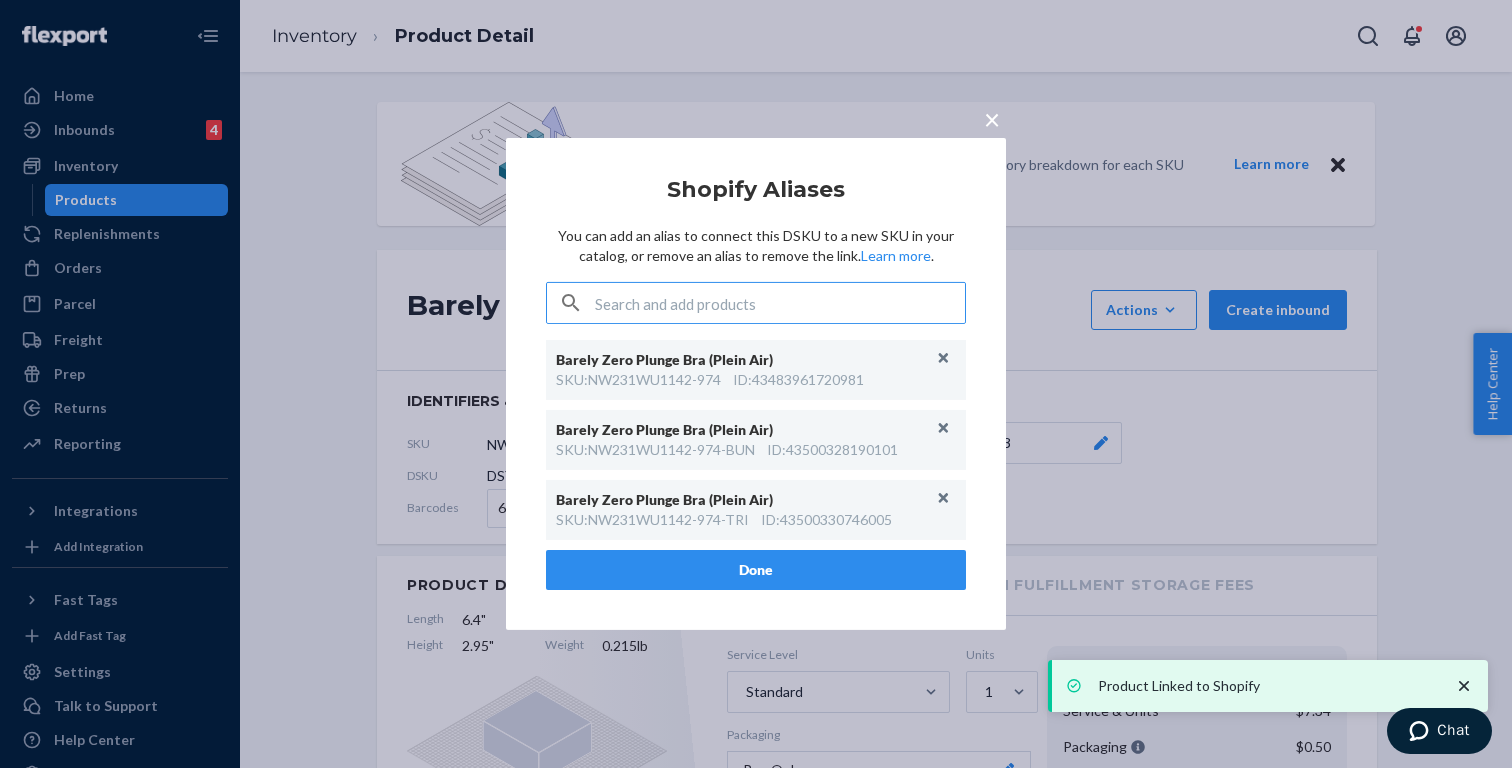 click on "Done" at bounding box center (756, 570) 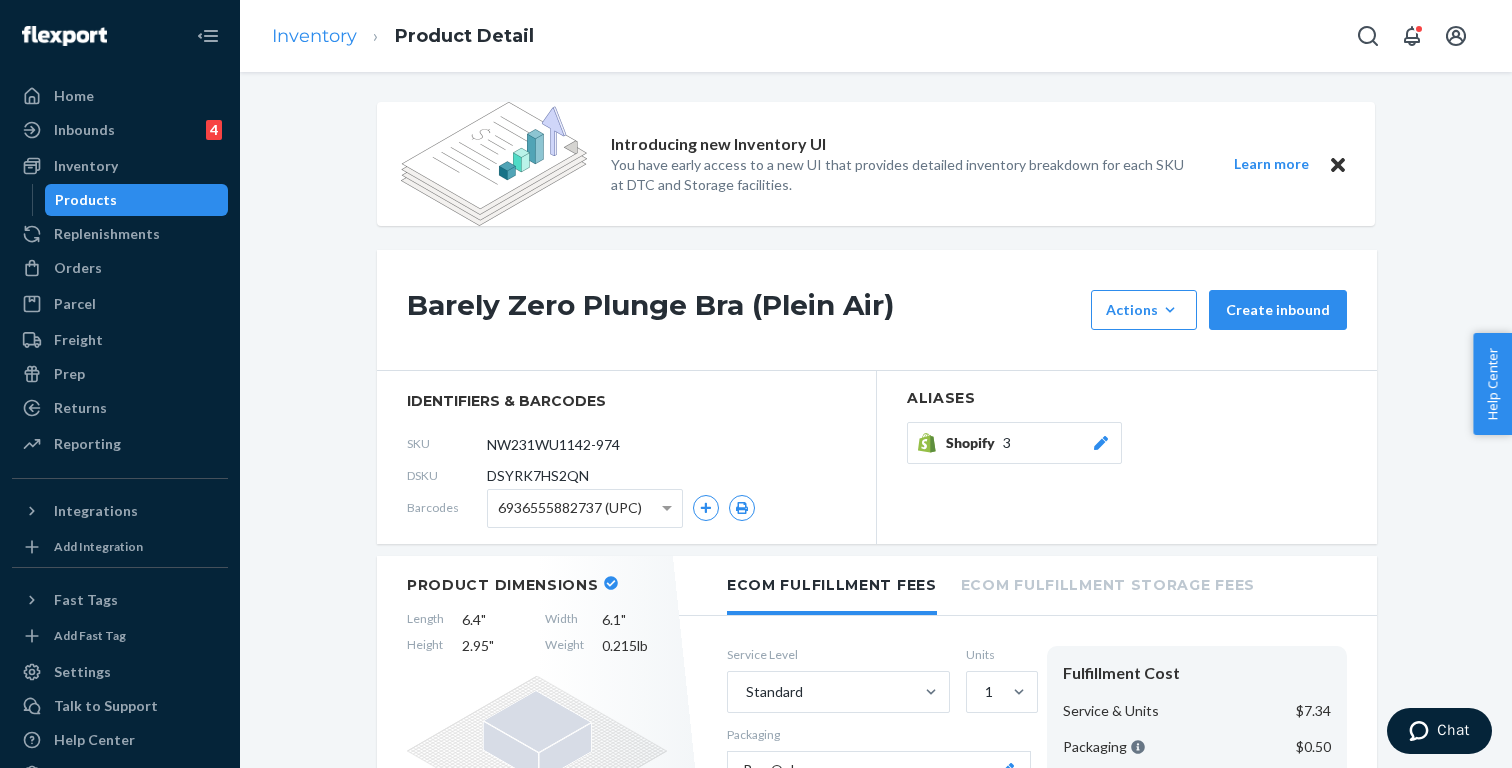 click on "Inventory" at bounding box center (314, 36) 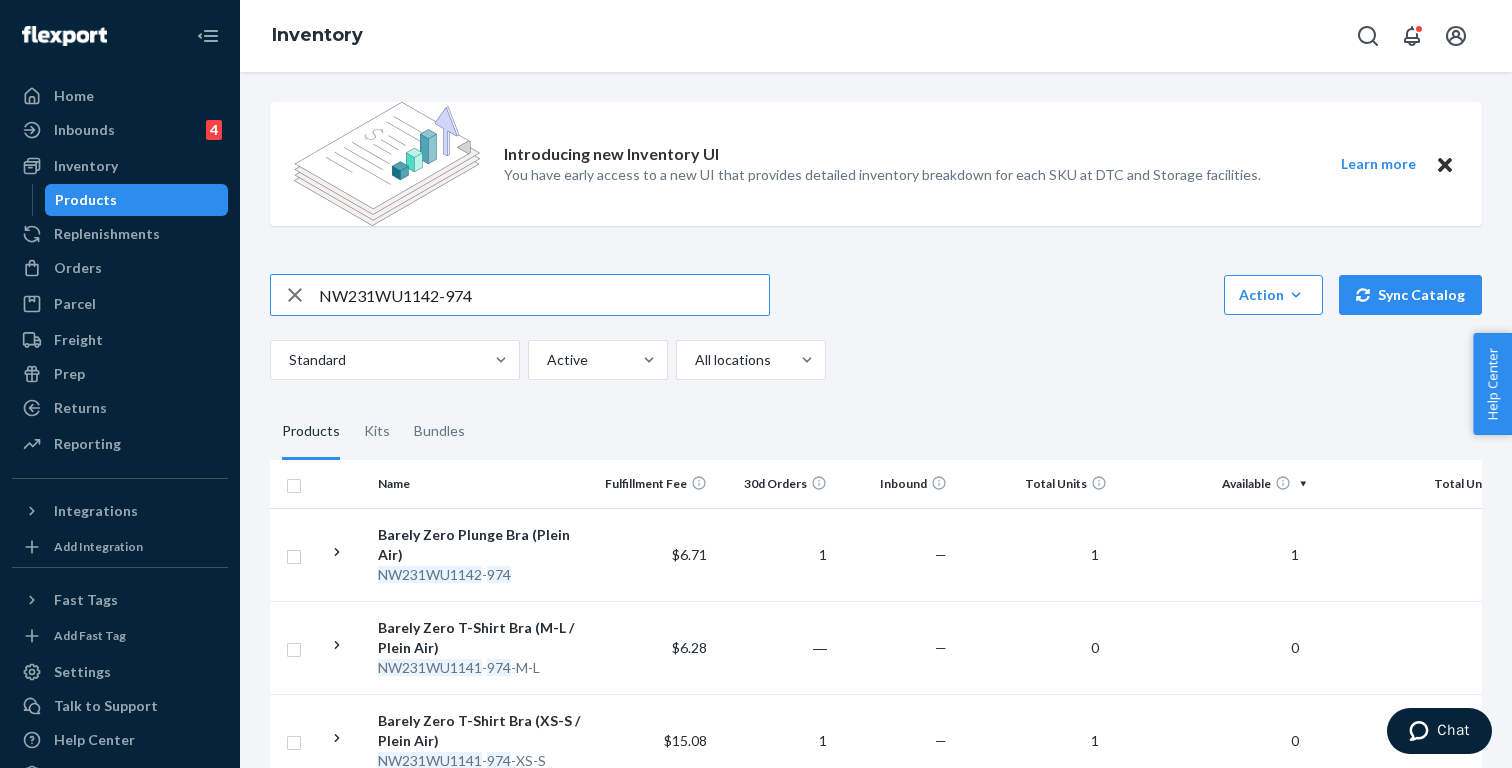 paste on "211WU1120-628" 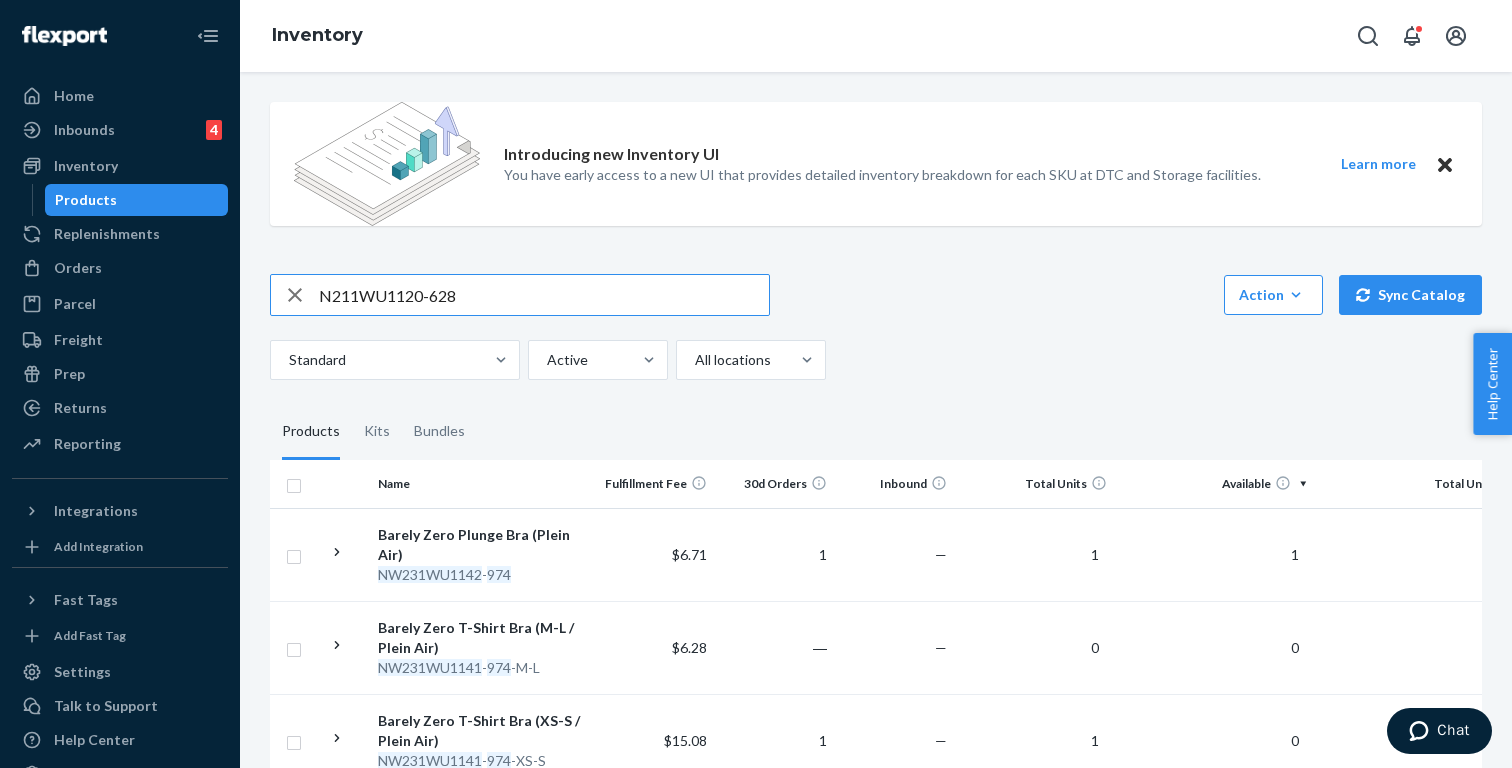 type on "N211WU1120-628" 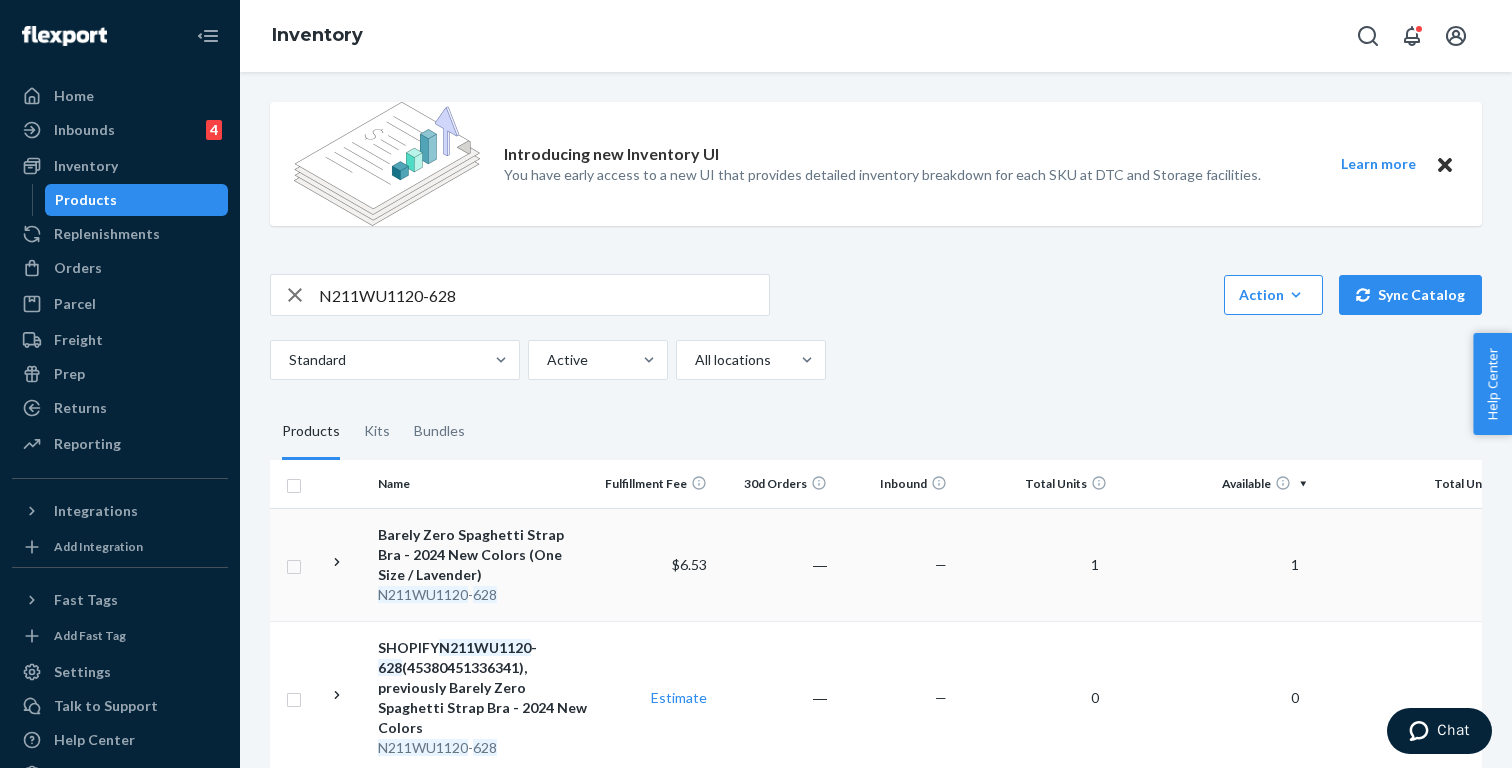 click on "Barely Zero Spaghetti Strap Bra - 2024 New Colors (One Size / Lavender)" at bounding box center [482, 555] 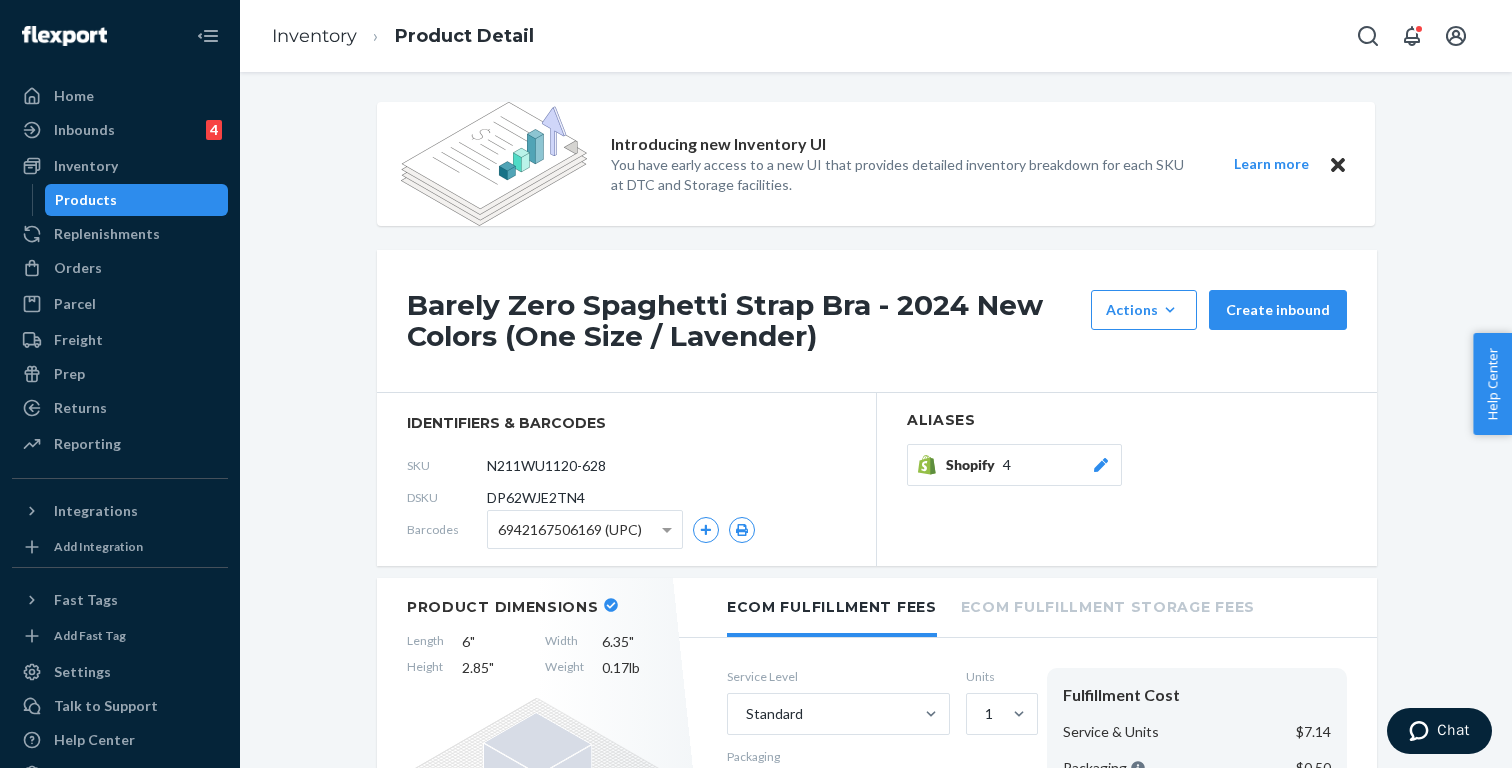 click on "Shopify" at bounding box center (974, 465) 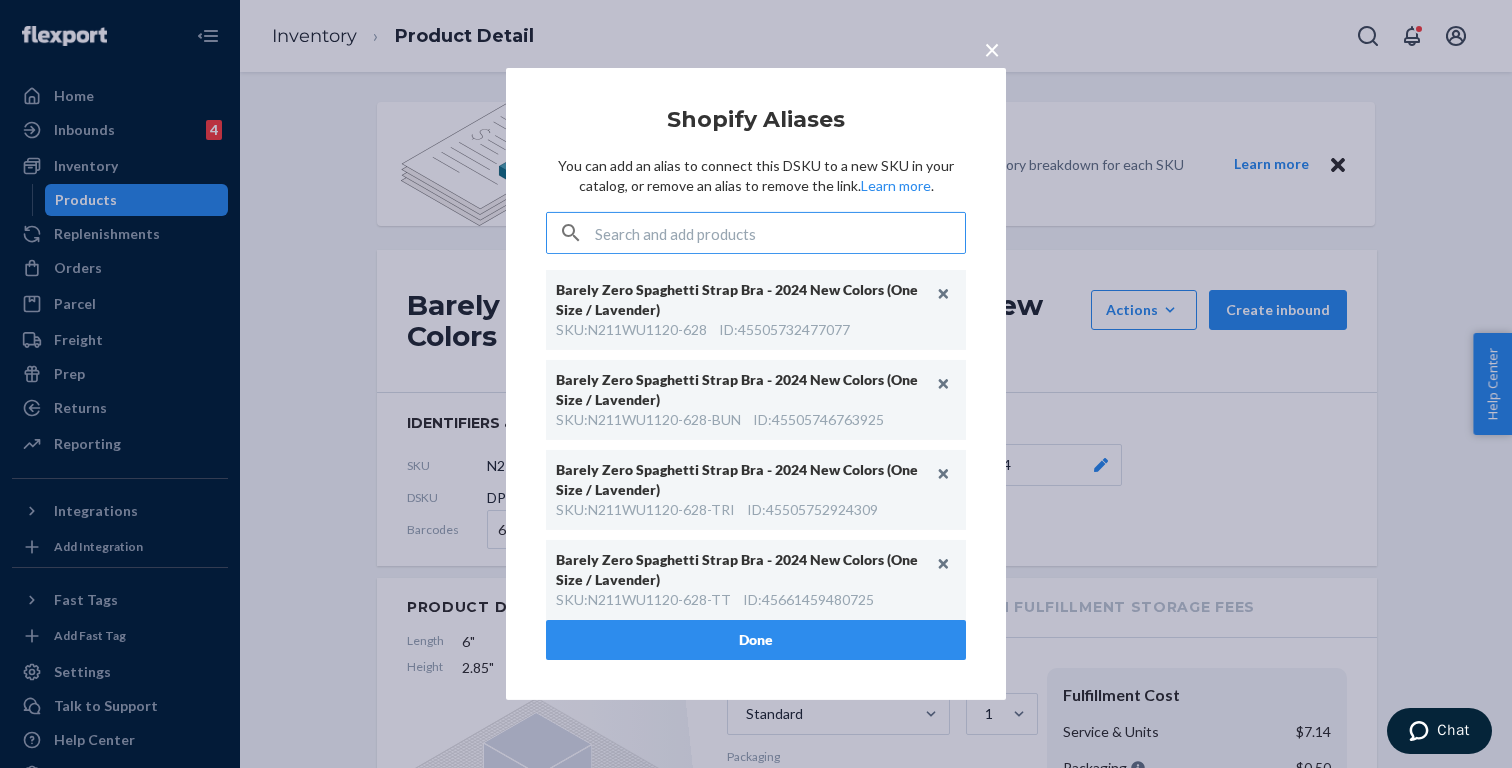 click on "Done" at bounding box center [756, 640] 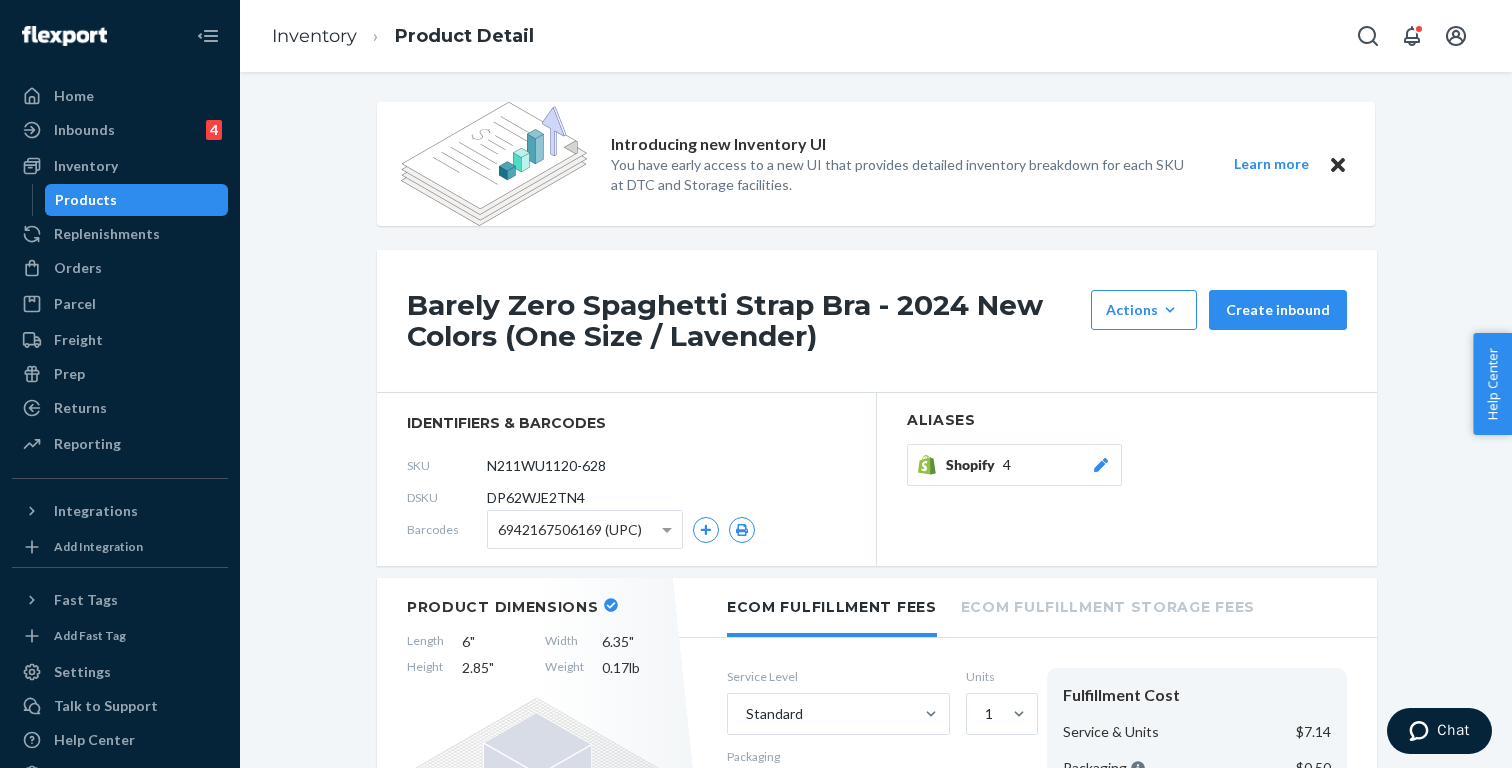 click on "Inventory Product Detail" at bounding box center (403, 36) 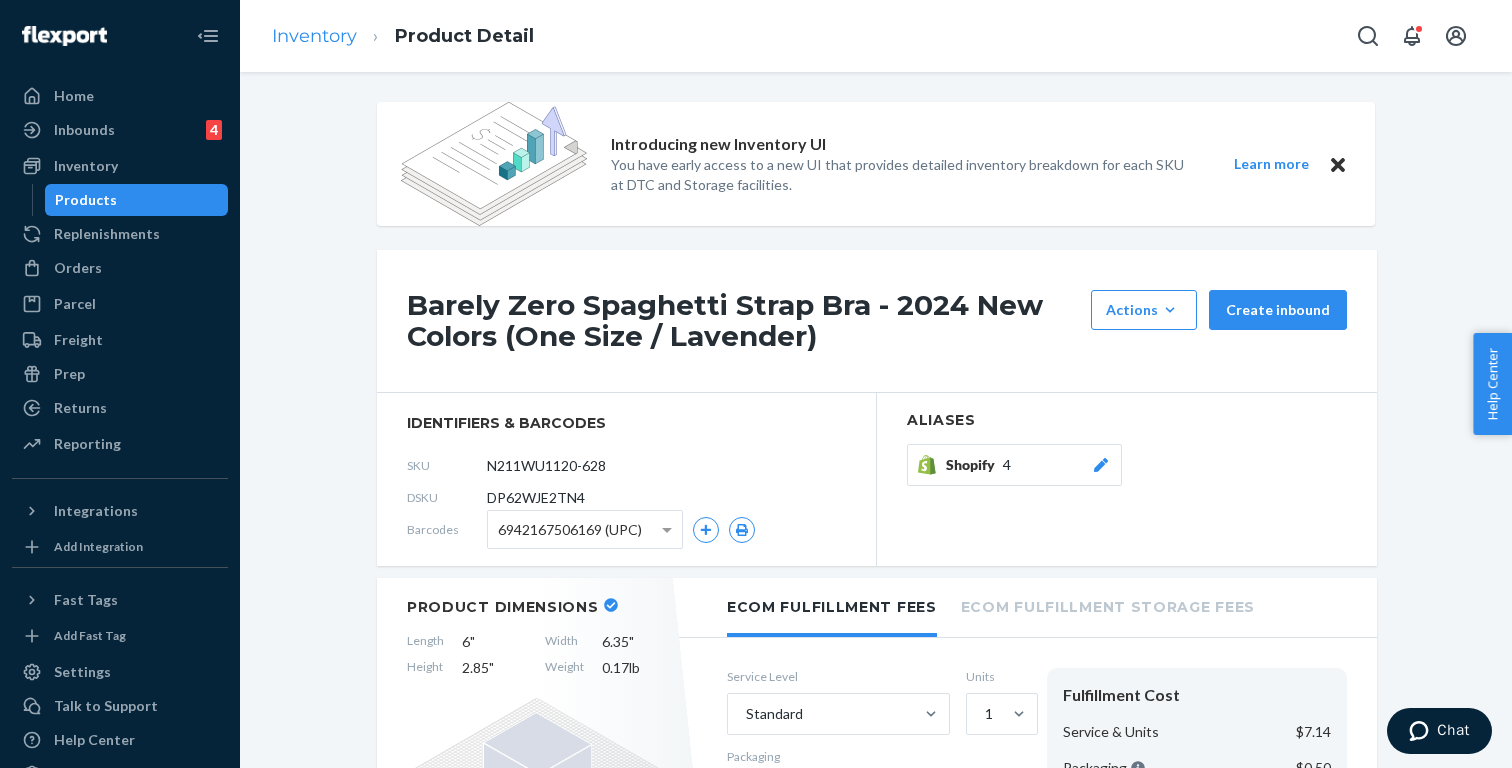 click on "Inventory" at bounding box center (314, 36) 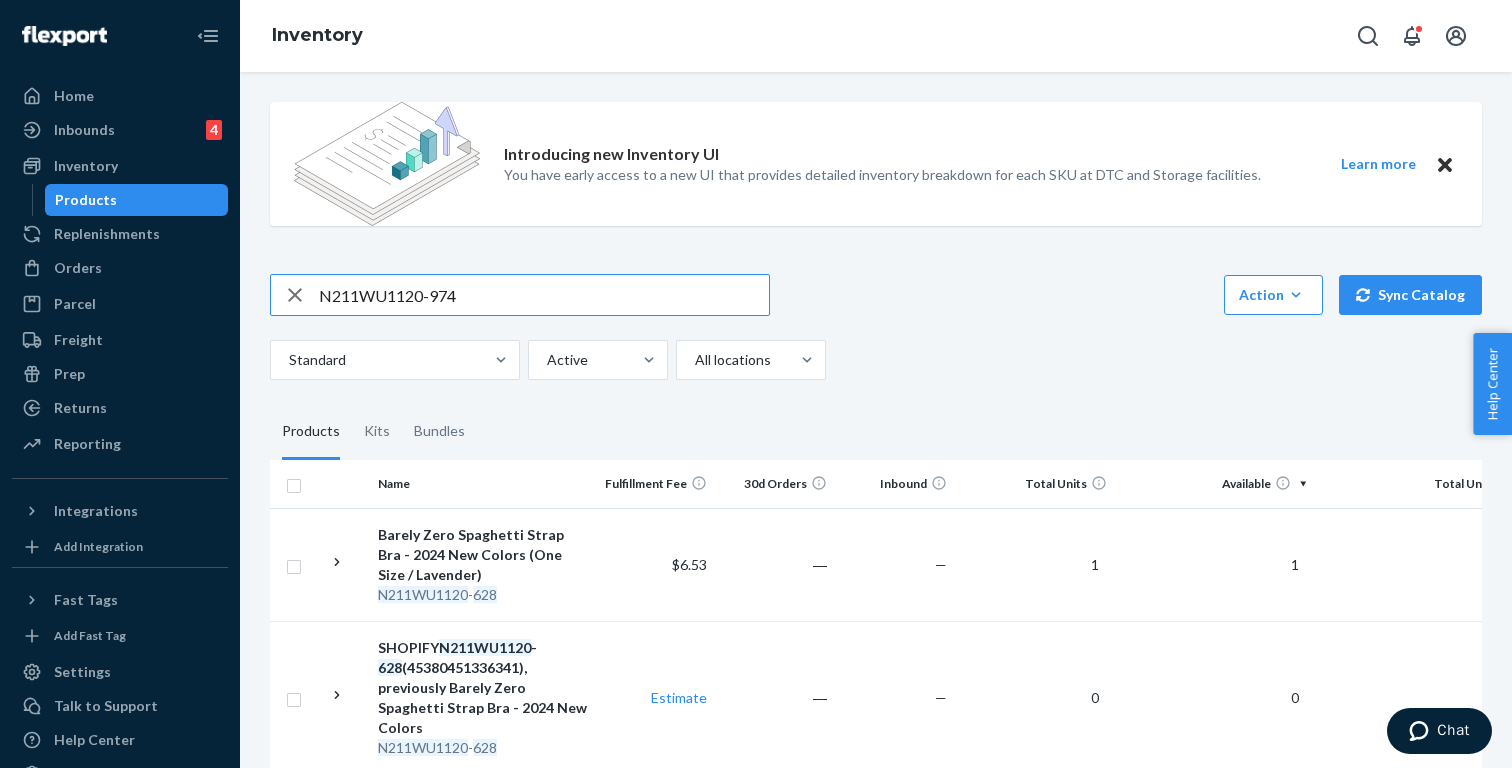 type on "N211WU1120-974" 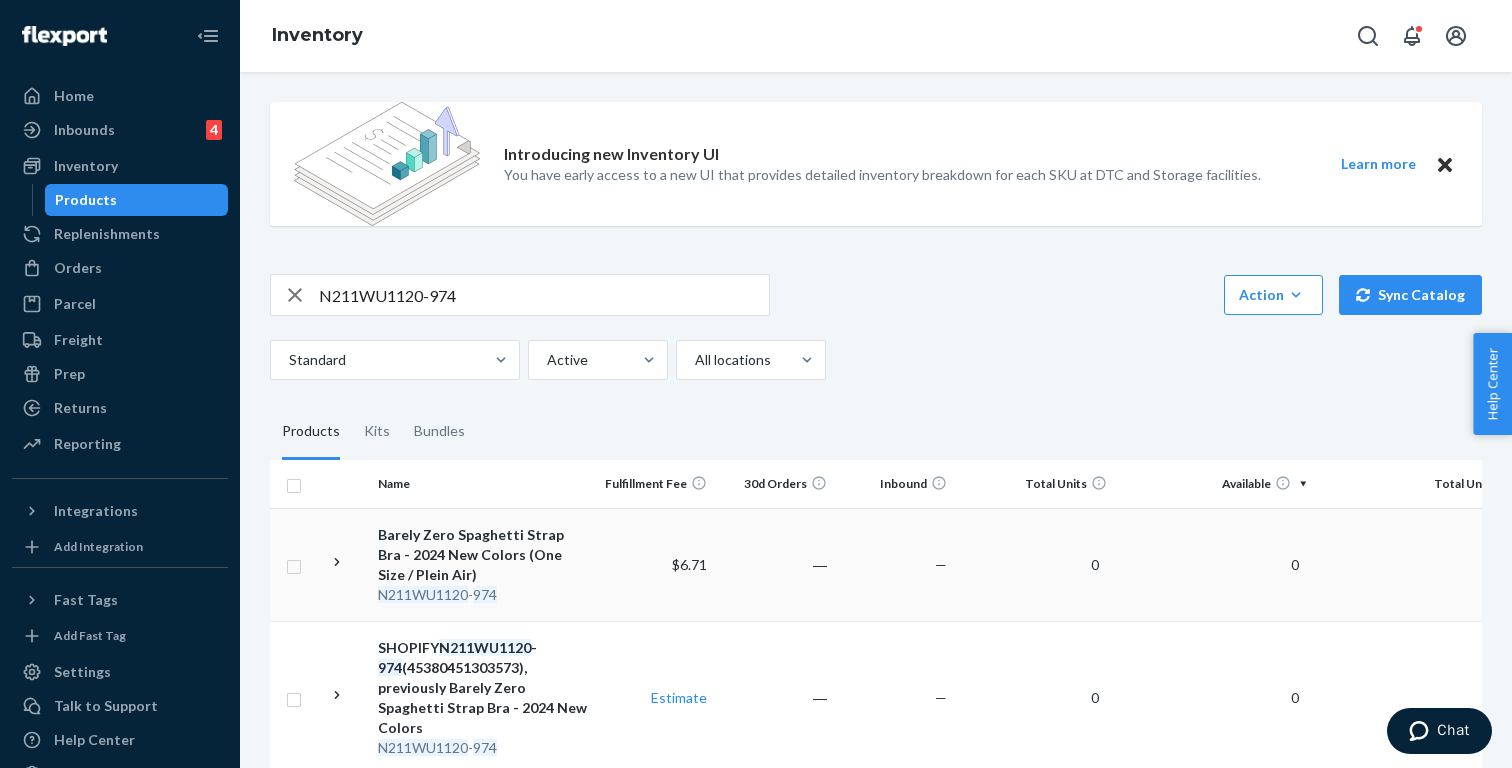 click on "Barely Zero Spaghetti Strap Bra - 2024 New Colors (One Size / Plein Air) N211WU1120 - 974" at bounding box center (482, 564) 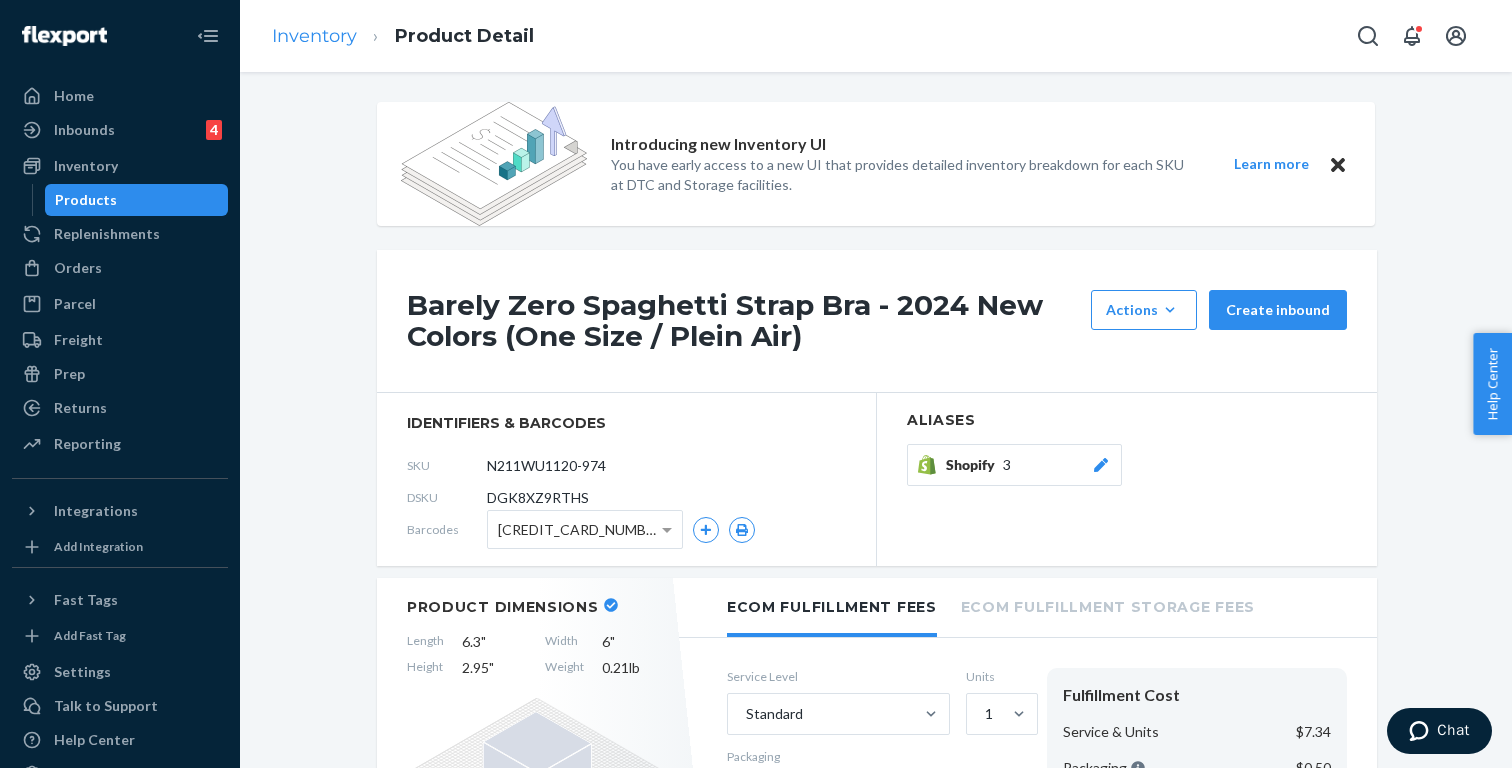 click on "Inventory" at bounding box center [314, 36] 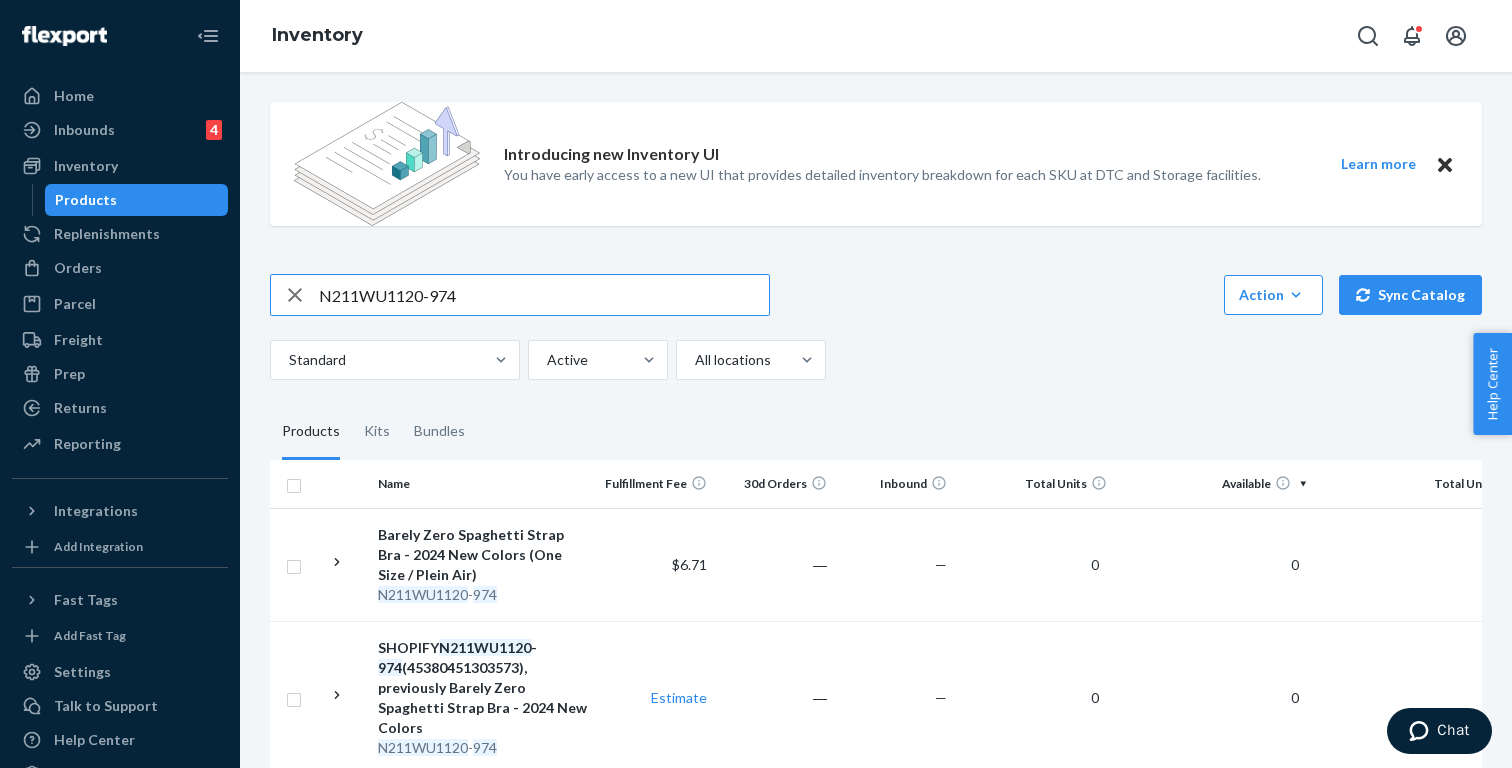 paste on "W231WU1142-972" 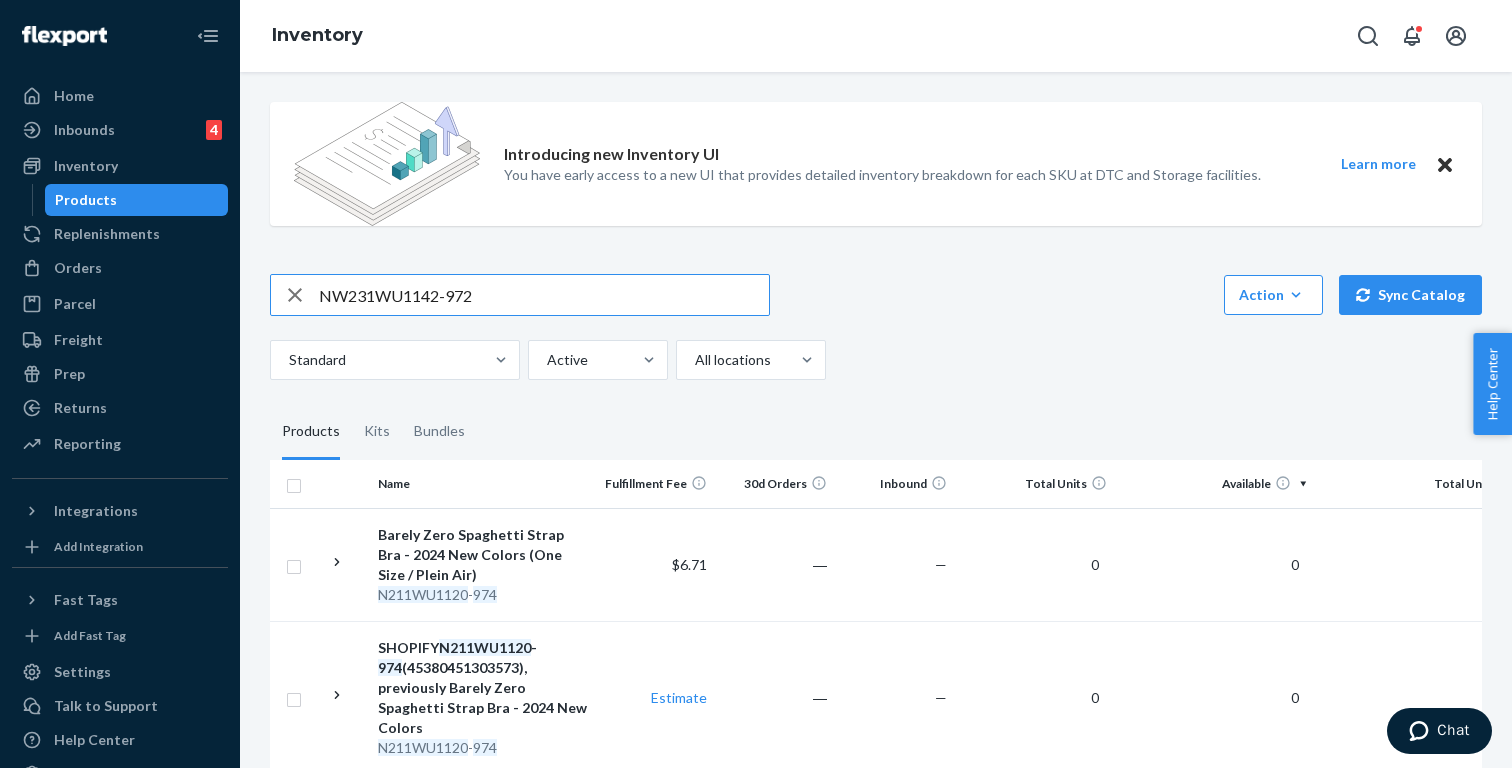type on "NW231WU1142-972" 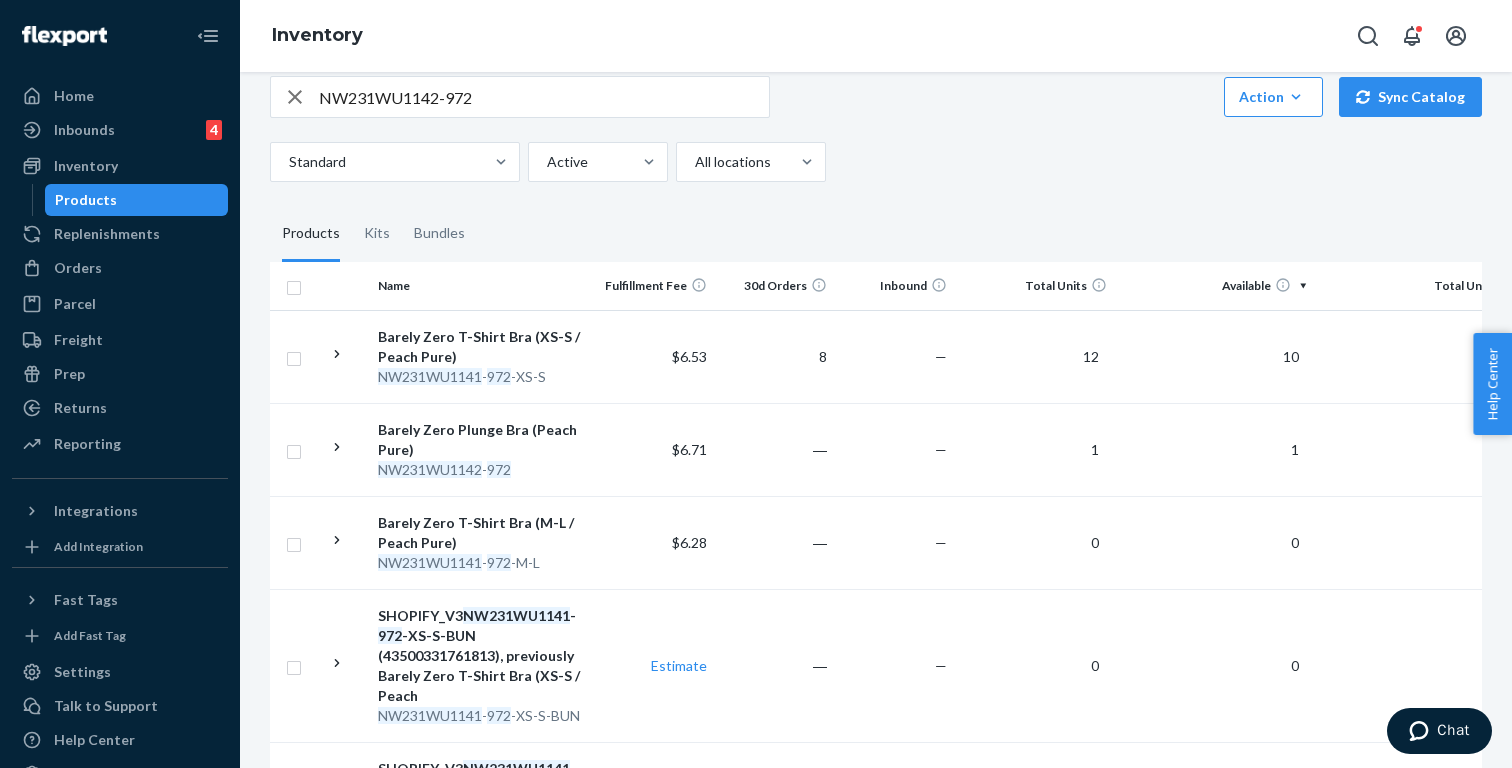 scroll, scrollTop: 223, scrollLeft: 0, axis: vertical 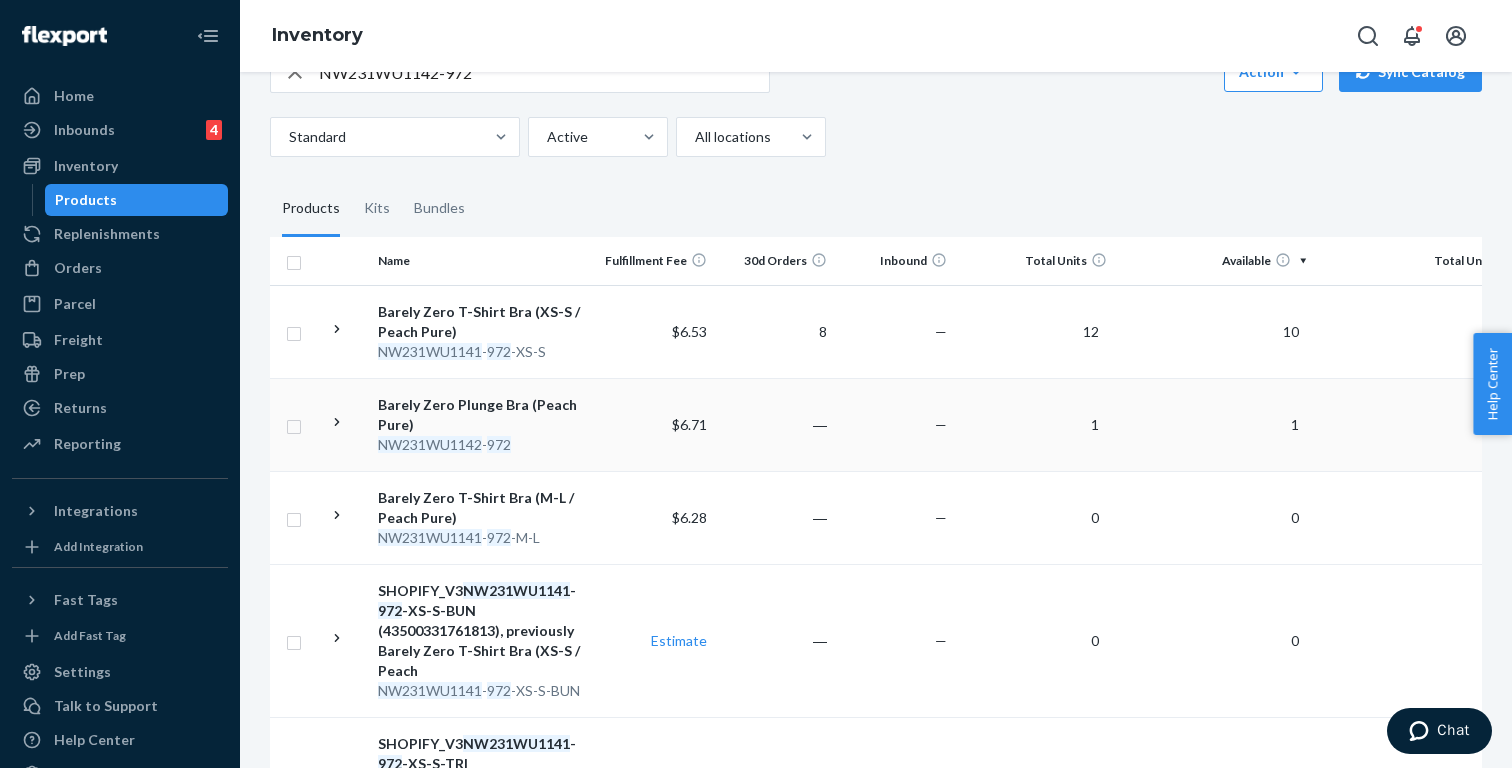 click on "NW231WU1142 - 972" at bounding box center [482, 445] 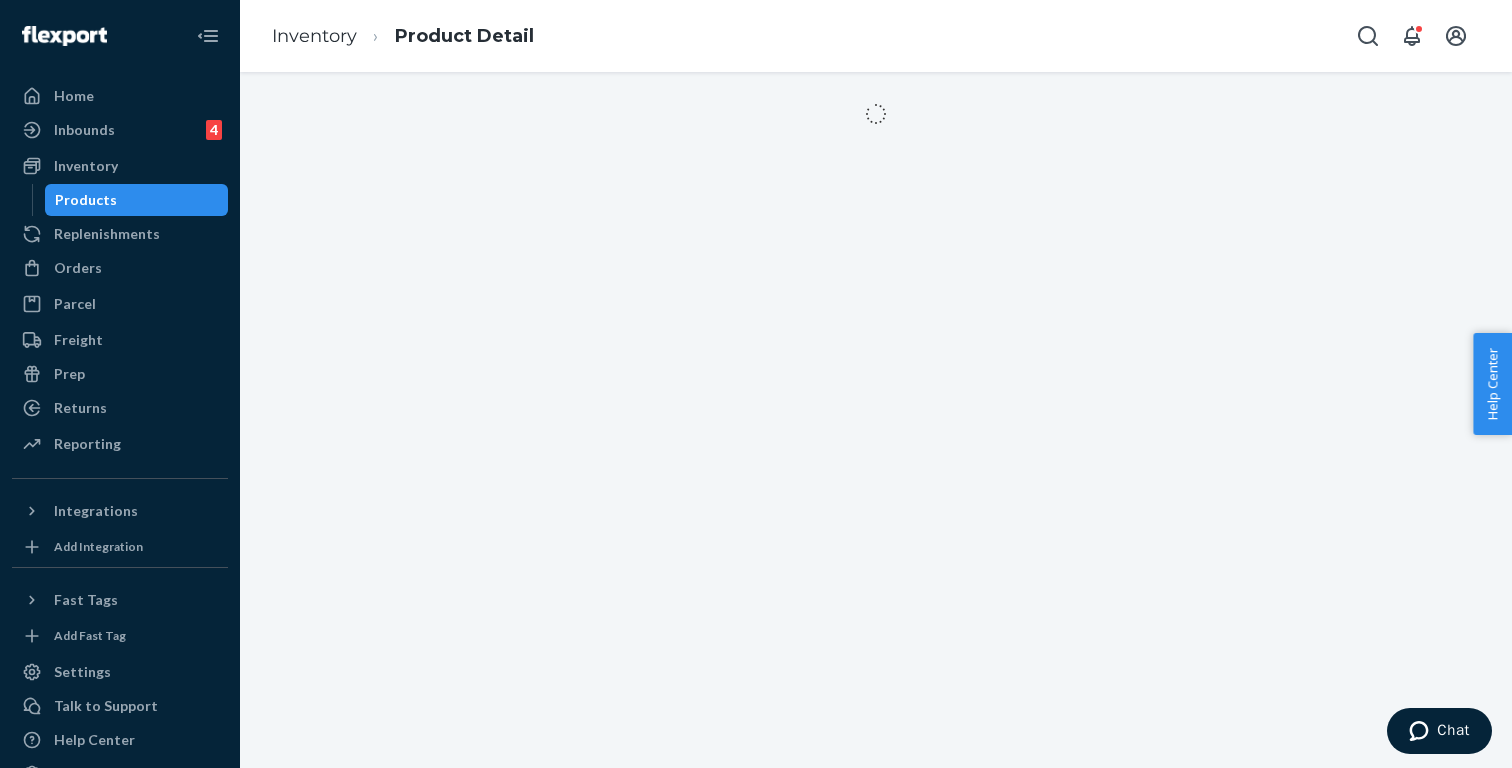 scroll, scrollTop: 0, scrollLeft: 0, axis: both 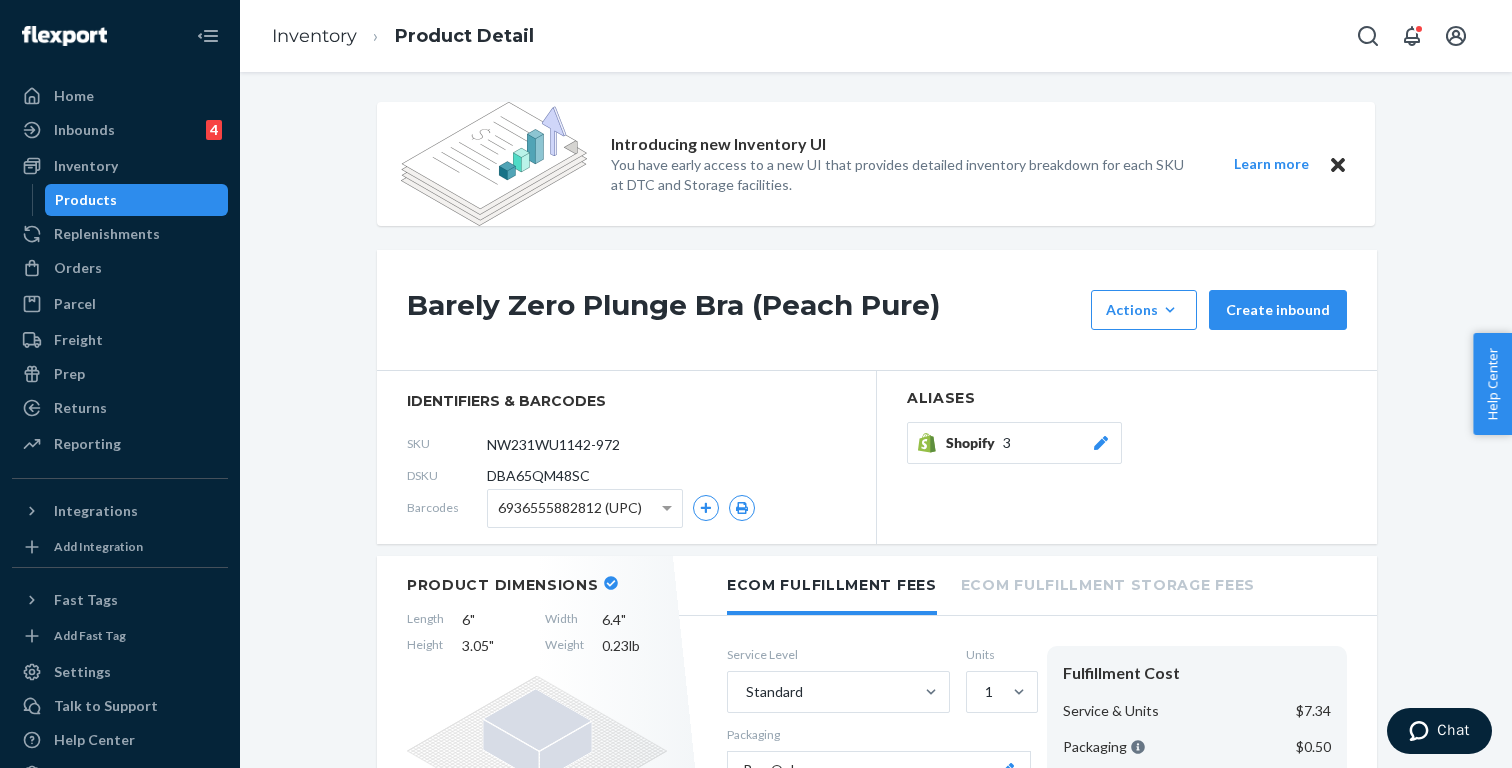 click on "Shopify" at bounding box center (974, 443) 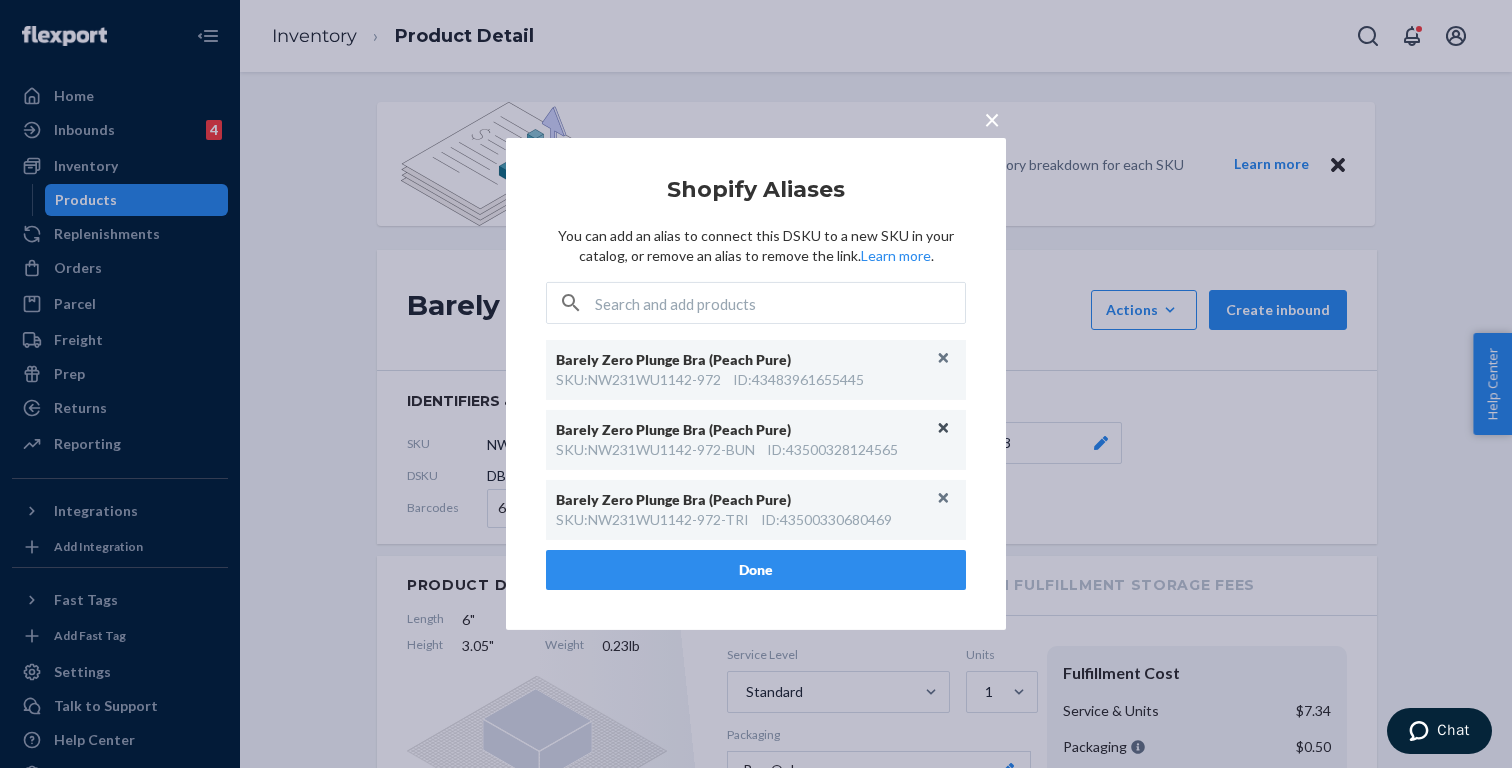 click at bounding box center (944, 428) 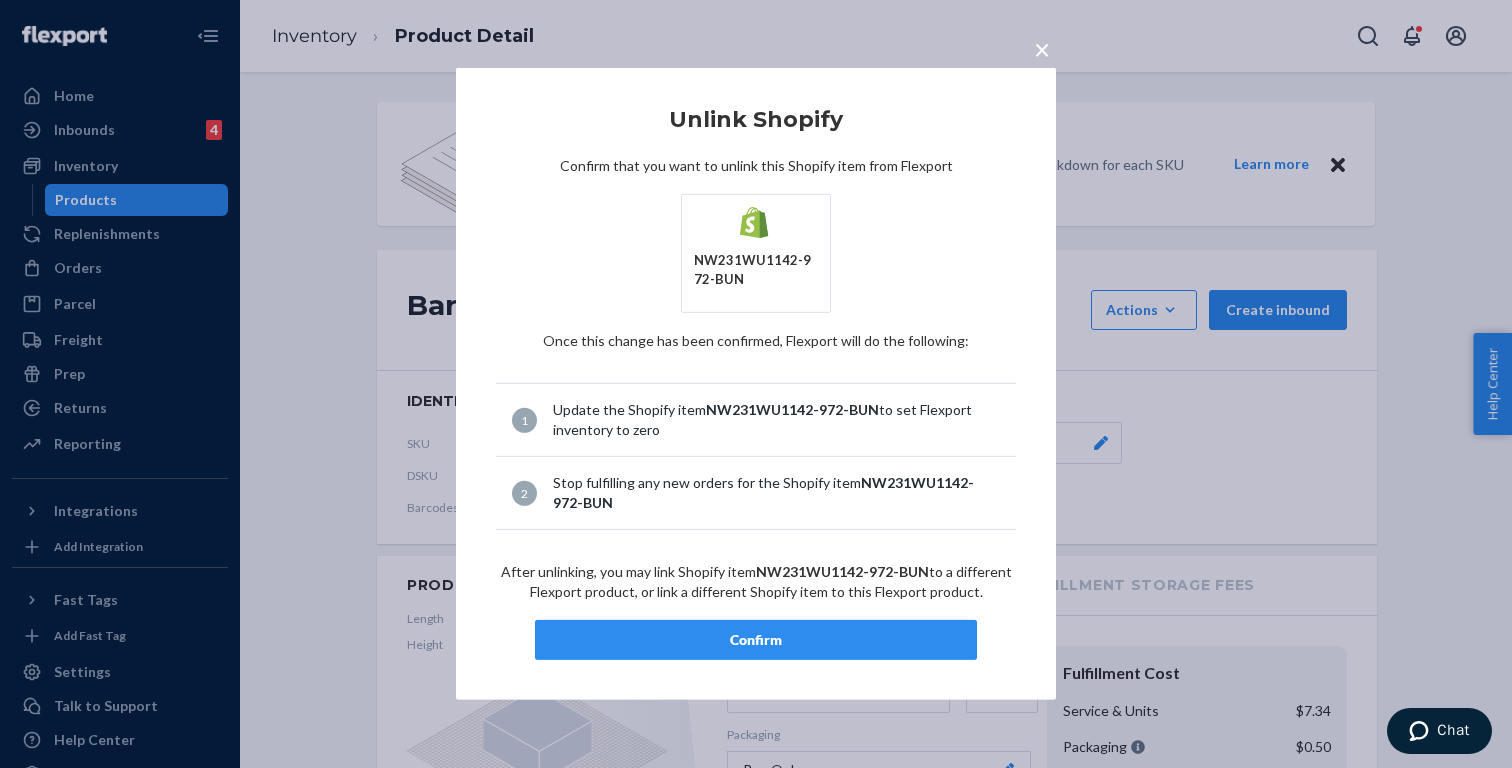 click on "Confirm" at bounding box center (756, 640) 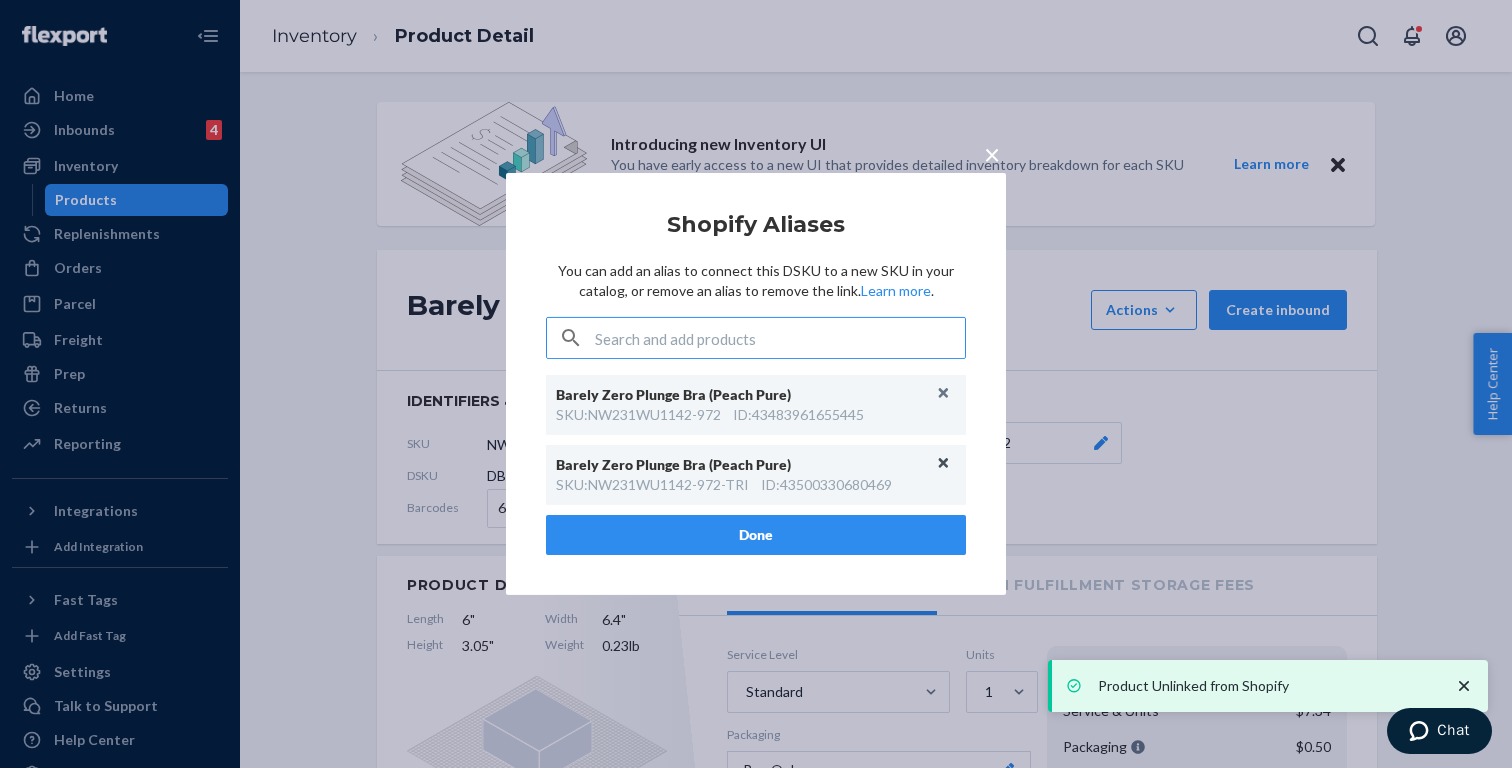 click at bounding box center (944, 463) 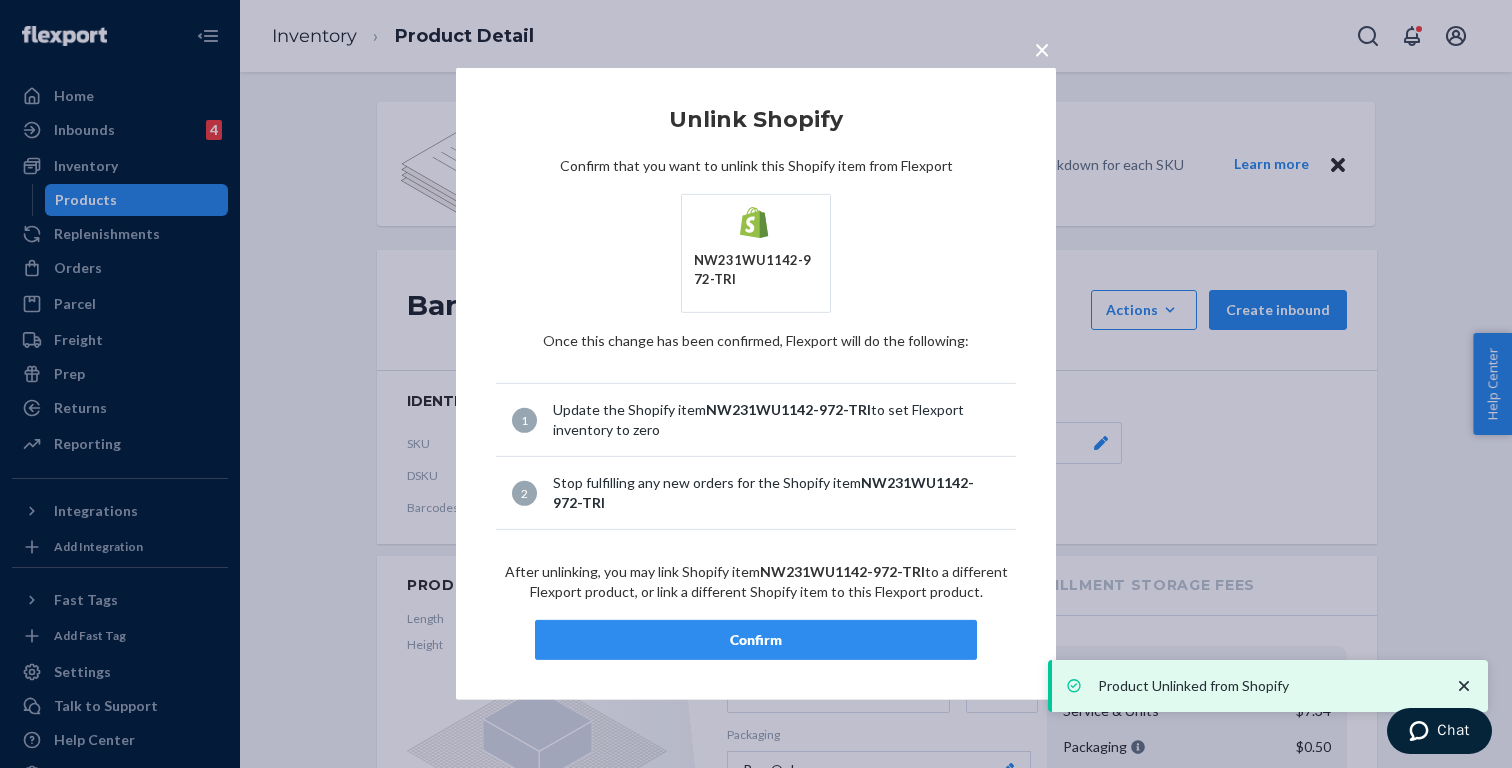 click on "Confirm" at bounding box center [756, 640] 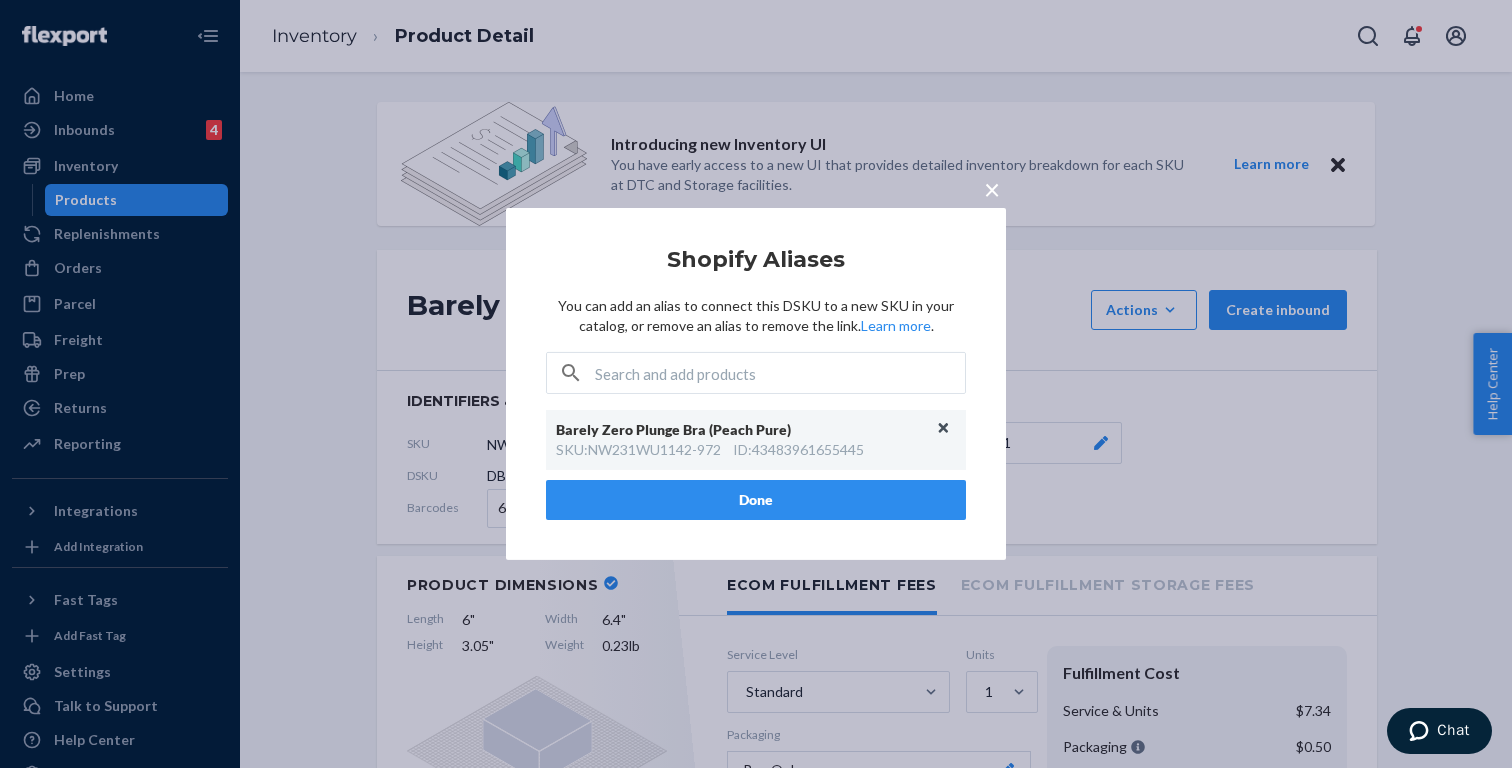 click at bounding box center [944, 428] 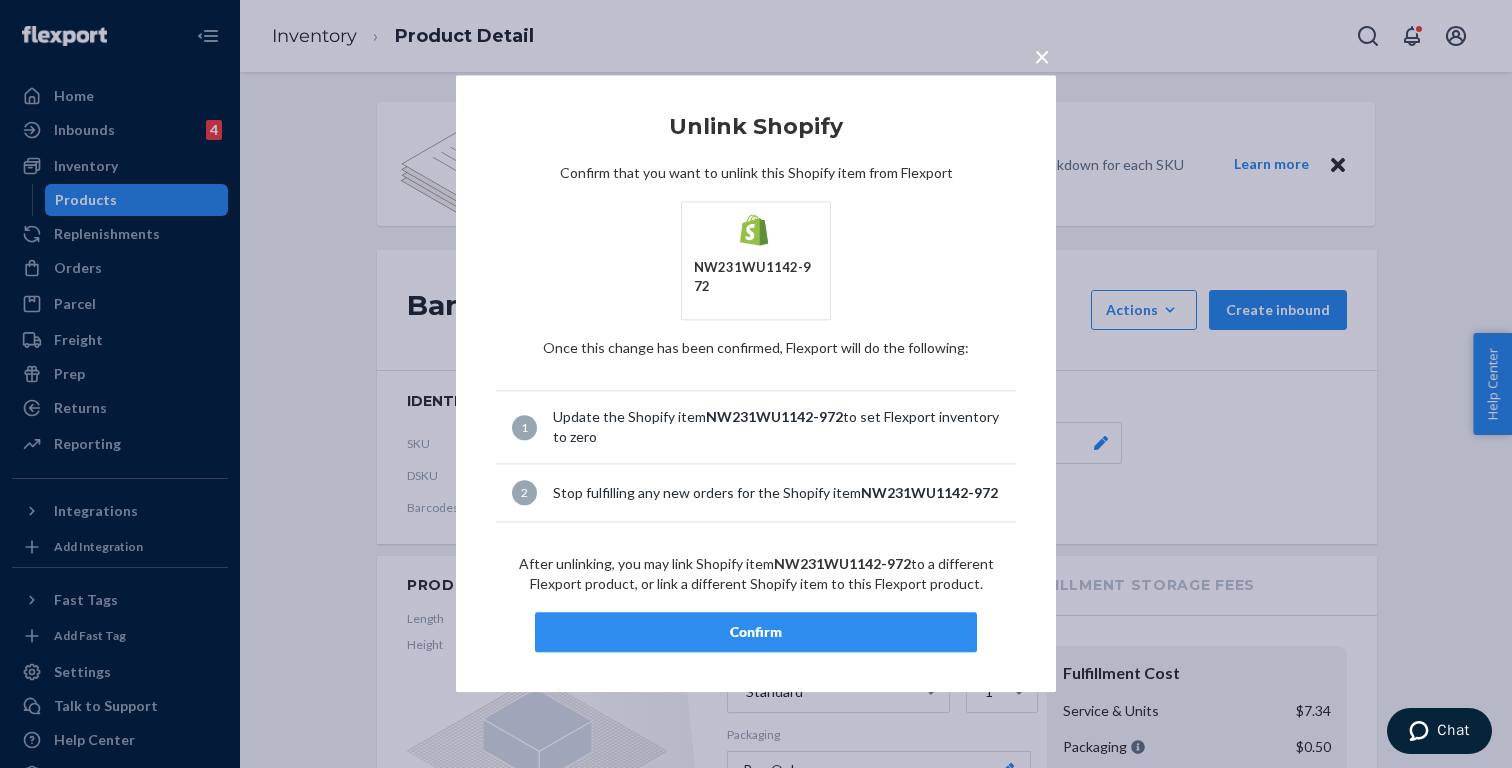 click on "Confirm" at bounding box center [756, 633] 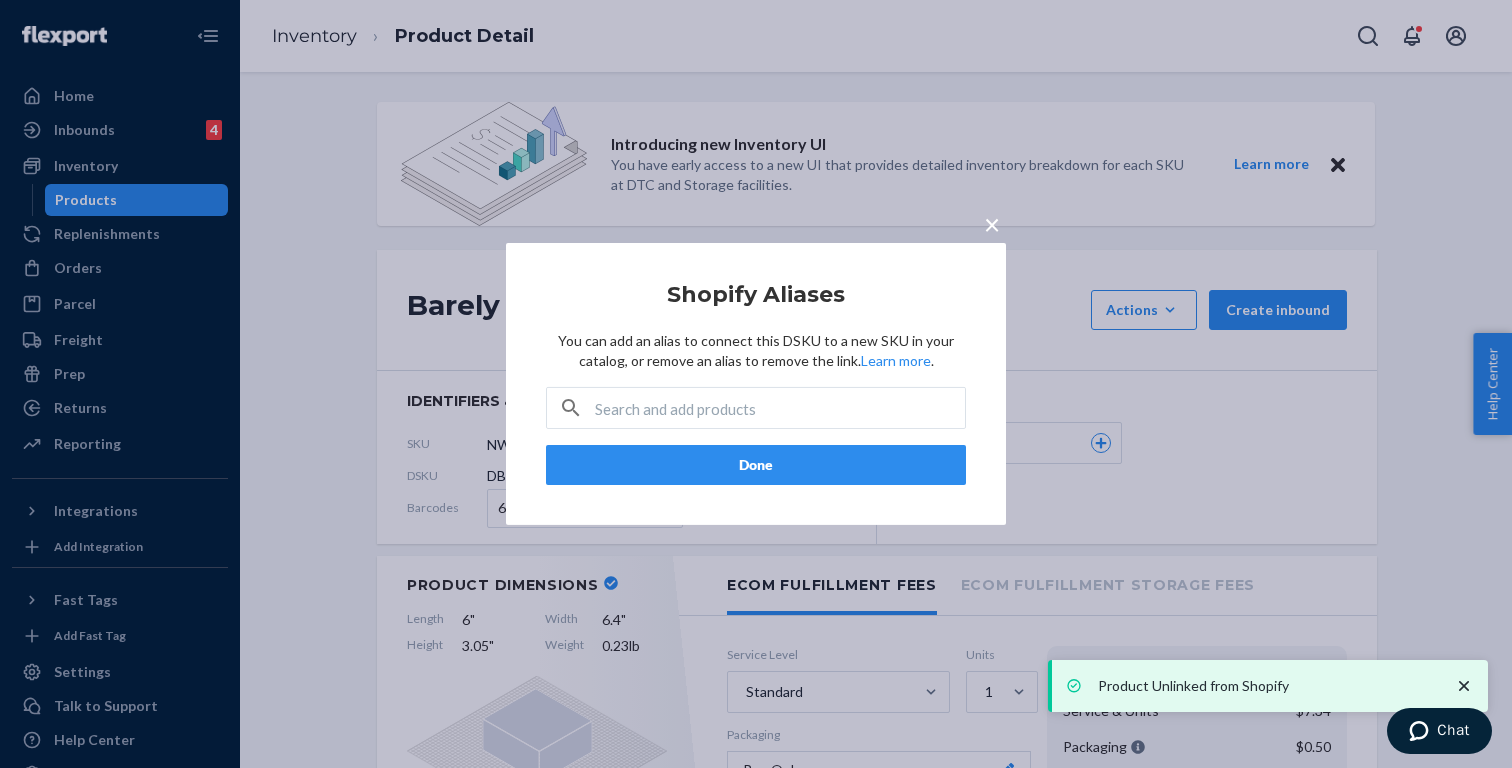 click on "Done" at bounding box center (756, 465) 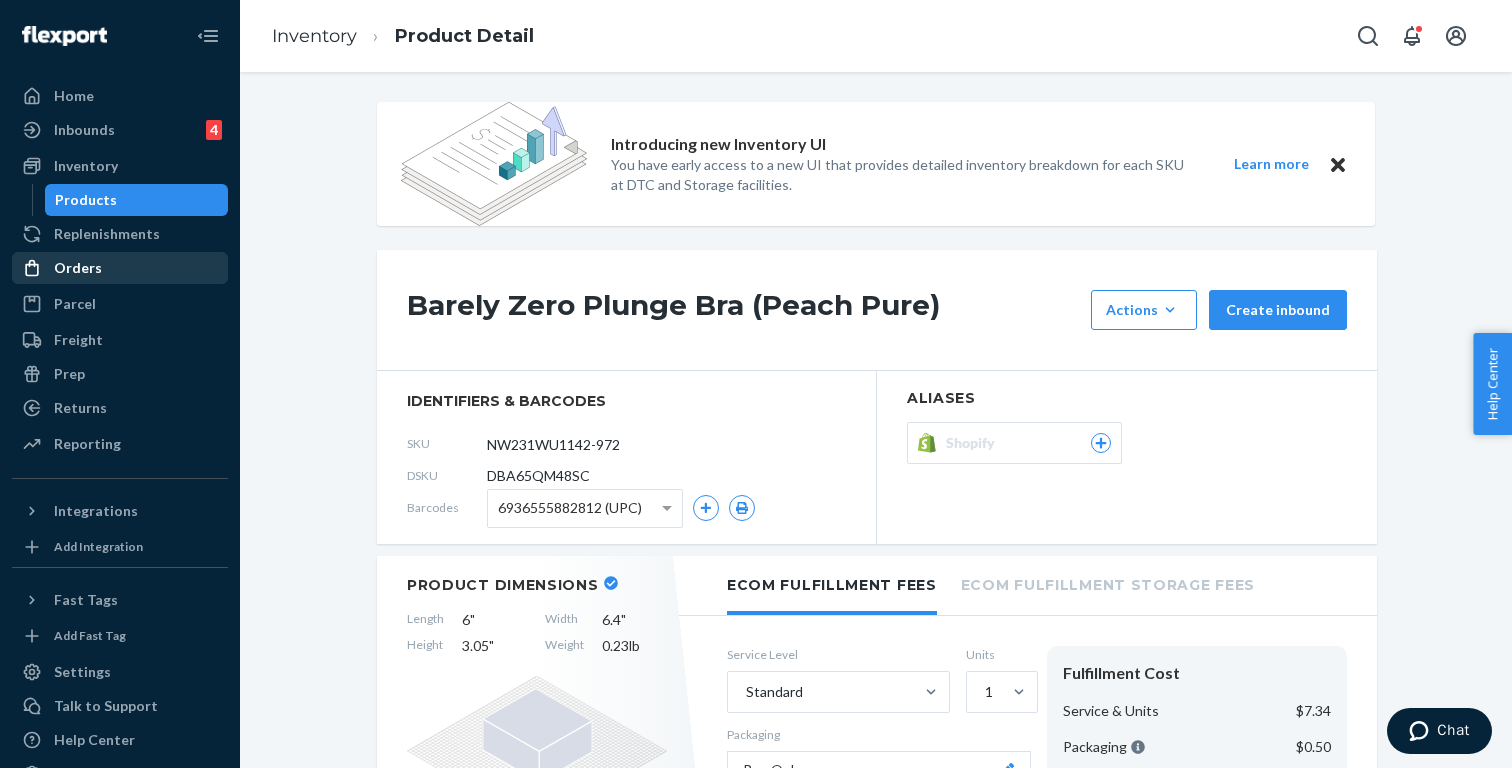 click on "Orders" at bounding box center [120, 268] 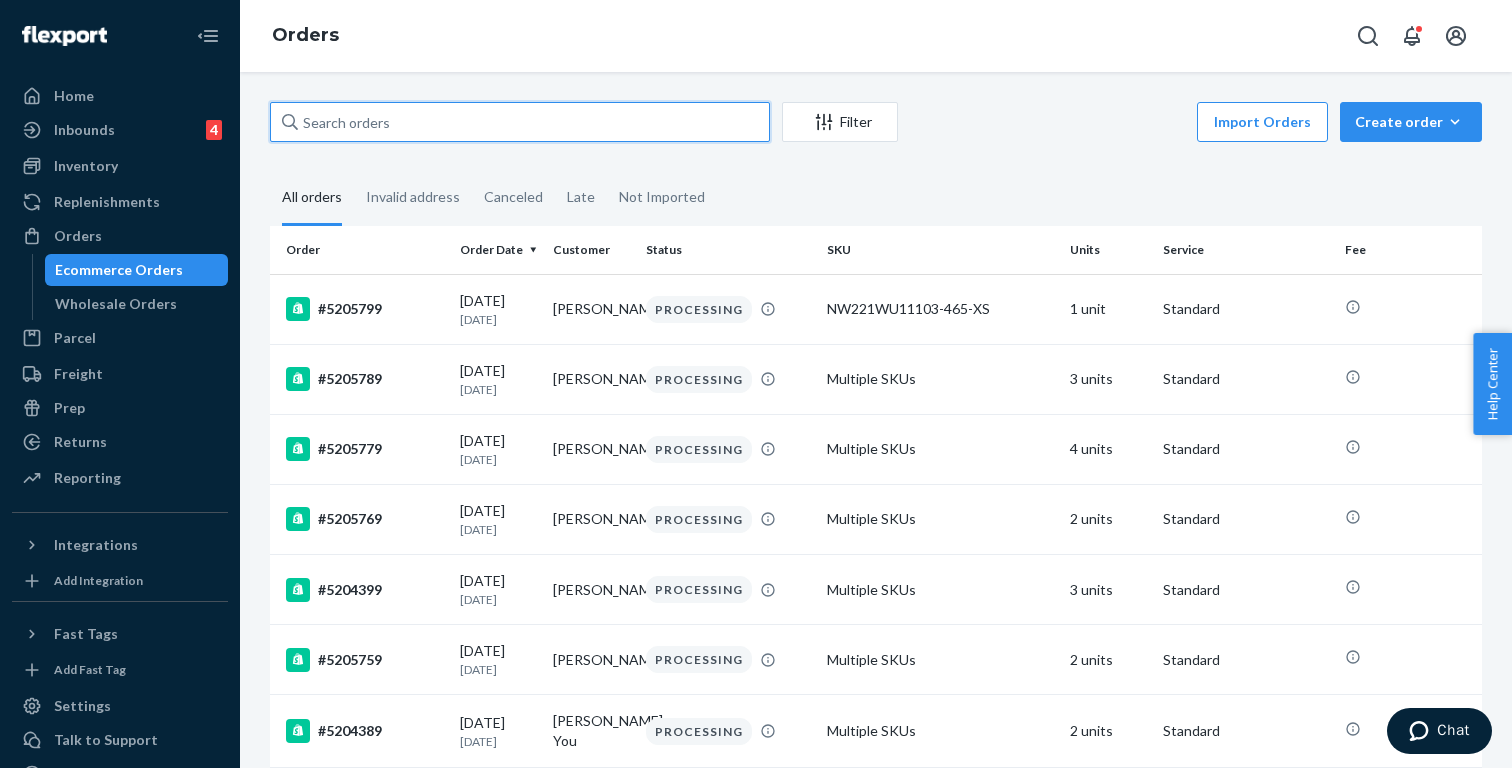click at bounding box center [520, 122] 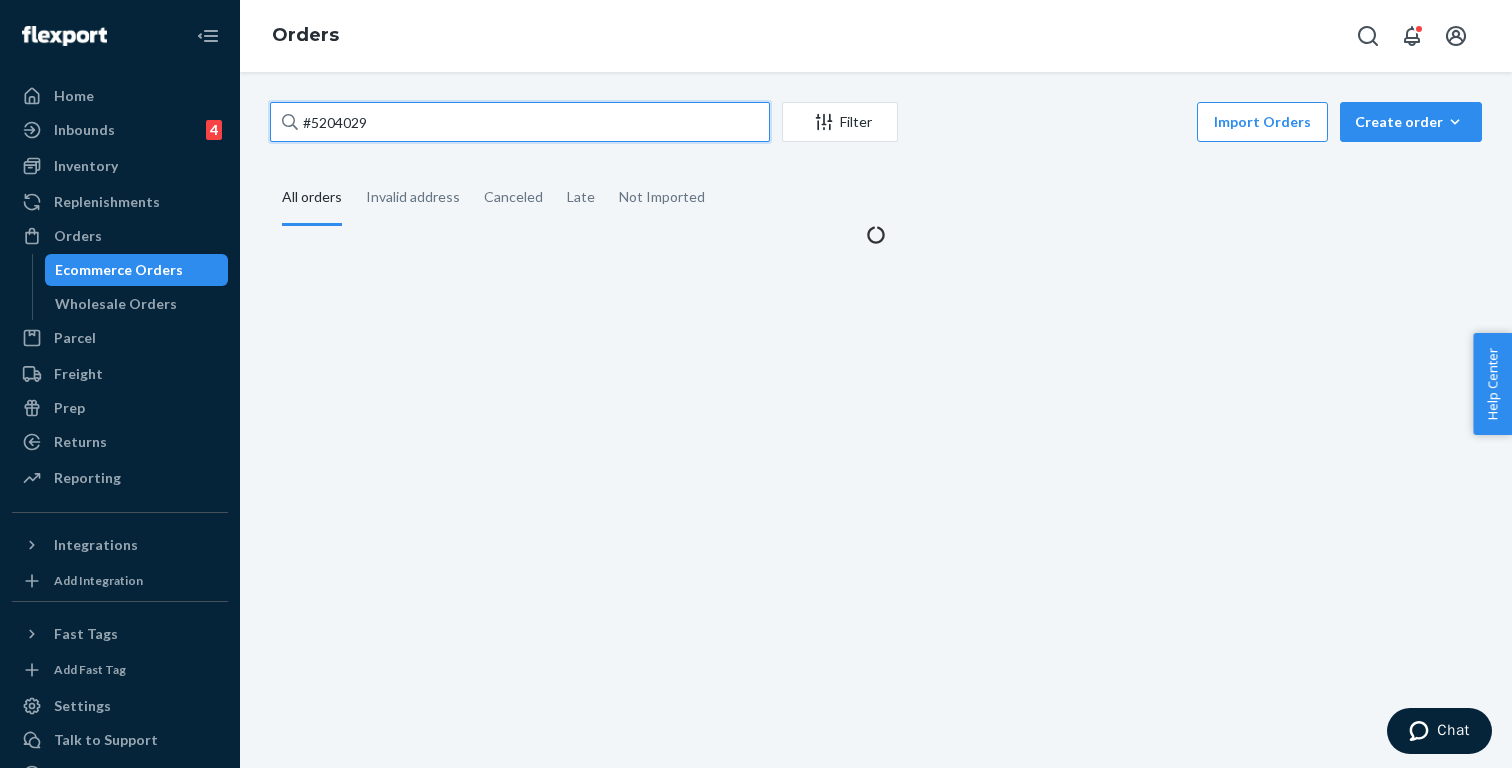 type on "#5204029" 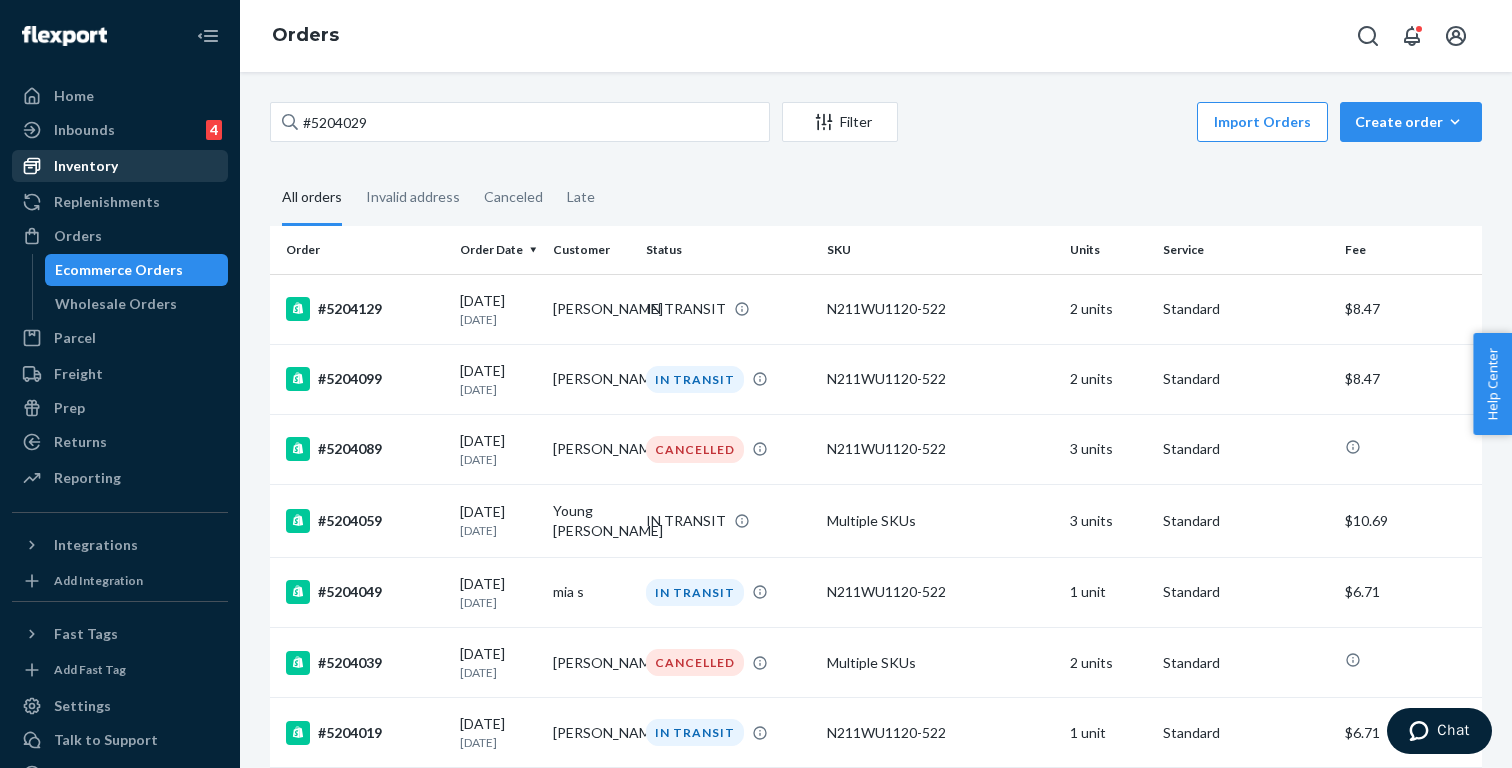 click on "Inventory" at bounding box center [120, 166] 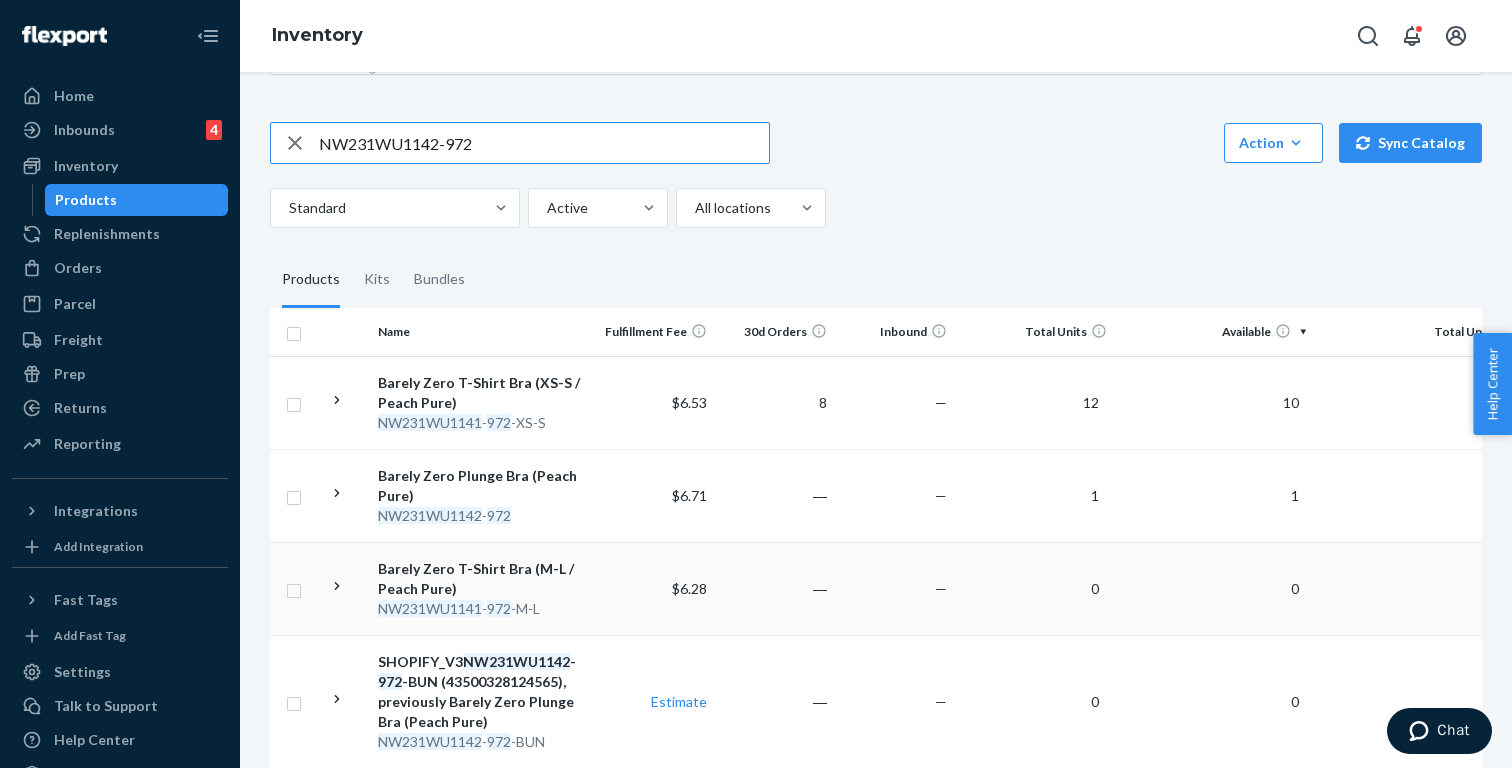 scroll, scrollTop: 153, scrollLeft: 0, axis: vertical 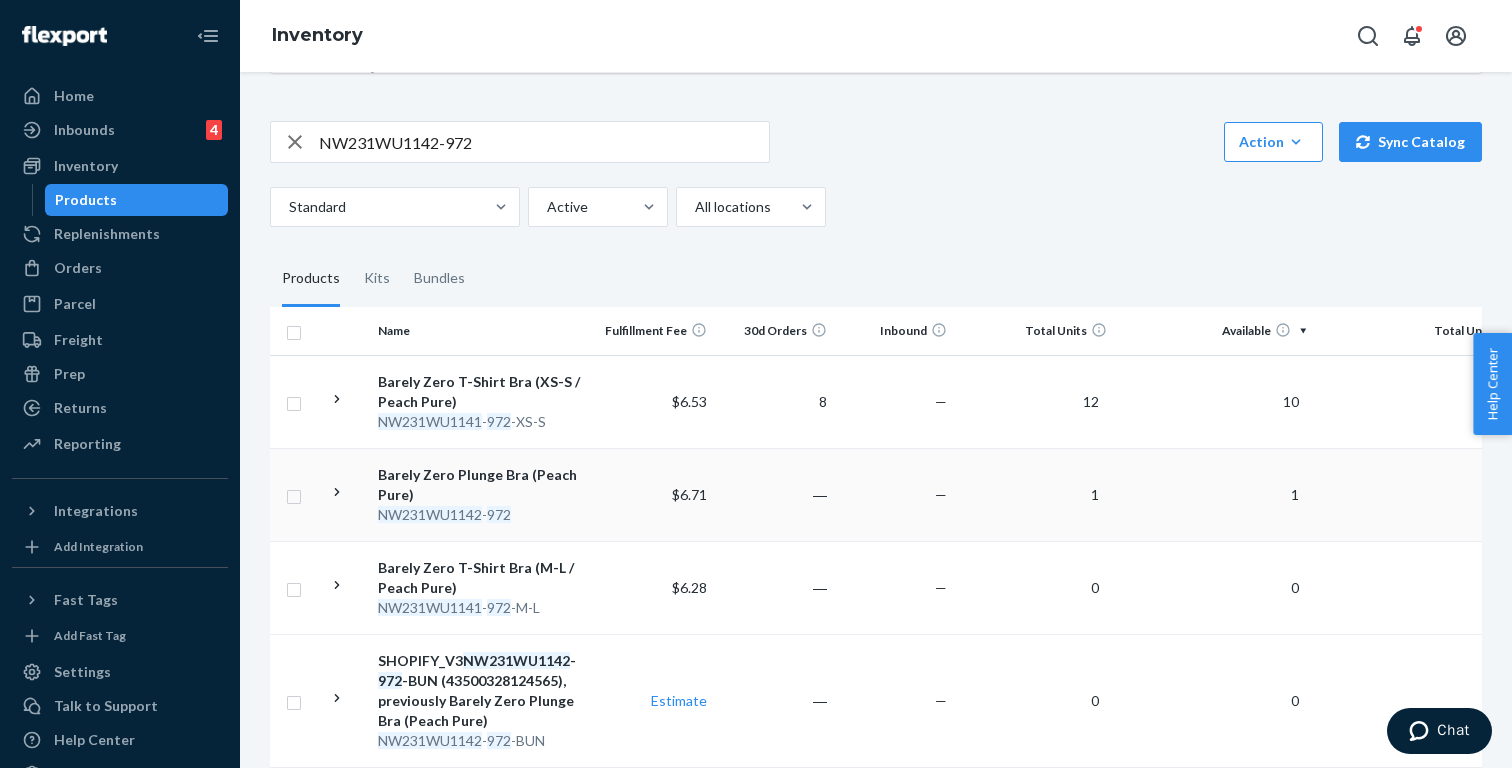 click on "Barely Zero Plunge Bra (Peach Pure) NW231WU1142 - 972" at bounding box center (482, 494) 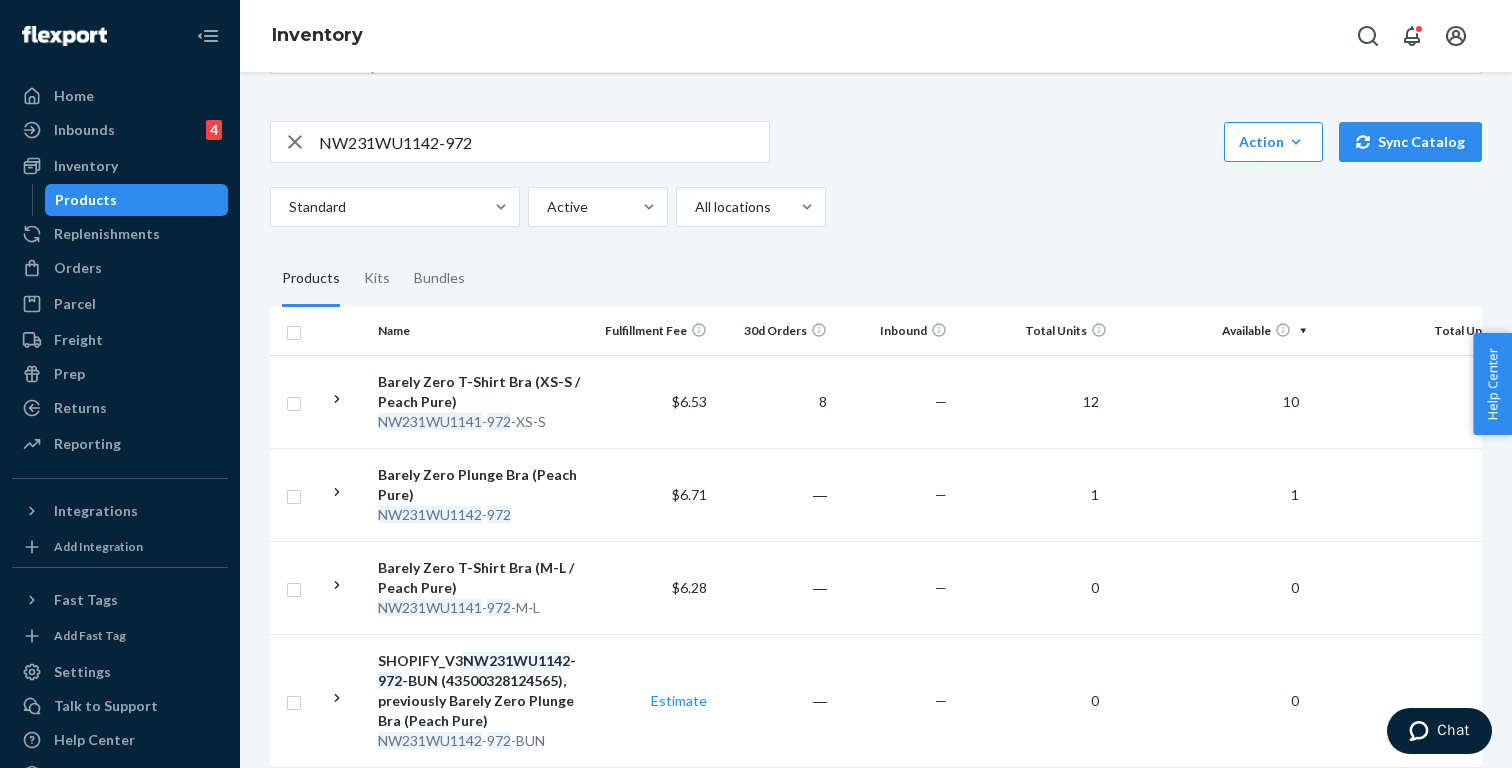 scroll, scrollTop: 0, scrollLeft: 0, axis: both 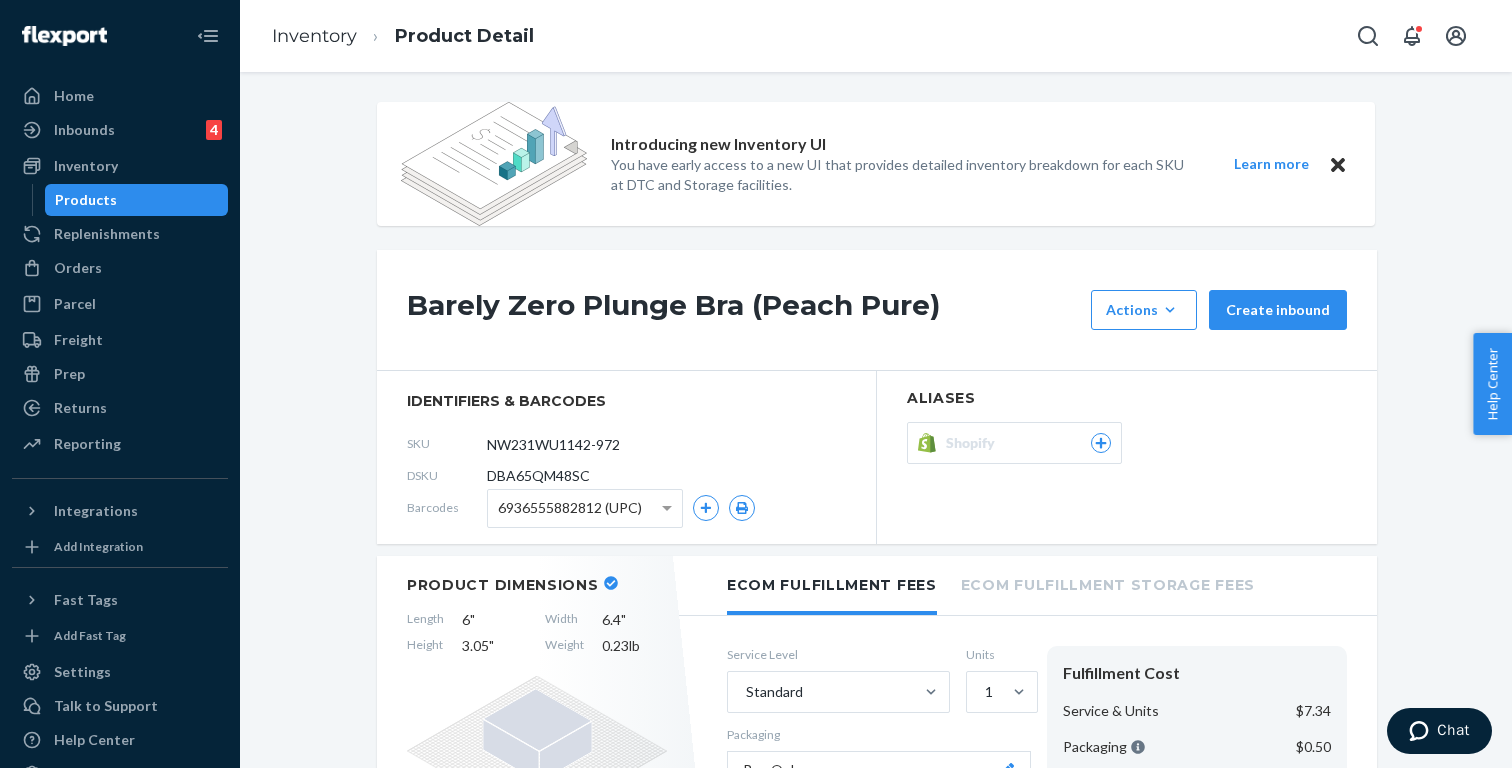 click on "Shopify" at bounding box center (1028, 443) 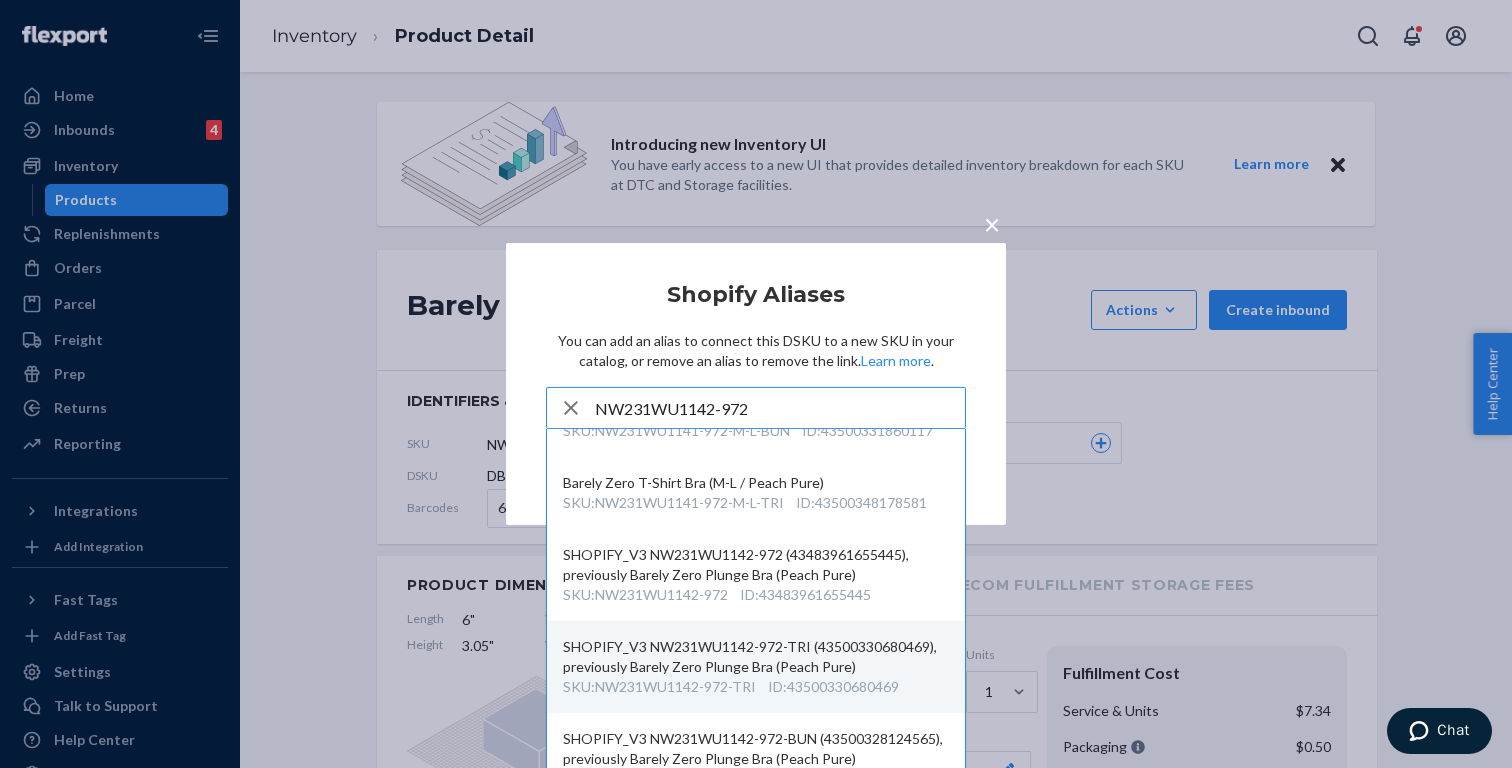 scroll, scrollTop: 152, scrollLeft: 0, axis: vertical 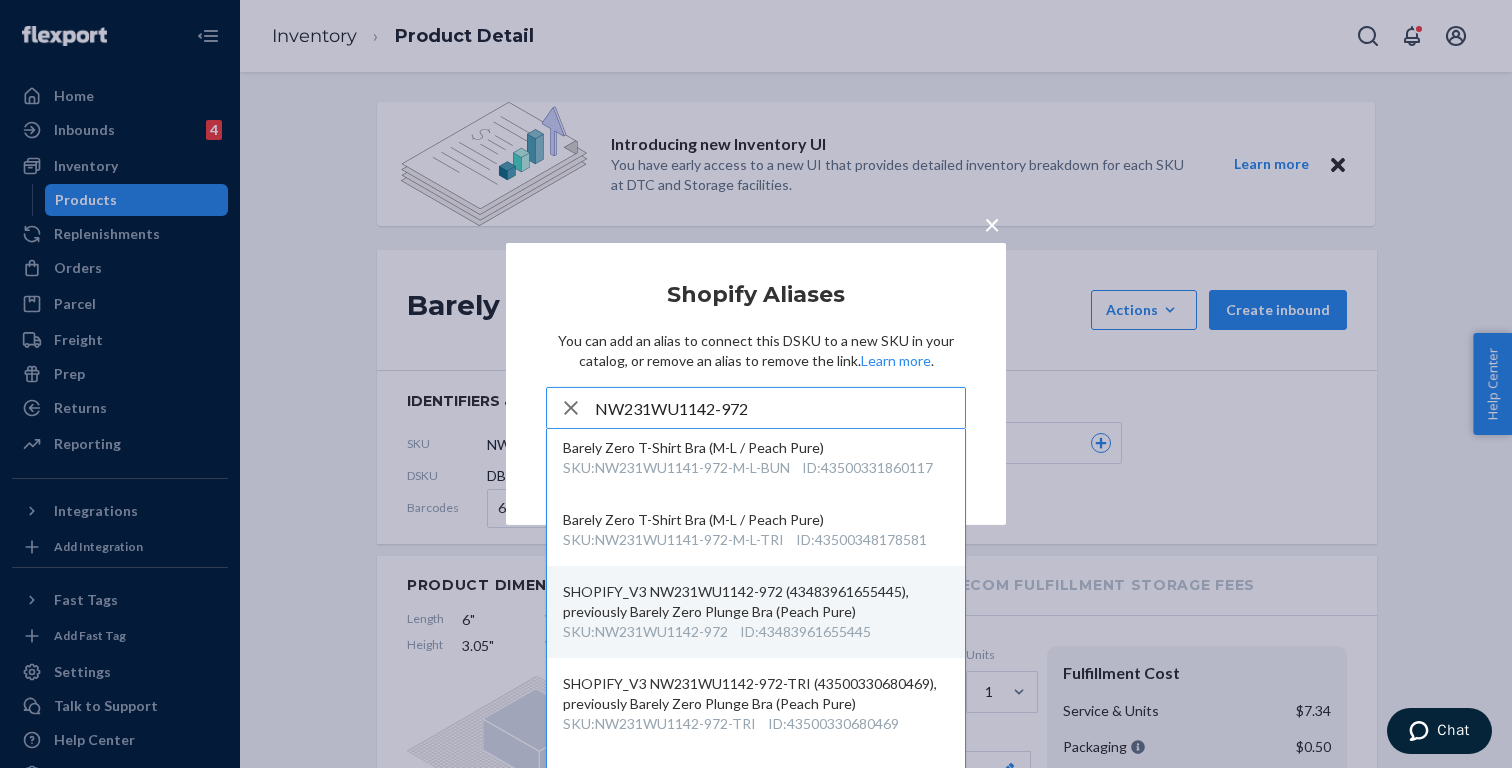 type on "NW231WU1142-972" 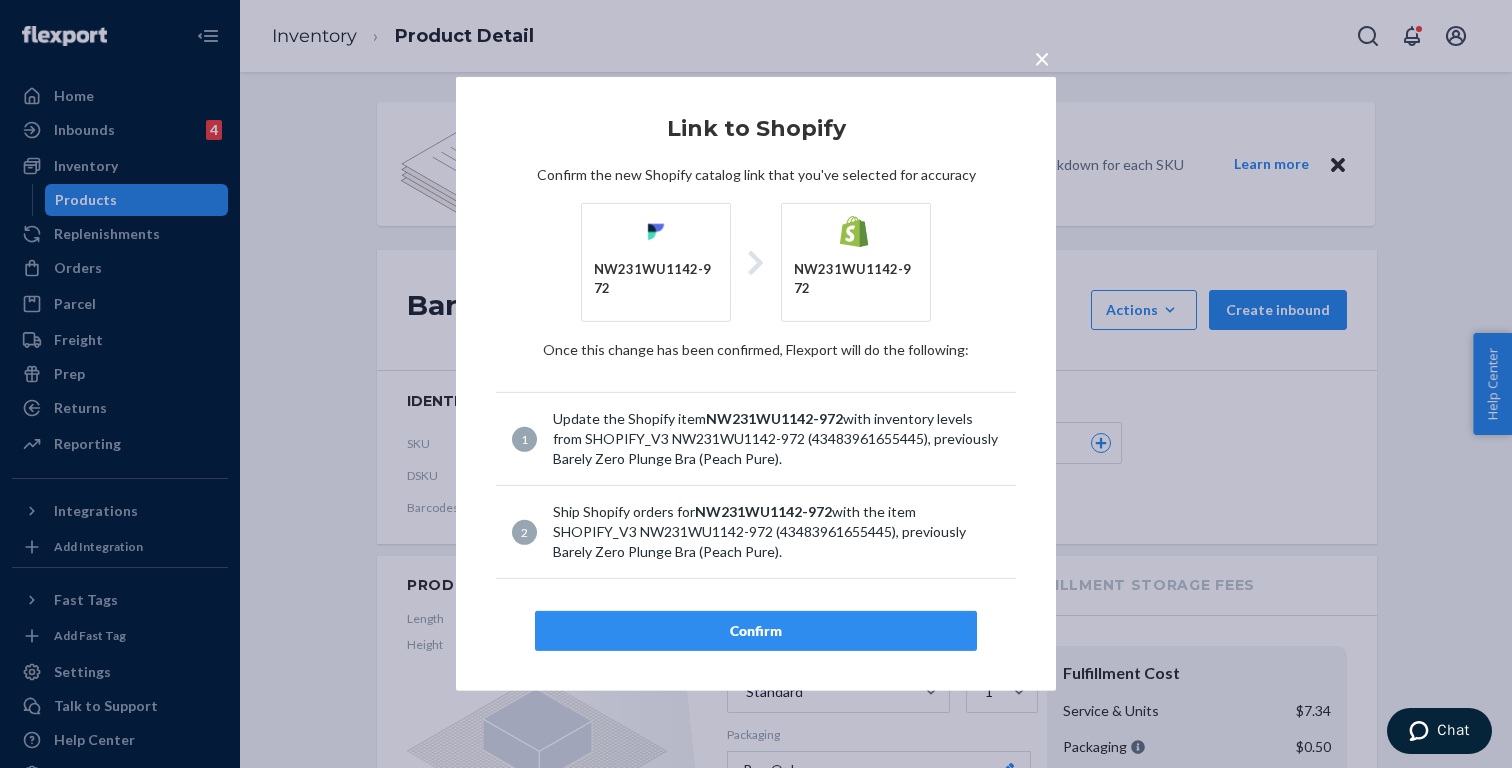 click on "Link to Shopify Confirm the new Shopify catalog link that you've selected for accuracy NW231WU1142-972 NW231WU1142-972 Once this change has been confirmed, Flexport will do the following: 1 Update the Shopify item  NW231WU1142-972  with inventory levels from SHOPIFY_V3 NW231WU1142-972 (43483961655445), previously Barely Zero Plunge Bra (Peach Pure). 2 Ship Shopify orders for  NW231WU1142-972  with the item SHOPIFY_V3 NW231WU1142-972 (43483961655445), previously Barely Zero Plunge Bra (Peach Pure). Confirm" at bounding box center (756, 384) 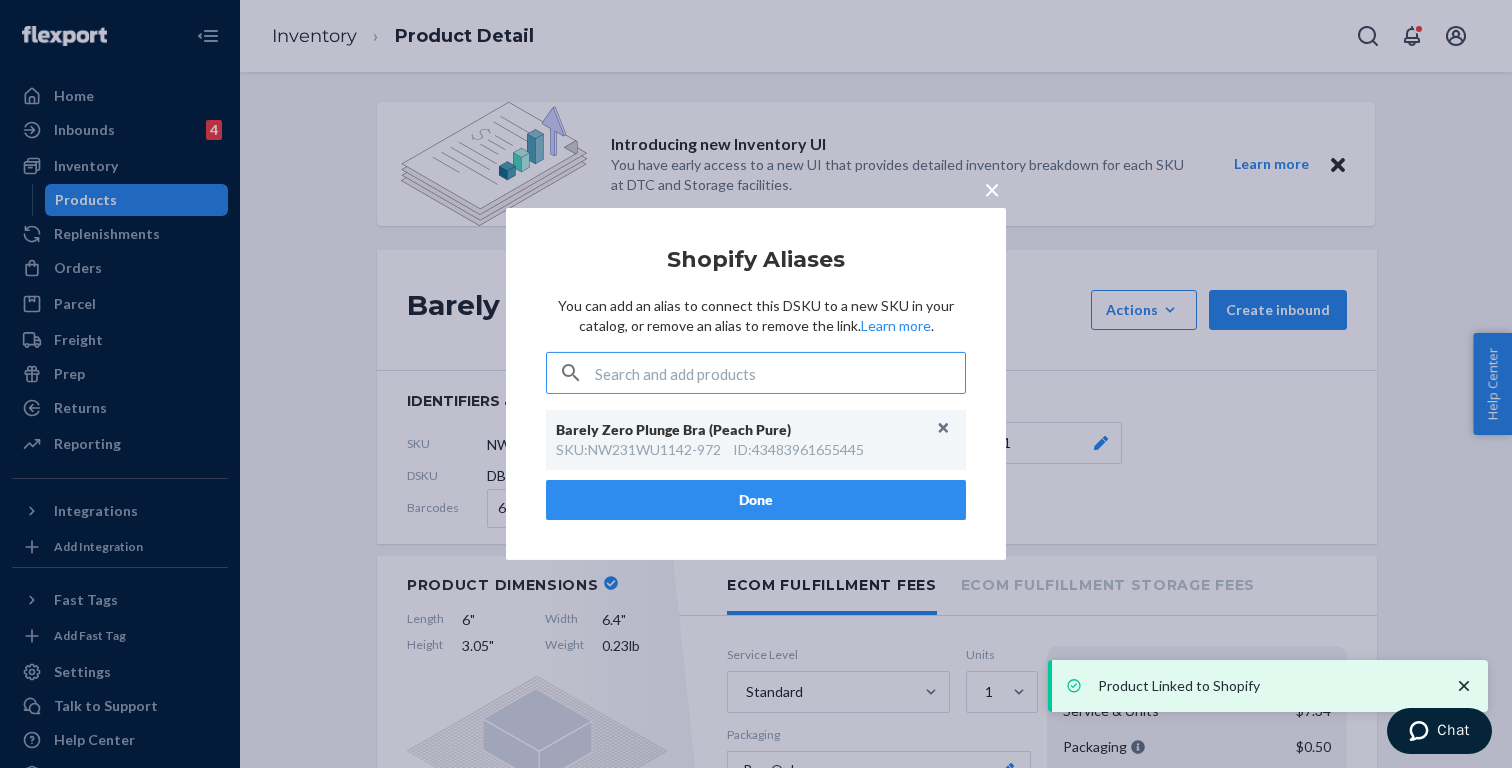 click on "Done" at bounding box center [756, 500] 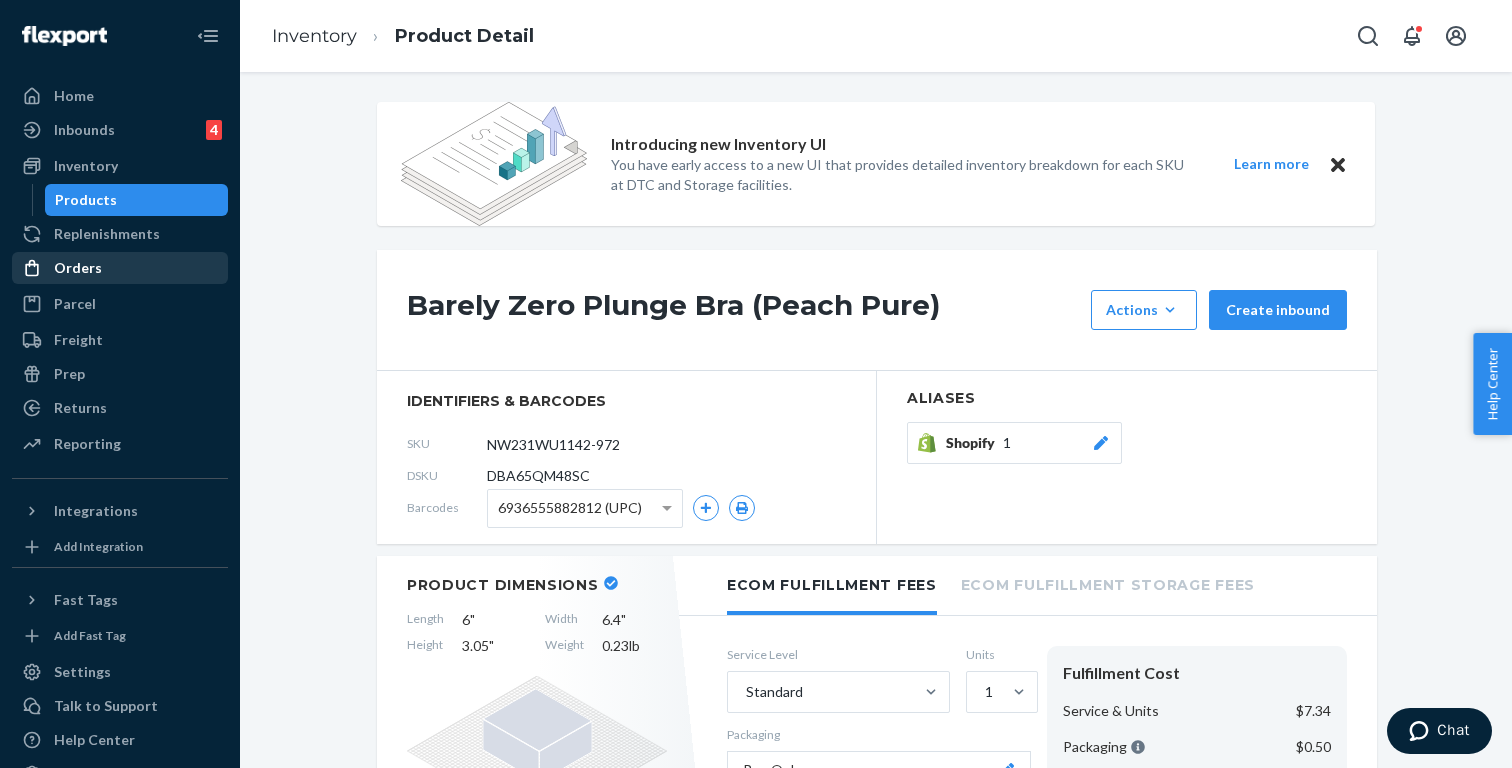 click on "Orders" at bounding box center (120, 268) 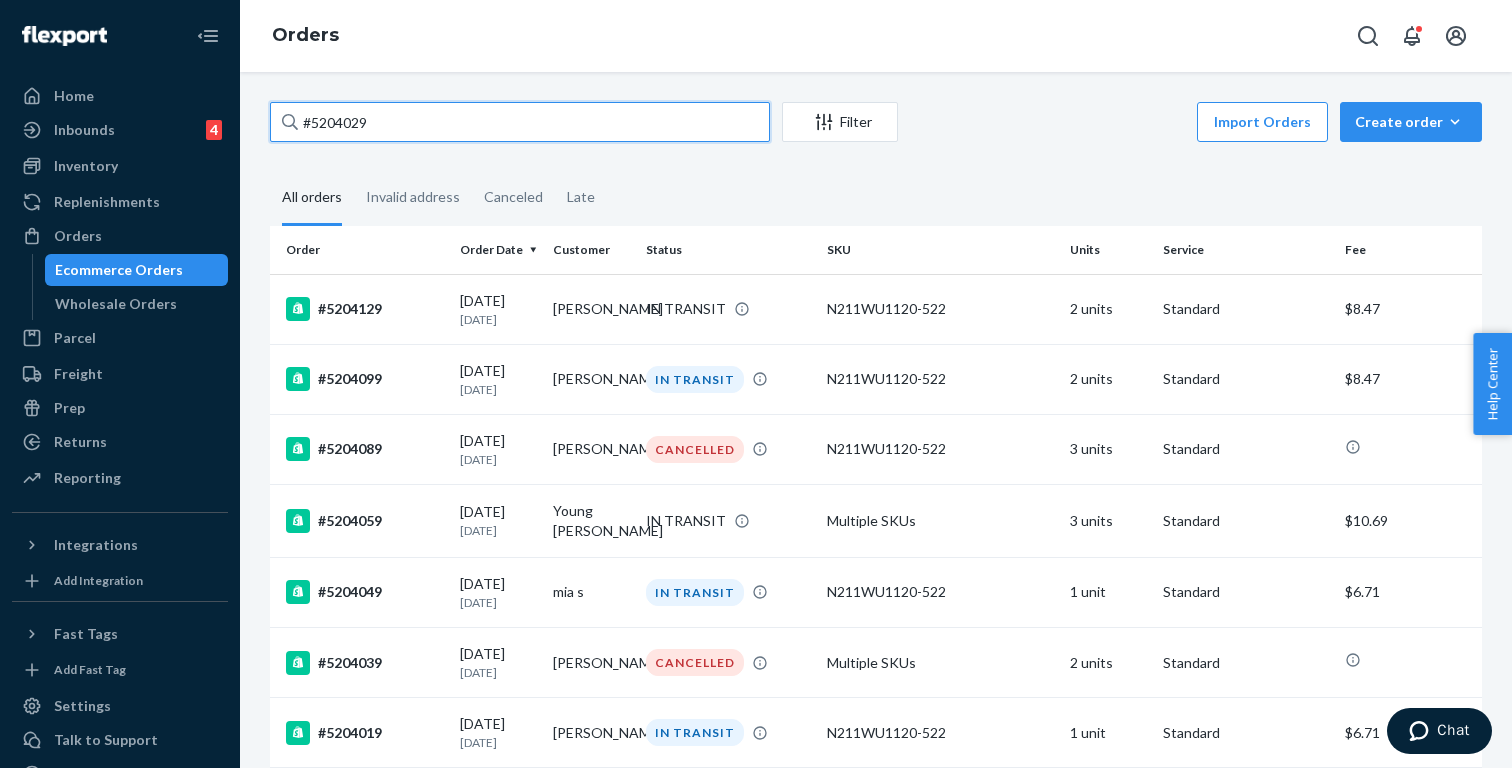click on "#5204029" at bounding box center [520, 122] 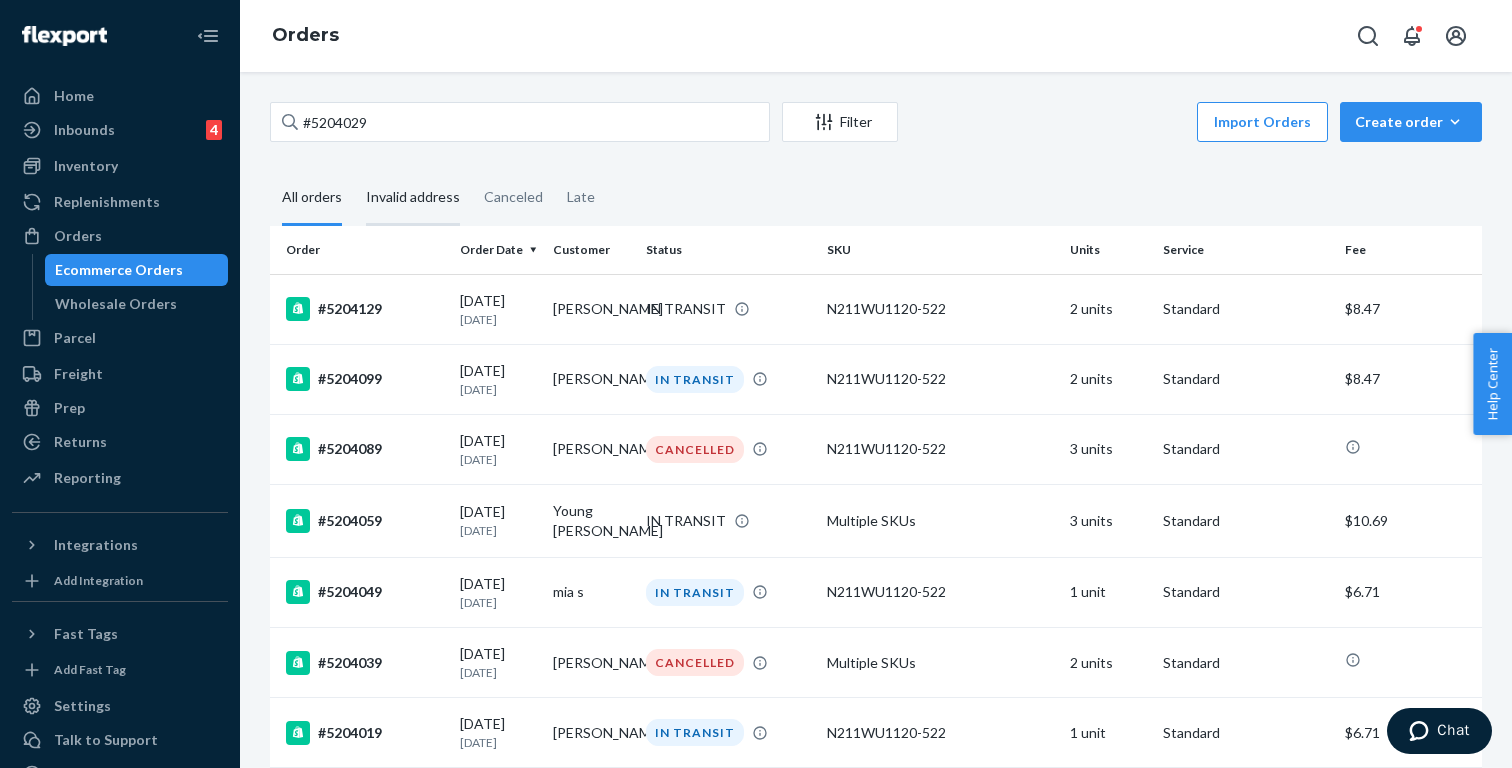 click on "Invalid address" at bounding box center [413, 198] 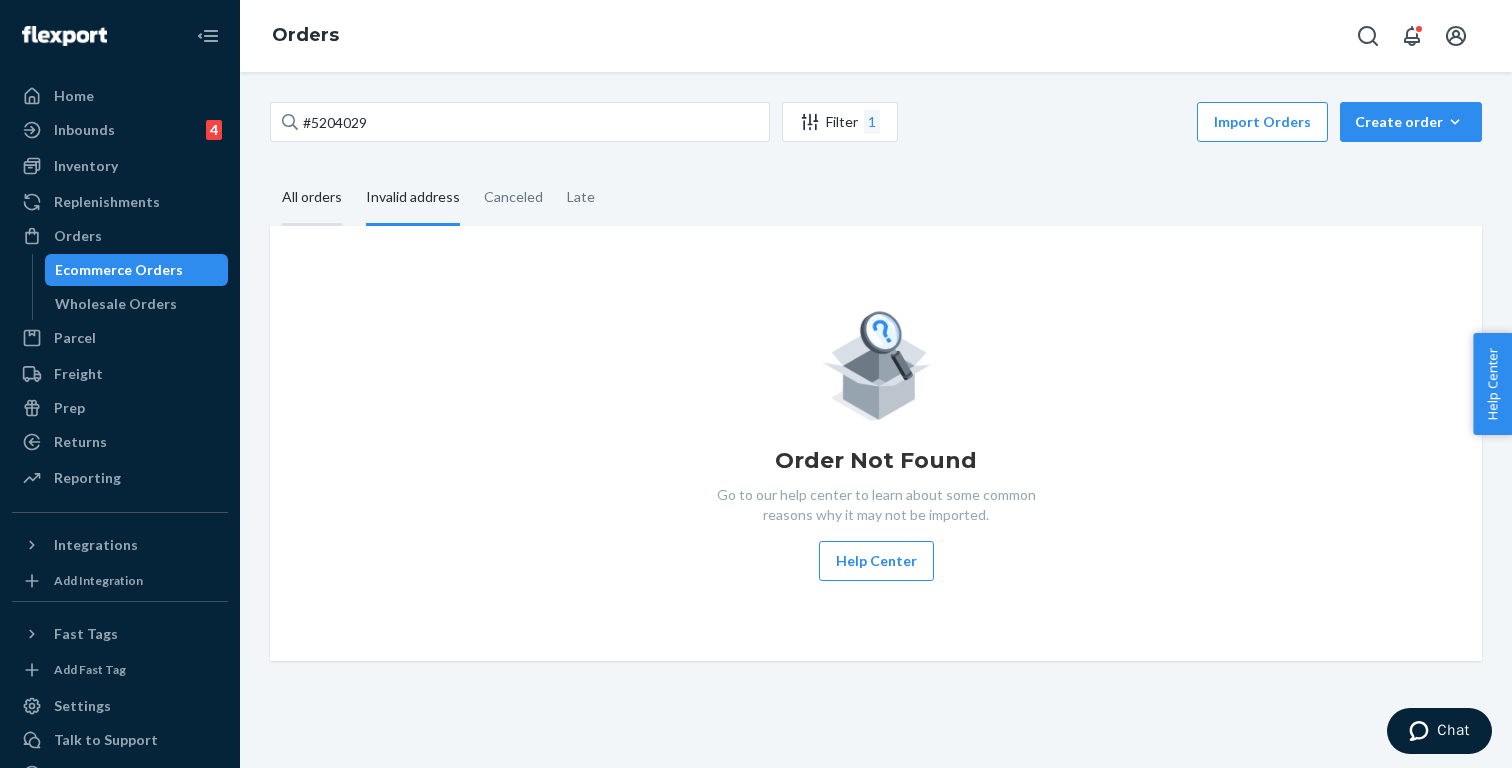 click on "All orders" at bounding box center (312, 198) 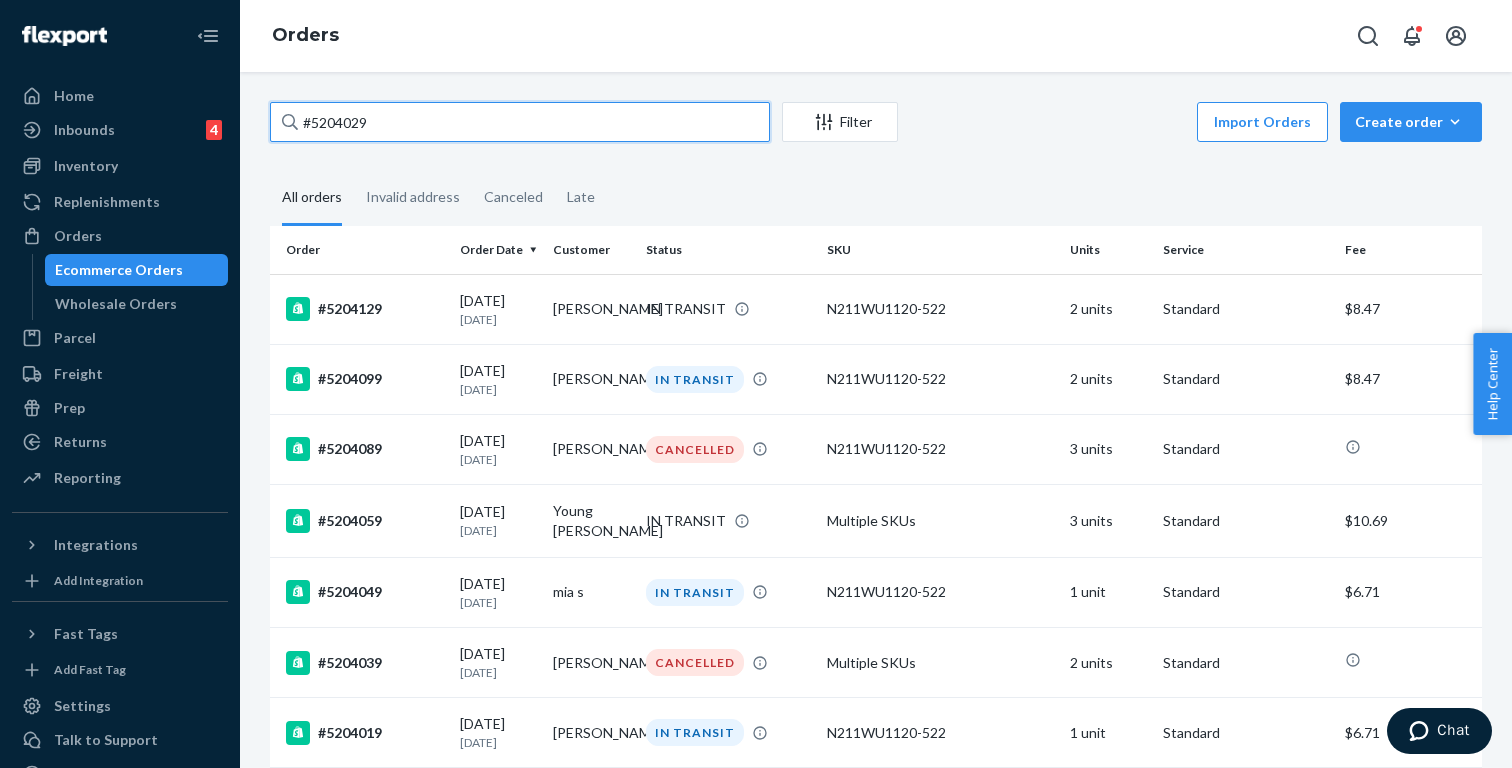 click on "#5204029" at bounding box center (520, 122) 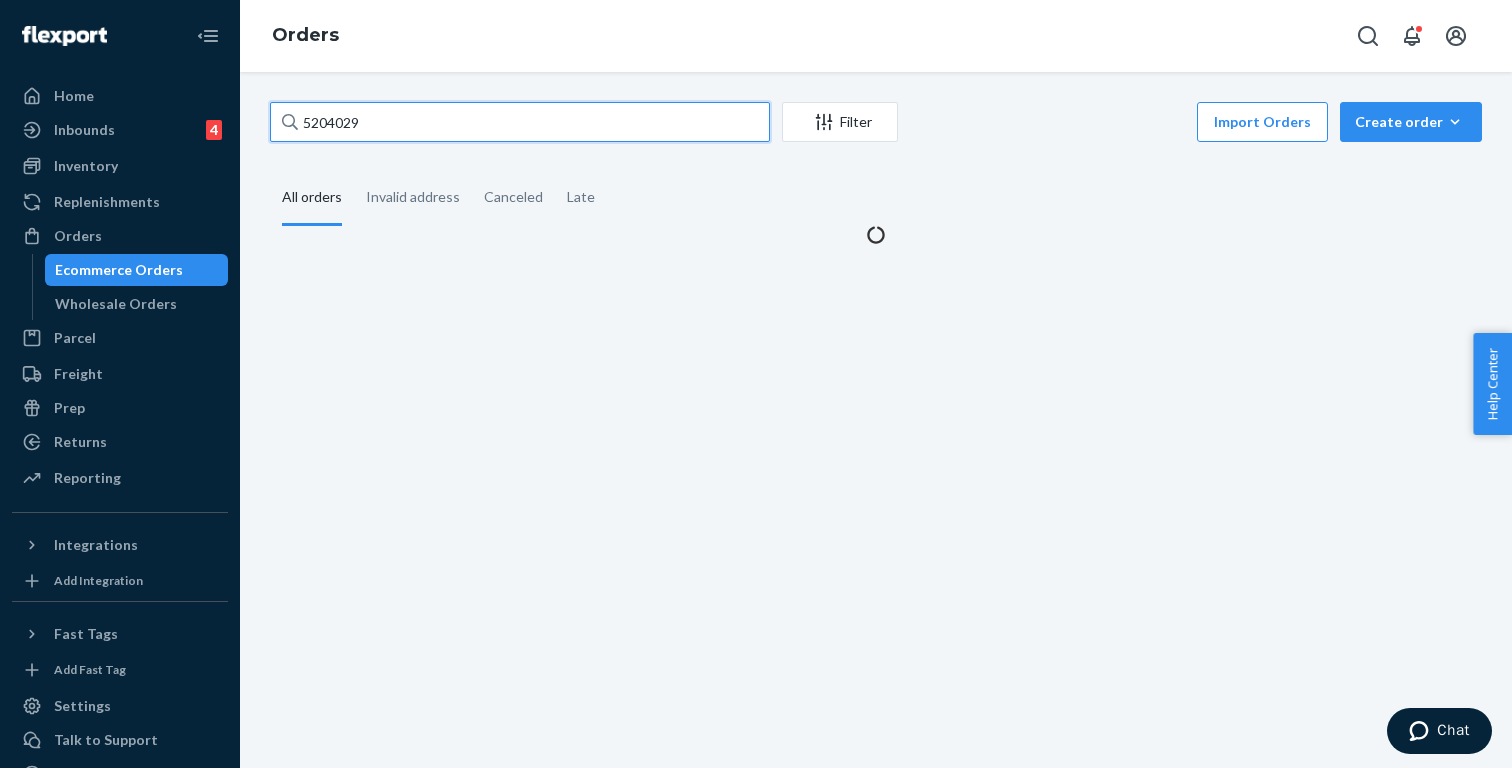 type on "5204029" 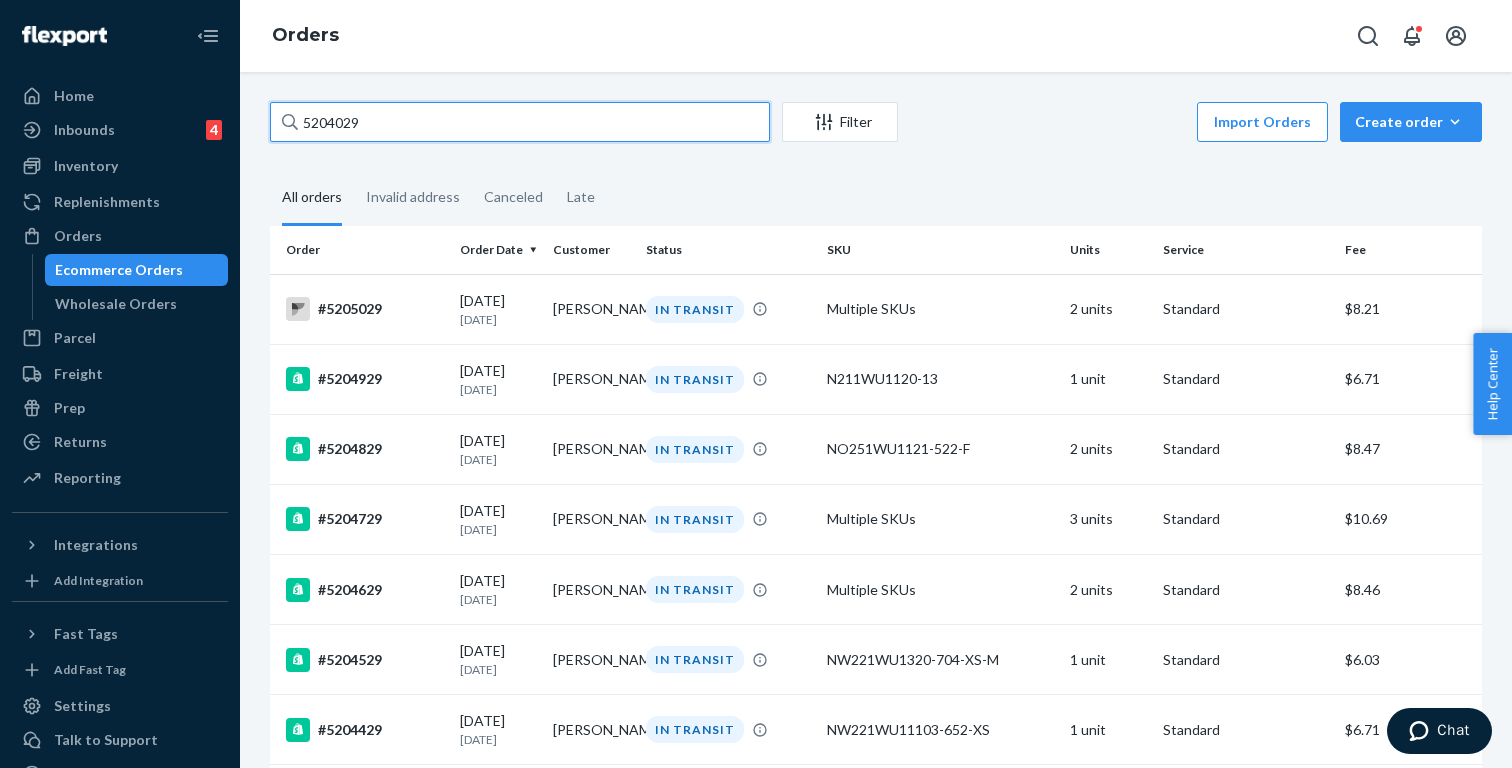 scroll, scrollTop: 0, scrollLeft: 0, axis: both 